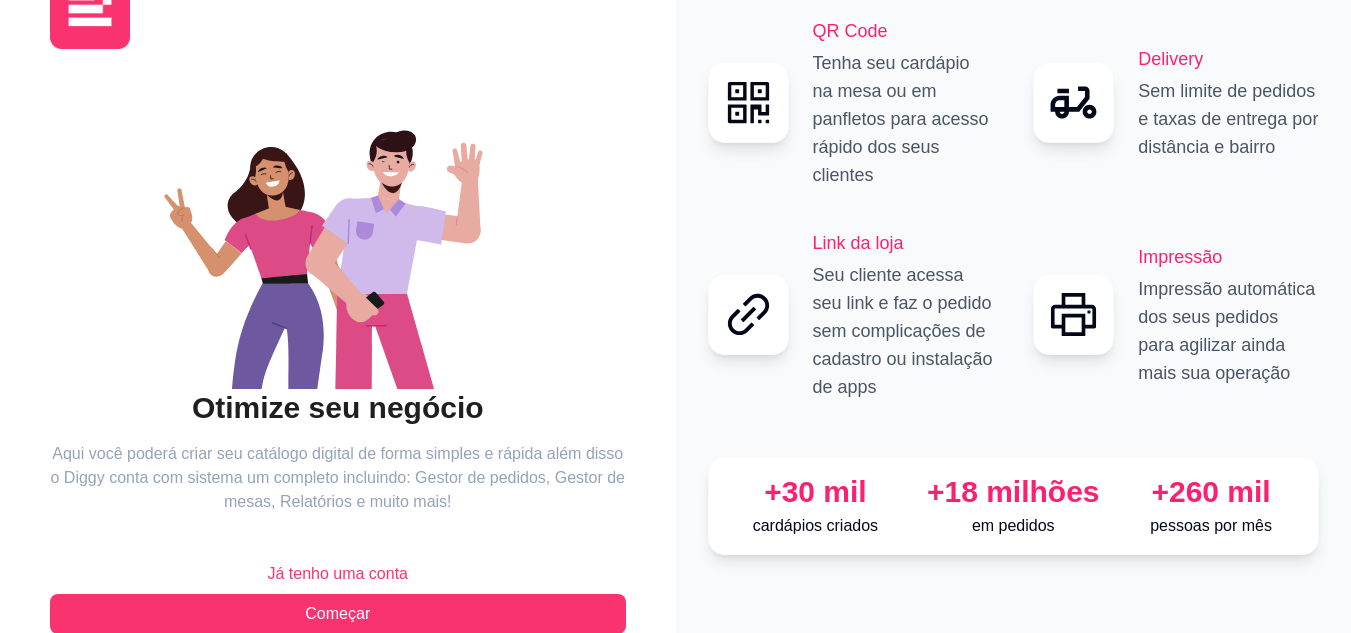 scroll, scrollTop: 96, scrollLeft: 0, axis: vertical 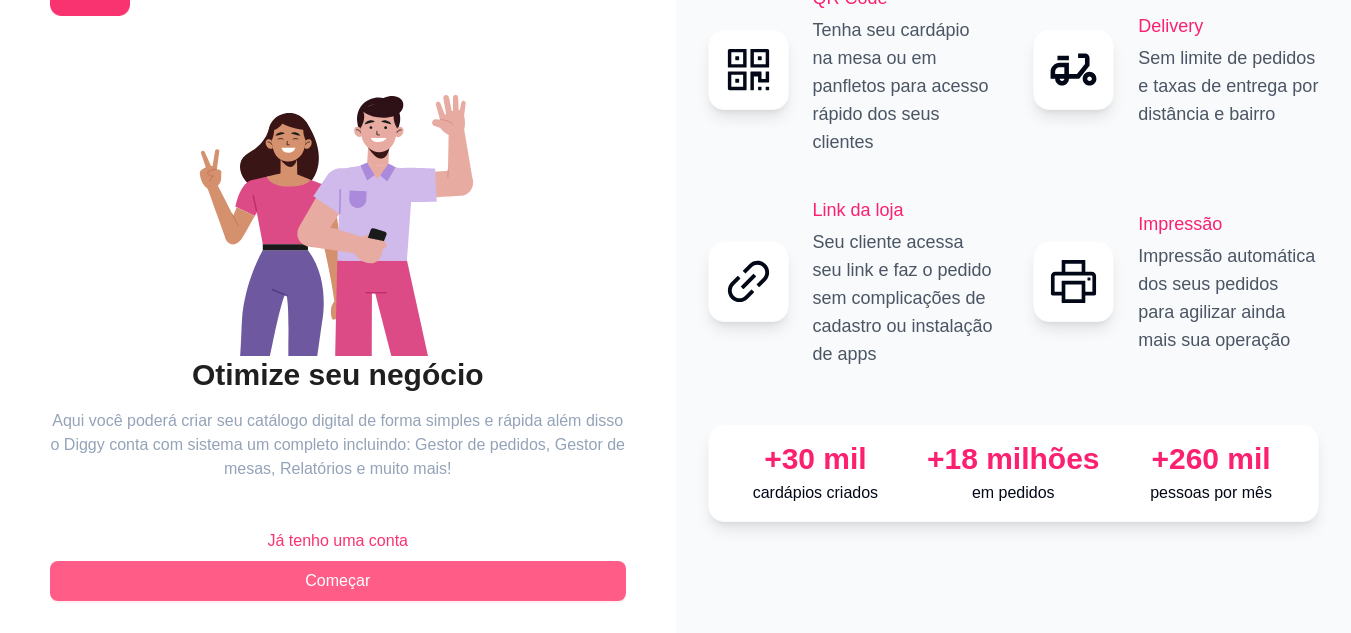 click on "Começar" at bounding box center [338, 581] 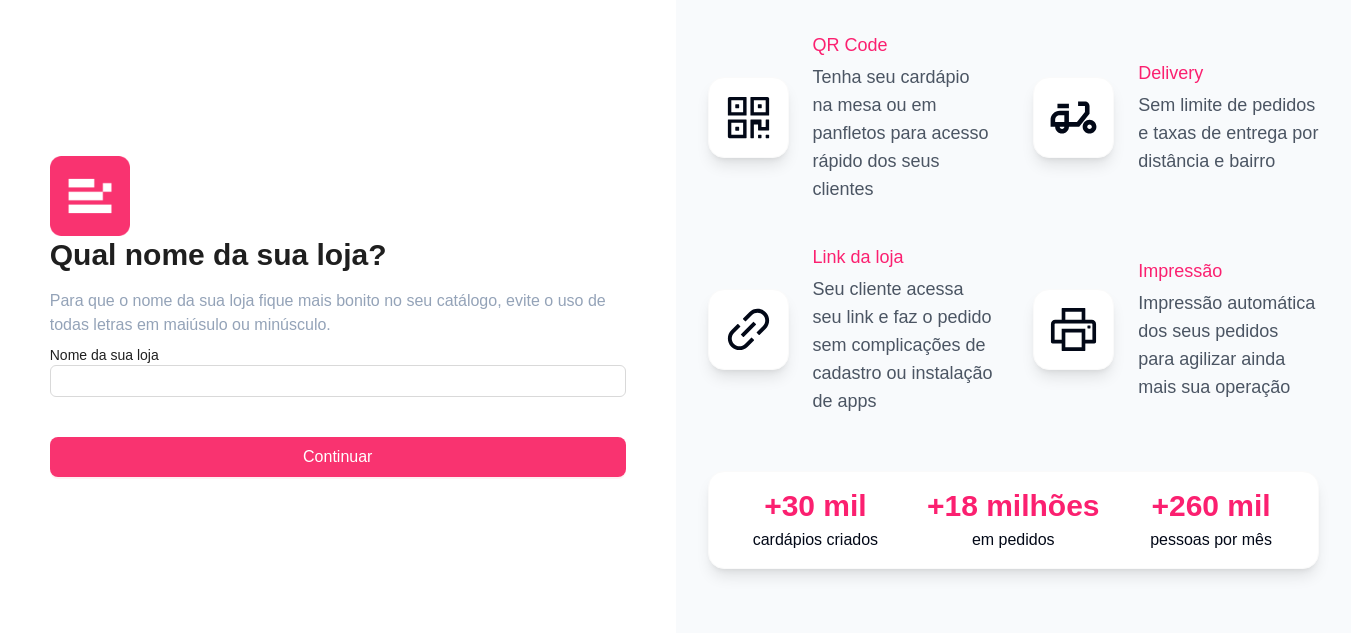 scroll, scrollTop: 0, scrollLeft: 0, axis: both 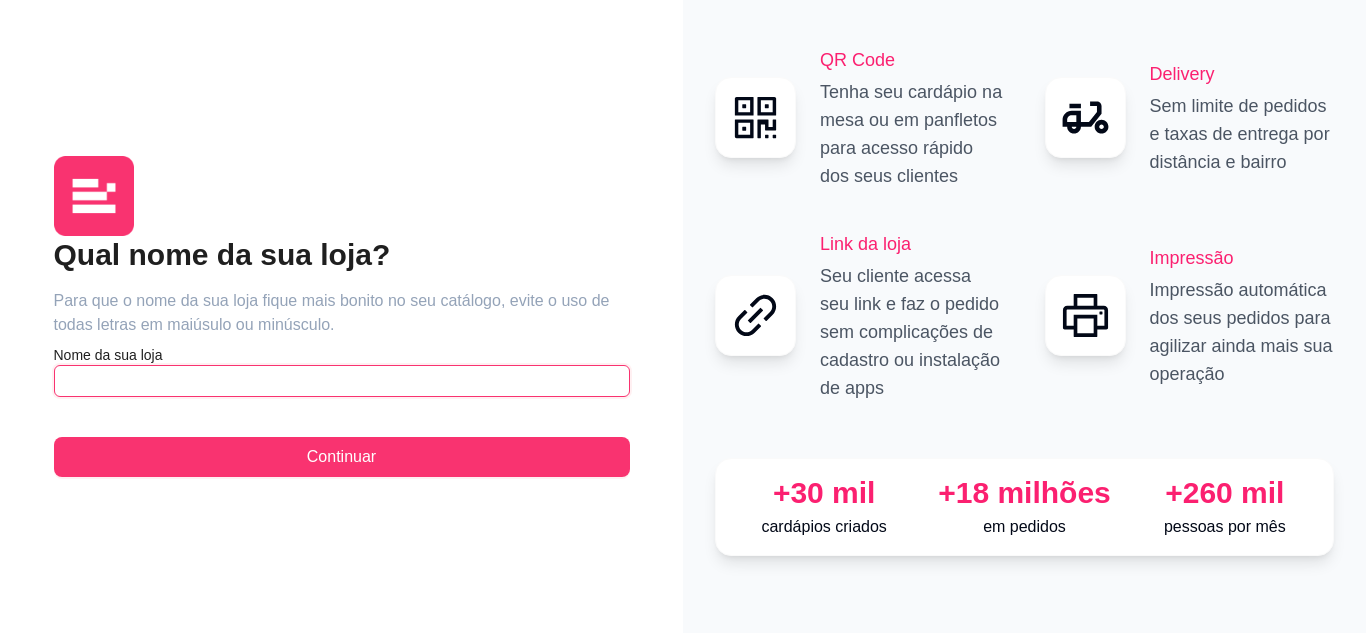 click at bounding box center [342, 381] 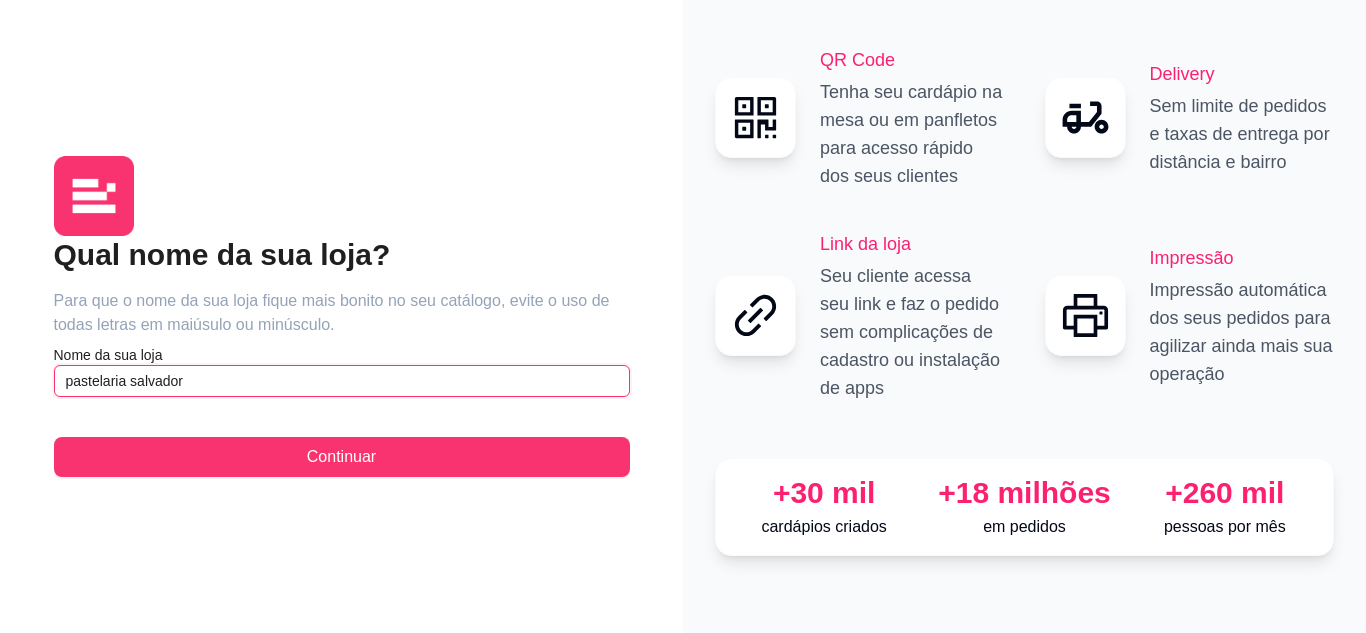 type on "pastelaria salvador" 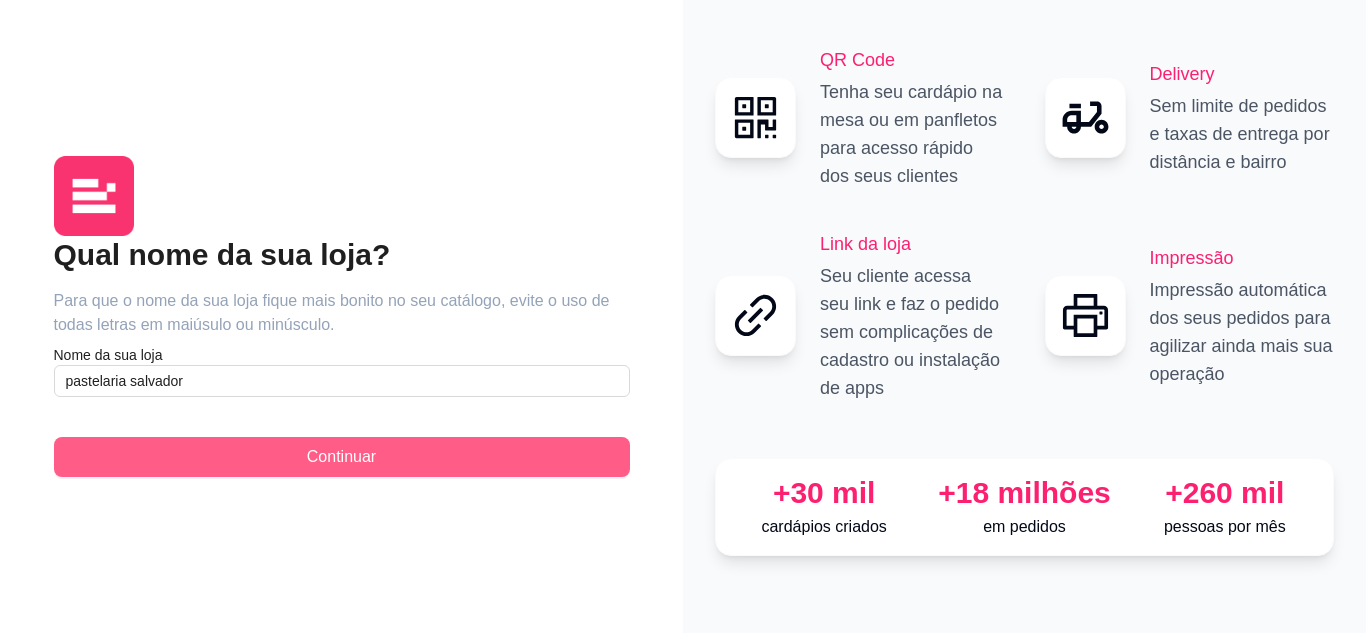 click on "Continuar" at bounding box center (342, 457) 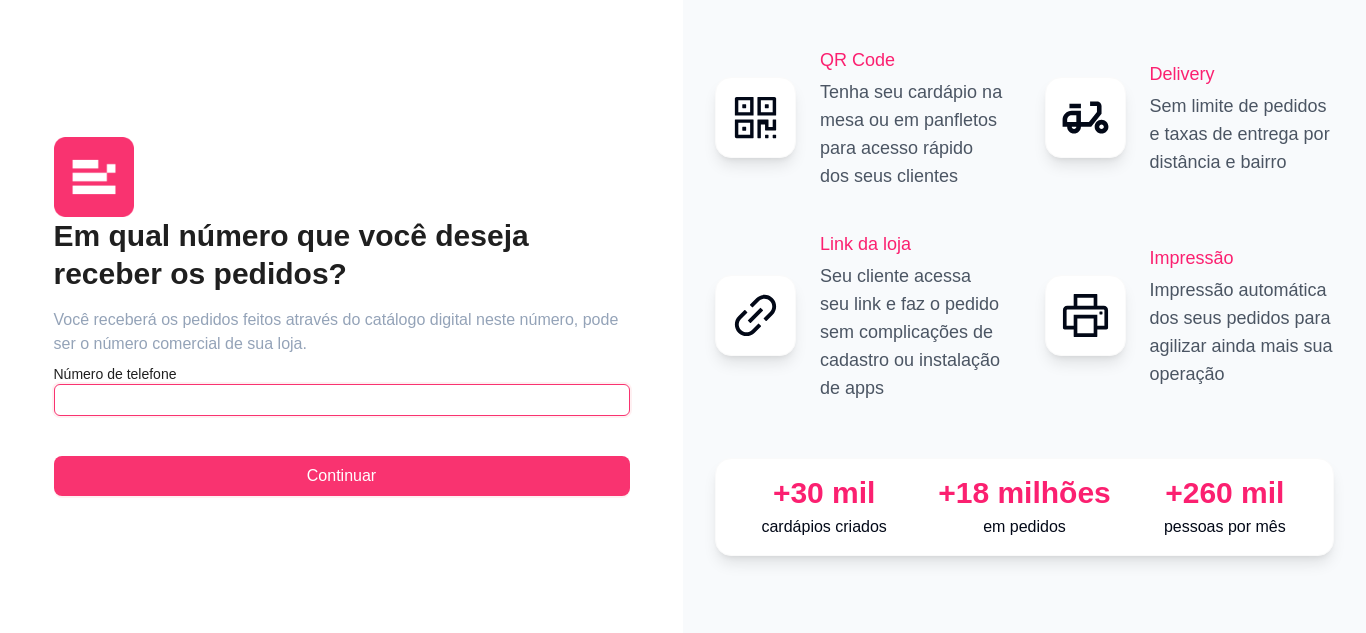 click at bounding box center (342, 400) 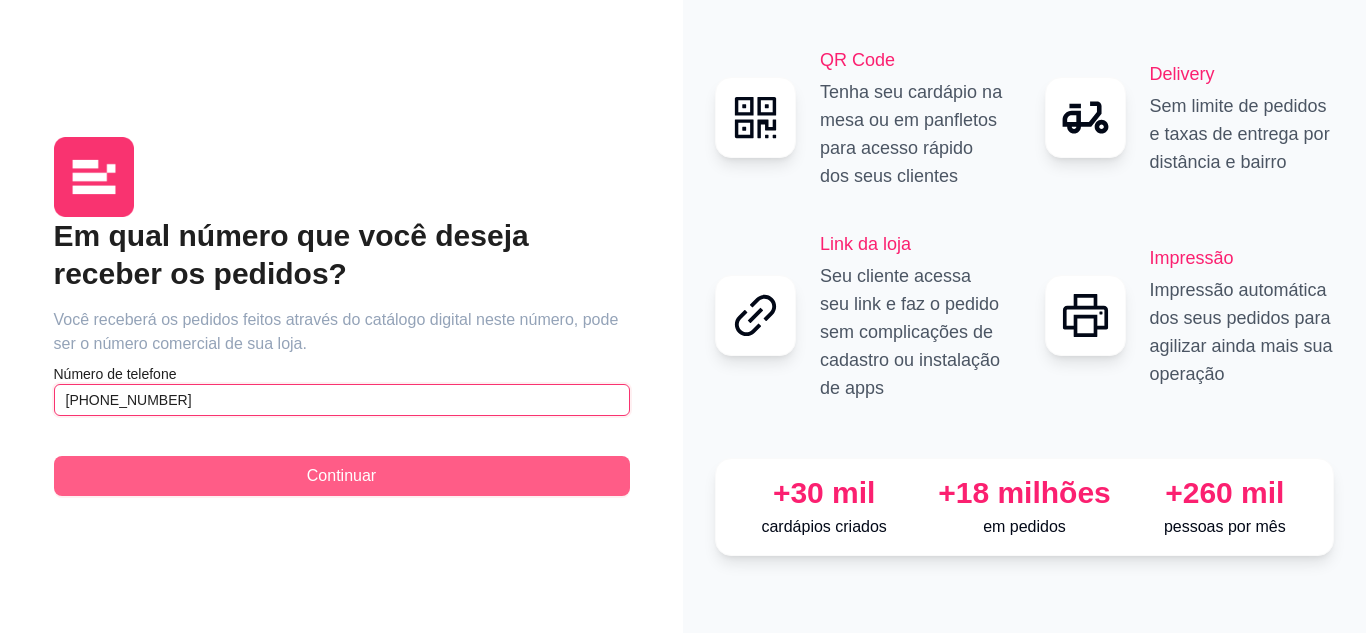 type on "[PHONE_NUMBER]" 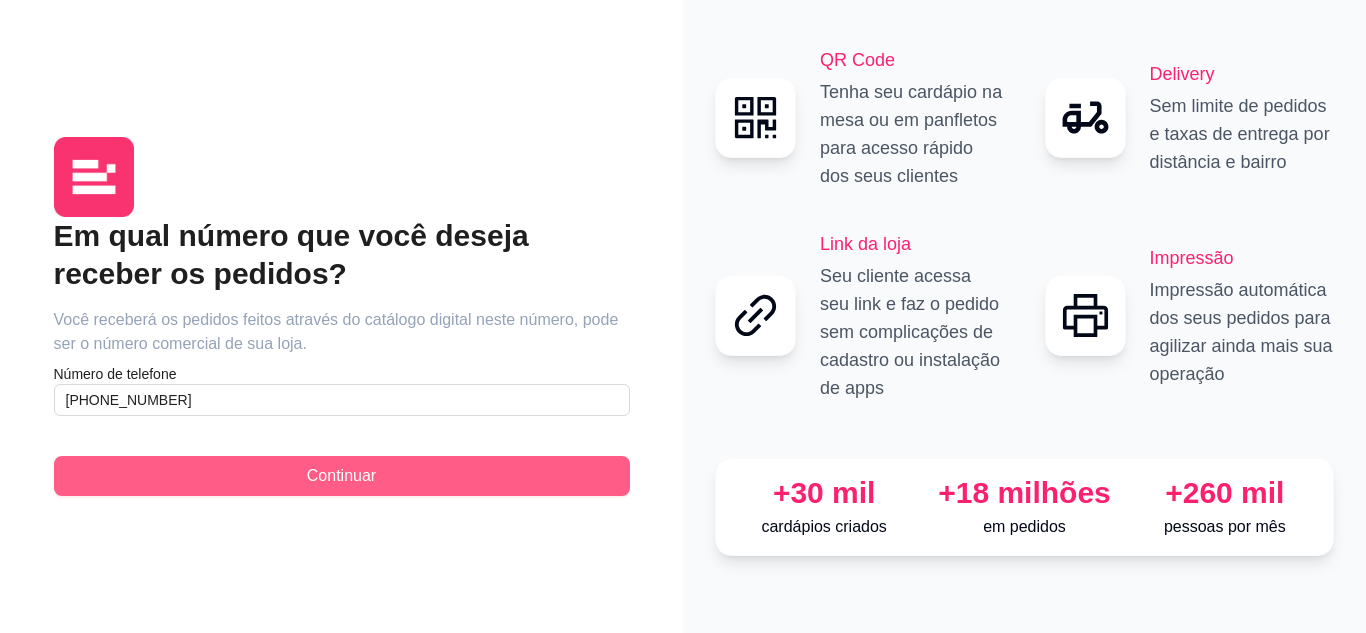 click on "Continuar" at bounding box center [342, 476] 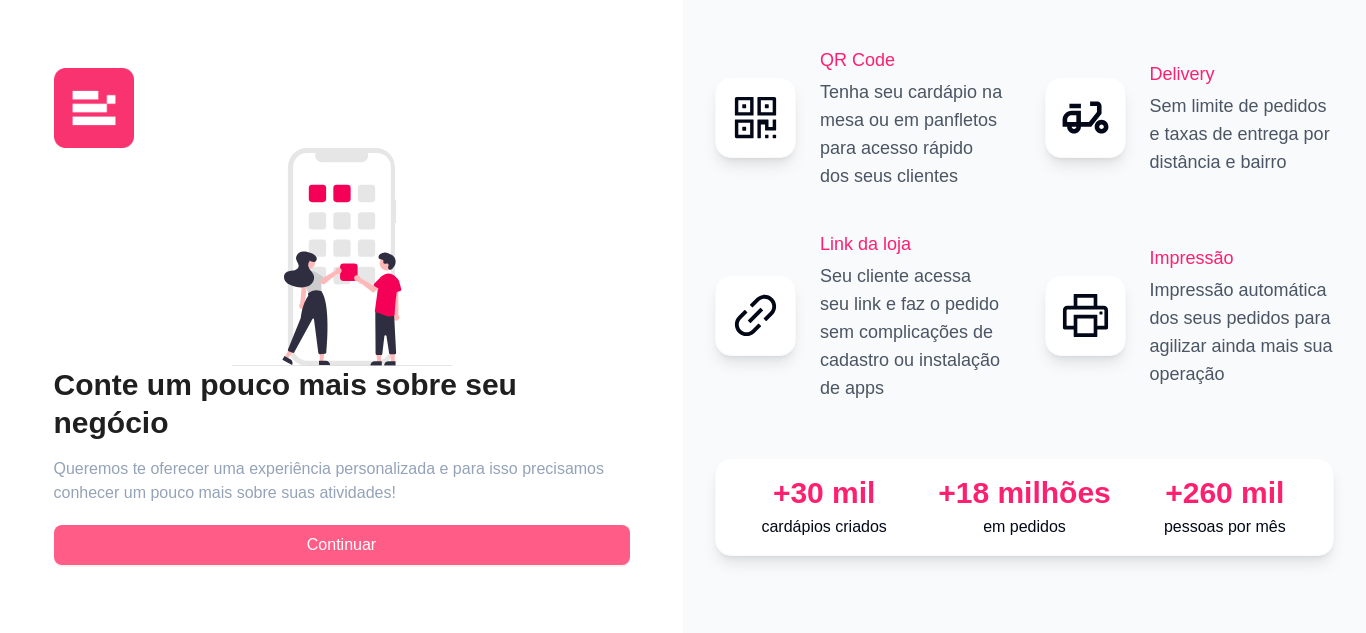 click on "Continuar" at bounding box center [341, 545] 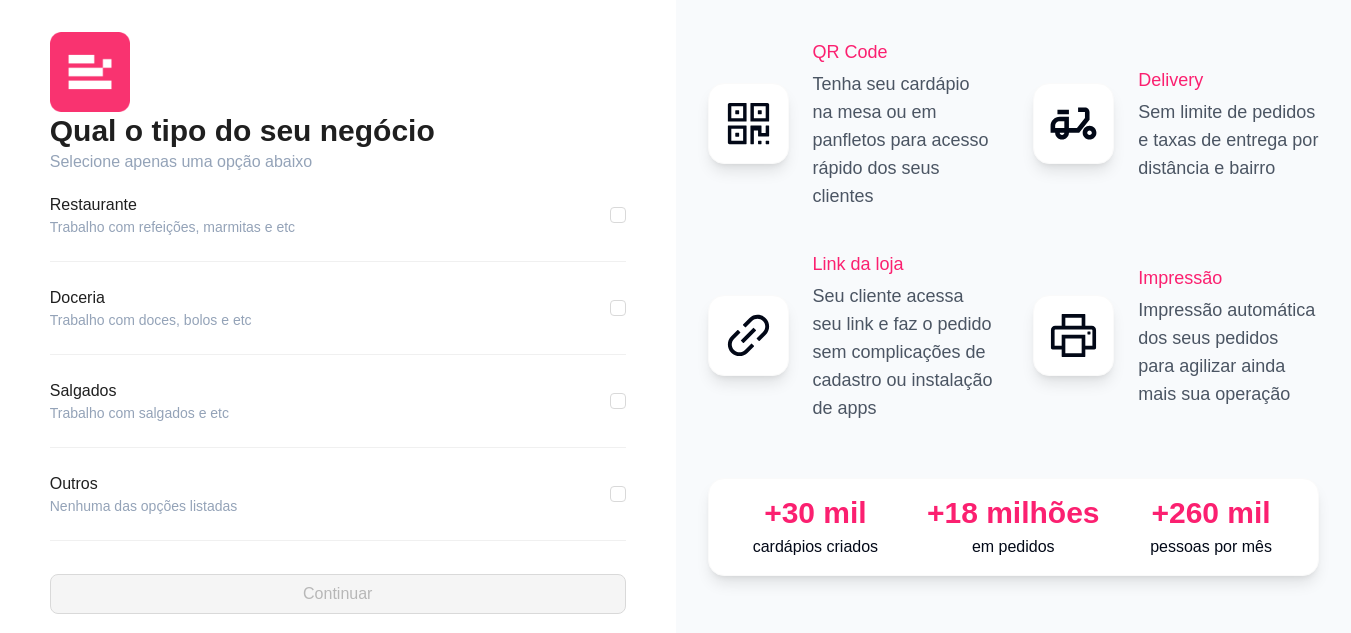 scroll, scrollTop: 384, scrollLeft: 0, axis: vertical 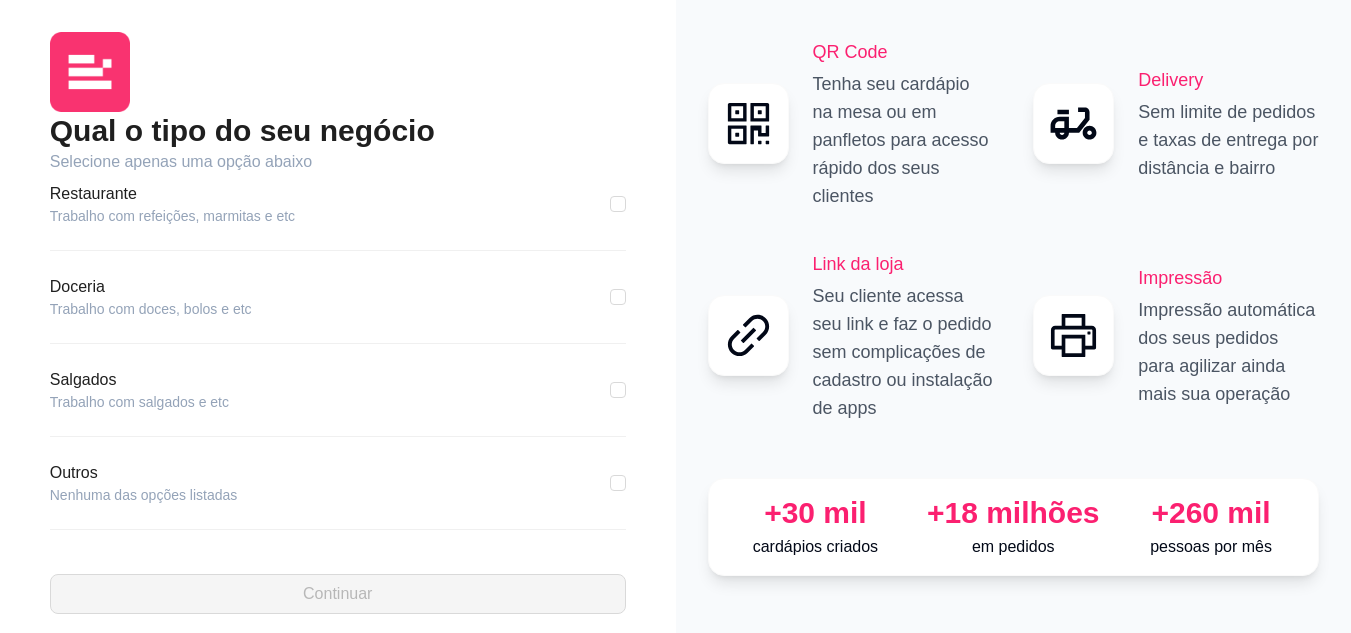 click on "Trabalho com salgados e etc" at bounding box center (139, 402) 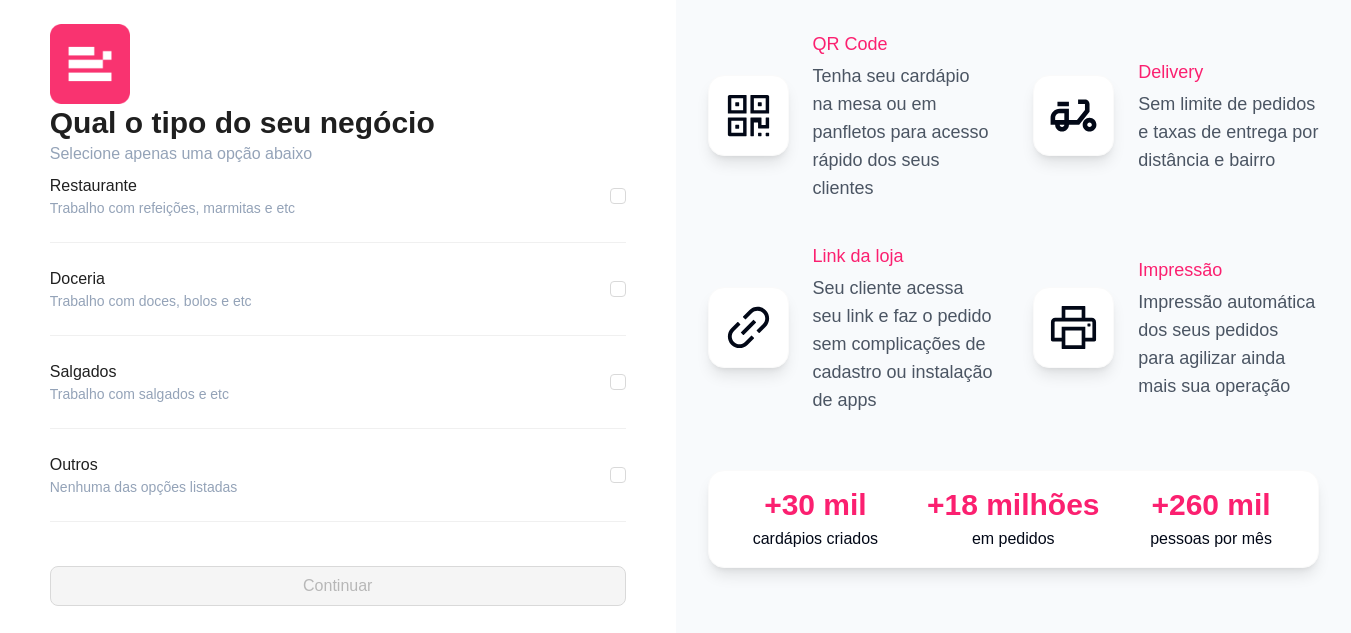 scroll, scrollTop: 13, scrollLeft: 0, axis: vertical 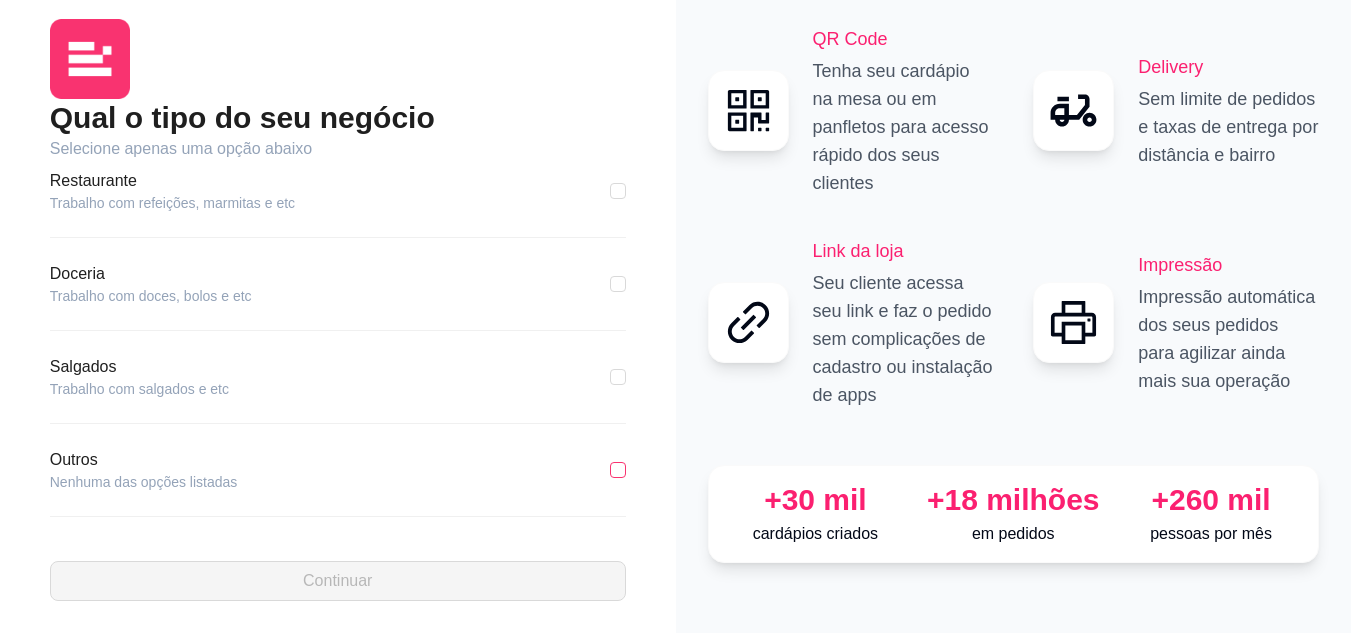 click at bounding box center (618, 470) 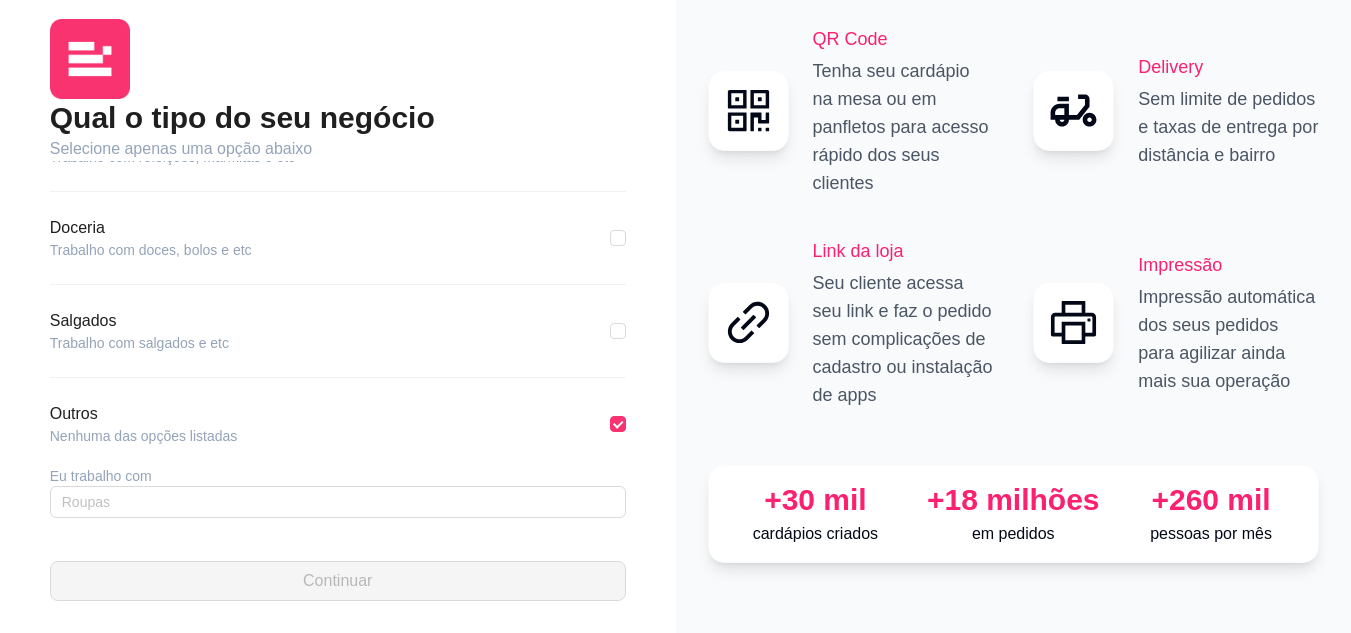 scroll, scrollTop: 456, scrollLeft: 0, axis: vertical 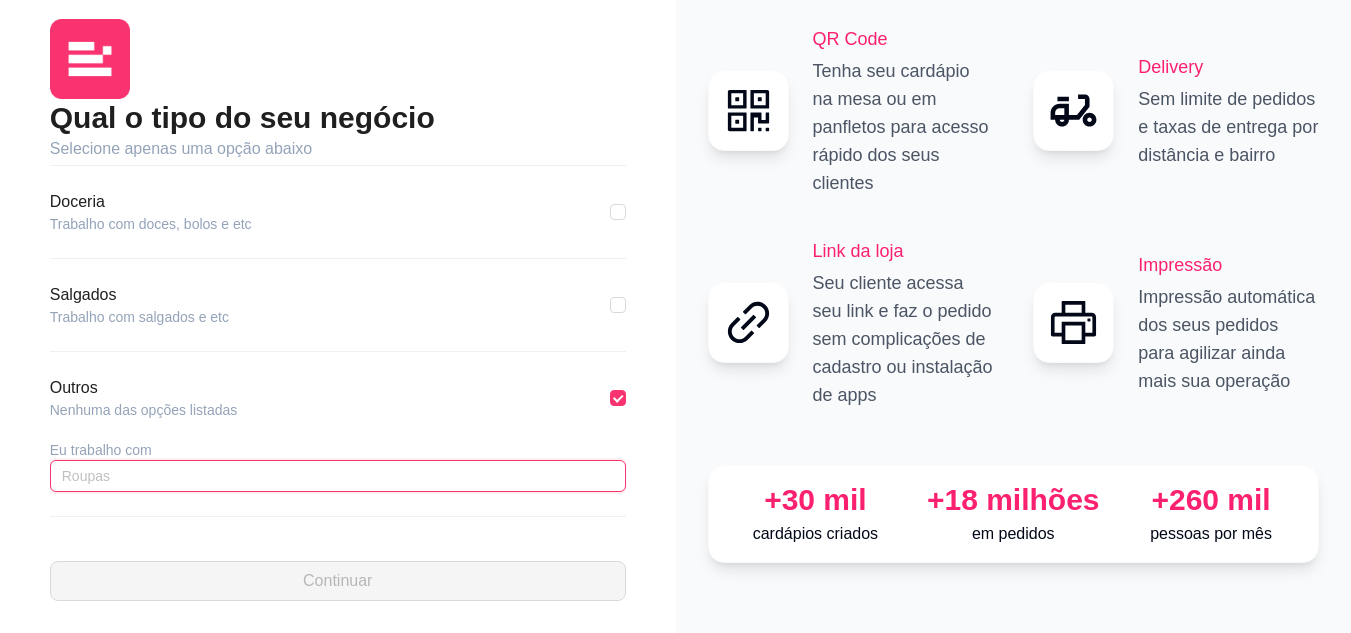 click at bounding box center [338, 476] 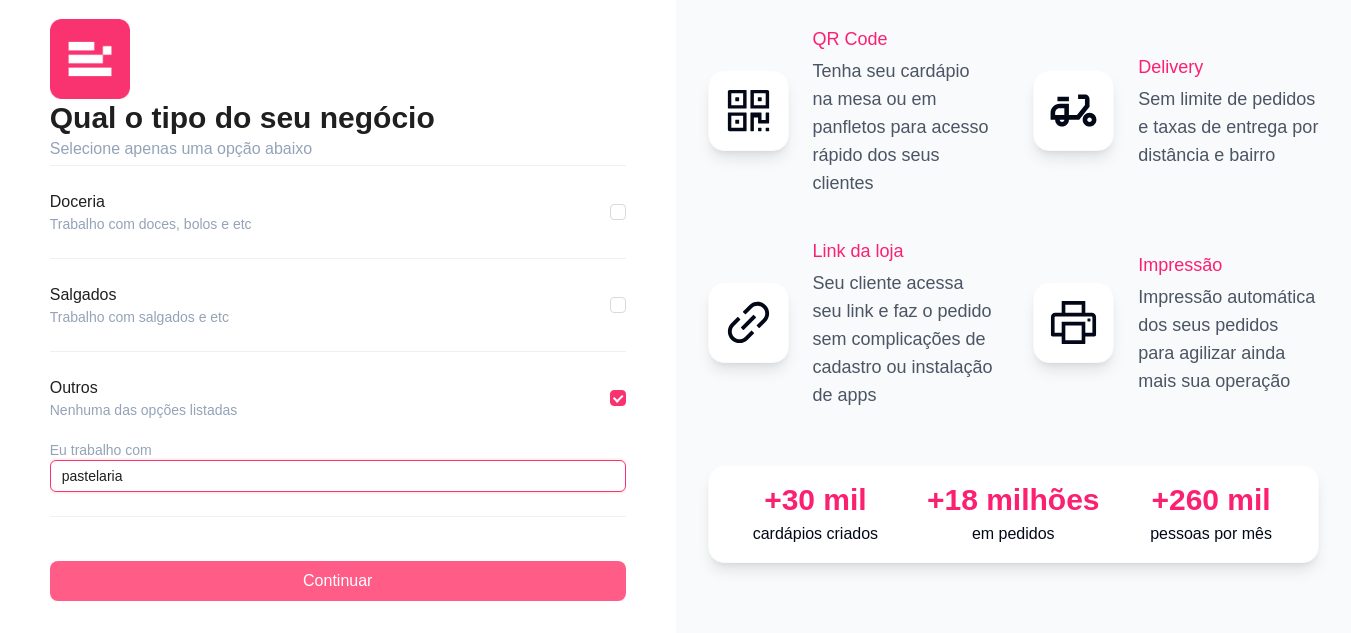 type on "pastelaria" 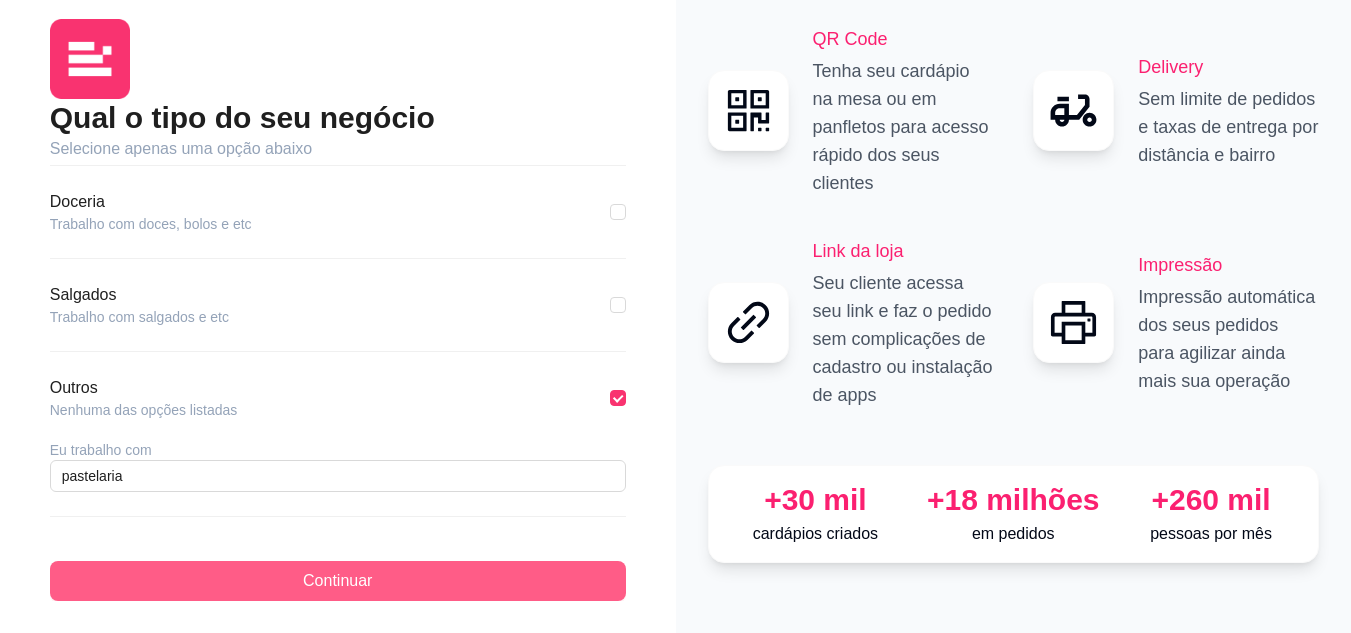 click on "Continuar" at bounding box center (337, 581) 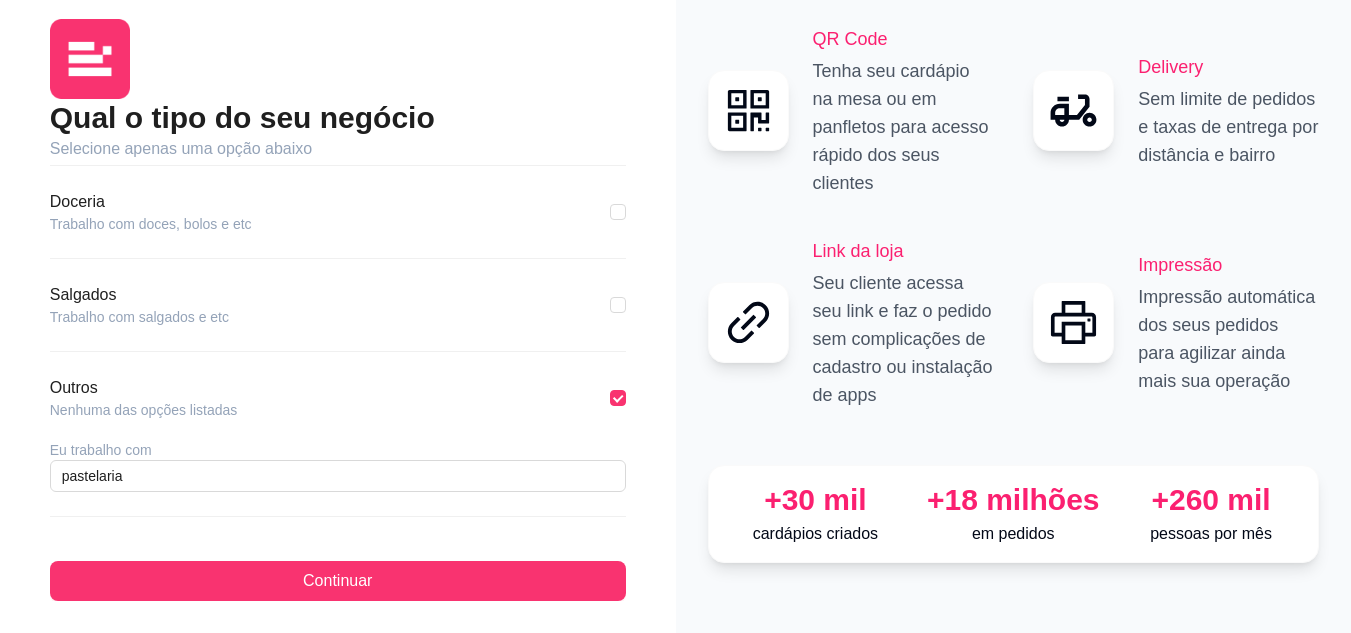 scroll, scrollTop: 0, scrollLeft: 0, axis: both 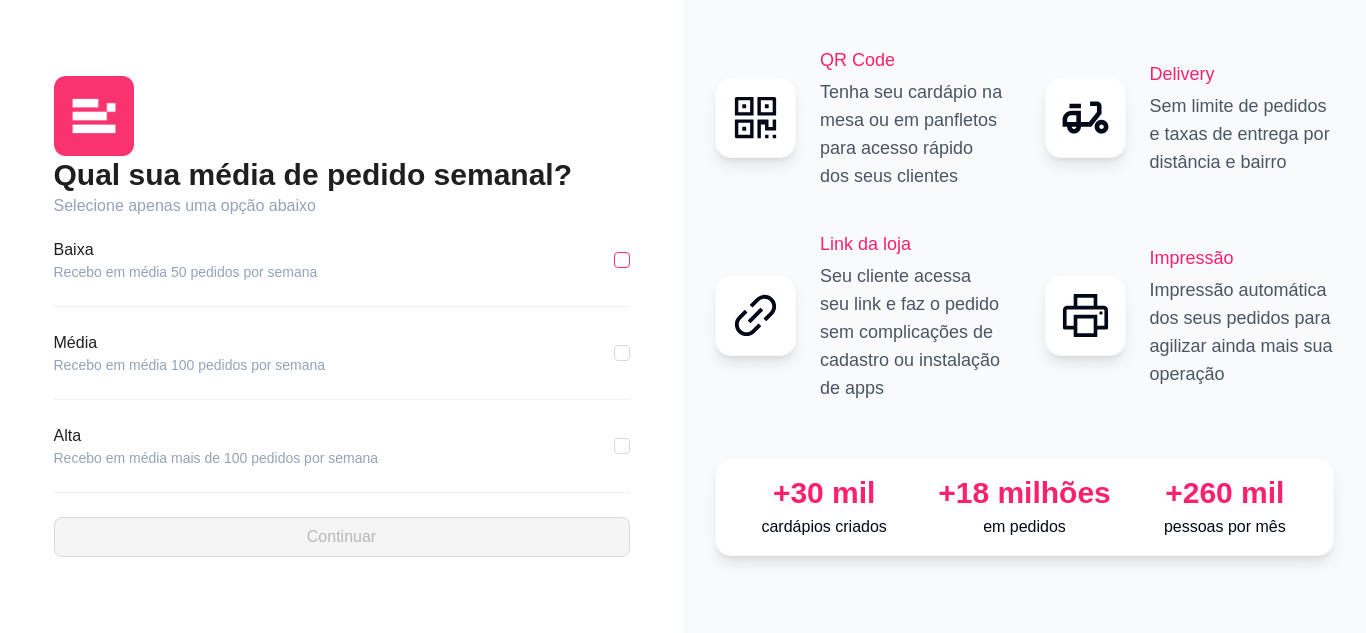 click at bounding box center [622, 260] 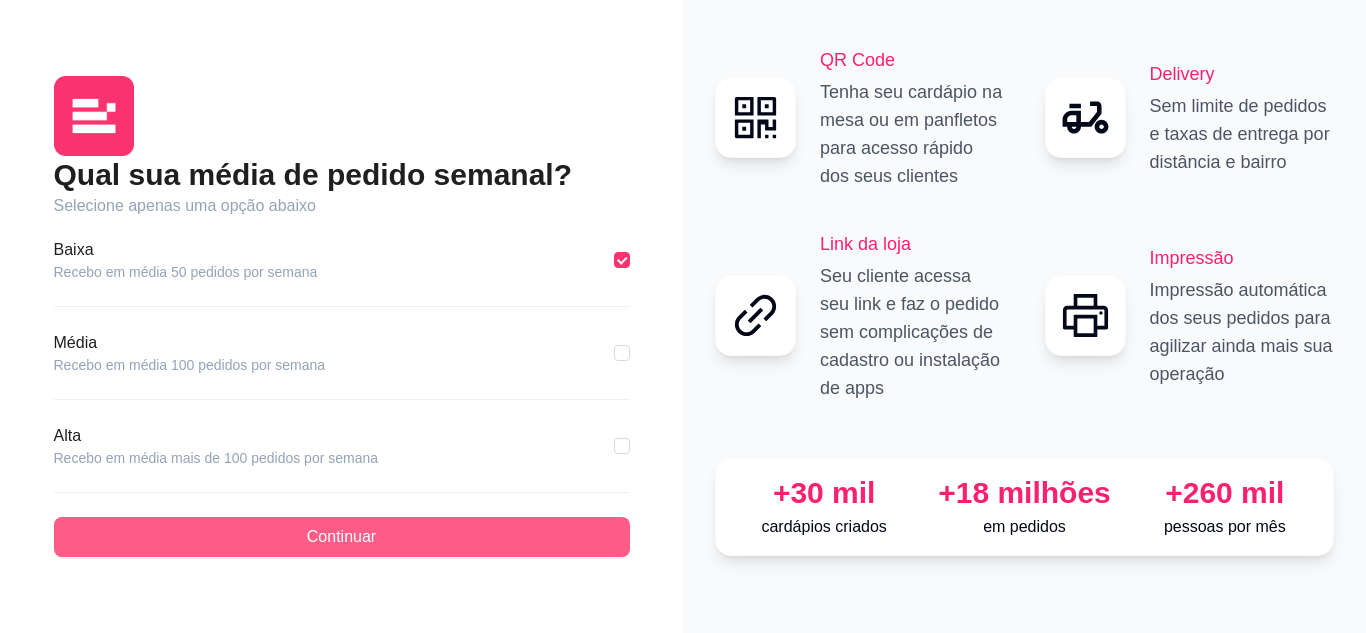click on "Continuar" at bounding box center (342, 537) 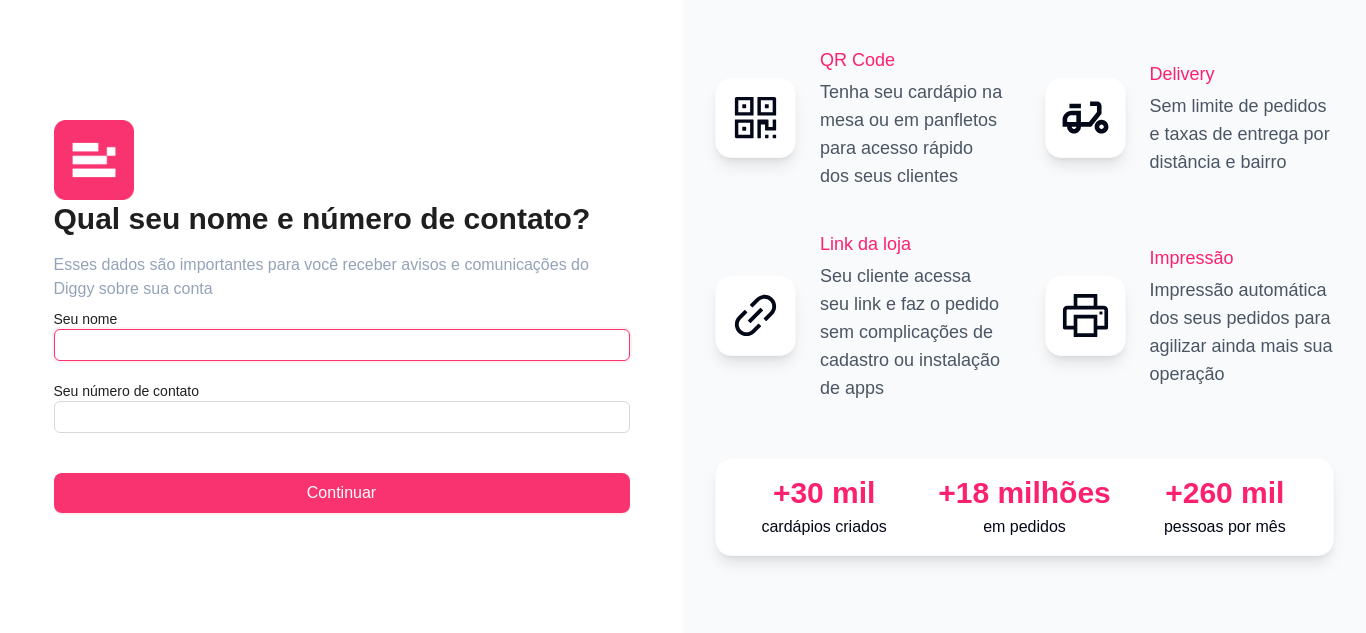 click at bounding box center [342, 345] 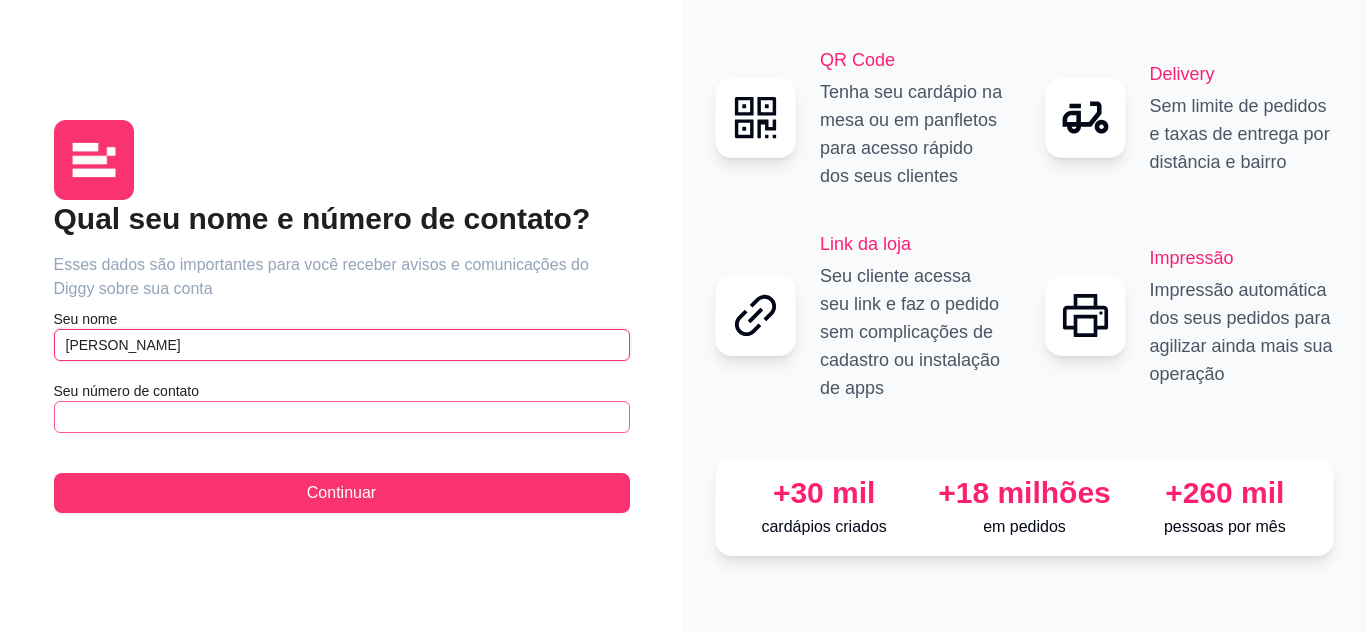 type on "[PERSON_NAME]" 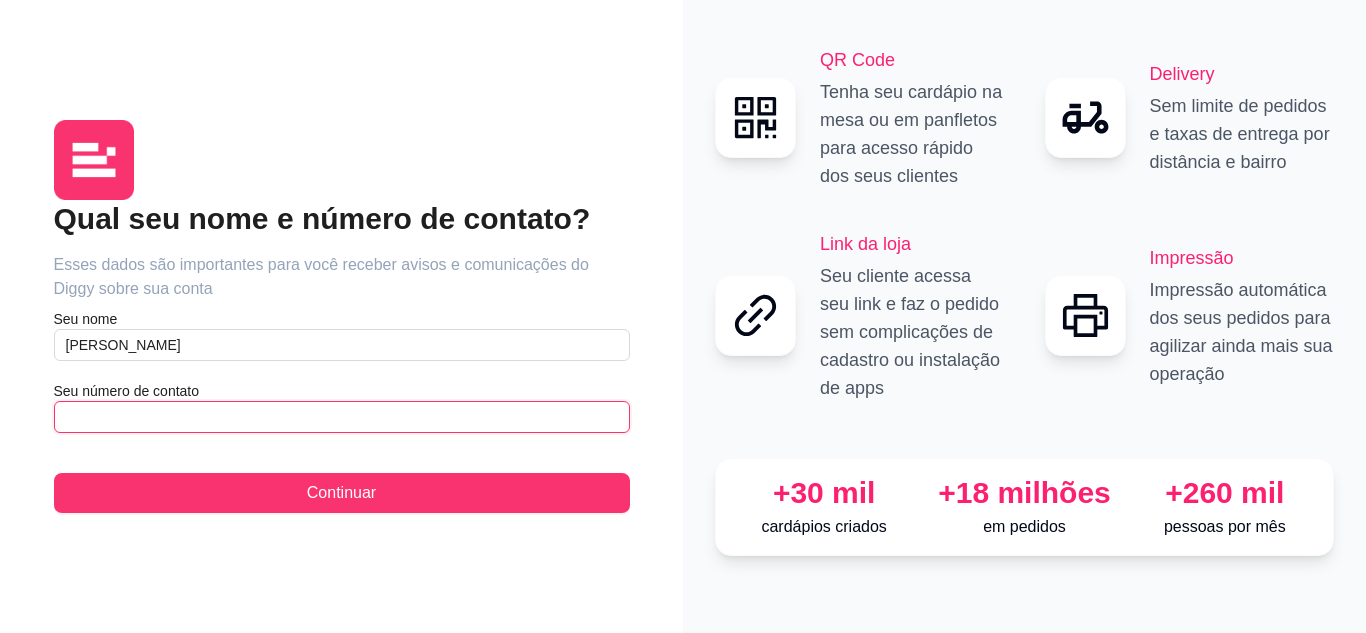click at bounding box center [342, 417] 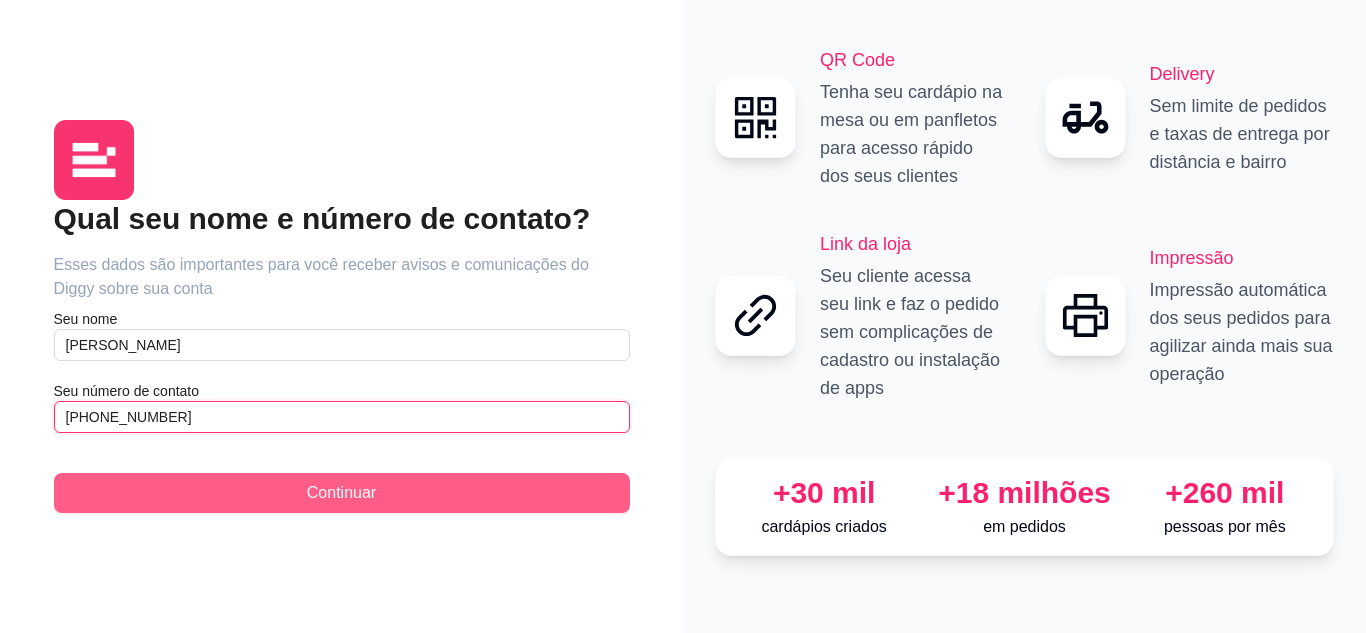 type on "[PHONE_NUMBER]" 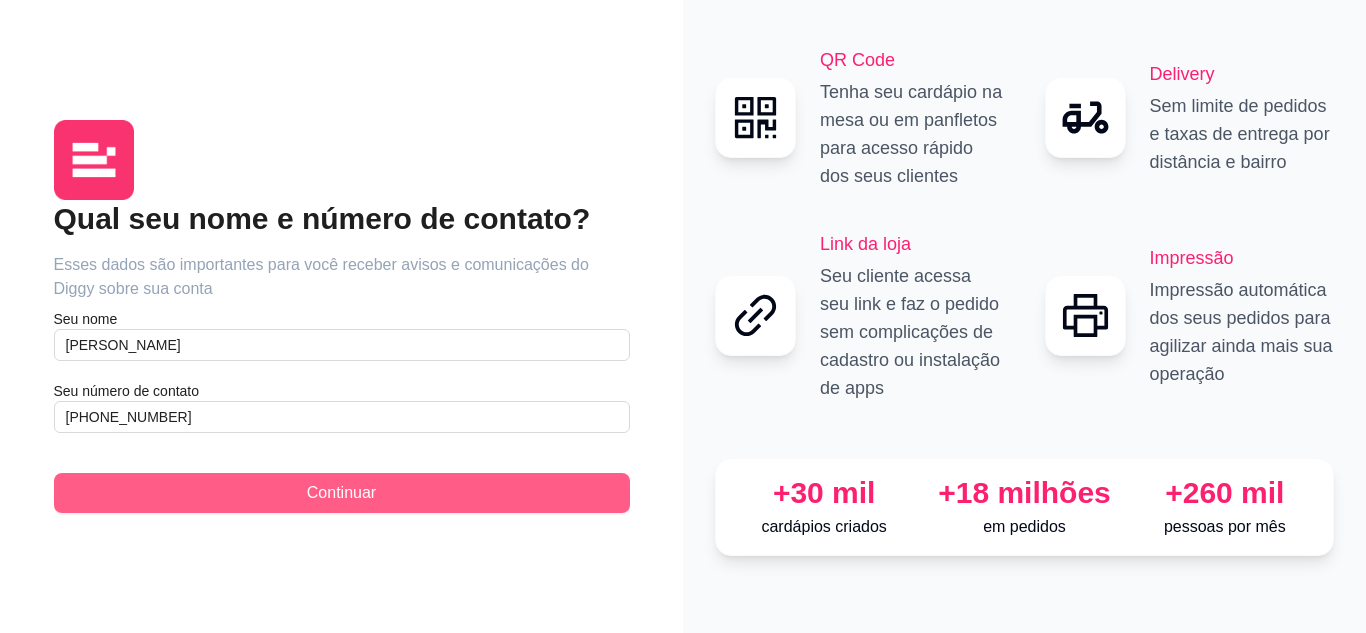 click on "Continuar" at bounding box center (342, 493) 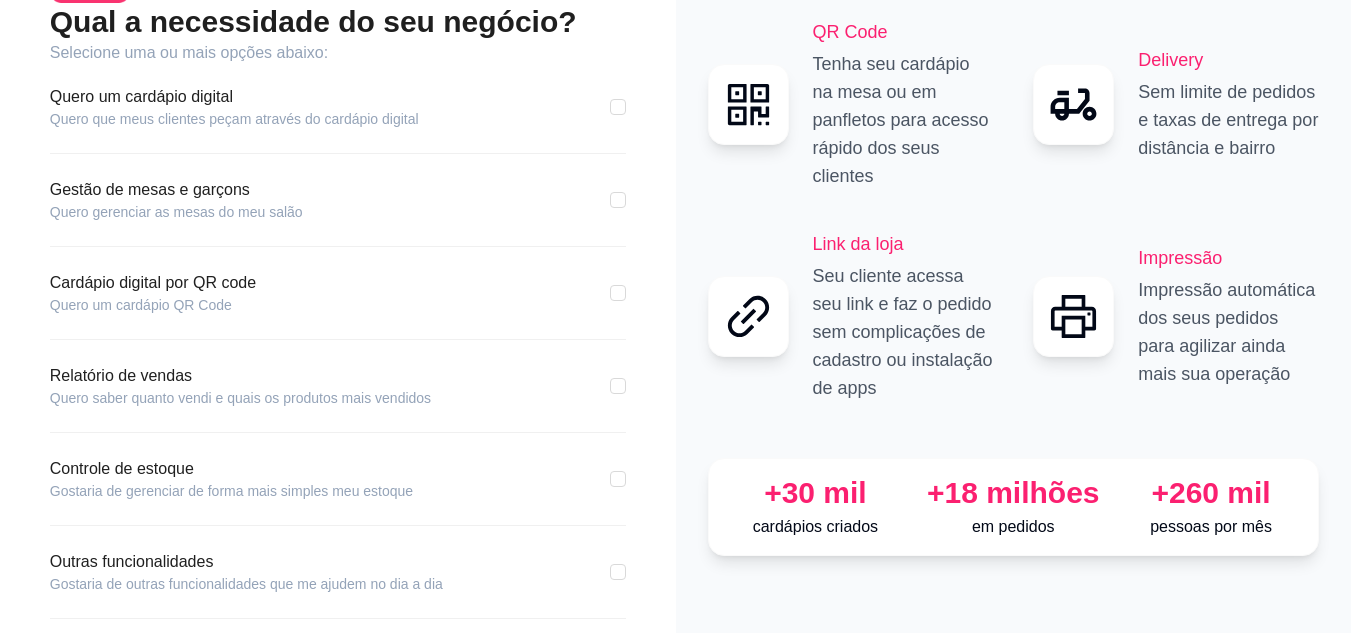 scroll, scrollTop: 0, scrollLeft: 0, axis: both 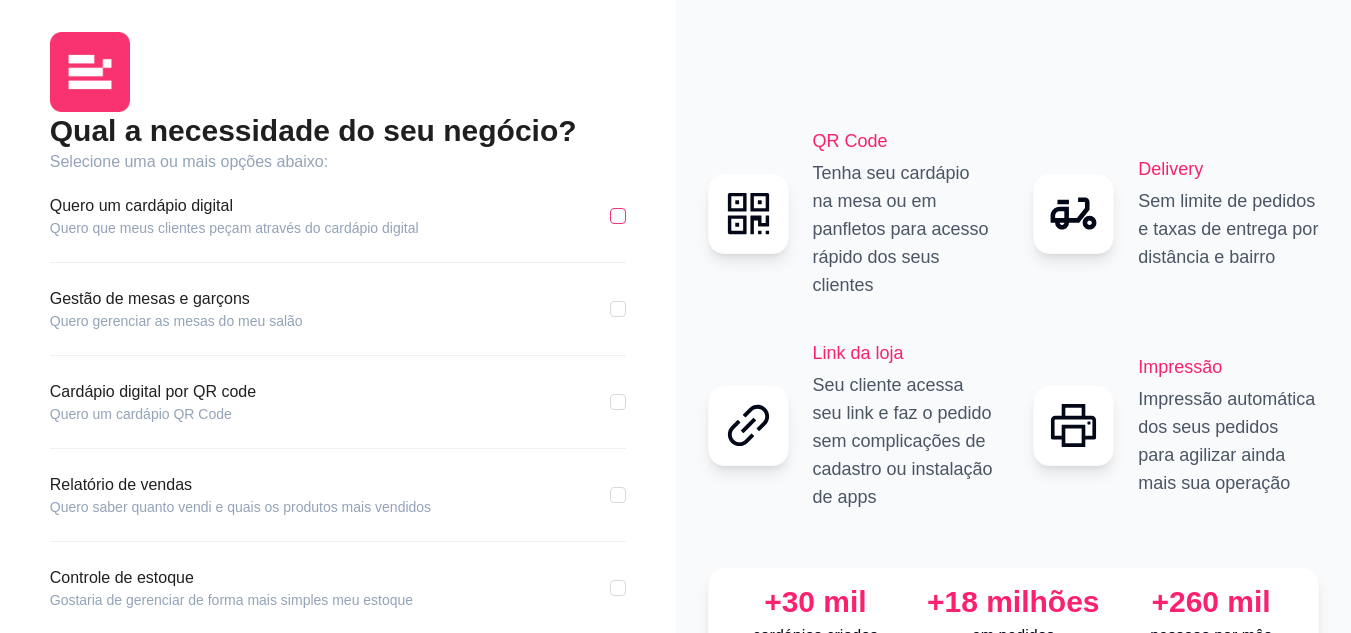 click at bounding box center (618, 216) 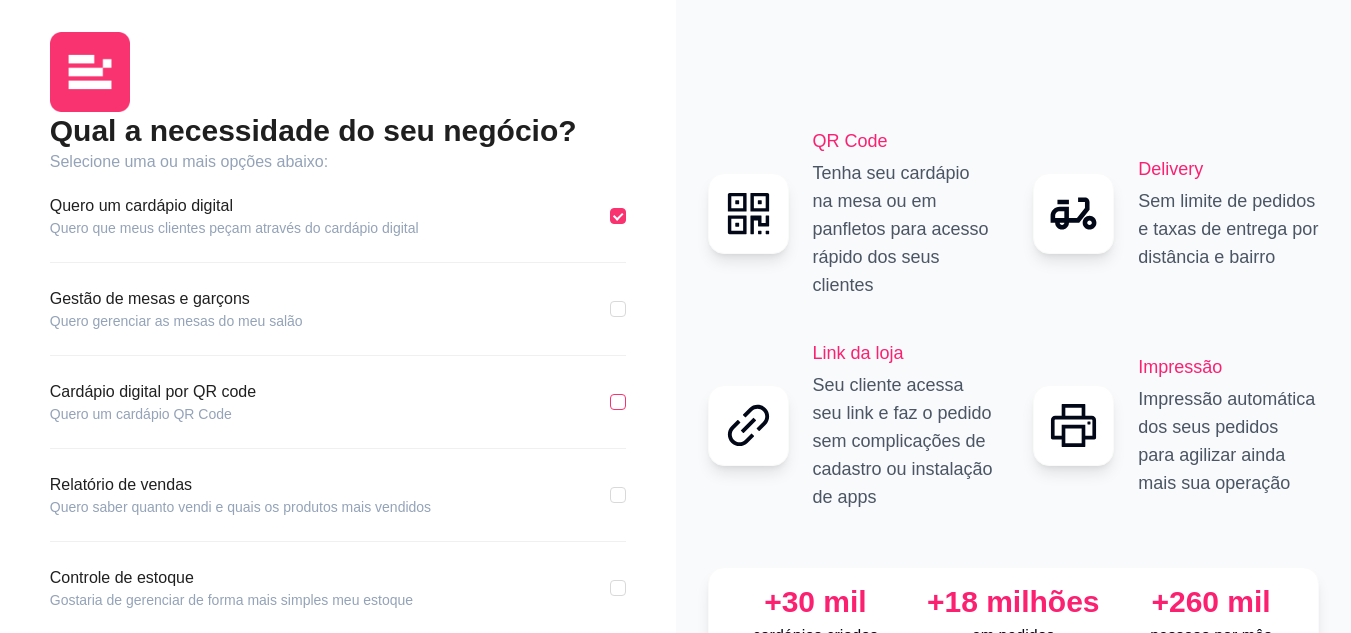click at bounding box center [618, 402] 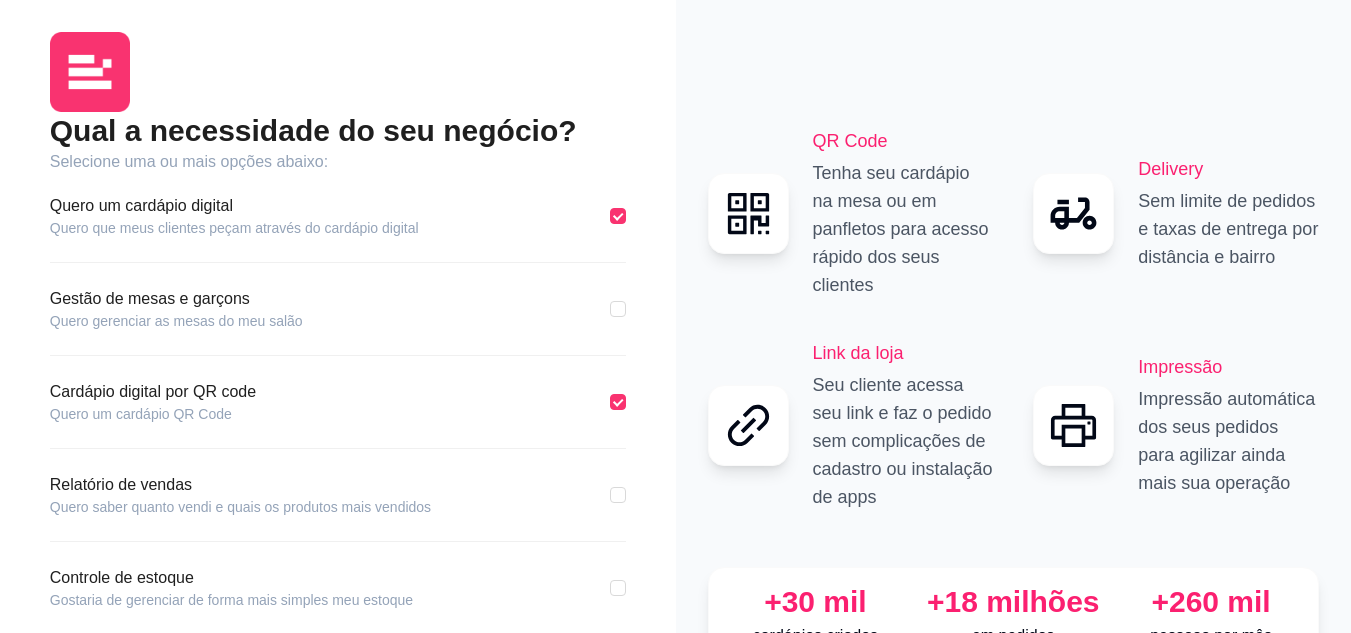 scroll, scrollTop: 100, scrollLeft: 0, axis: vertical 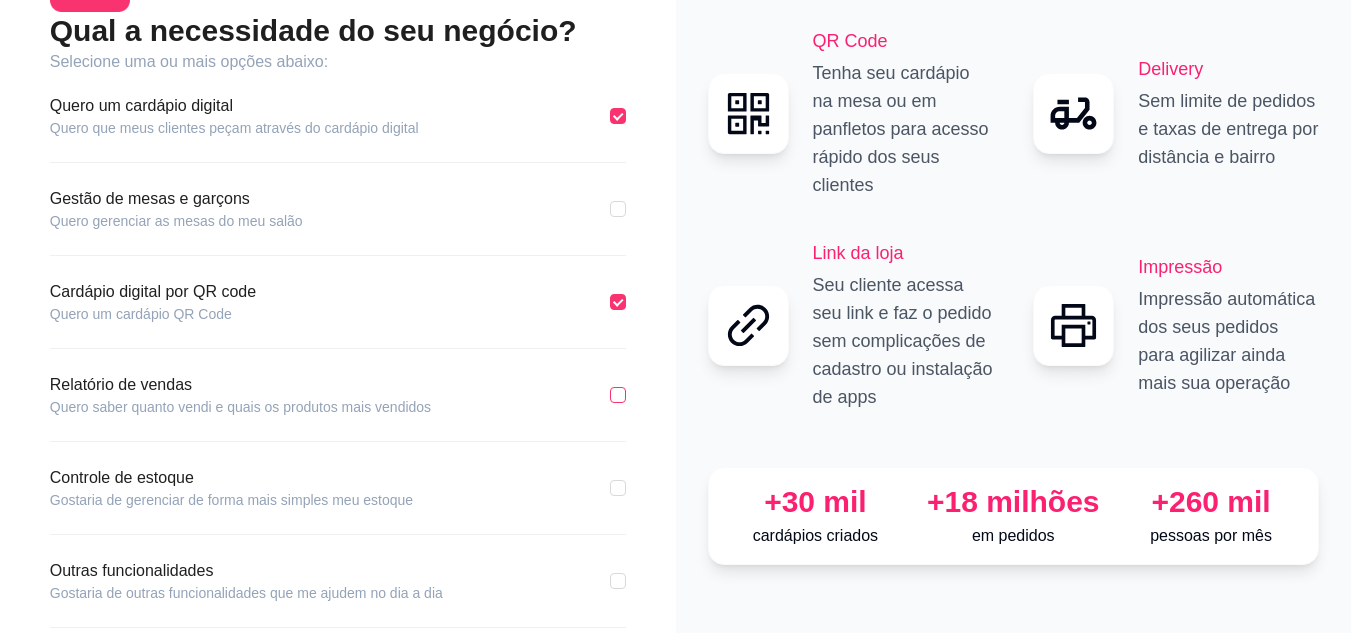 click at bounding box center (618, 395) 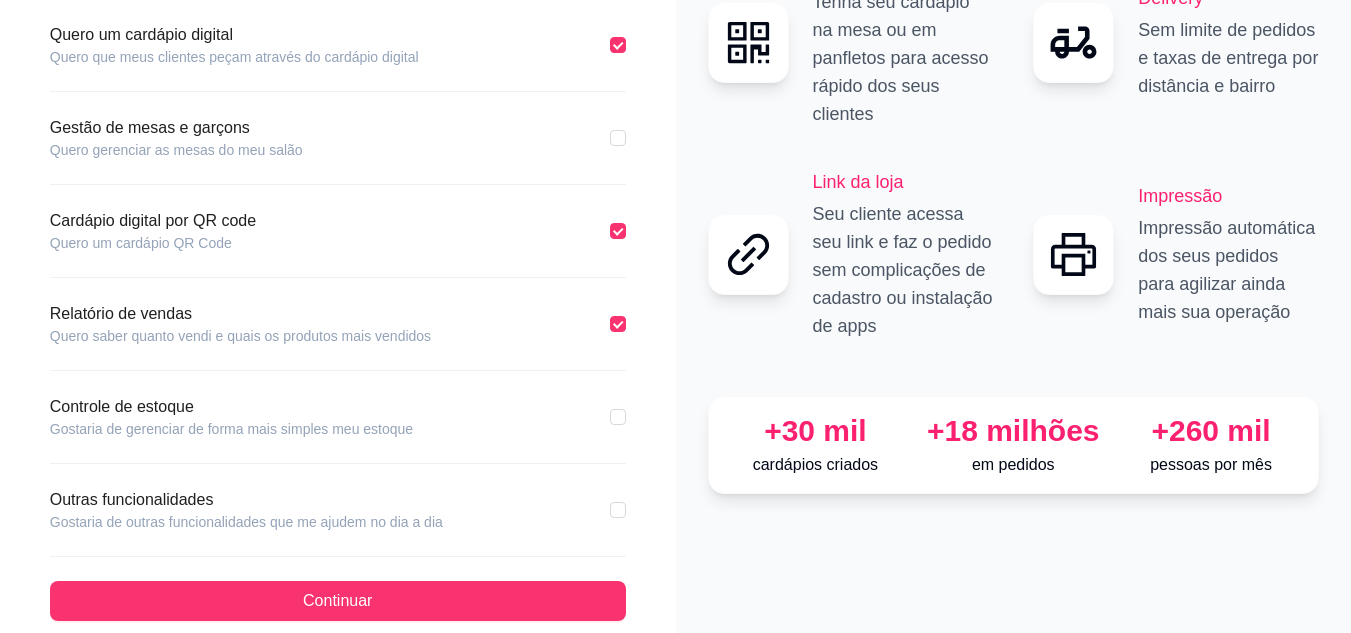 scroll, scrollTop: 191, scrollLeft: 0, axis: vertical 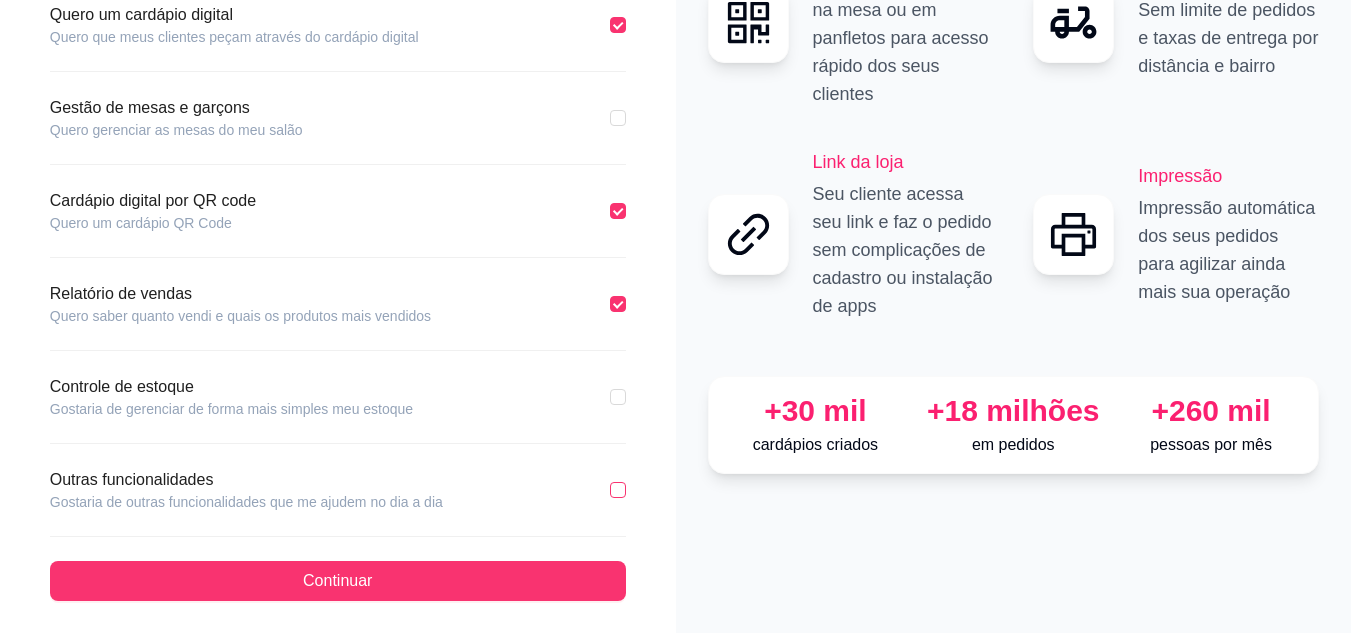 click at bounding box center (618, 490) 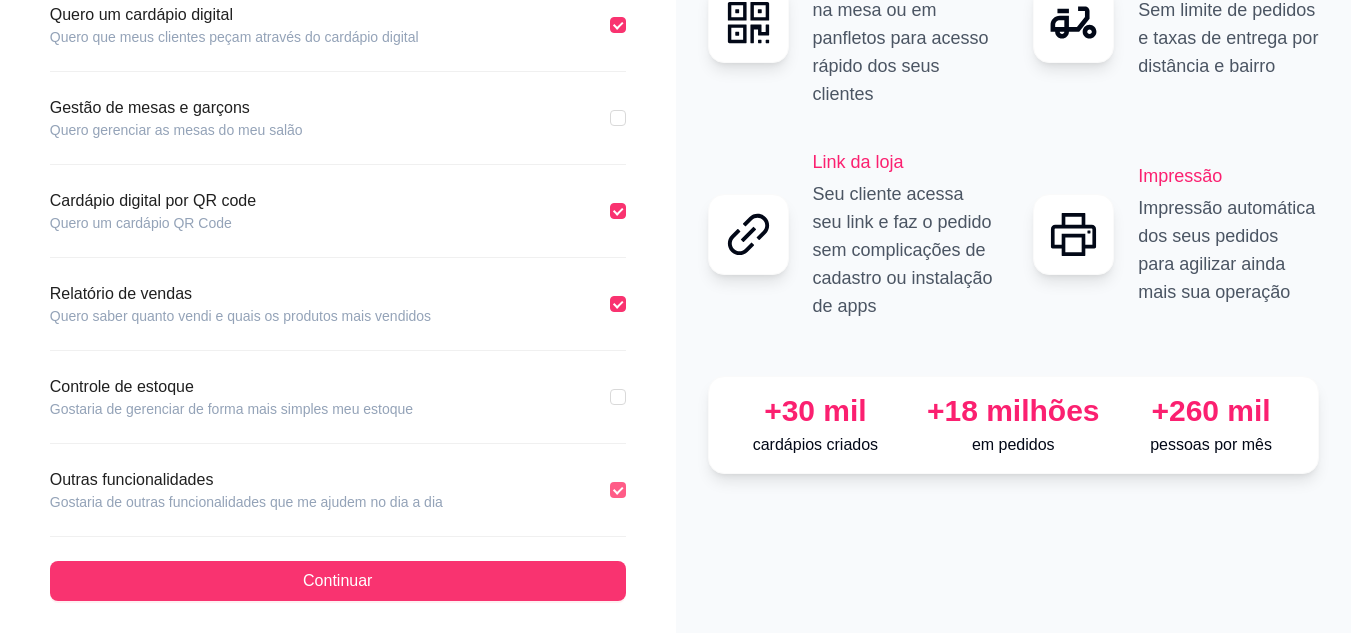 click at bounding box center [618, 490] 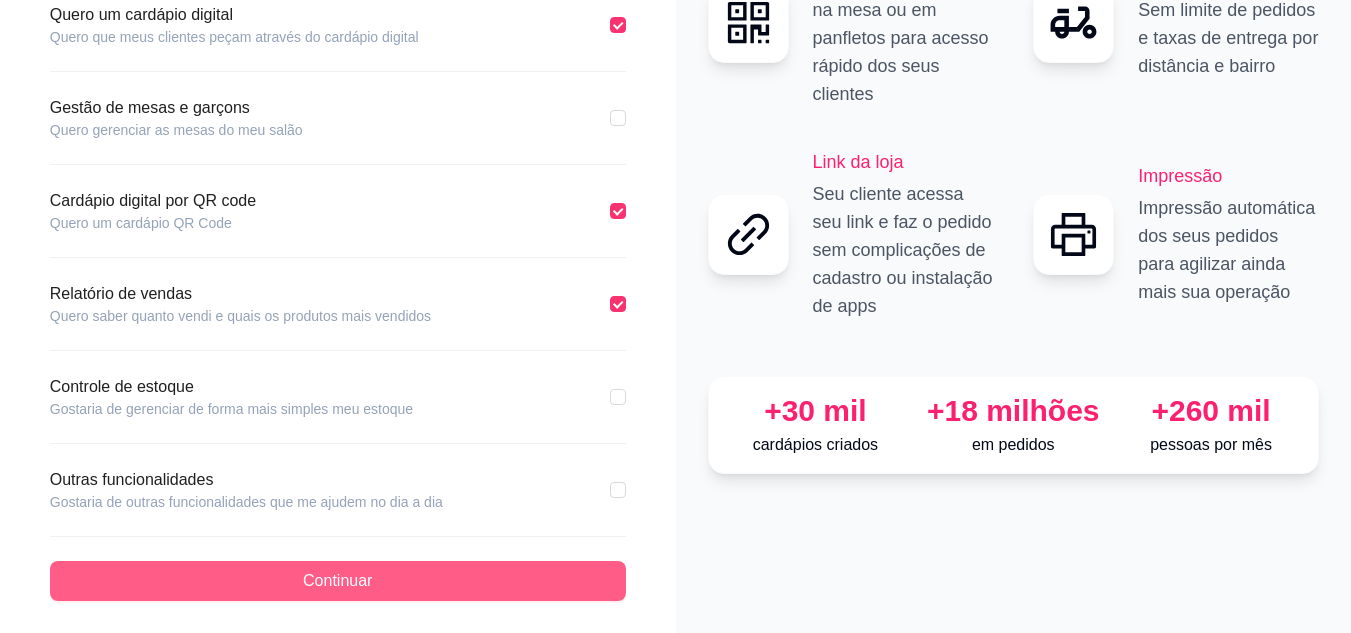 click on "Continuar" at bounding box center (338, 581) 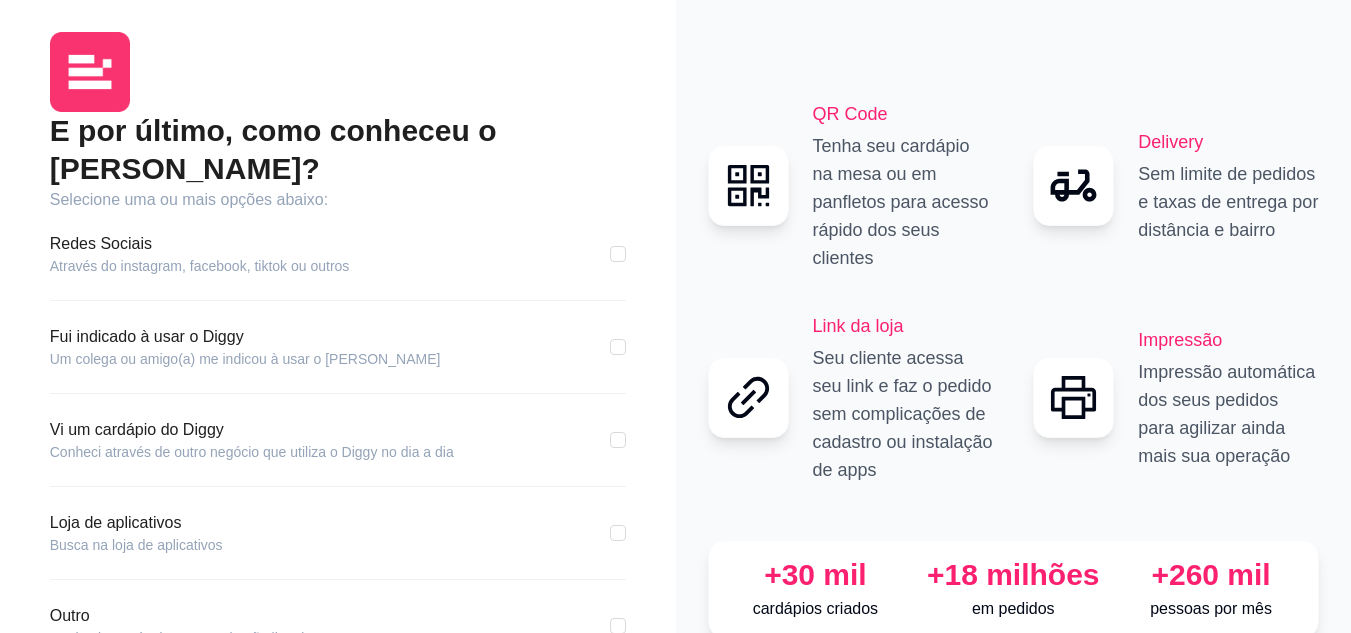 scroll, scrollTop: 98, scrollLeft: 0, axis: vertical 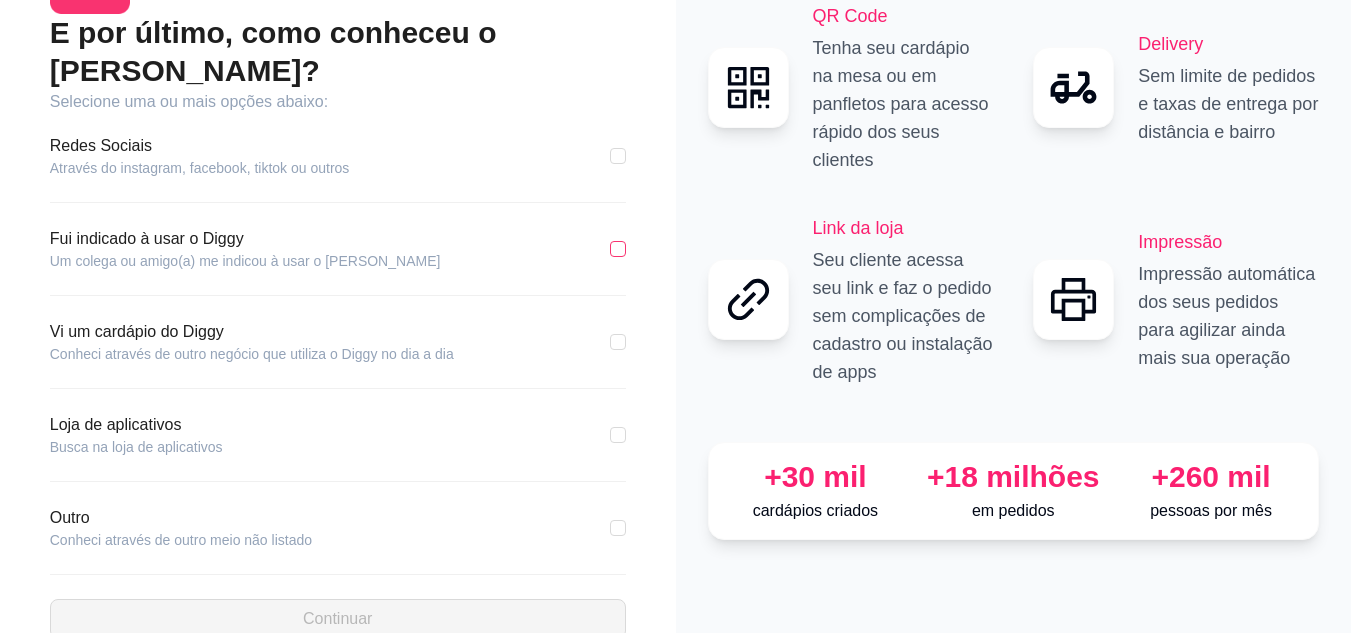 click at bounding box center (618, 249) 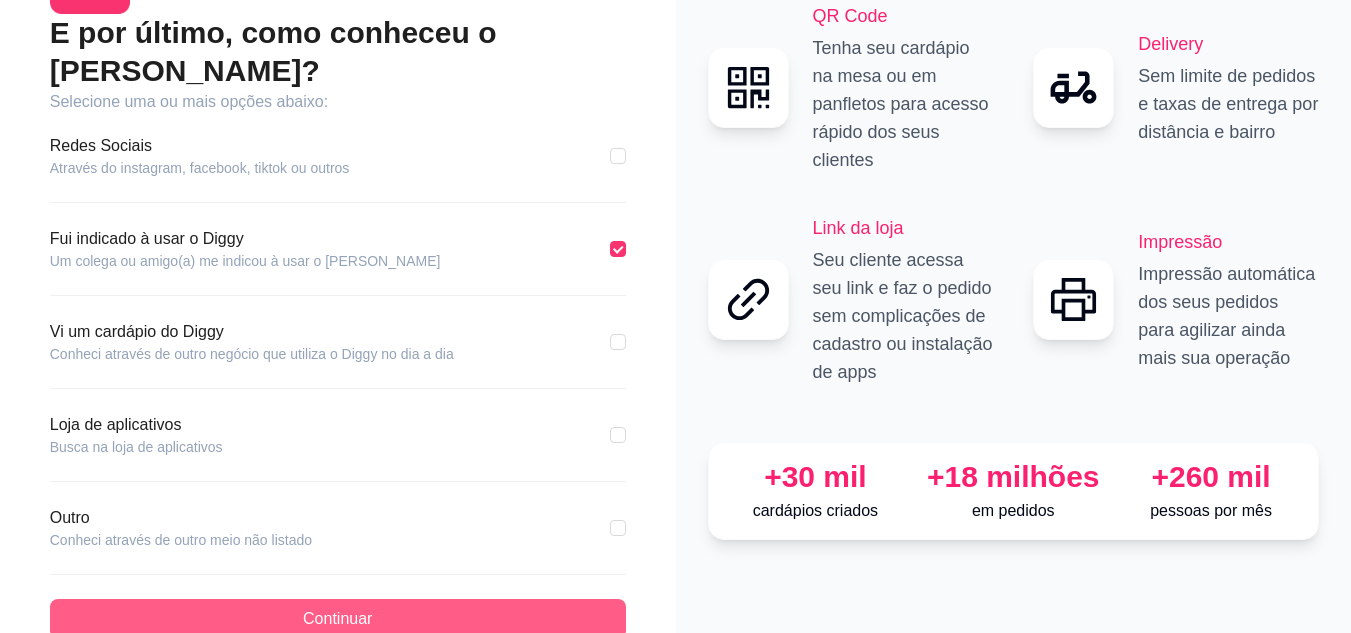 click on "Continuar" at bounding box center (338, 619) 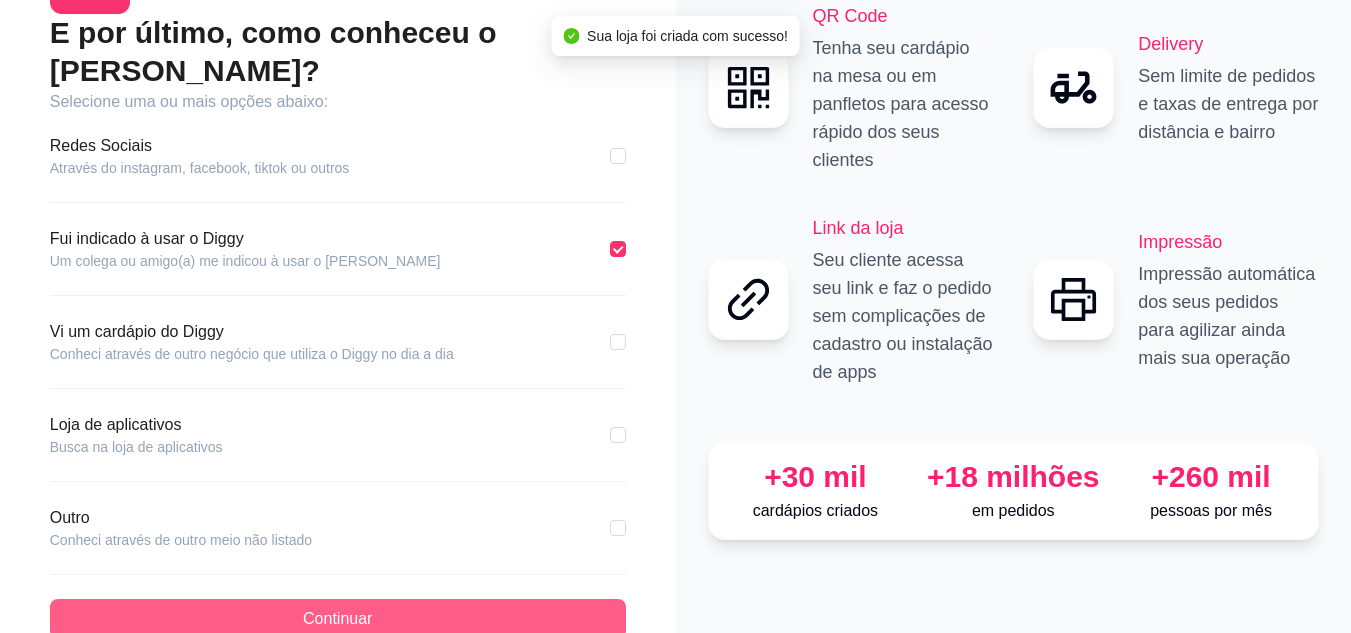 scroll, scrollTop: 0, scrollLeft: 0, axis: both 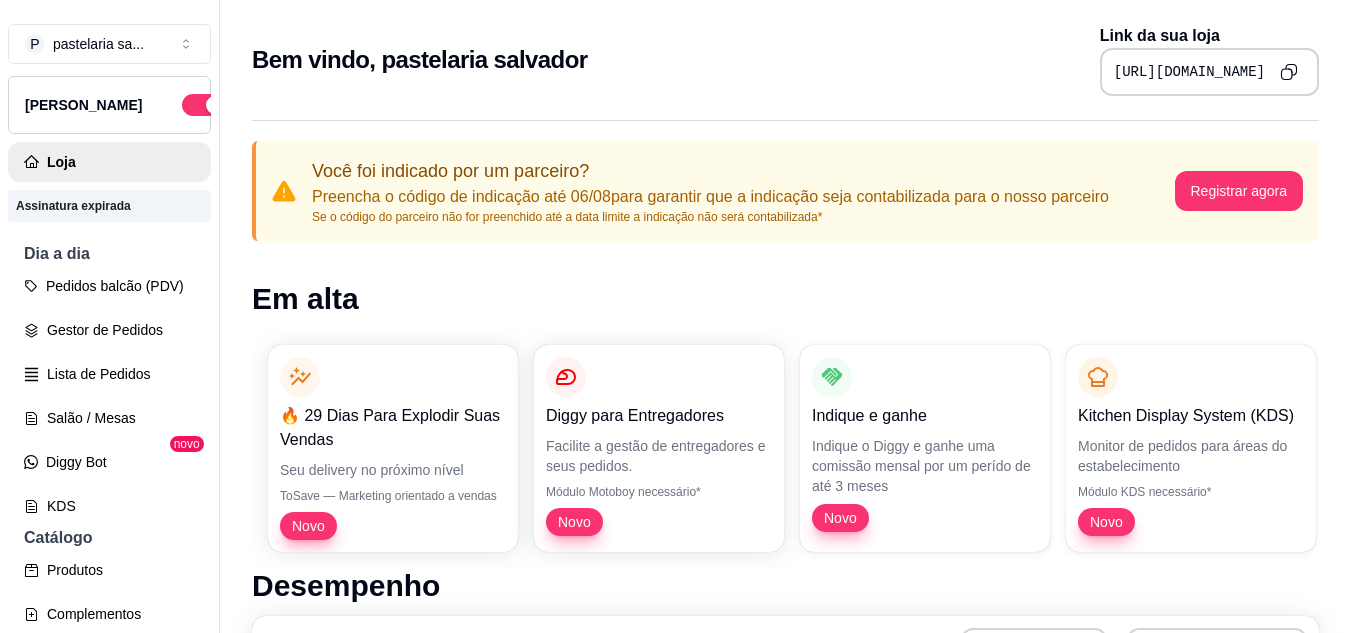 click 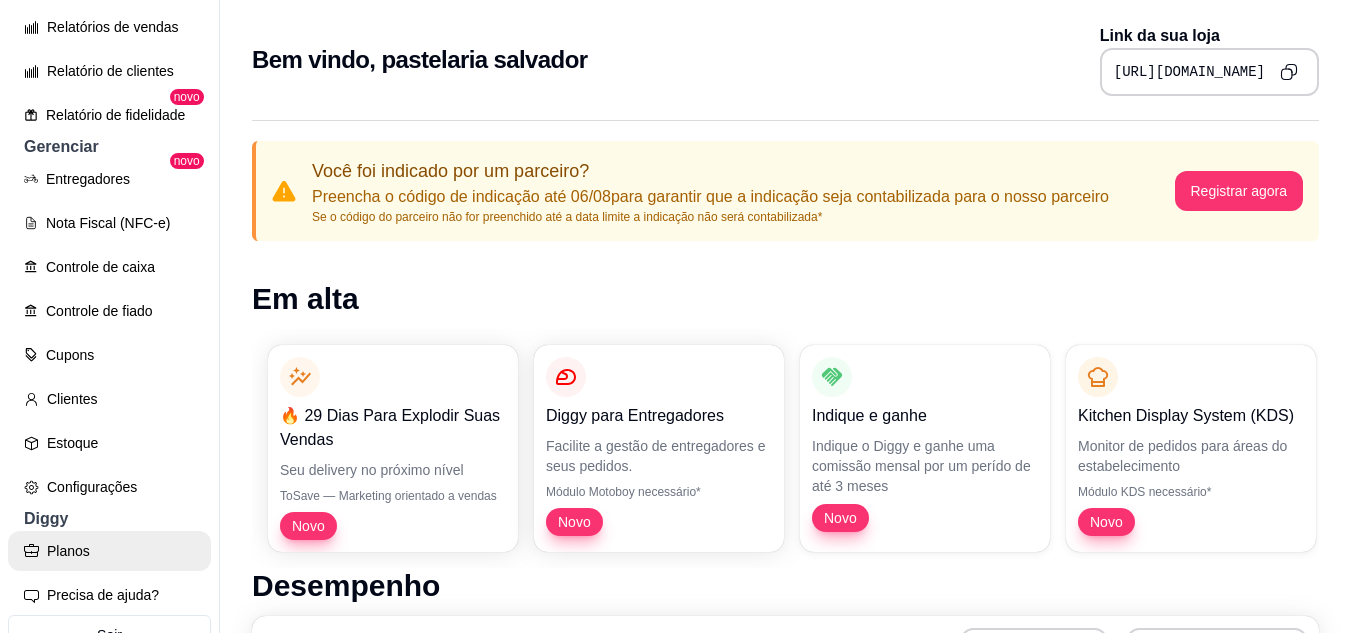 scroll, scrollTop: 737, scrollLeft: 0, axis: vertical 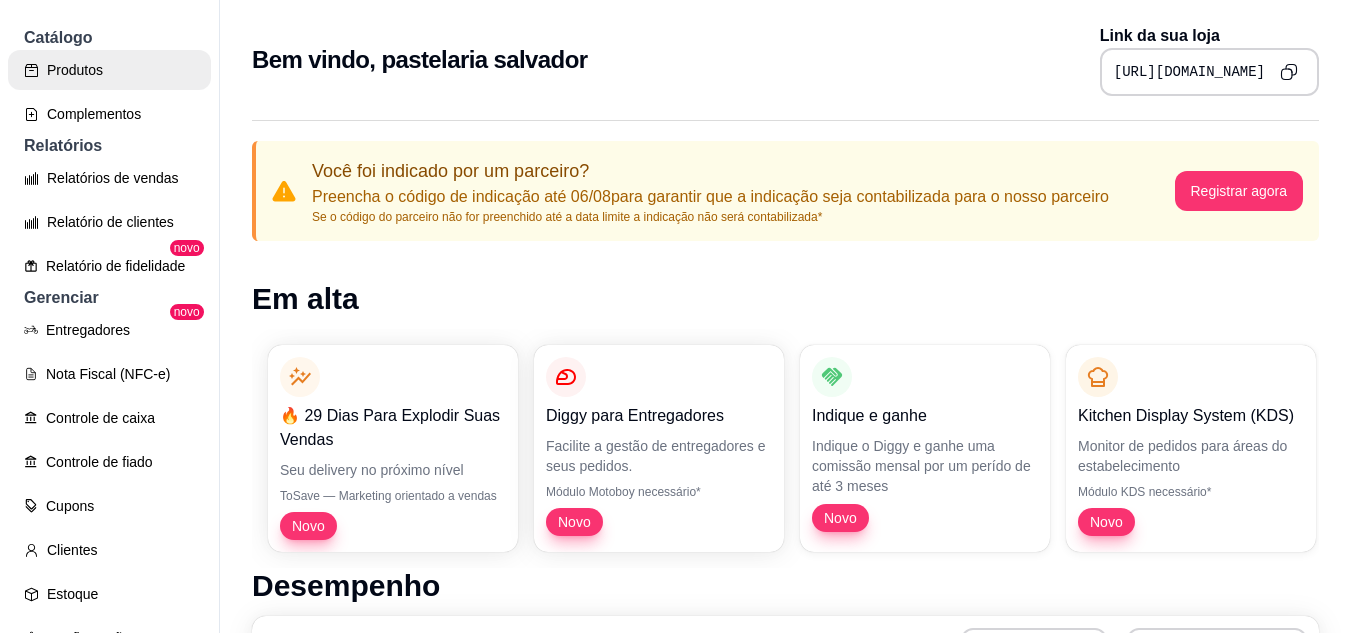 click on "Produtos" at bounding box center (109, 70) 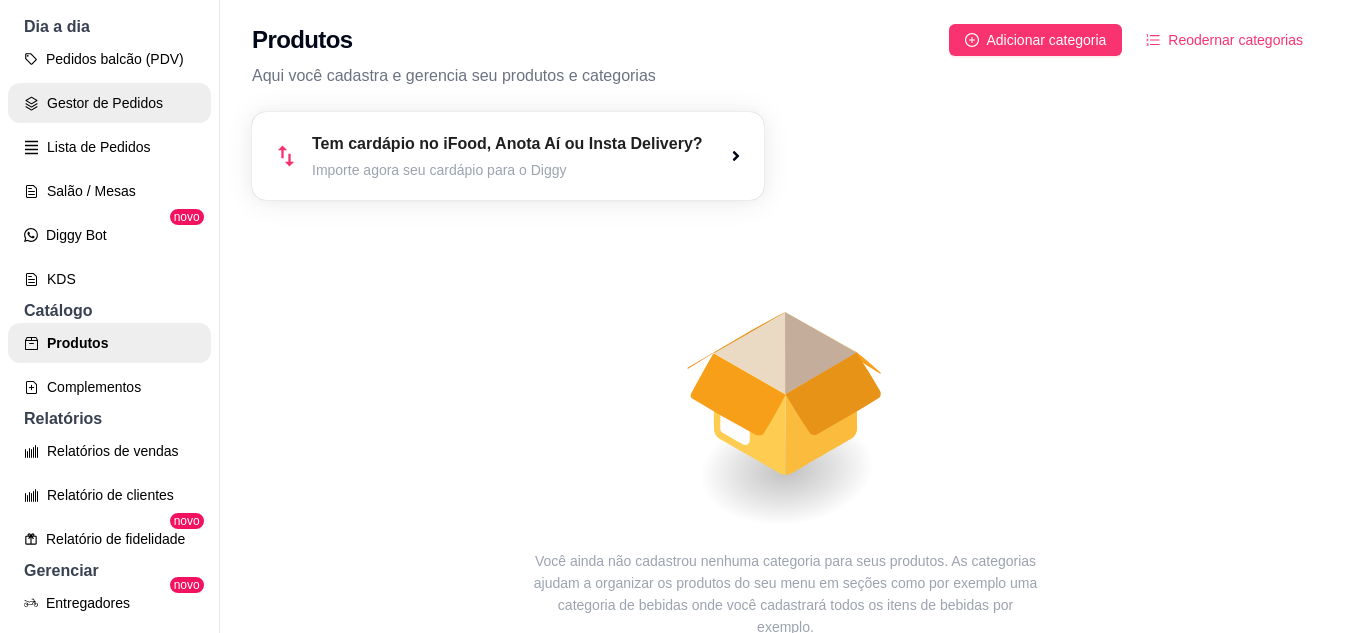 scroll, scrollTop: 200, scrollLeft: 0, axis: vertical 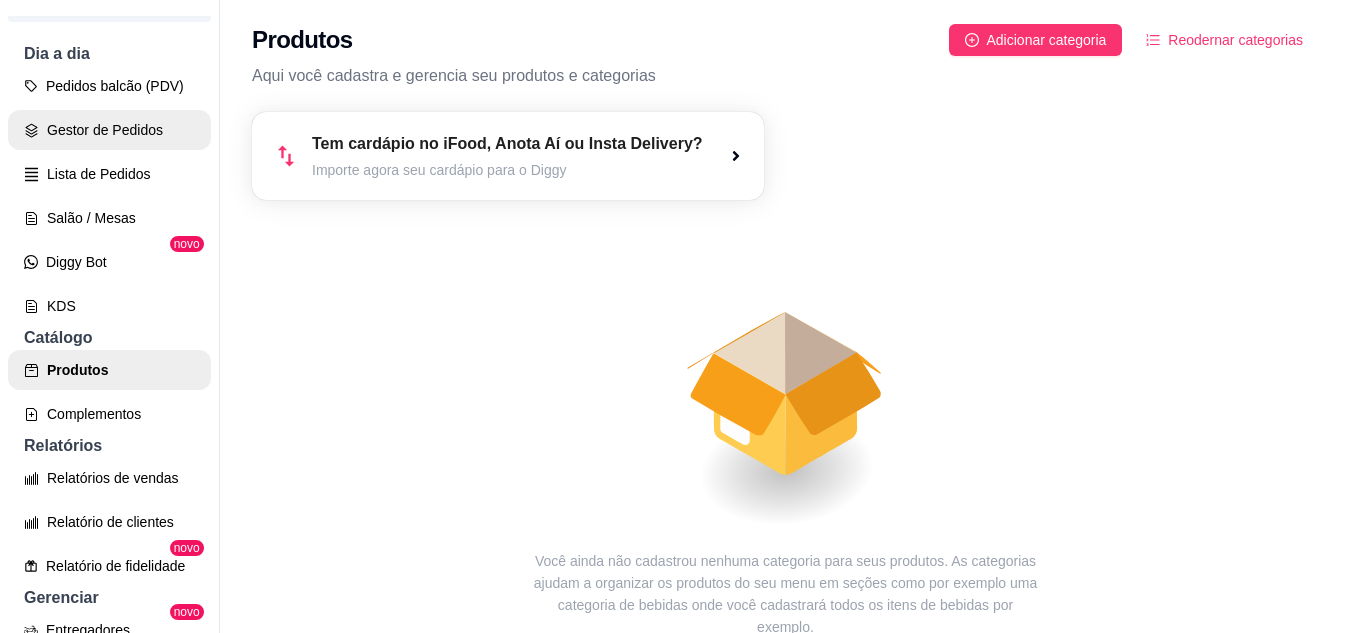 click on "Gestor de Pedidos" at bounding box center [109, 130] 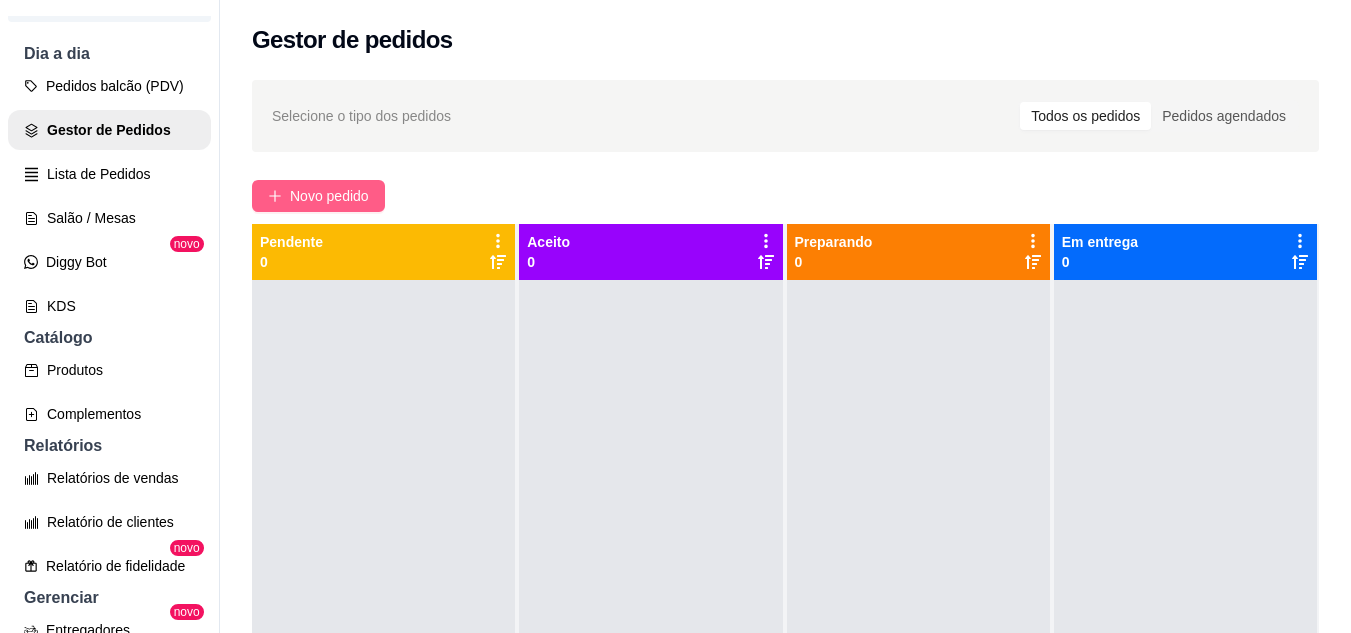 click on "Novo pedido" at bounding box center (329, 196) 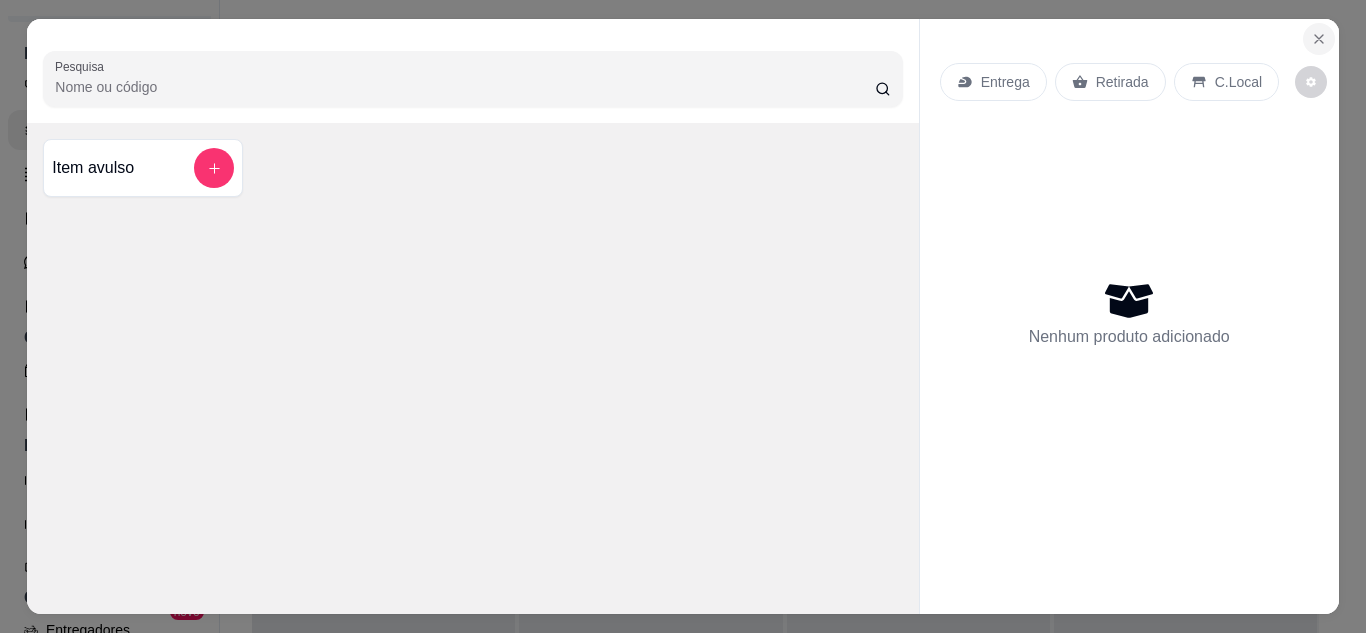 click 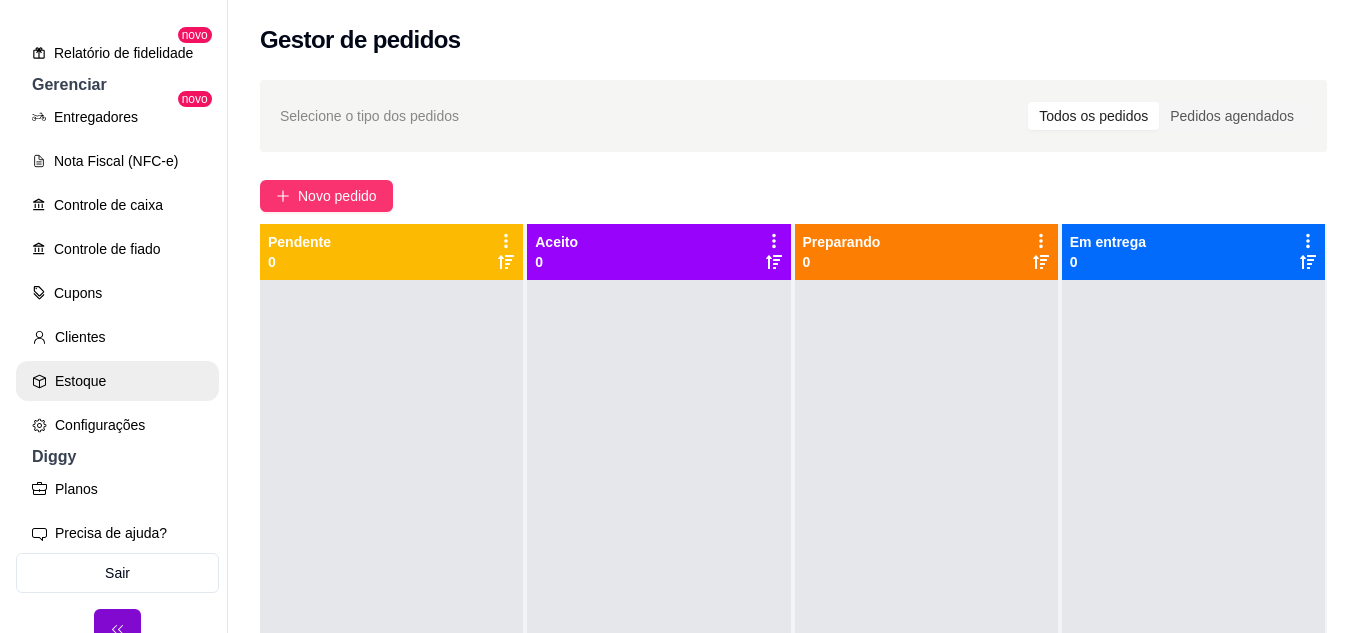 scroll, scrollTop: 737, scrollLeft: 0, axis: vertical 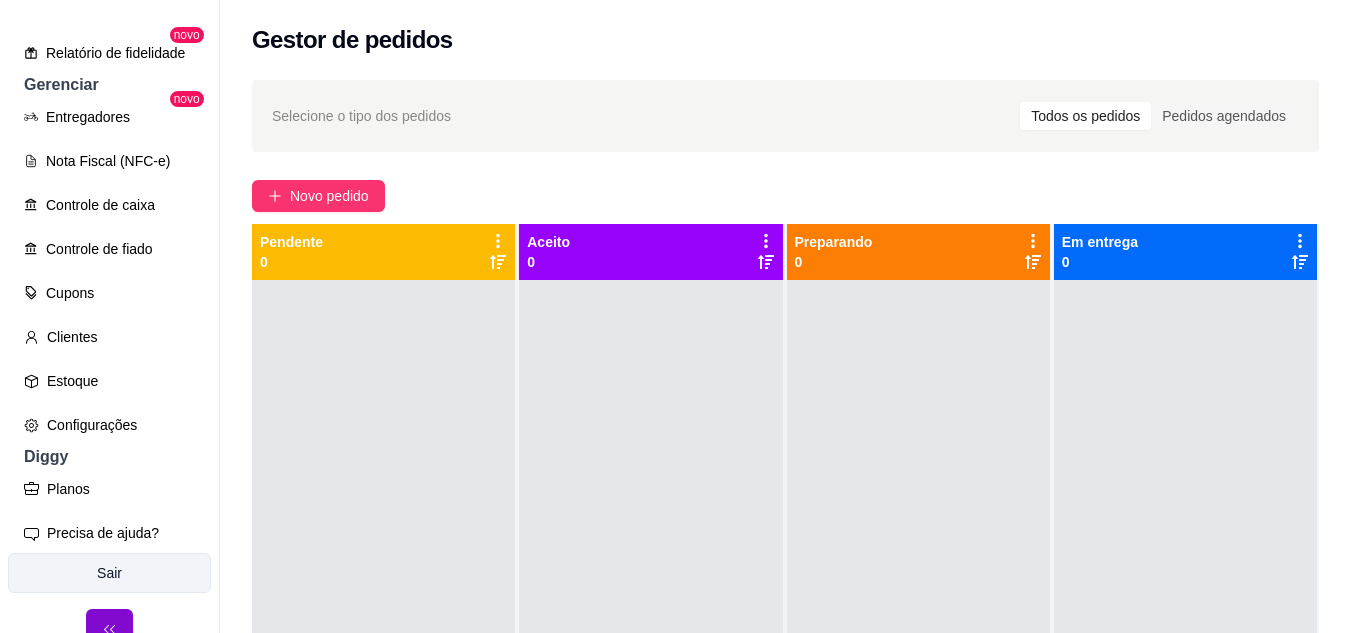 click on "Sair" at bounding box center [109, 573] 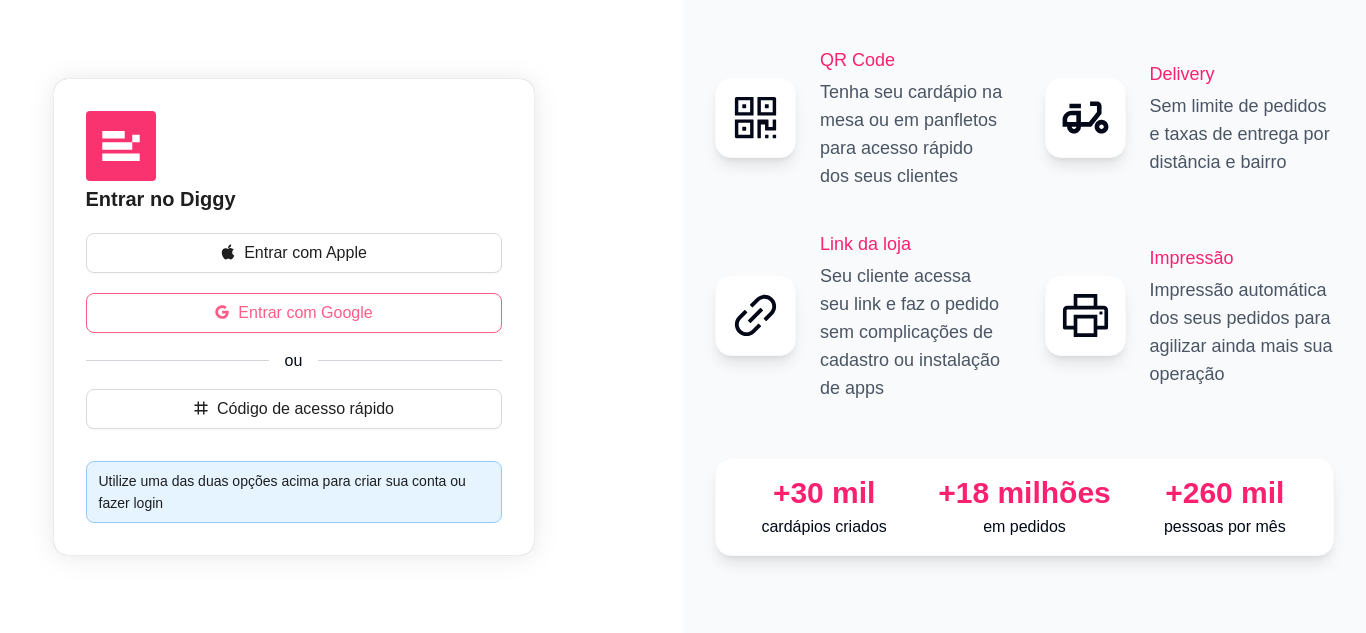 click on "Entrar com Google" at bounding box center [305, 313] 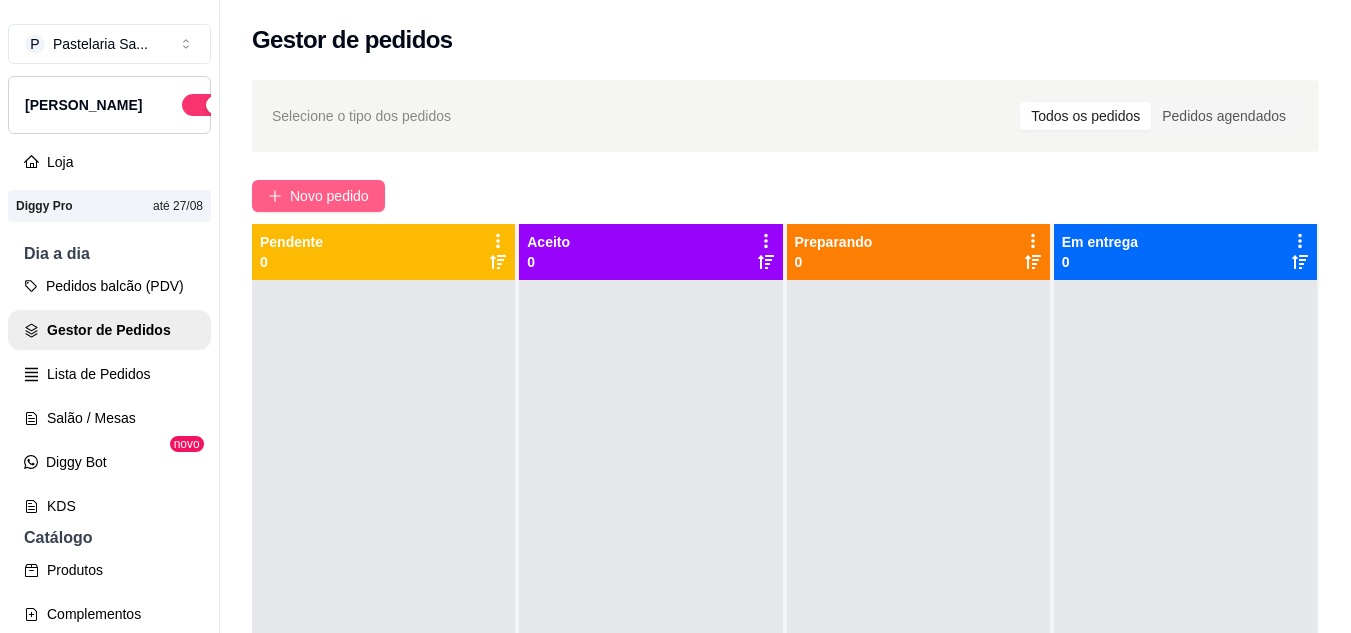 click on "Novo pedido" at bounding box center [318, 196] 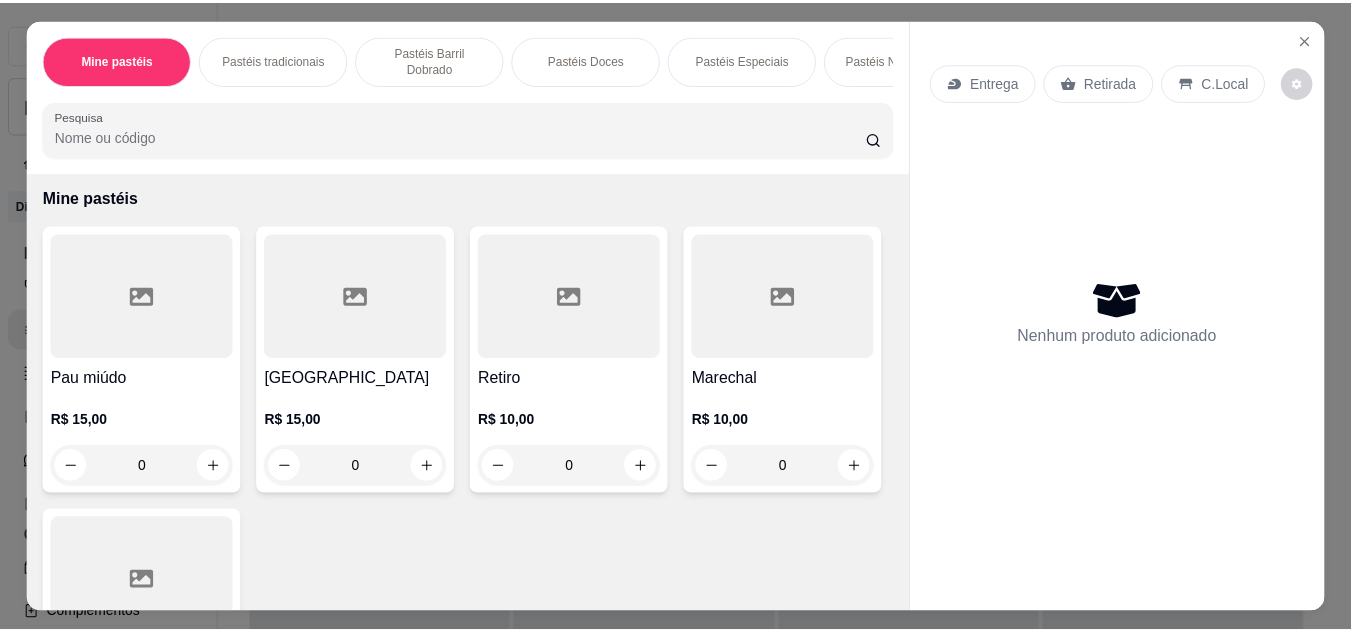 scroll, scrollTop: 300, scrollLeft: 0, axis: vertical 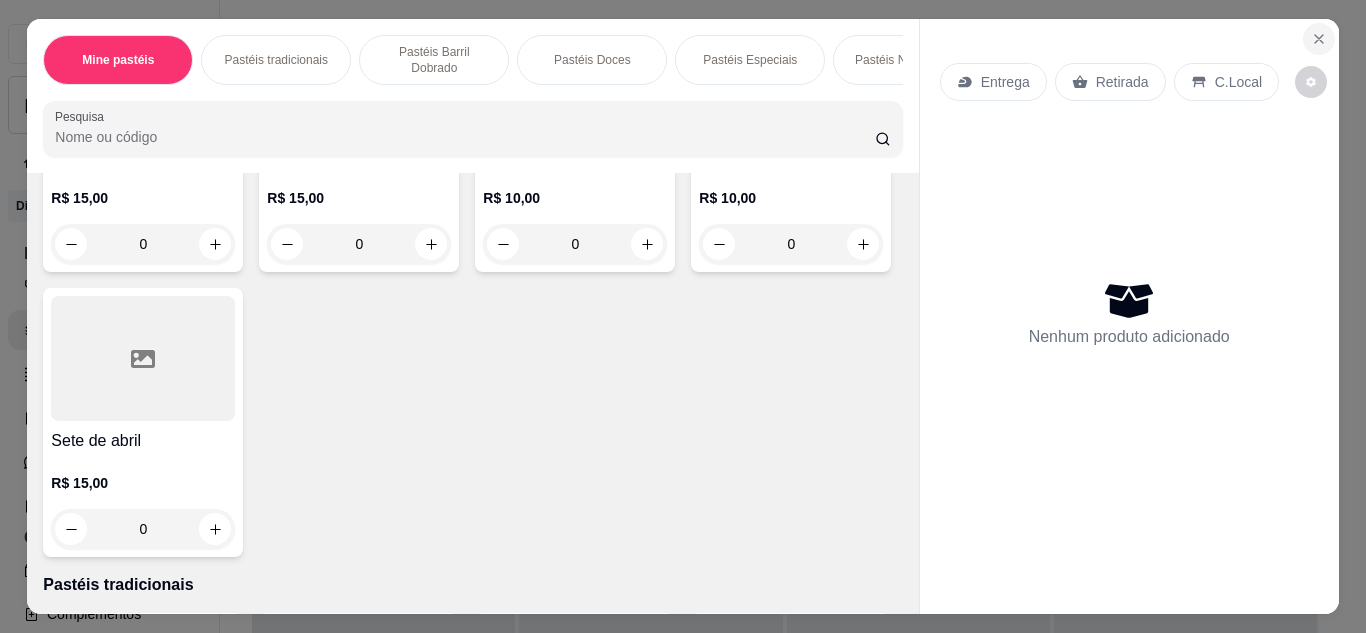 click at bounding box center (1319, 39) 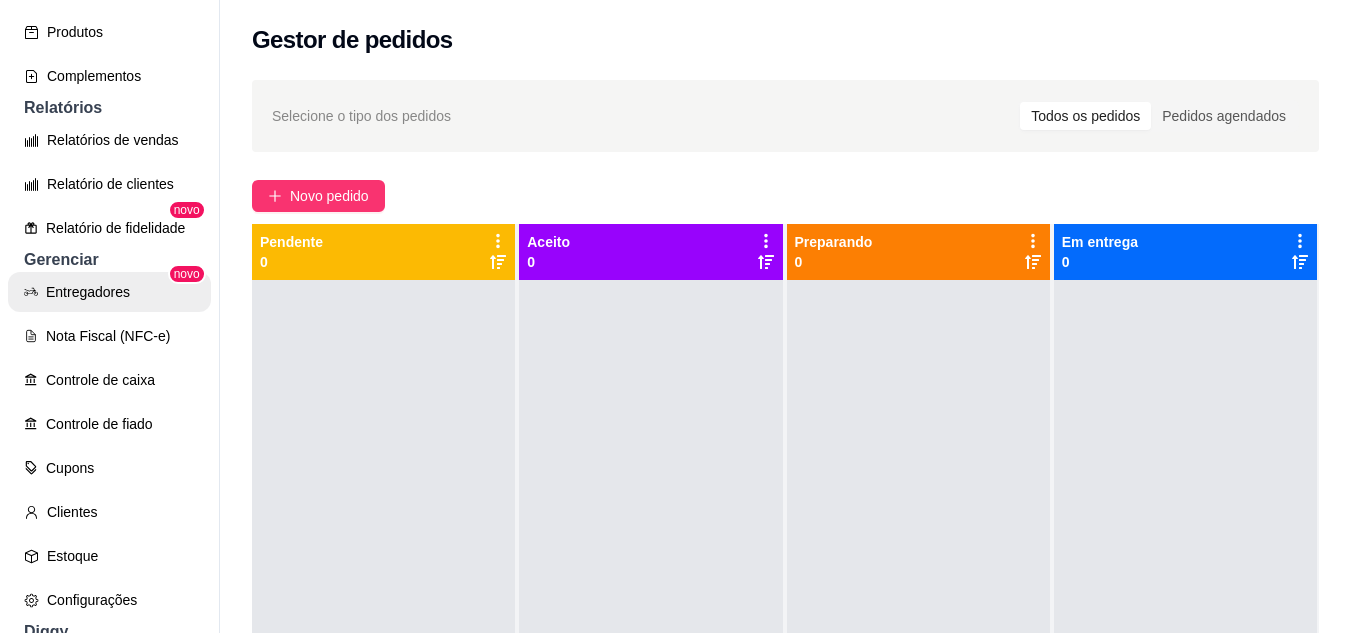 scroll, scrollTop: 737, scrollLeft: 0, axis: vertical 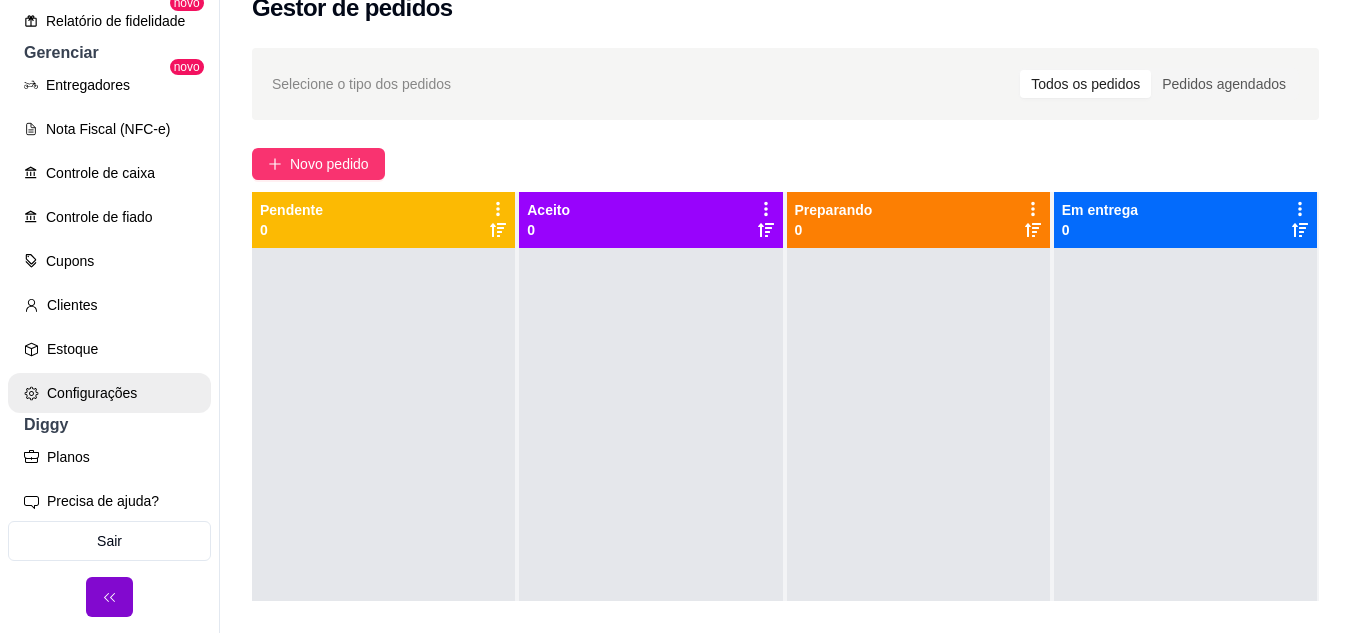 click on "Configurações" at bounding box center (109, 393) 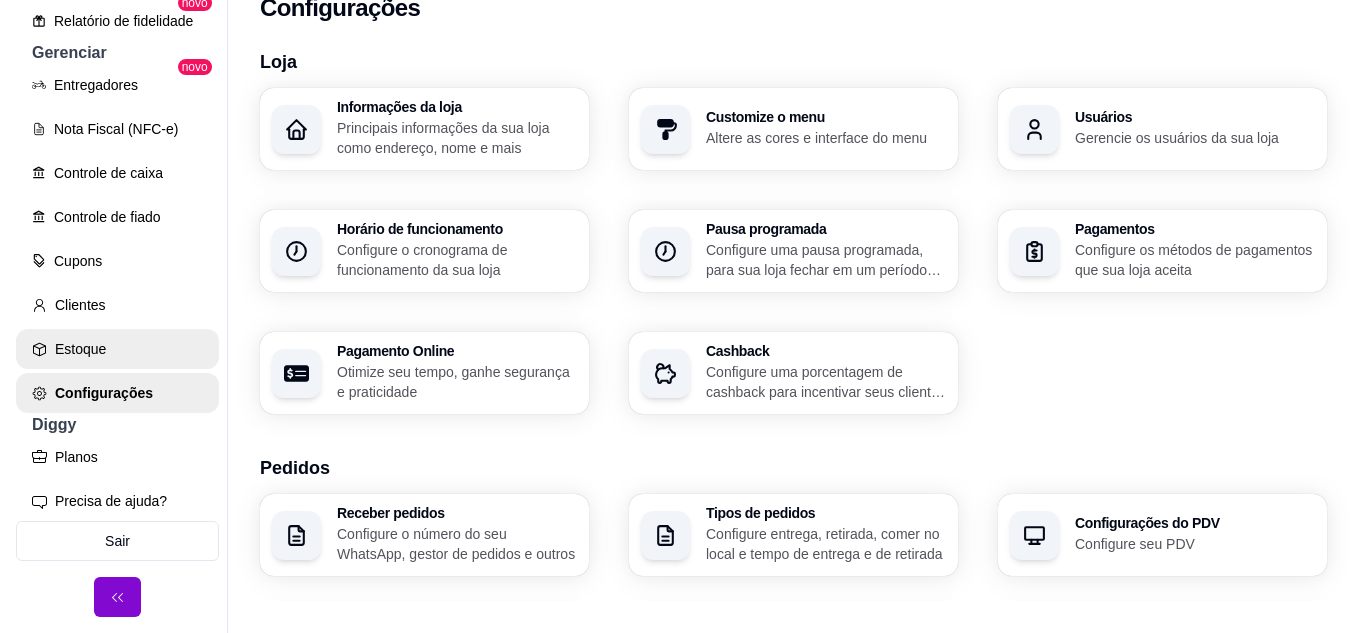 scroll, scrollTop: 0, scrollLeft: 0, axis: both 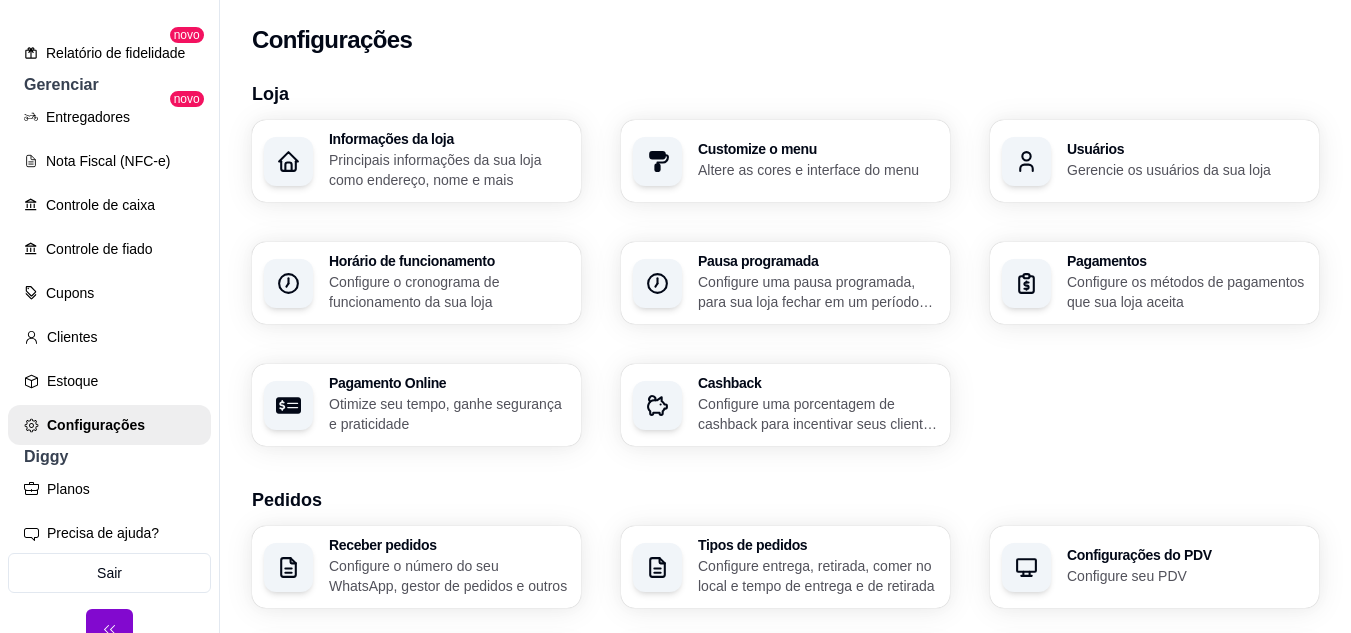 click on "Principais informações da sua loja como endereço, nome e mais" at bounding box center (449, 170) 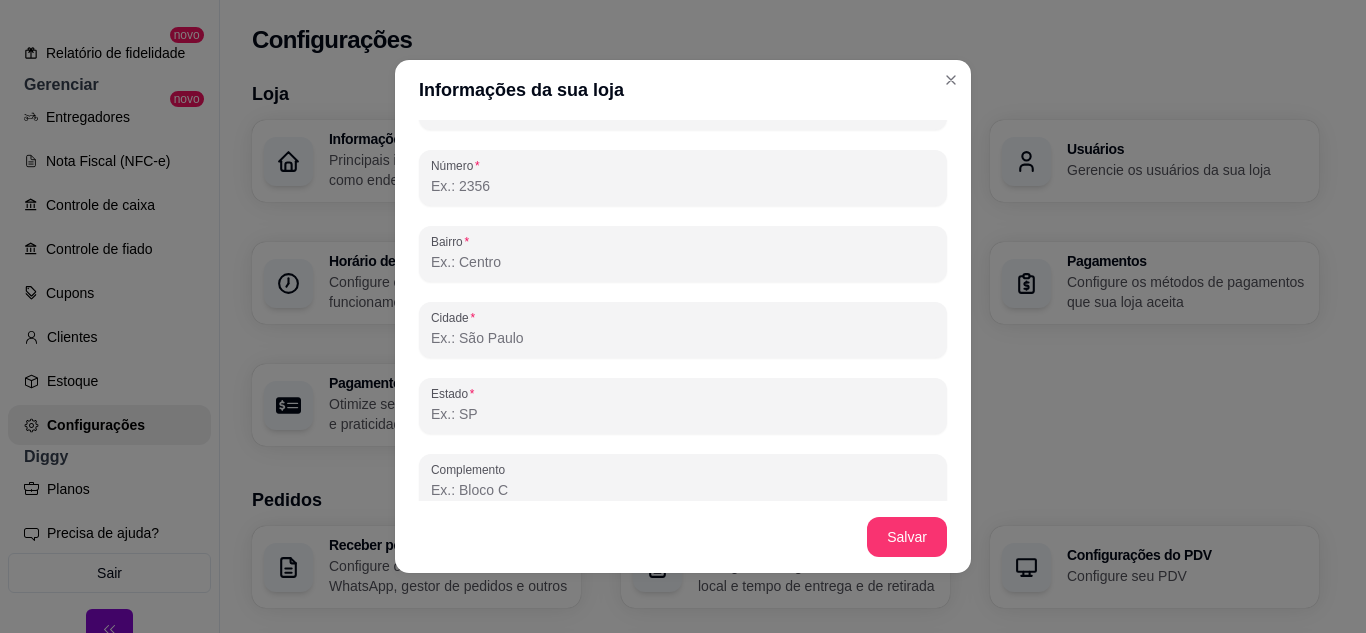 scroll, scrollTop: 1297, scrollLeft: 0, axis: vertical 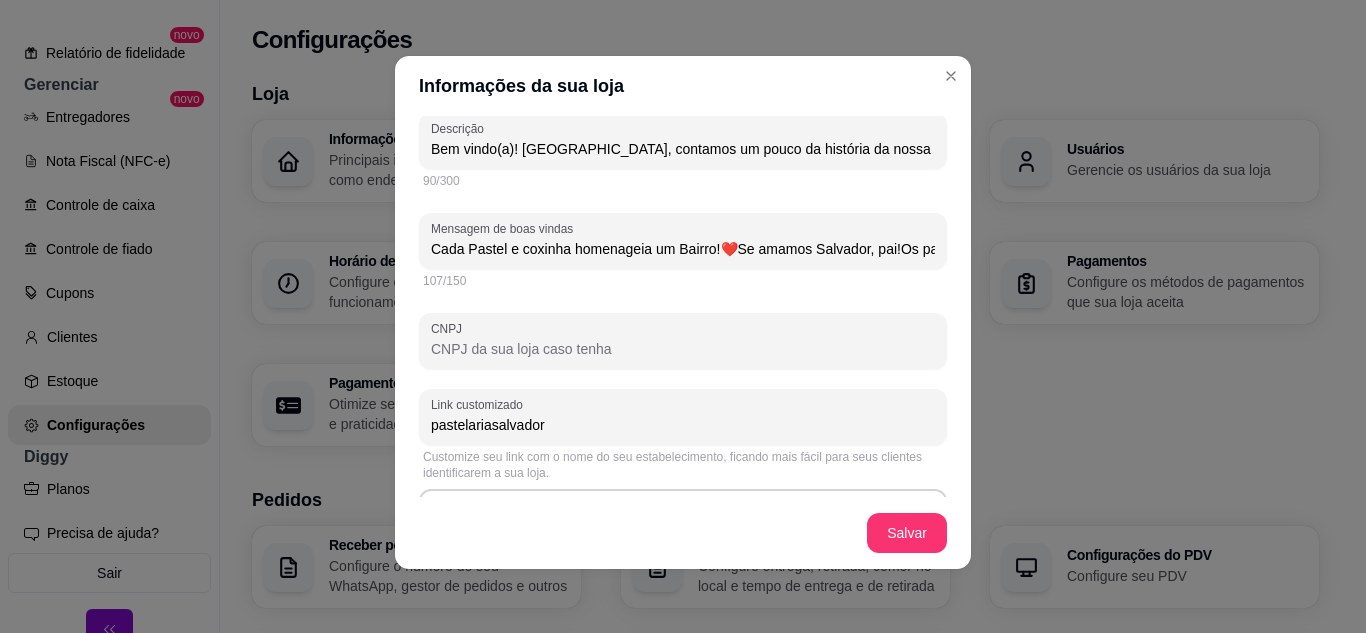 type on "Cada Pastel e coxinha homenageia um Bairro!❤️Se amamos Salvador, pai!Os pastéis mais soteropolitanos!😍" 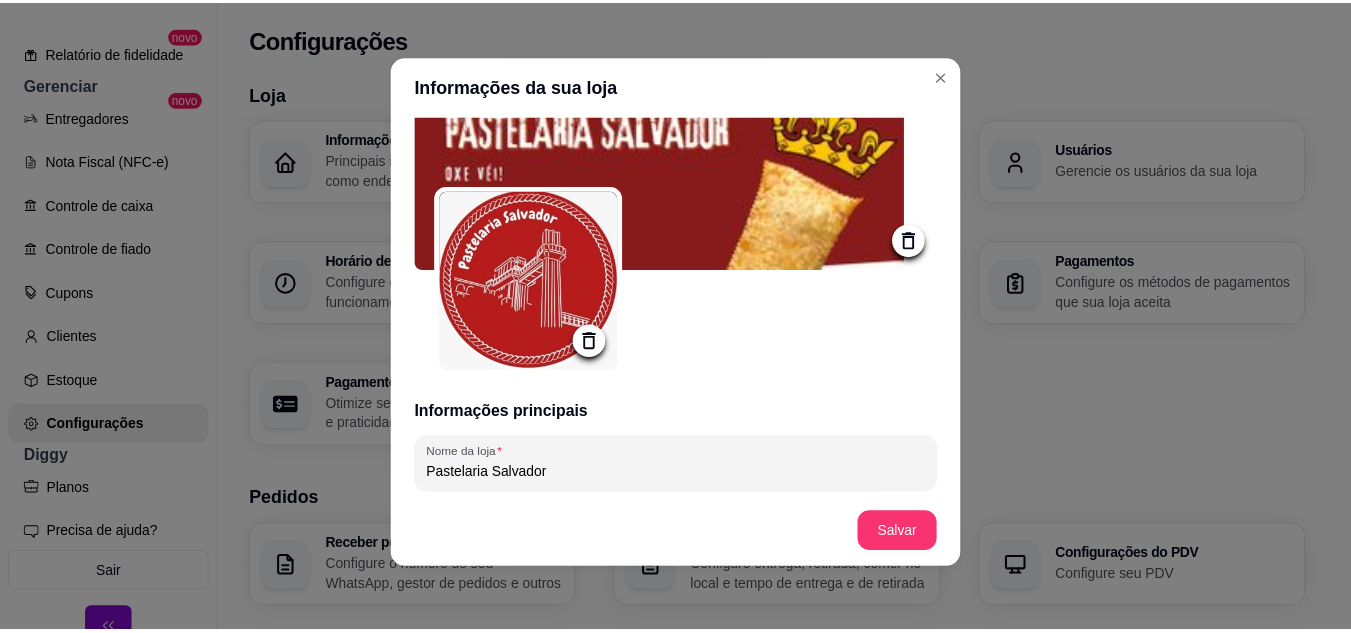 scroll, scrollTop: 0, scrollLeft: 0, axis: both 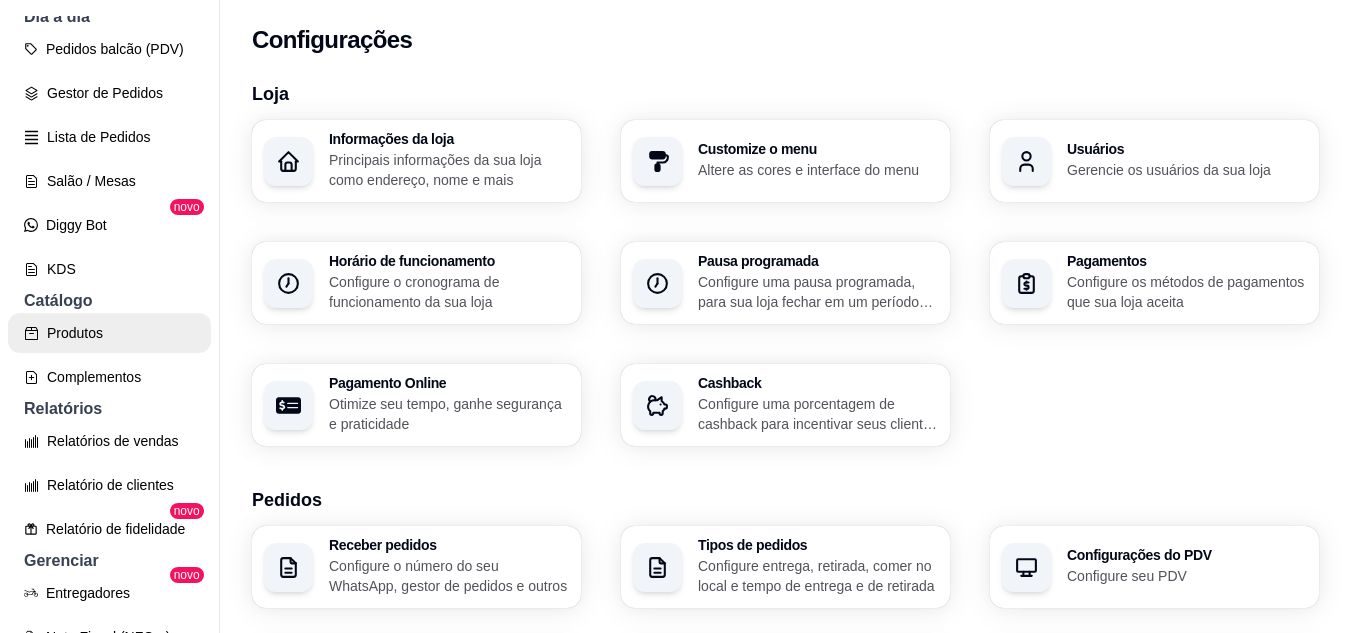 click on "Produtos" at bounding box center [109, 333] 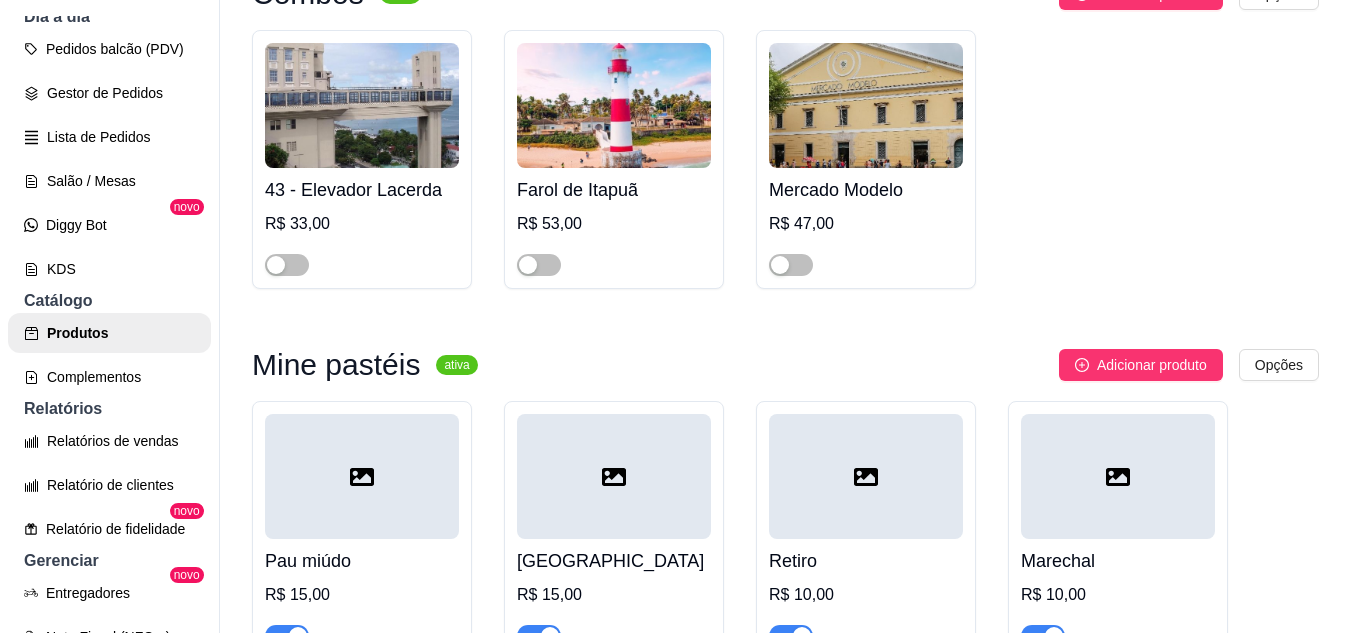scroll, scrollTop: 0, scrollLeft: 0, axis: both 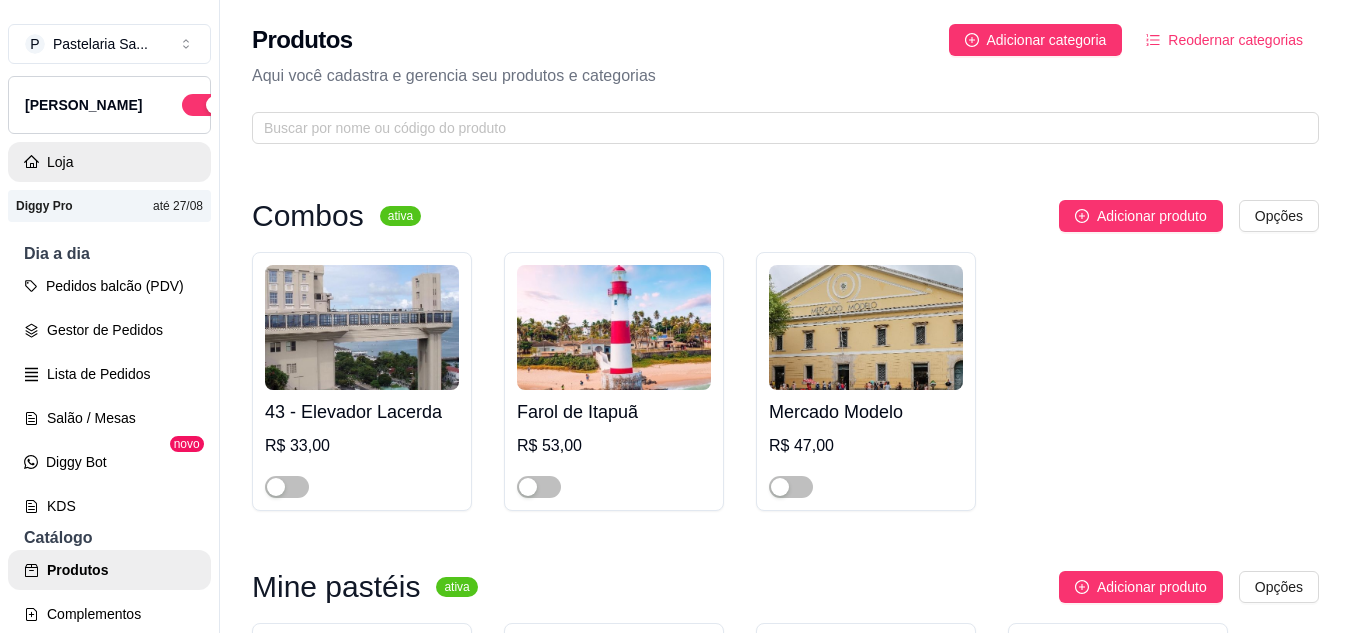 click on "Loja" at bounding box center [109, 162] 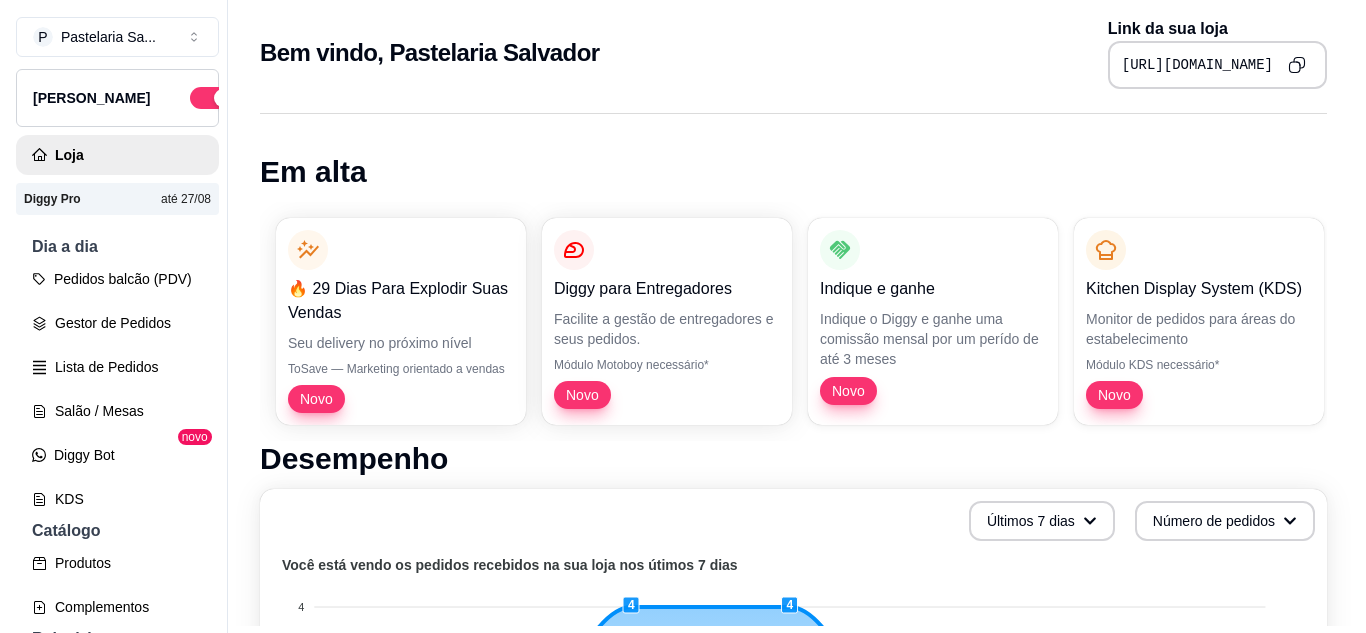 scroll, scrollTop: 0, scrollLeft: 0, axis: both 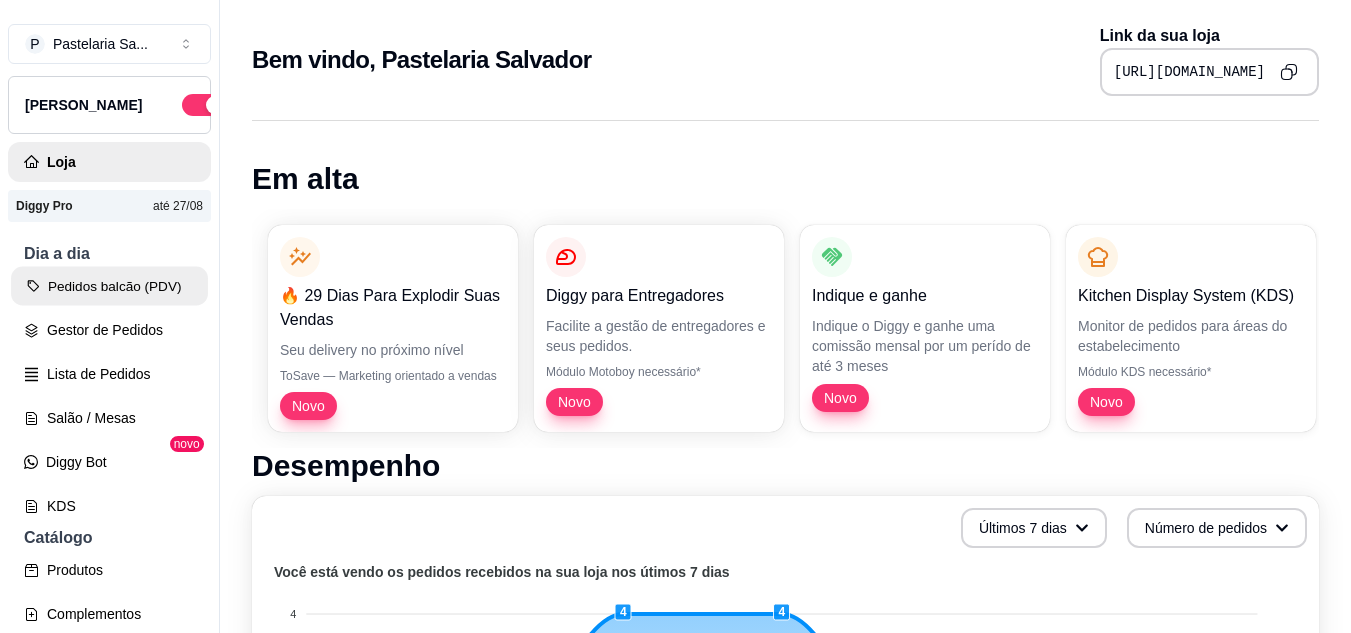 click on "Pedidos balcão (PDV)" at bounding box center (109, 286) 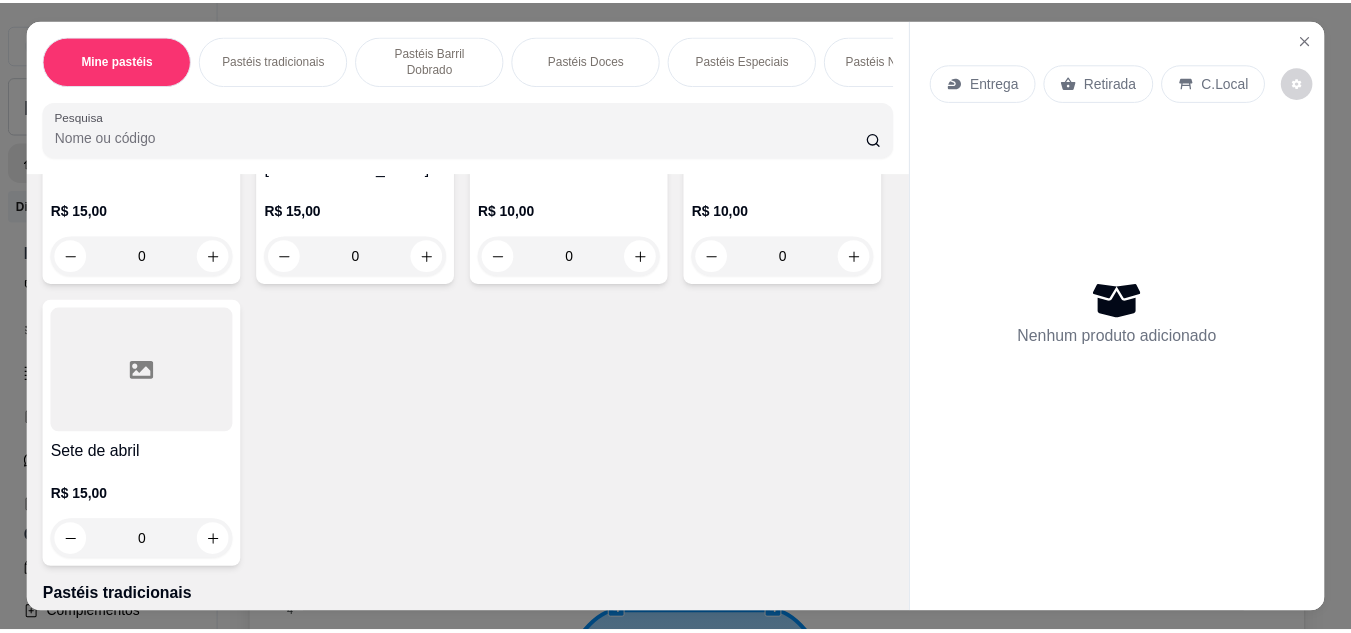 scroll, scrollTop: 300, scrollLeft: 0, axis: vertical 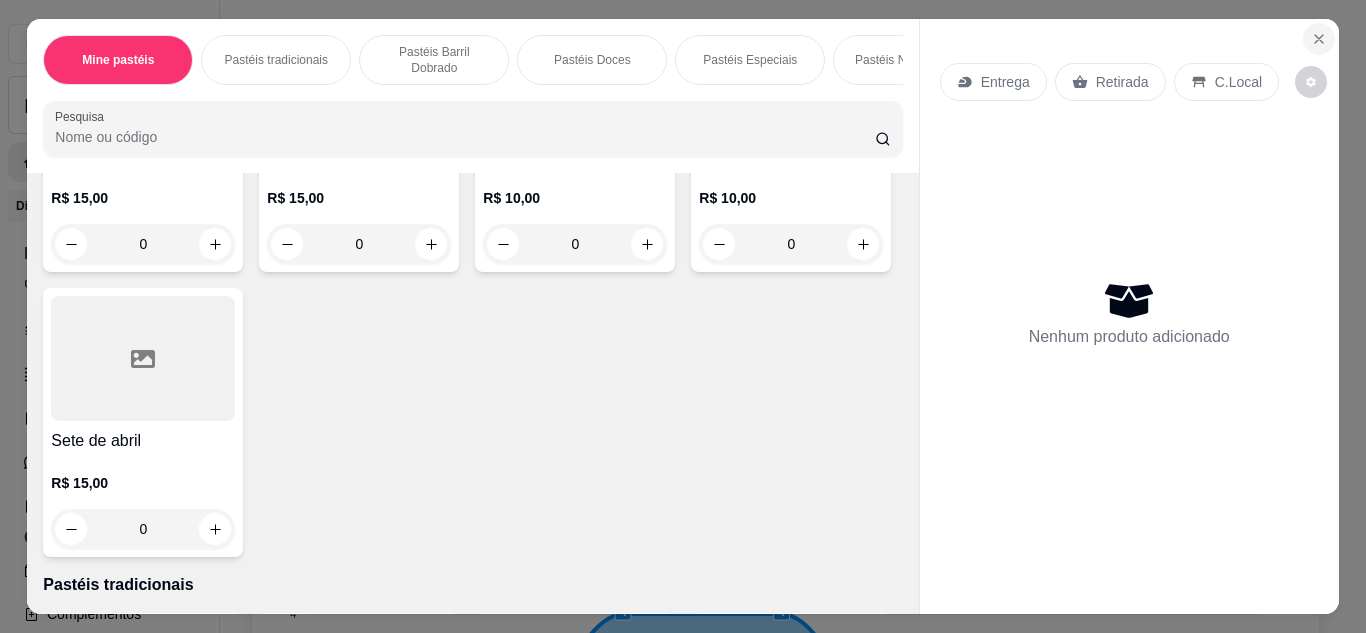 click 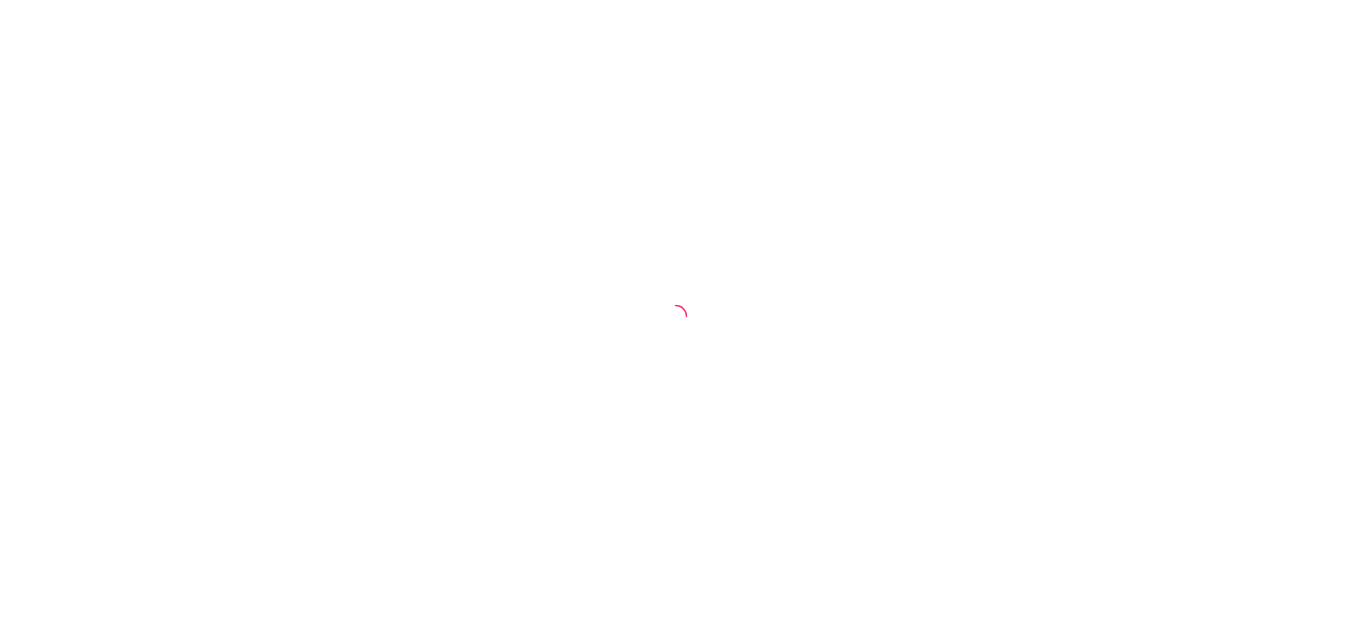 scroll, scrollTop: 0, scrollLeft: 0, axis: both 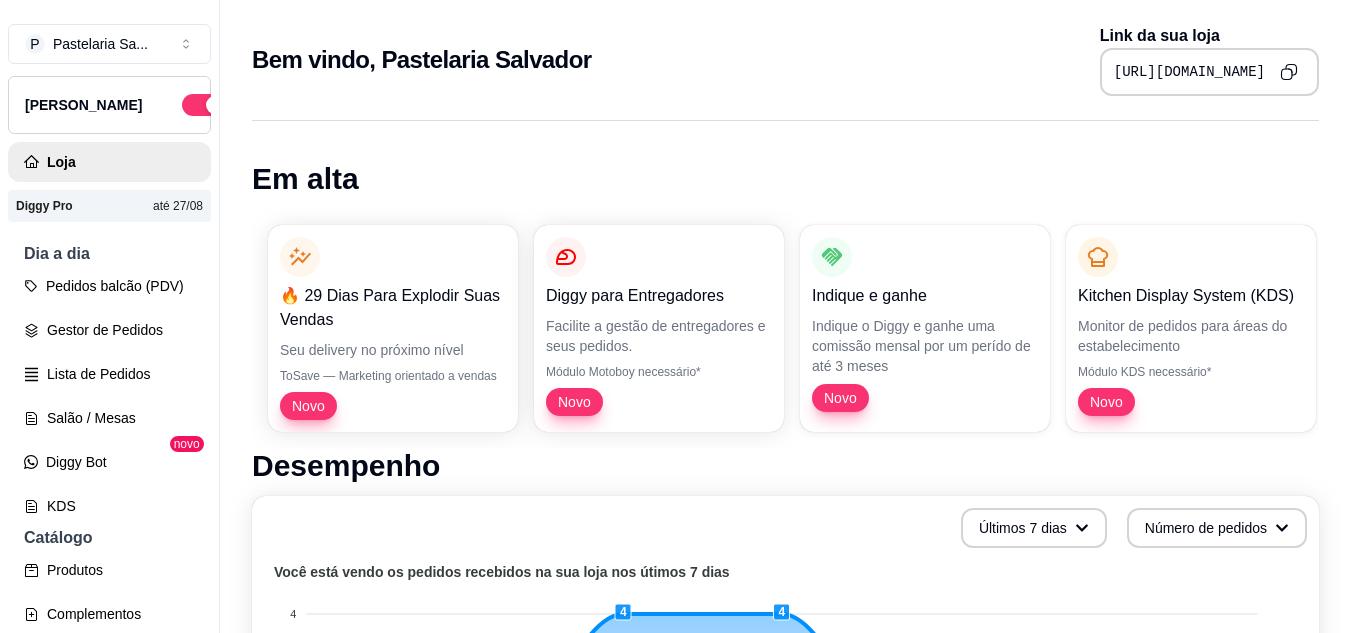 click on "[PERSON_NAME]" at bounding box center (83, 105) 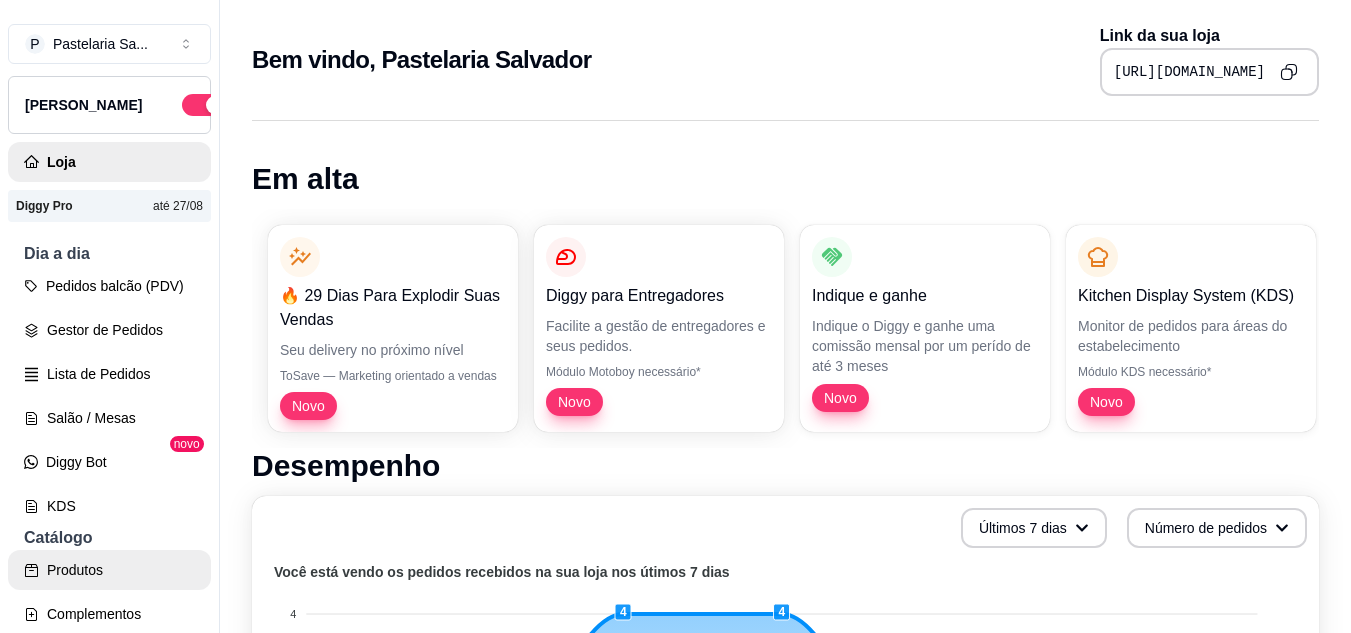 click on "Produtos" at bounding box center (109, 570) 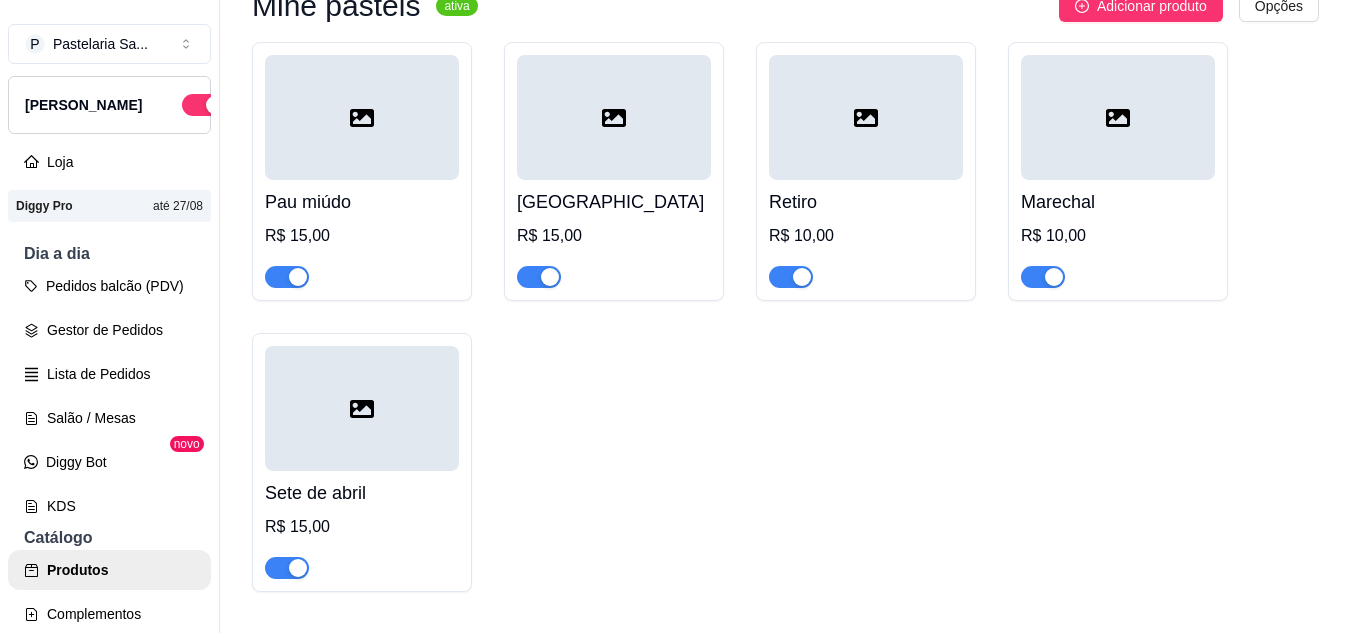 scroll, scrollTop: 400, scrollLeft: 0, axis: vertical 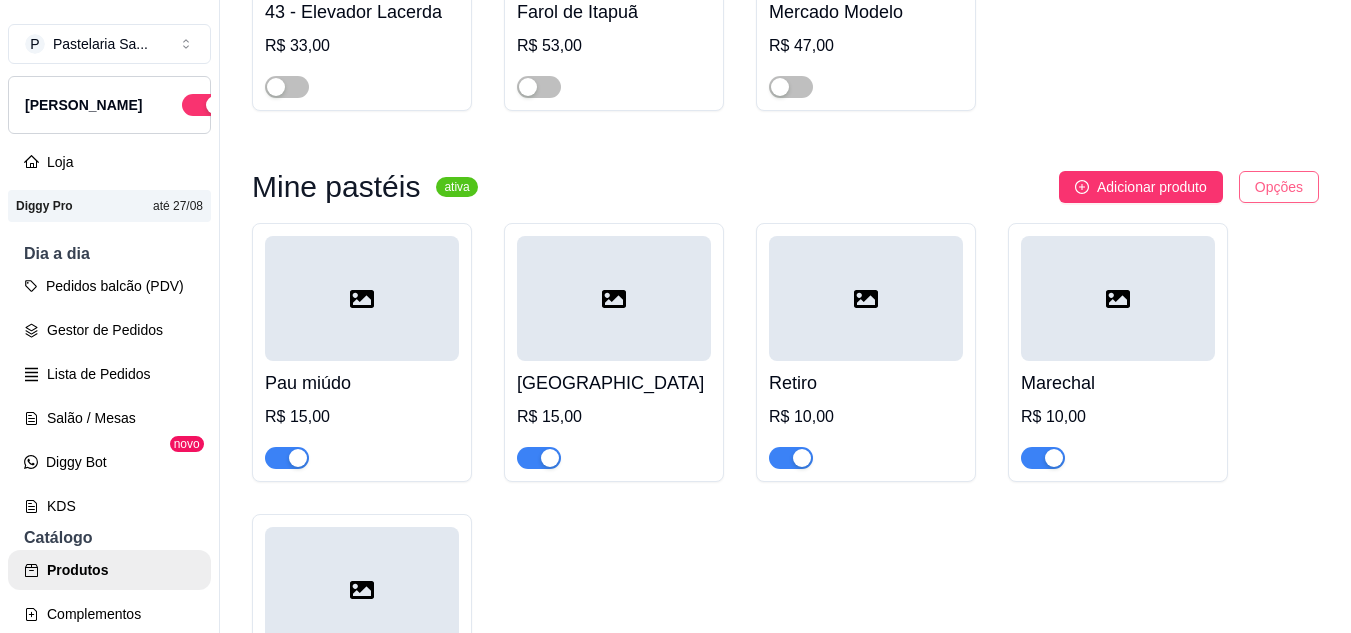 click on "P Pastelaria Sa ... Loja Aberta Loja Diggy Pro até 27/08   Dia a dia Pedidos balcão (PDV) Gestor de Pedidos Lista de Pedidos Salão / Mesas Diggy Bot novo KDS Catálogo Produtos Complementos Relatórios Relatórios de vendas Relatório de clientes Relatório de fidelidade novo Gerenciar Entregadores novo Nota Fiscal (NFC-e) Controle de caixa Controle de fiado Cupons Clientes Estoque Configurações Diggy Planos Precisa de ajuda? Sair Produtos Adicionar categoria Reodernar categorias Aqui você cadastra e gerencia seu produtos e categorias Combos  ativa Adicionar produto Opções 43 - Elevador Lacerda    R$ 33,00 Farol de Itapuã    R$ 53,00 Mercado Modelo   R$ 47,00 Mine pastéis  ativa Adicionar produto Opções Pau miúdo    R$ 15,00 Alto do Cruzeiro    R$ 15,00 Retiro   R$ 10,00 Marechal    R$ 10,00 Sete de abril    R$ 15,00 Pastéis tradicionais  ativa Adicionar produto Opções O1 - Sussuarana (20cm)   R$ 12,00 02 - Federação (20cm)   R$ 12,00 03 - Pau da Lima(20cm)   R$ 16,00   R$ 16,00" at bounding box center (675, 316) 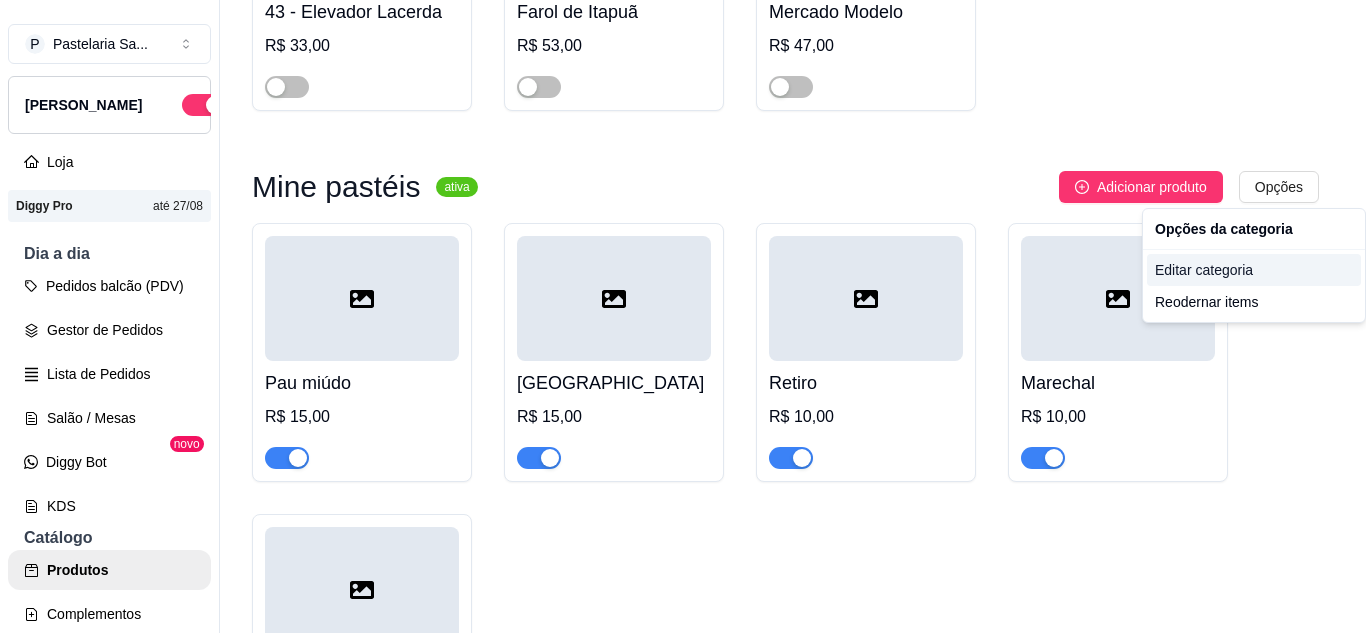 click on "Editar categoria" at bounding box center [1254, 270] 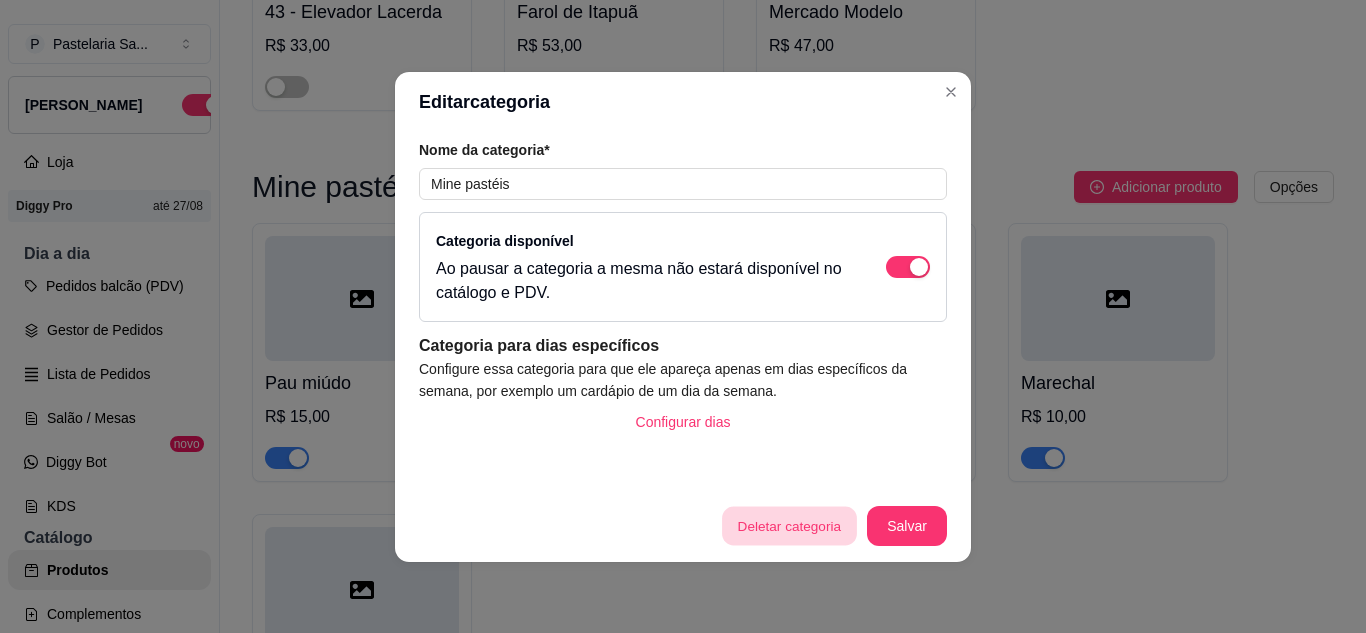 click on "Deletar categoria" at bounding box center (789, 525) 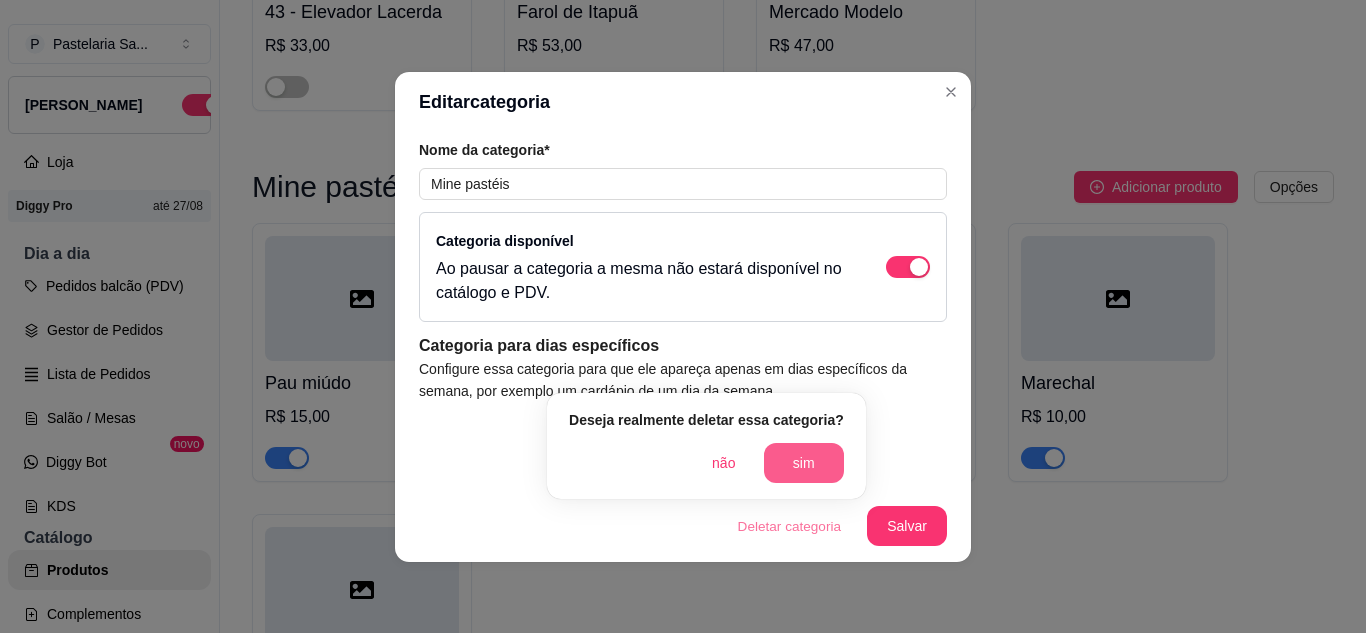 click on "sim" at bounding box center [804, 463] 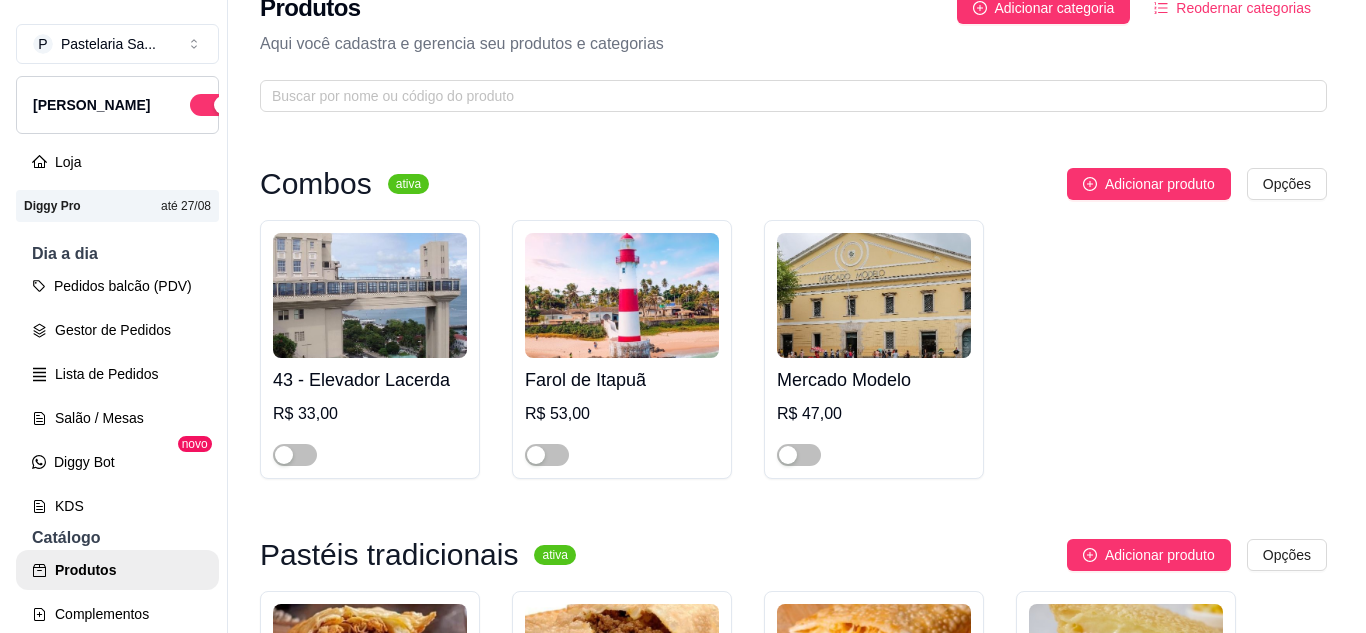 scroll, scrollTop: 0, scrollLeft: 0, axis: both 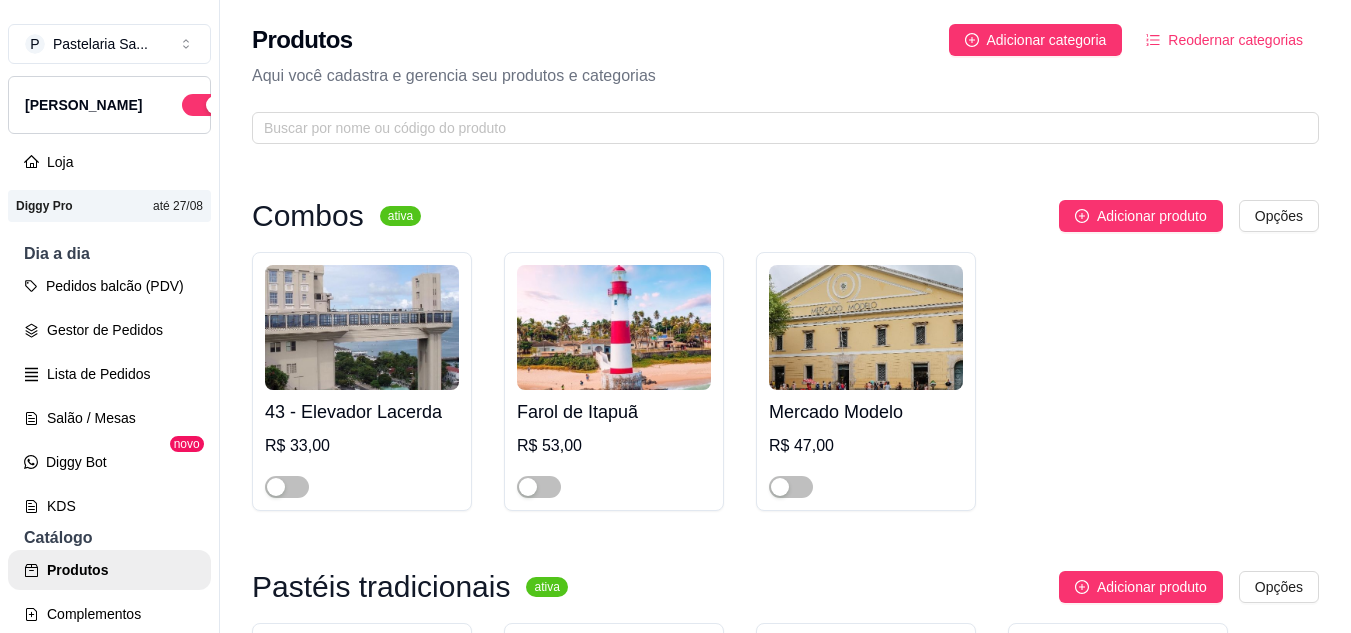 click at bounding box center (614, 327) 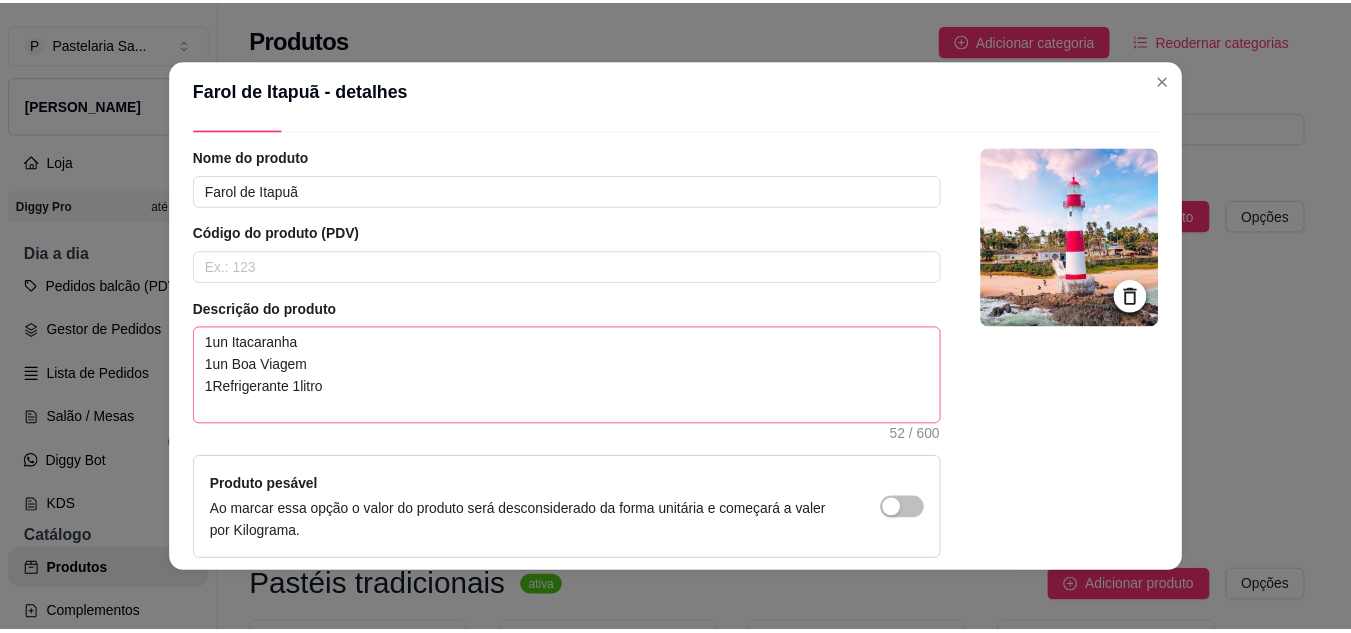 scroll, scrollTop: 200, scrollLeft: 0, axis: vertical 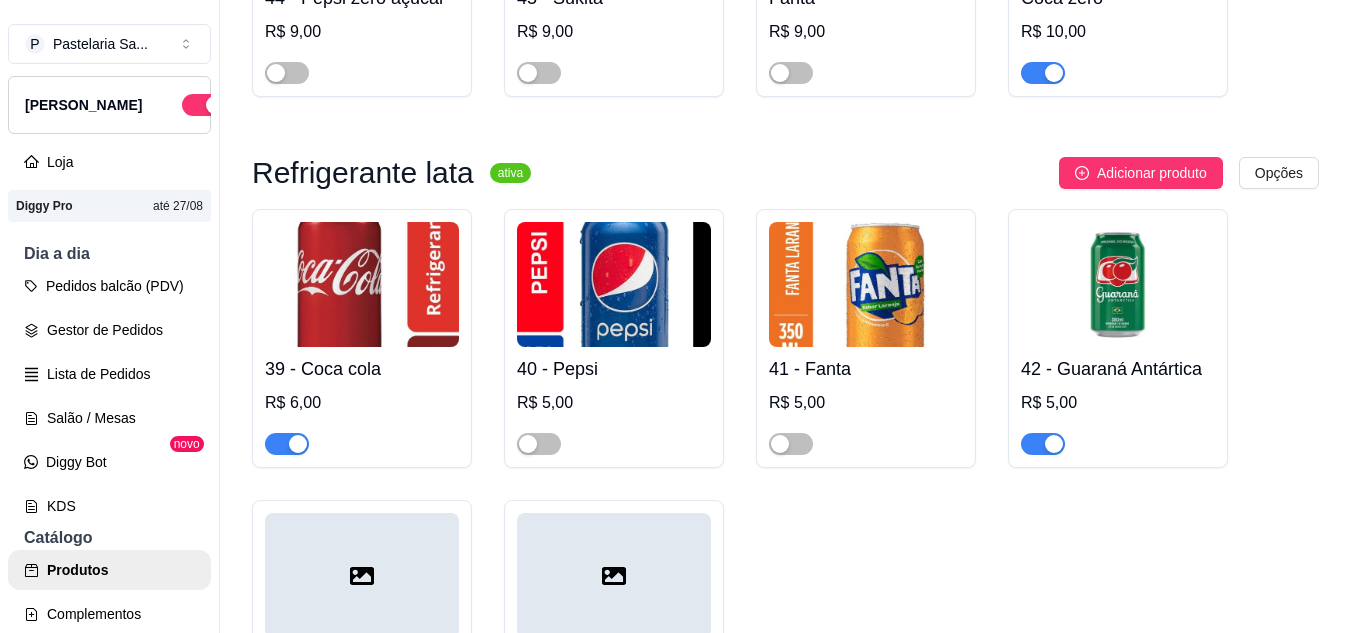 click on "40 - Pepsi" at bounding box center (614, 369) 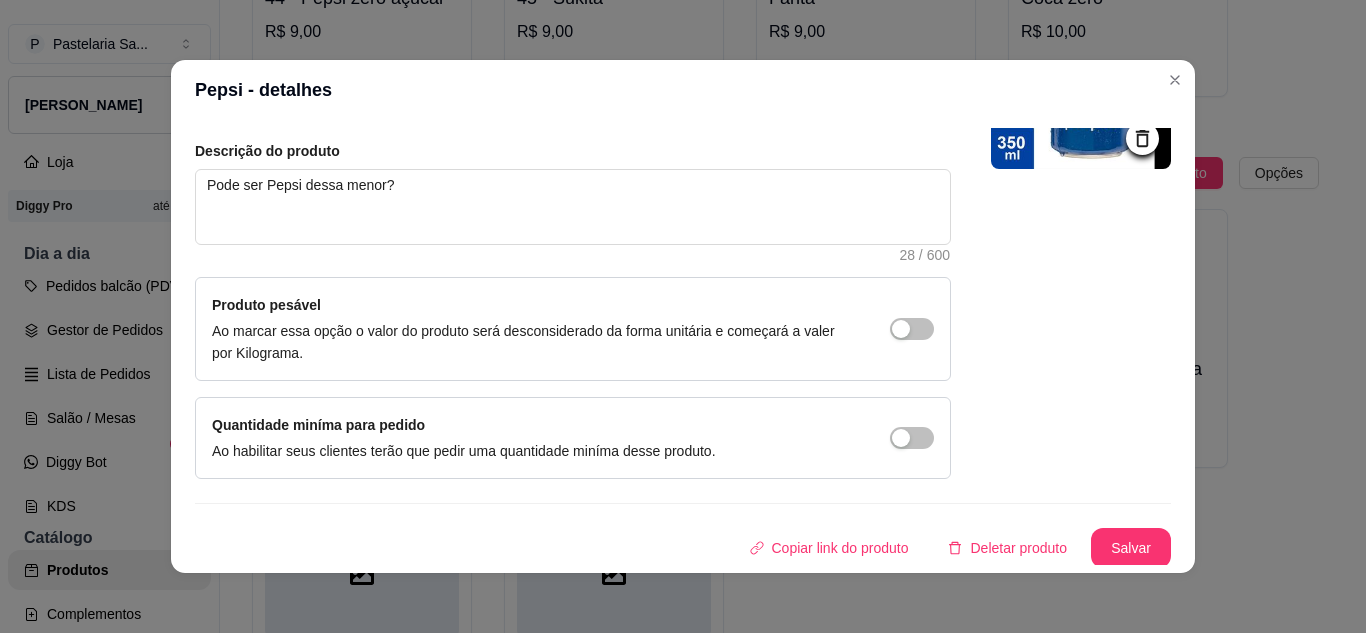 scroll, scrollTop: 215, scrollLeft: 0, axis: vertical 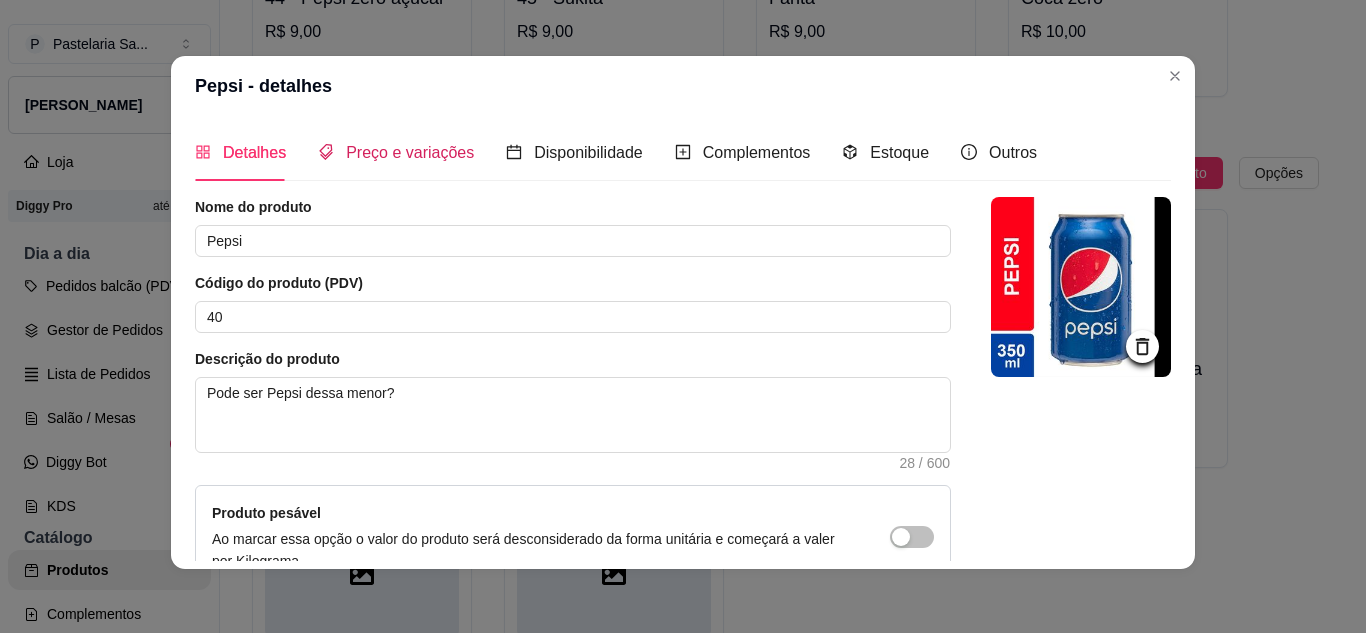 click on "Preço e variações" at bounding box center [410, 152] 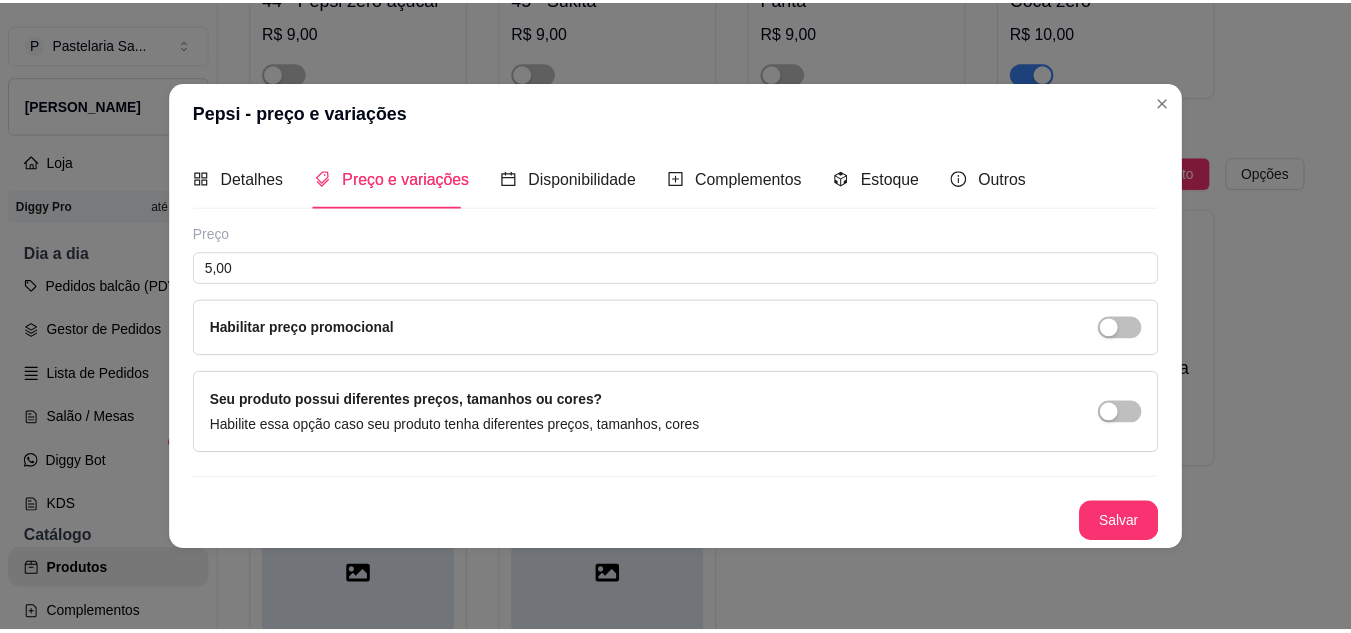 scroll, scrollTop: 0, scrollLeft: 0, axis: both 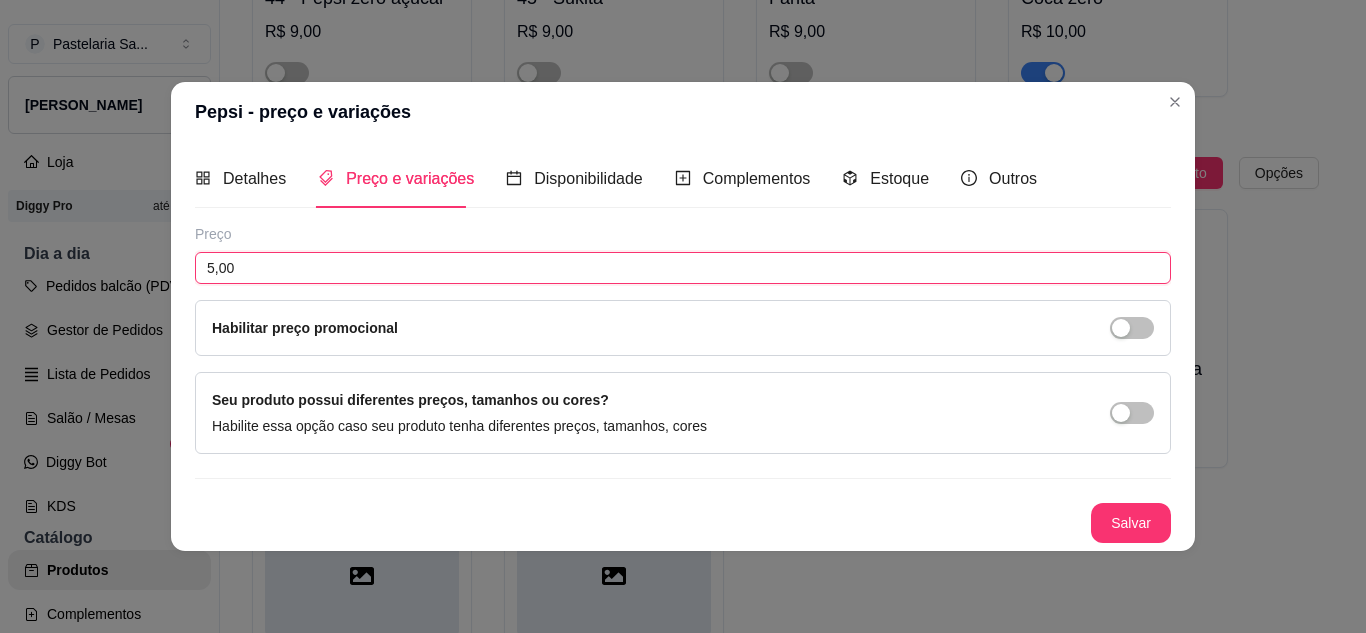 click on "5,00" at bounding box center (683, 268) 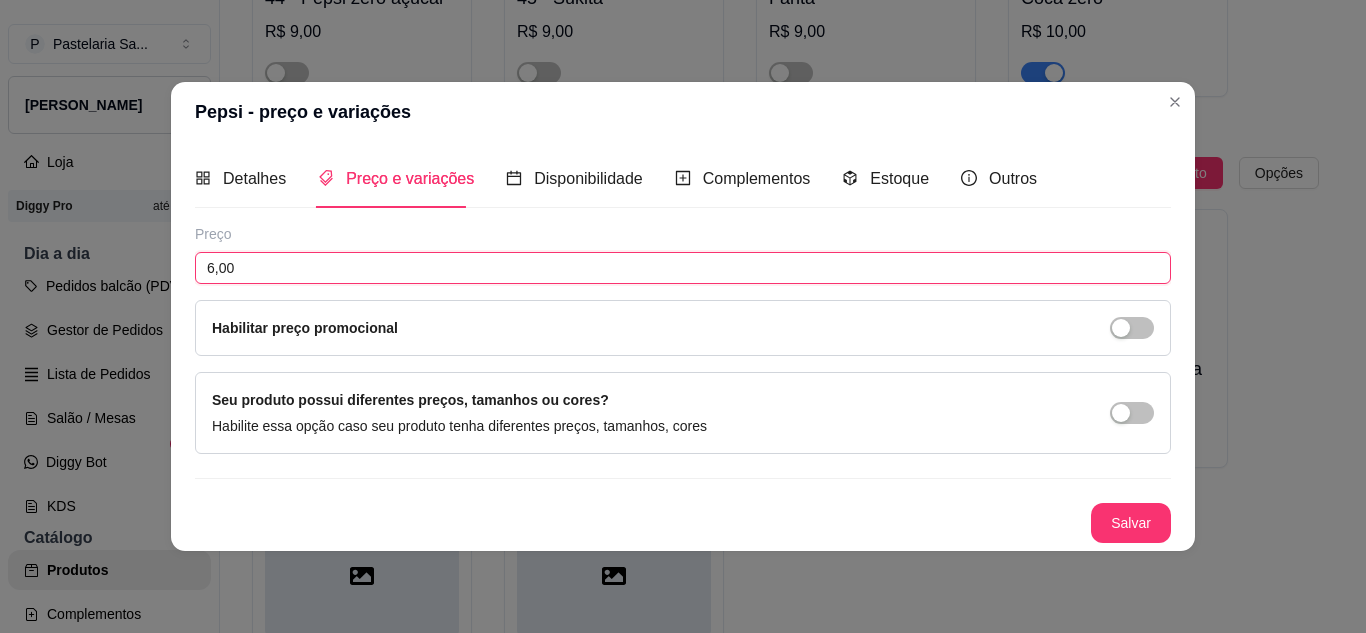 type on "6,00" 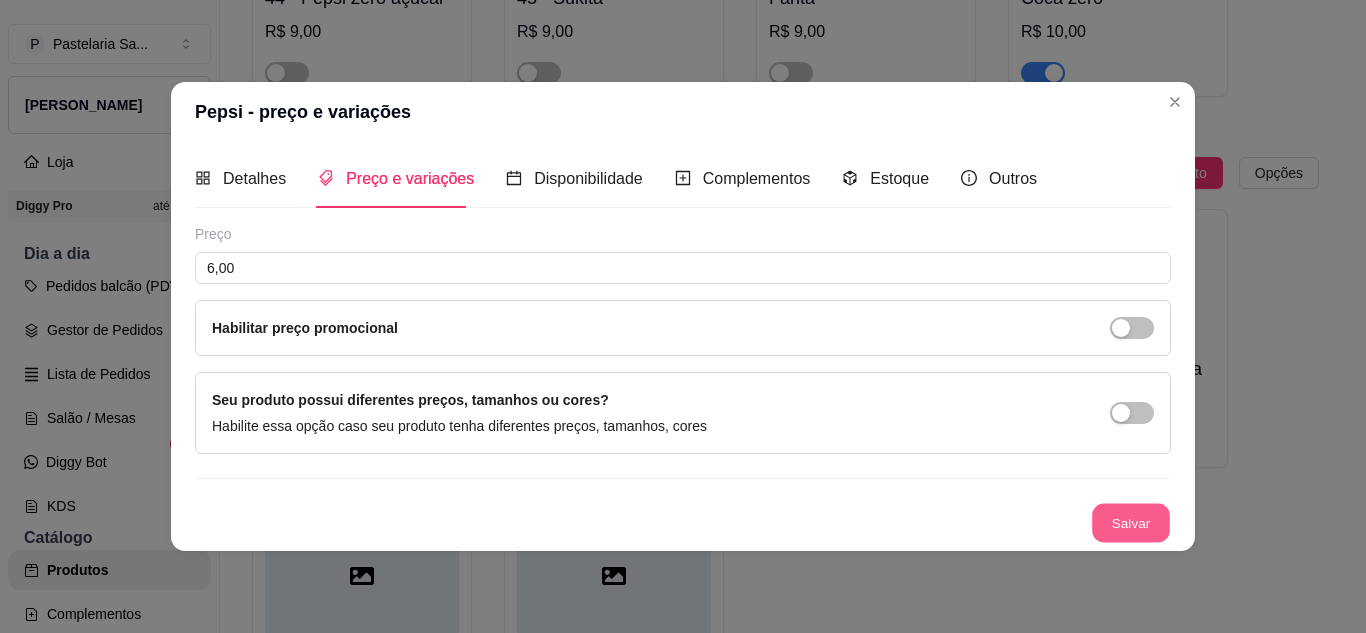 click on "Salvar" at bounding box center (1131, 522) 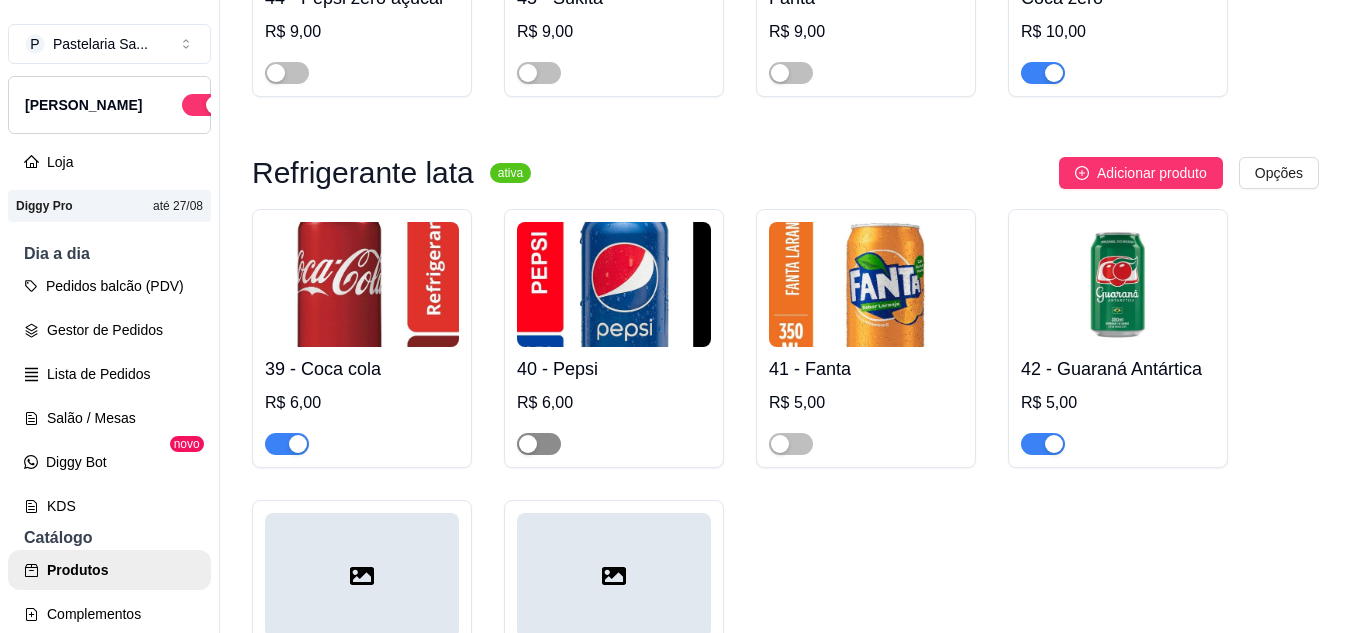 click at bounding box center [539, 444] 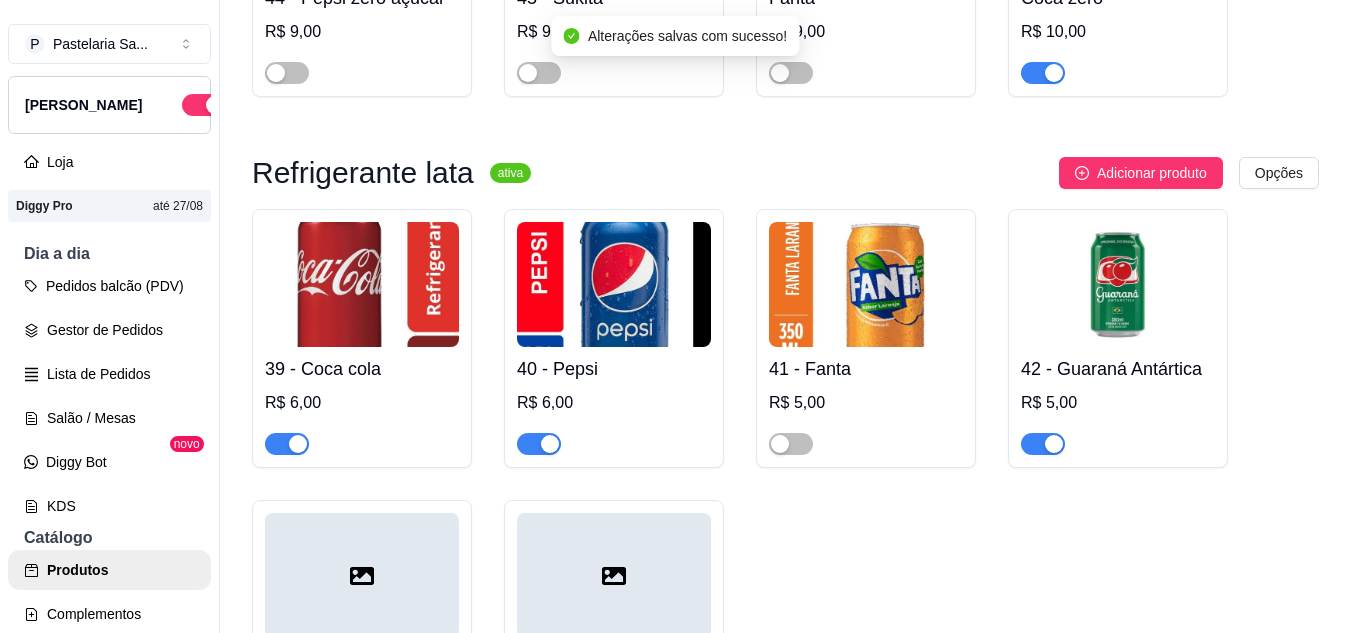 click at bounding box center [1118, 284] 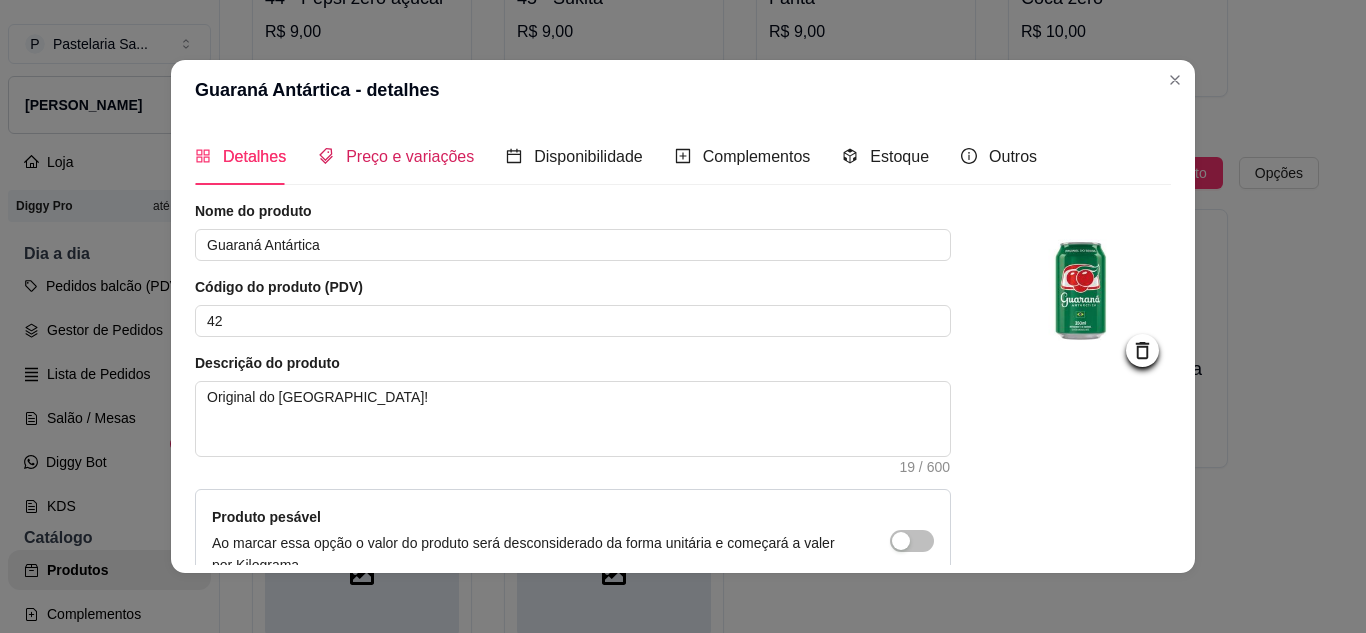 click on "Preço e variações" at bounding box center [410, 156] 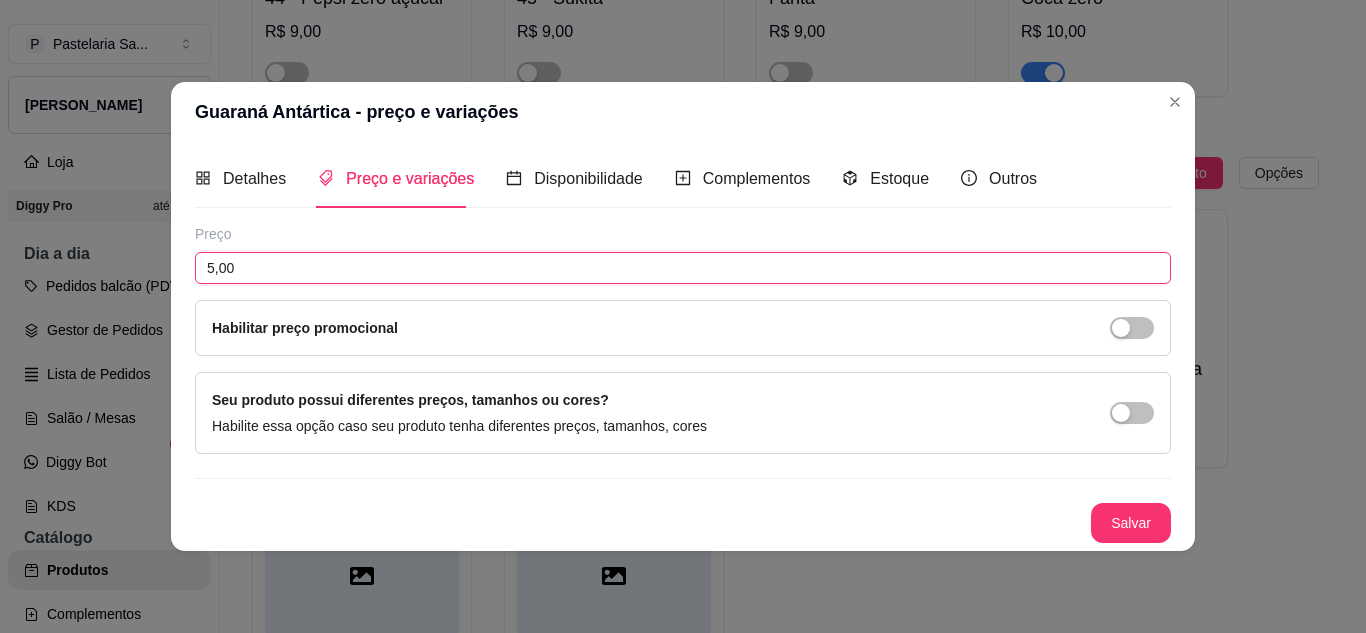 drag, startPoint x: 378, startPoint y: 262, endPoint x: 0, endPoint y: 280, distance: 378.4283 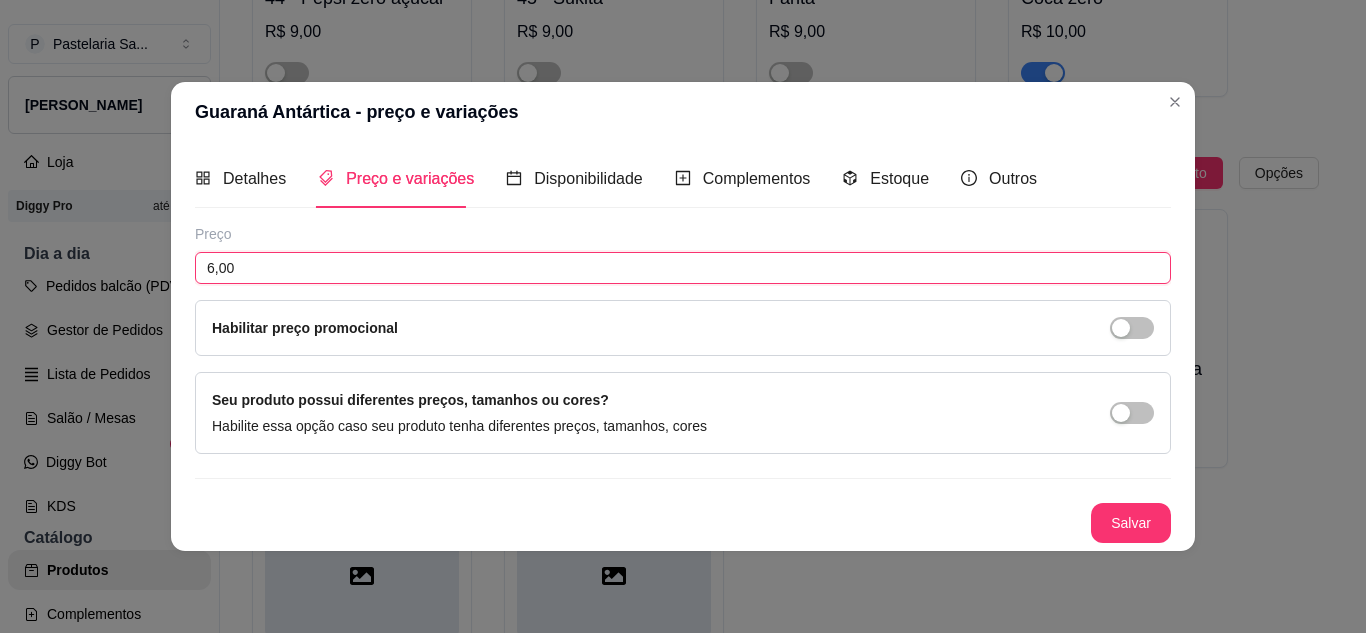 type on "6,00" 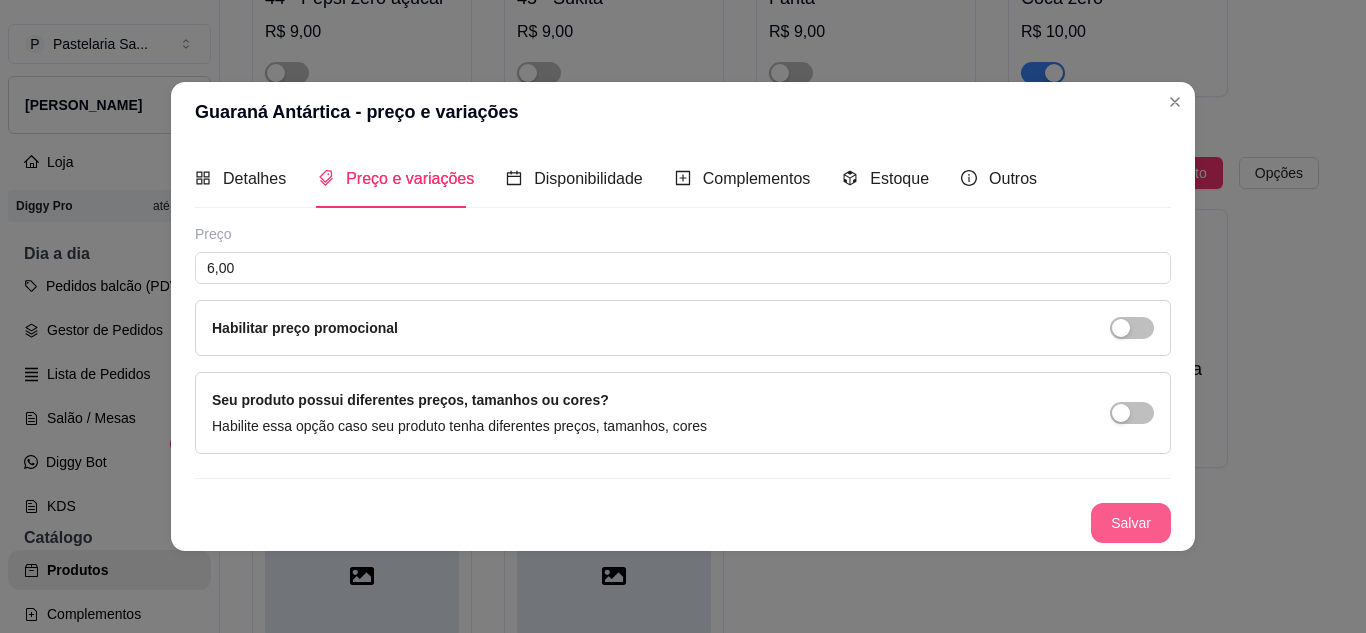 click on "Salvar" at bounding box center (1131, 523) 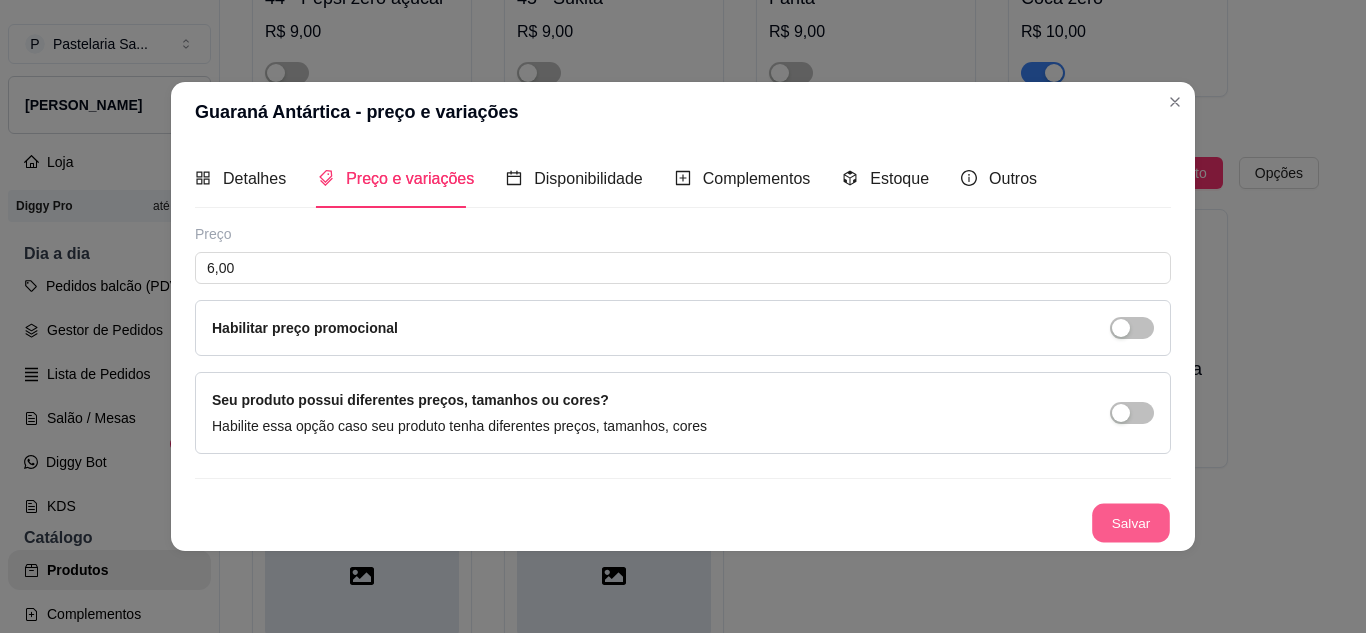click on "Salvar" at bounding box center [1131, 522] 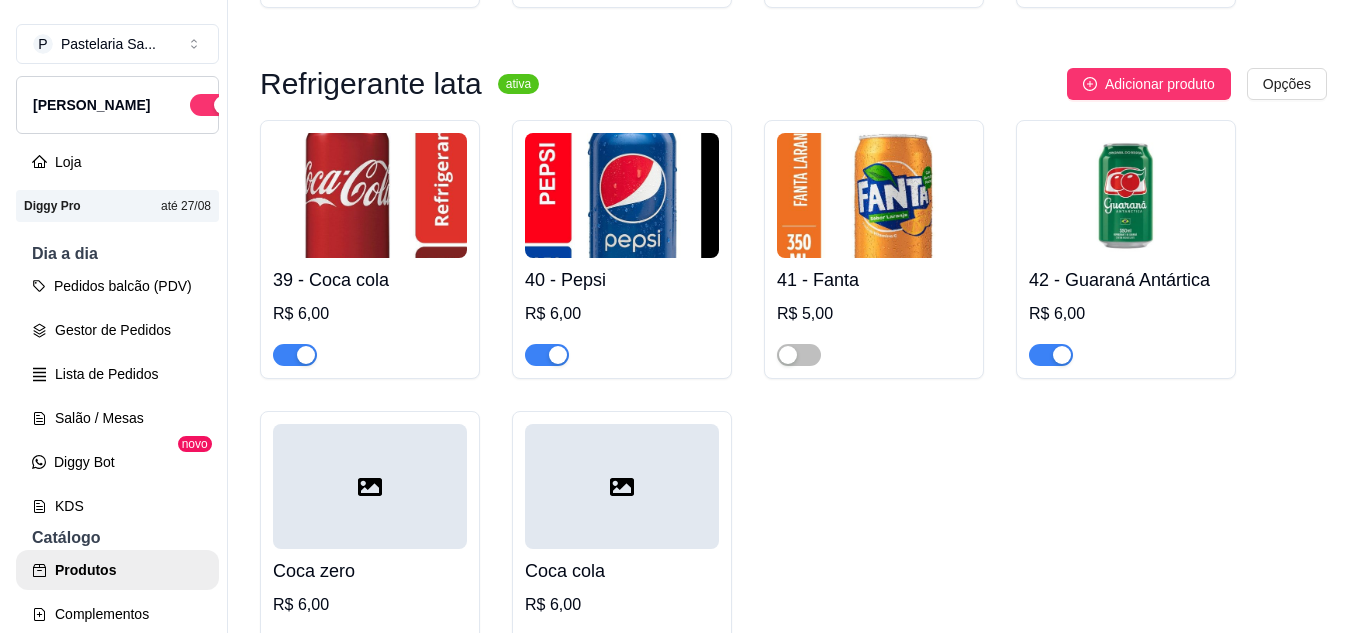 scroll, scrollTop: 6800, scrollLeft: 0, axis: vertical 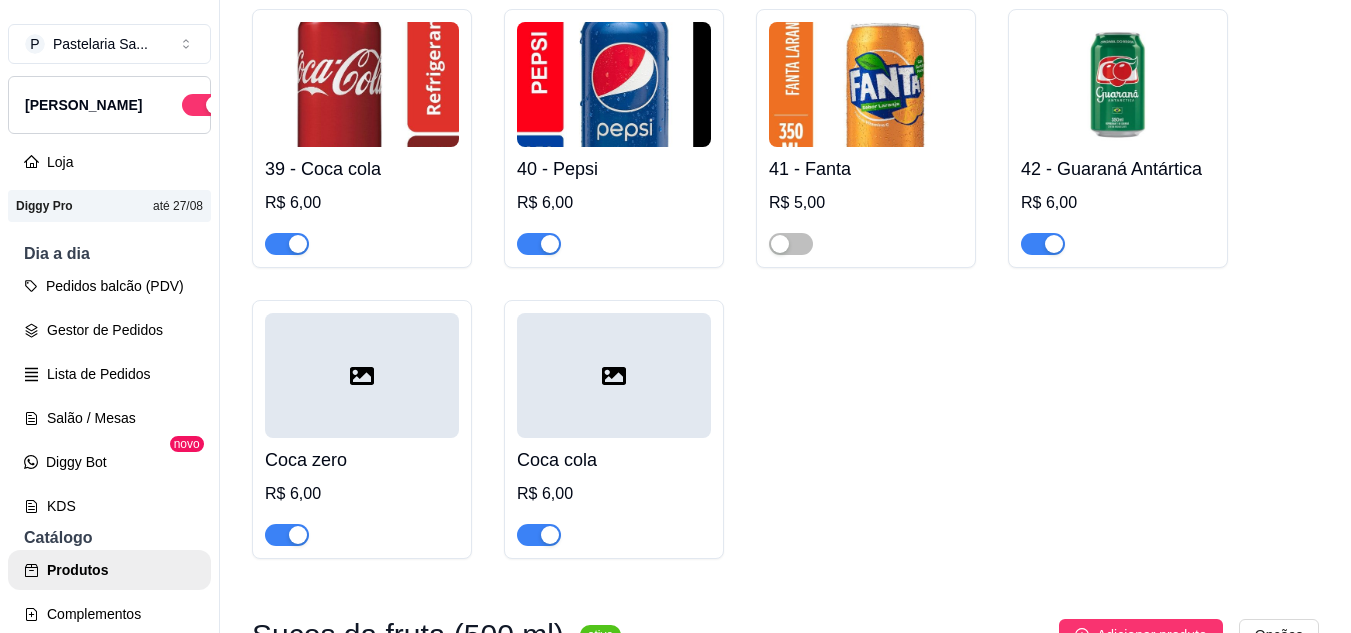 click at bounding box center (614, 375) 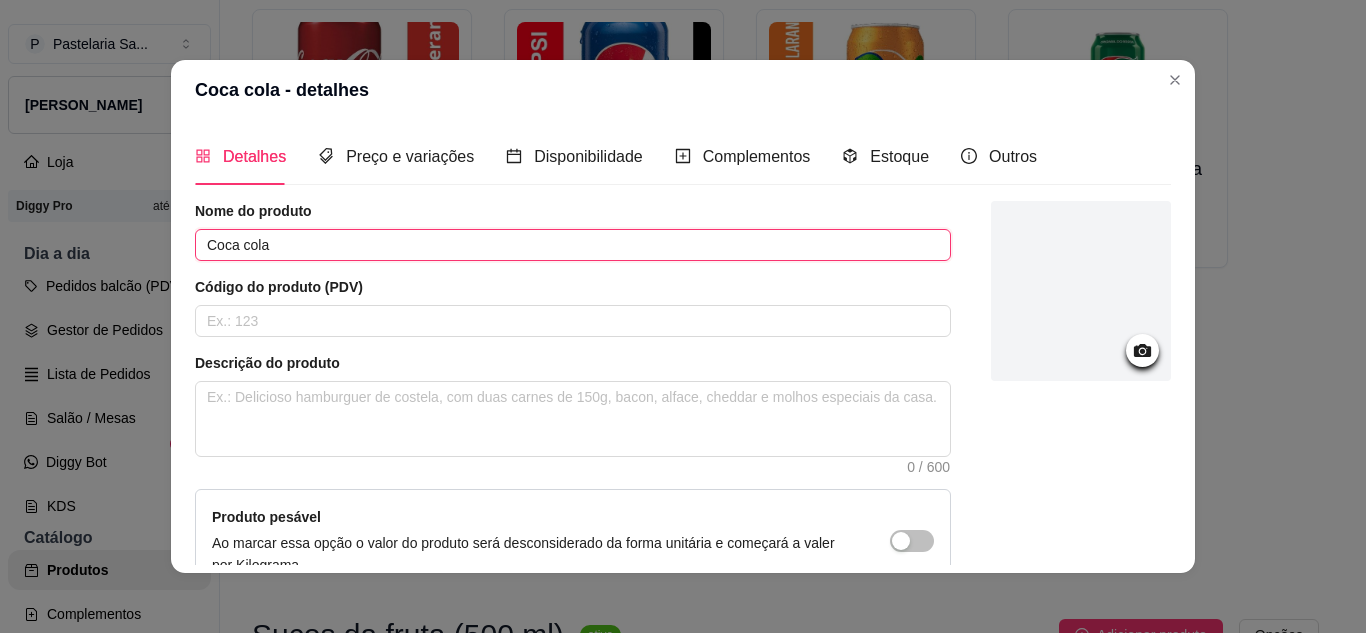 click on "Coca cola" at bounding box center [573, 245] 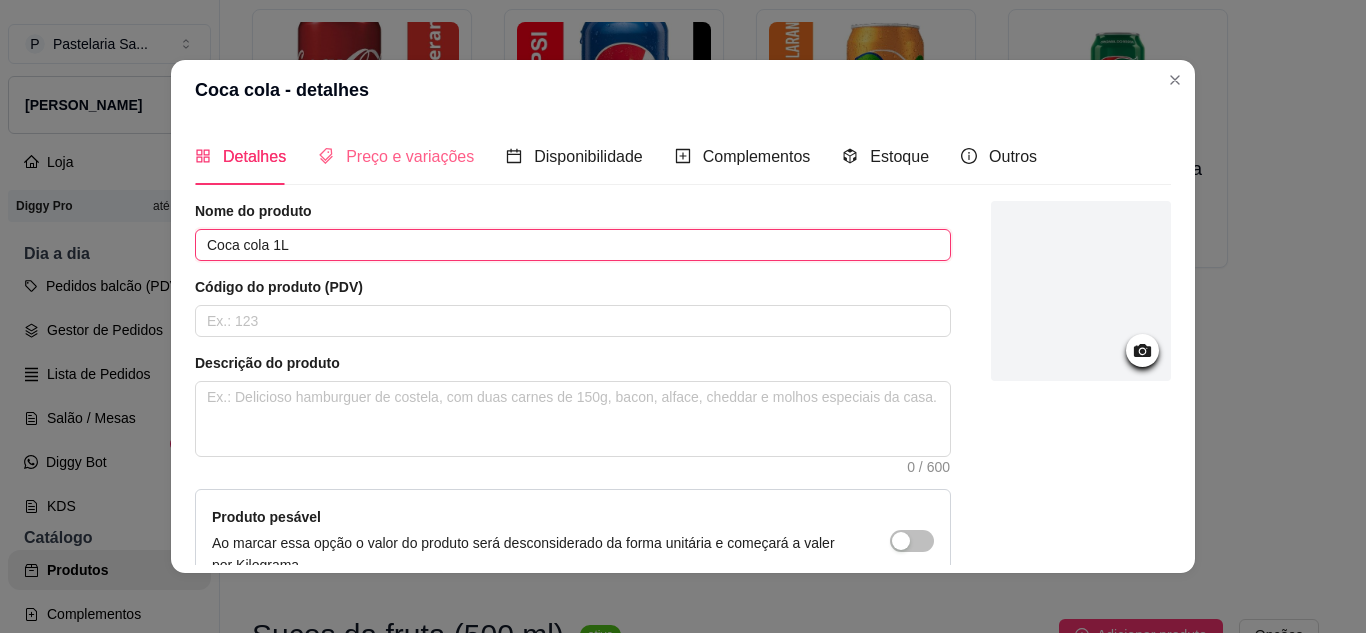 type on "Coca cola 1L" 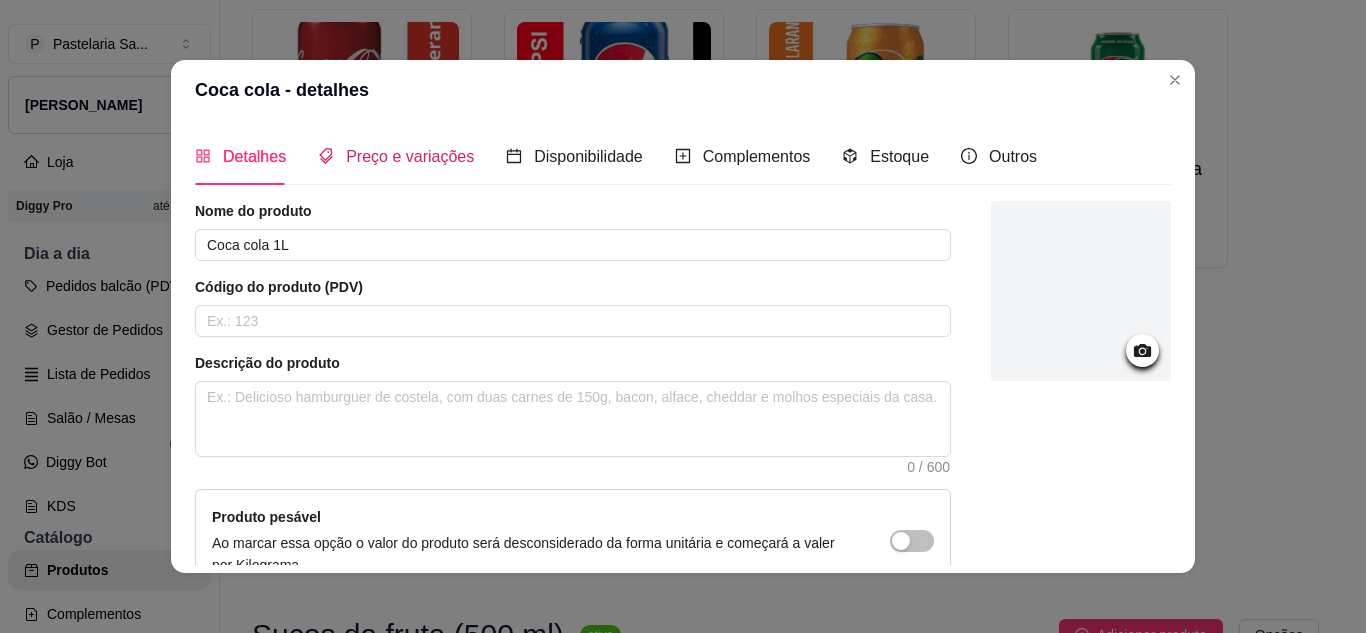 click on "Preço e variações" at bounding box center (410, 156) 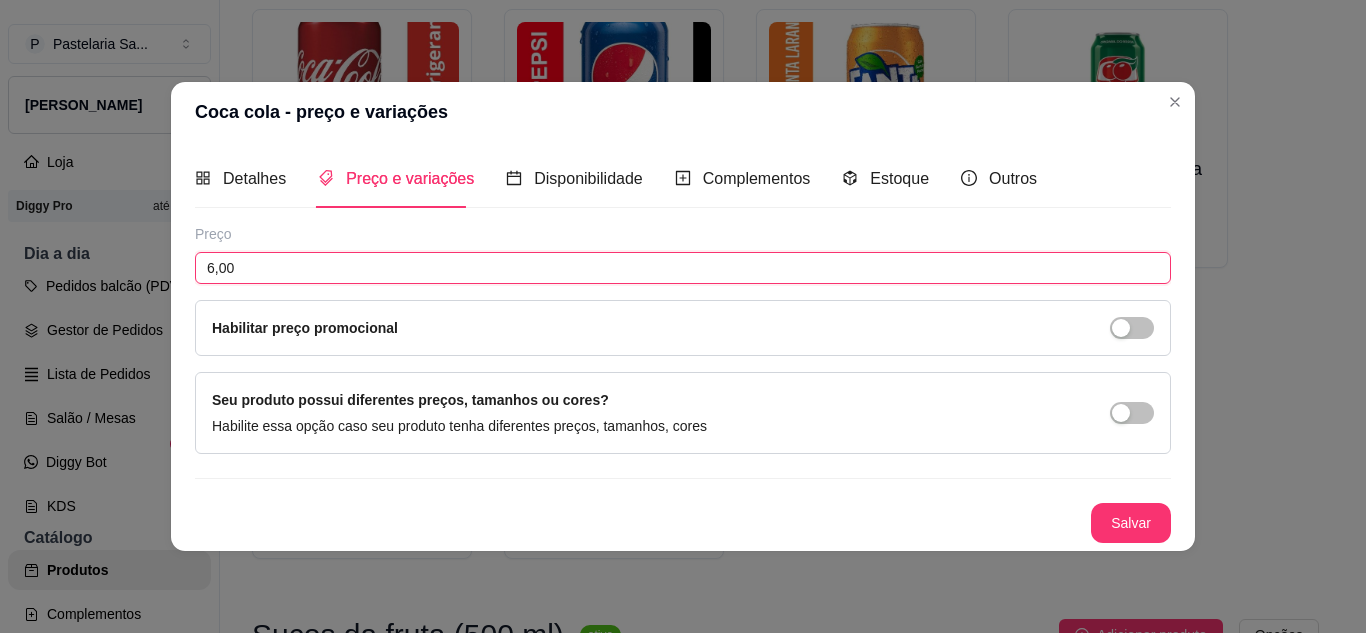 drag, startPoint x: 286, startPoint y: 268, endPoint x: 129, endPoint y: 276, distance: 157.20369 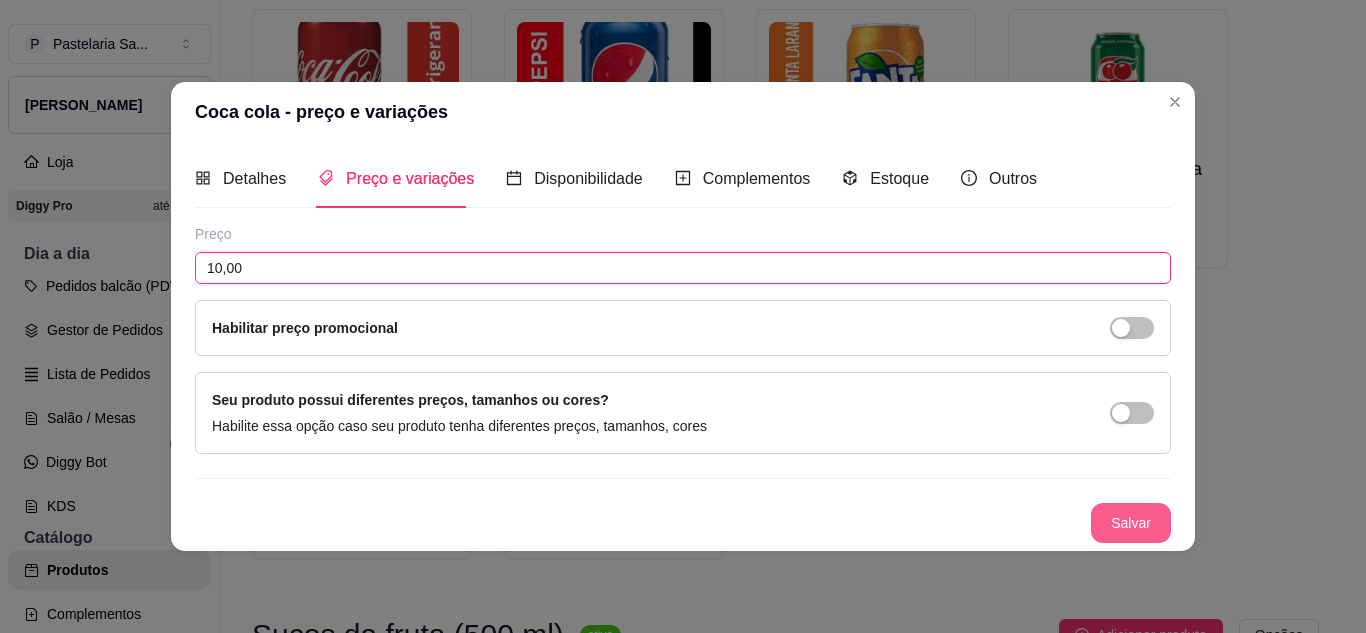 type on "10,00" 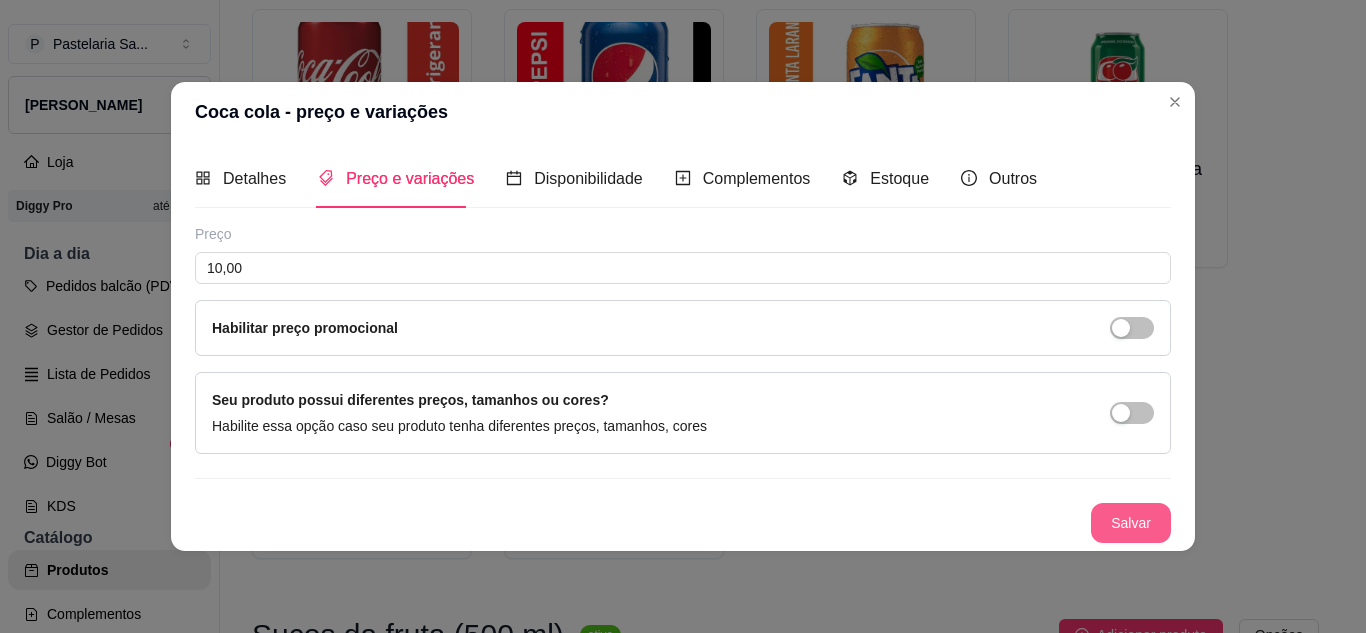 click on "Salvar" at bounding box center [1131, 523] 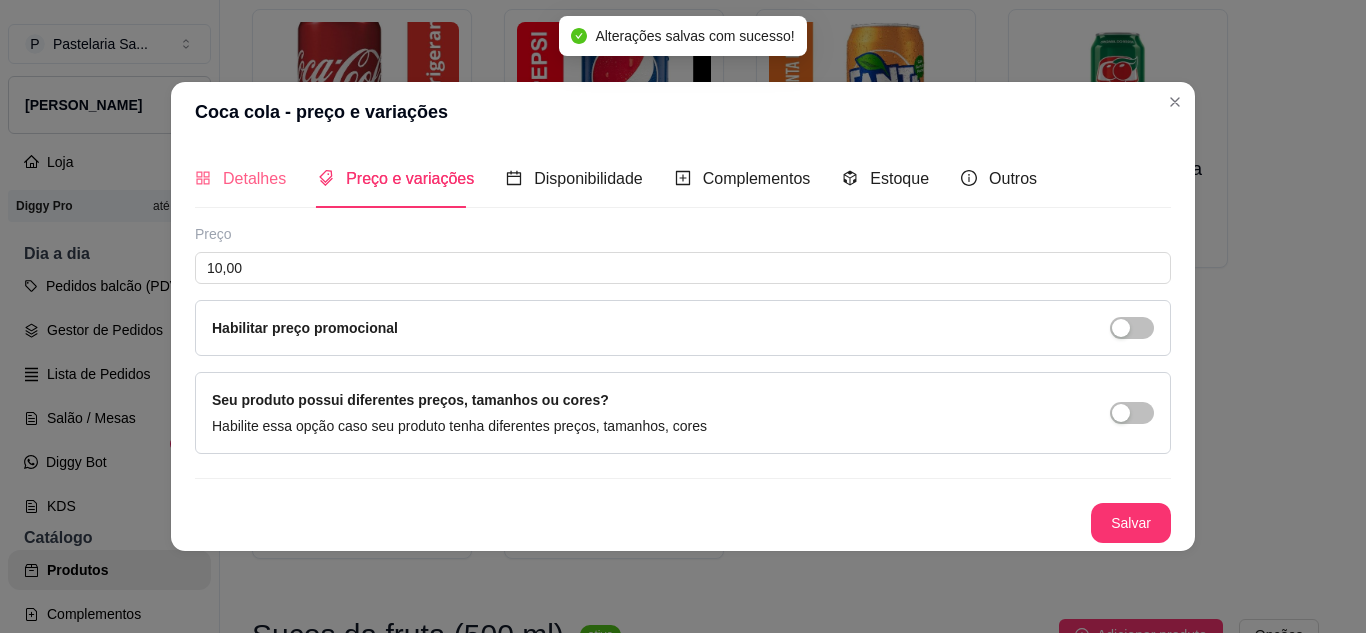 click on "Detalhes" at bounding box center (240, 178) 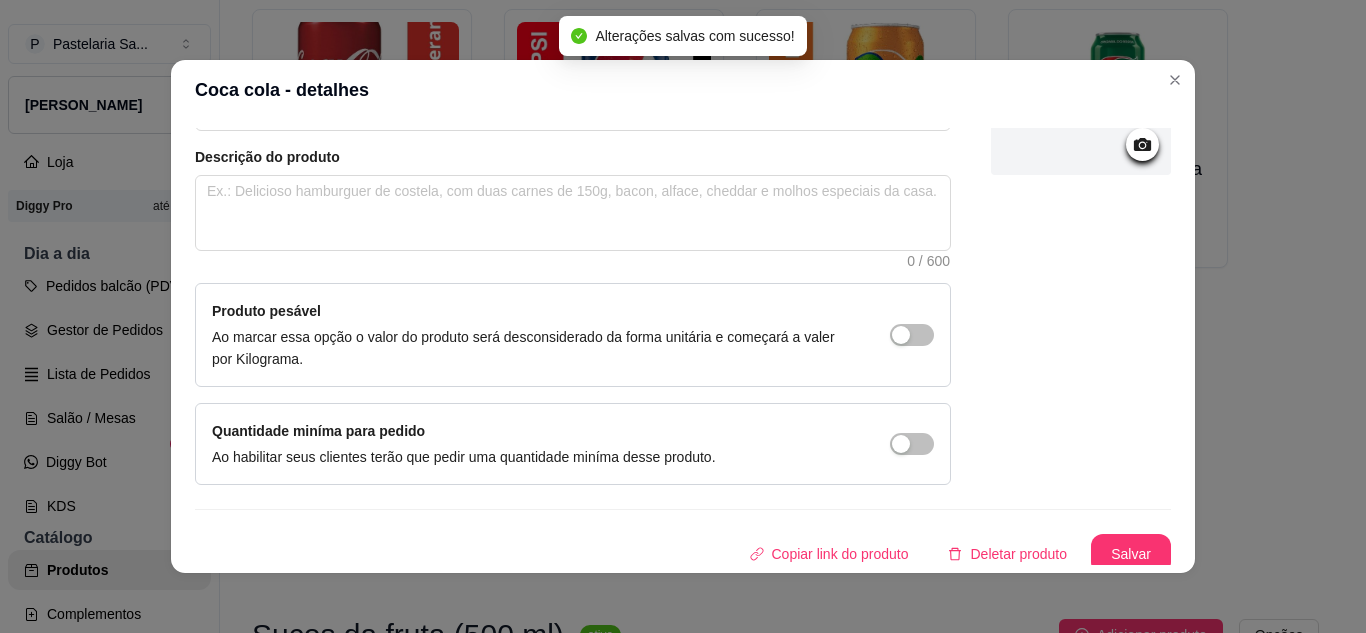 scroll, scrollTop: 215, scrollLeft: 0, axis: vertical 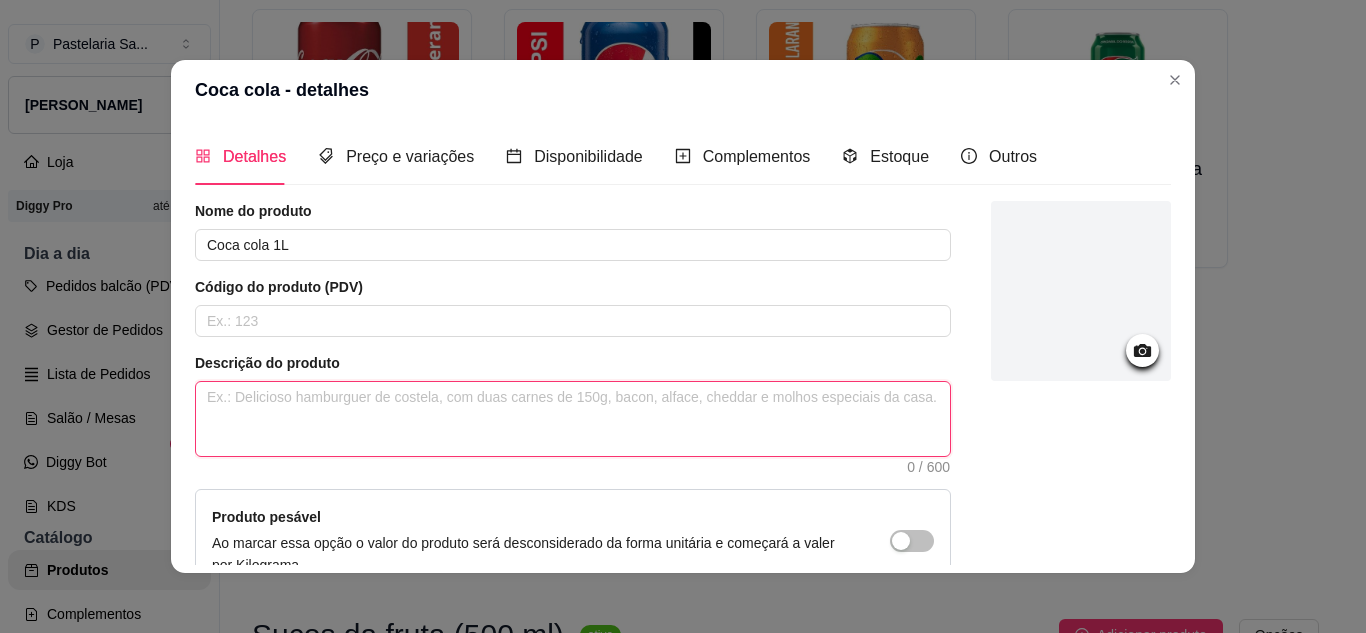 click at bounding box center (573, 419) 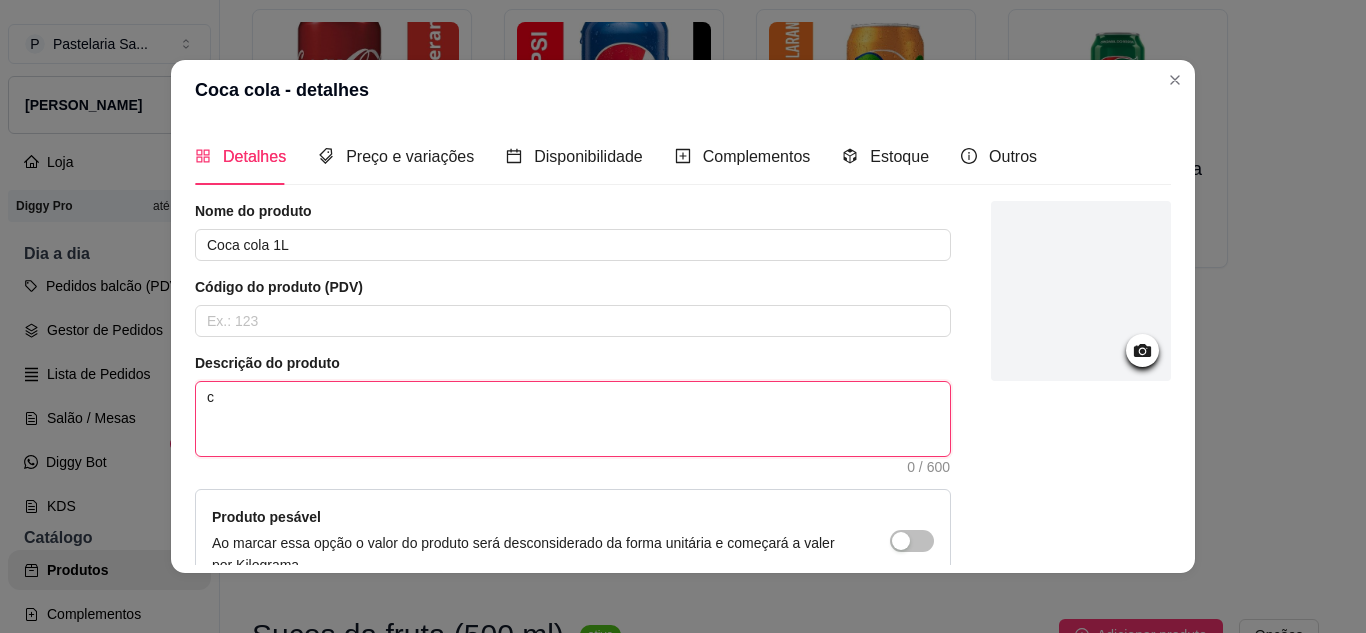 type 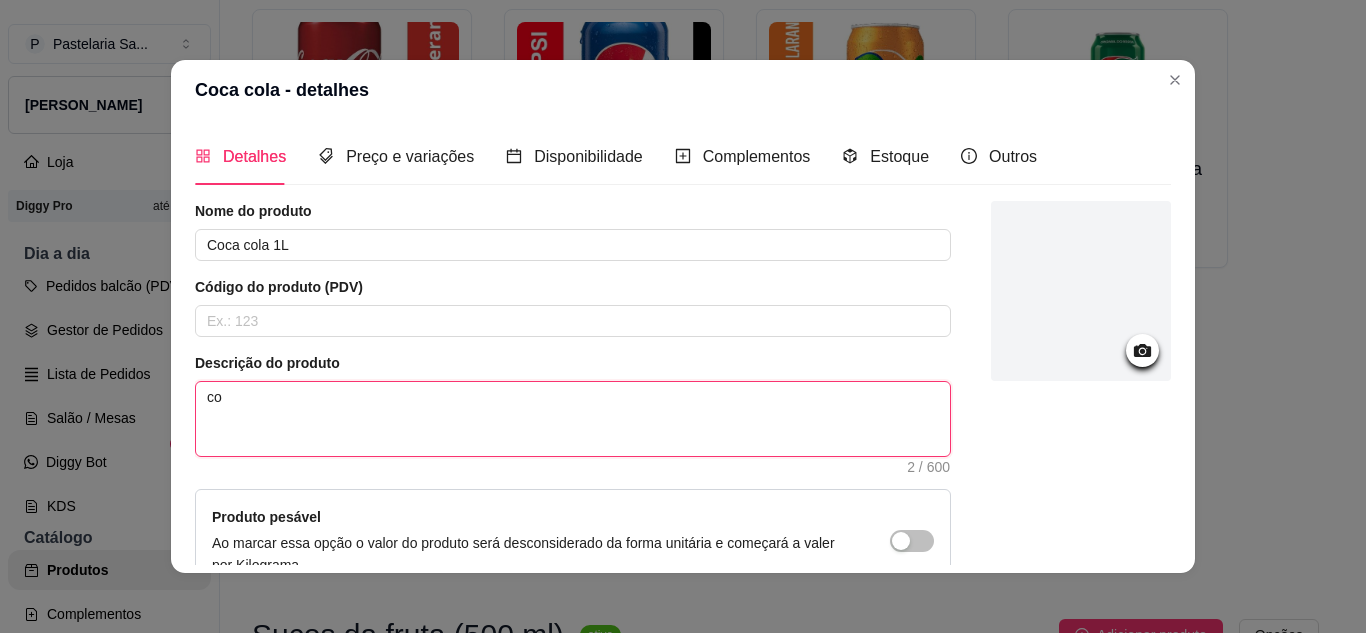 type on "coc" 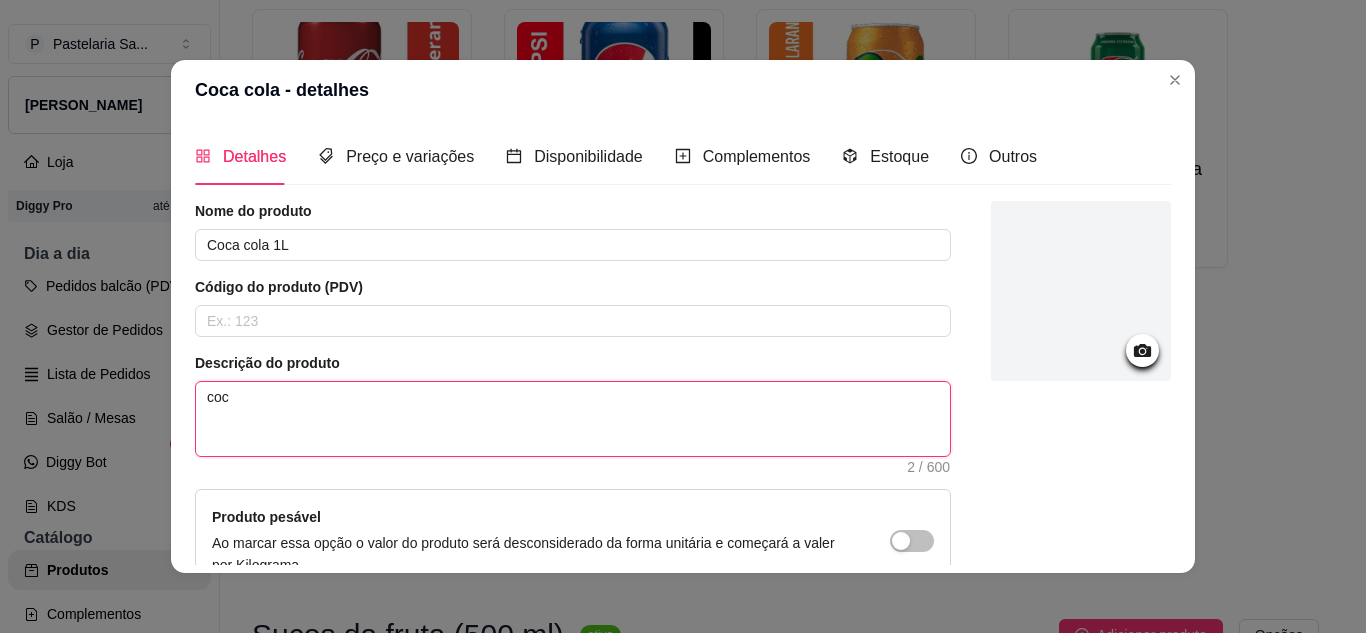 type 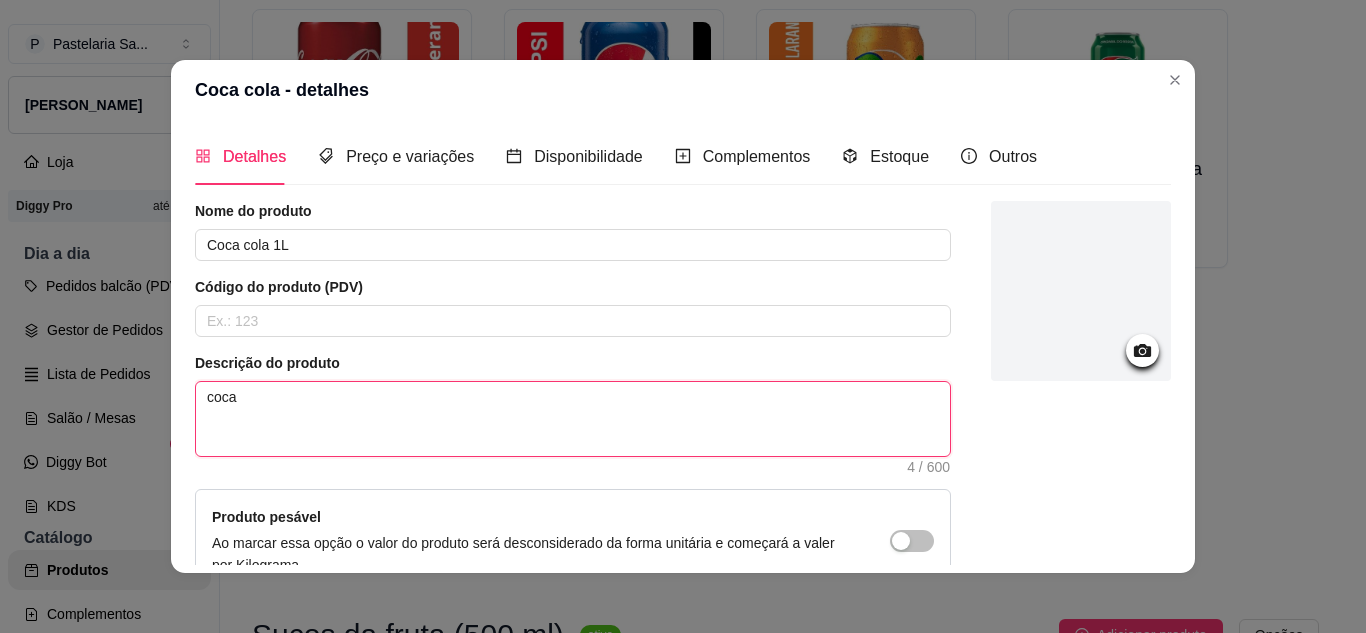 type 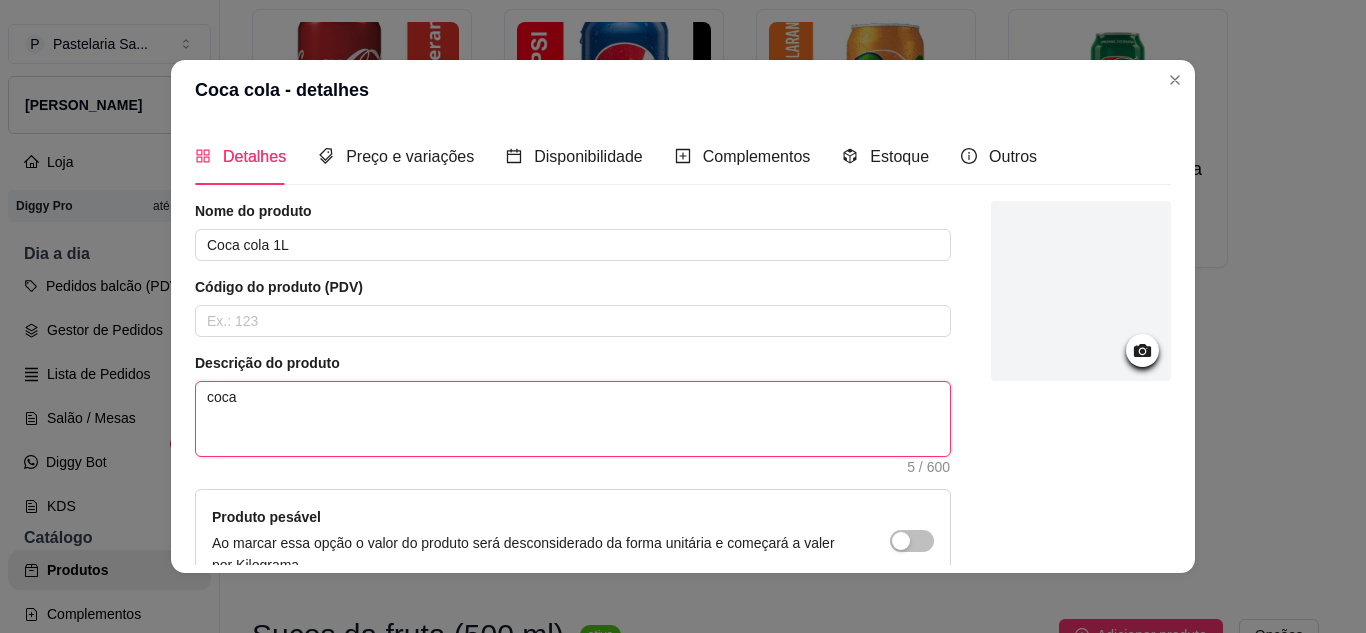 type 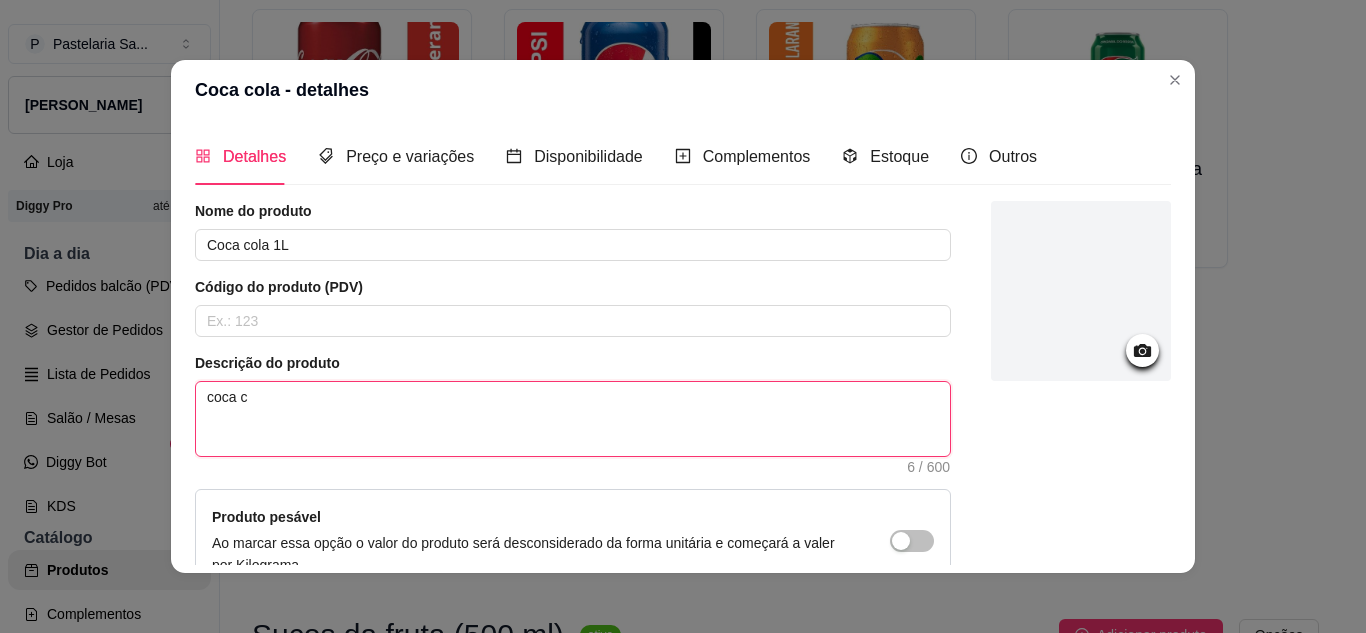 type 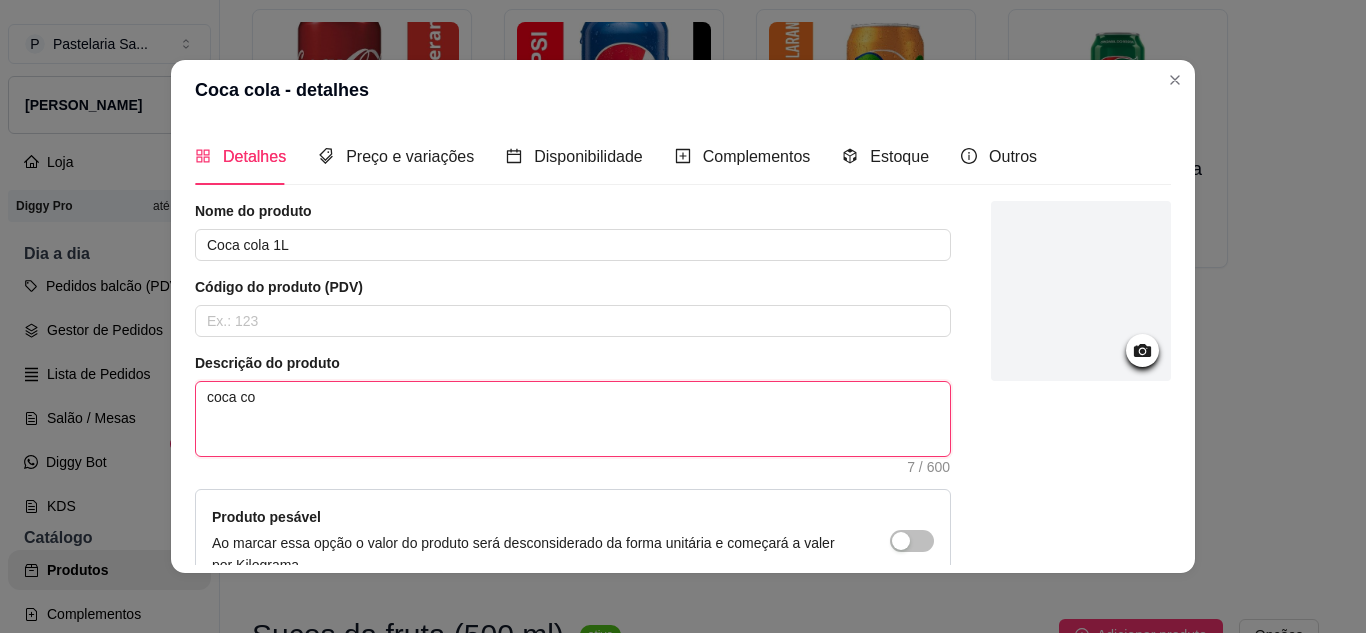 type 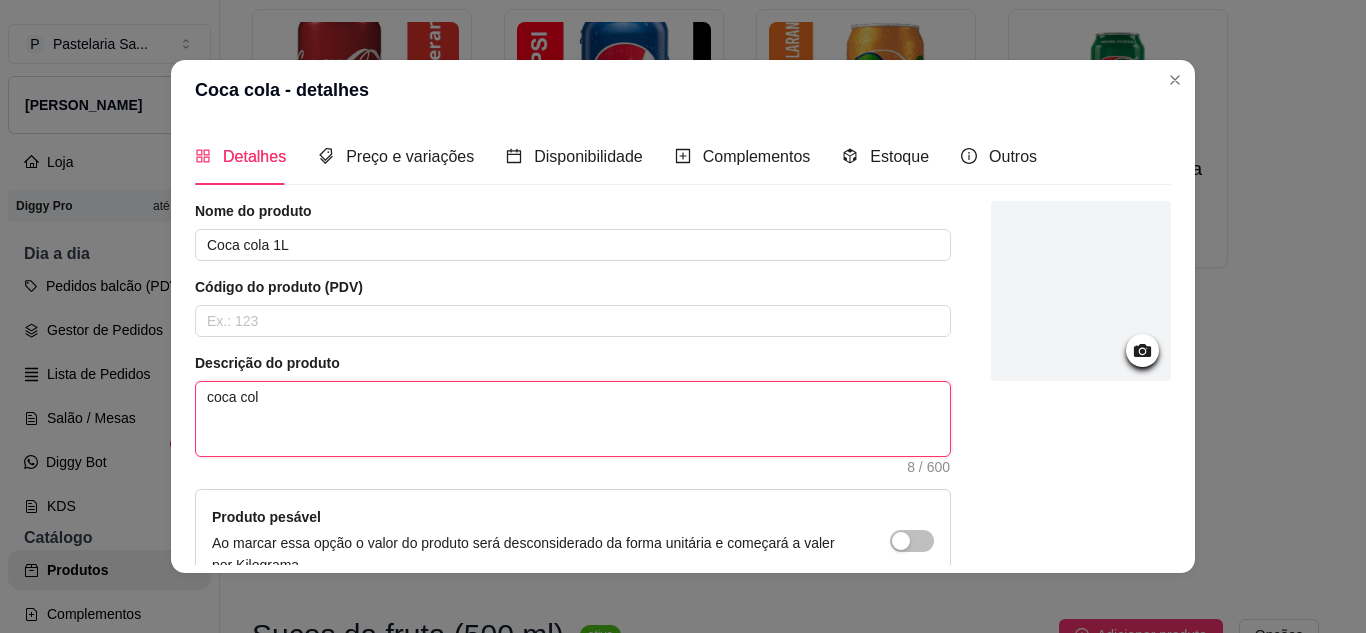 type 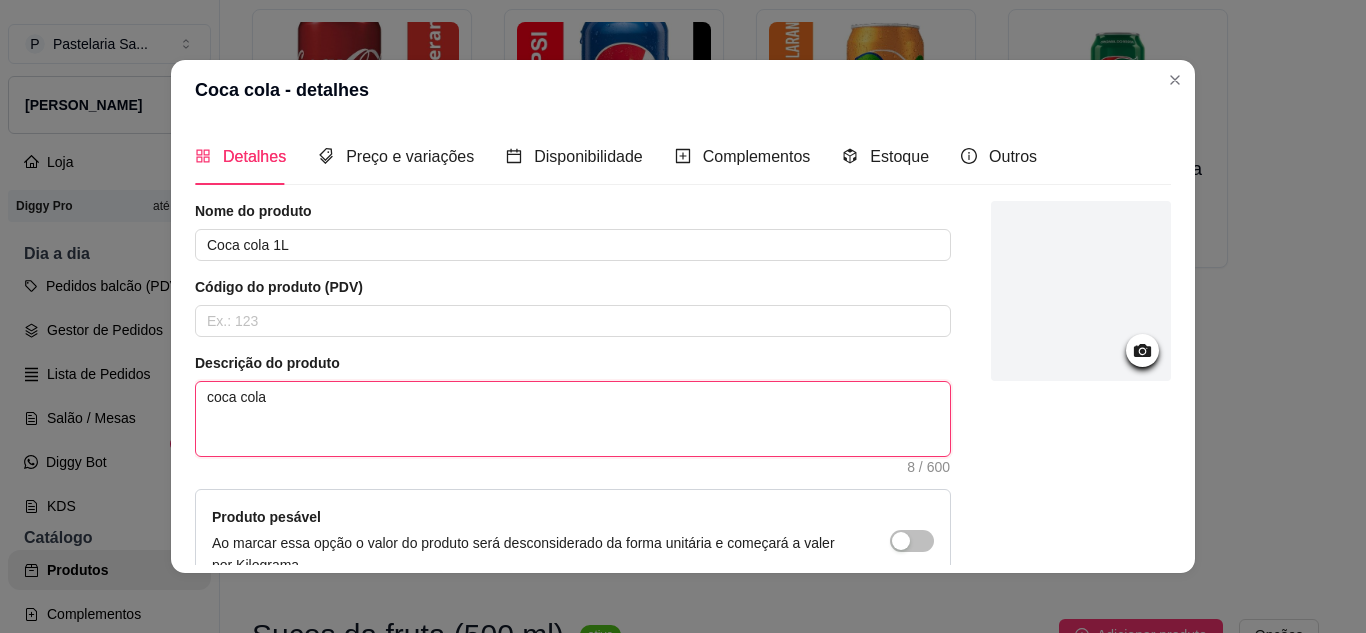 type 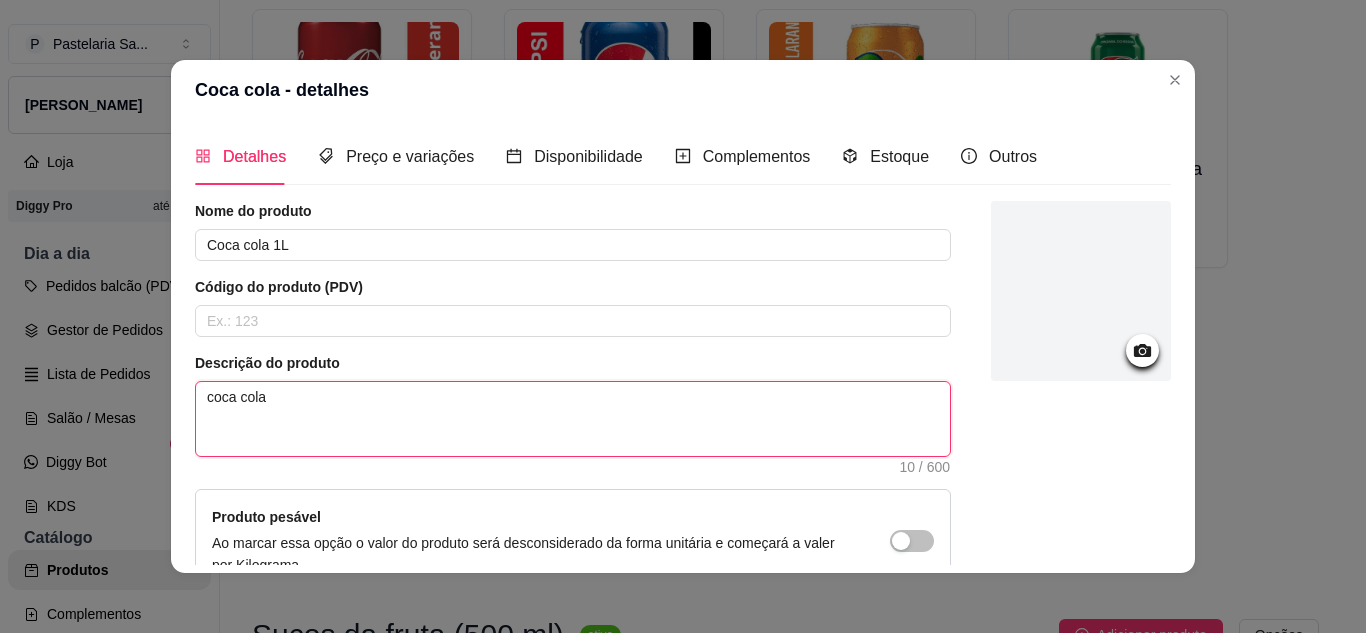 type 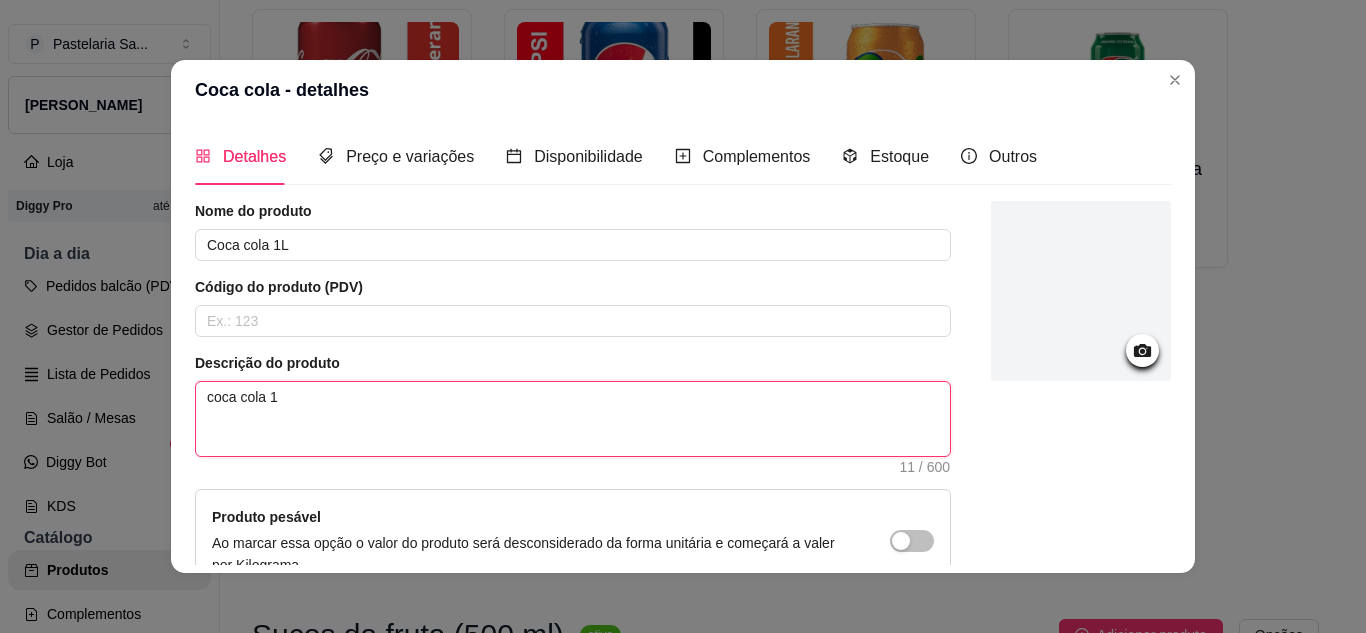 type 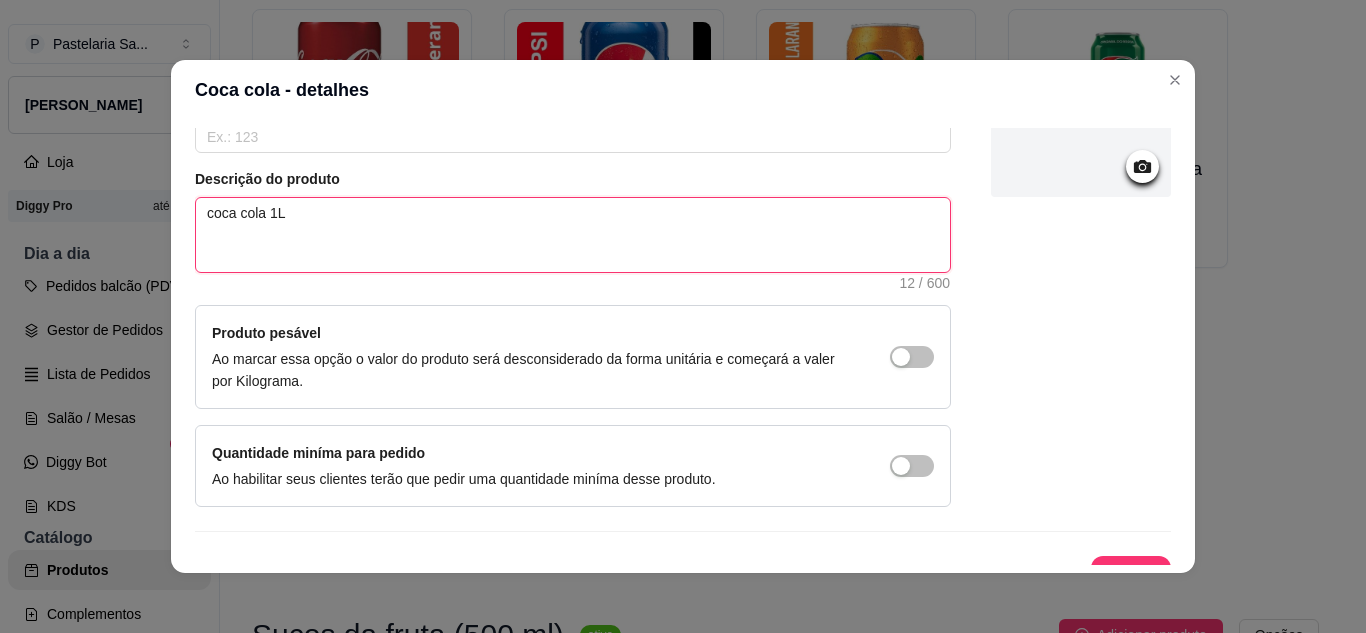 scroll, scrollTop: 215, scrollLeft: 0, axis: vertical 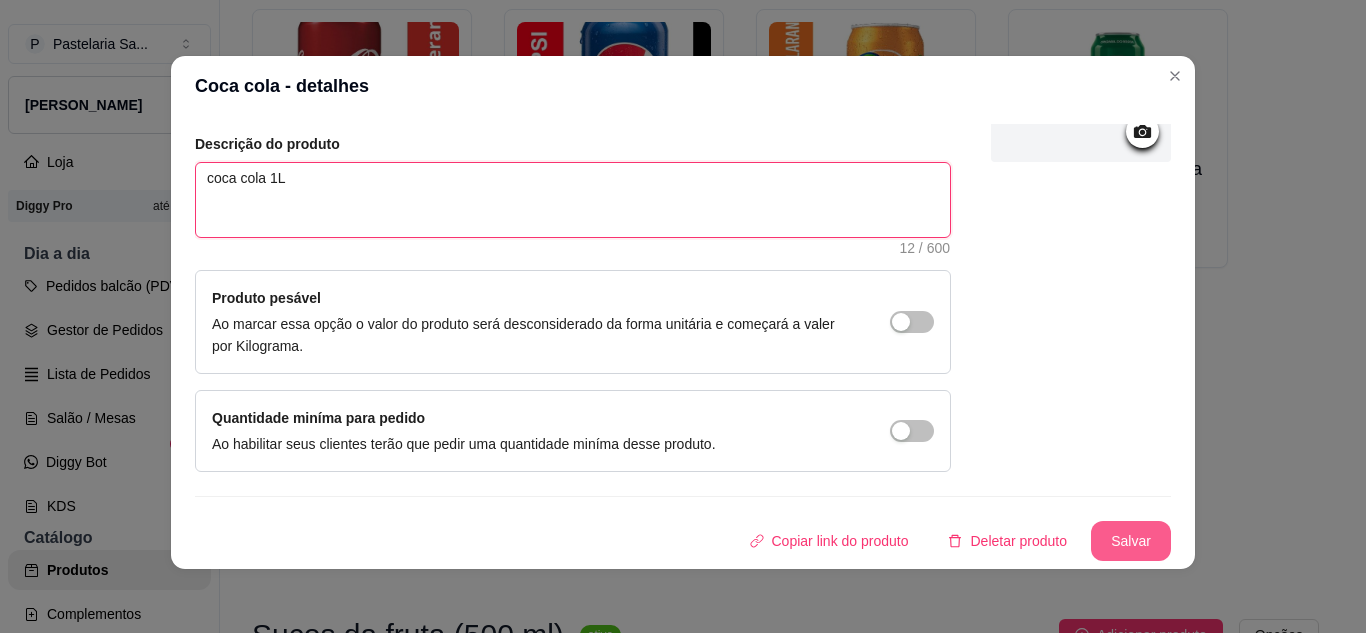 type on "coca cola 1L" 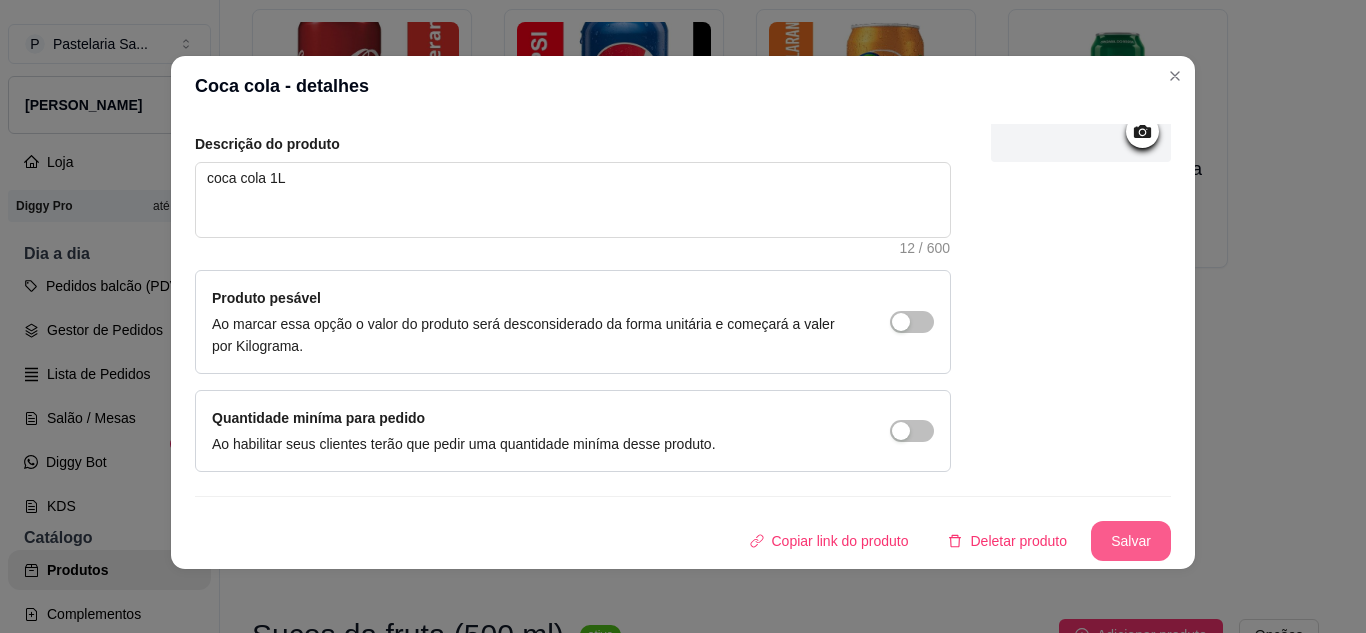 click on "Salvar" at bounding box center (1131, 541) 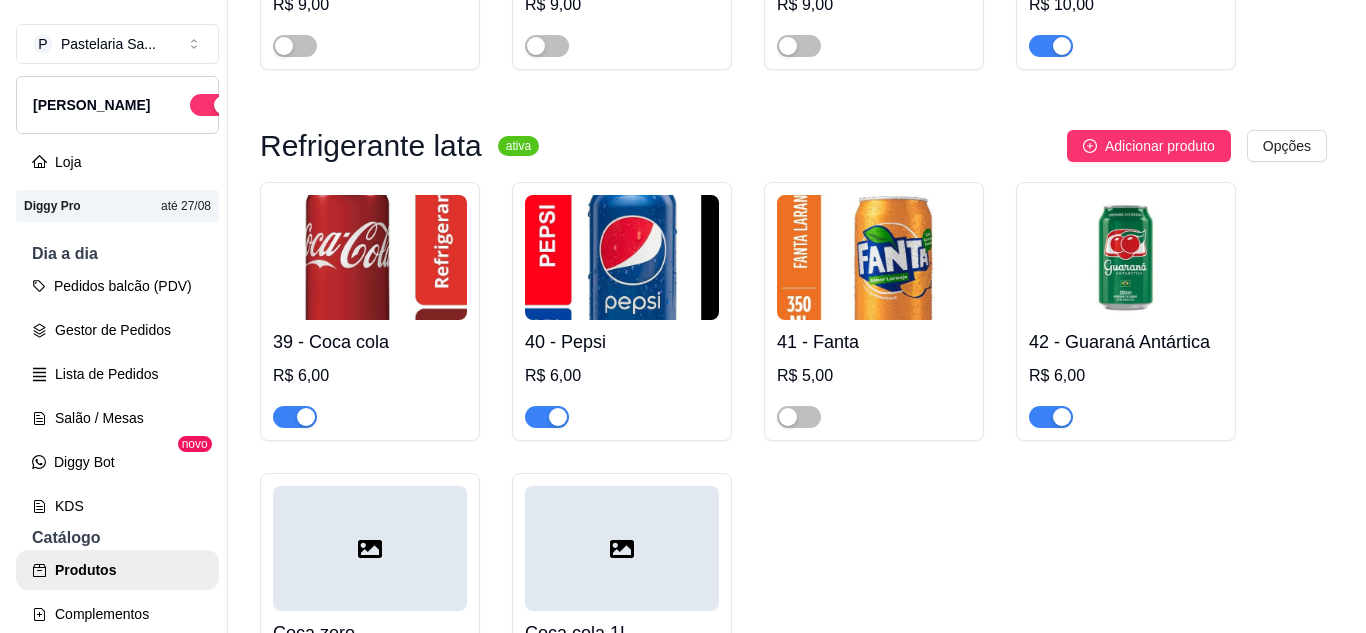 scroll, scrollTop: 6600, scrollLeft: 0, axis: vertical 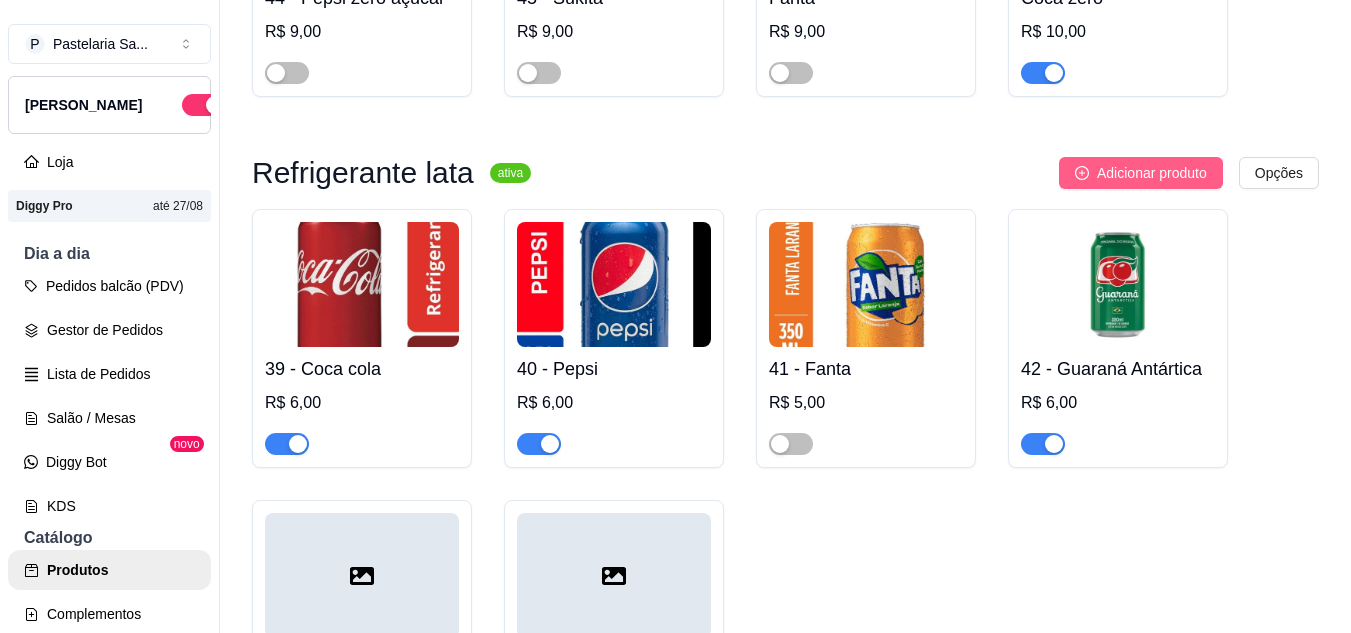 click on "Adicionar produto" at bounding box center [1152, 173] 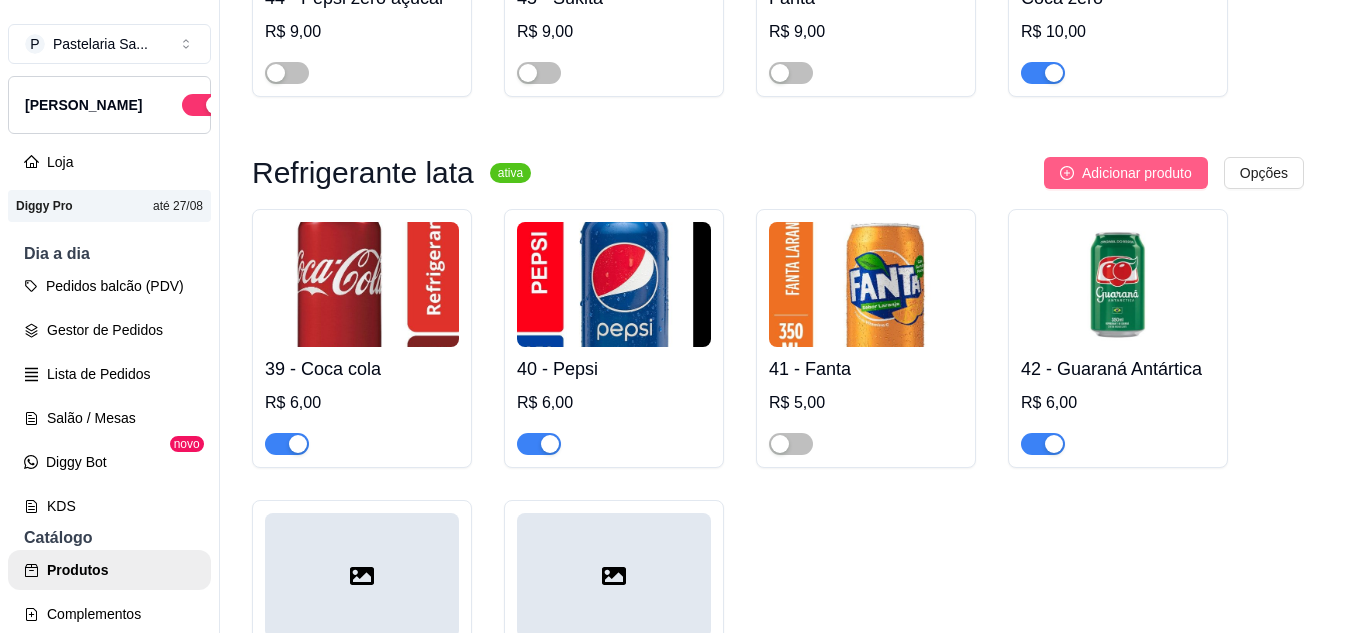 type 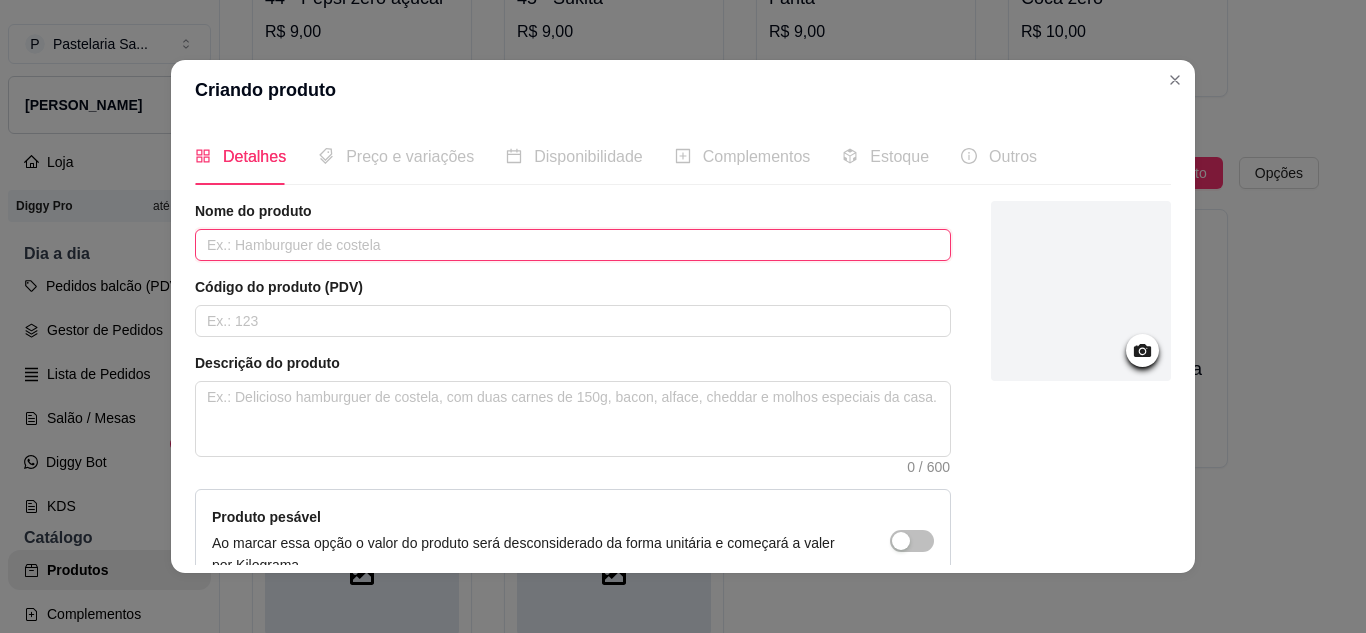 click at bounding box center [573, 245] 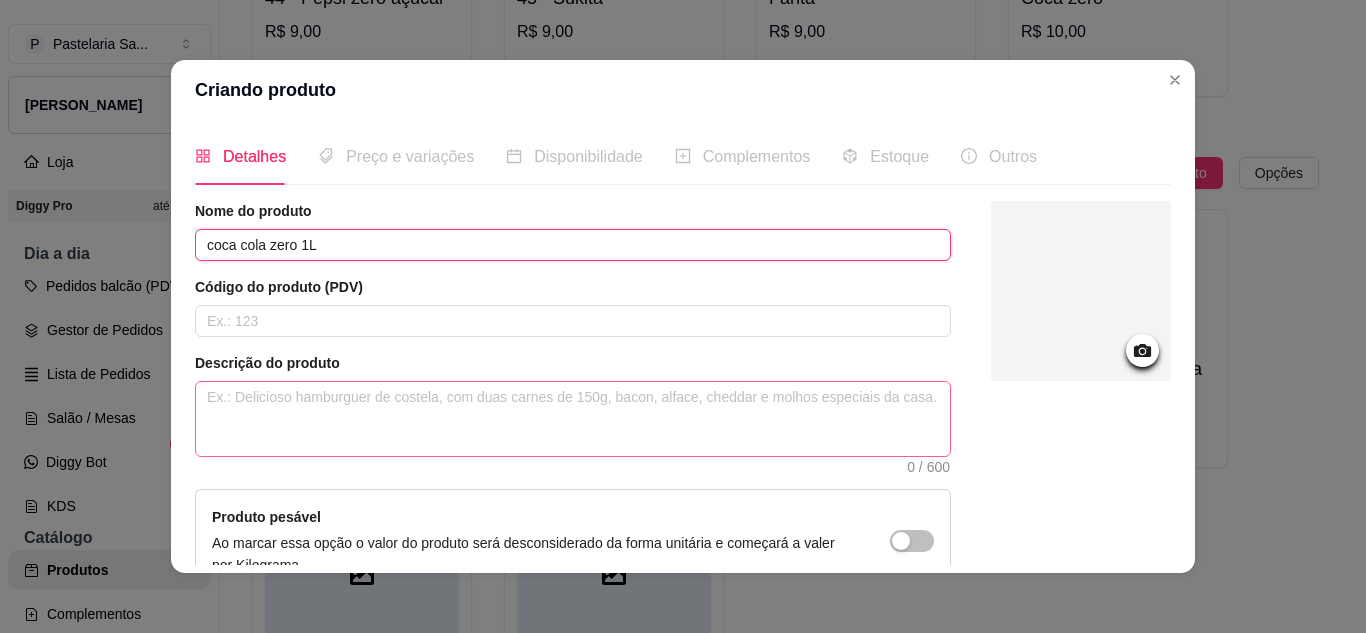 type on "coca cola zero 1L" 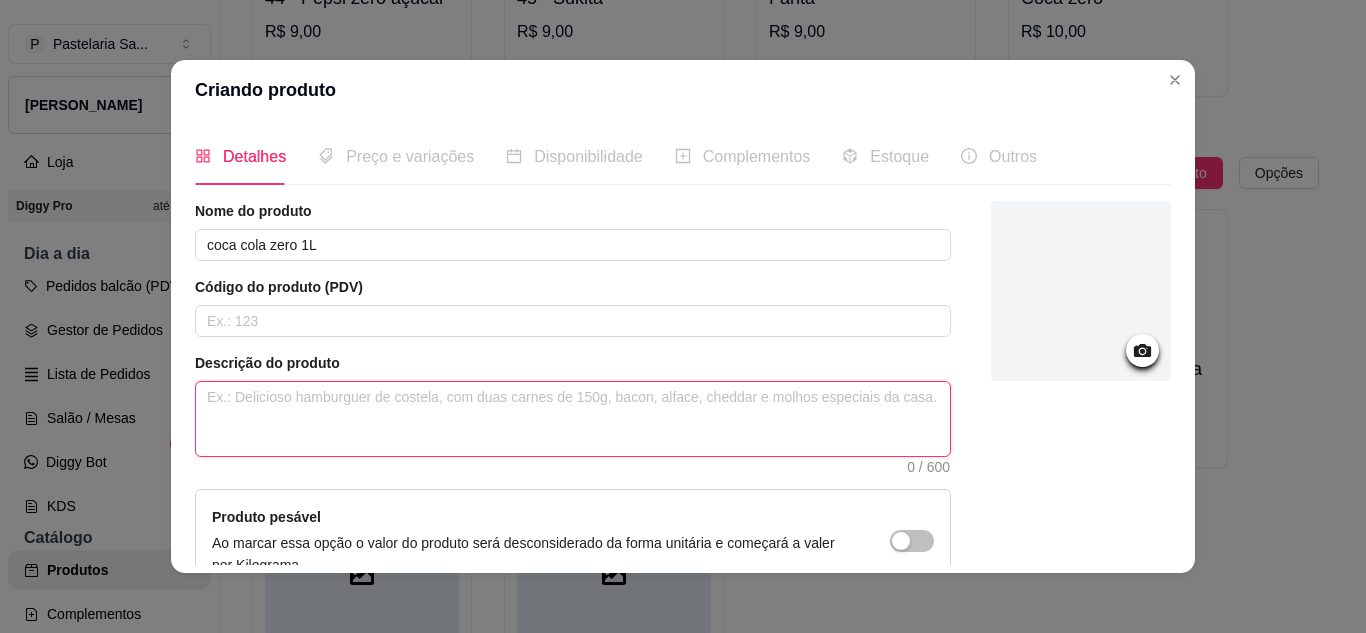 click at bounding box center (573, 419) 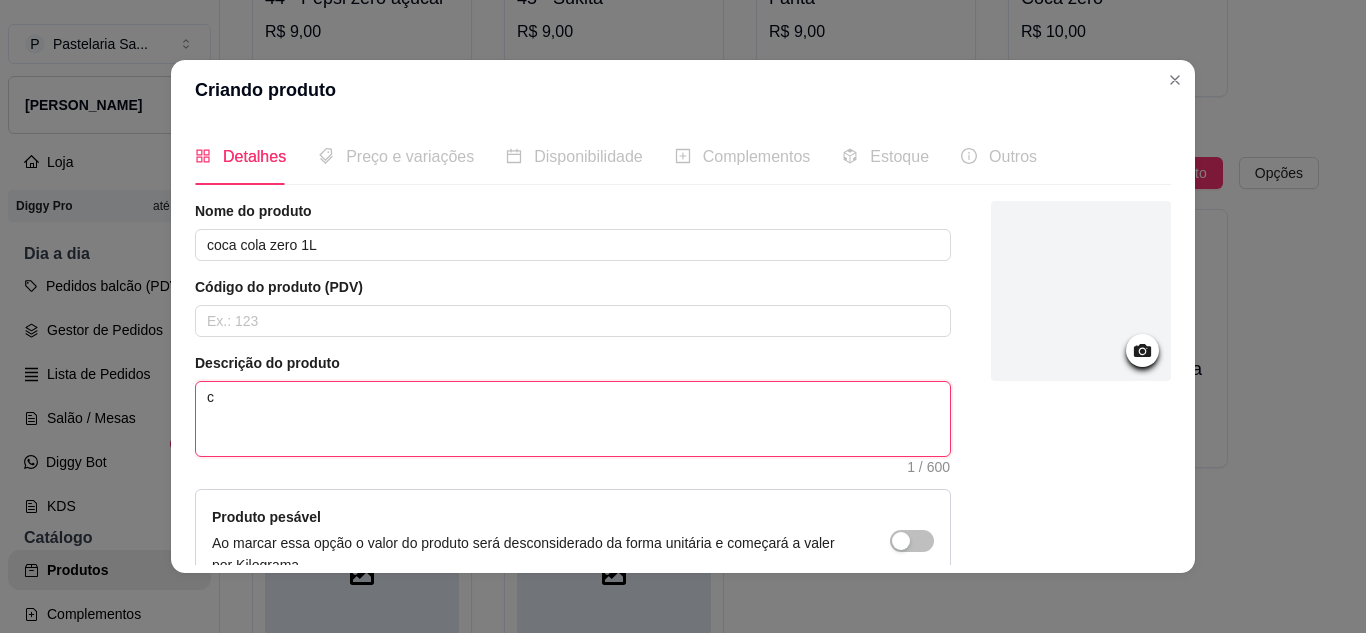 type 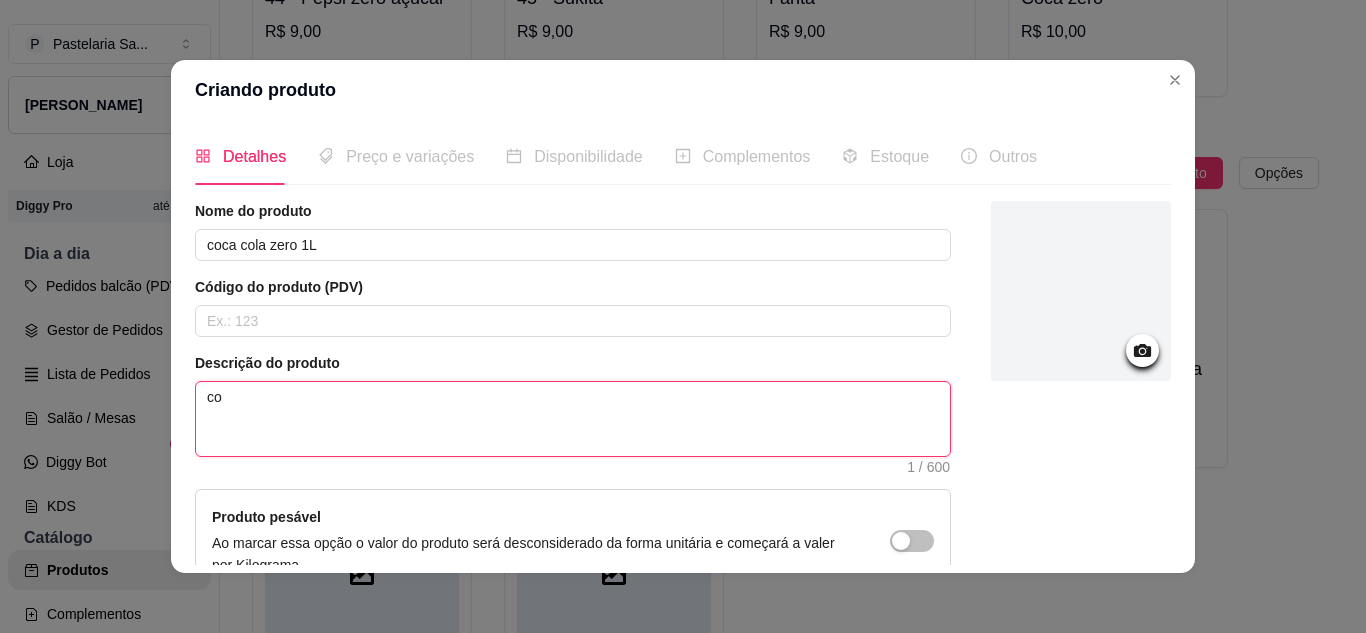type on "coc" 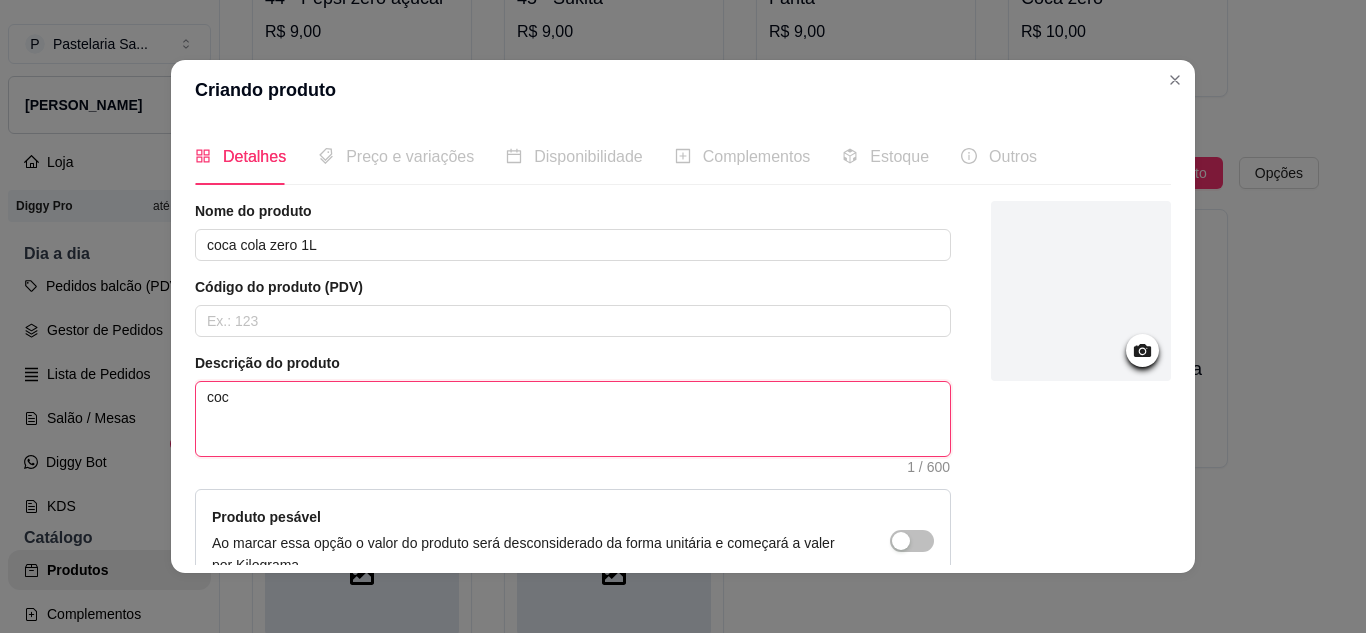 type 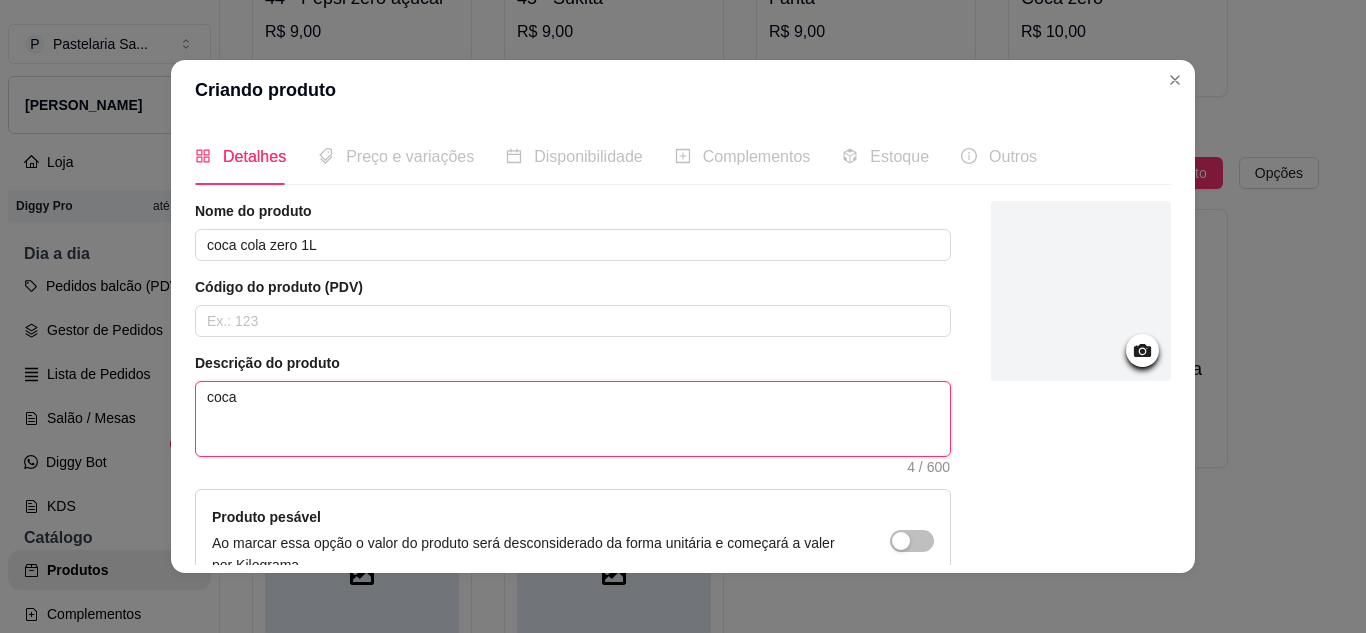 type 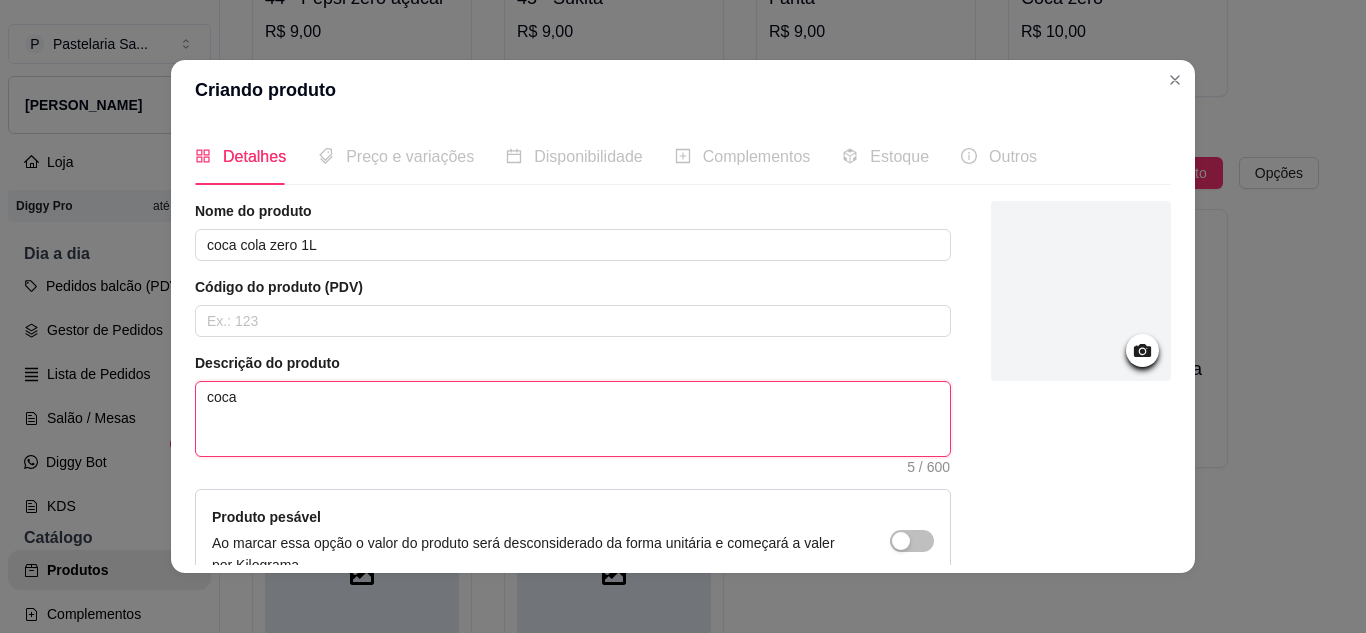type 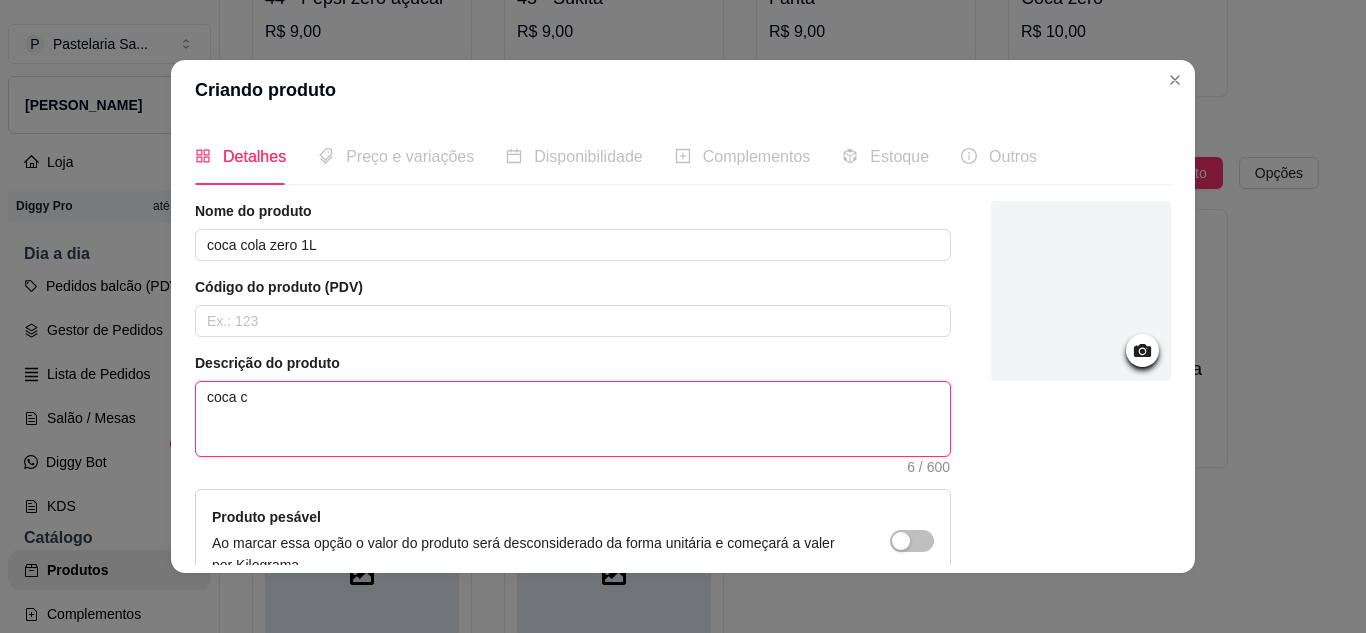 type 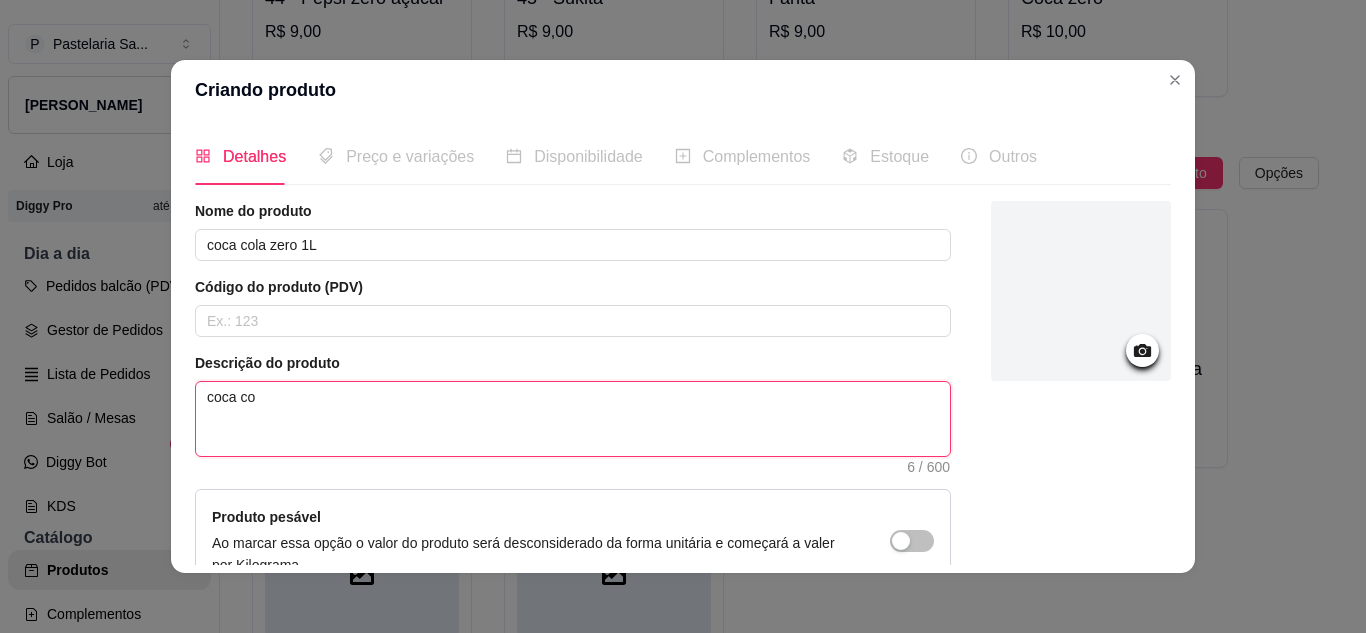 type 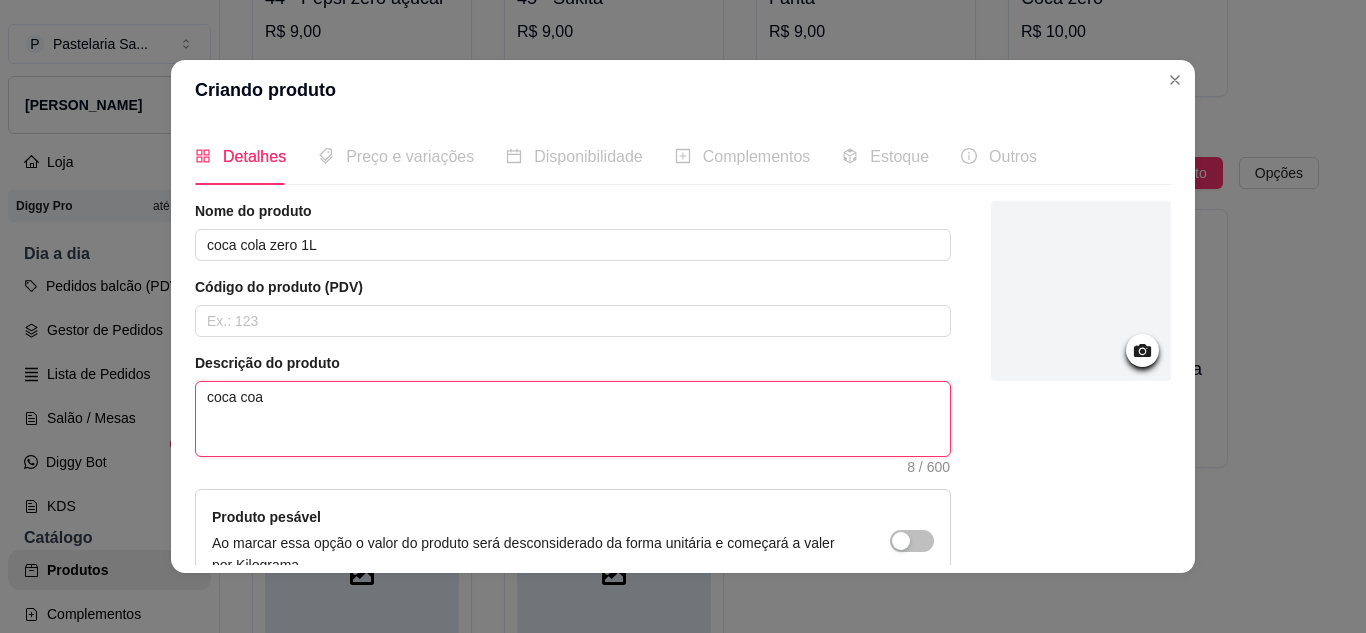 type 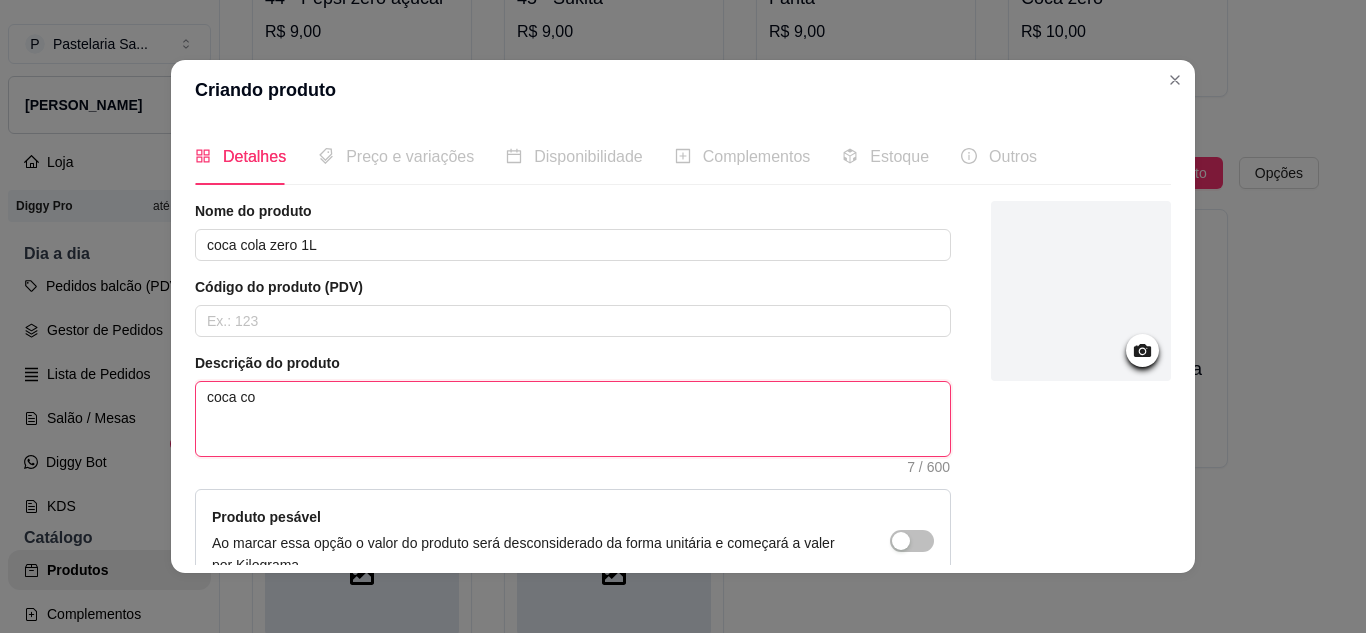 type 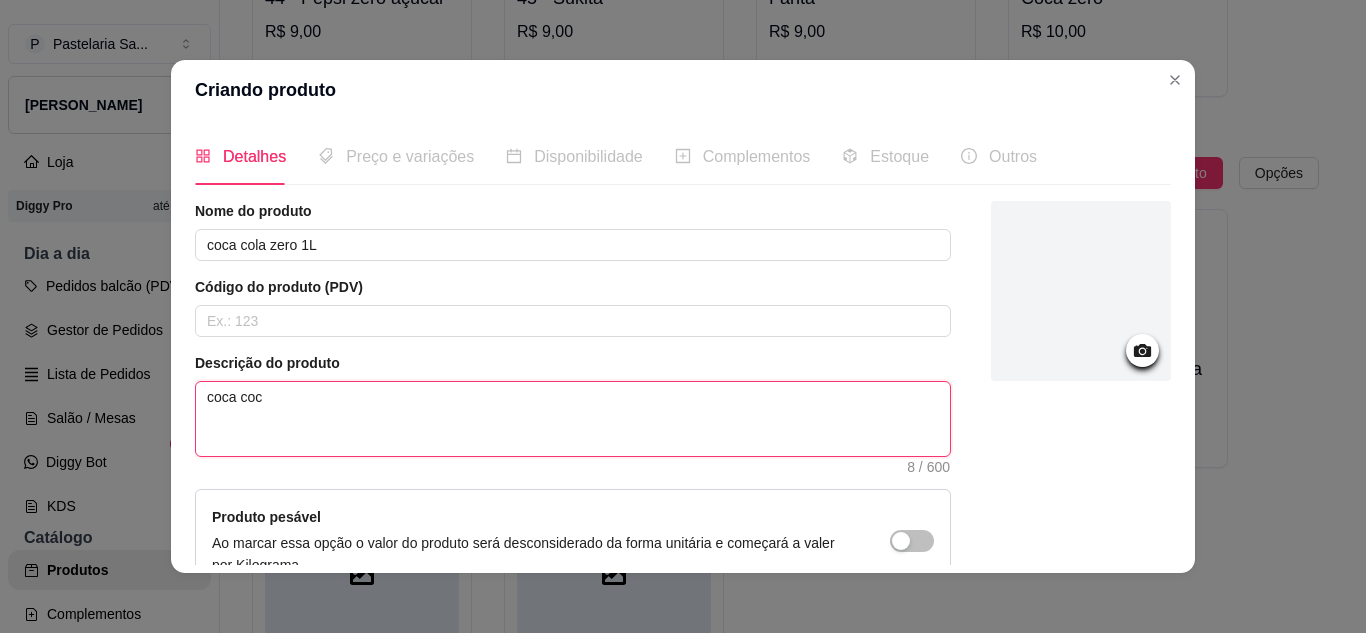 type 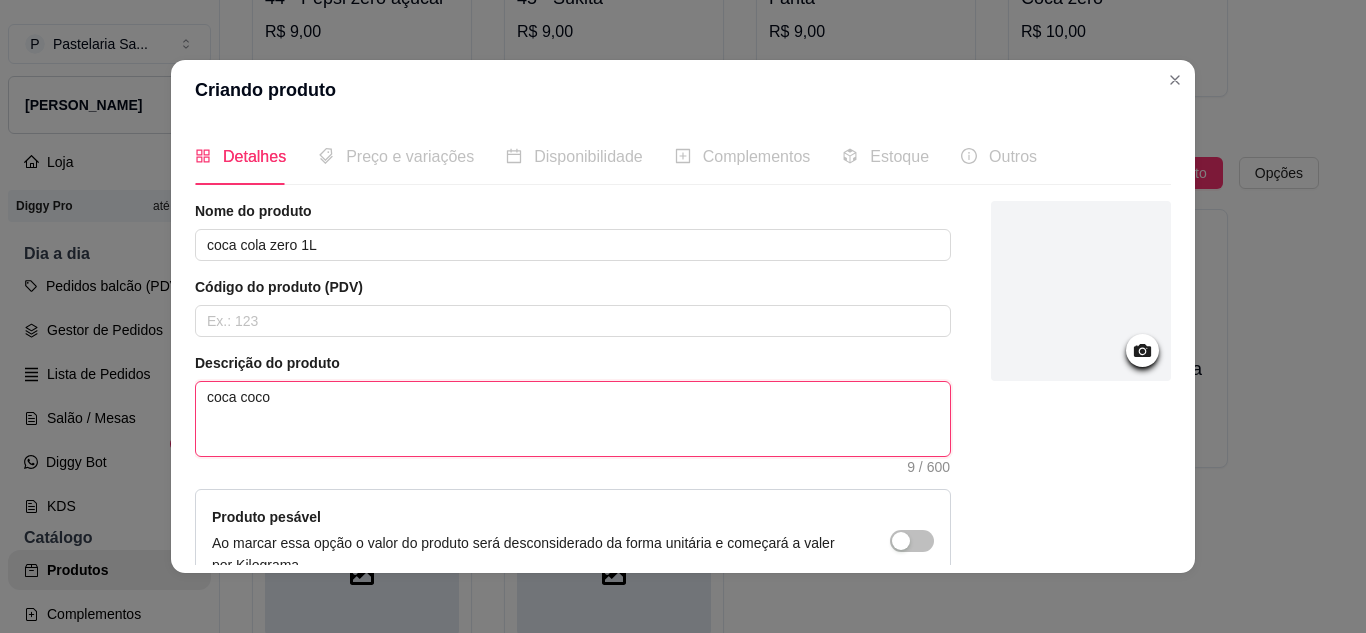 type 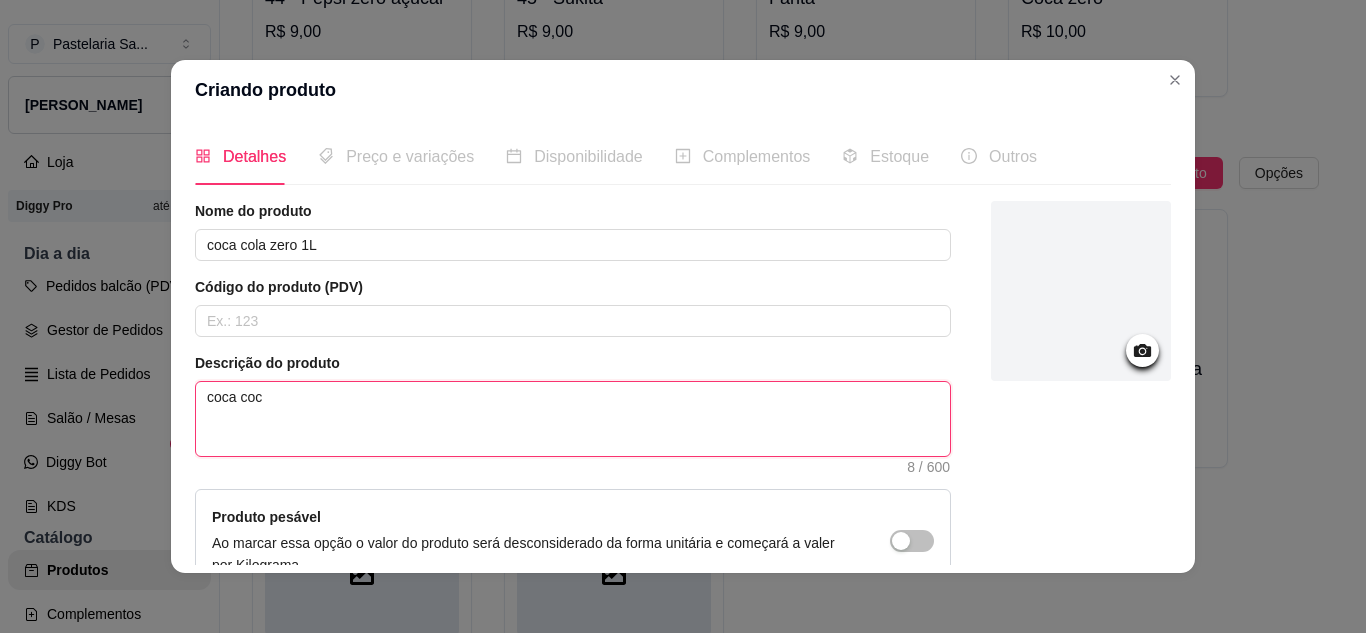 type 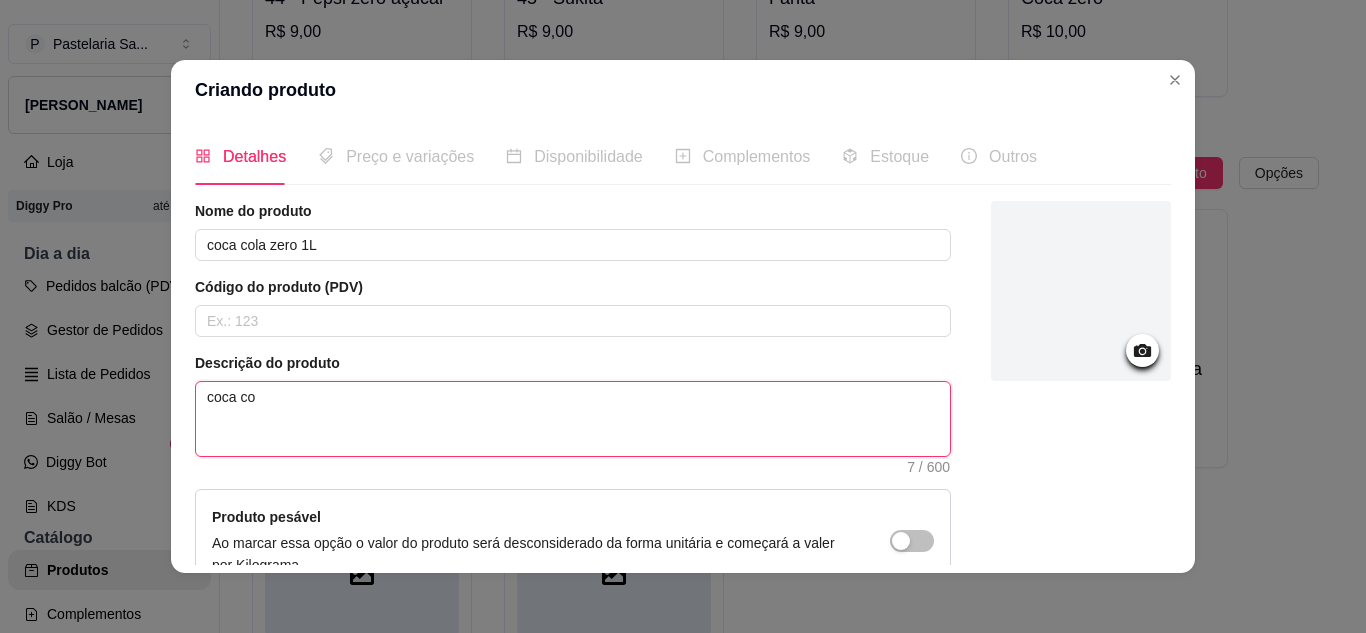 type 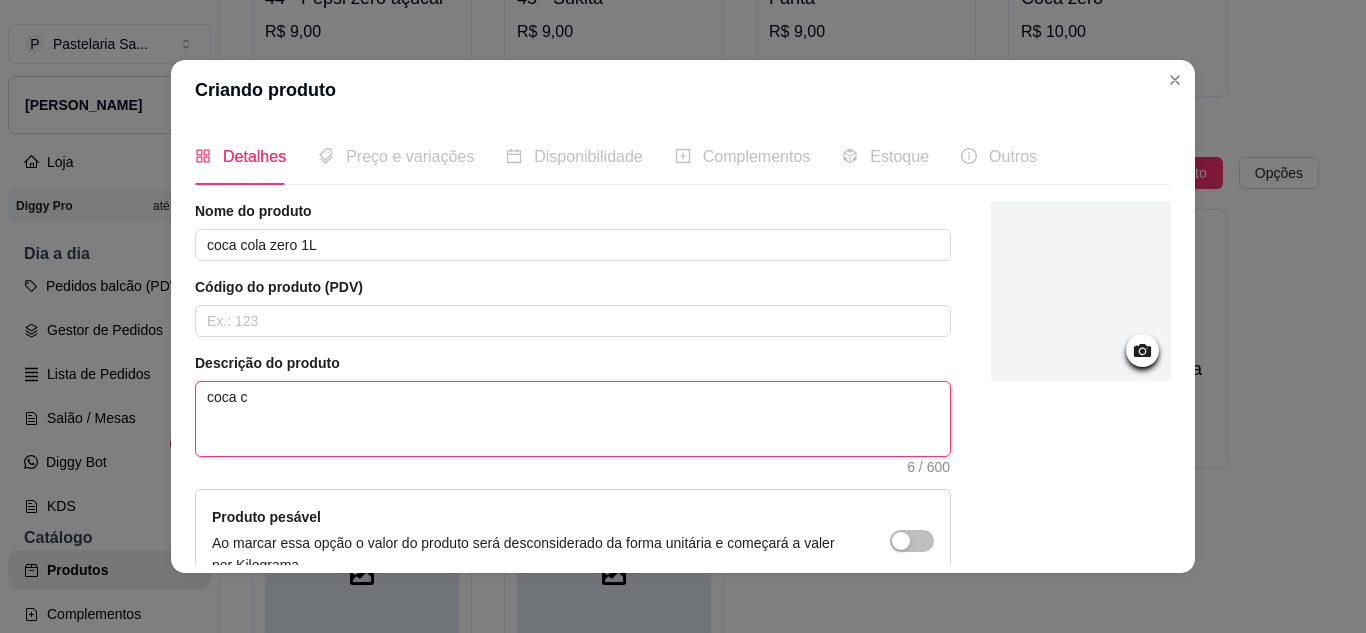 type 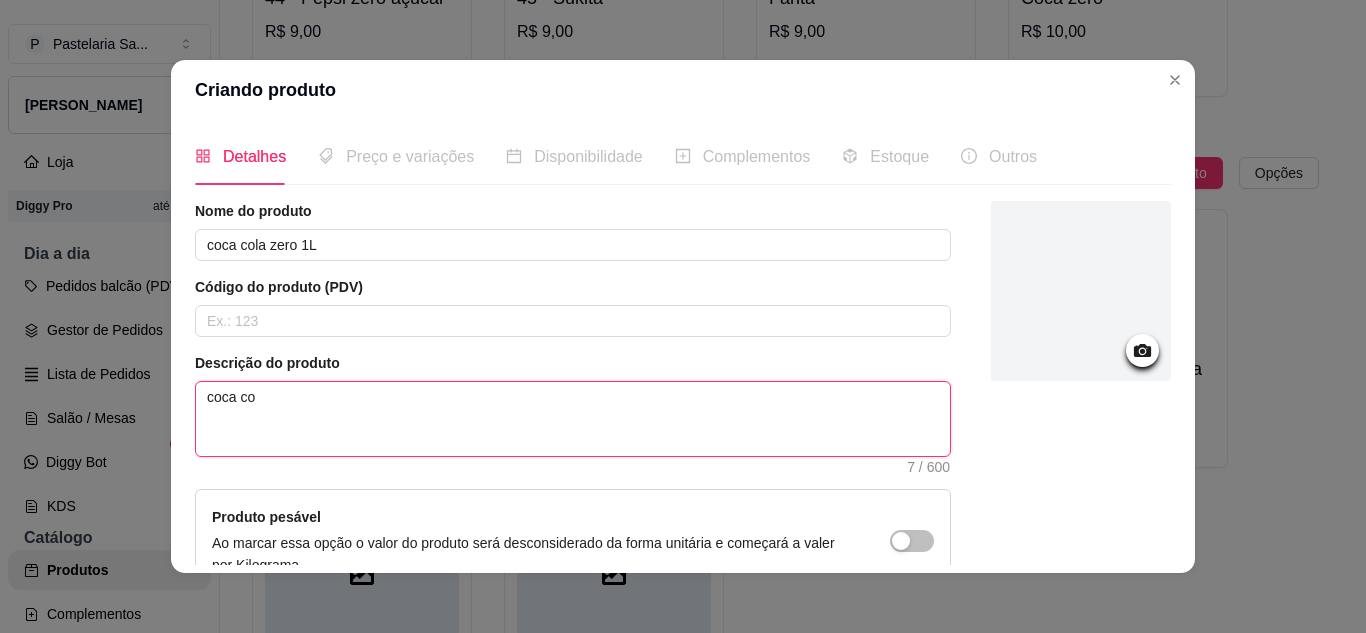 type 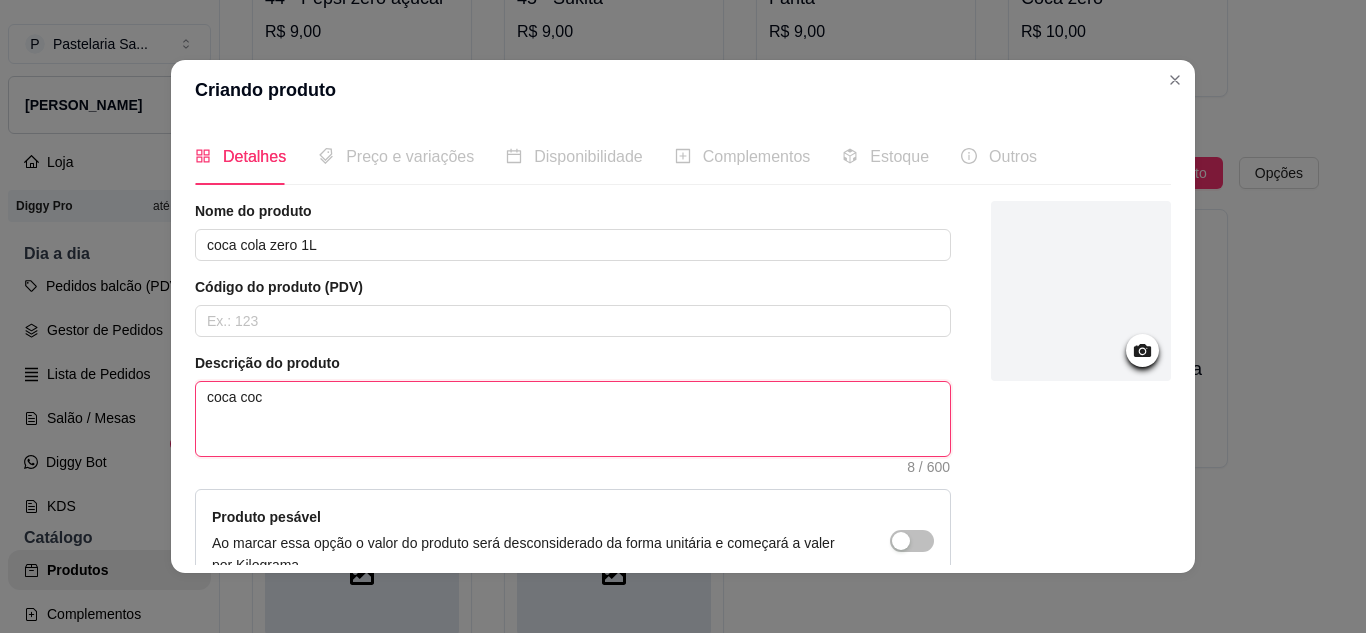 type 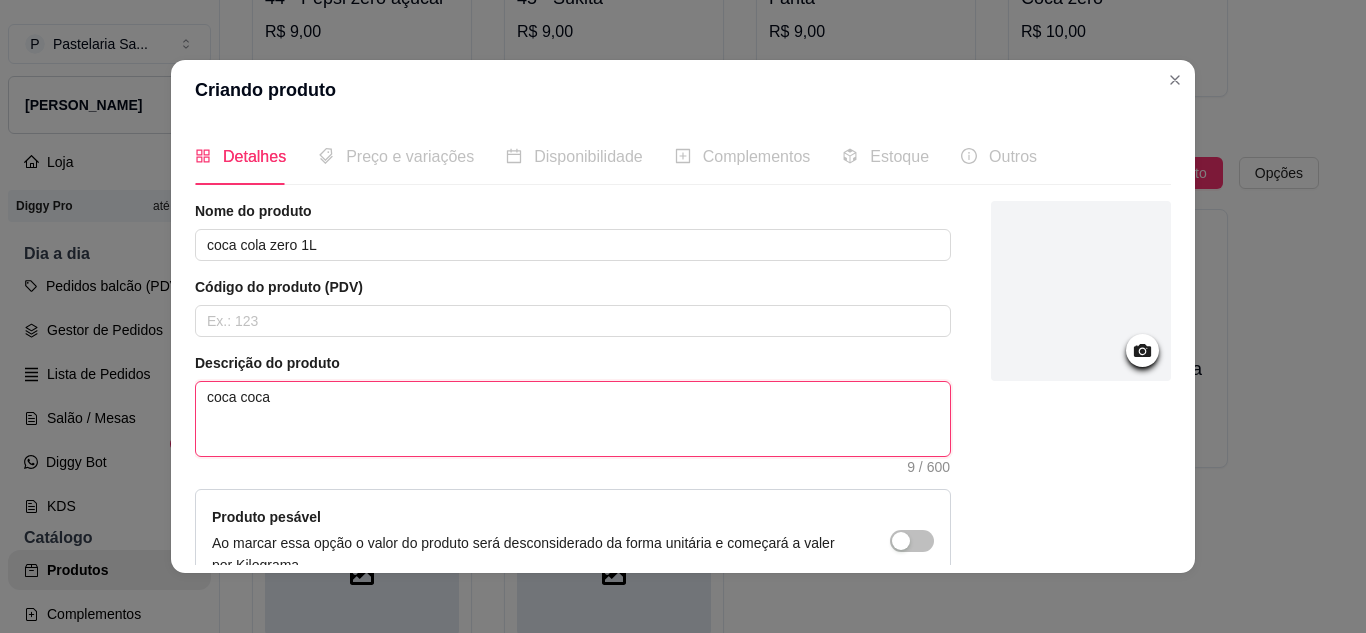 type 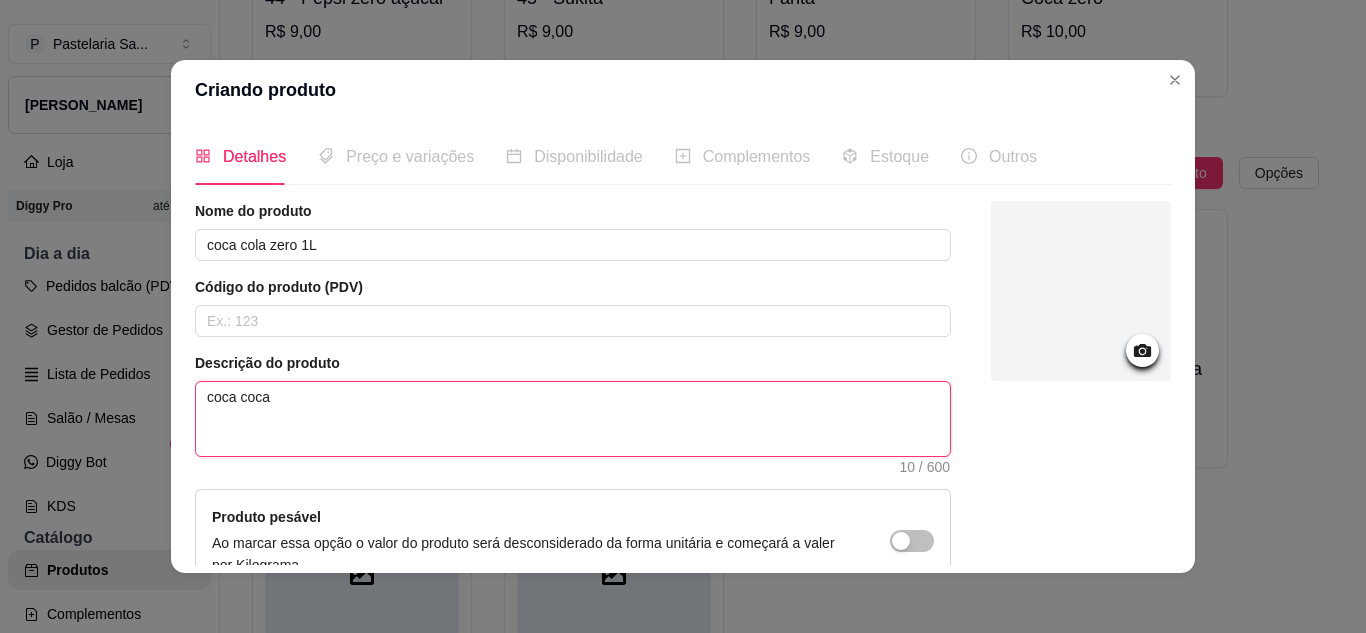 type 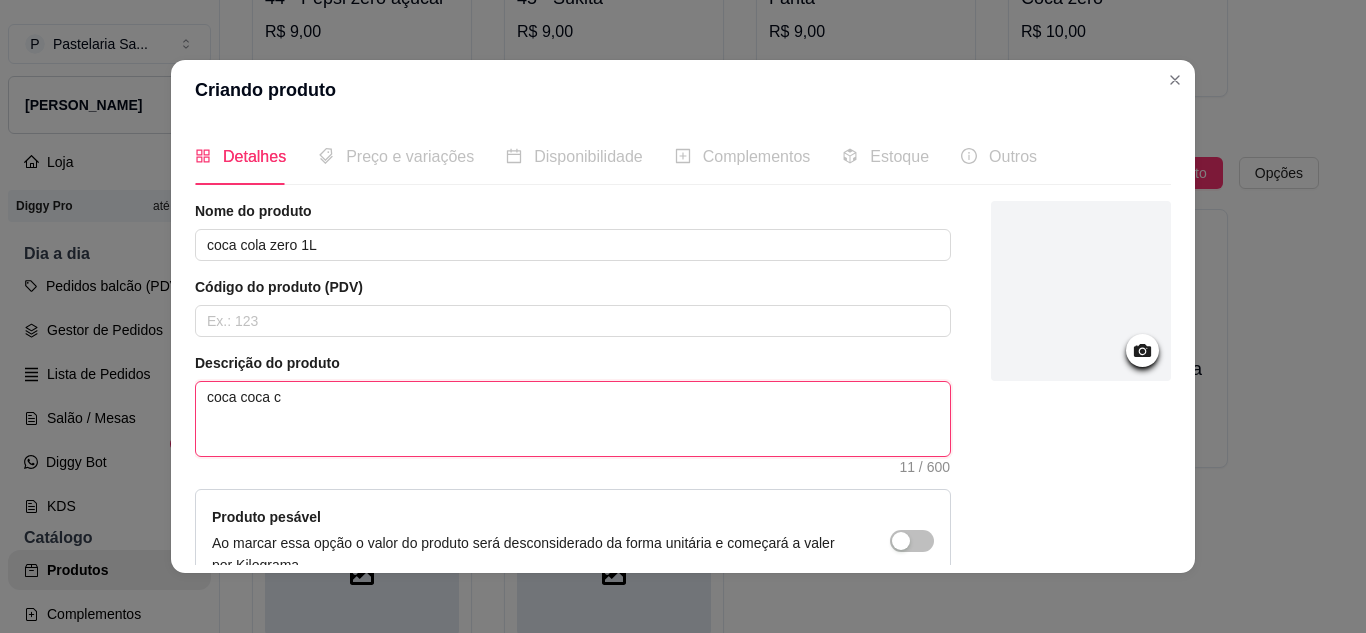 type 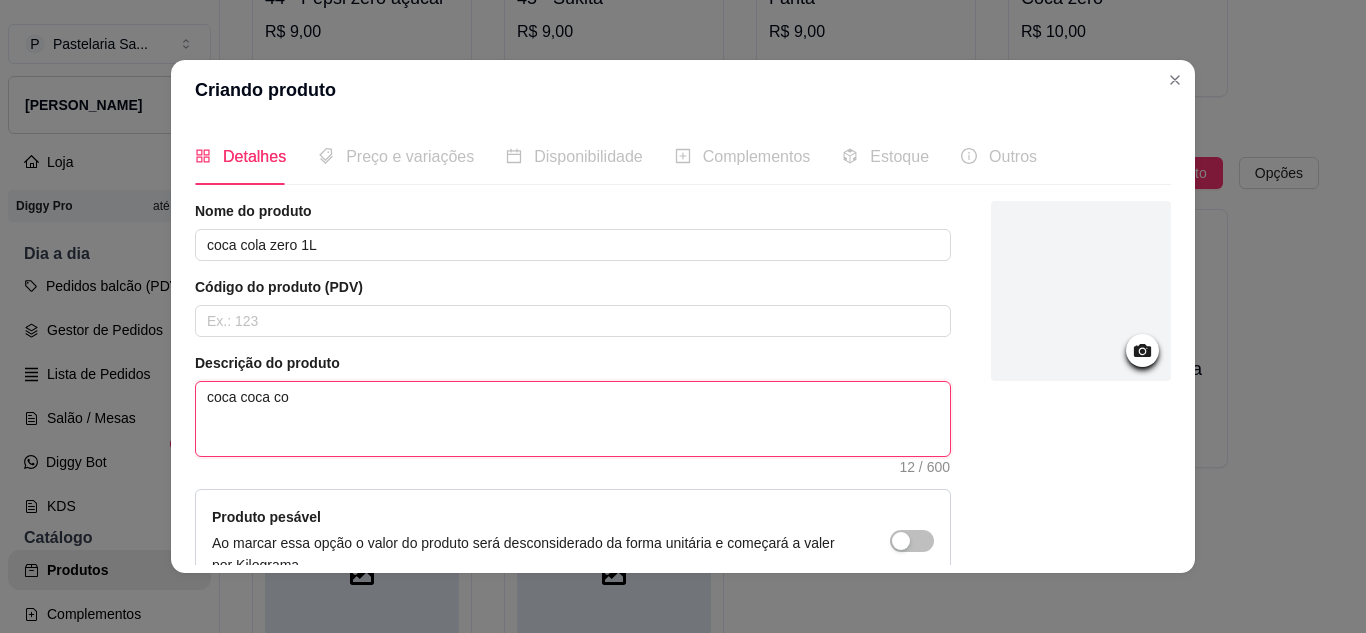 type 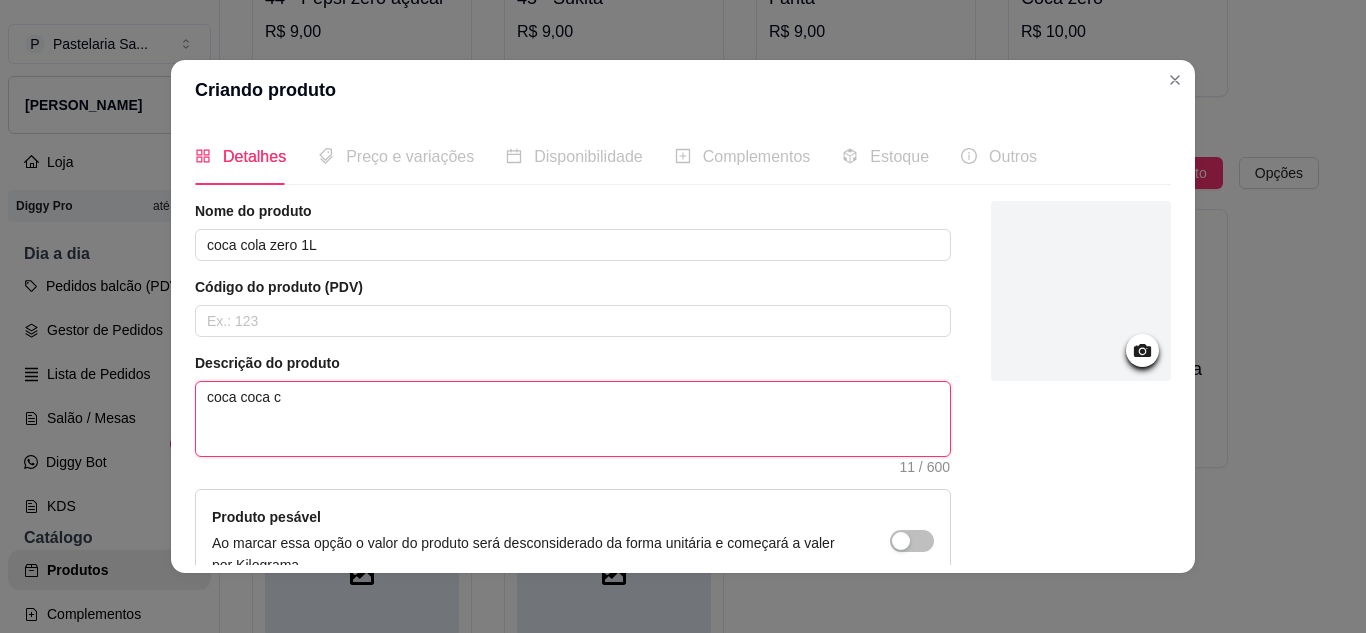 type 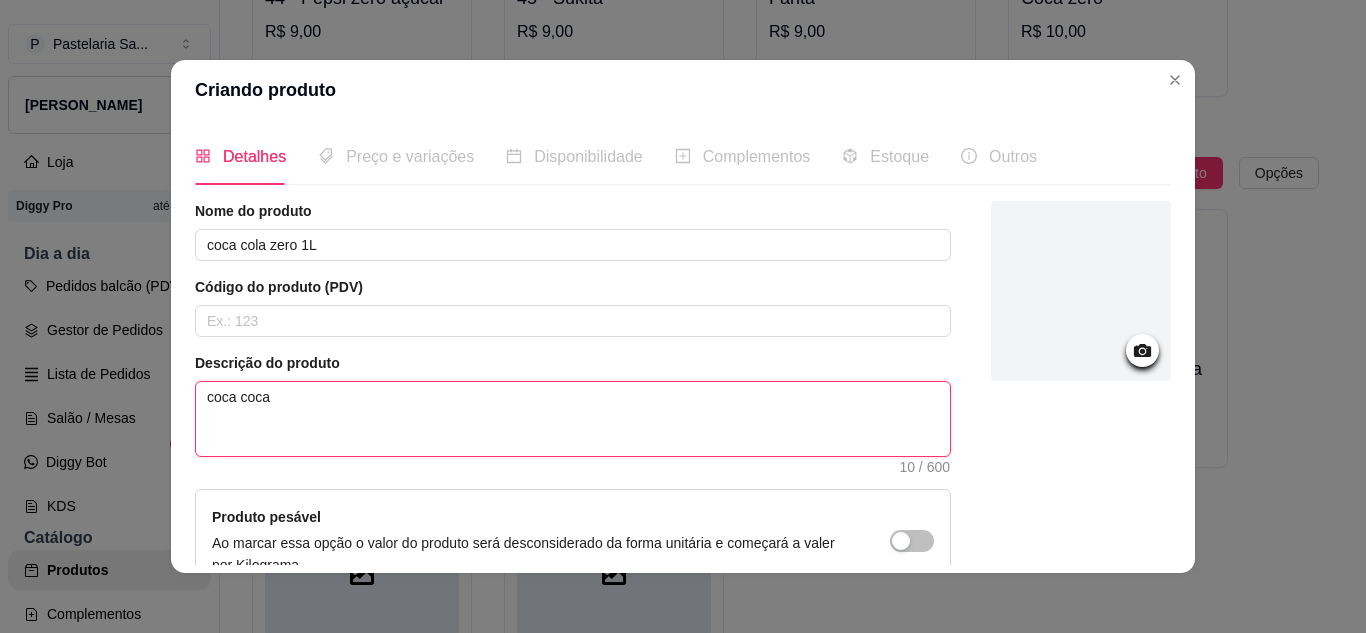 type 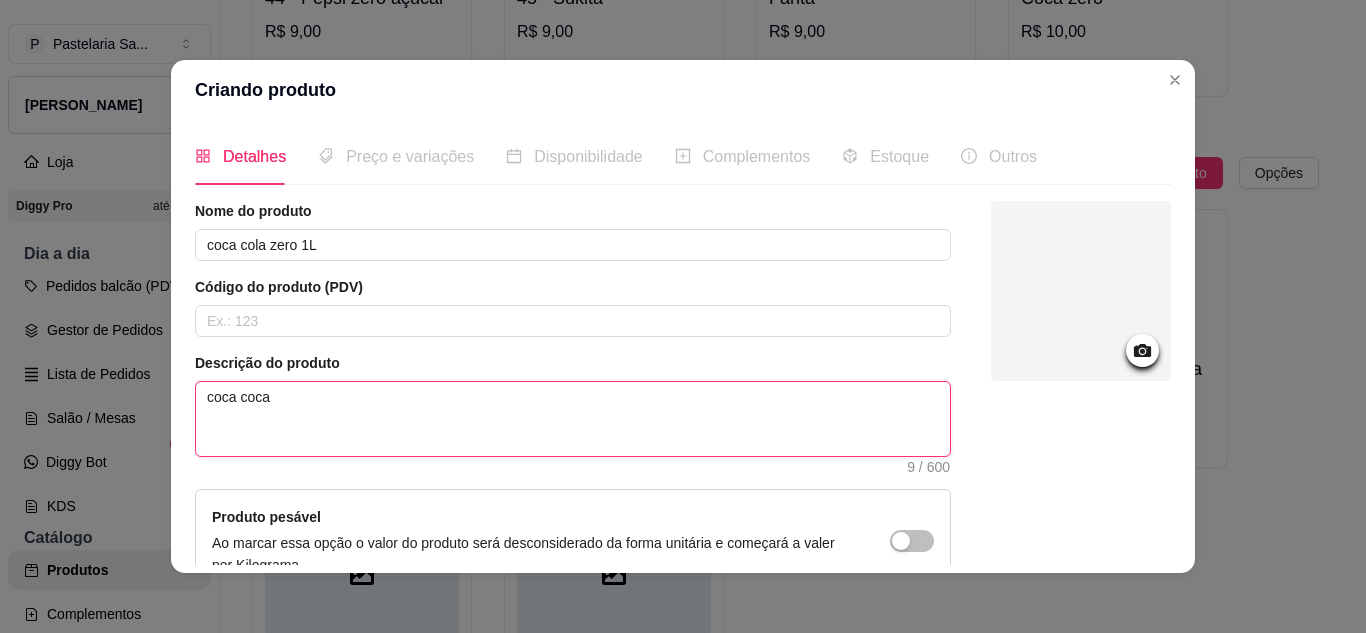 type 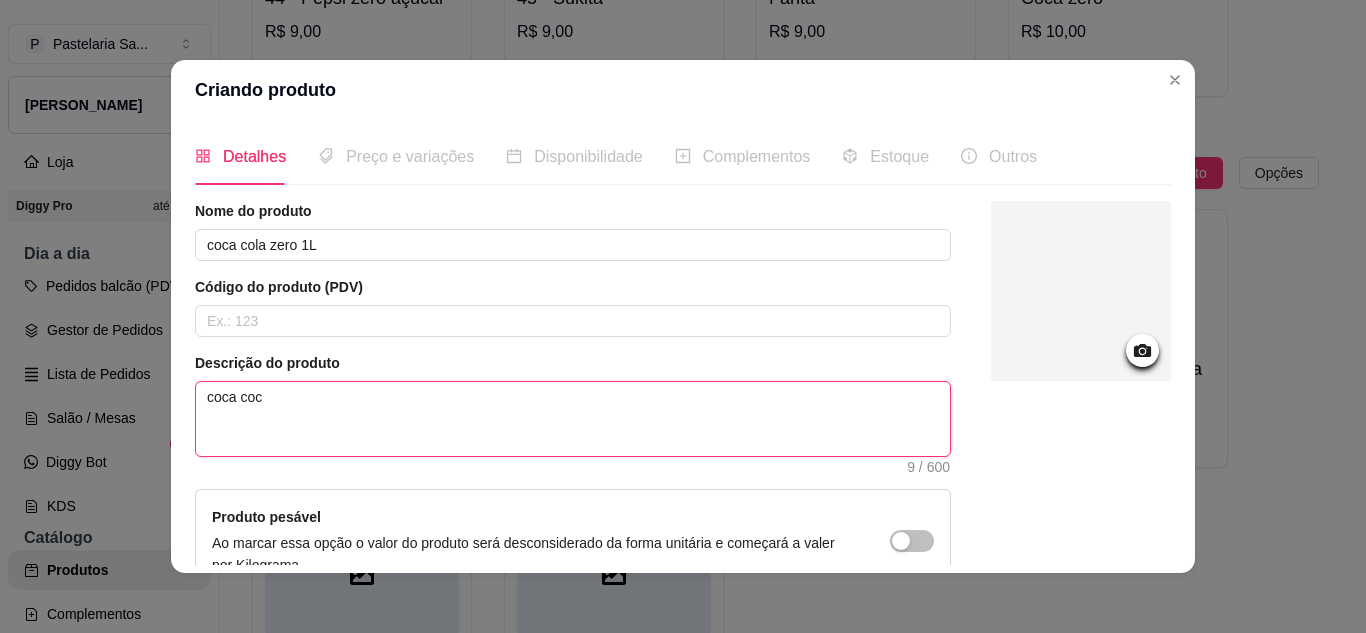 type 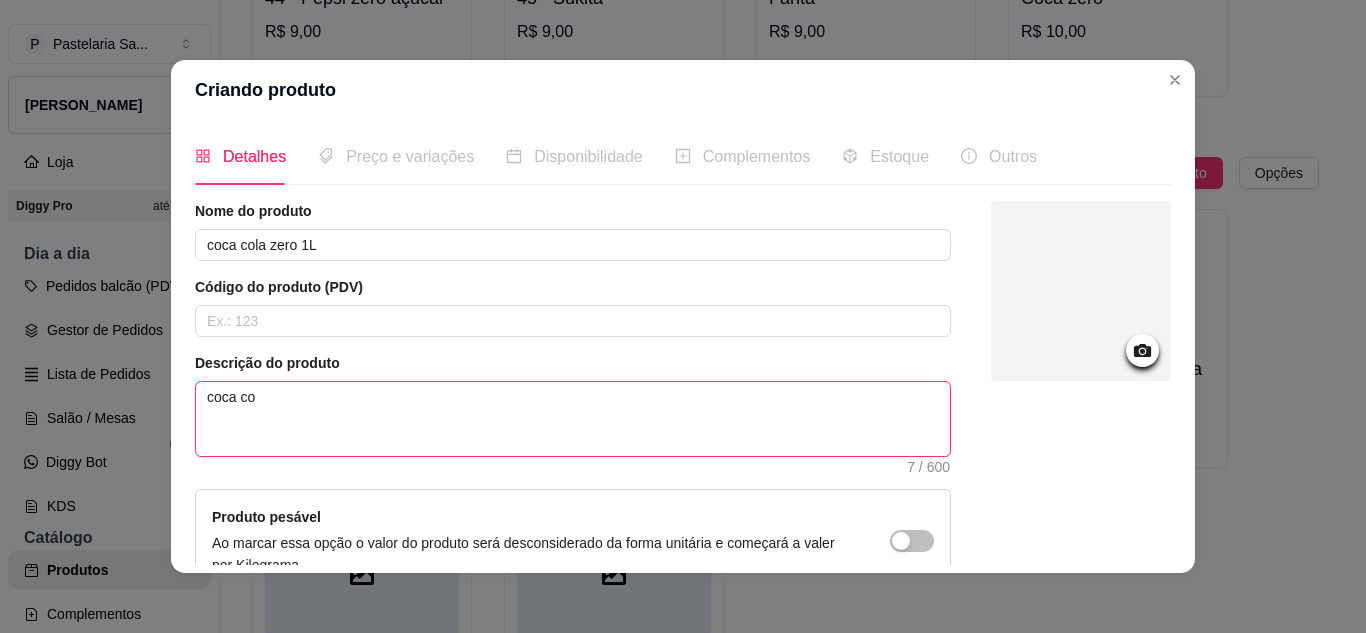 type 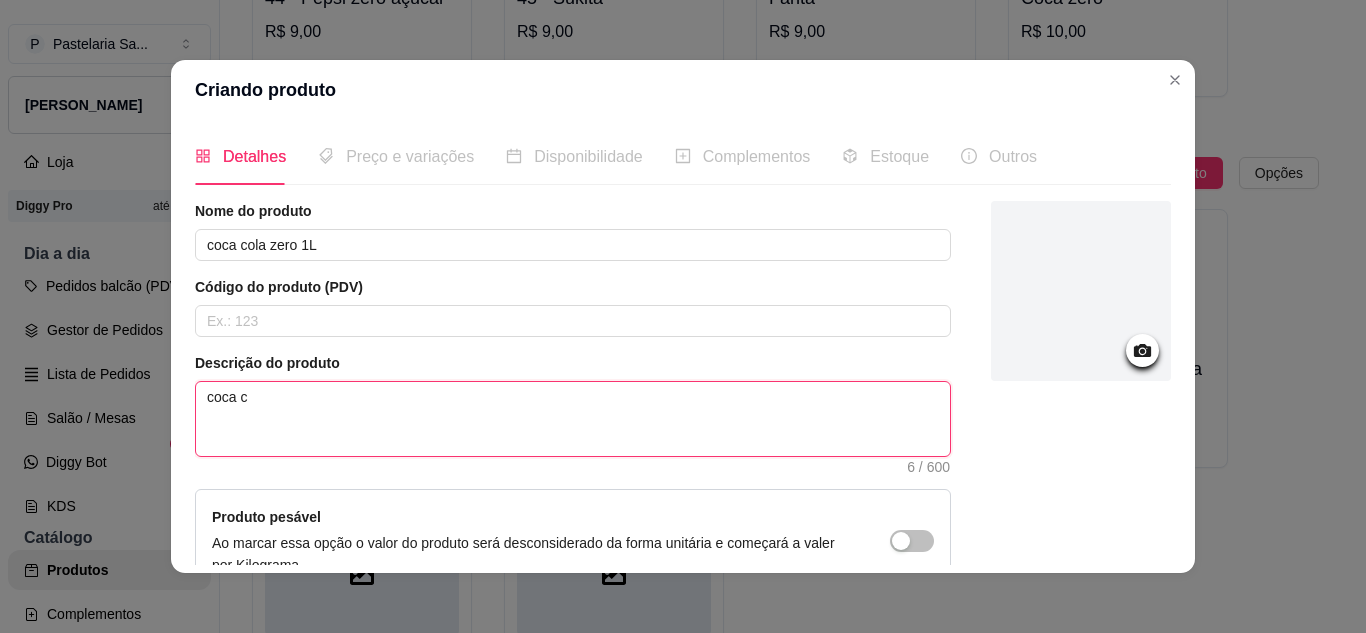 type 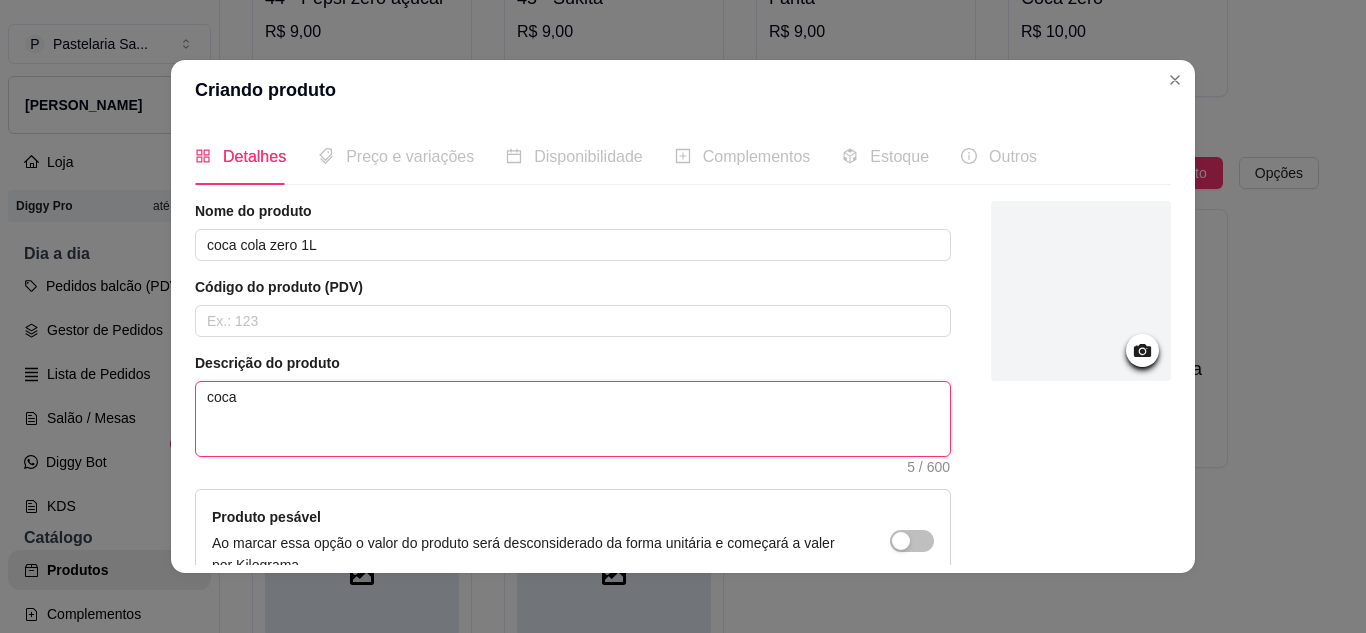 type 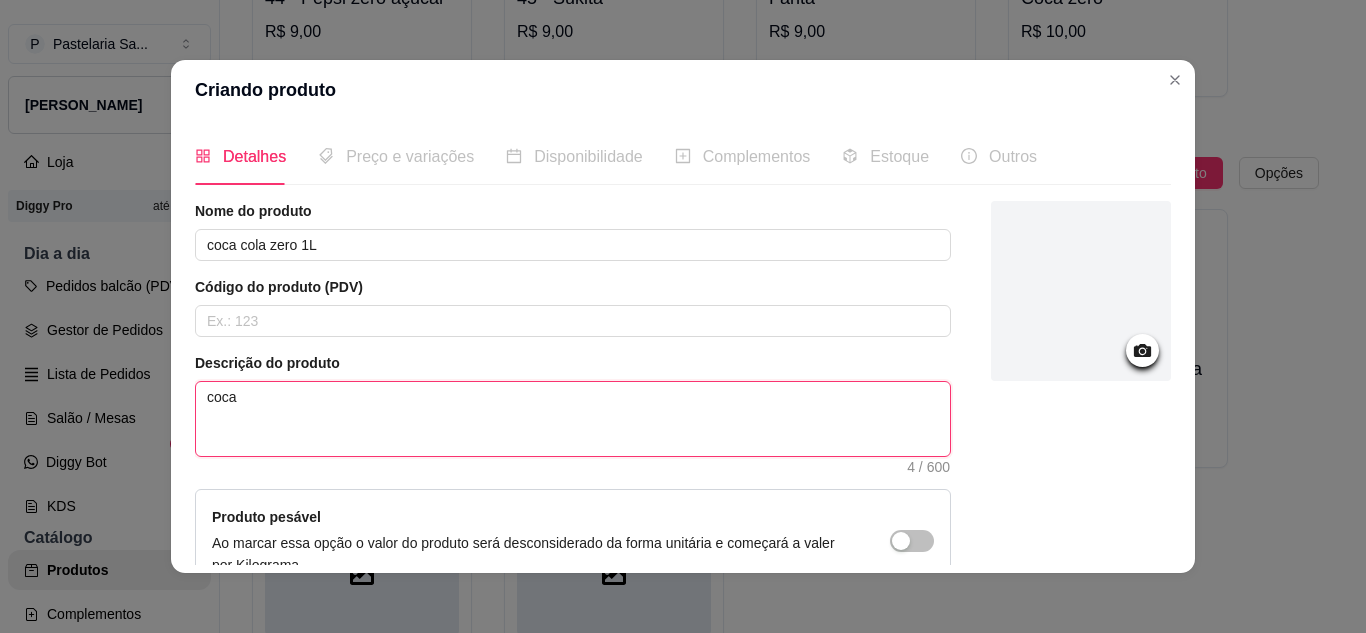 type 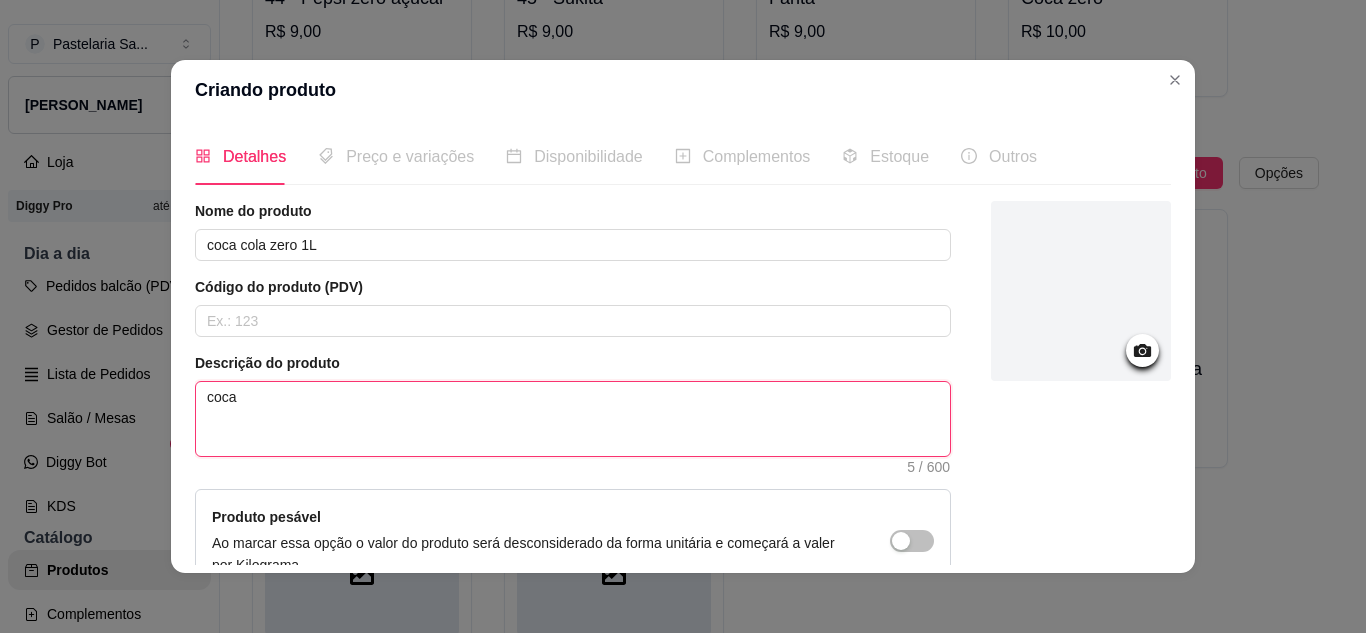 type 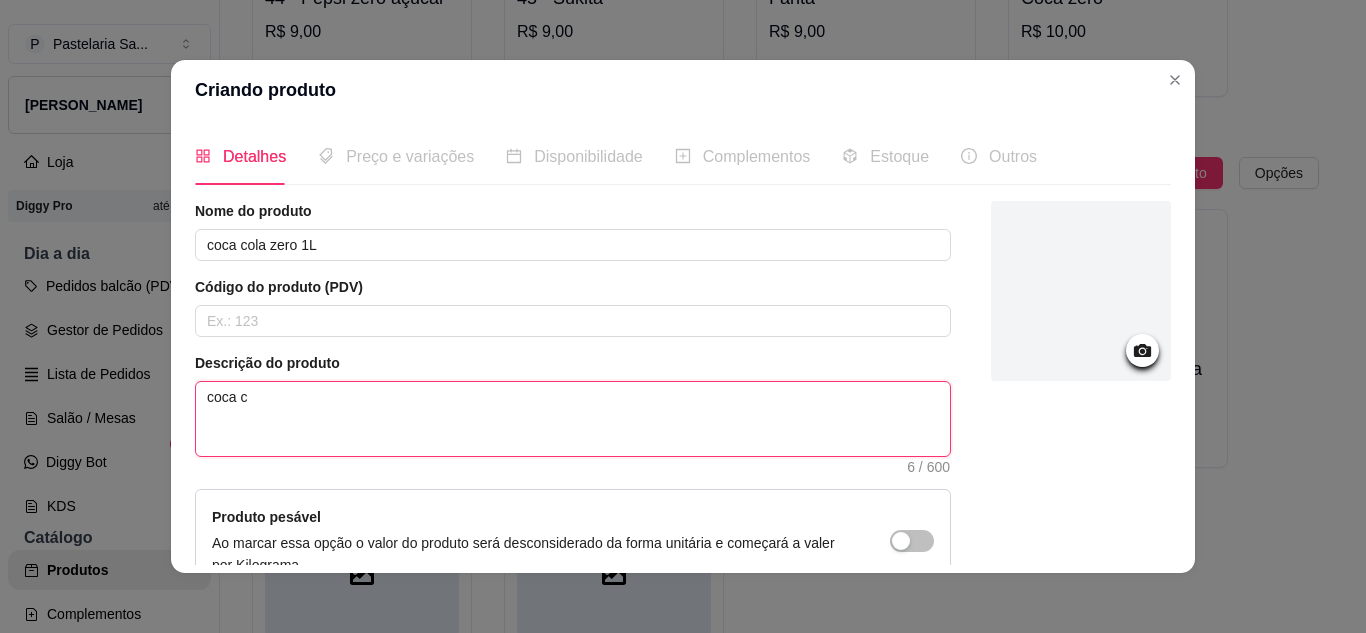 type 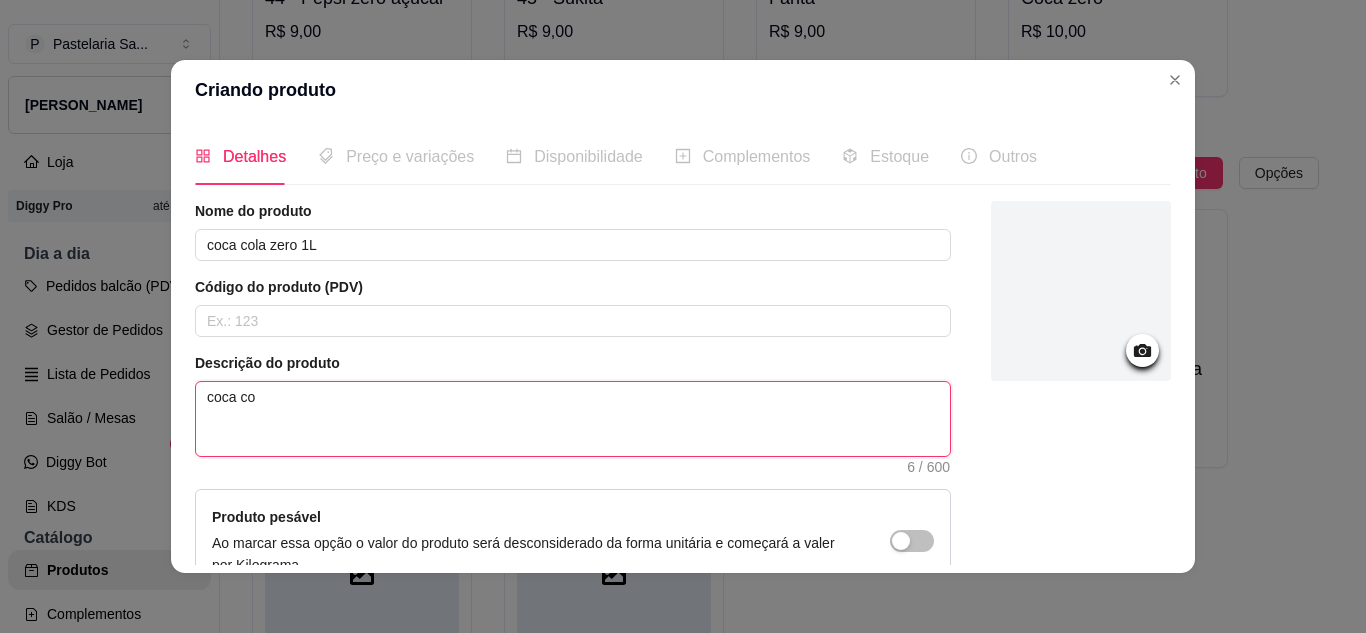 type 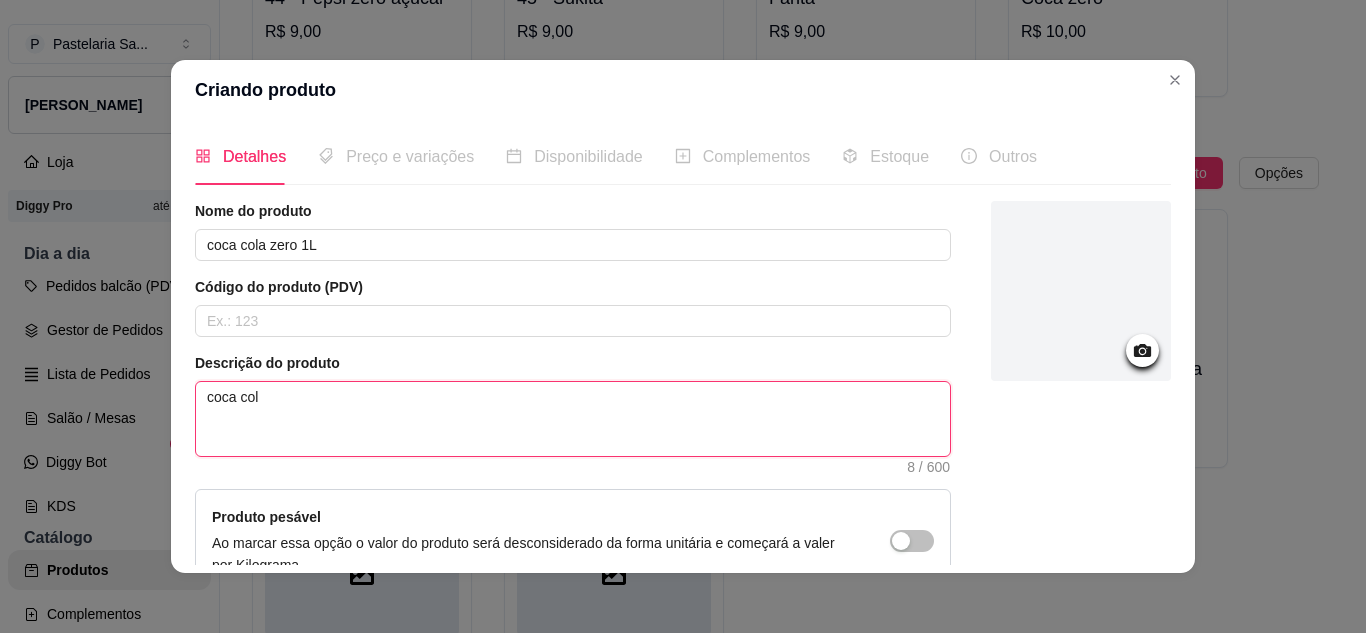 type 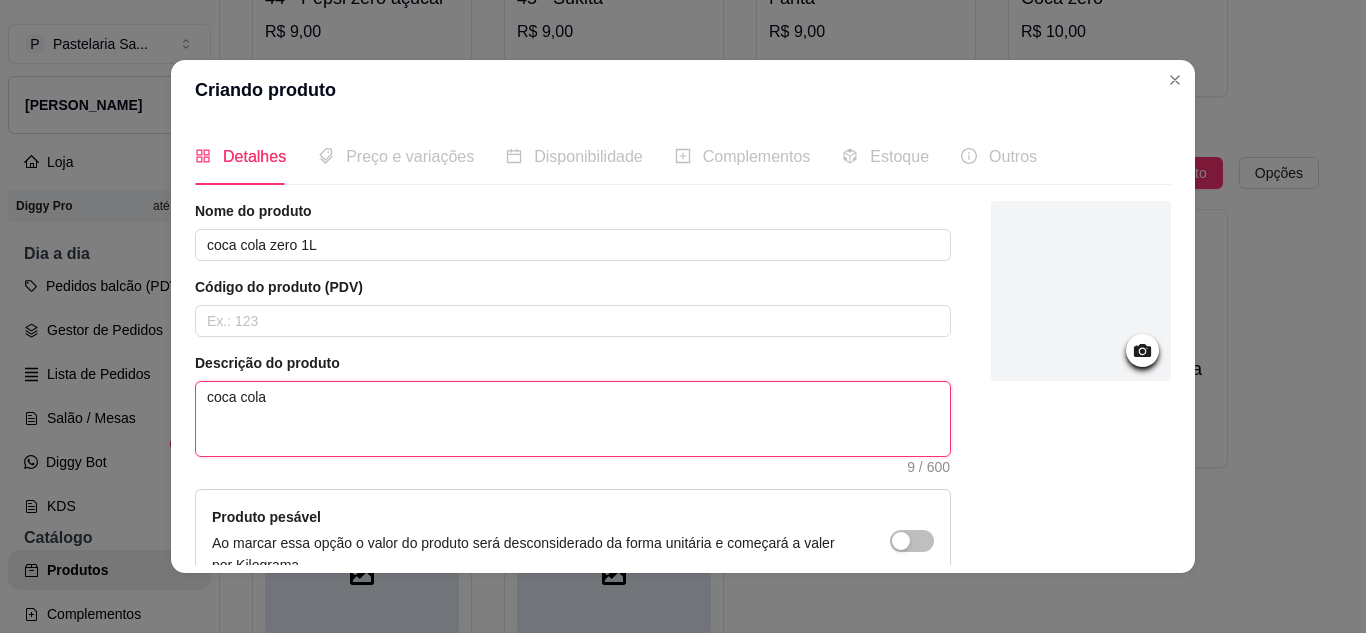 type 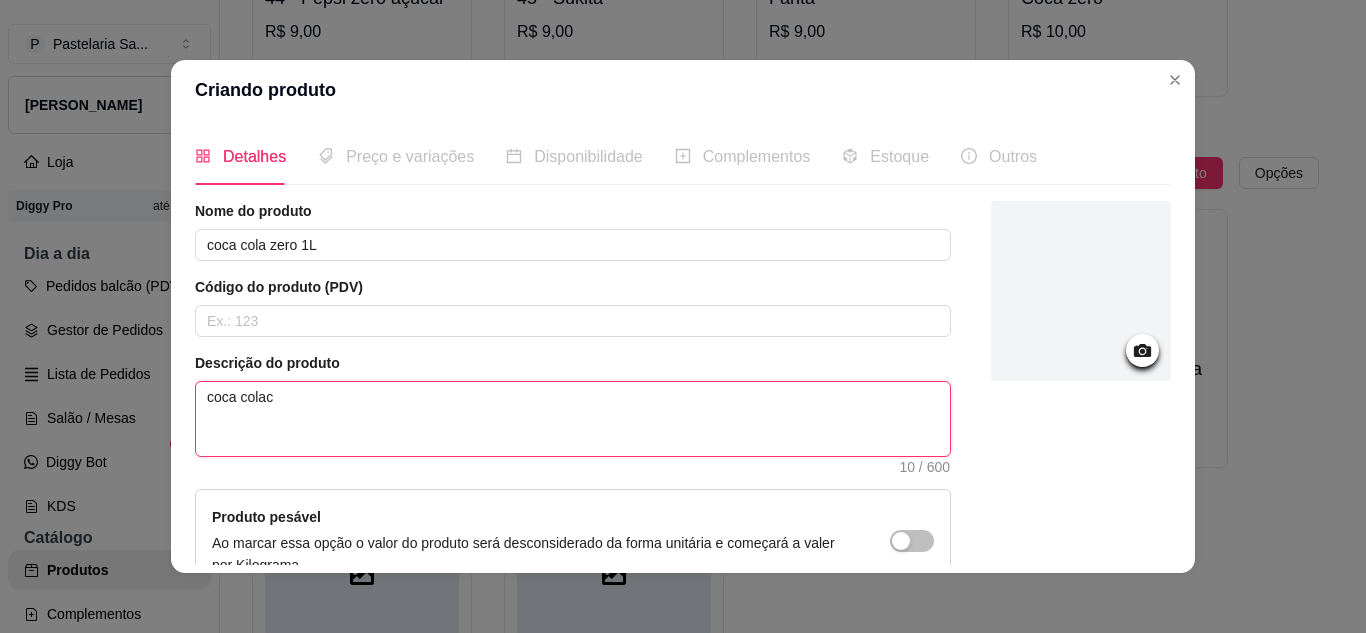 type 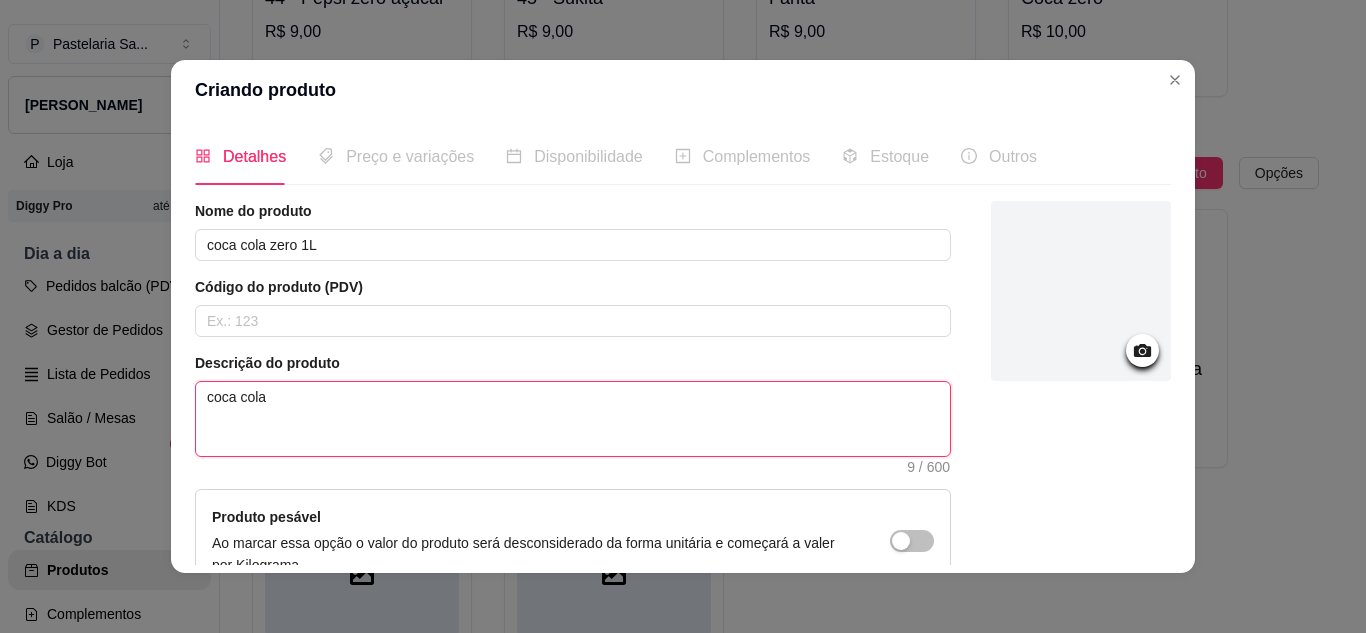 type 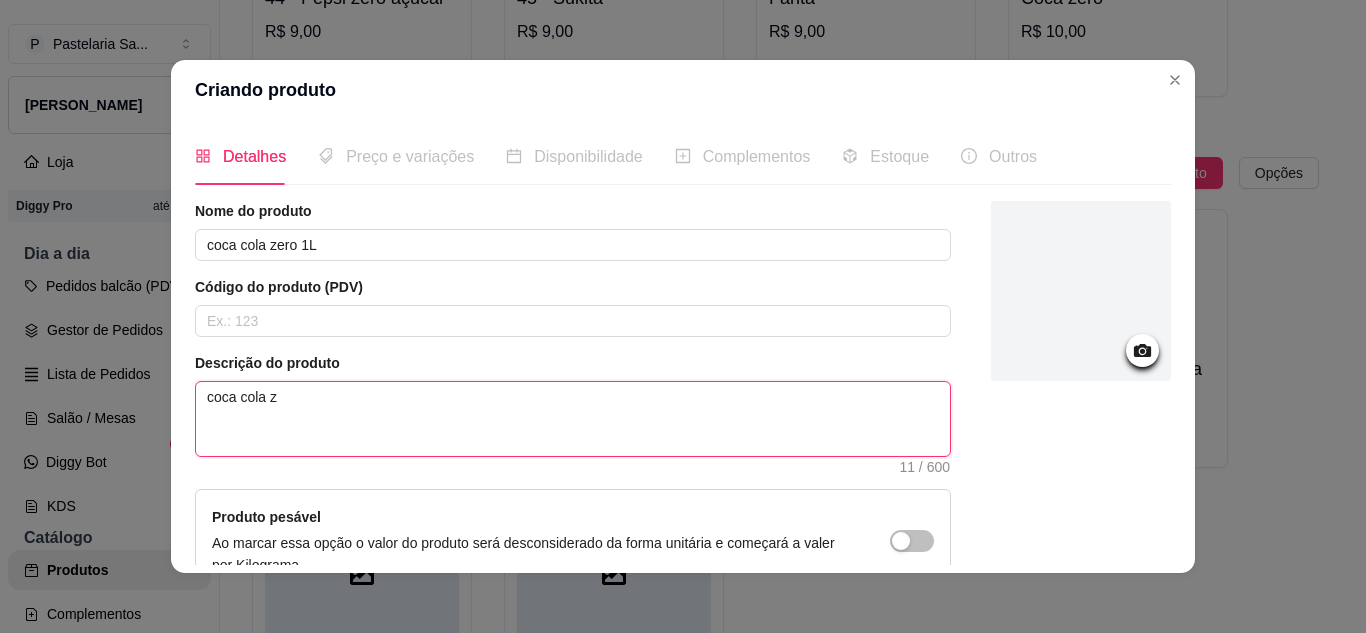 type 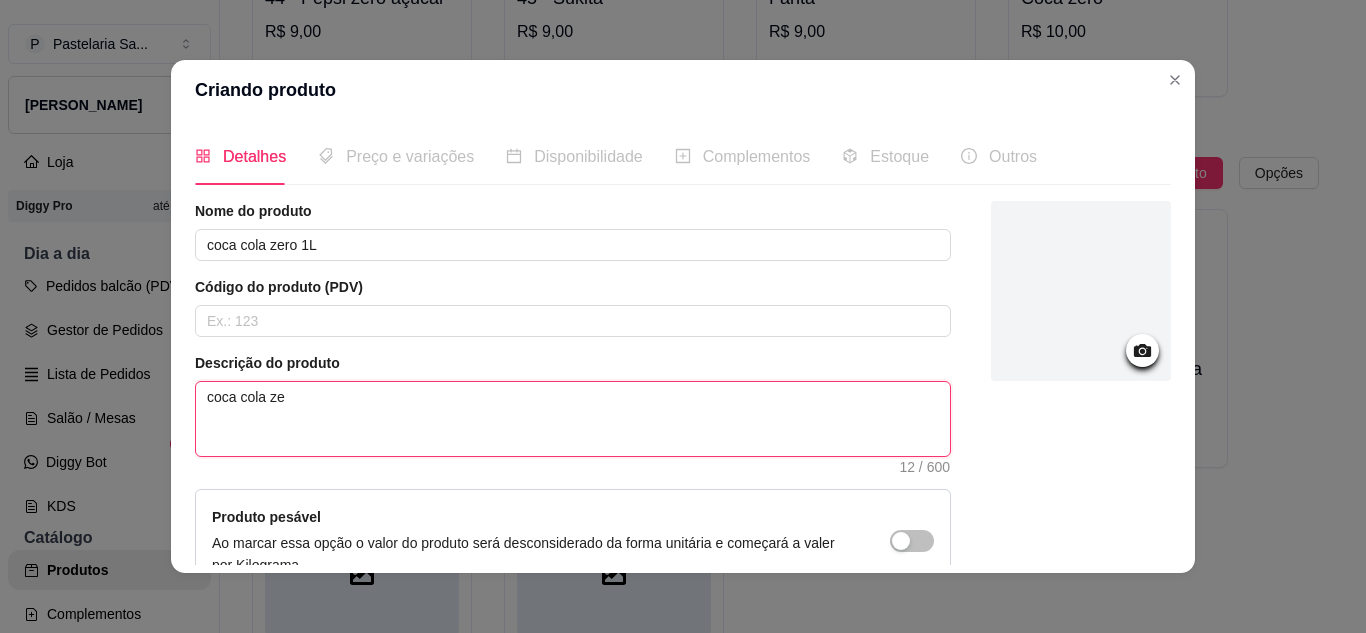 type 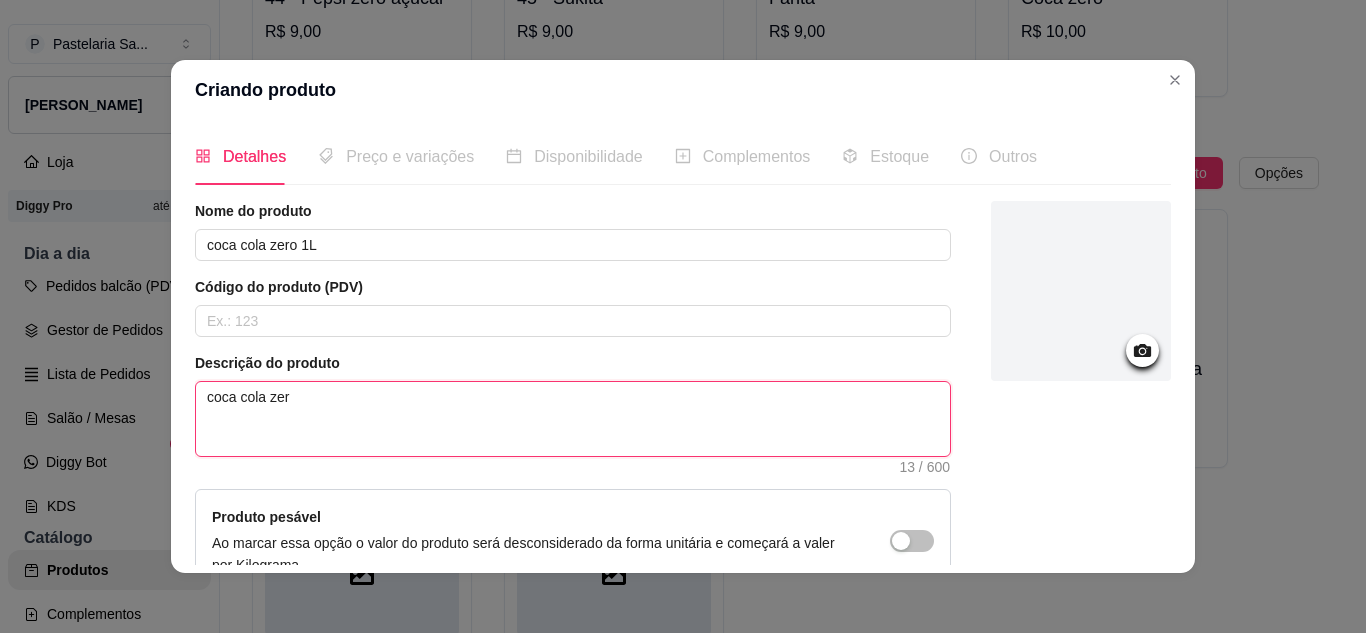 type 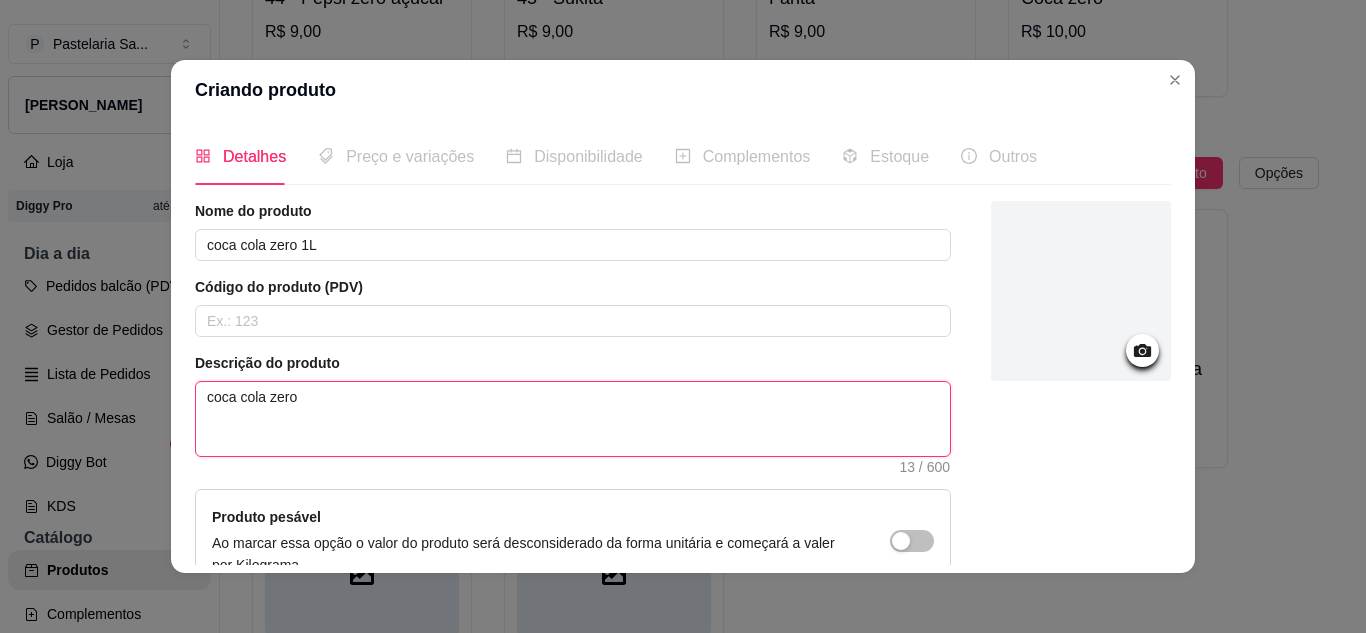 type 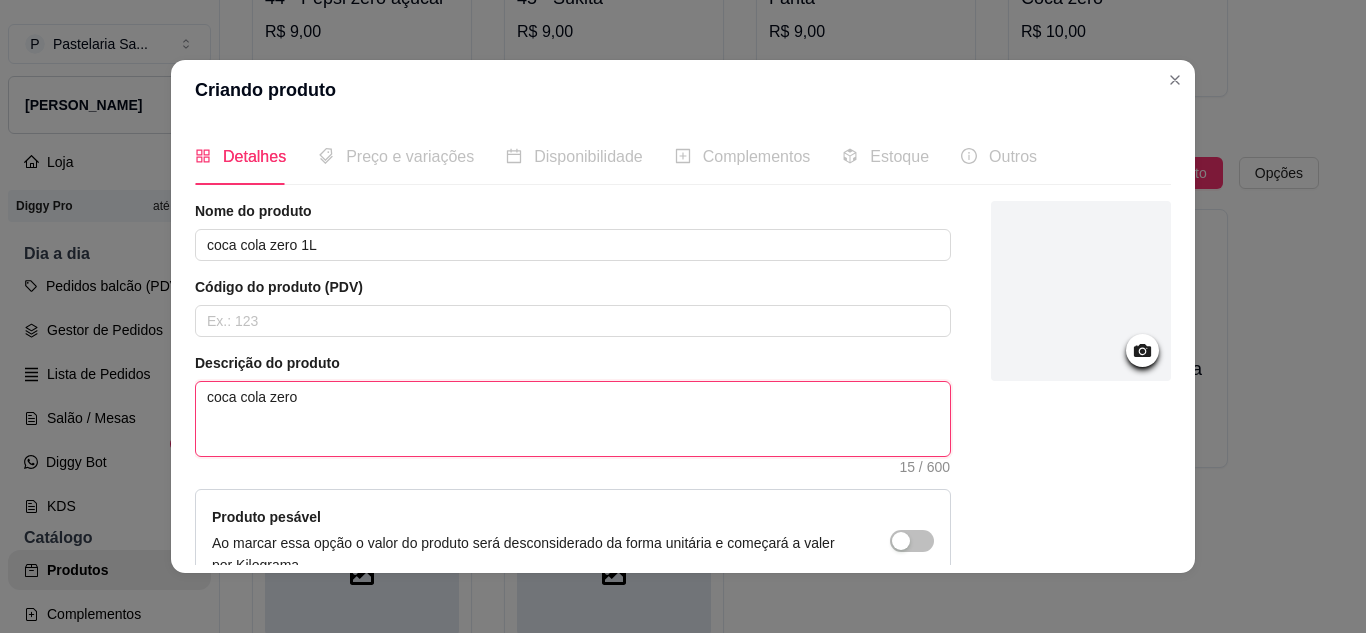 type 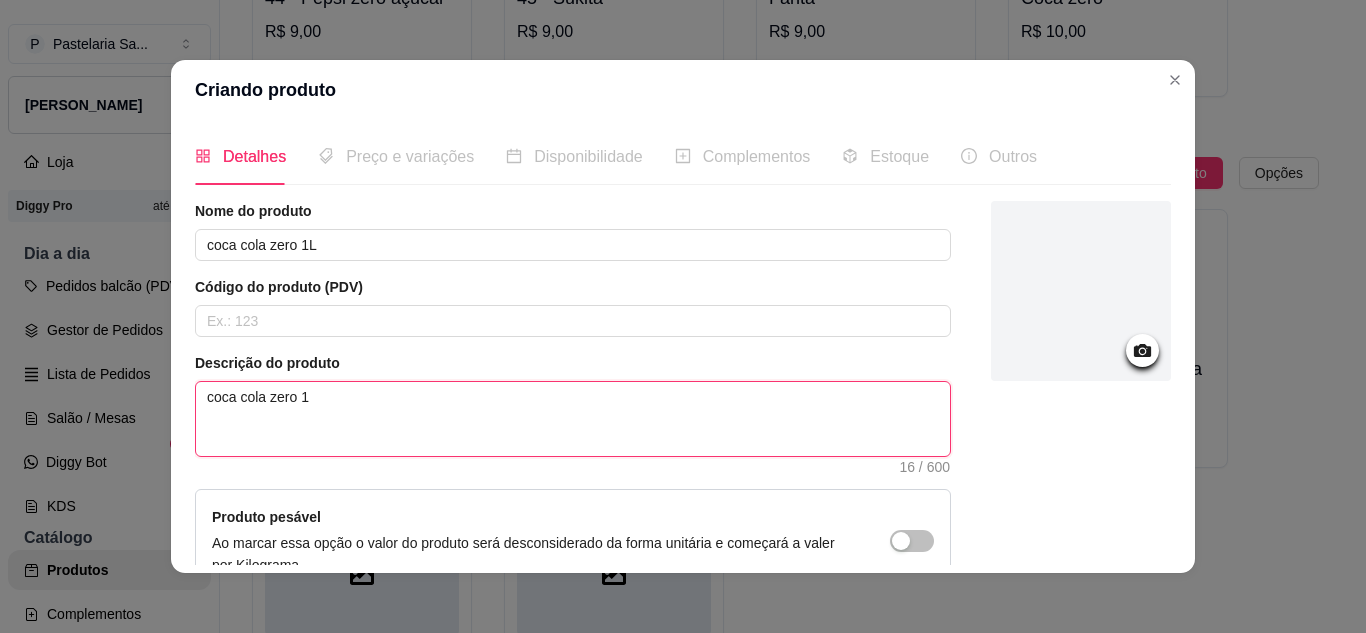 type 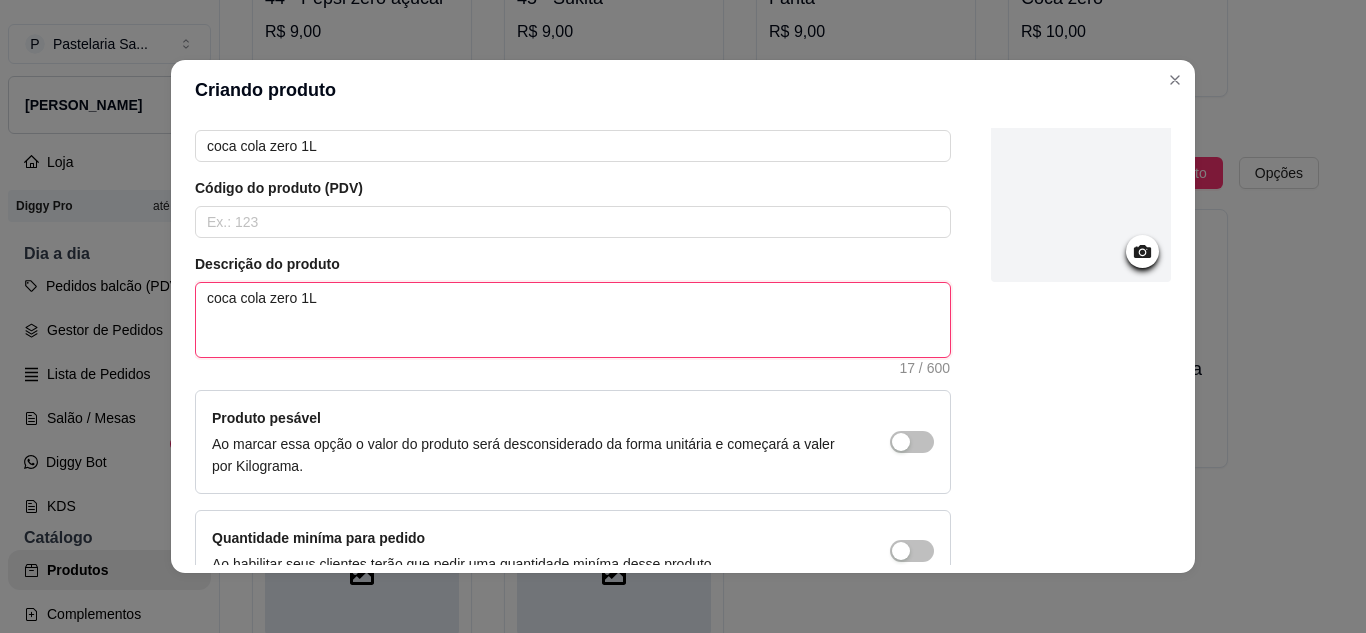 scroll, scrollTop: 100, scrollLeft: 0, axis: vertical 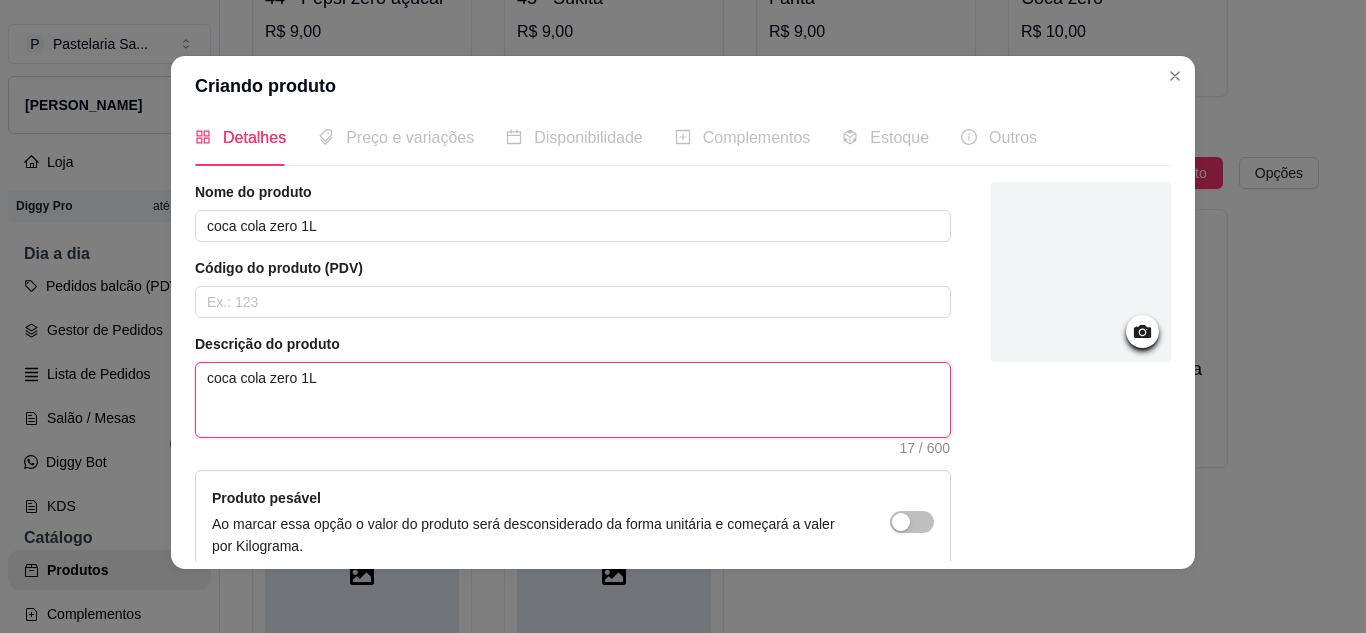 type on "coca cola zero 1L" 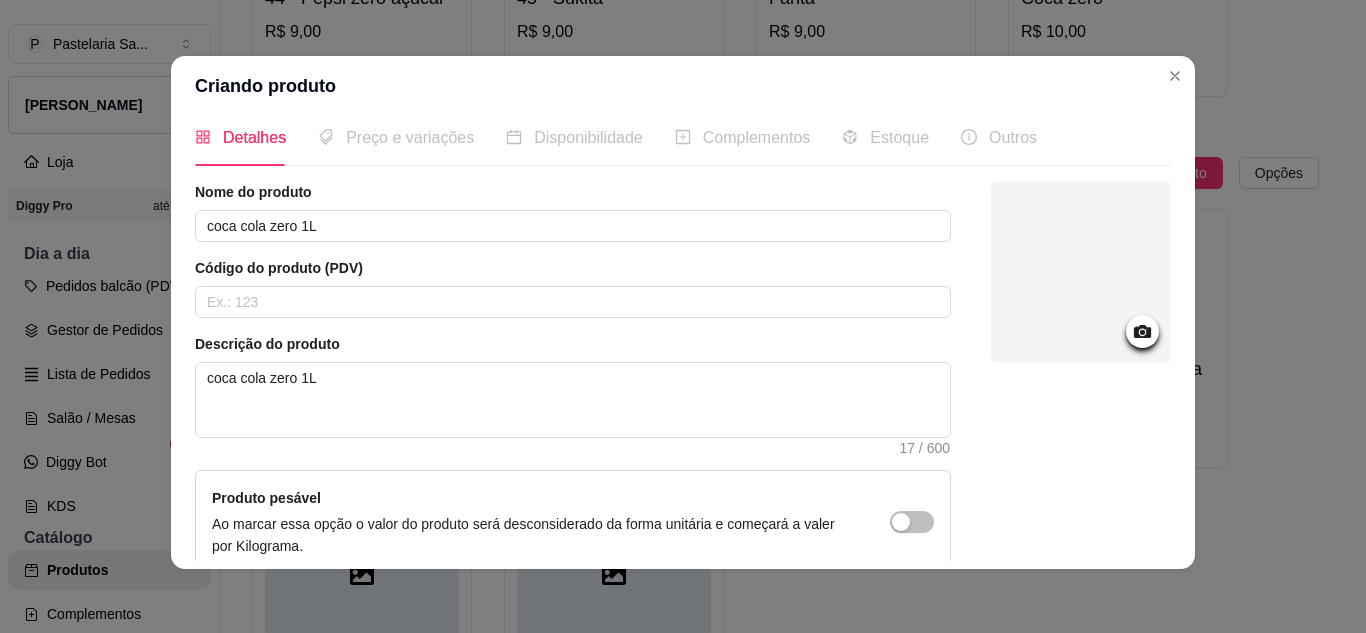 click 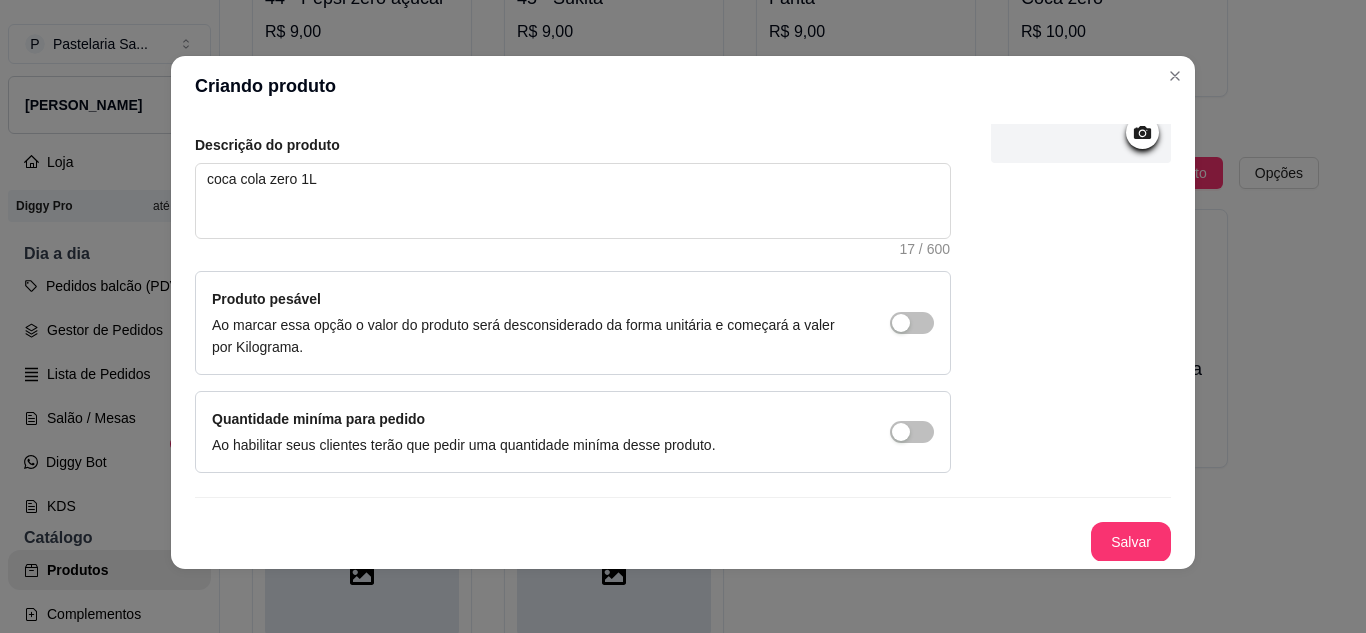 scroll, scrollTop: 215, scrollLeft: 0, axis: vertical 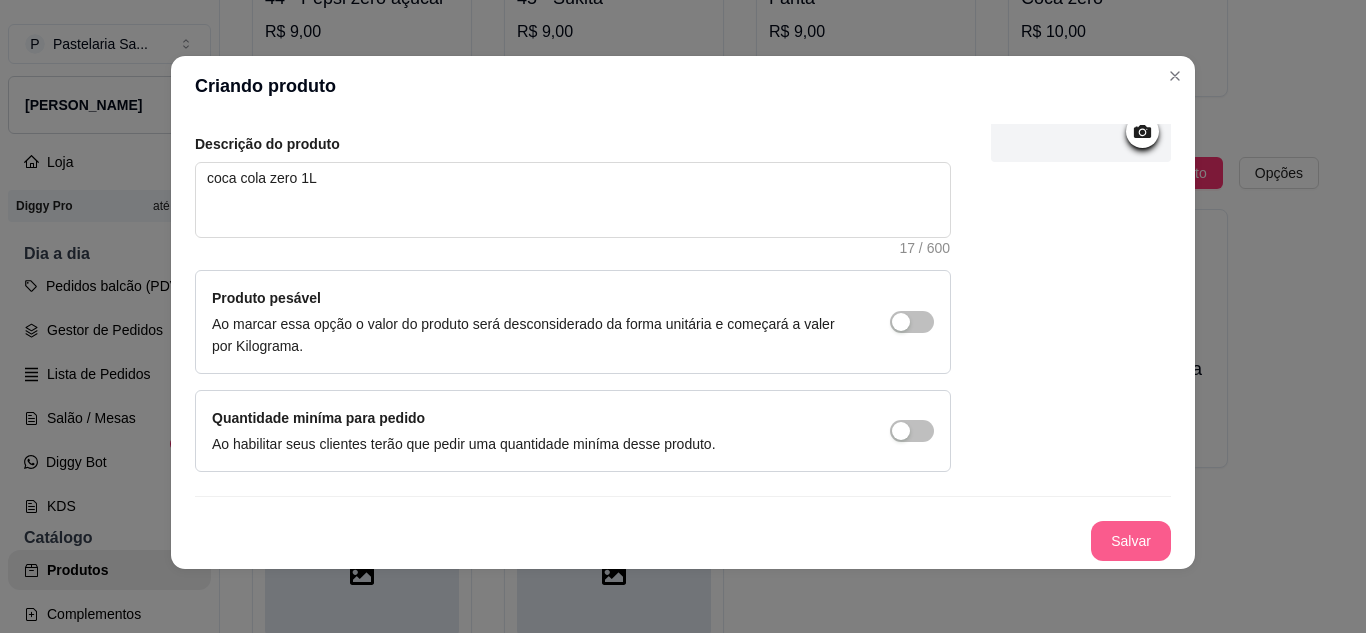 click on "Salvar" at bounding box center (1131, 541) 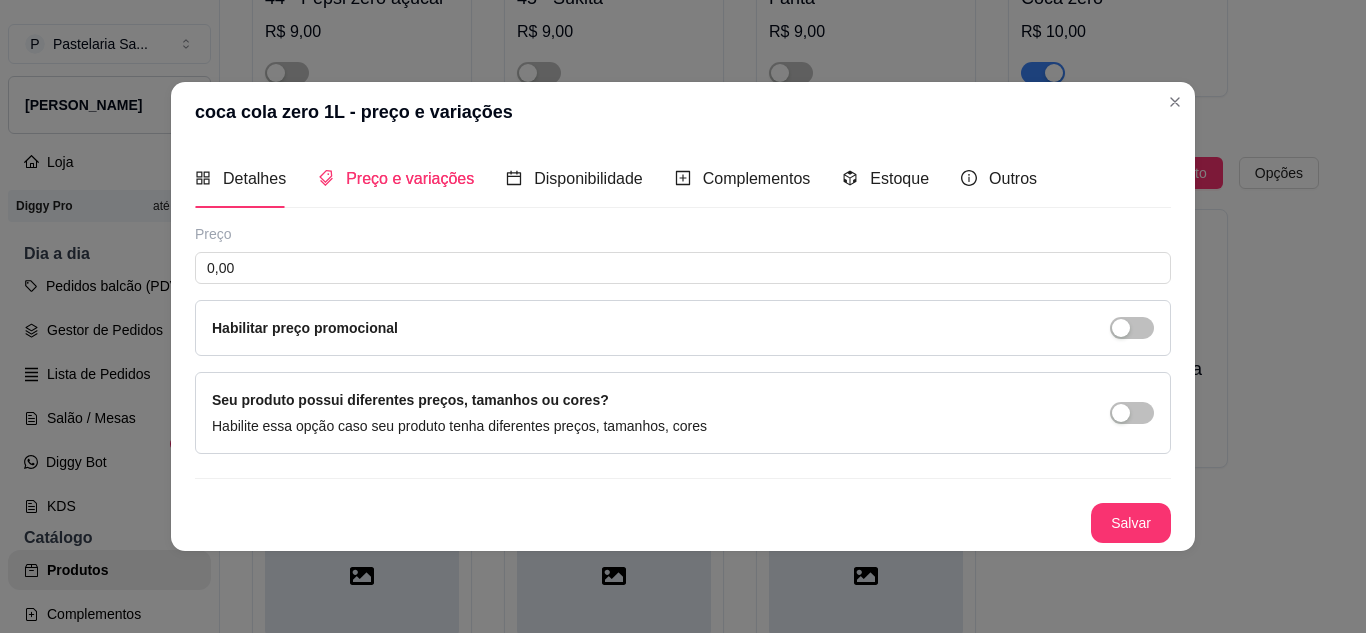 type 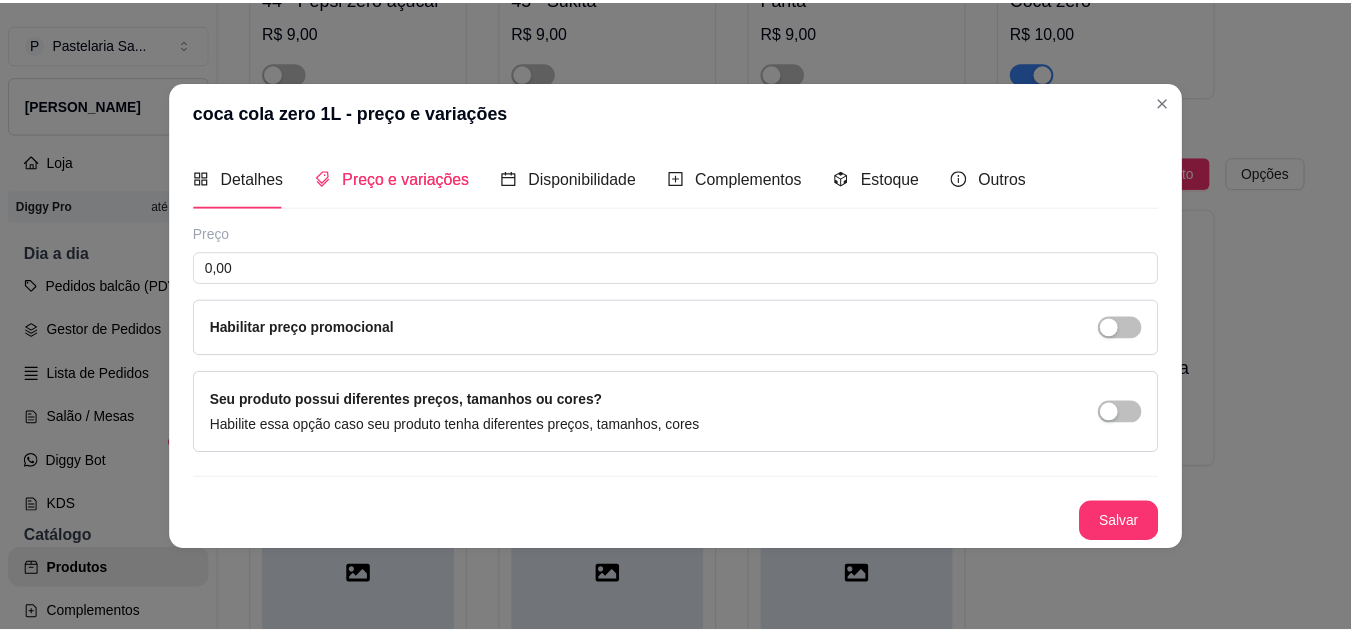 scroll, scrollTop: 0, scrollLeft: 0, axis: both 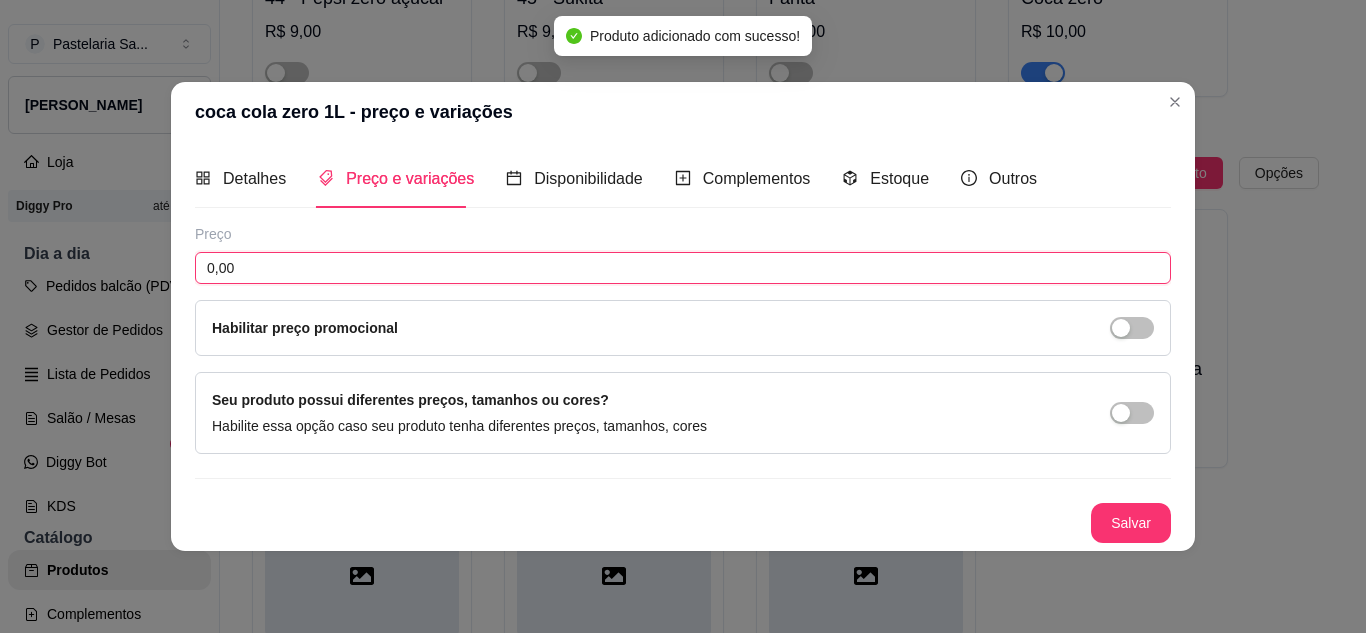 click on "0,00" at bounding box center [683, 268] 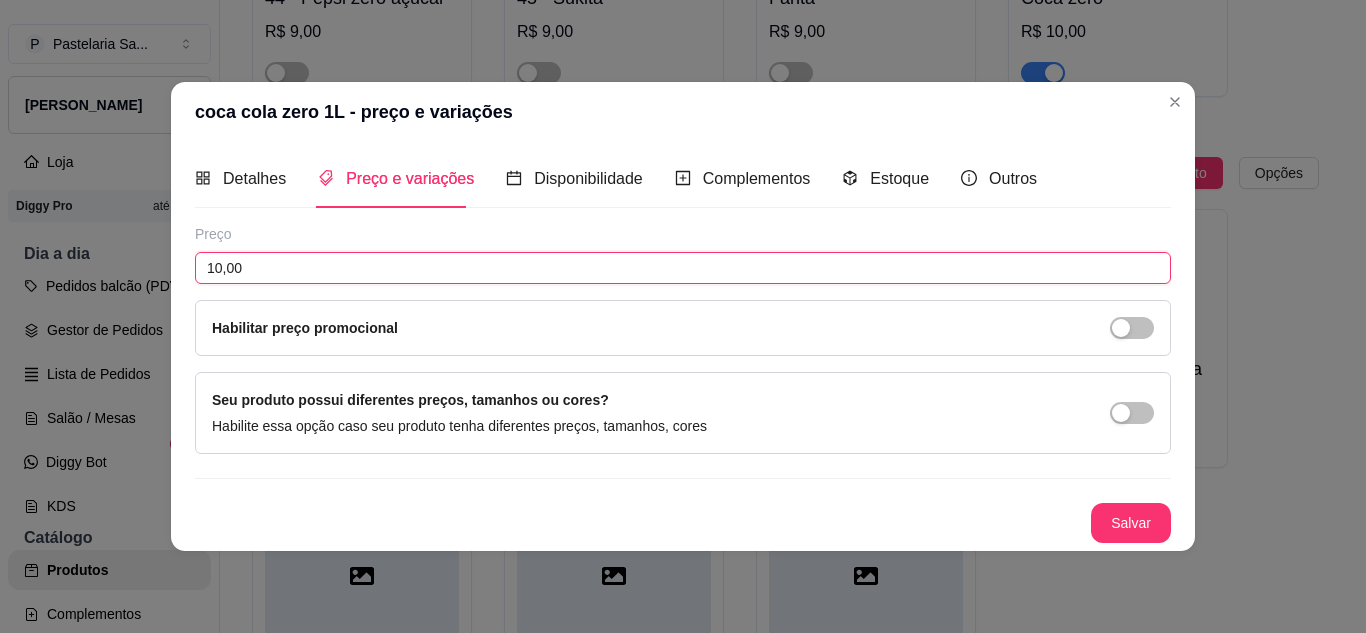 type on "10,00" 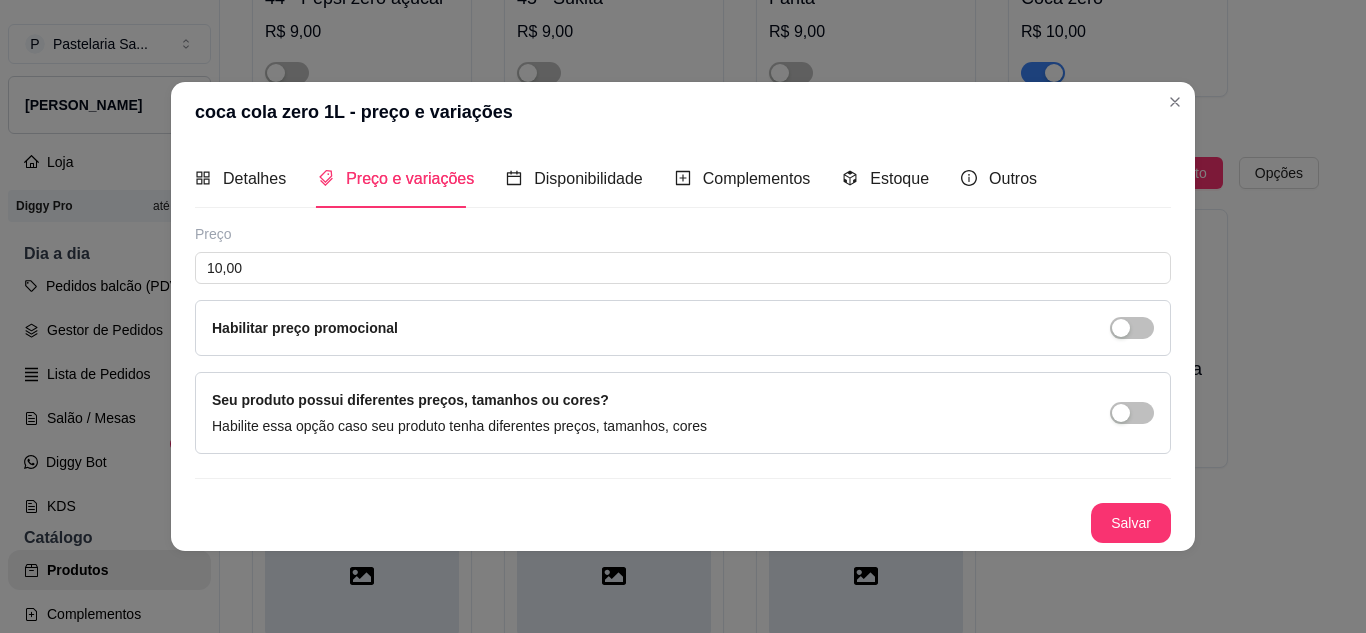 click on "Salvar" at bounding box center [1131, 523] 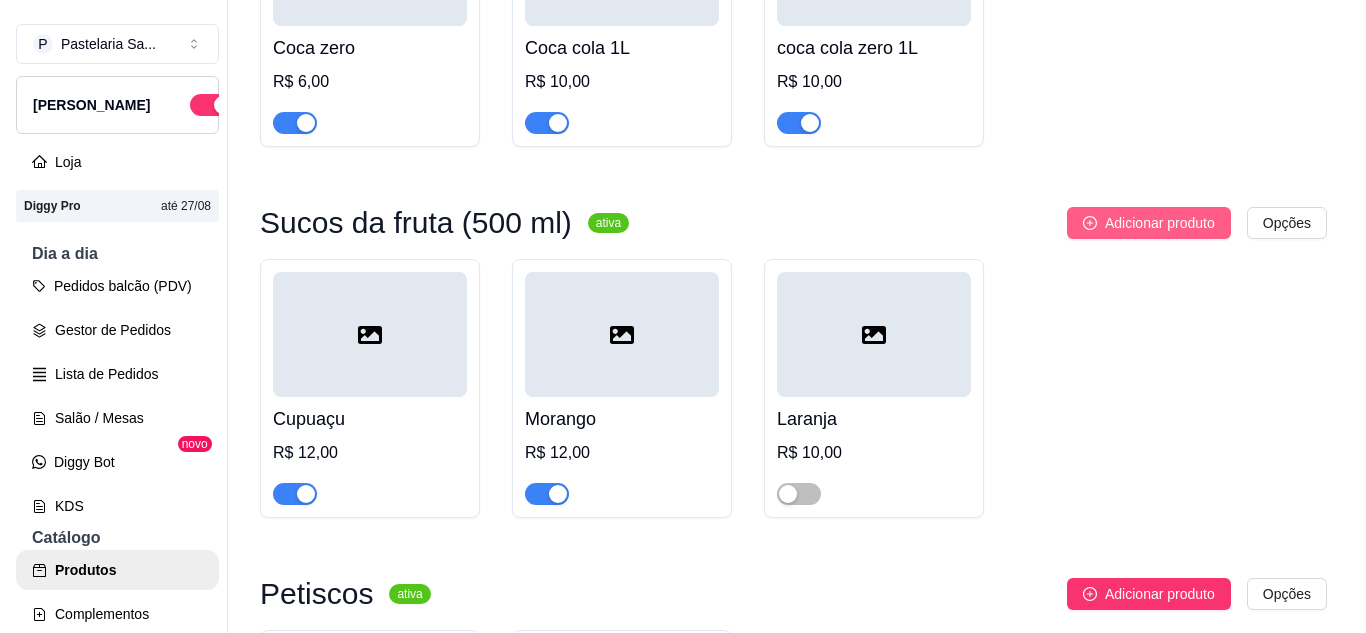 scroll, scrollTop: 7200, scrollLeft: 0, axis: vertical 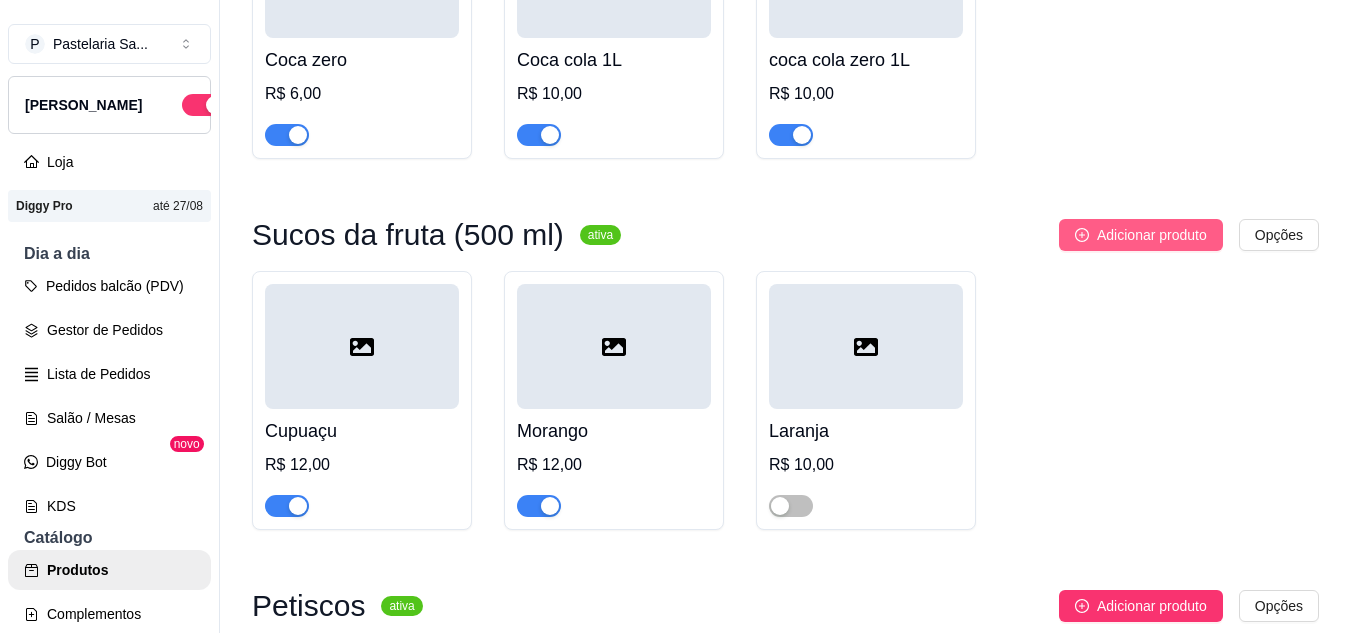 click on "Adicionar produto" at bounding box center (1141, 235) 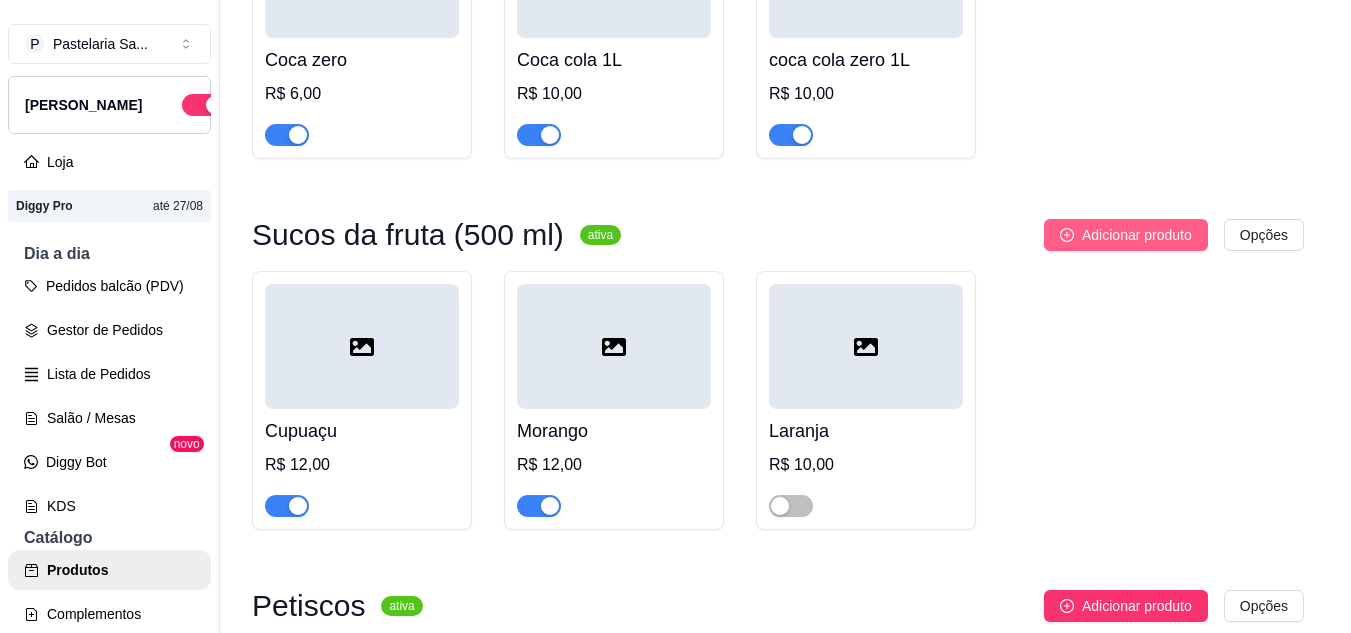 type 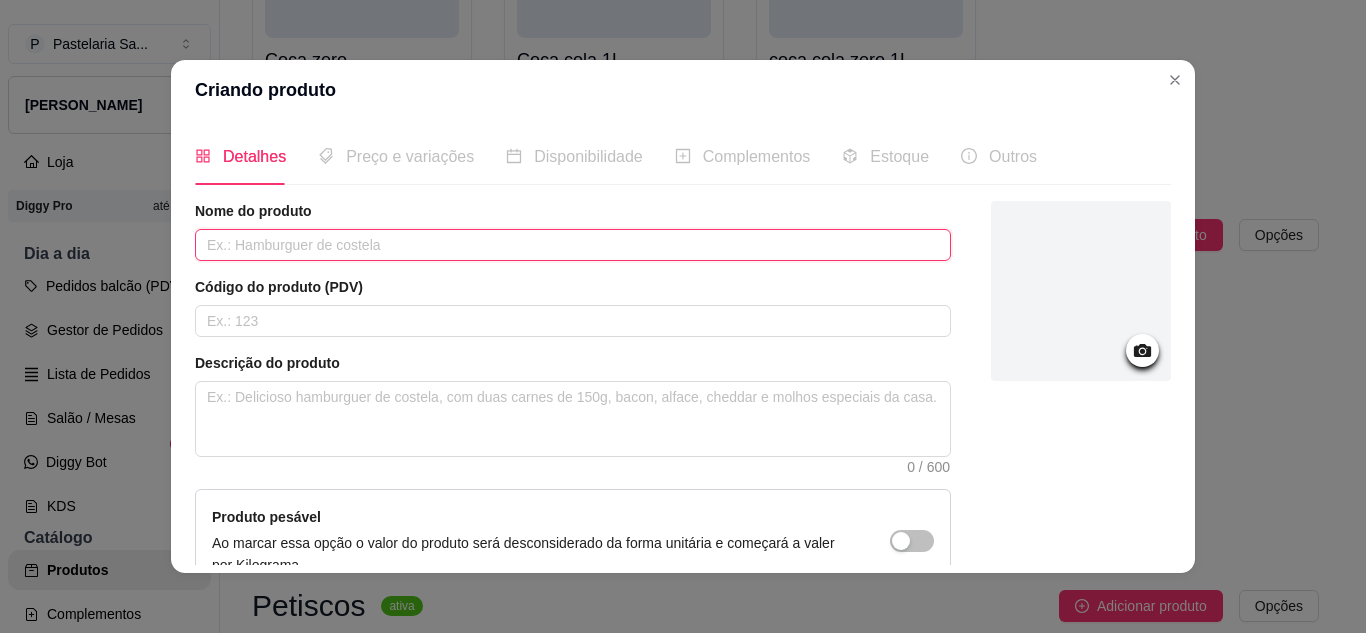 click at bounding box center (573, 245) 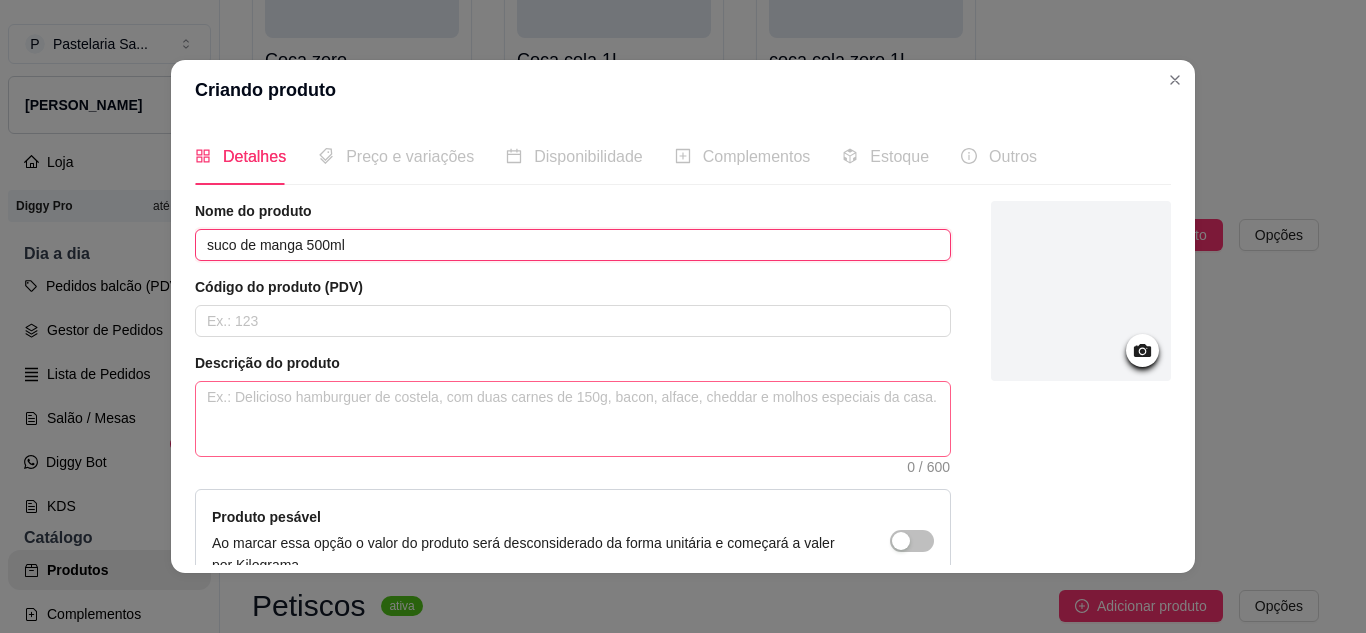type on "suco de manga 500ml" 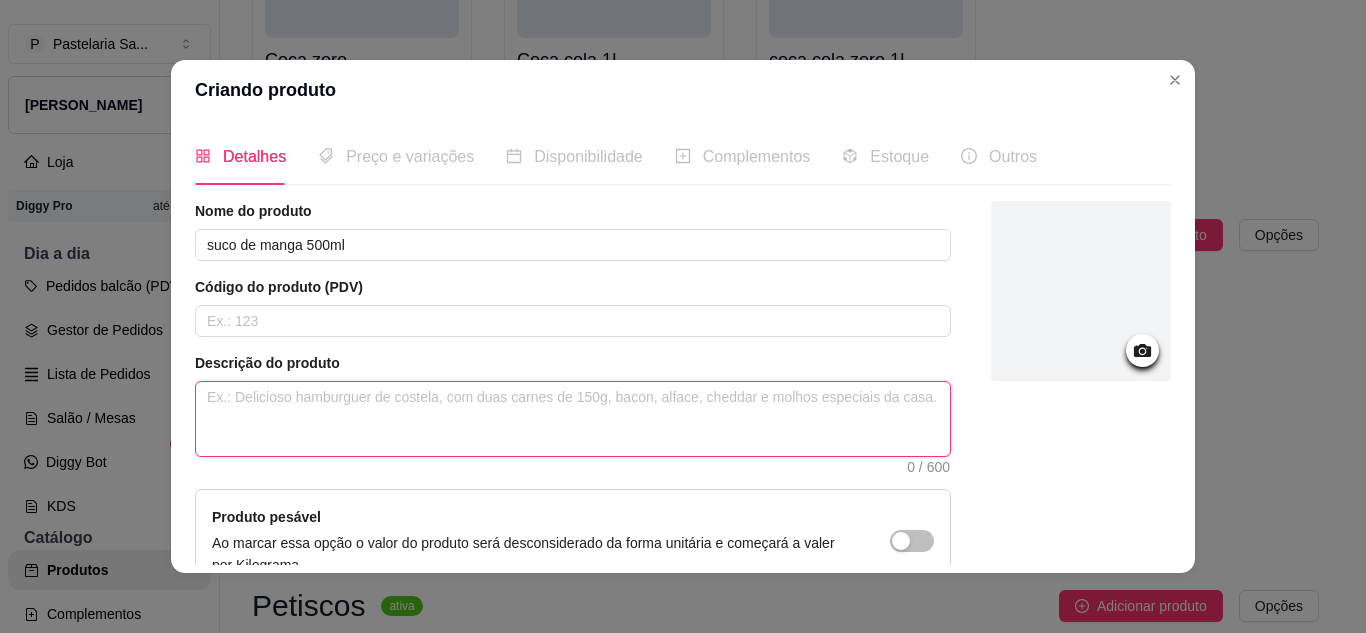 click at bounding box center (573, 419) 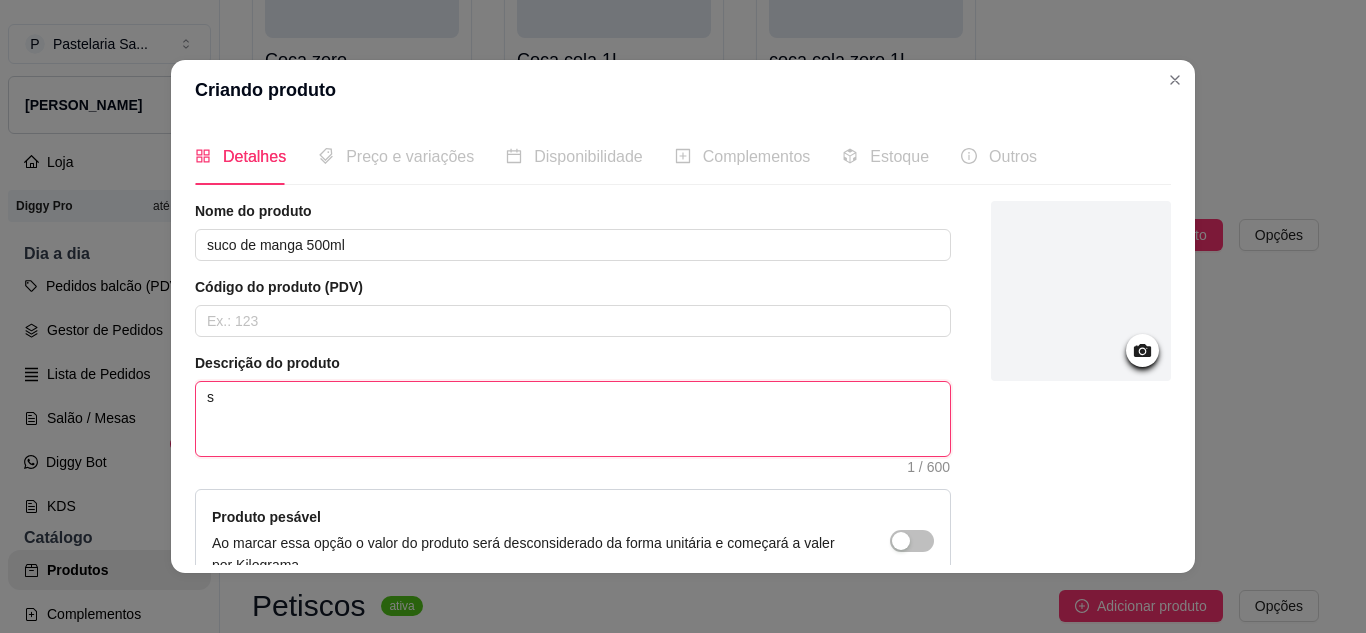 type 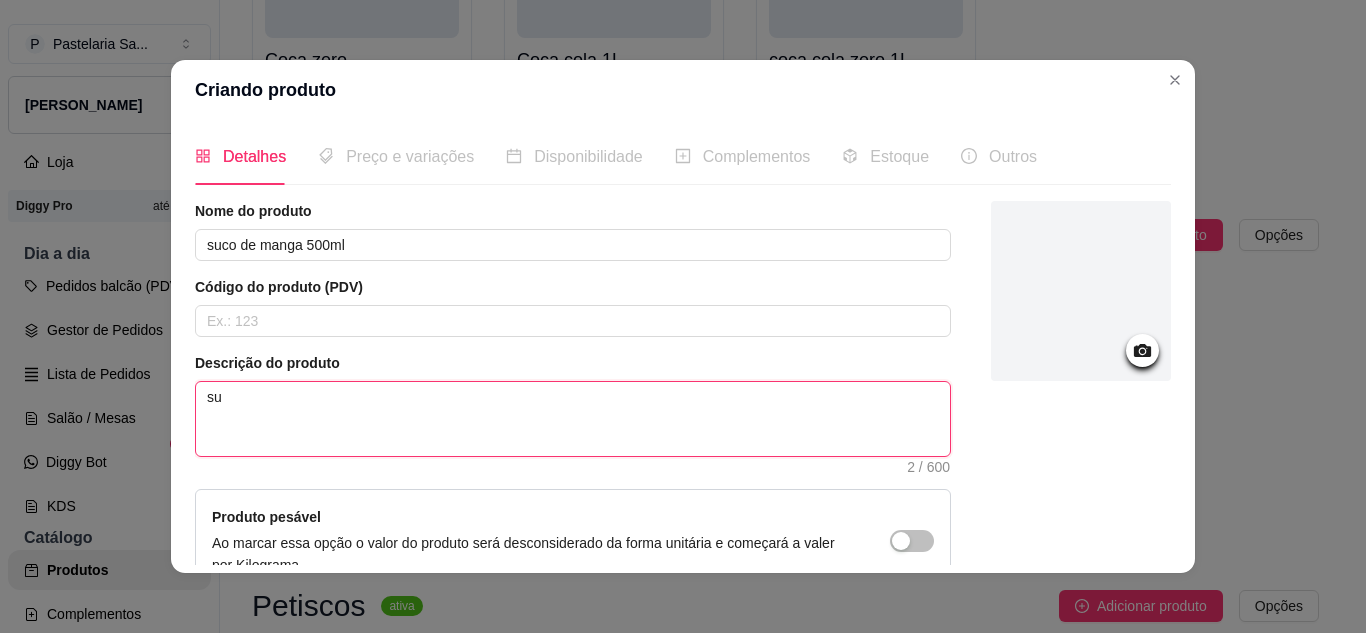 type 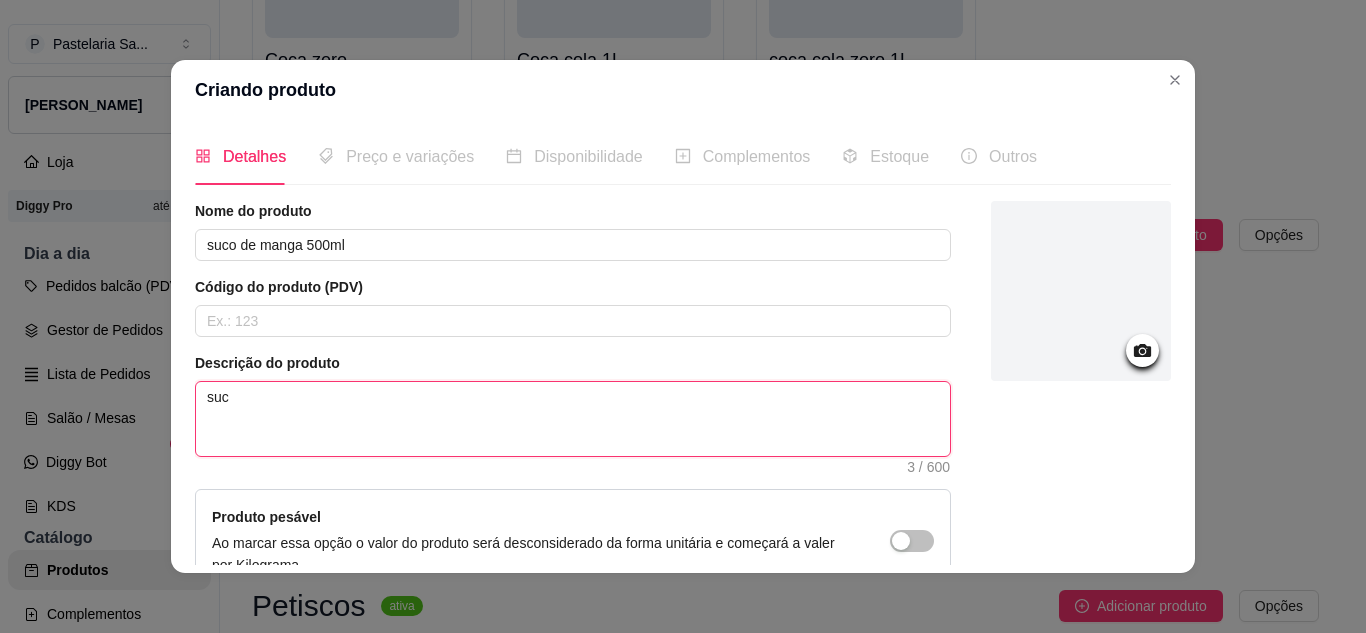 type on "suco" 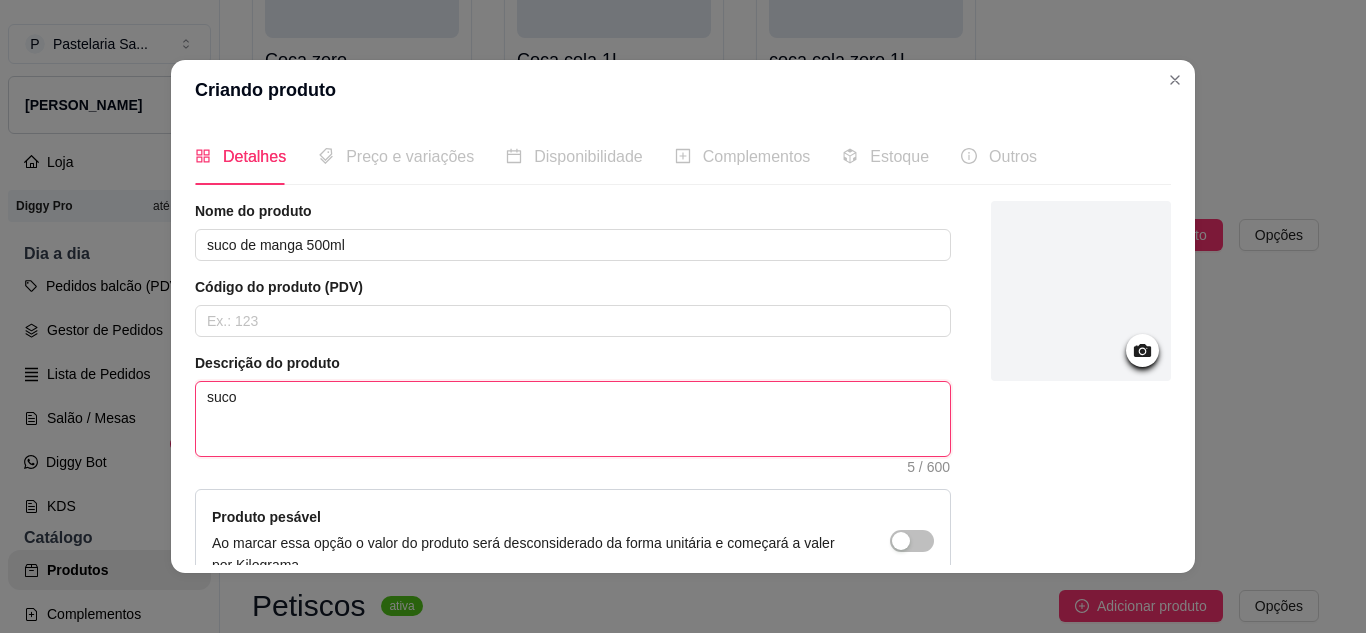 type 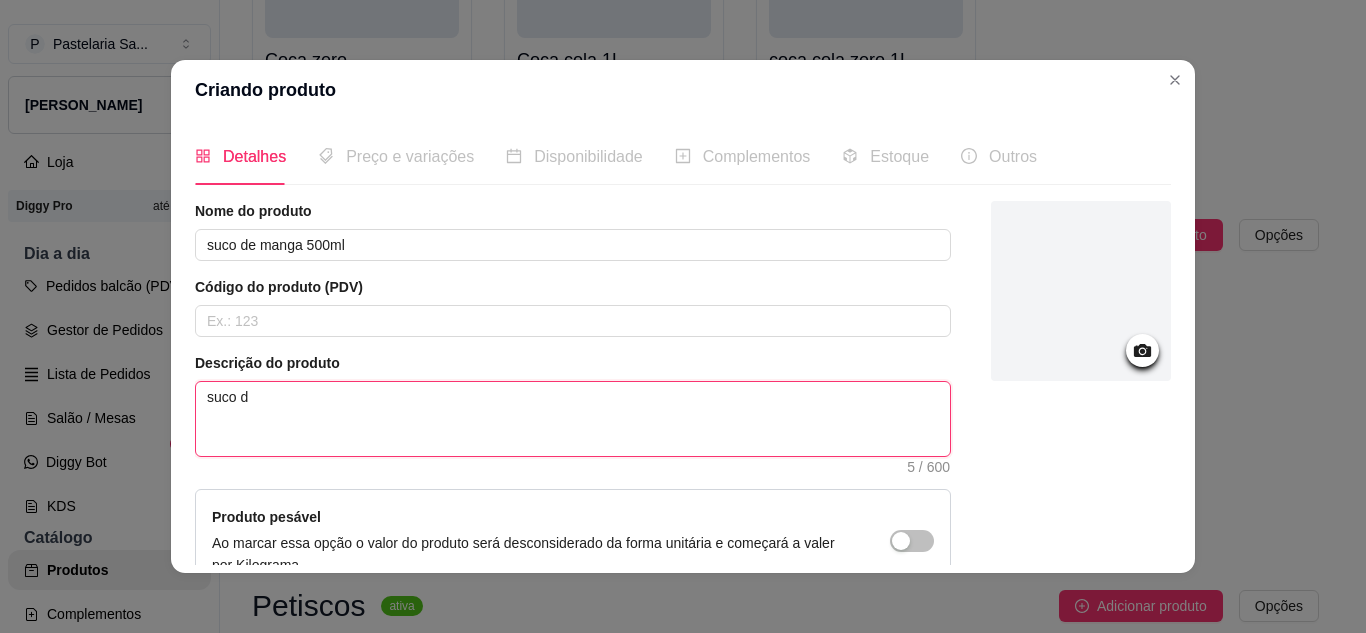 type 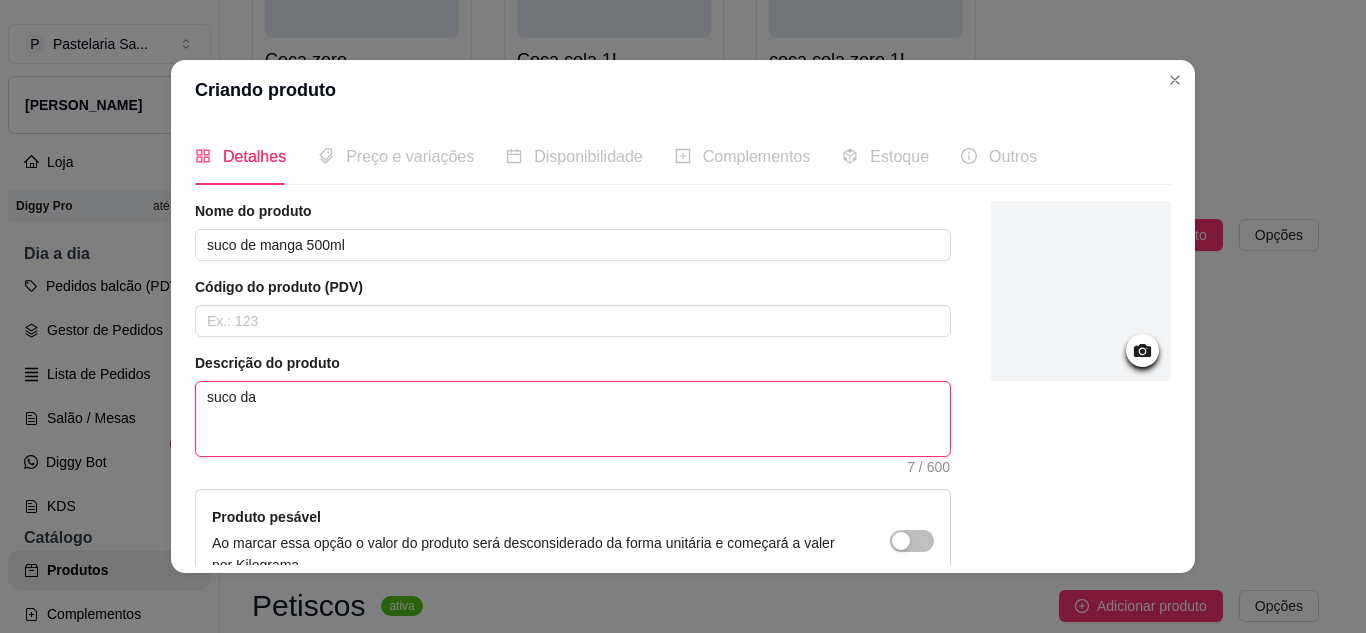type 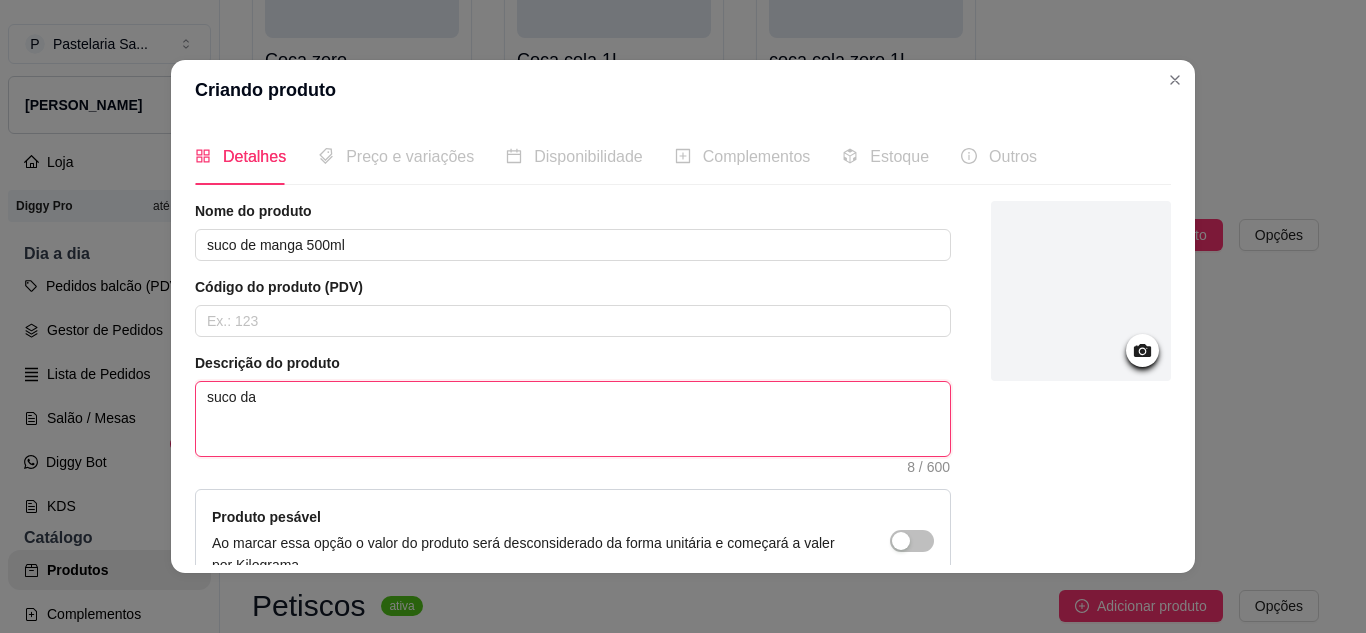 type 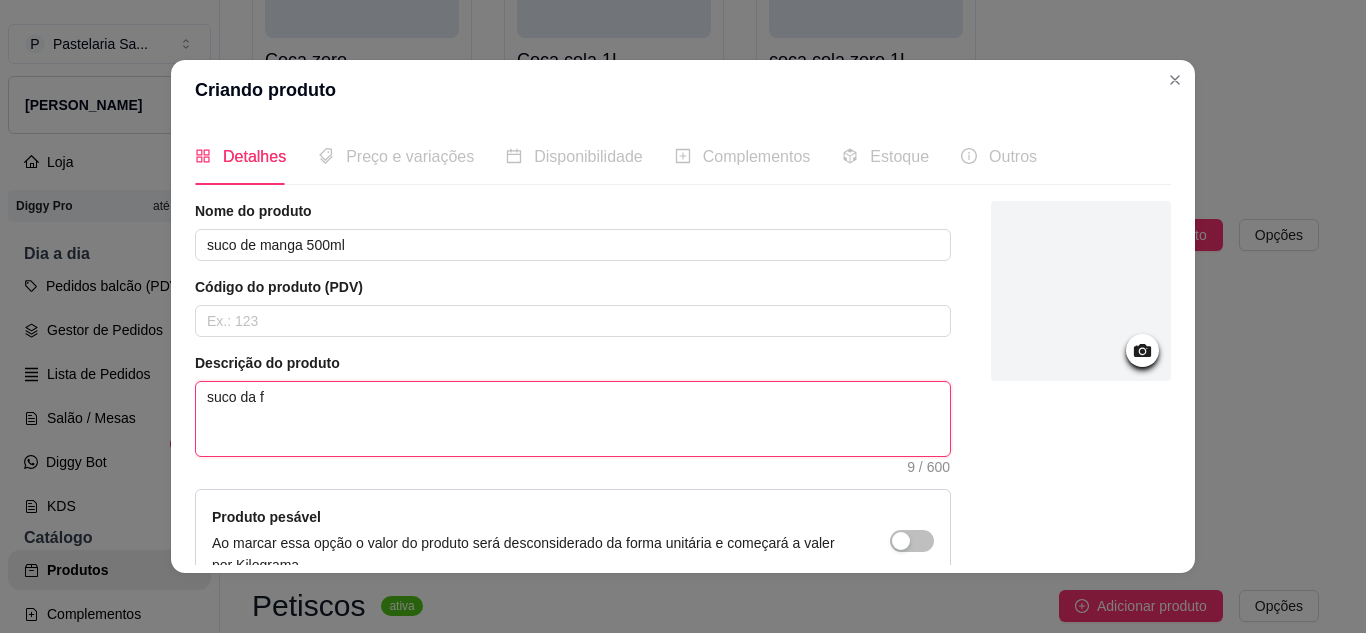 type 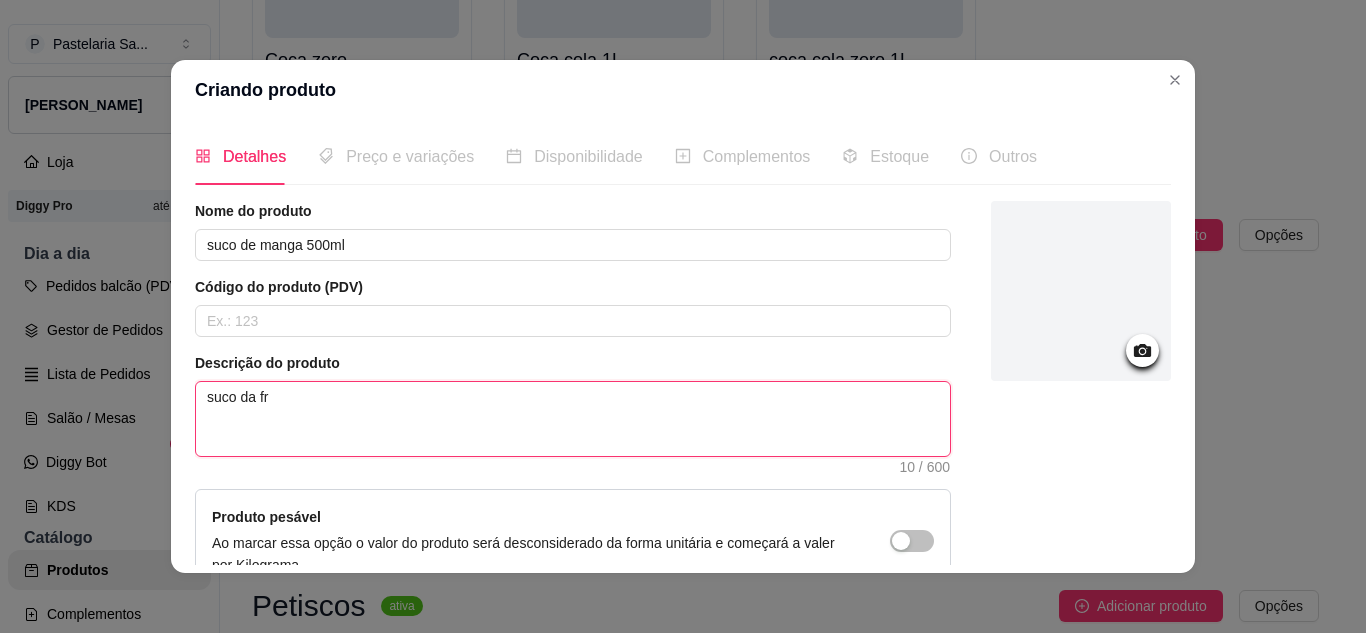 type 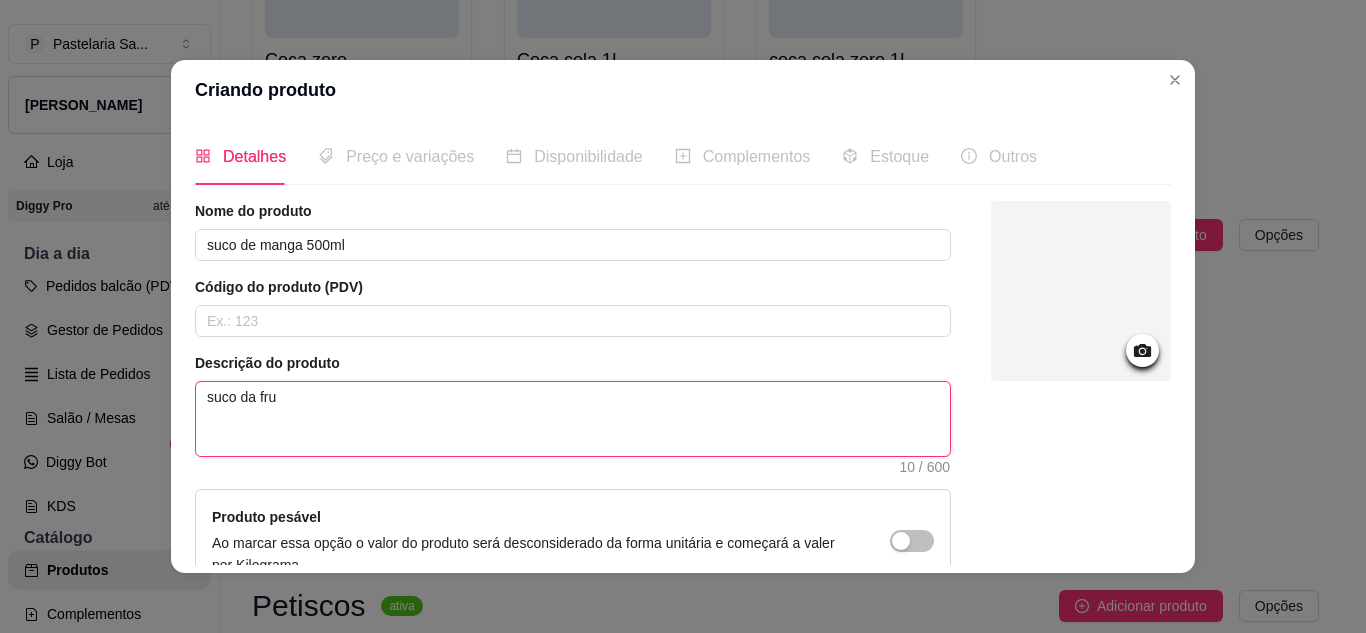 type 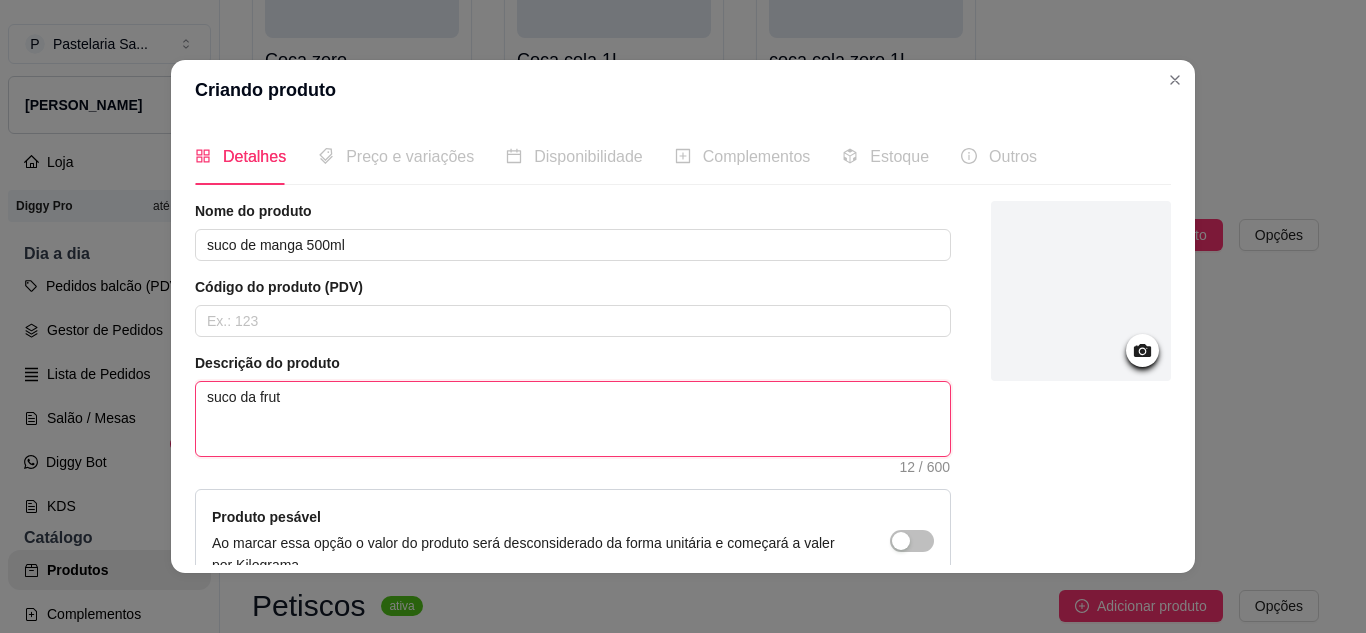 type 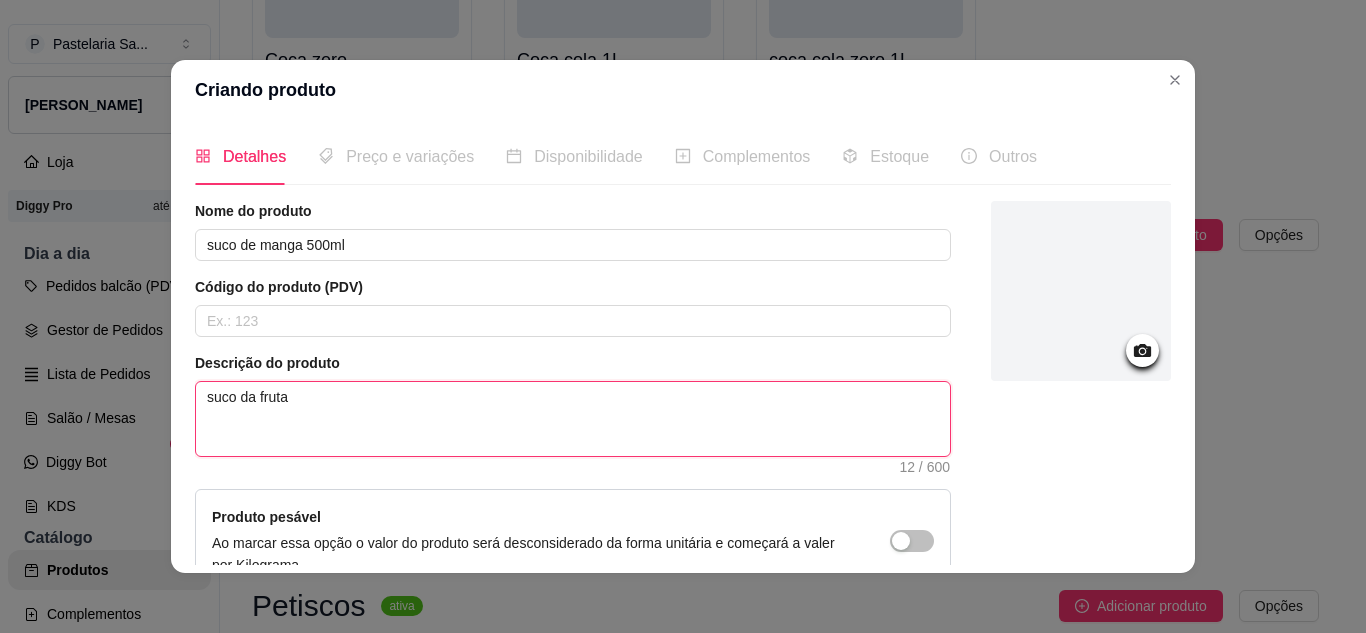 type on "suco da fruta" 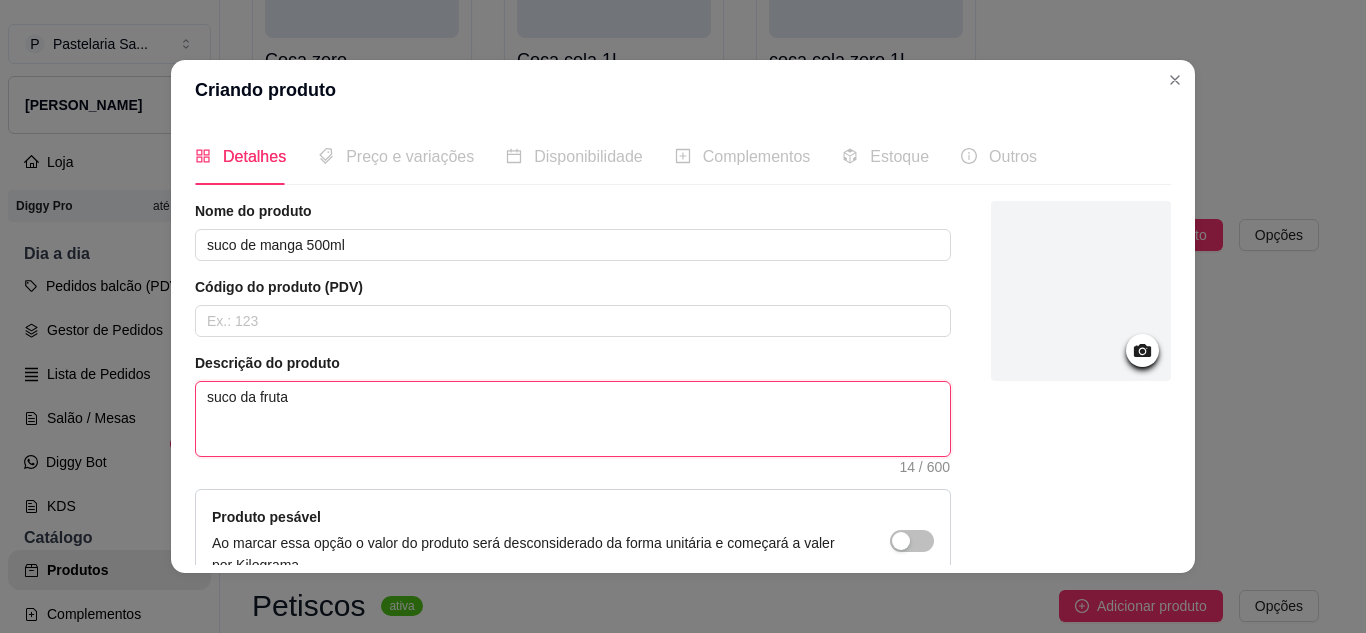 type 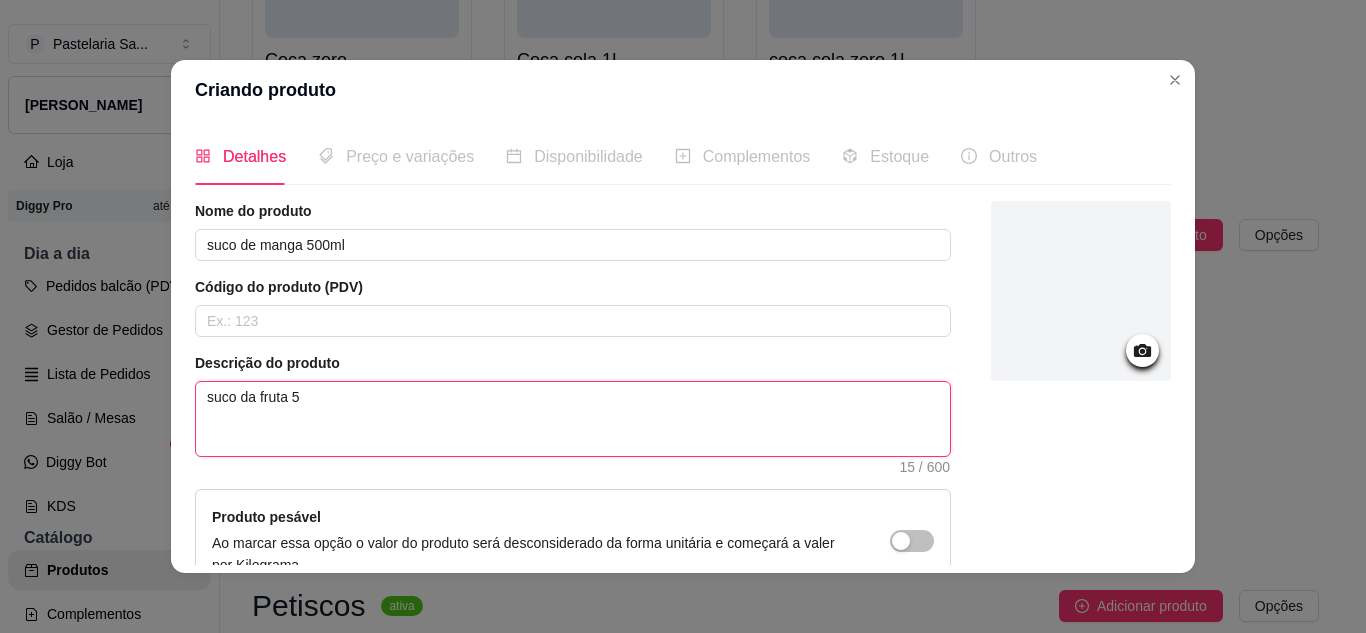 type 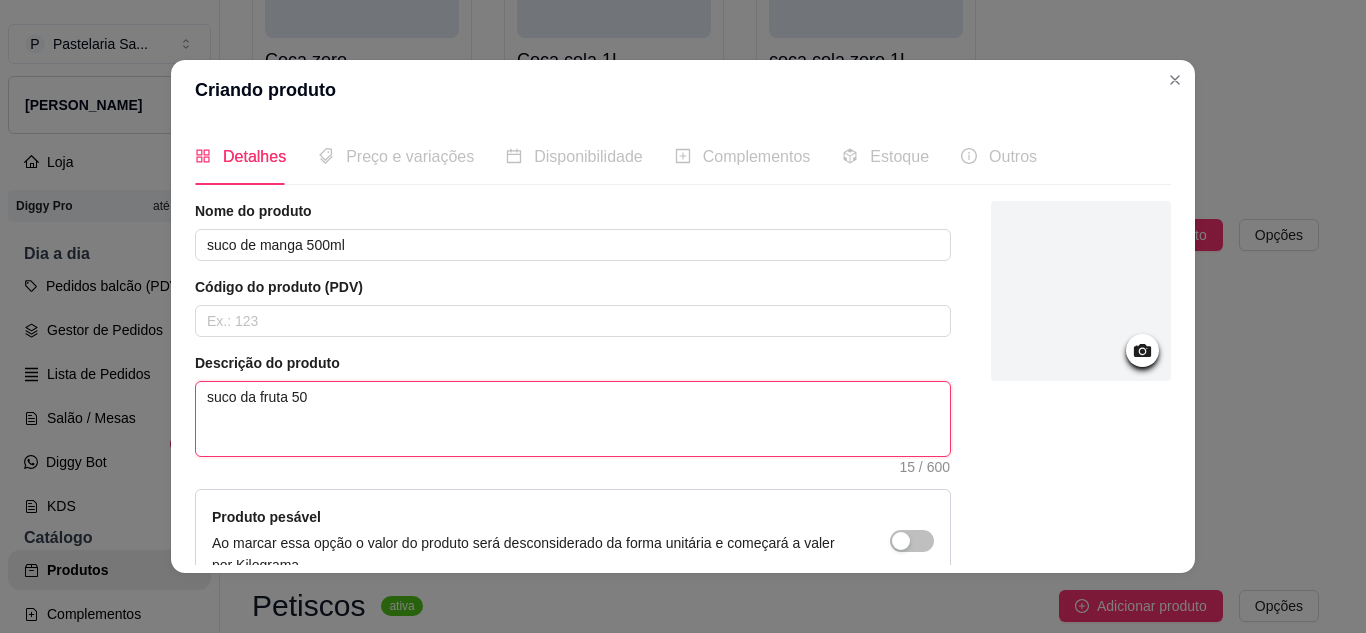 type 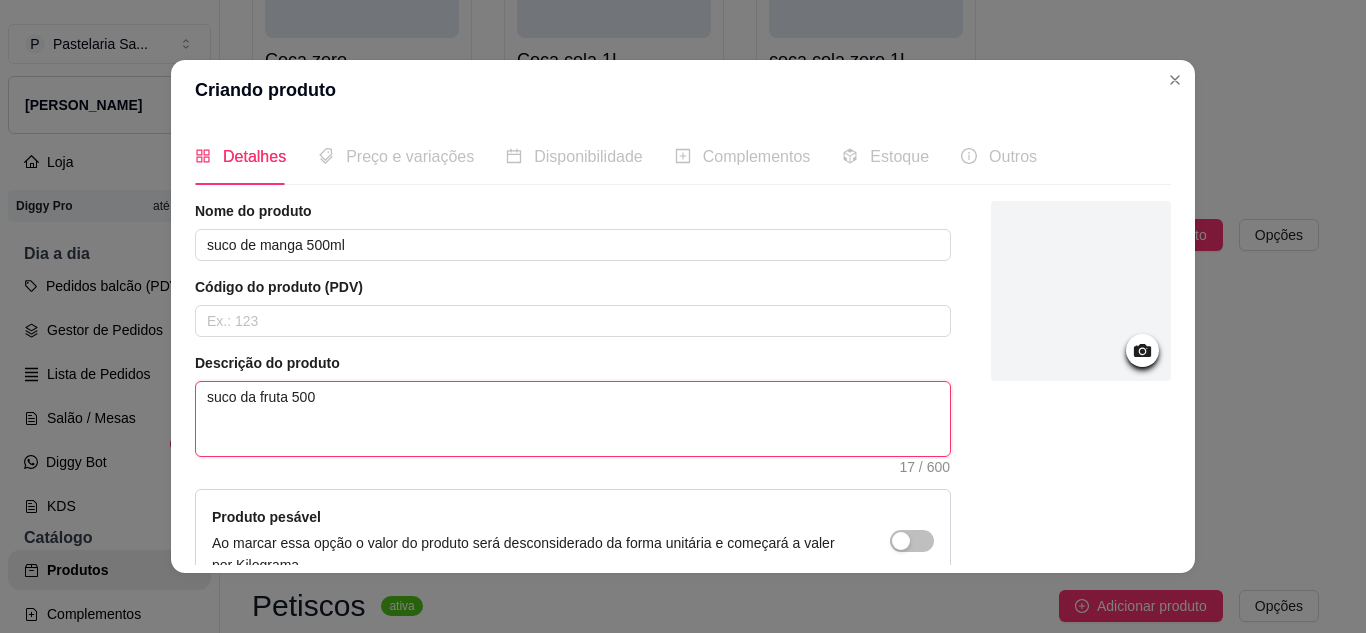 type 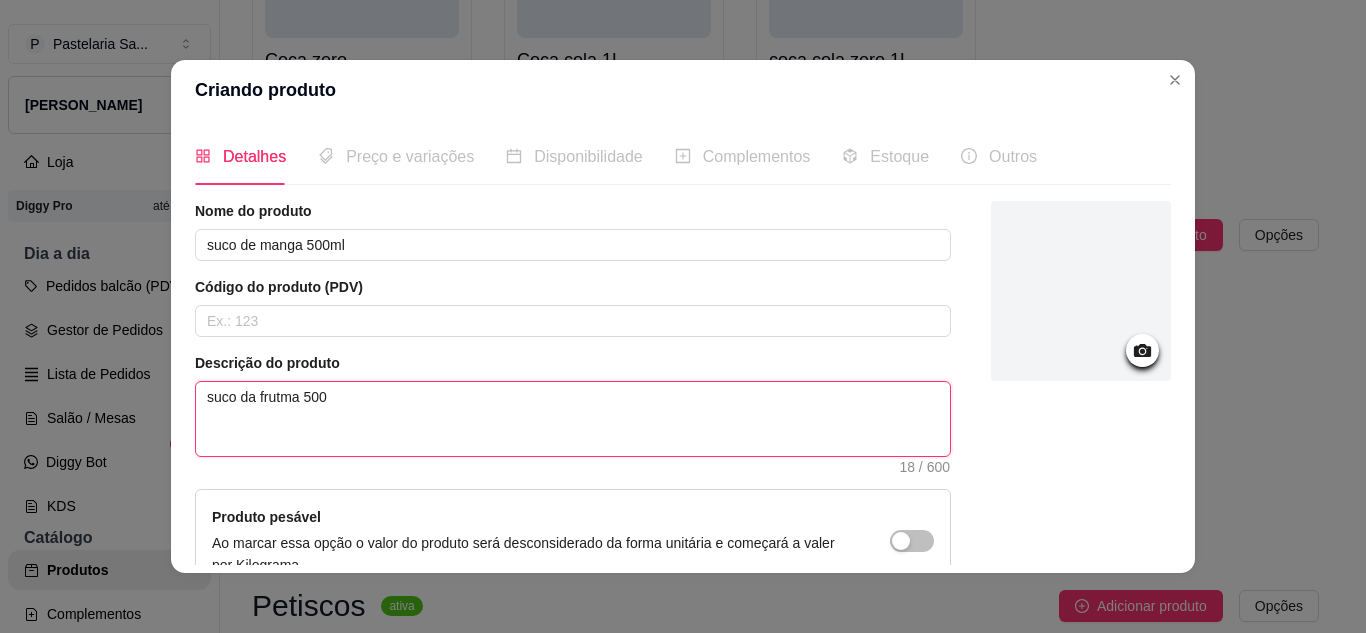type 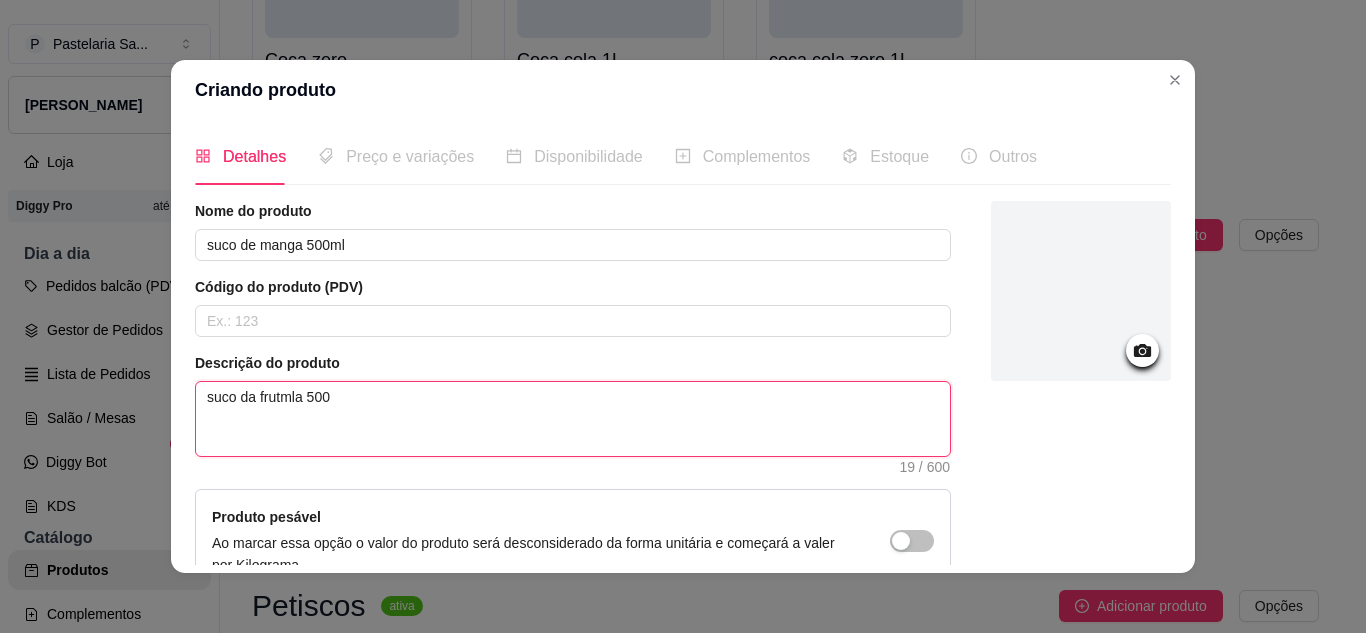 type 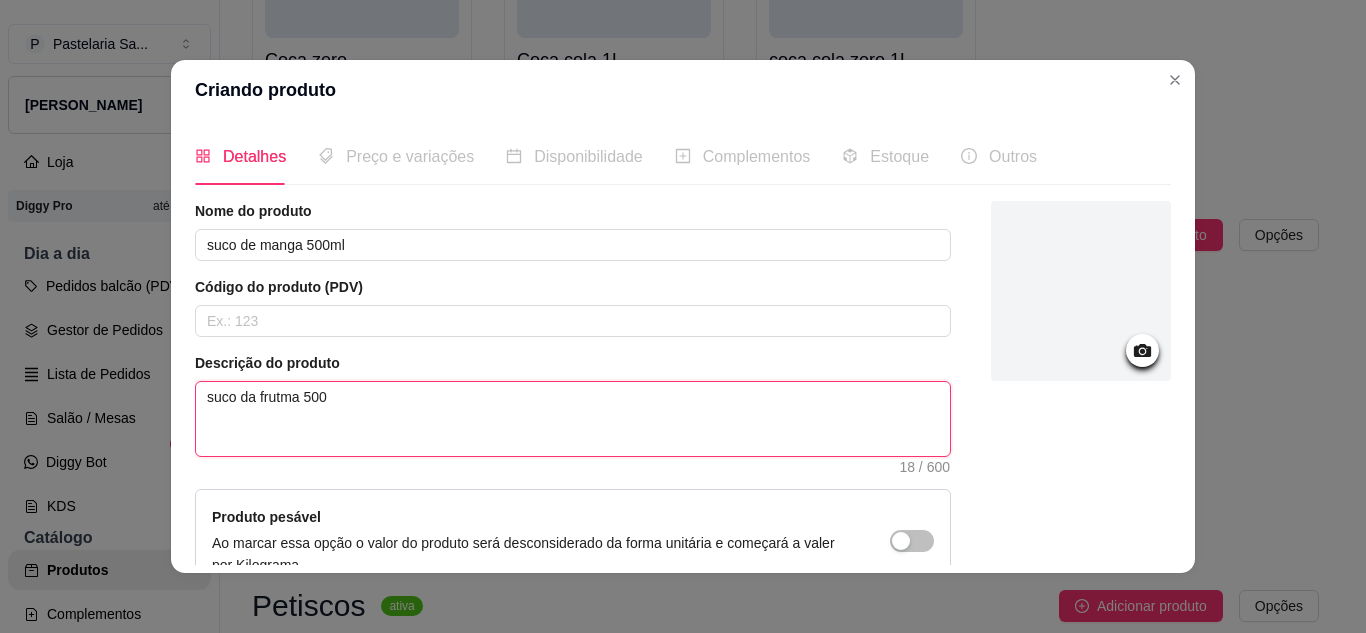 type 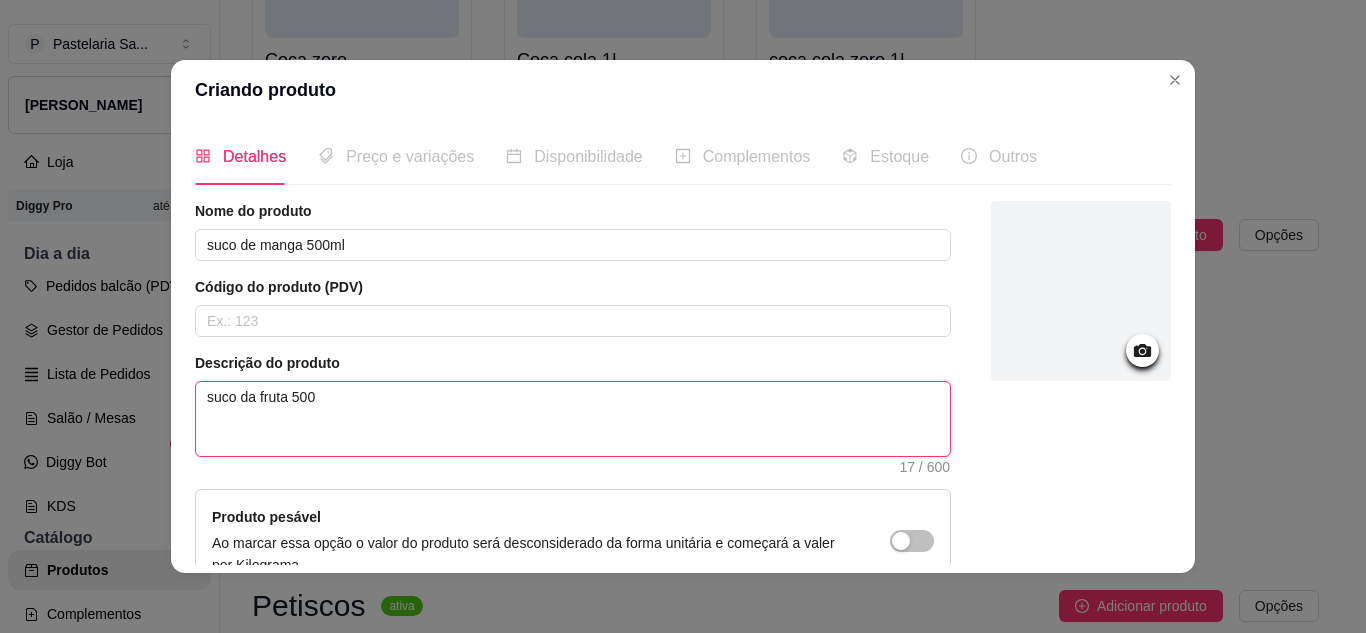 type 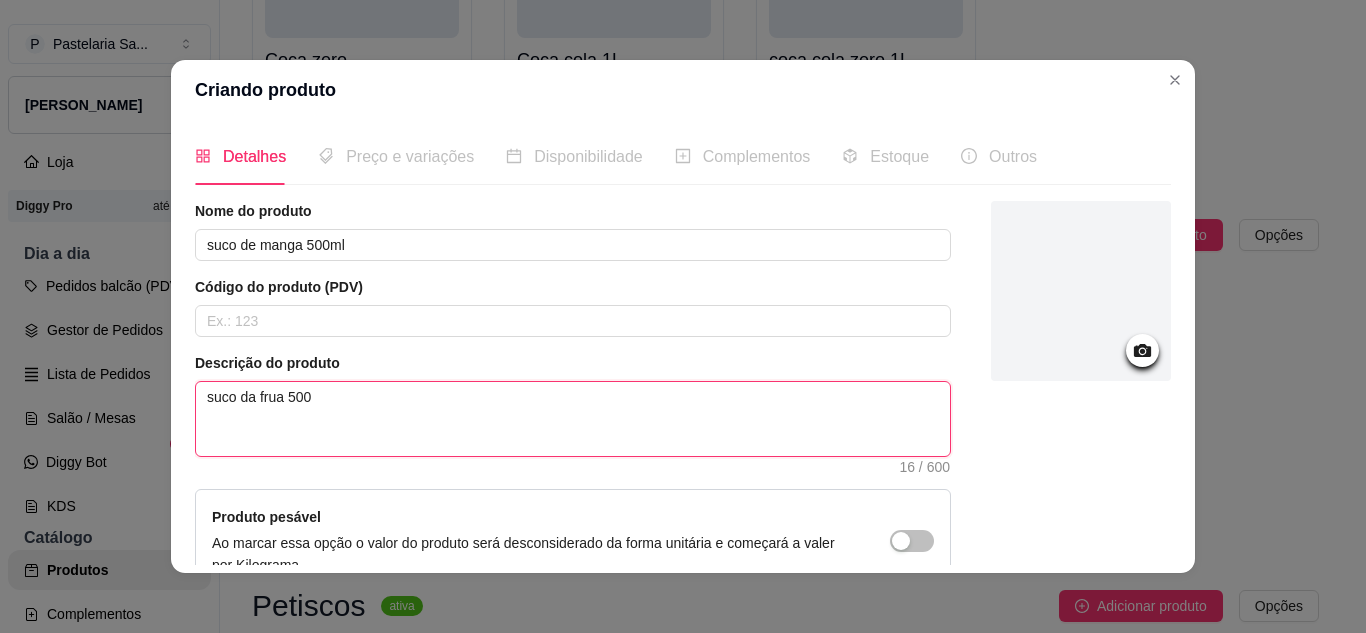 type 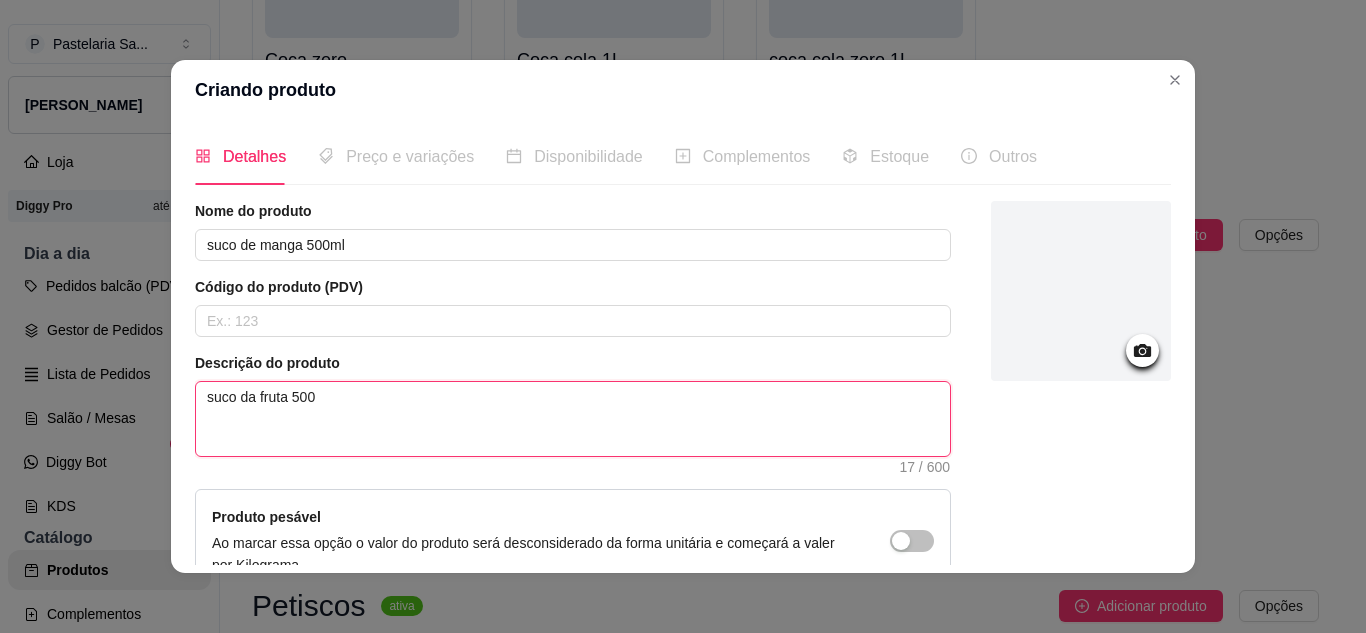 click on "suco da fruta 500" at bounding box center [573, 419] 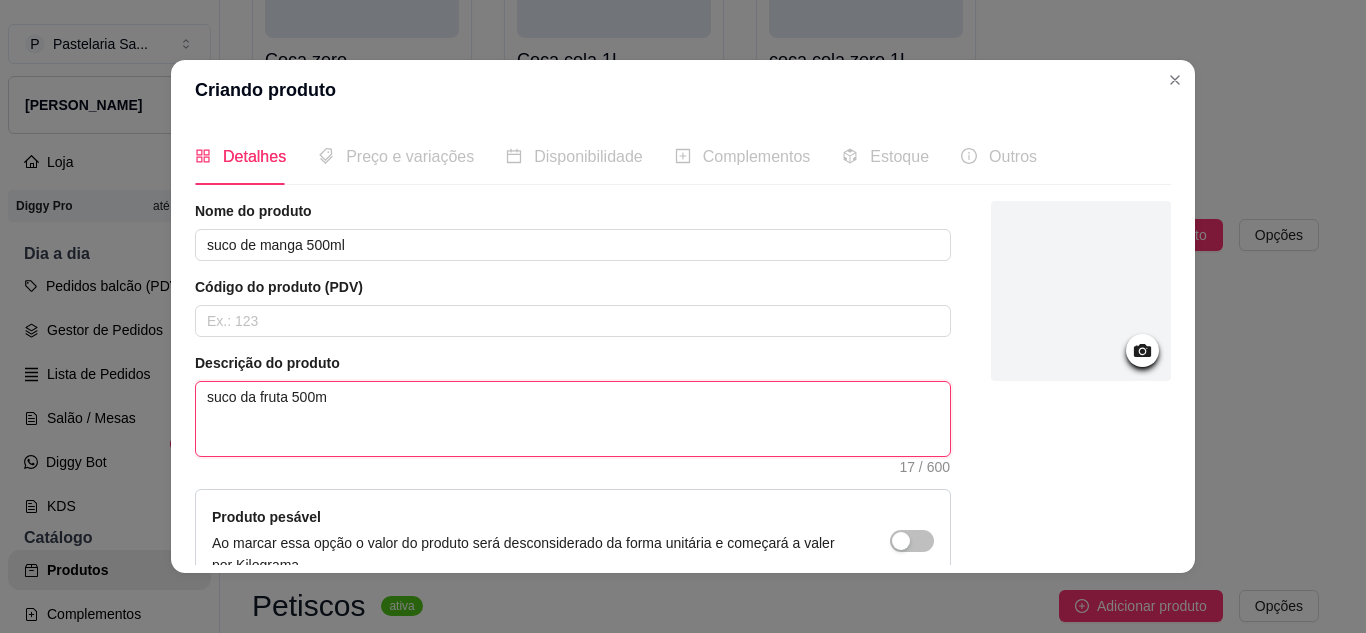 type 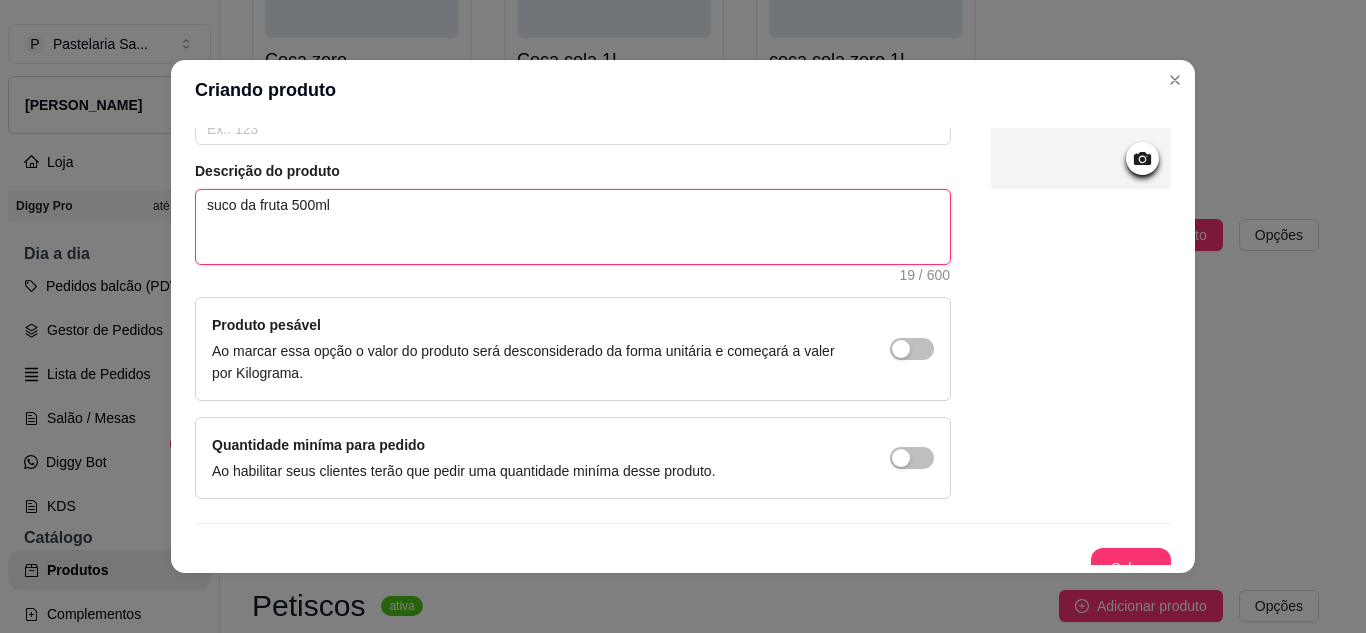 scroll, scrollTop: 215, scrollLeft: 0, axis: vertical 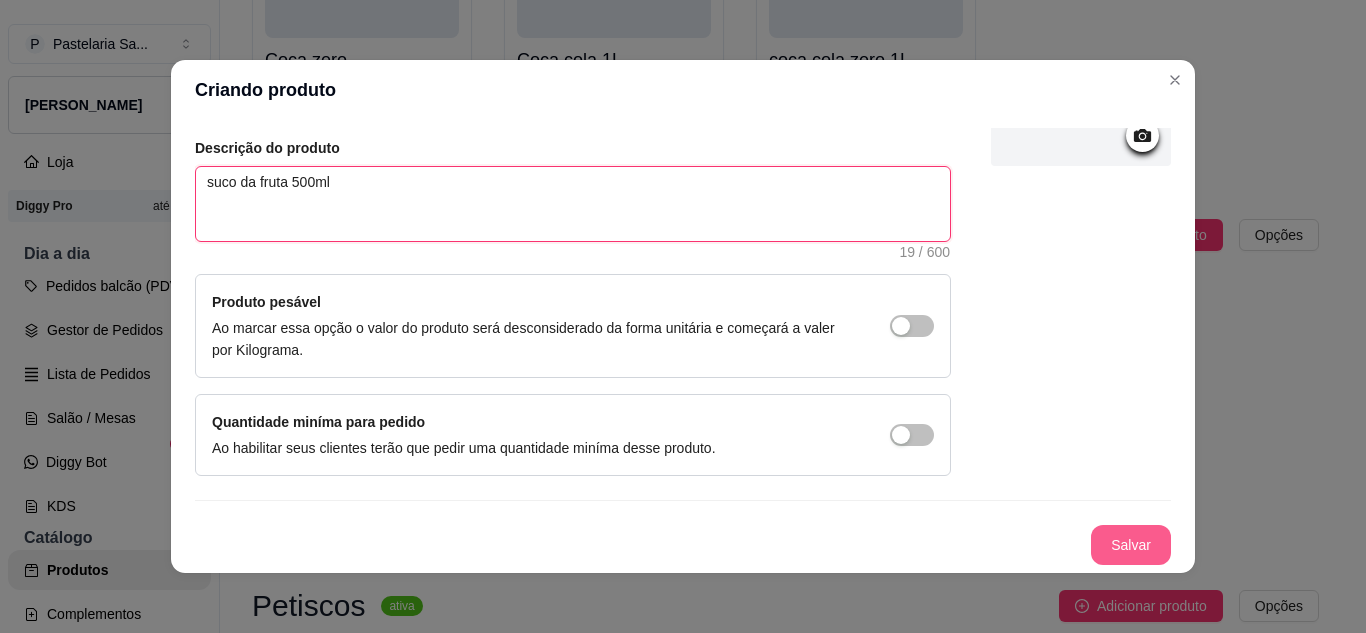type on "suco da fruta 500ml" 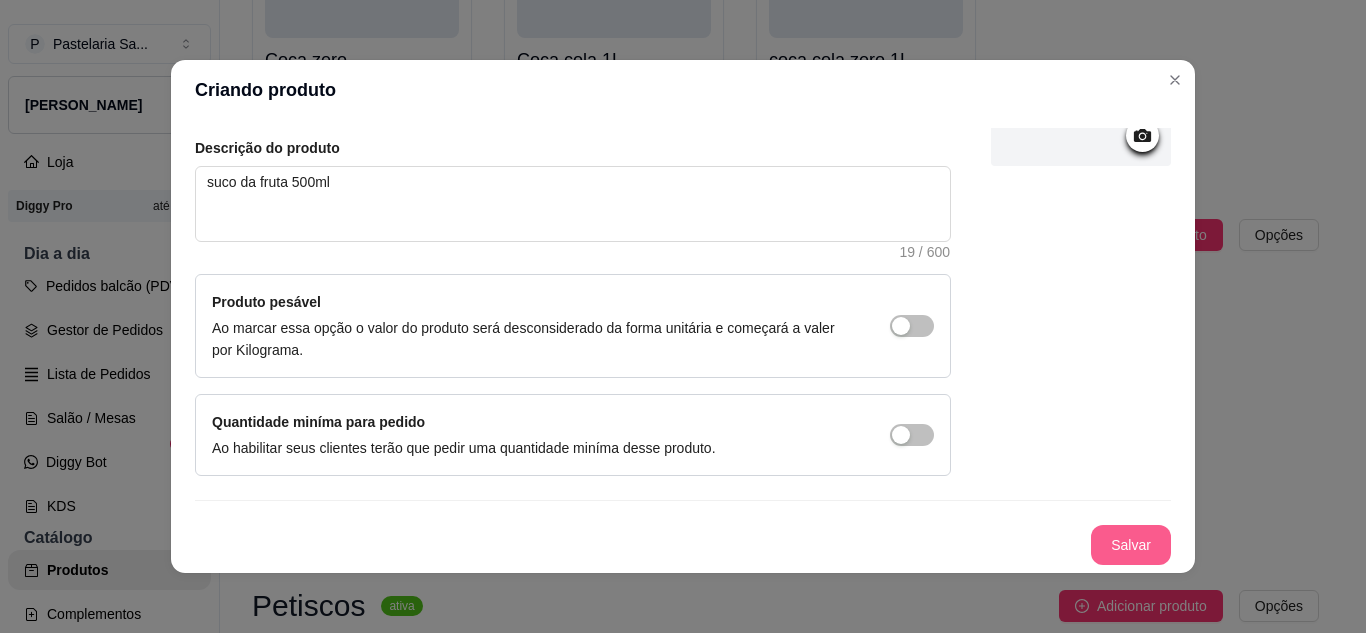click on "Salvar" at bounding box center (1131, 545) 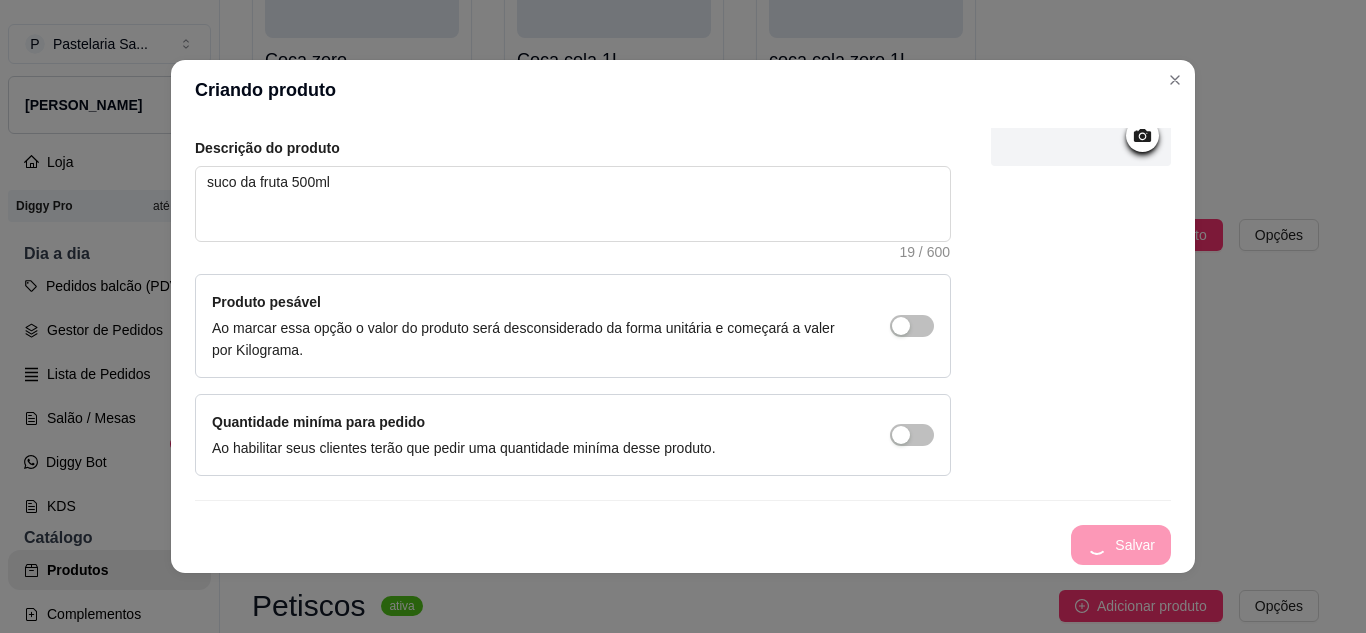 type 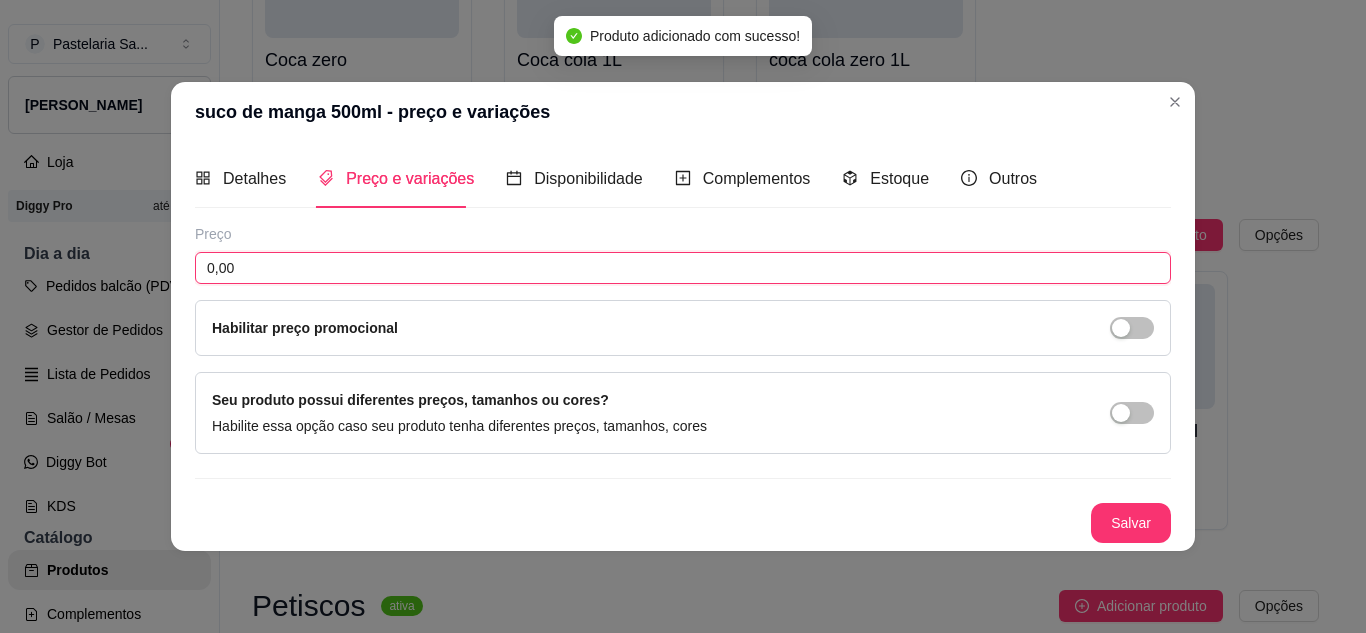 click on "0,00" at bounding box center [683, 268] 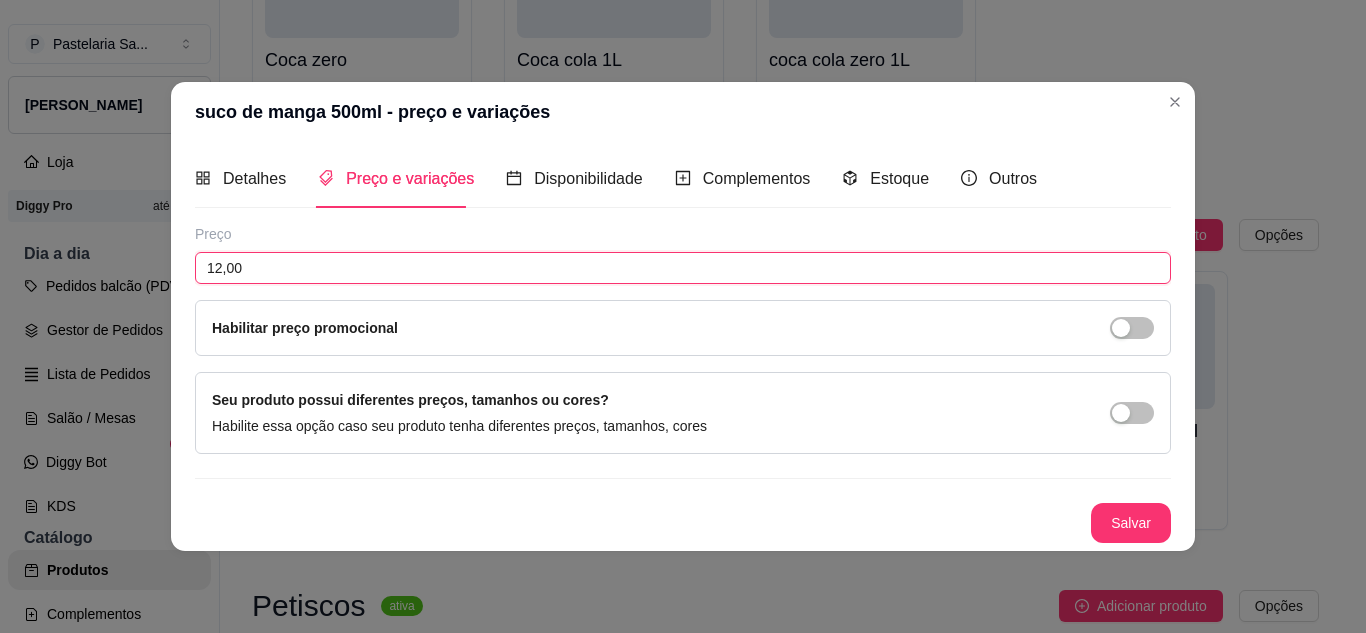 type on "12,00" 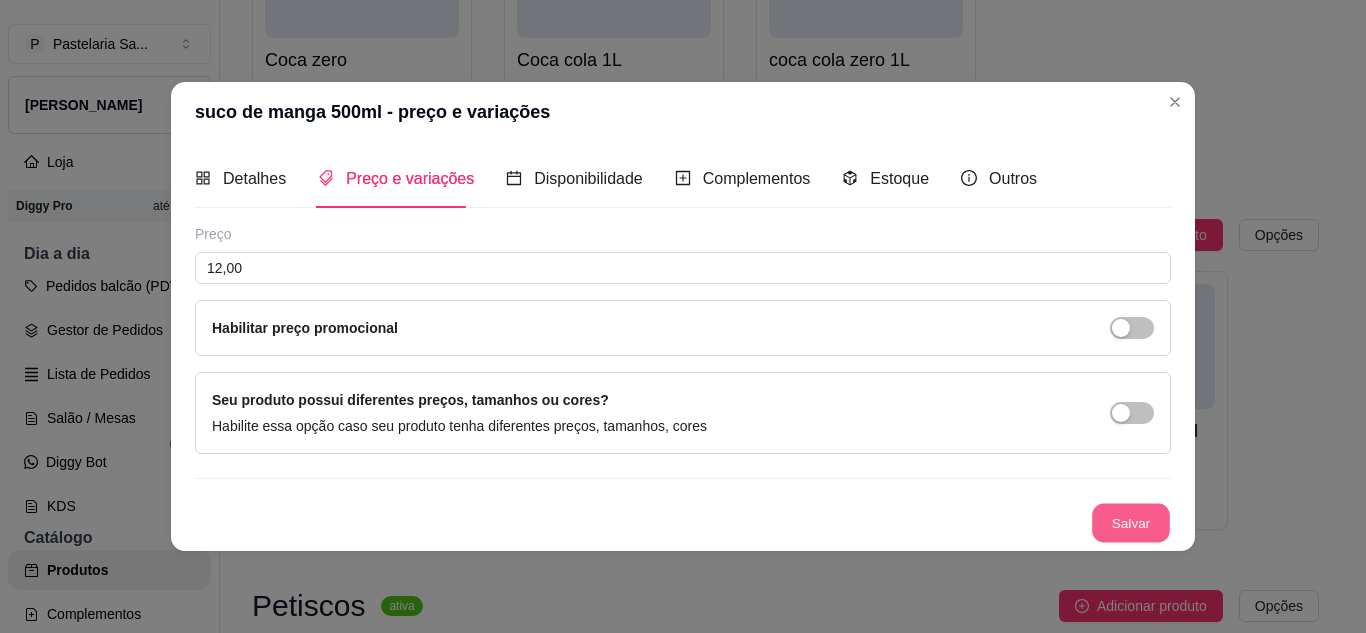 click on "Salvar" at bounding box center (1131, 522) 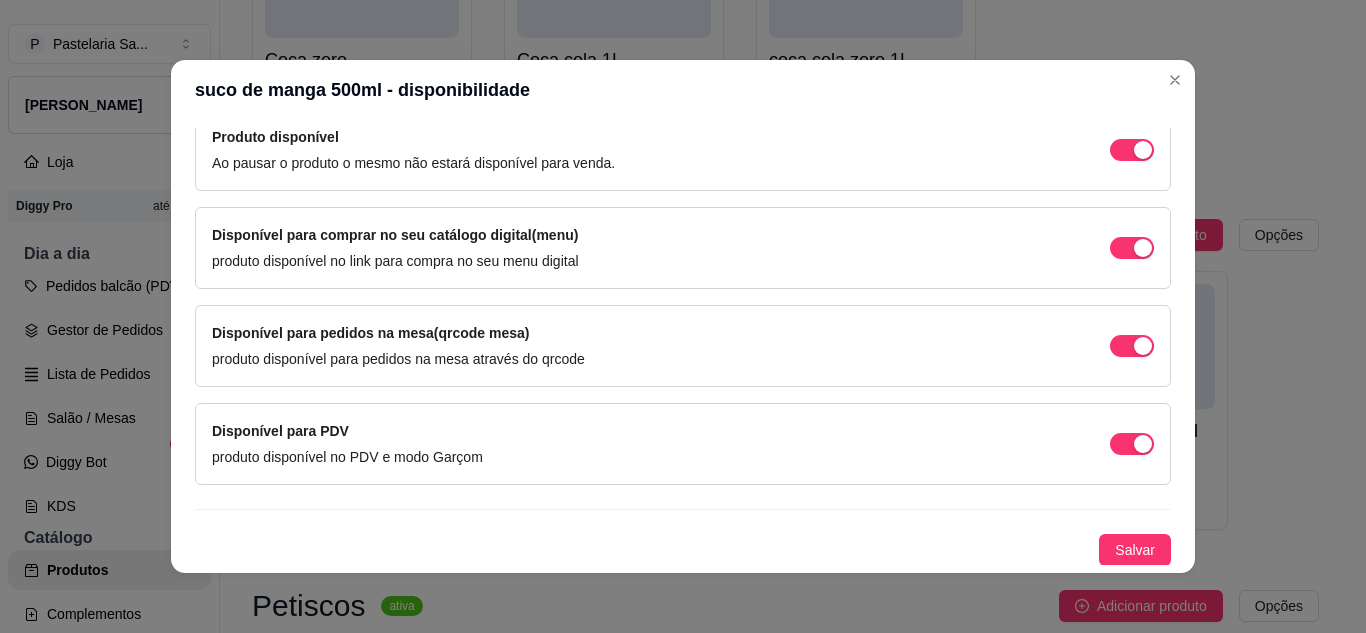 scroll, scrollTop: 213, scrollLeft: 0, axis: vertical 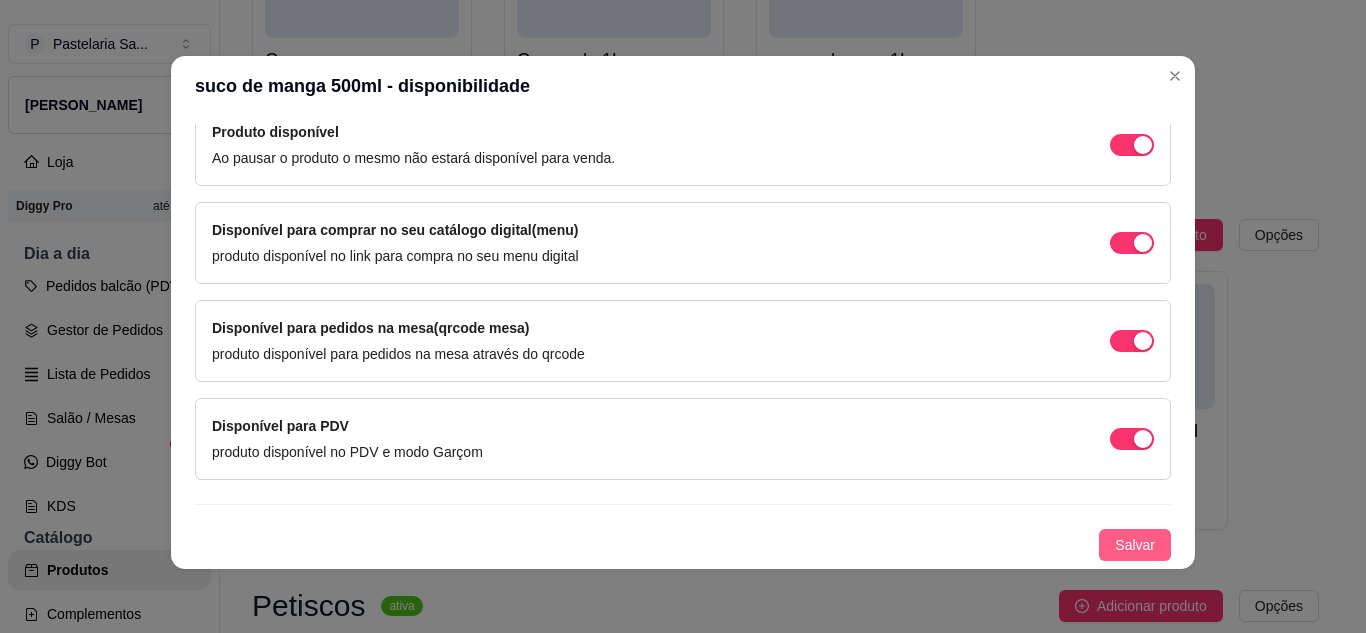 click on "Salvar" at bounding box center [1135, 545] 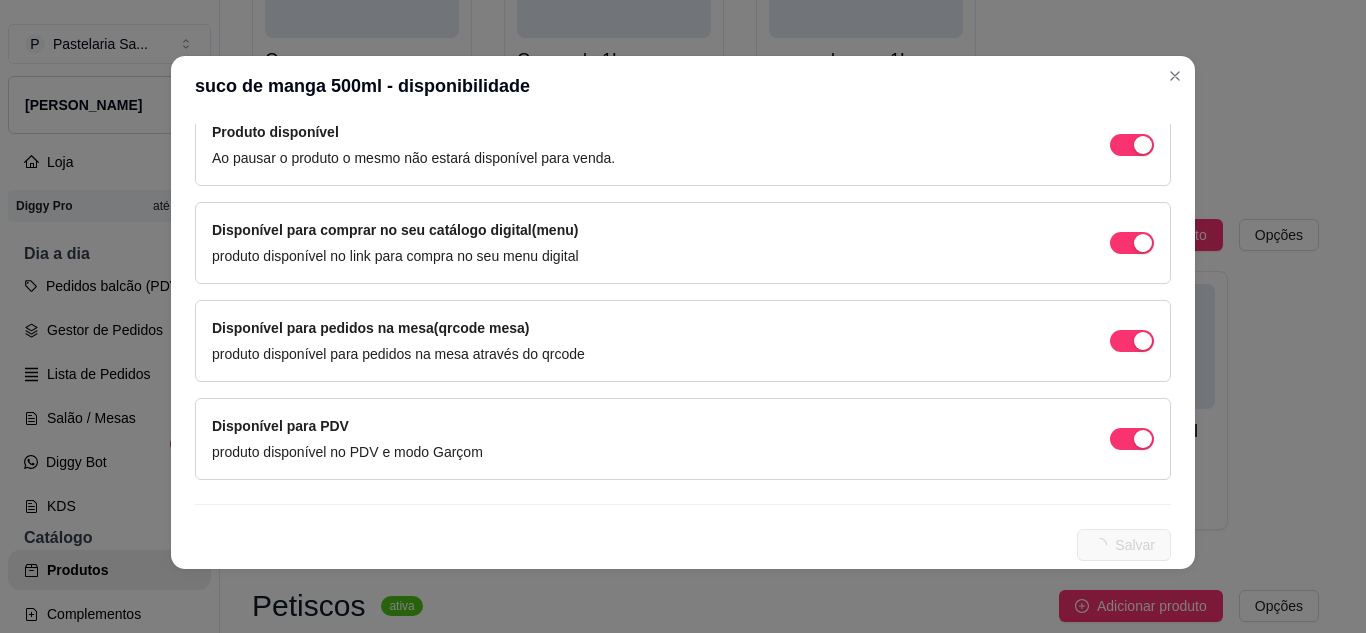 scroll, scrollTop: 0, scrollLeft: 0, axis: both 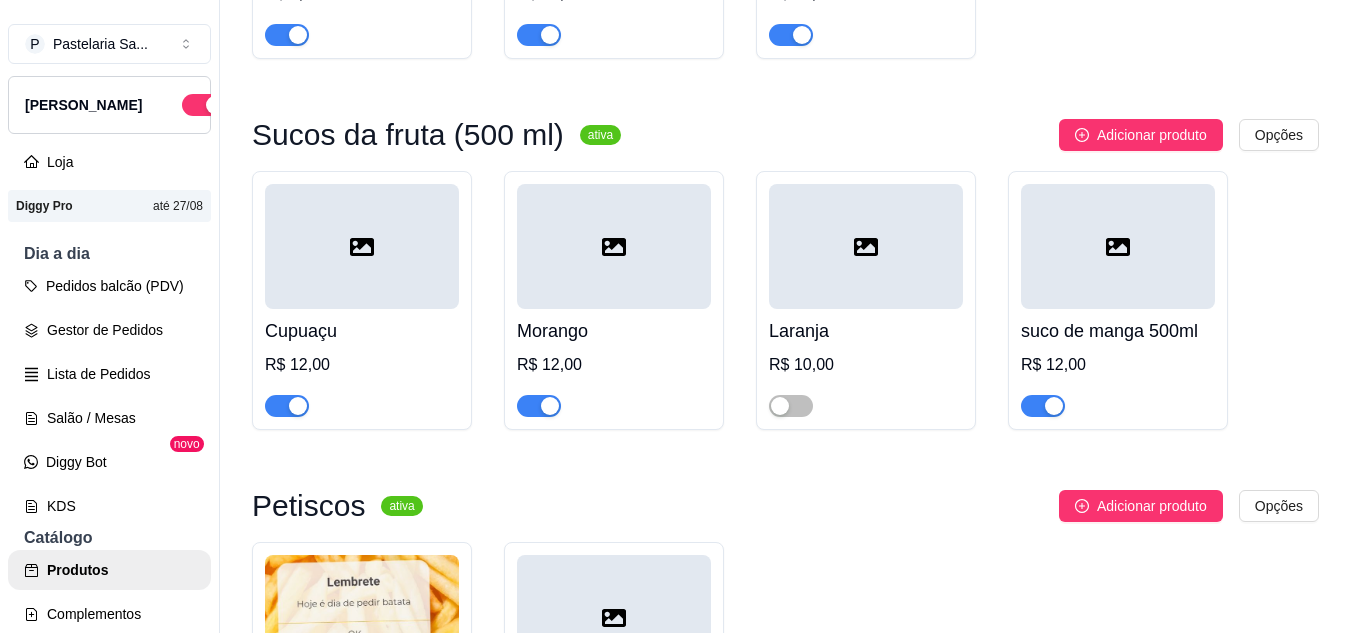 click at bounding box center (362, 246) 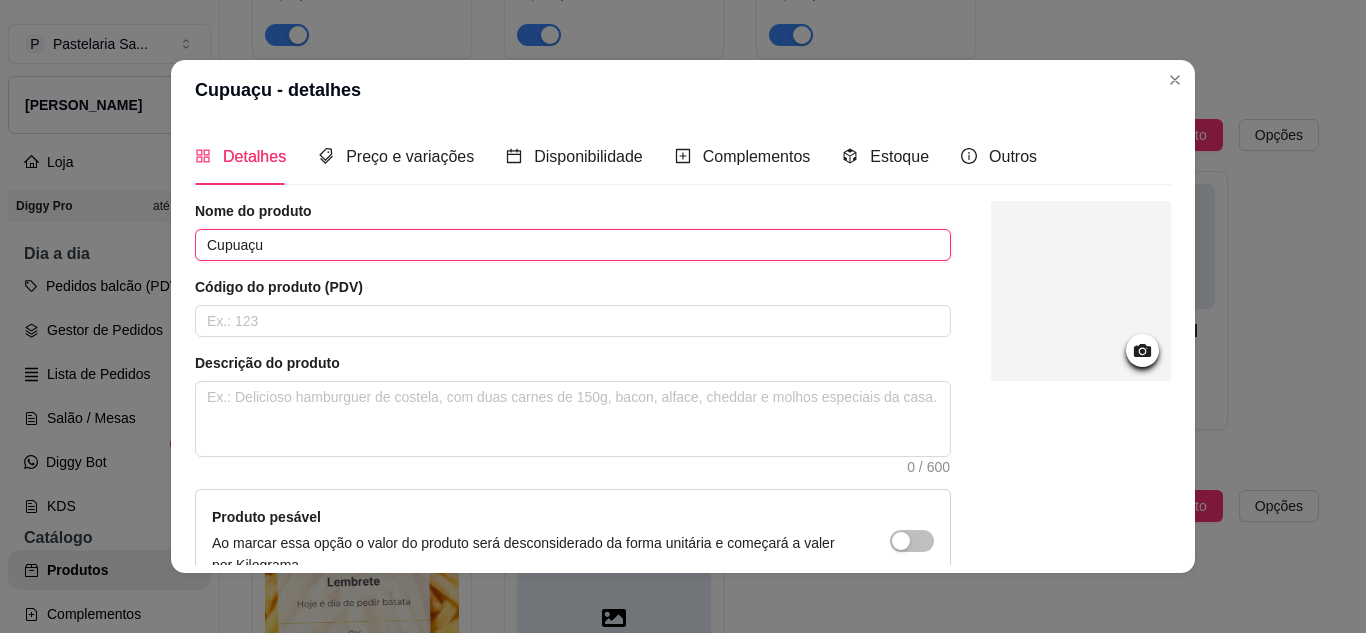click on "Cupuaçu" at bounding box center (573, 245) 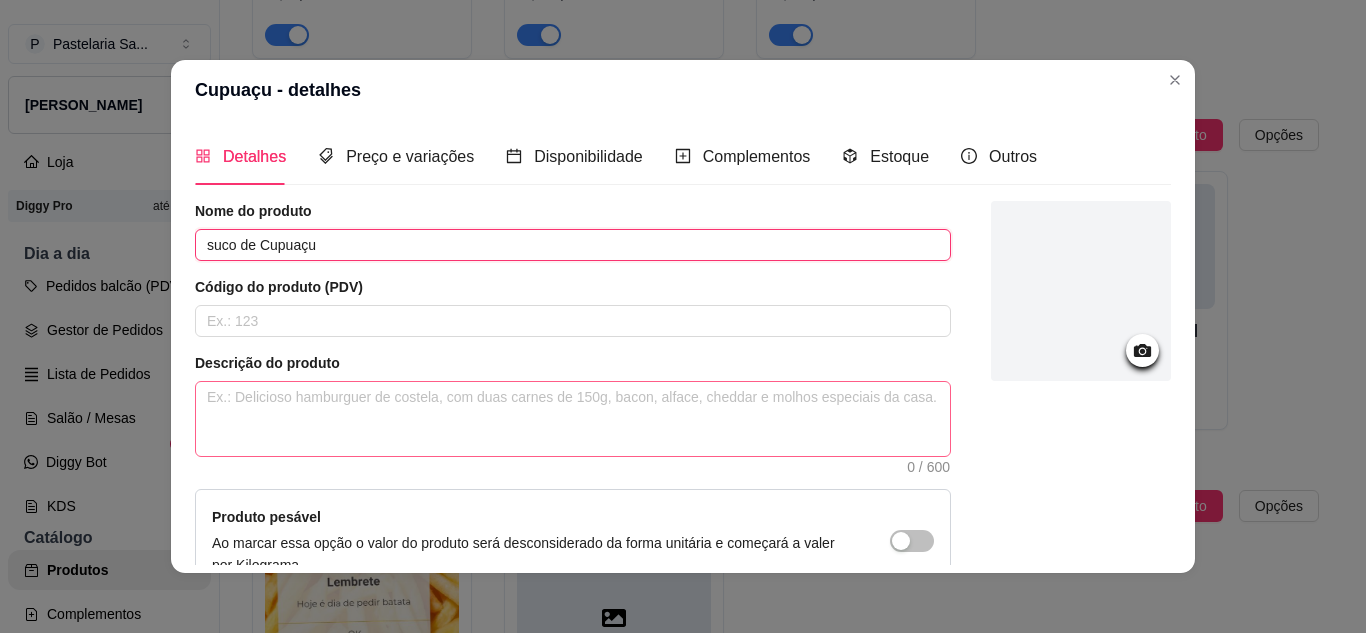 type on "suco de Cupuaçu" 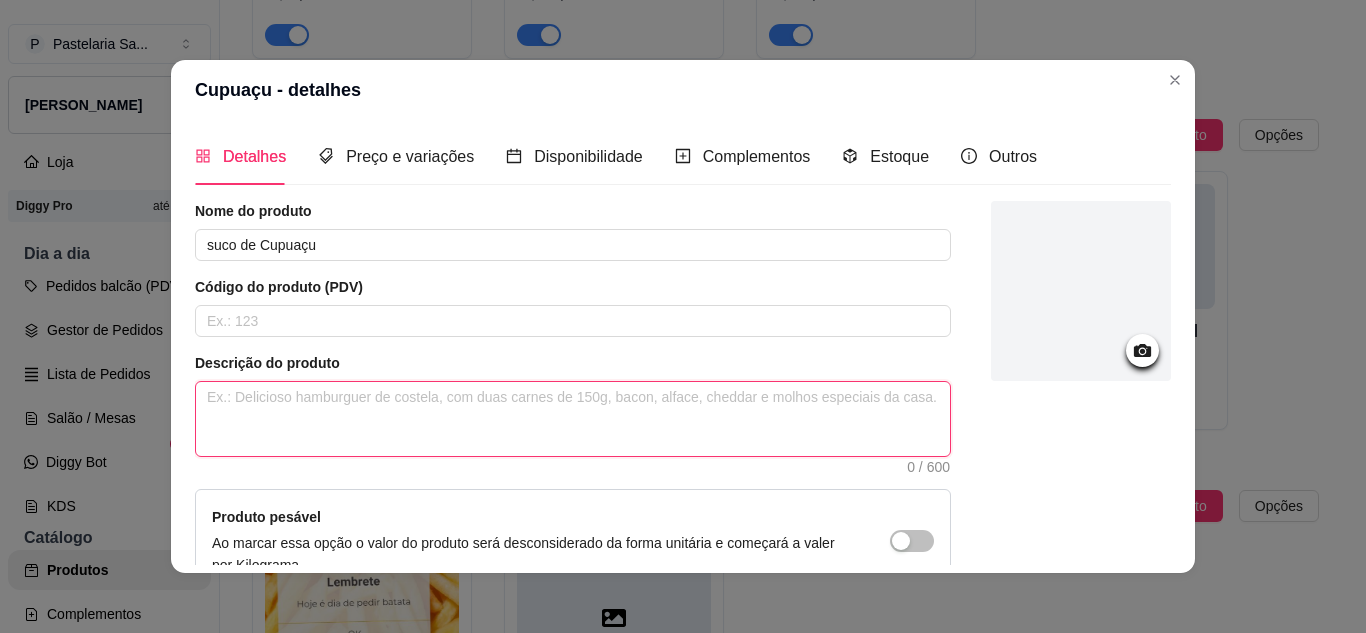 click at bounding box center [573, 419] 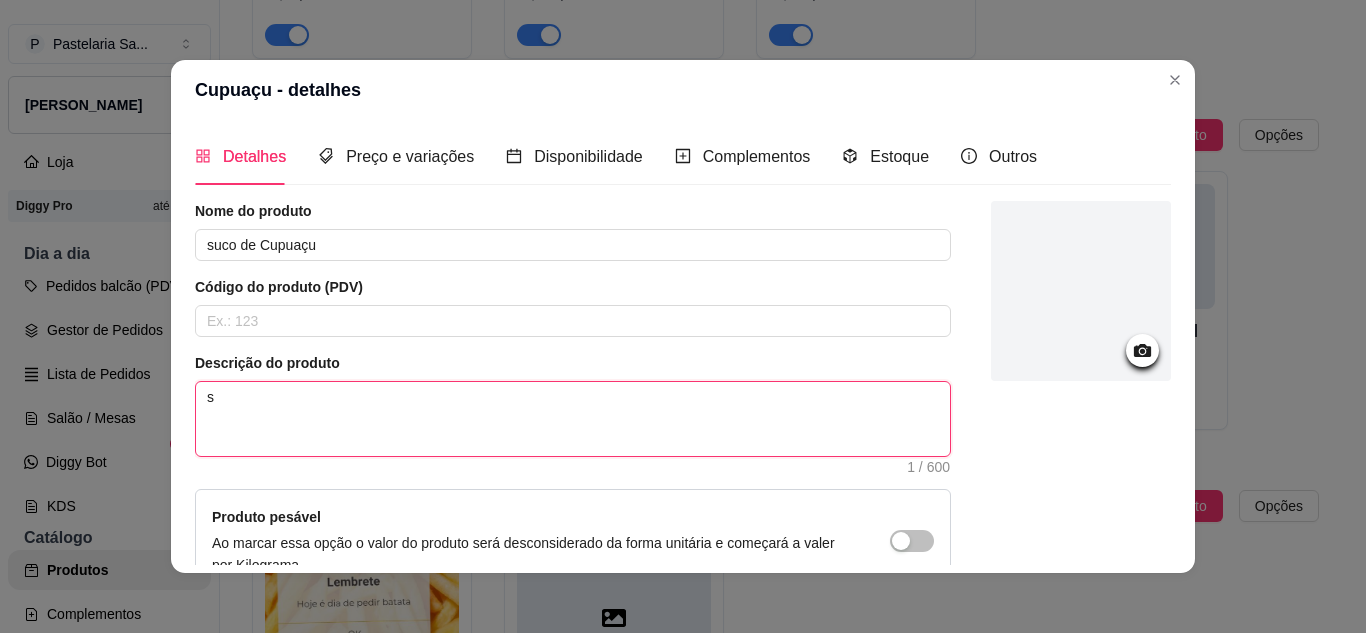 type 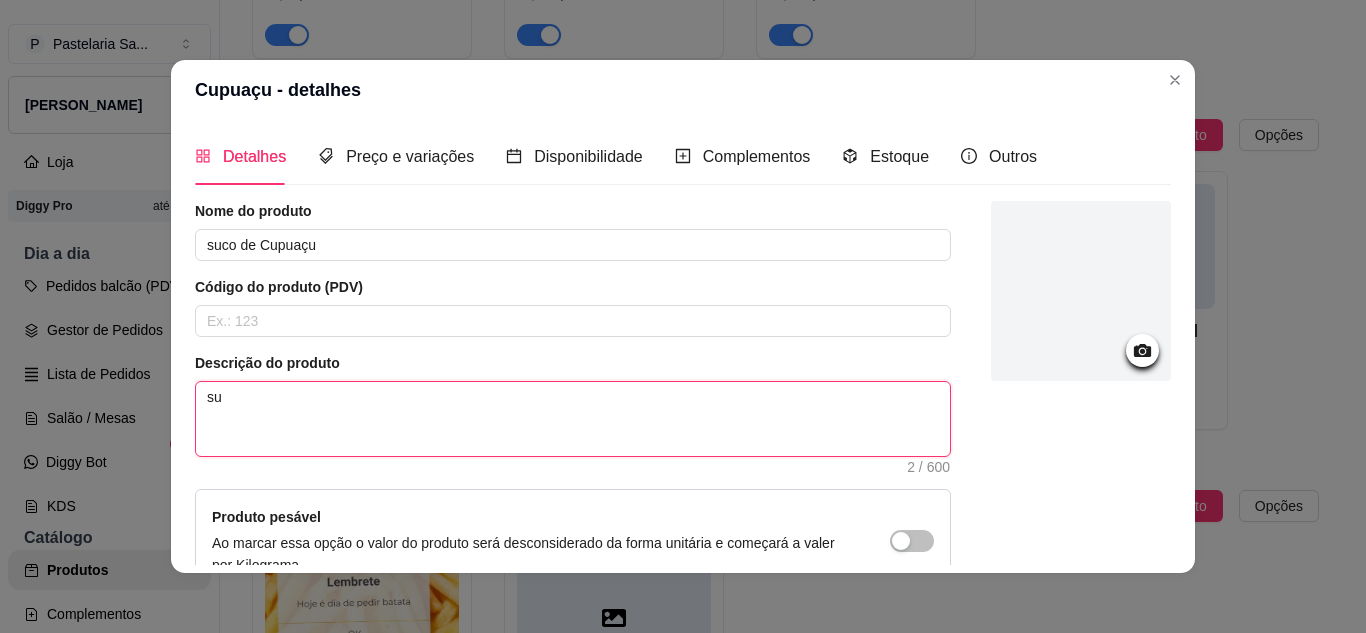 type 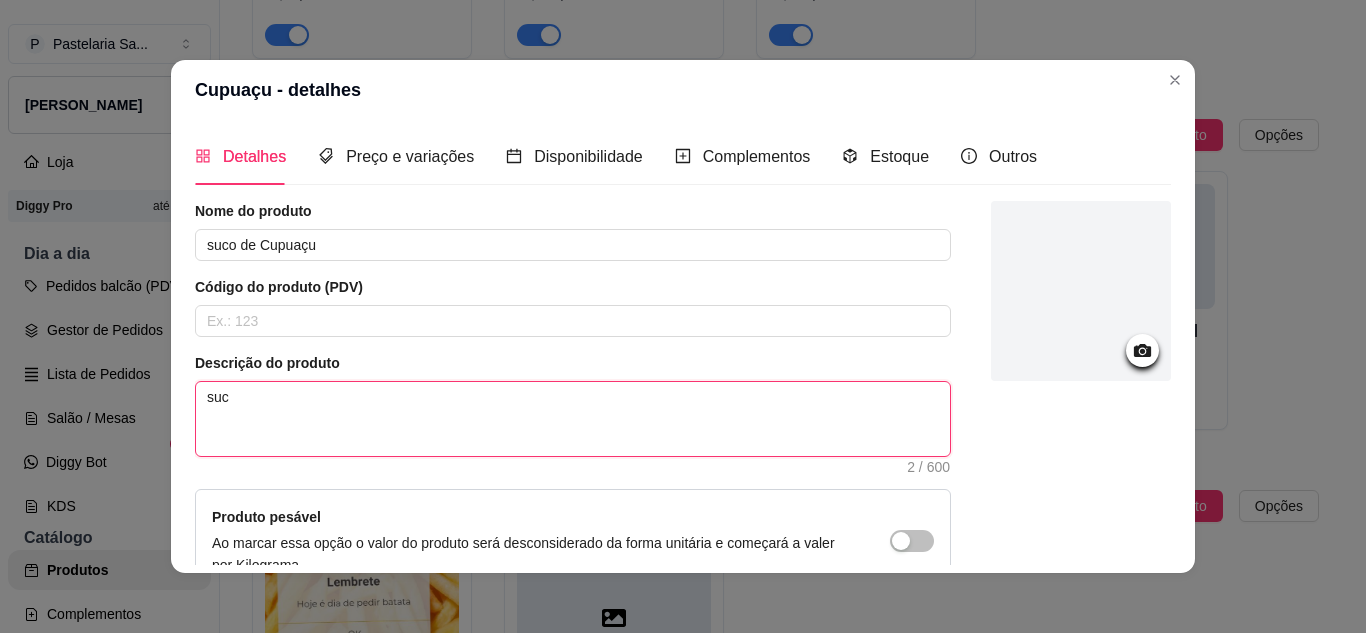 type on "suci" 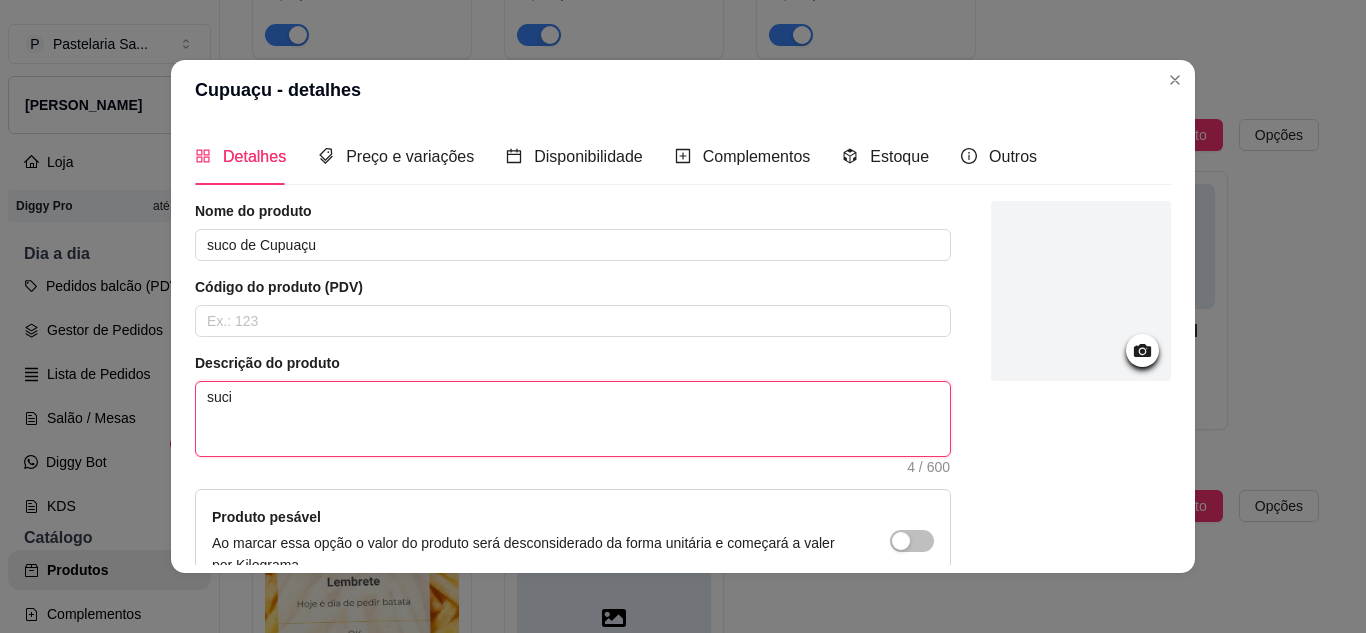 type 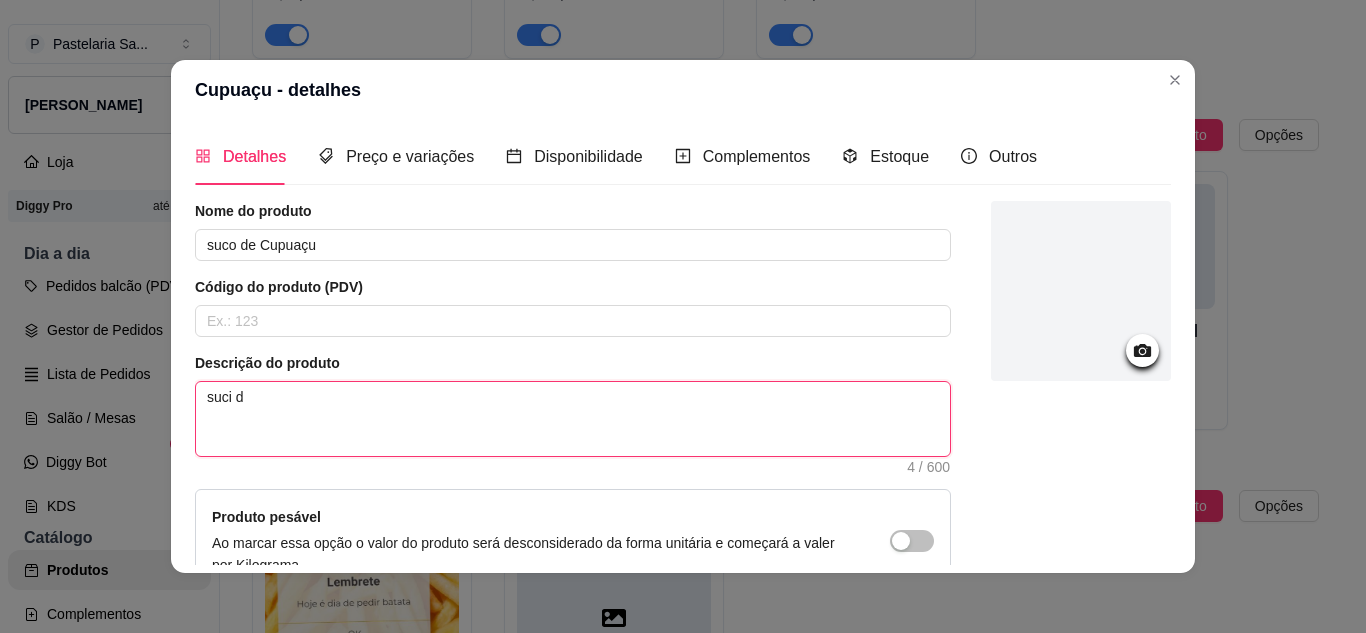 type on "suci da" 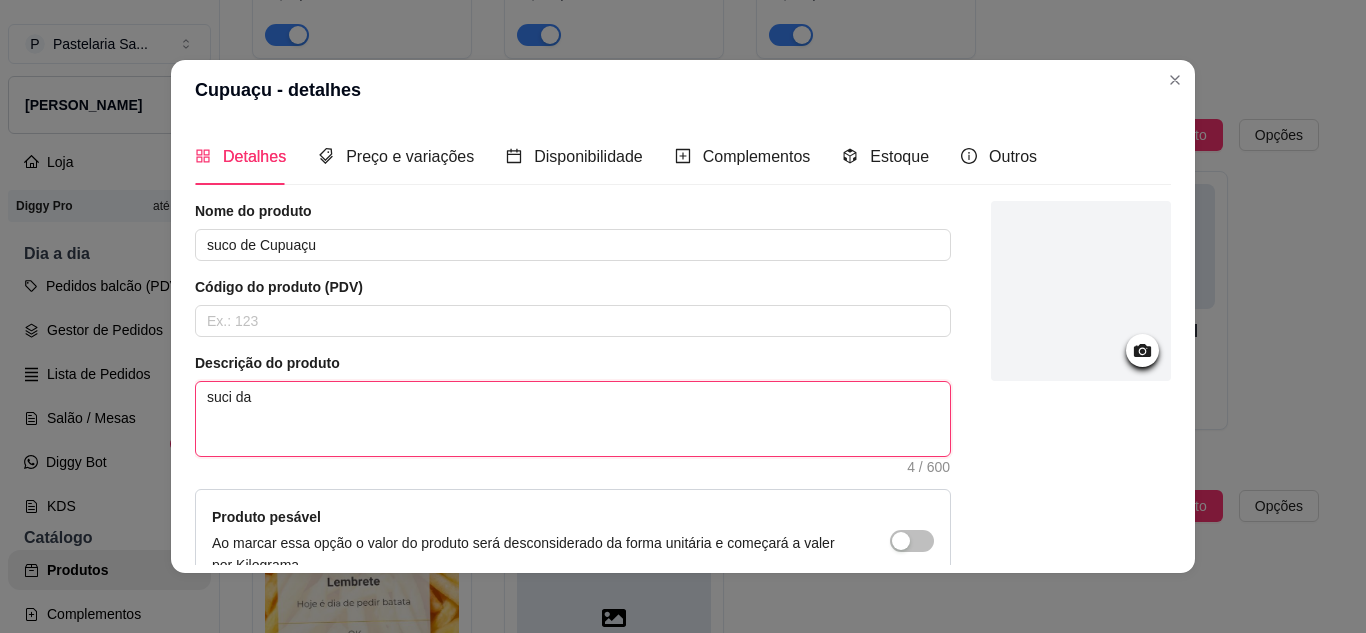 type 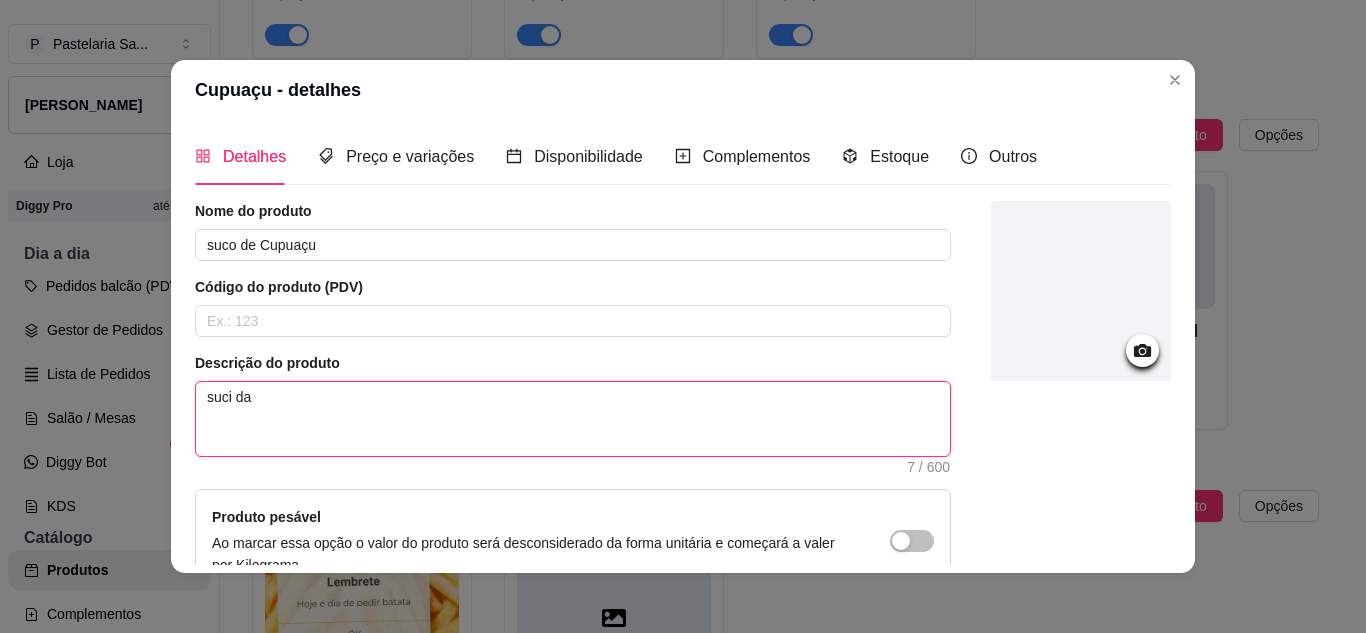 type on "suci da" 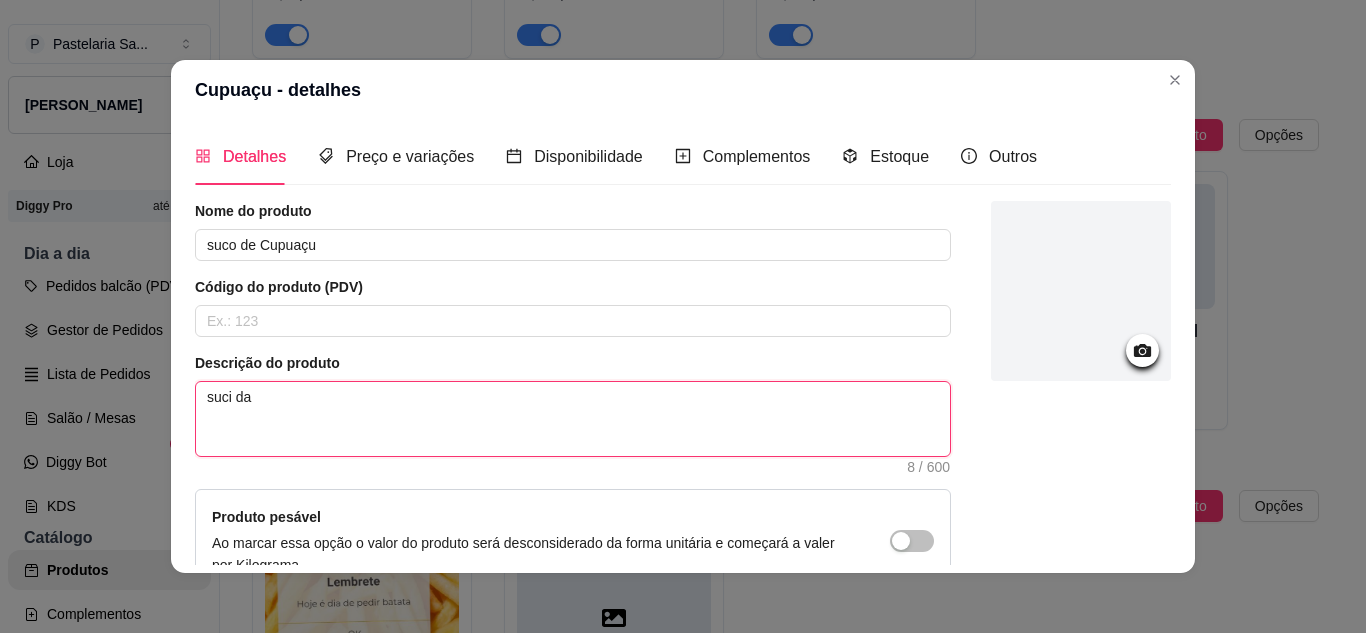 type 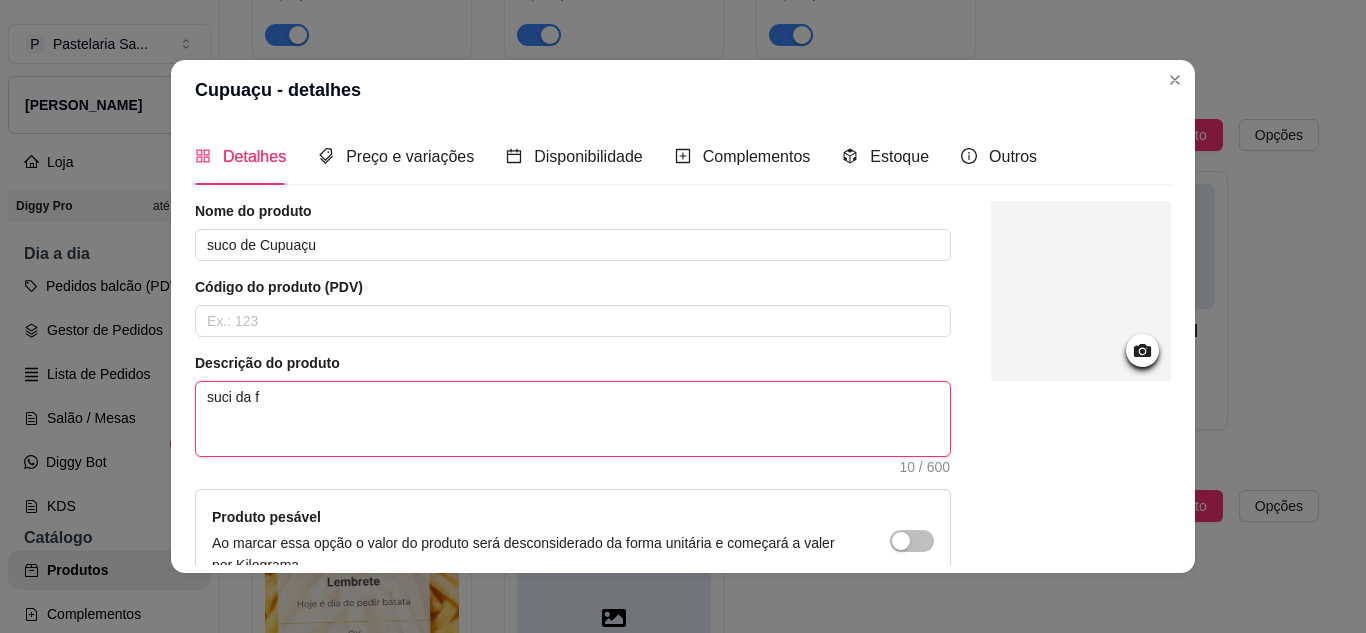 type 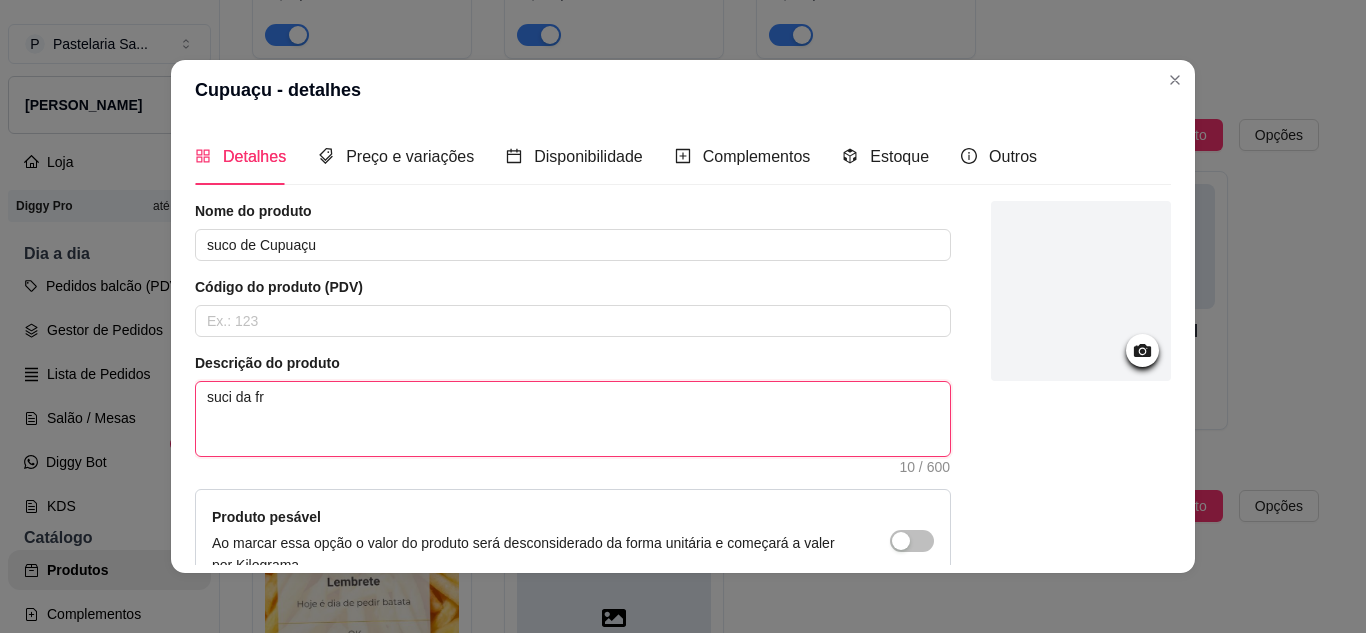 type 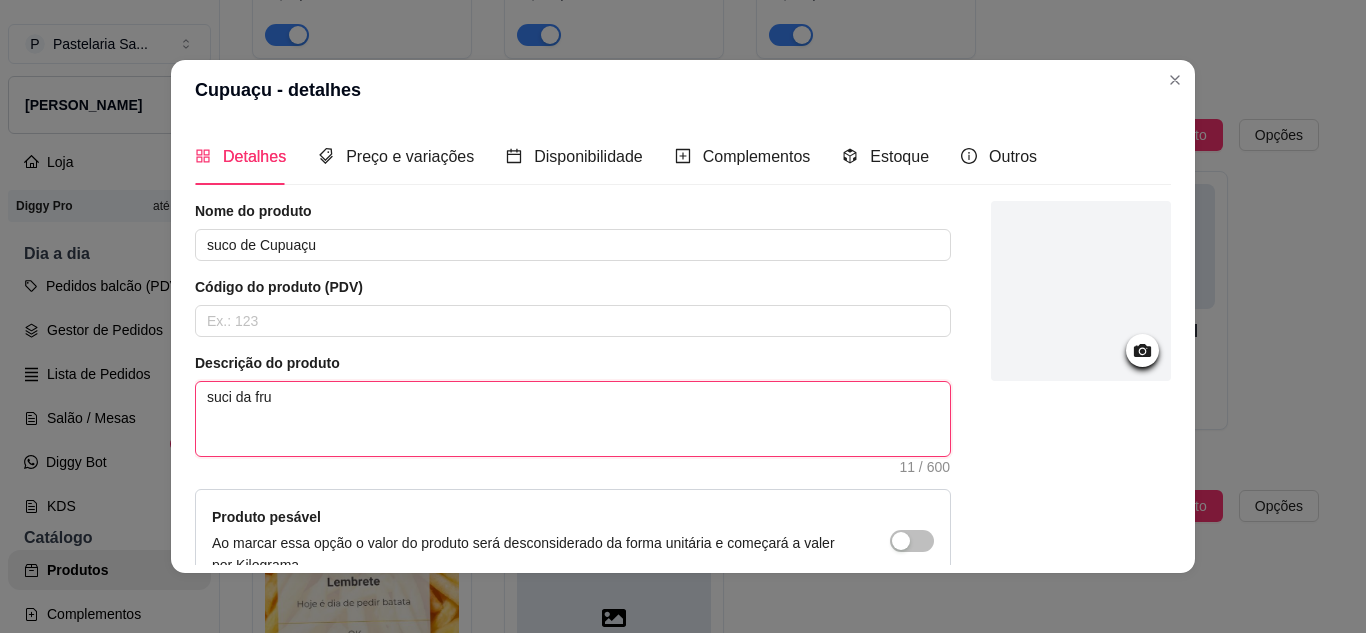 type 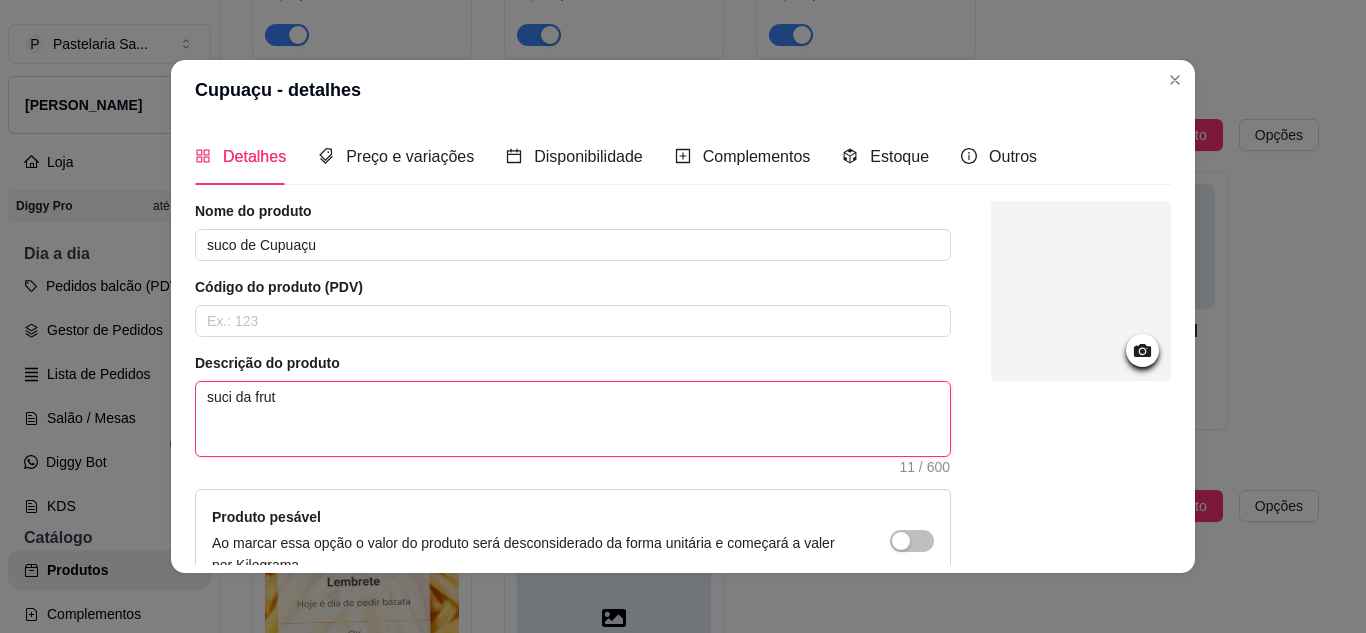 type on "suci da fruta" 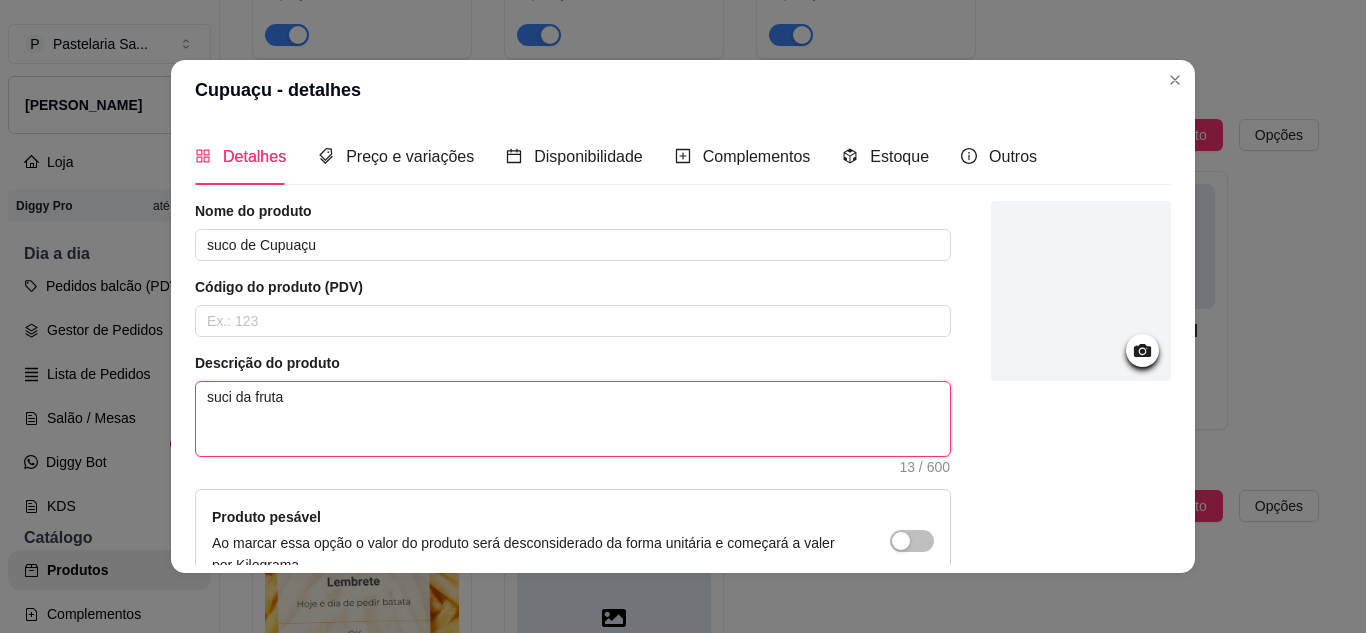 type 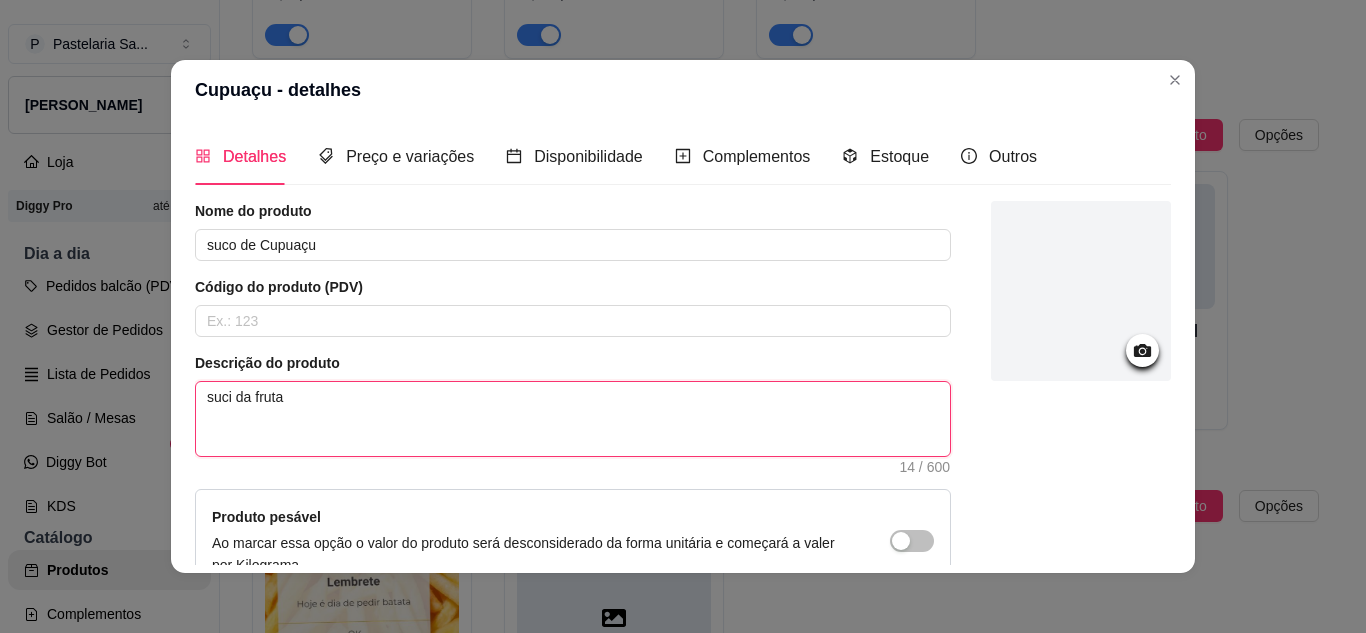 type 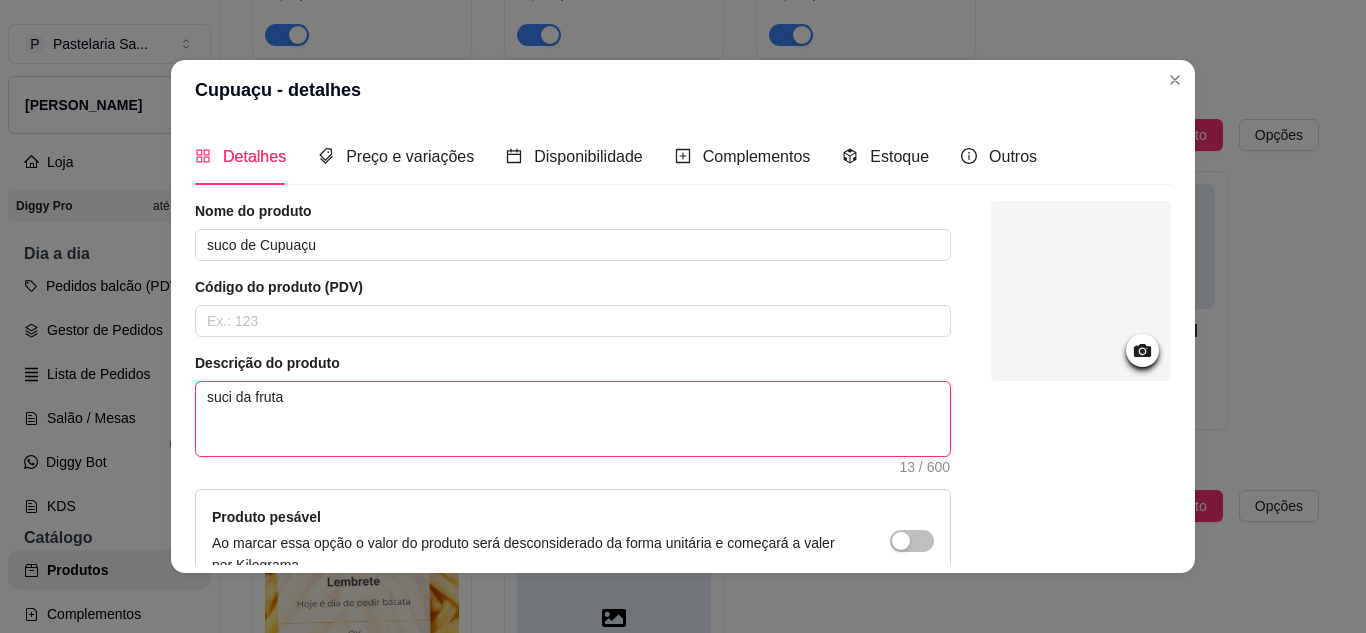type 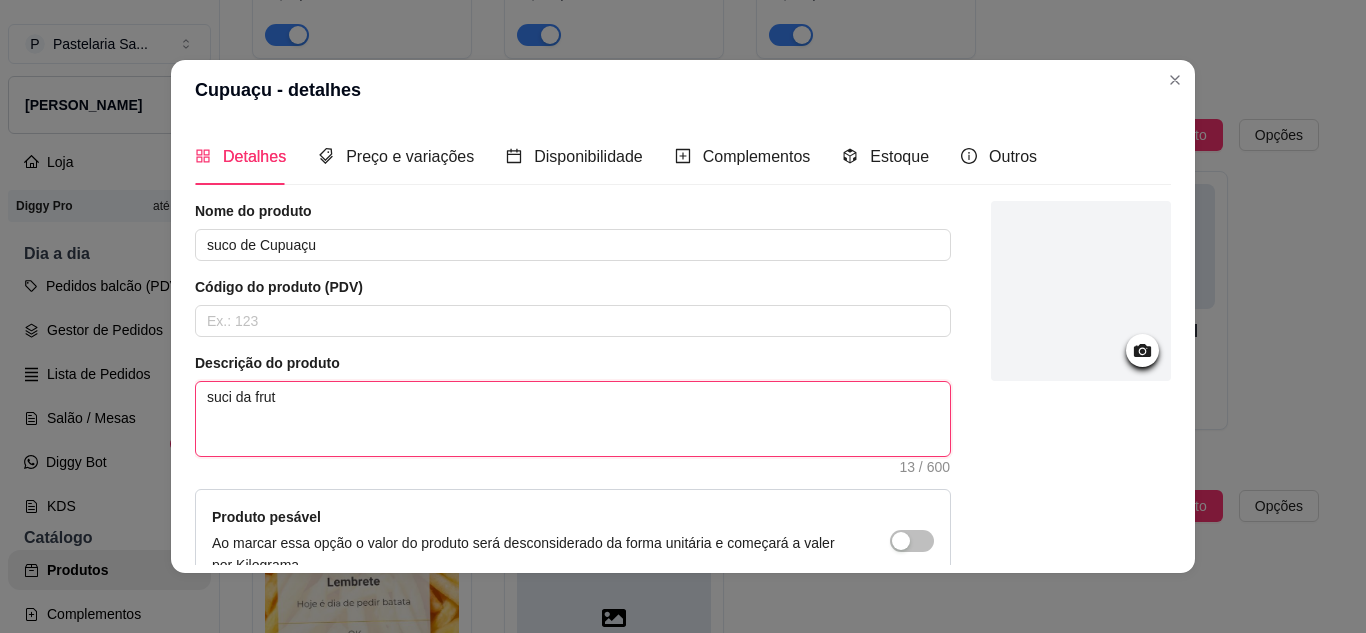 type 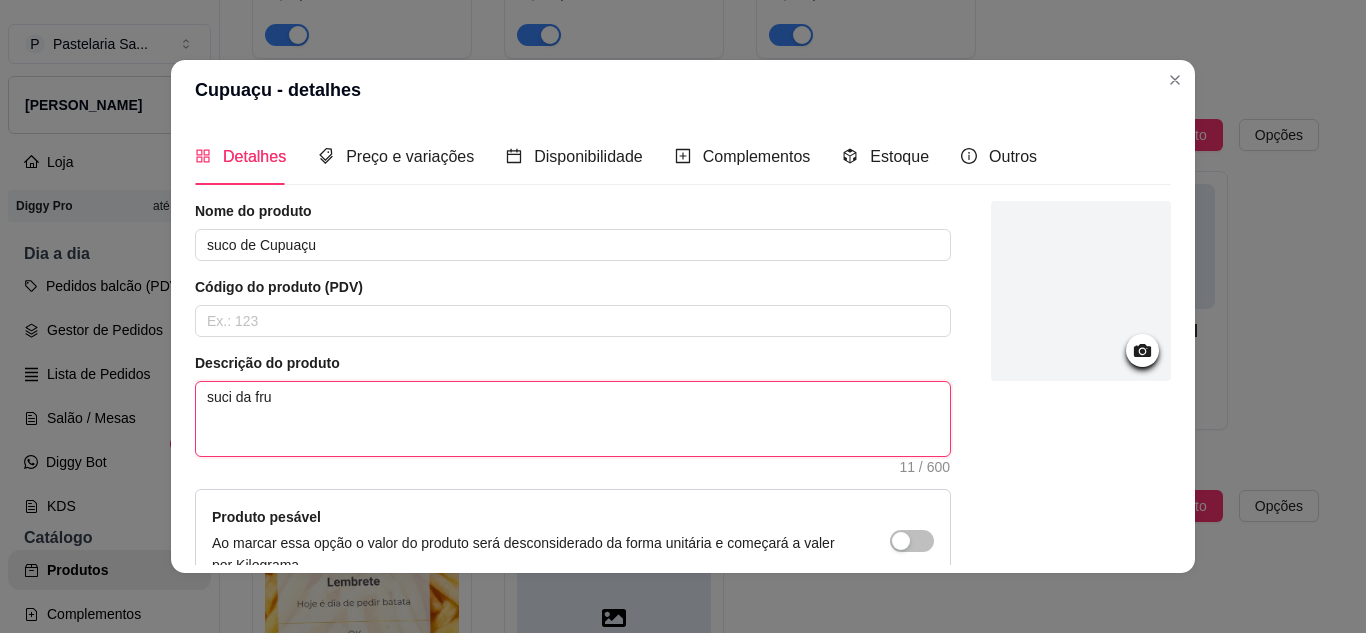 type 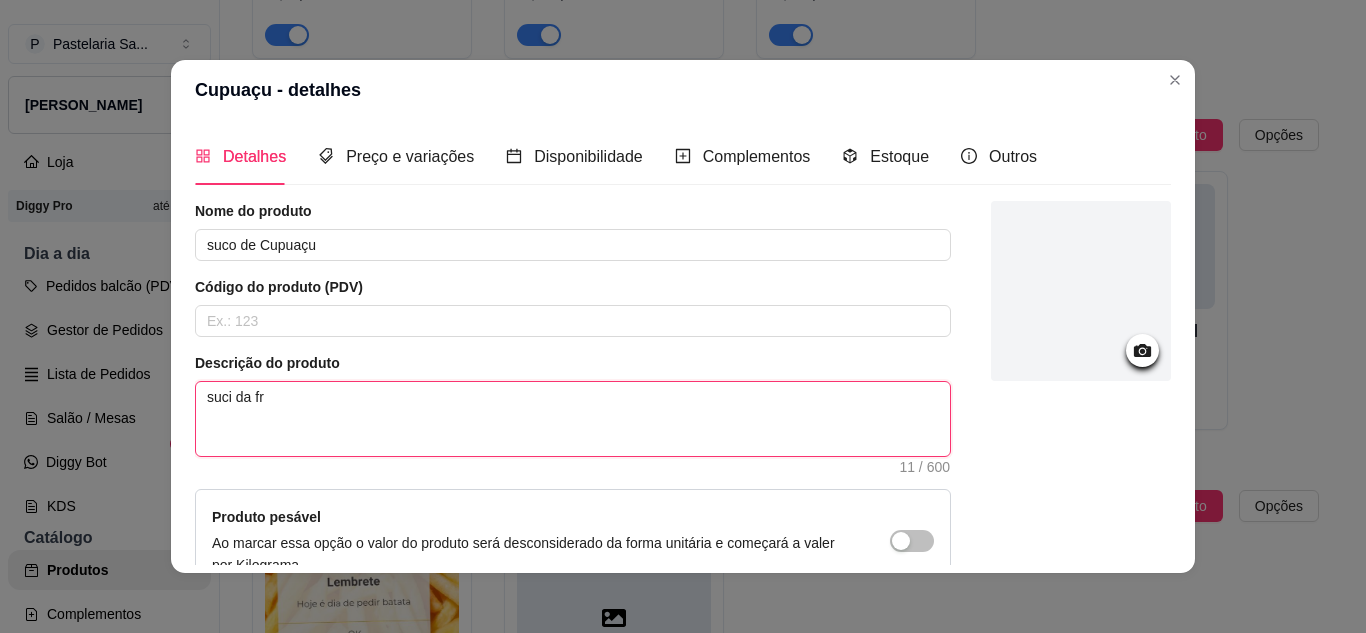 type 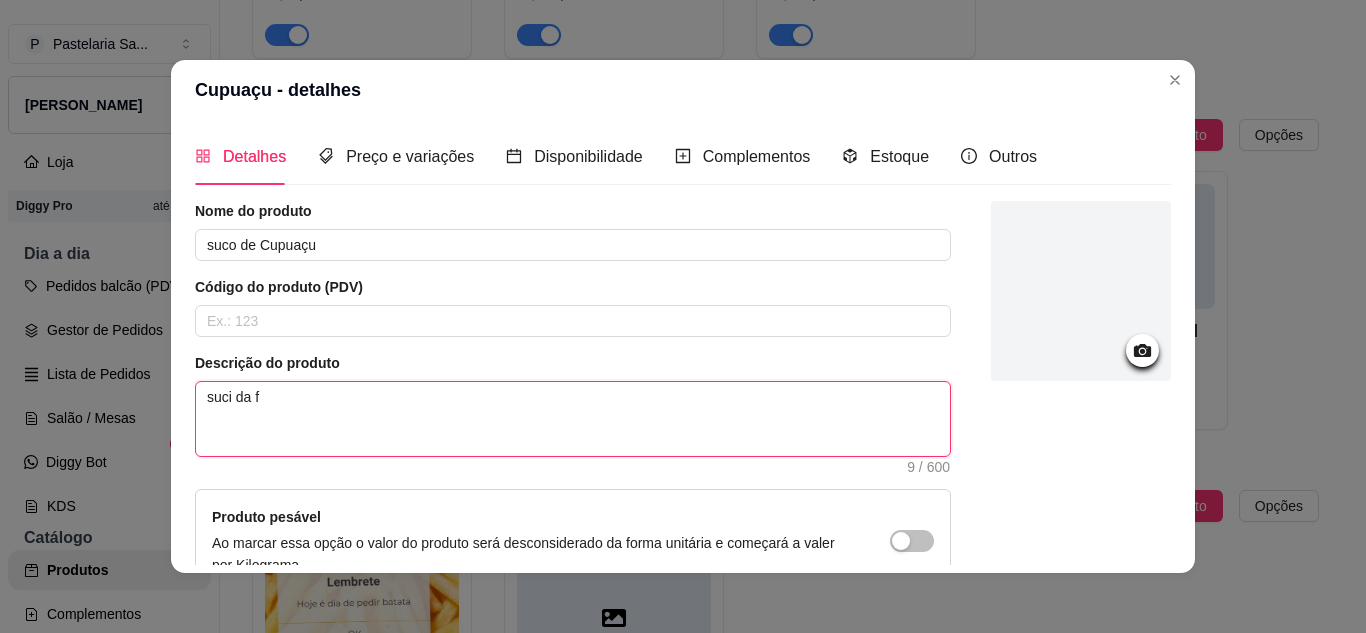 type 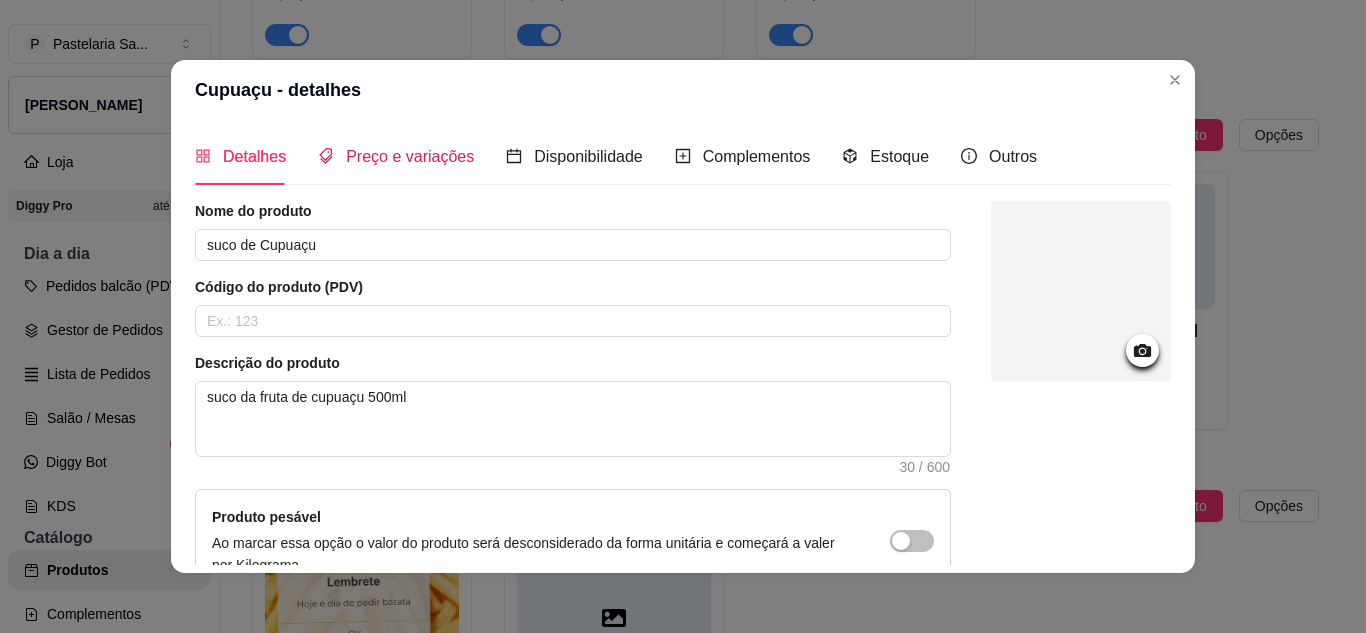 click on "Preço e variações" at bounding box center (410, 156) 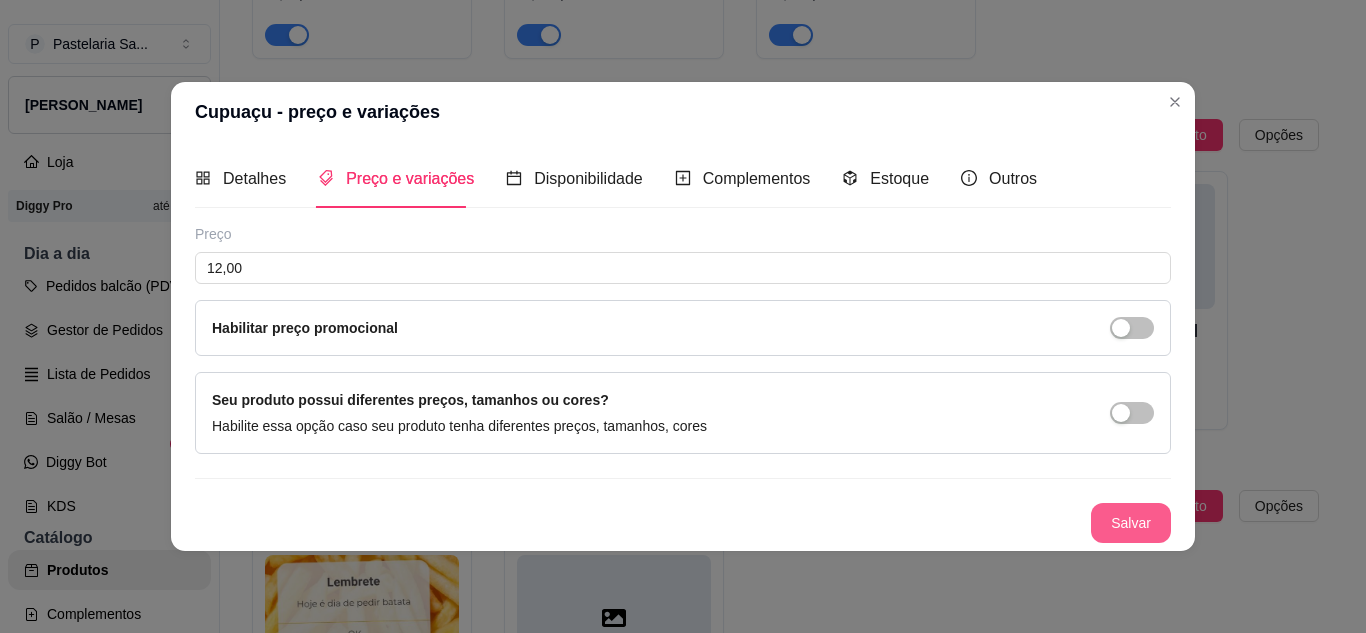 click on "Salvar" at bounding box center (1131, 523) 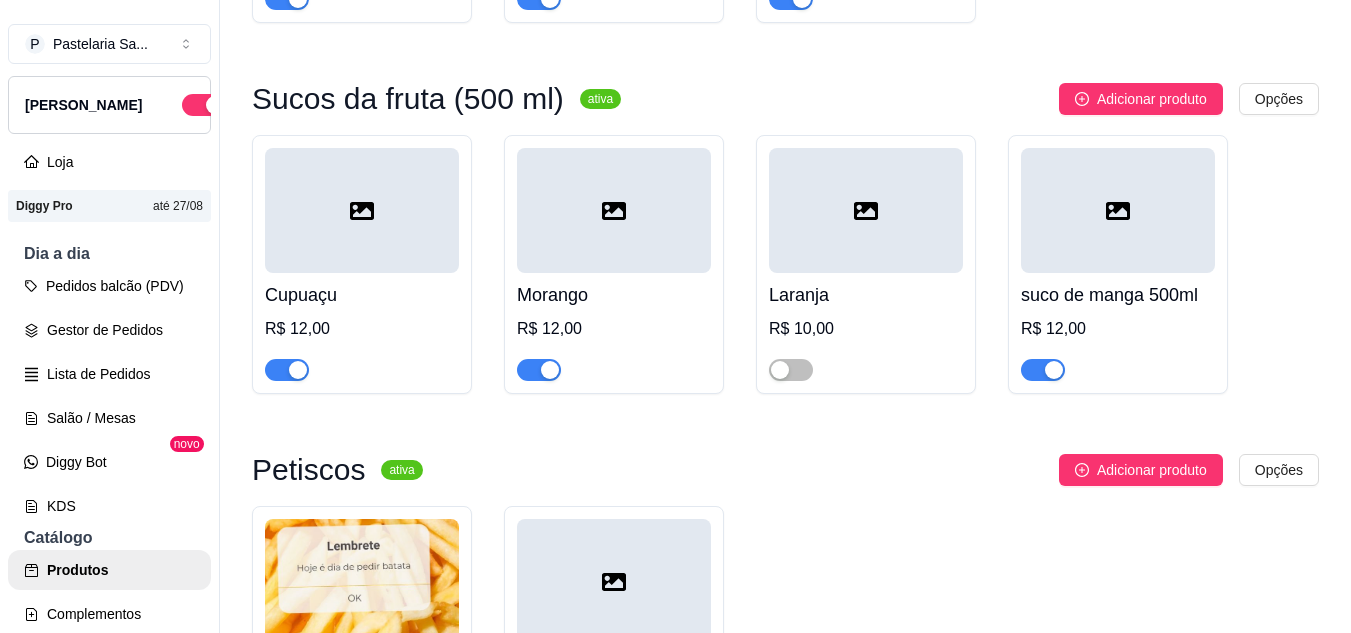 scroll, scrollTop: 7300, scrollLeft: 0, axis: vertical 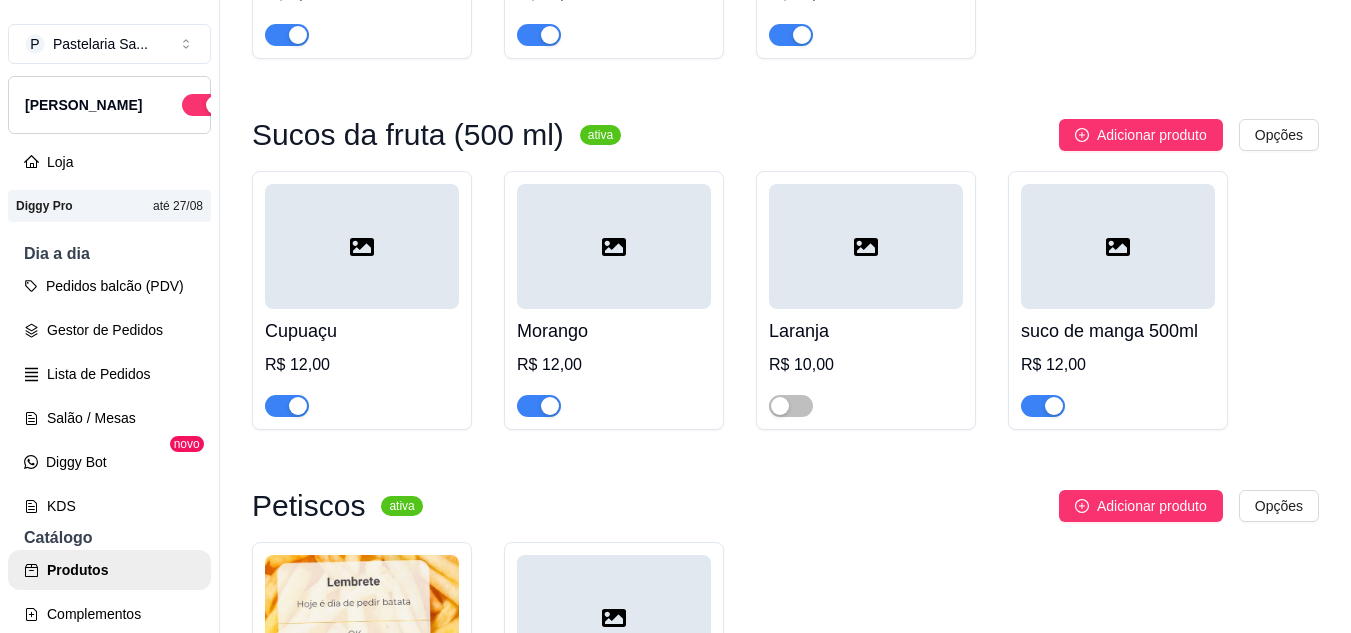 click at bounding box center [362, 246] 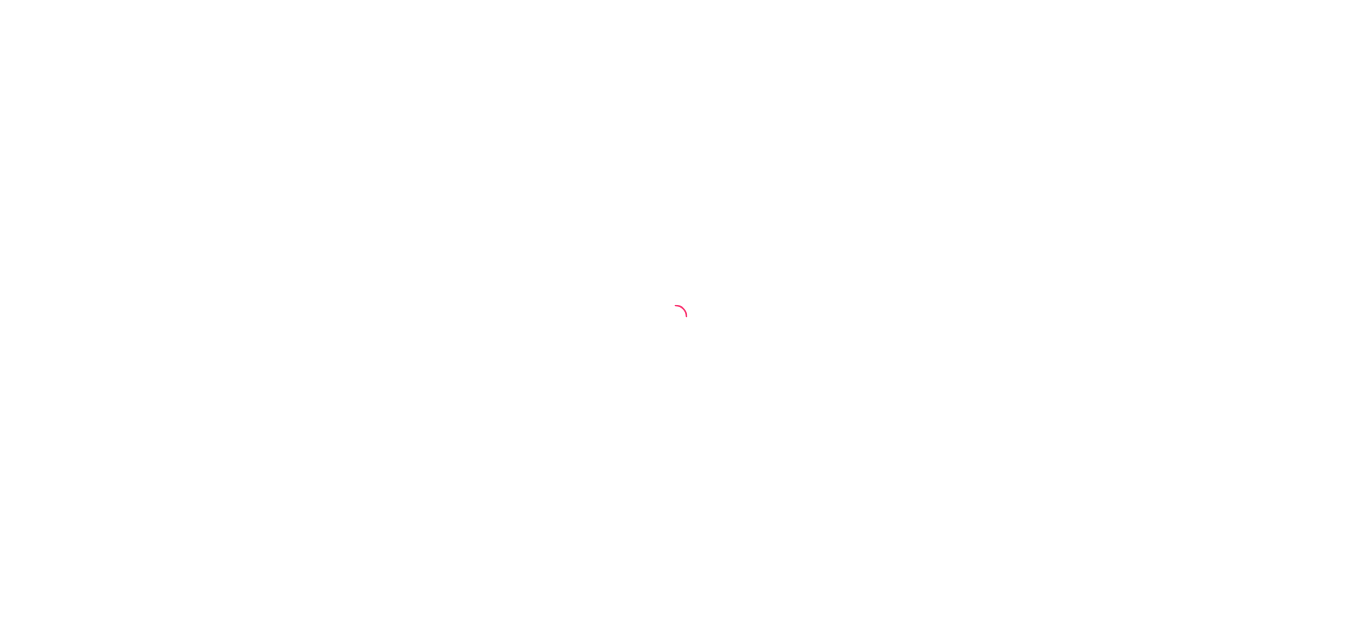 scroll, scrollTop: 0, scrollLeft: 0, axis: both 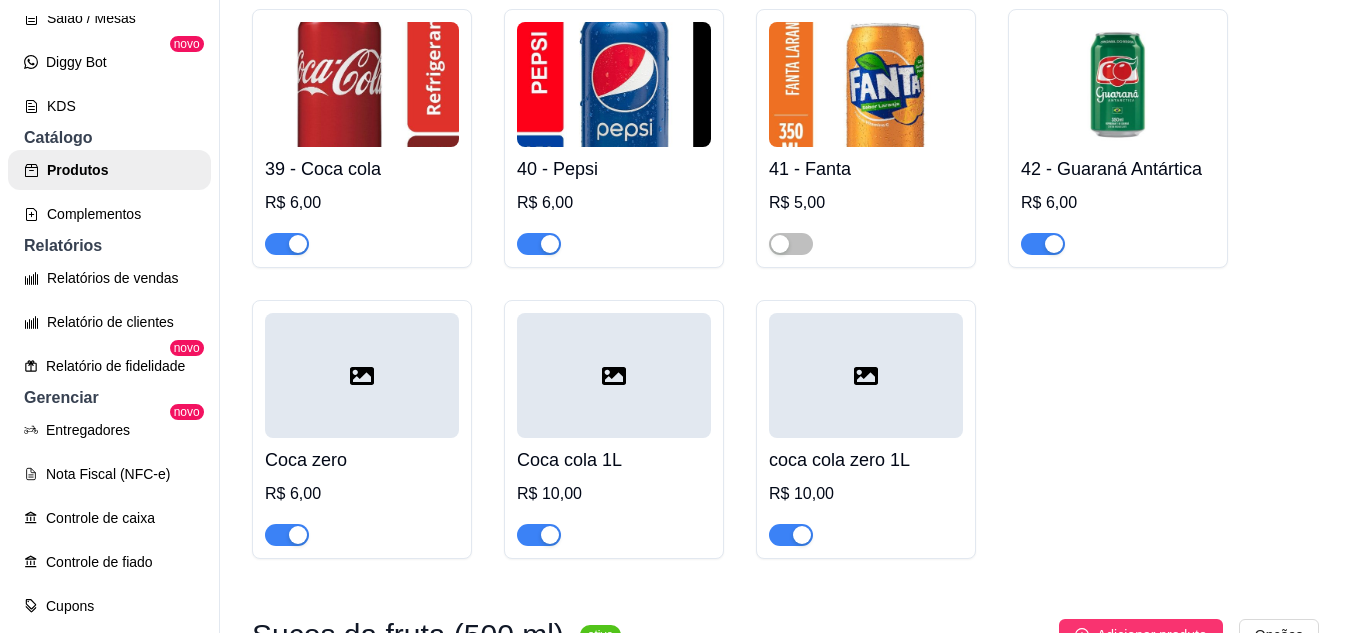 click at bounding box center (802, 535) 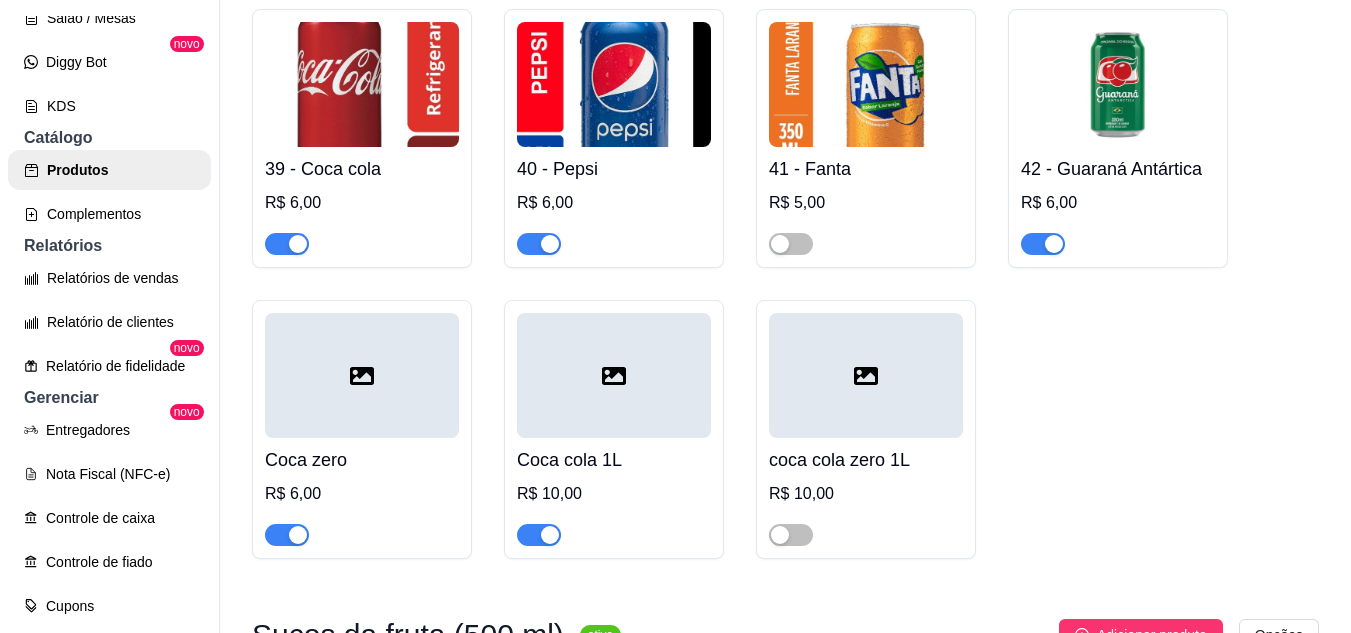 click at bounding box center (539, 535) 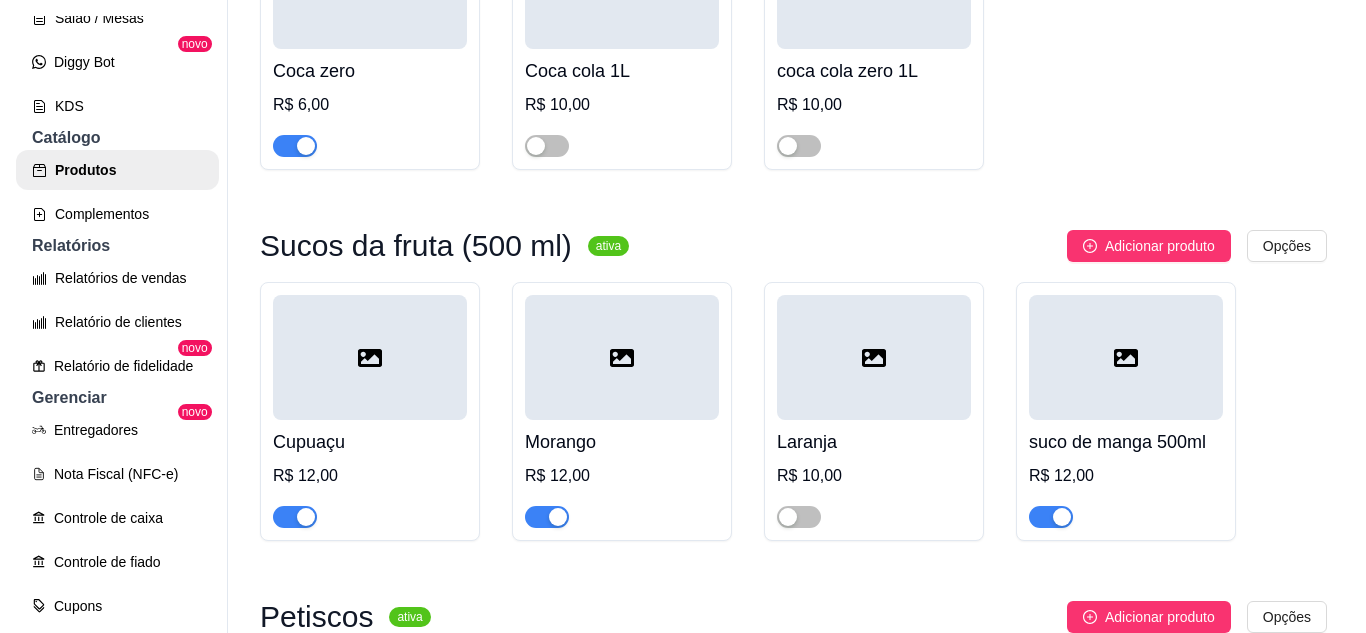 scroll, scrollTop: 7200, scrollLeft: 0, axis: vertical 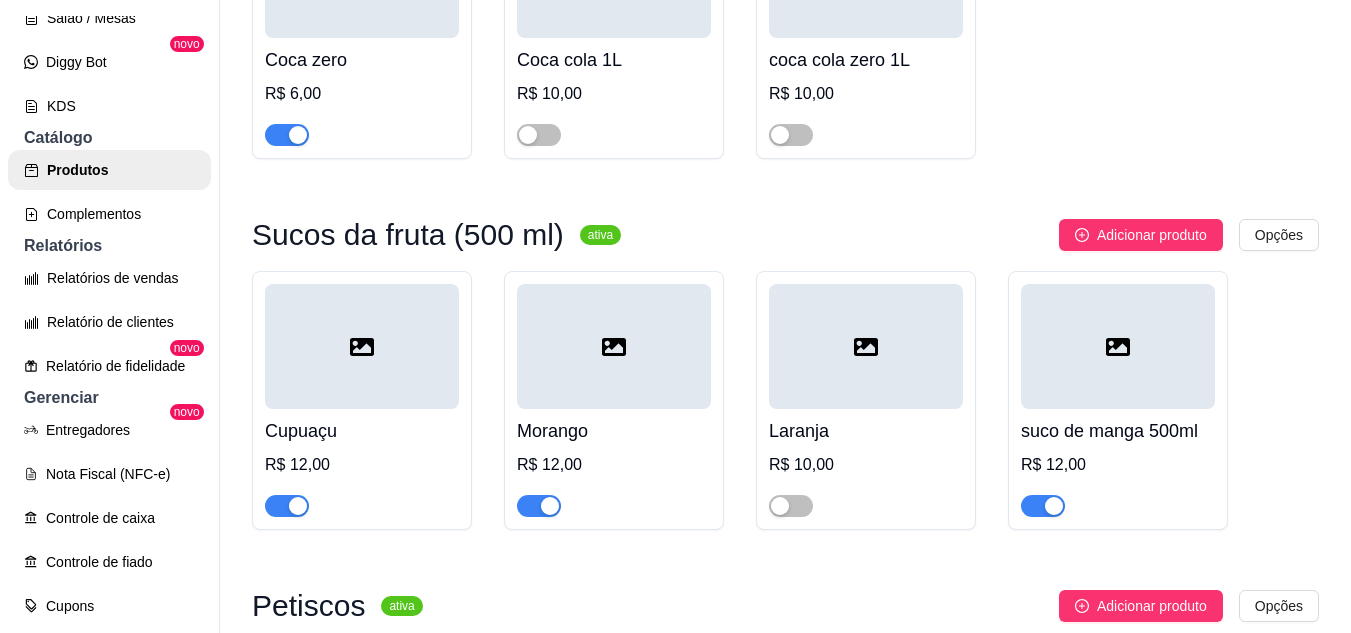 click at bounding box center [362, 346] 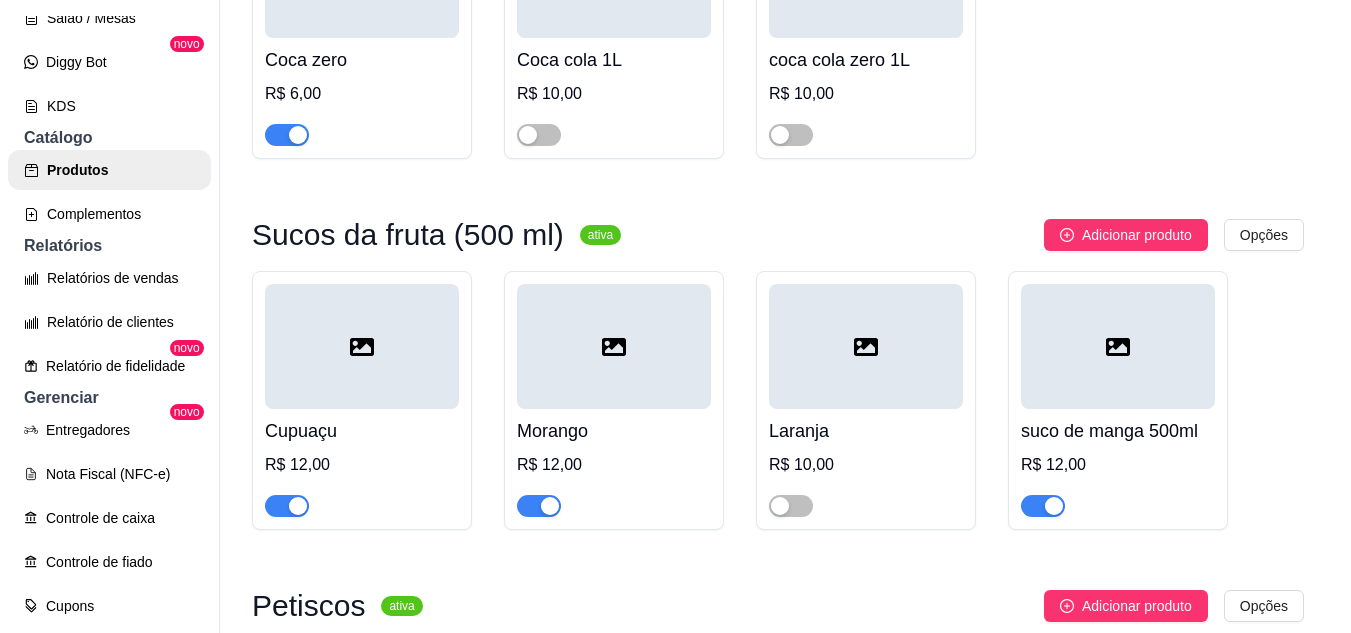 type 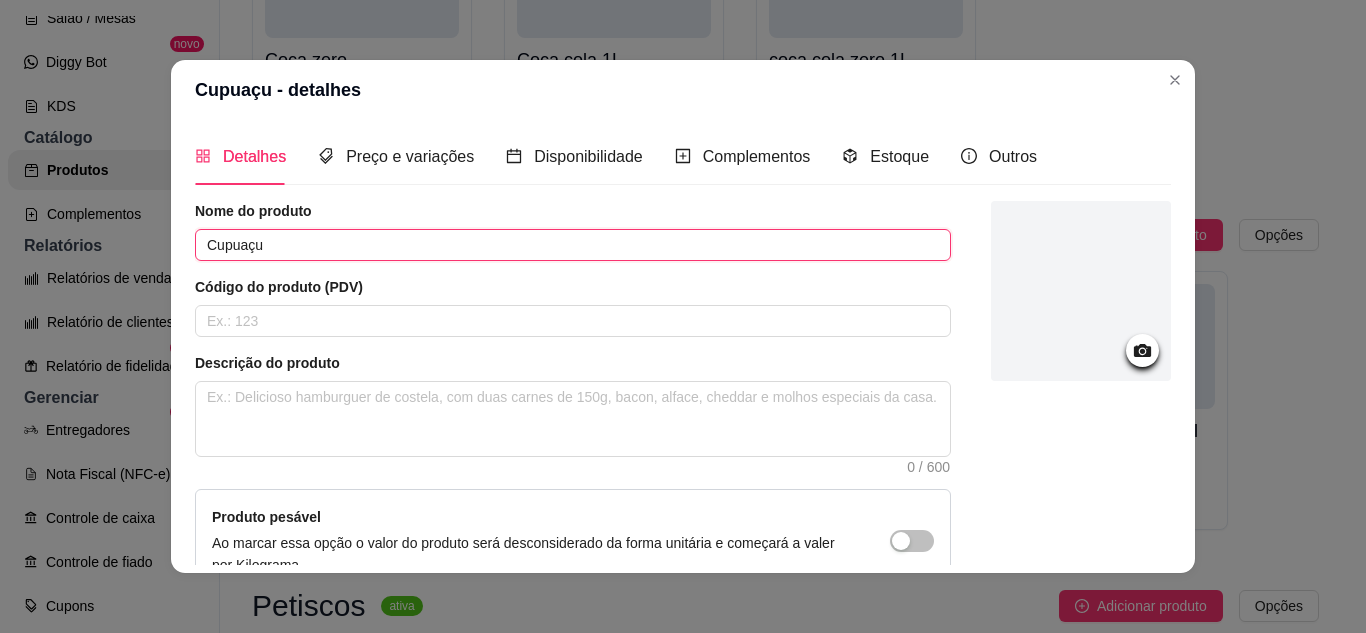 click on "Cupuaçu" at bounding box center [573, 245] 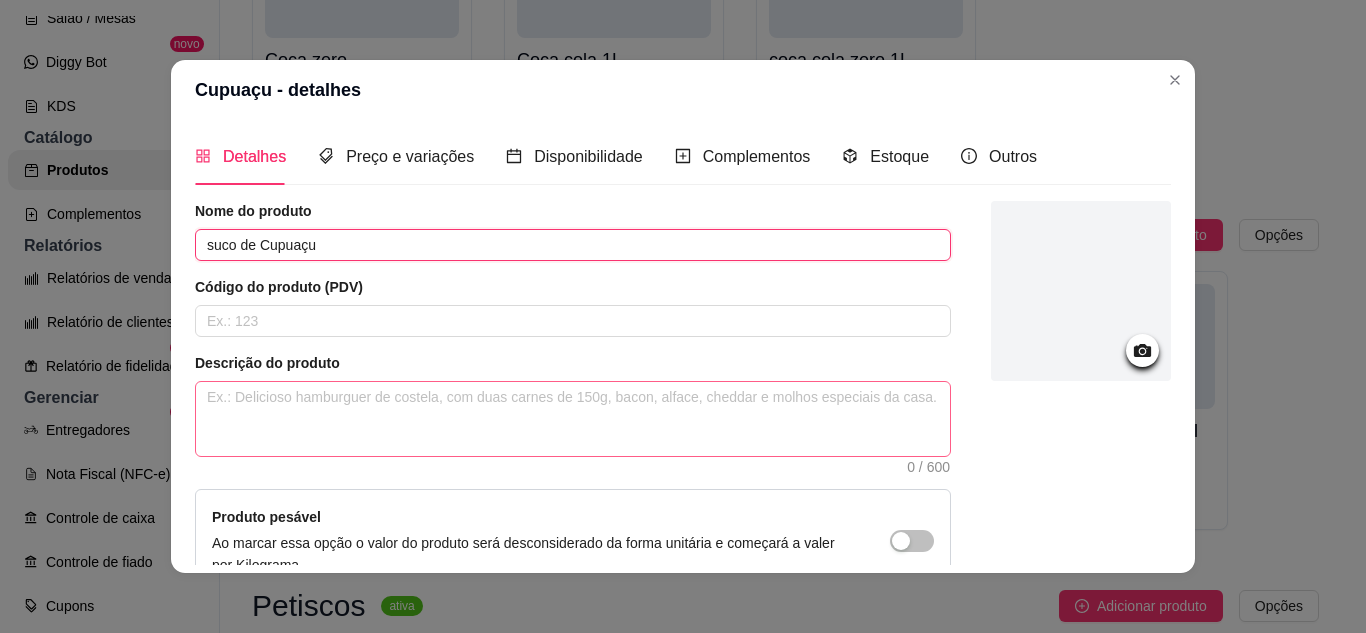 type on "suco de Cupuaçu" 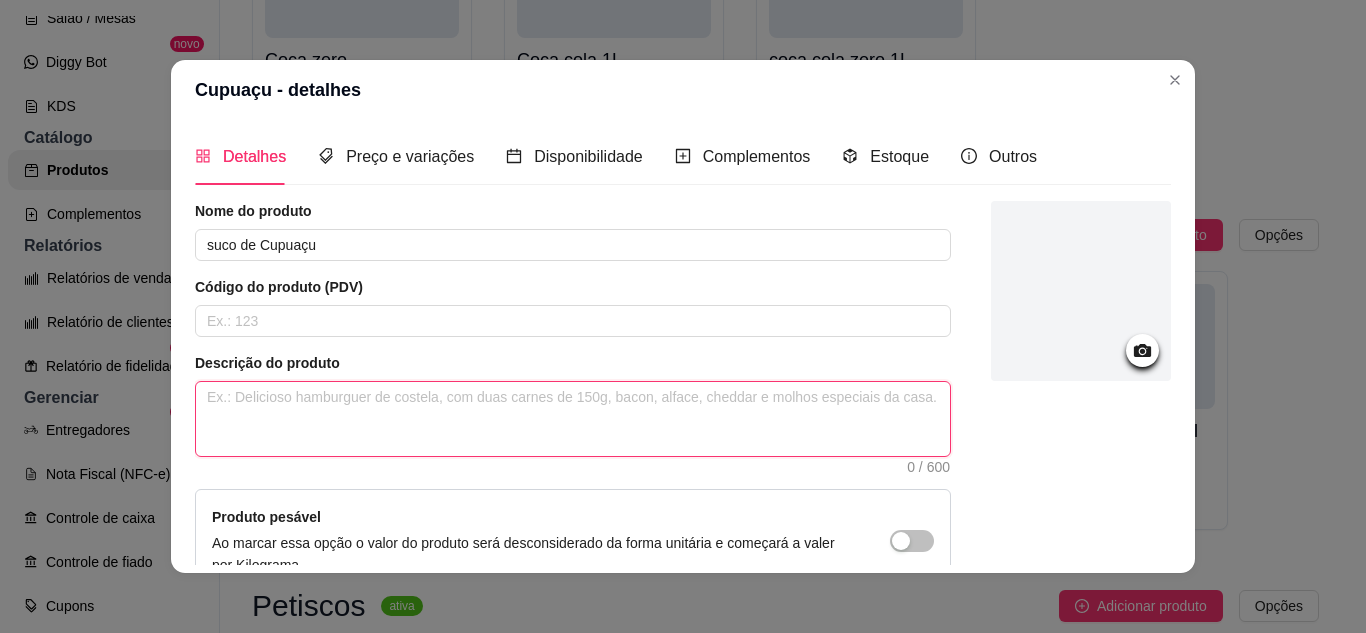 click at bounding box center [573, 419] 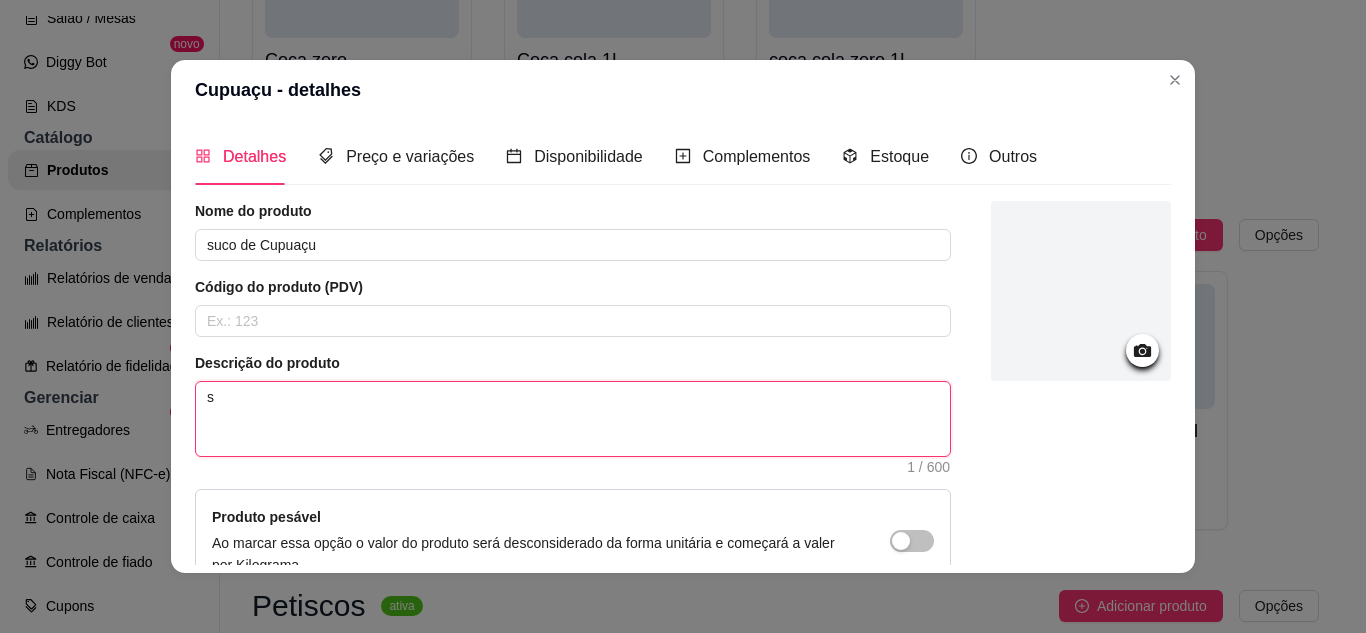 type on "su" 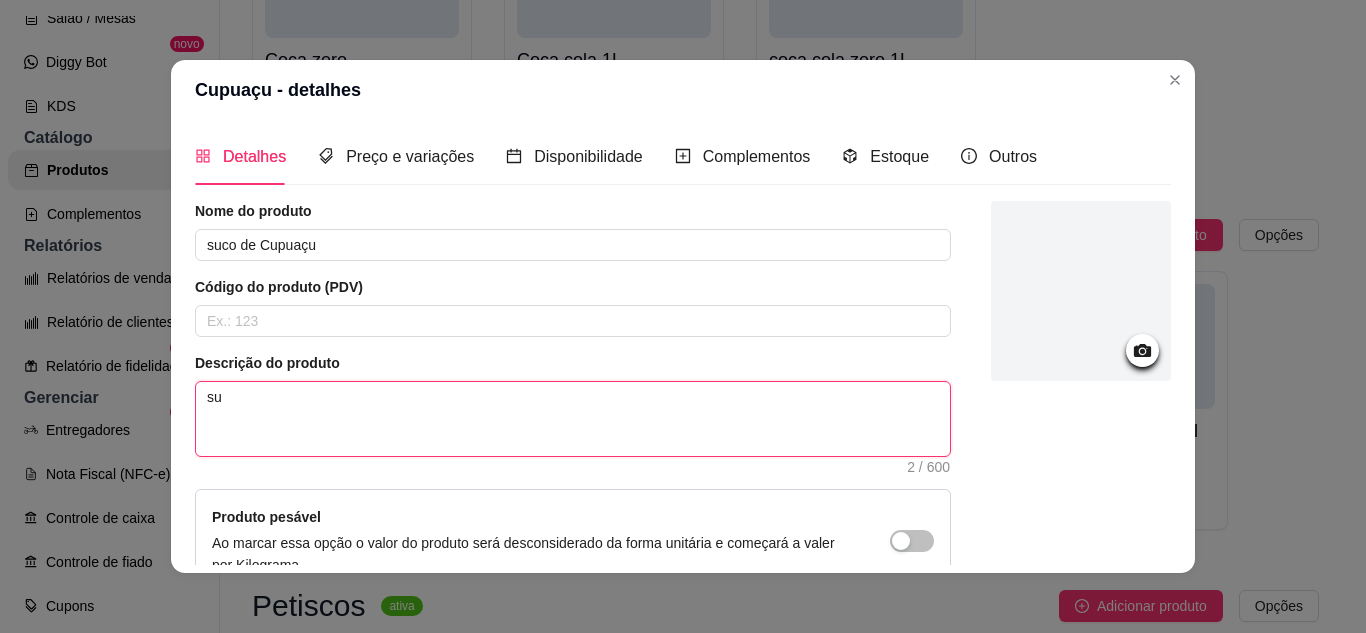 type on "suc" 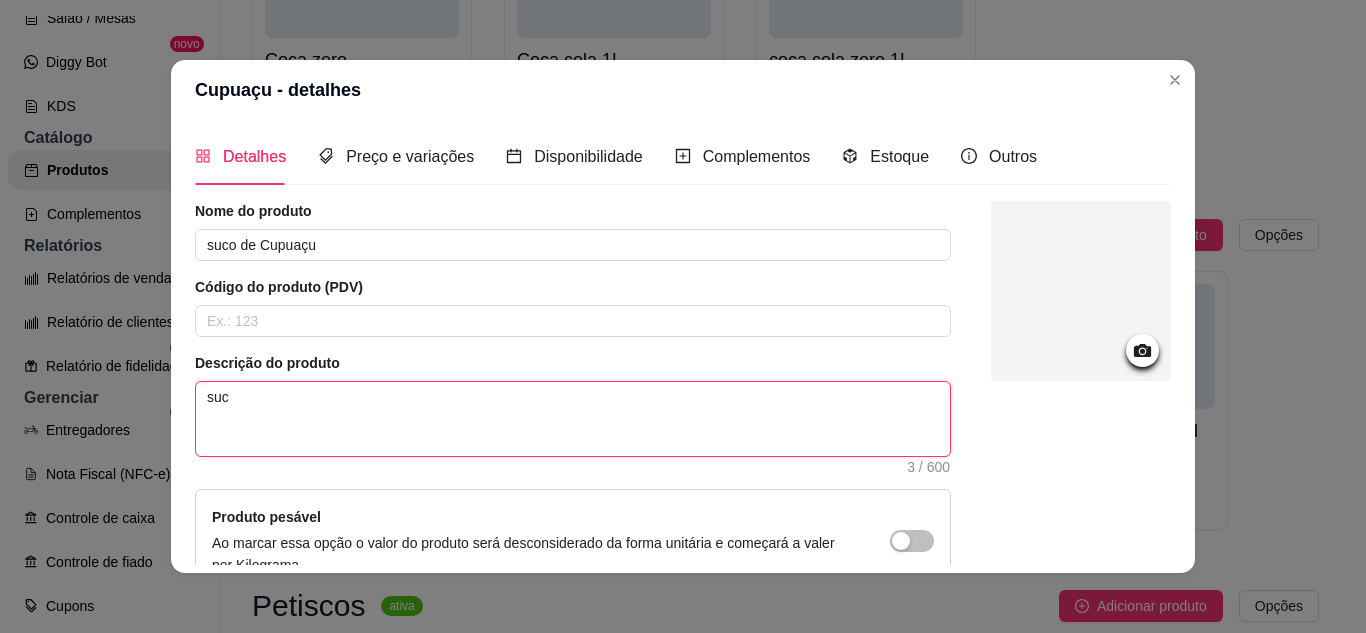 type on "suco" 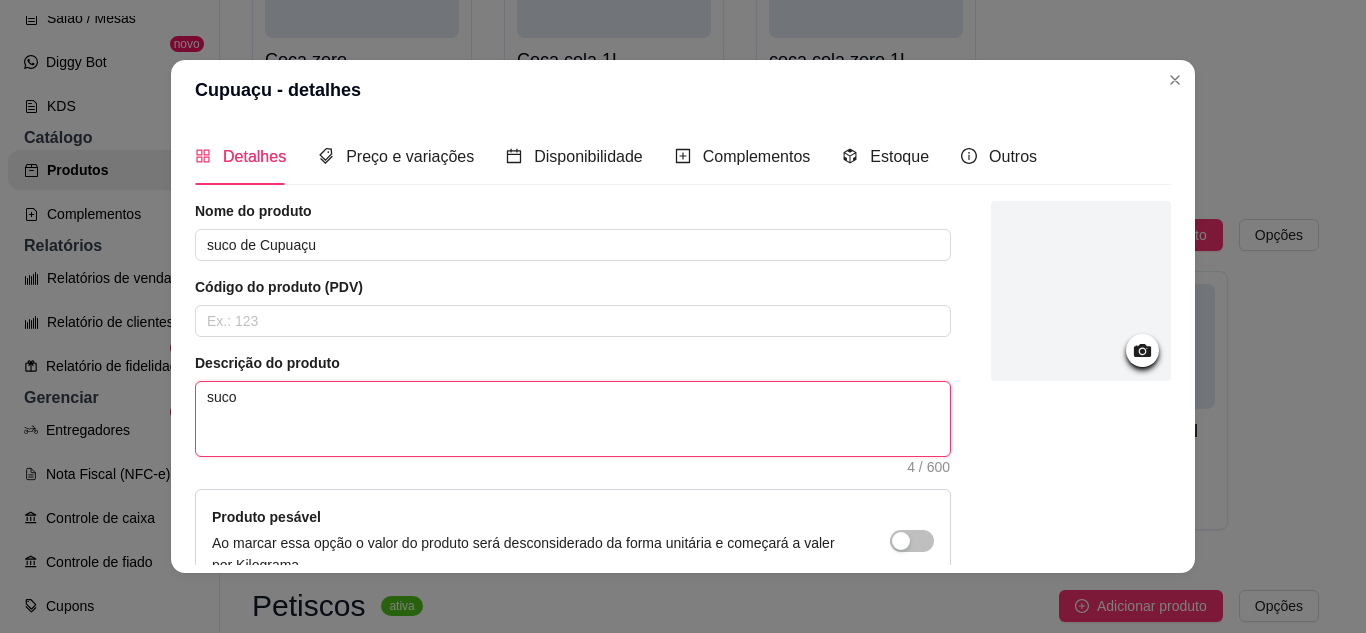 type on "suco" 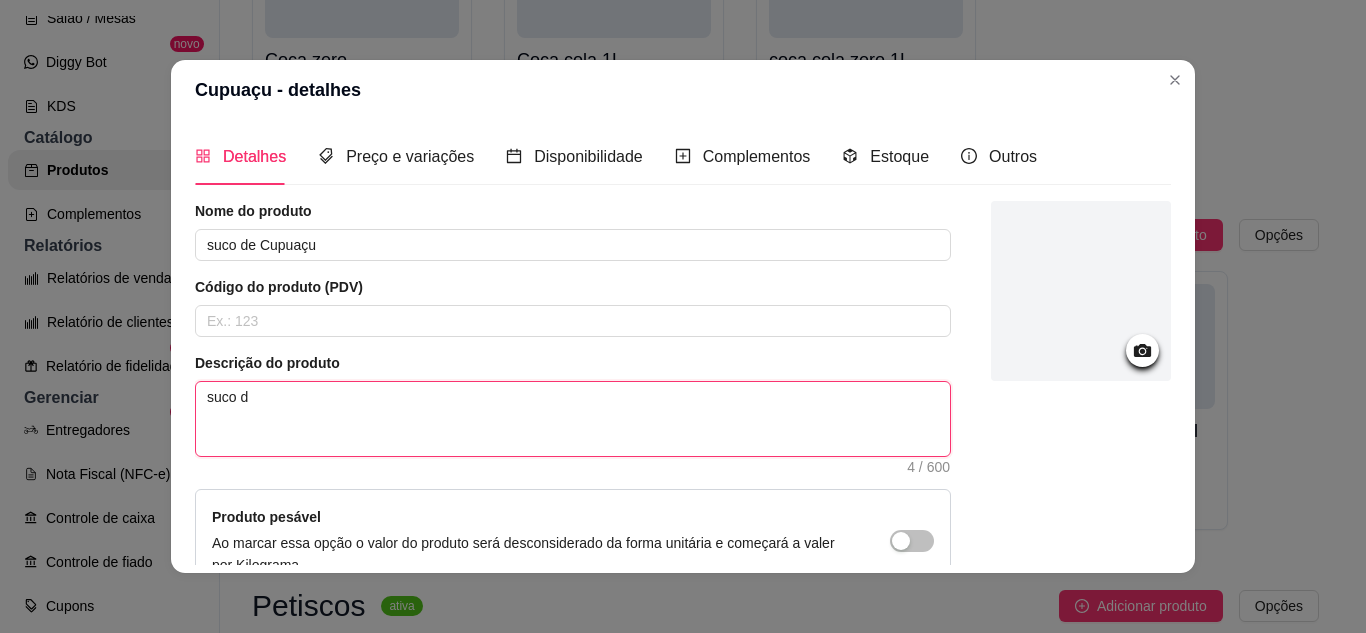 type 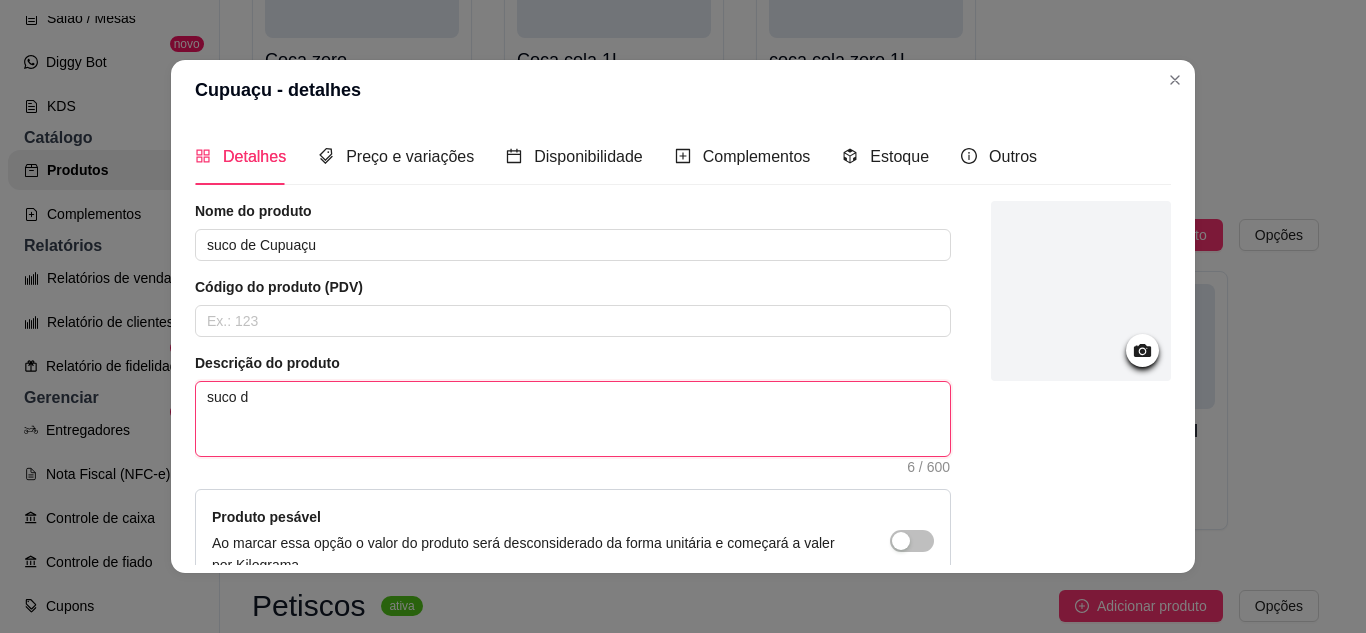 type on "suco da" 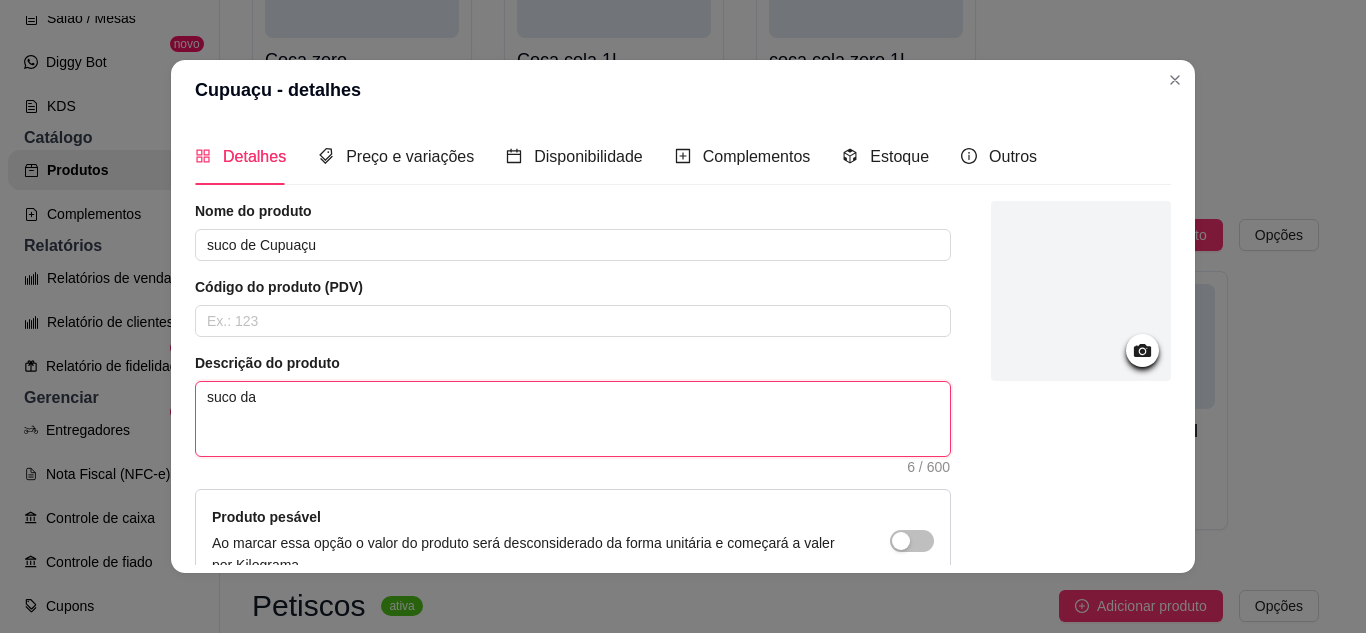 type on "suco da" 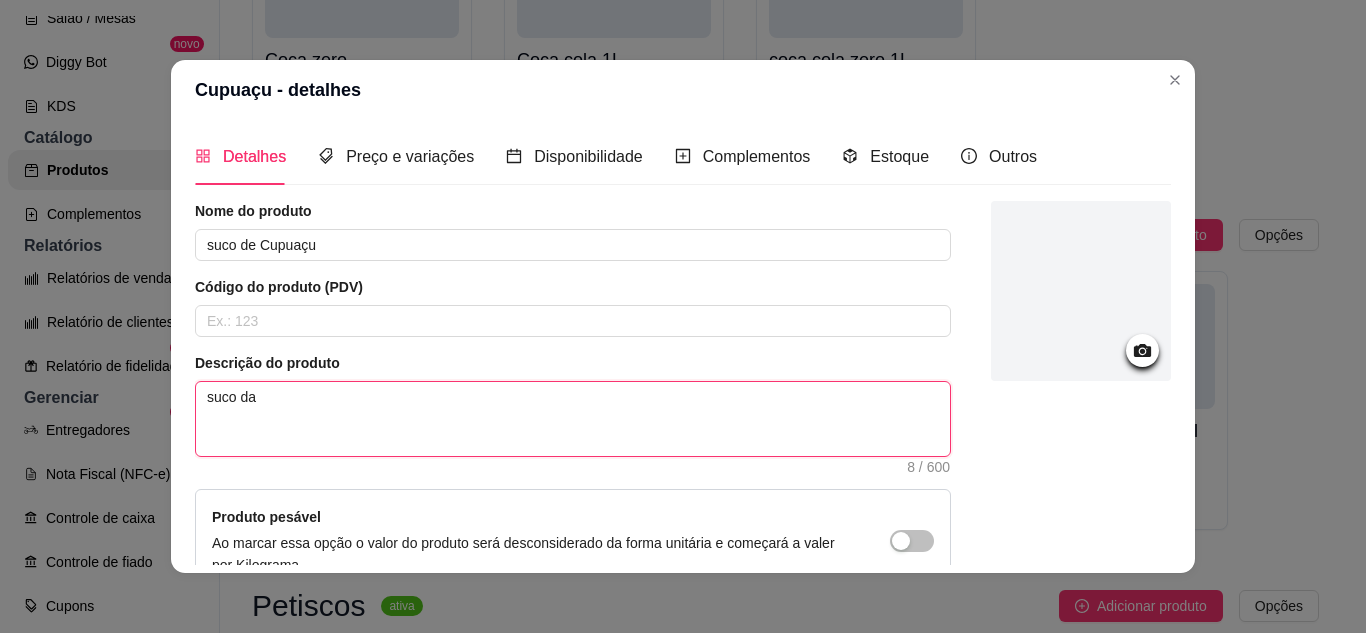 type on "suco da f" 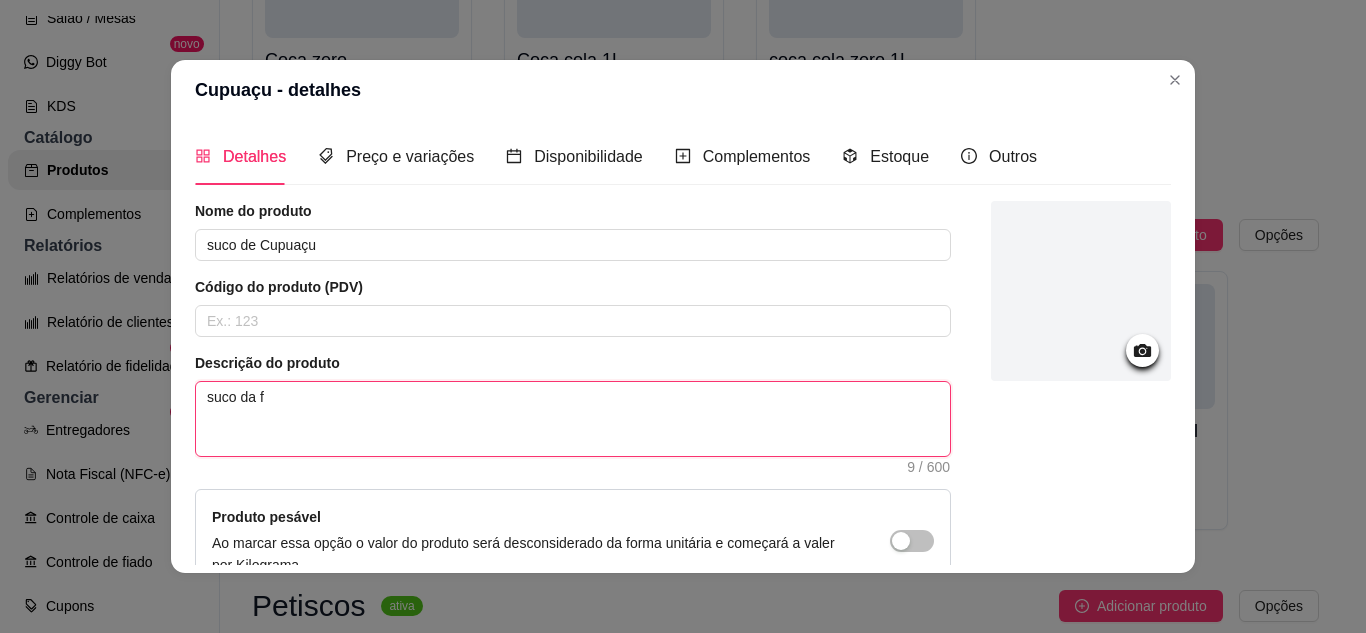 type on "suco da fr" 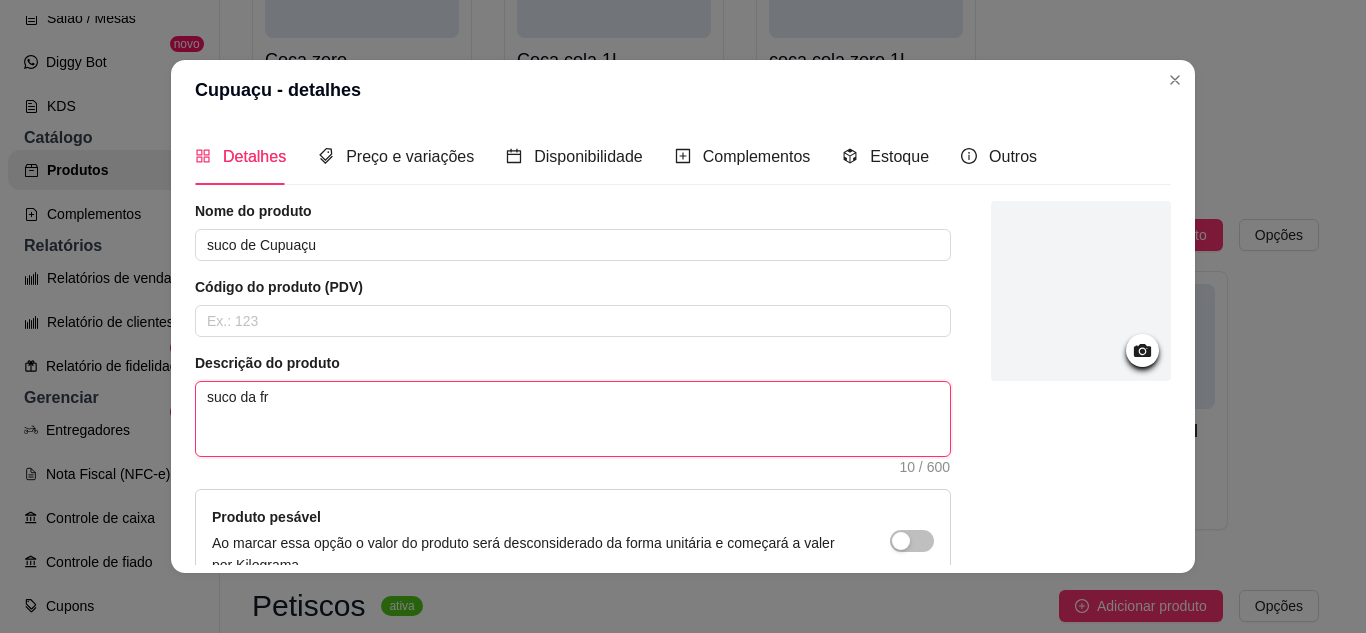 type on "suco da fru" 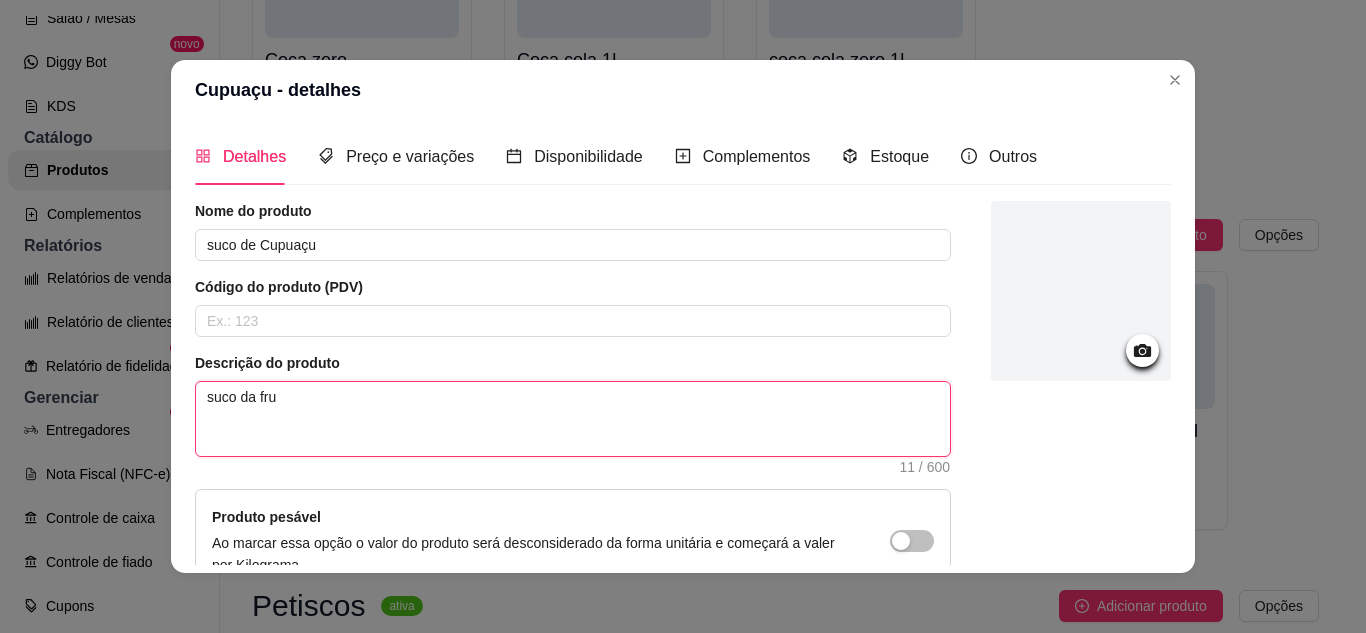 type on "suco da frut" 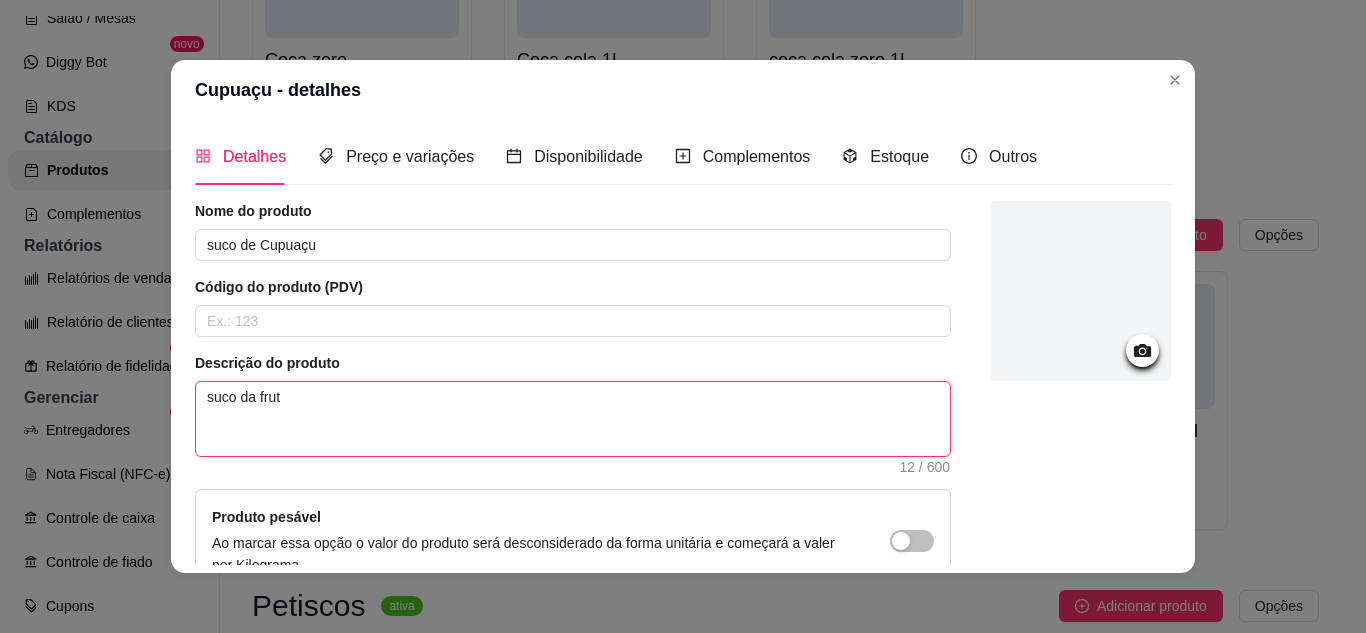 type on "suco da fruta" 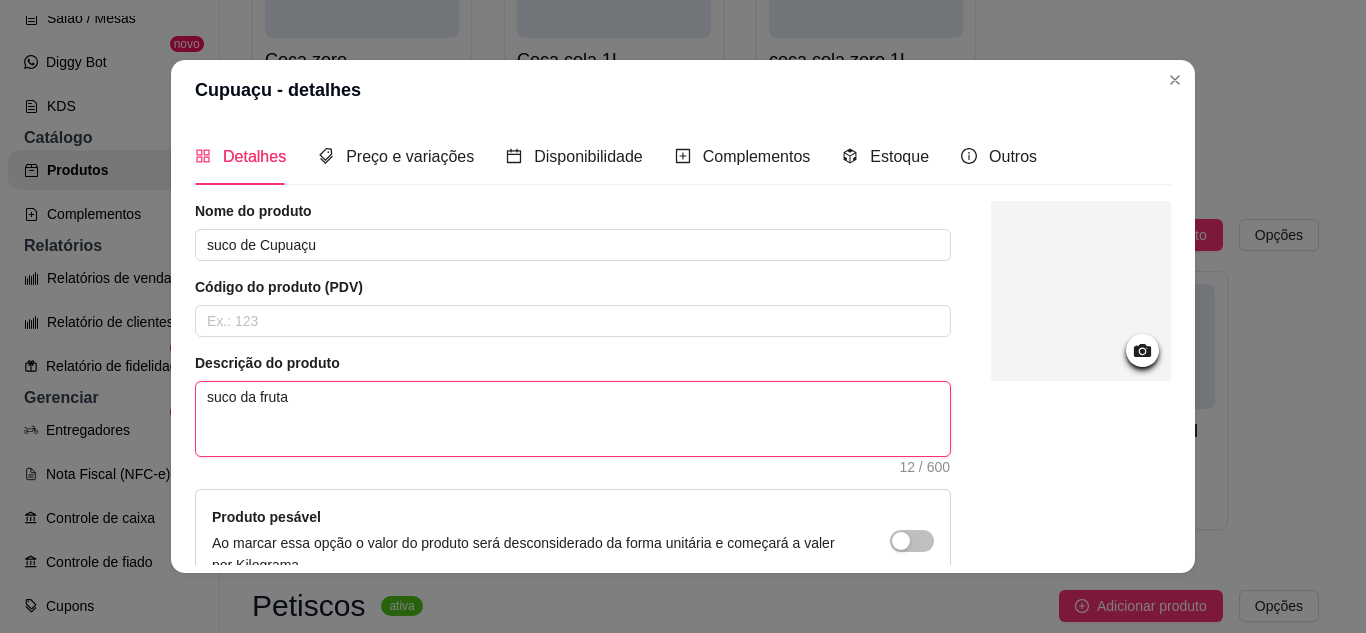 type on "suco da fruta" 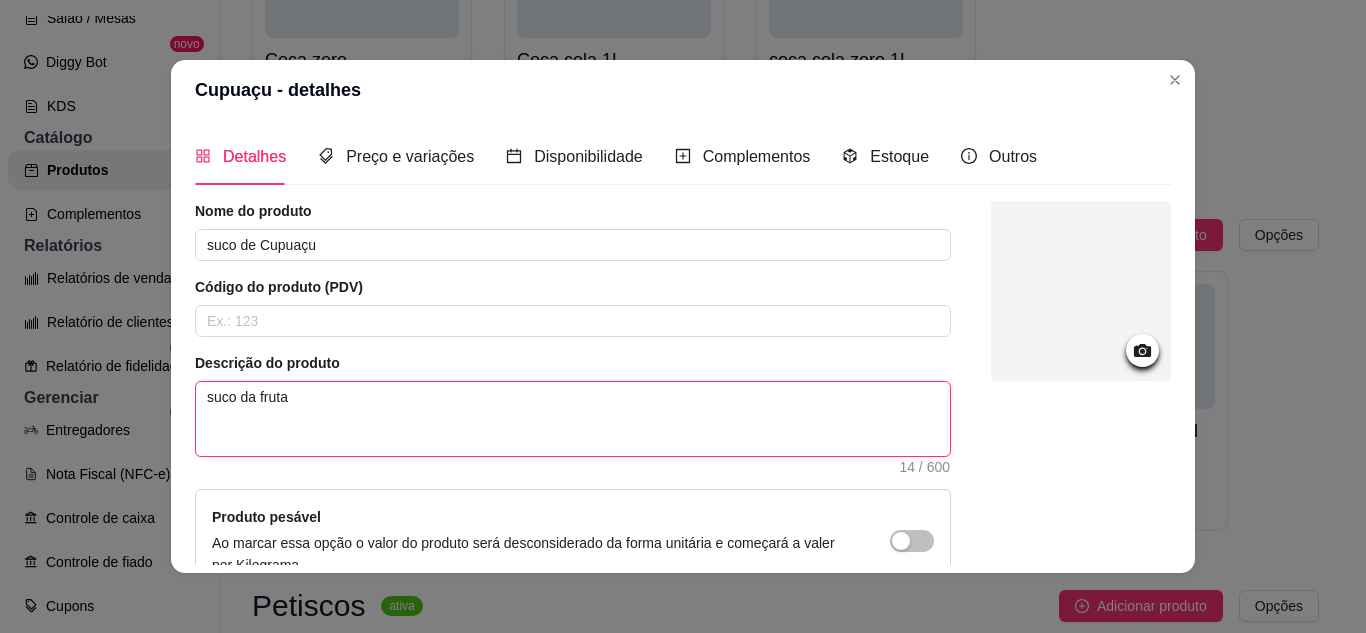 type on "suco da fruta 5" 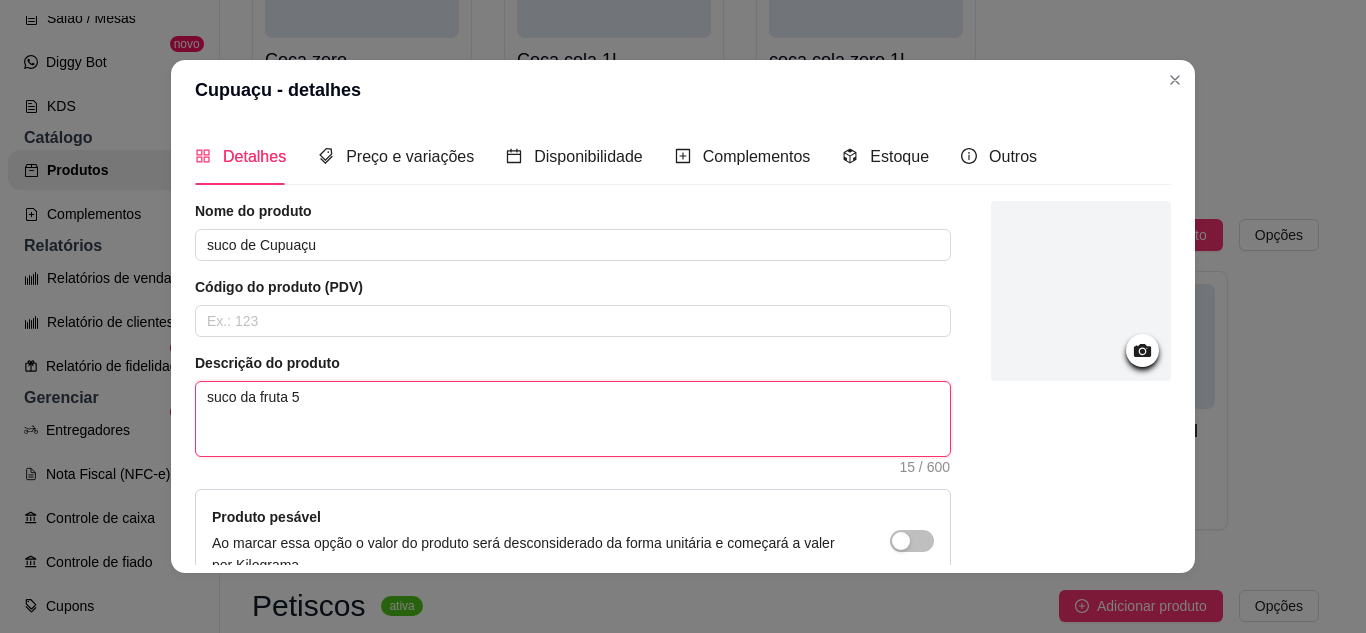 type on "suco da fruta 50" 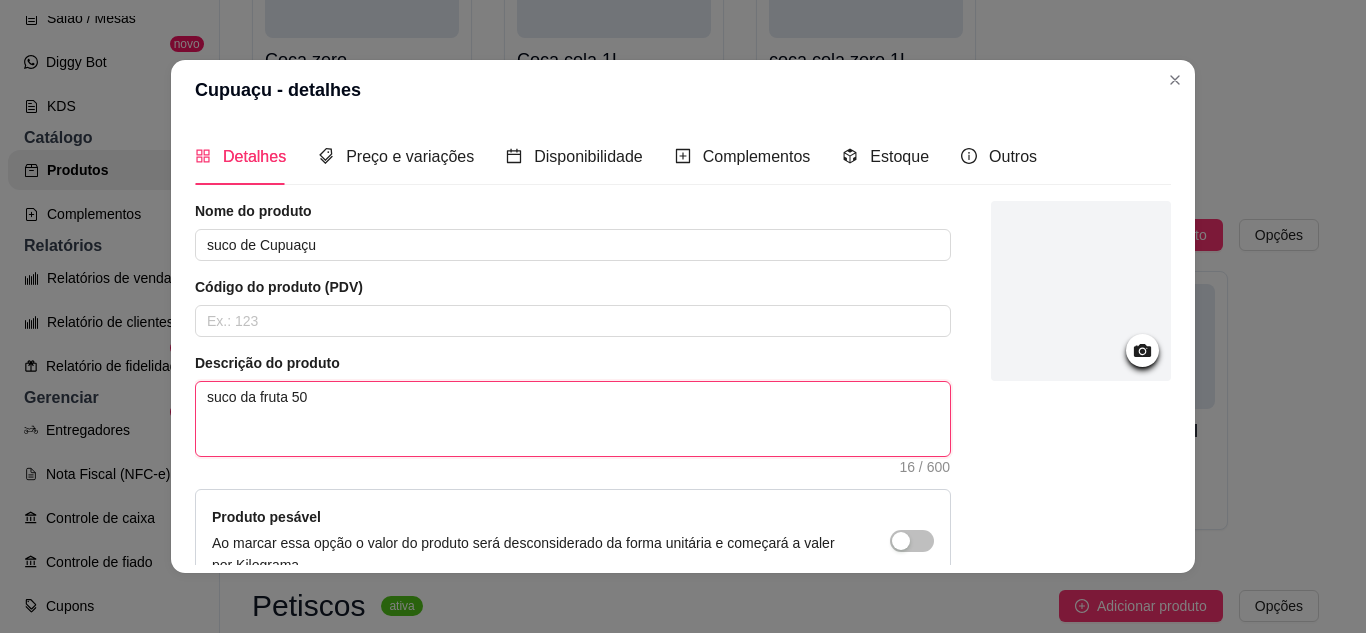 type on "suco da fruta 500" 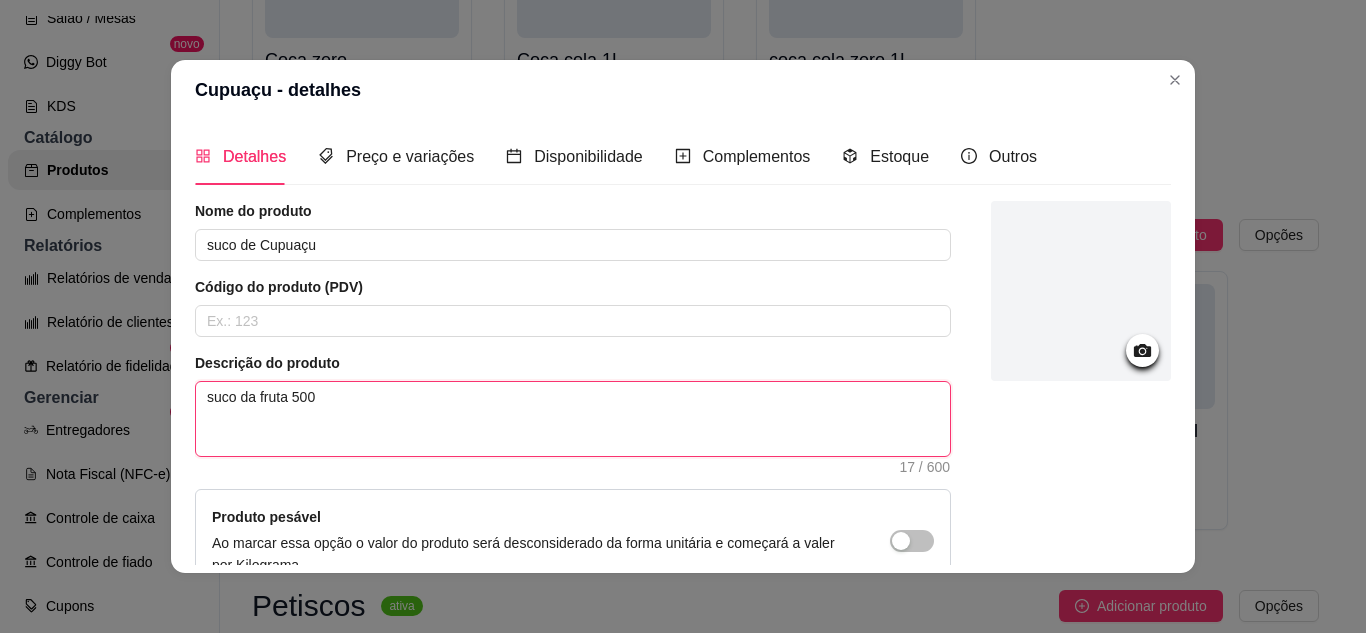 type on "suco da fruta 500m" 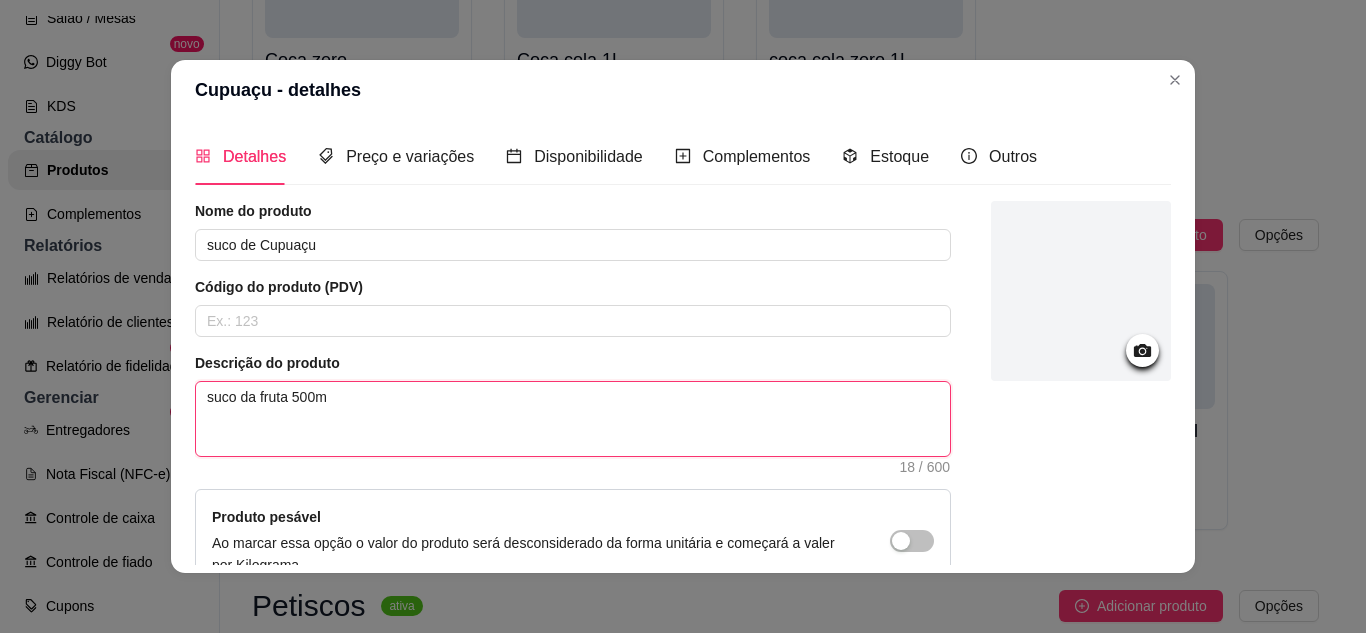 type on "suco da fruta 500ml" 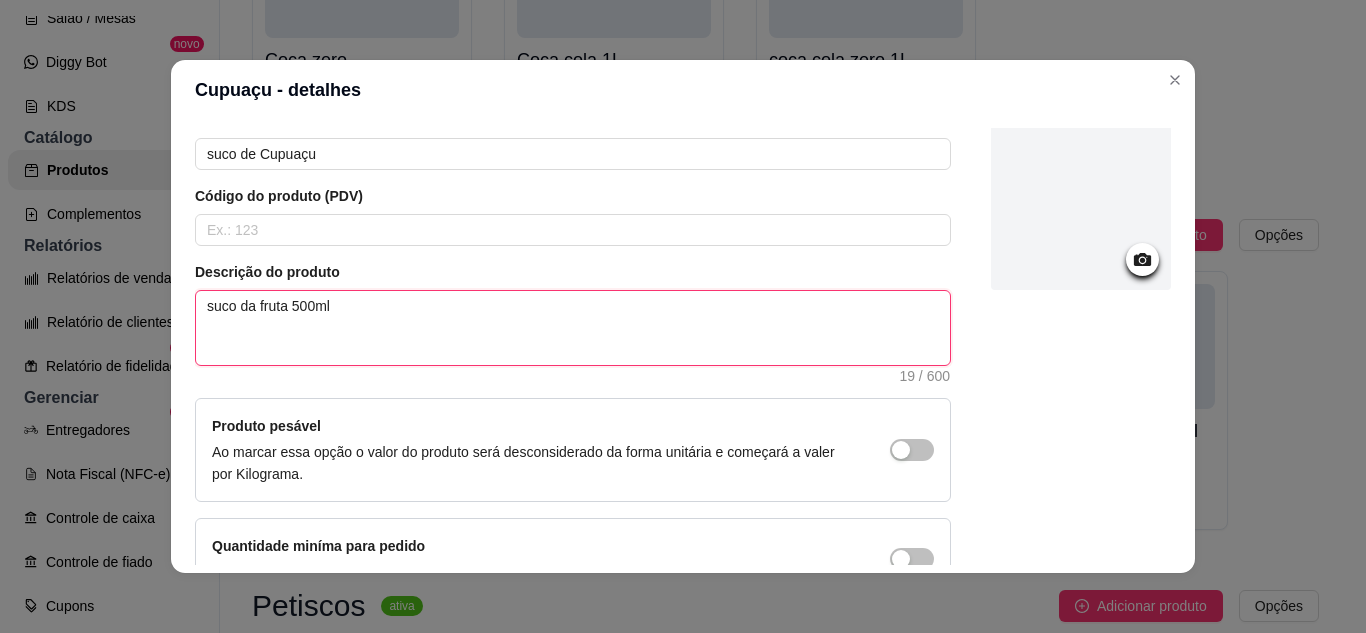 scroll, scrollTop: 215, scrollLeft: 0, axis: vertical 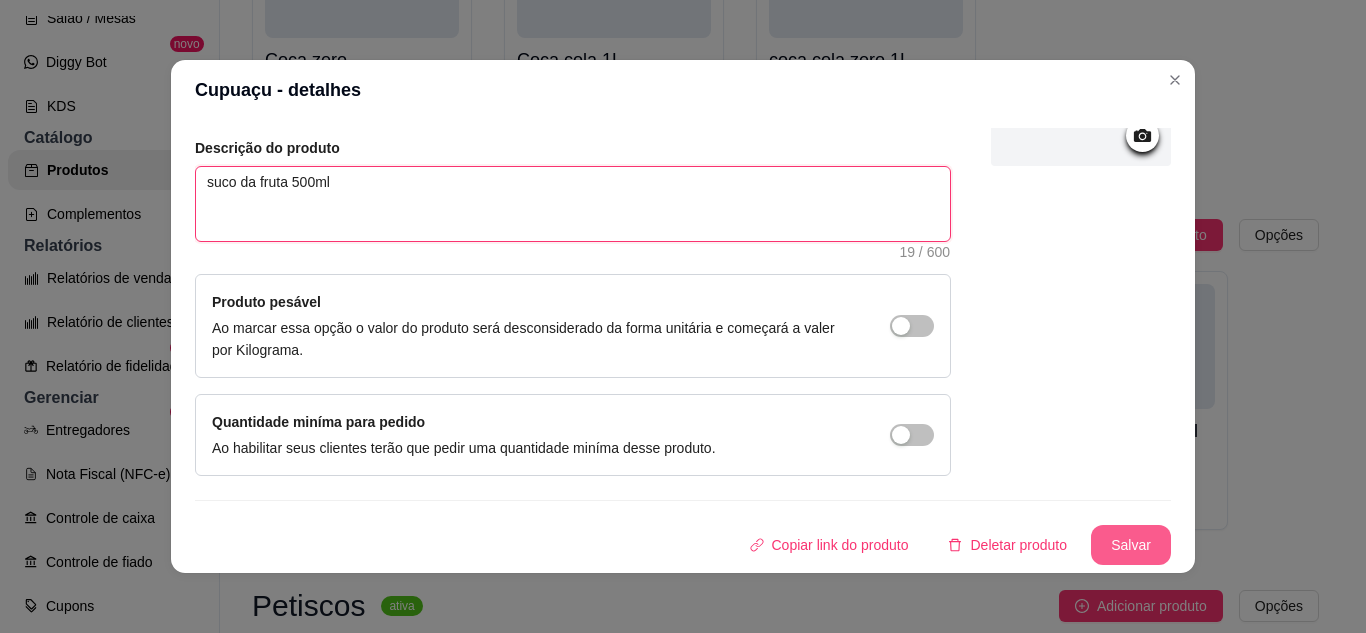 type on "suco da fruta 500ml" 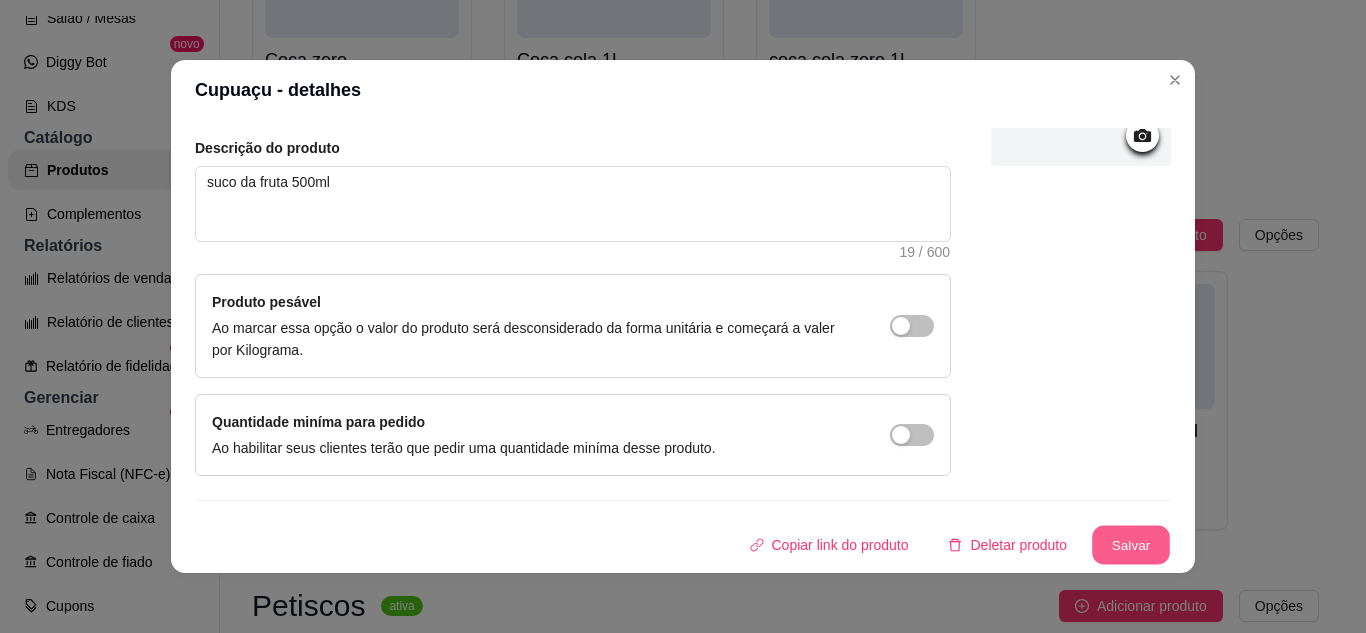 click on "Salvar" at bounding box center [1131, 545] 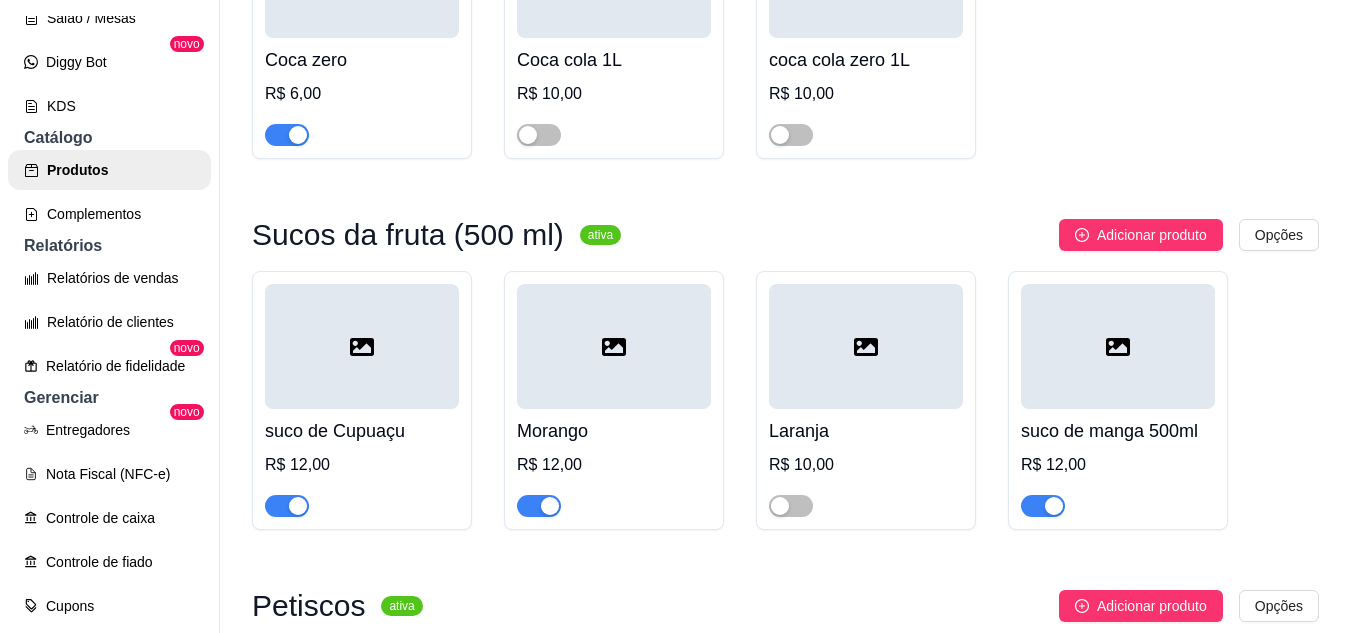click at bounding box center [614, 346] 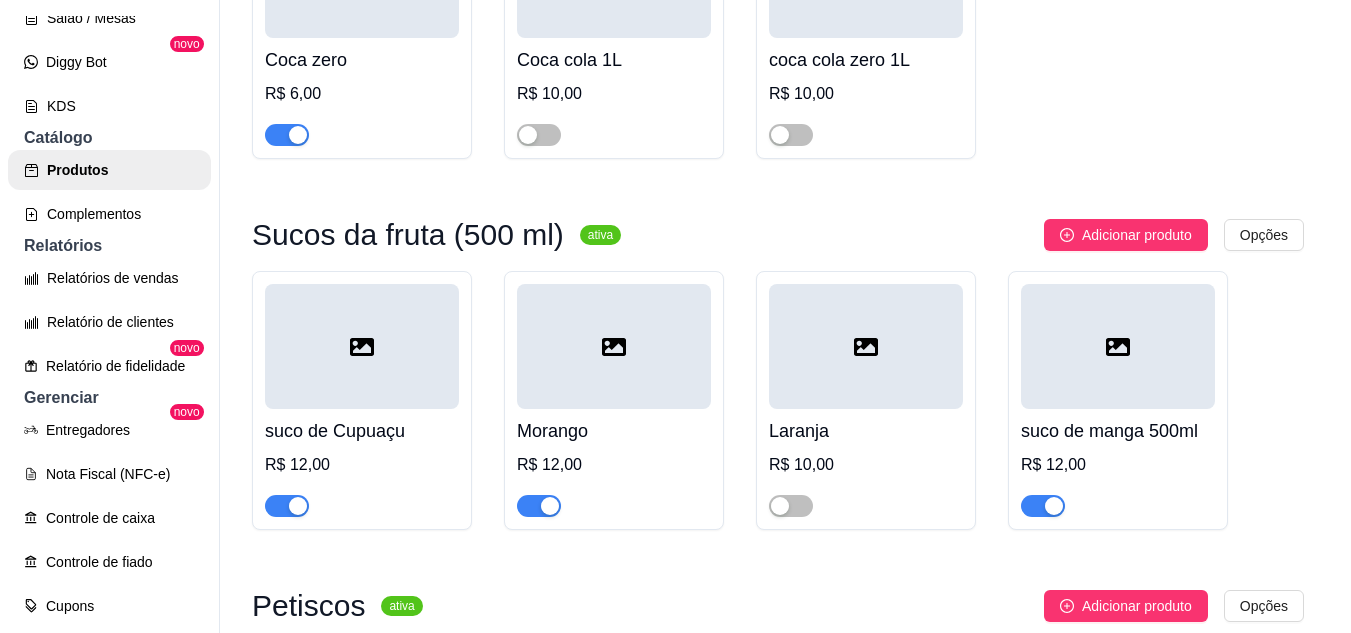type 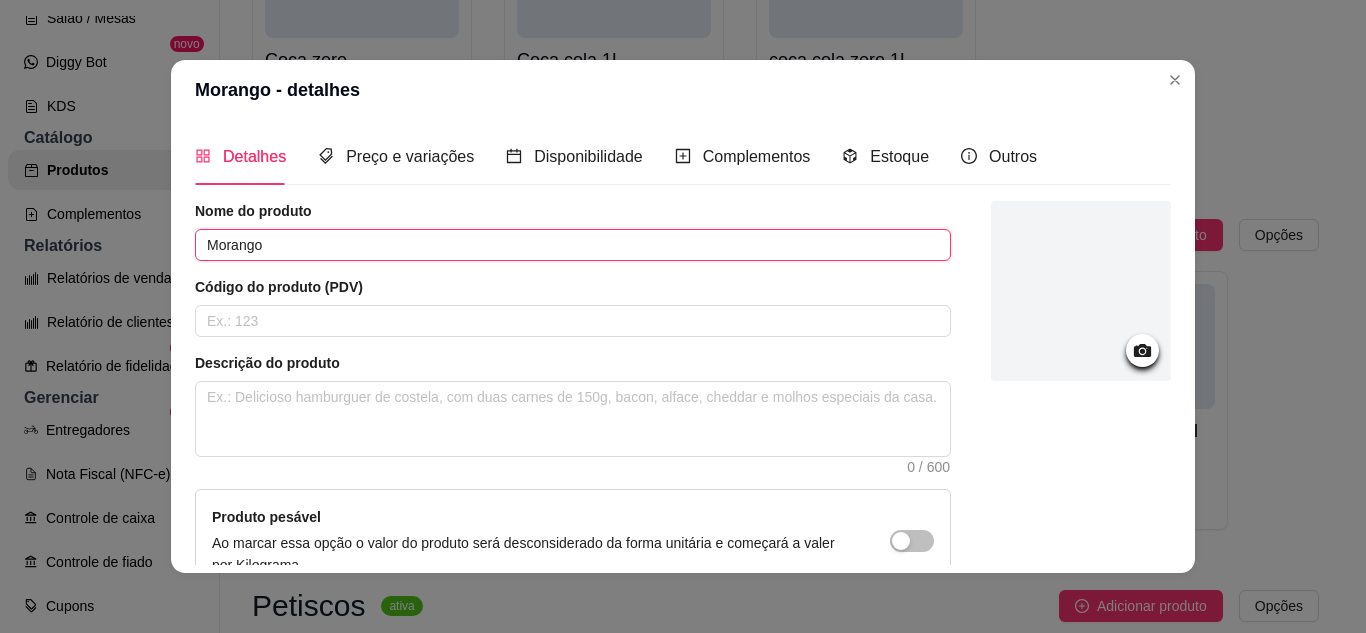 click on "Morango" at bounding box center (573, 245) 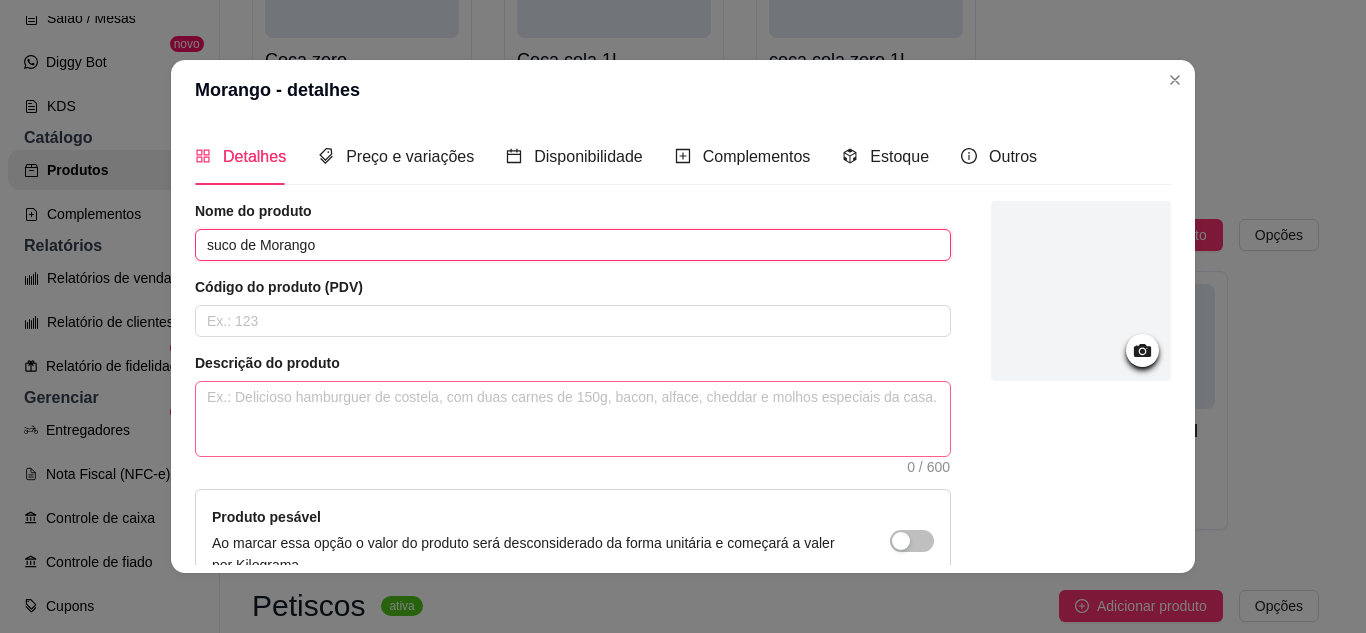 type on "suco de Morango" 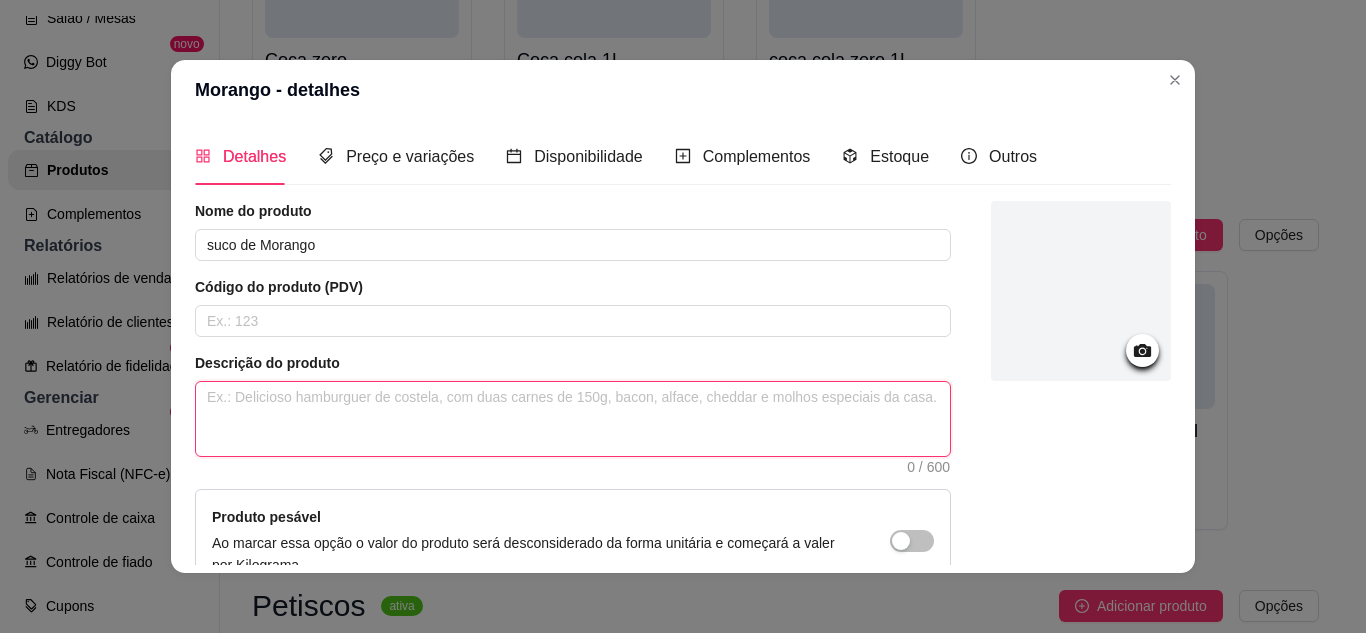 click at bounding box center (573, 419) 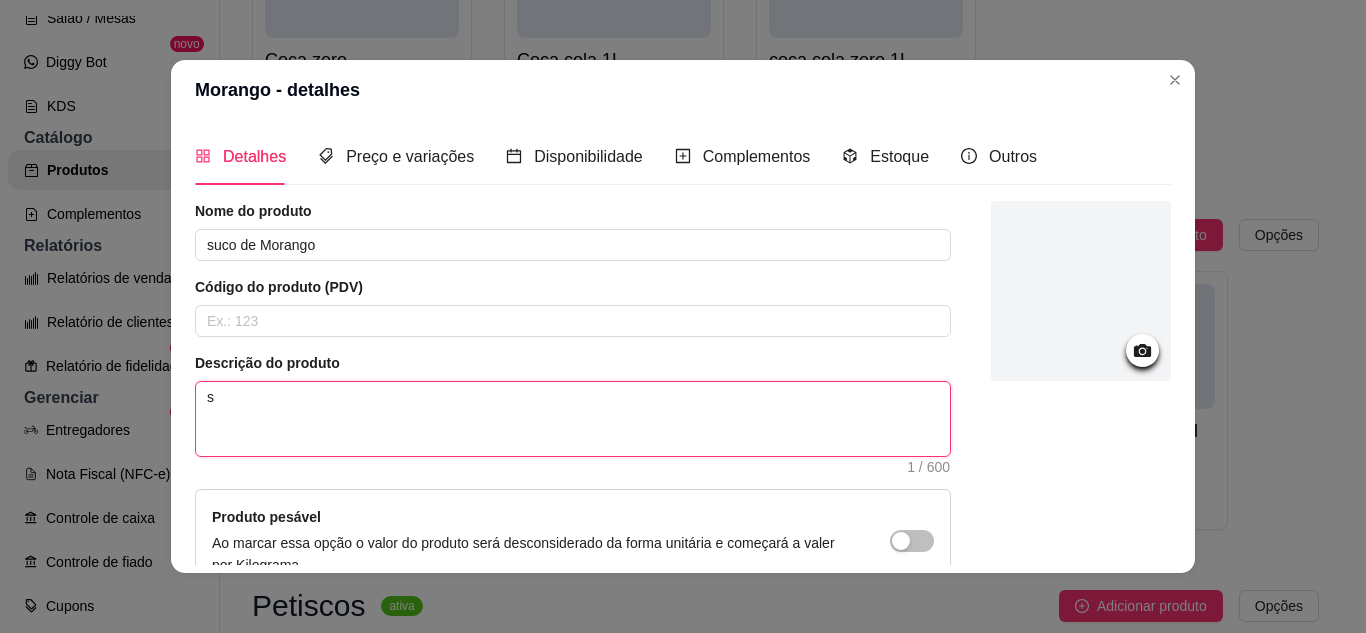 type 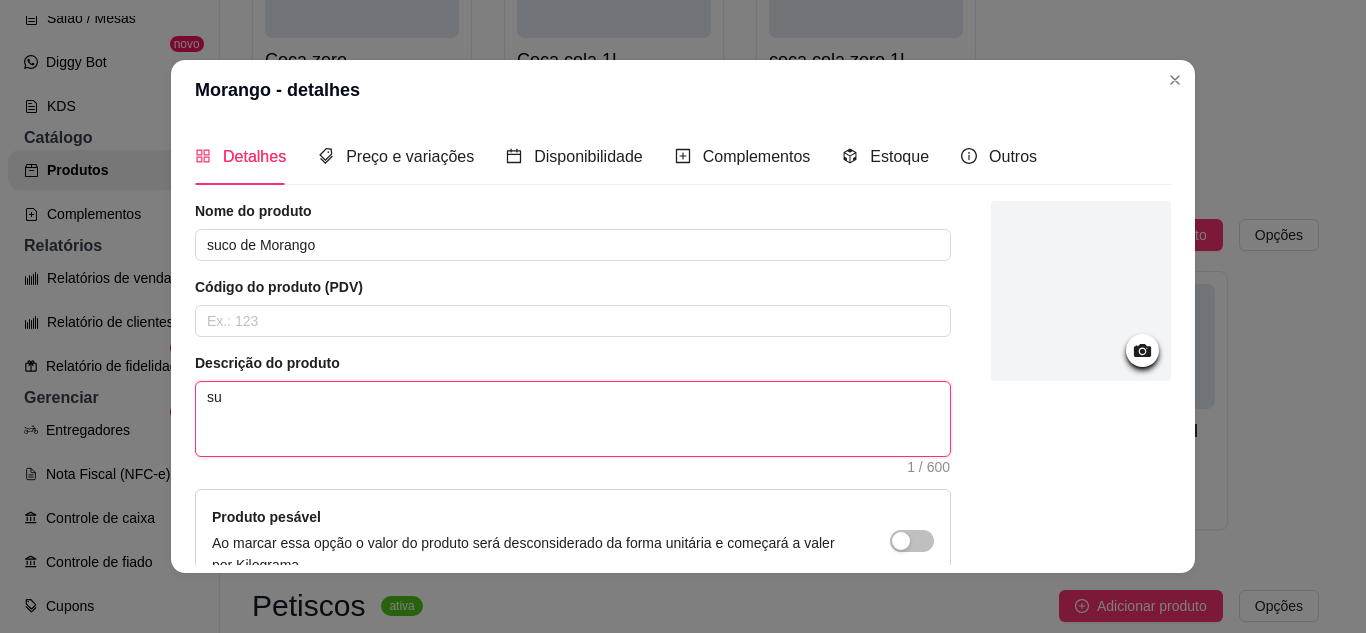 type 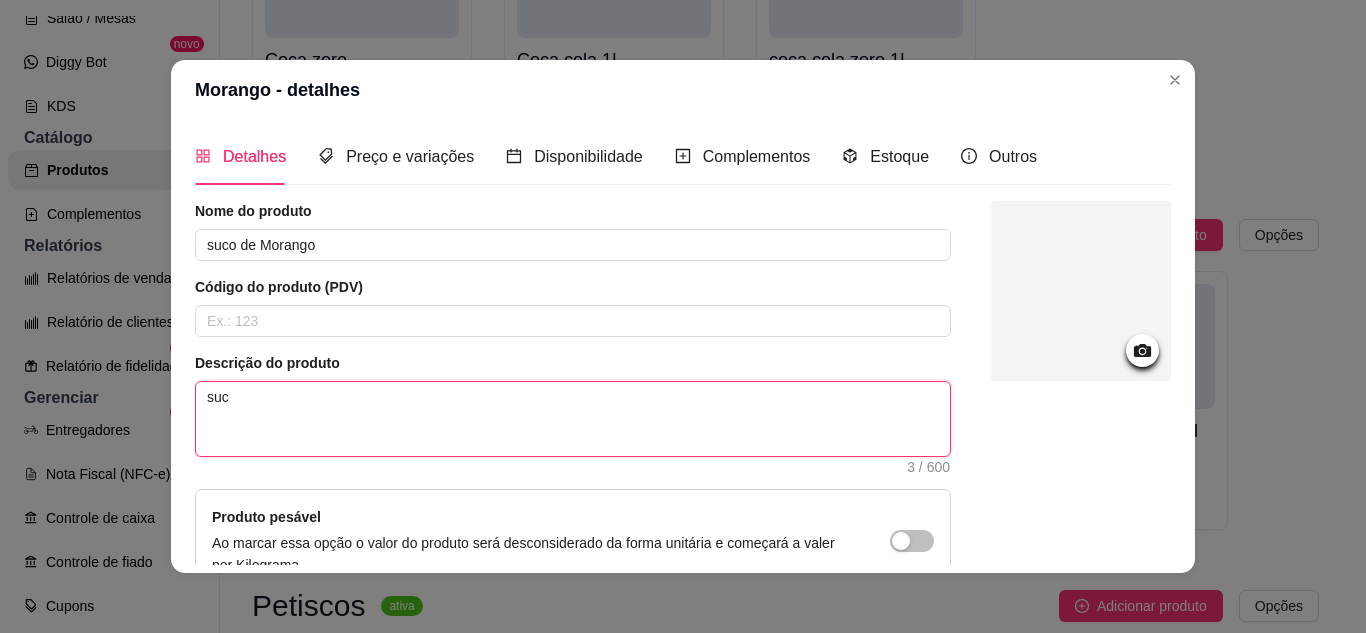 type 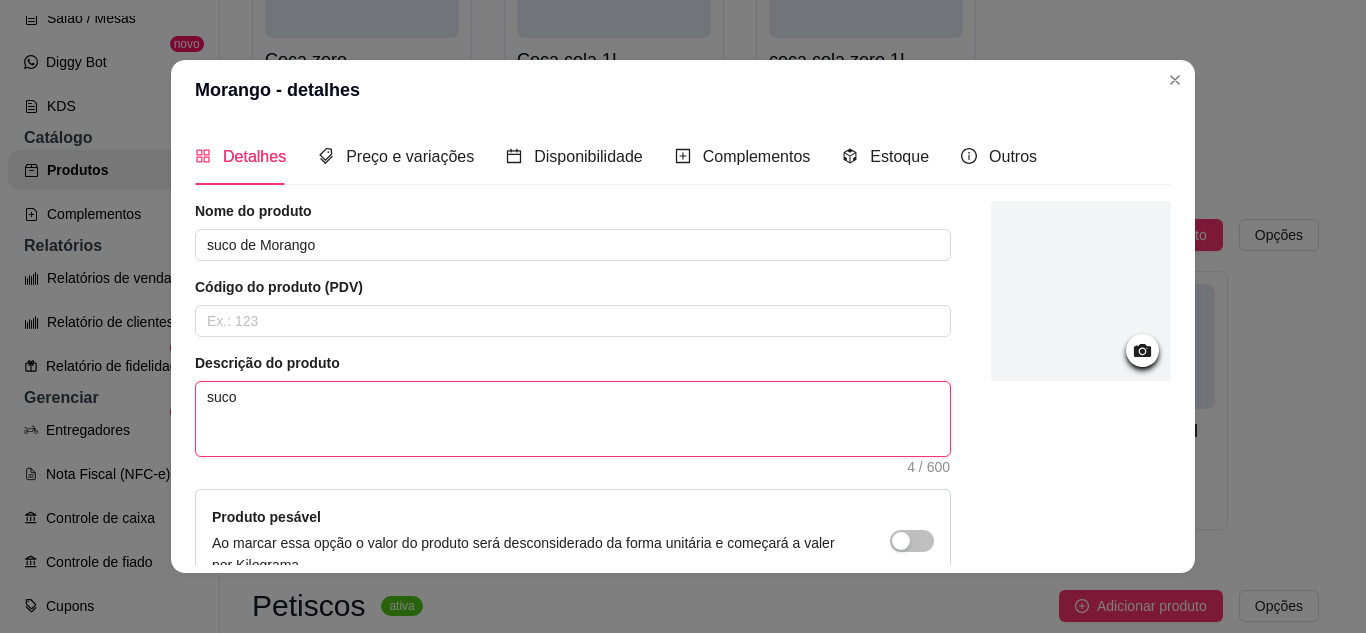 type 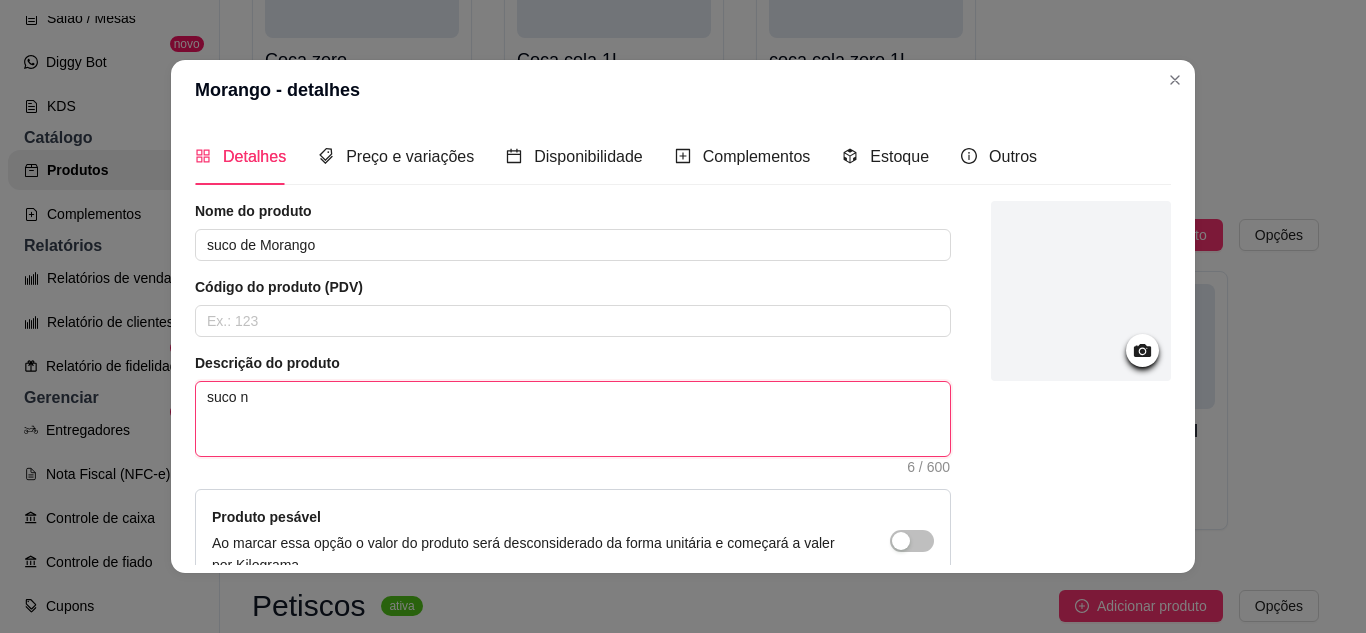 type on "suco na" 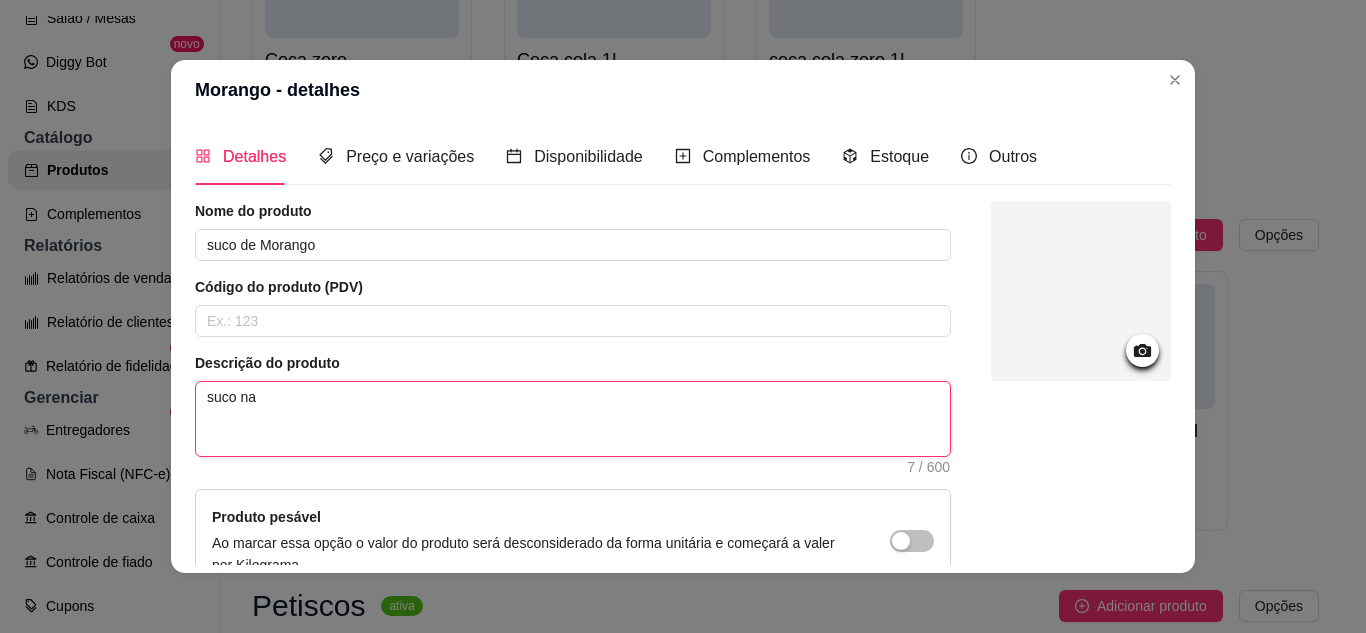 type 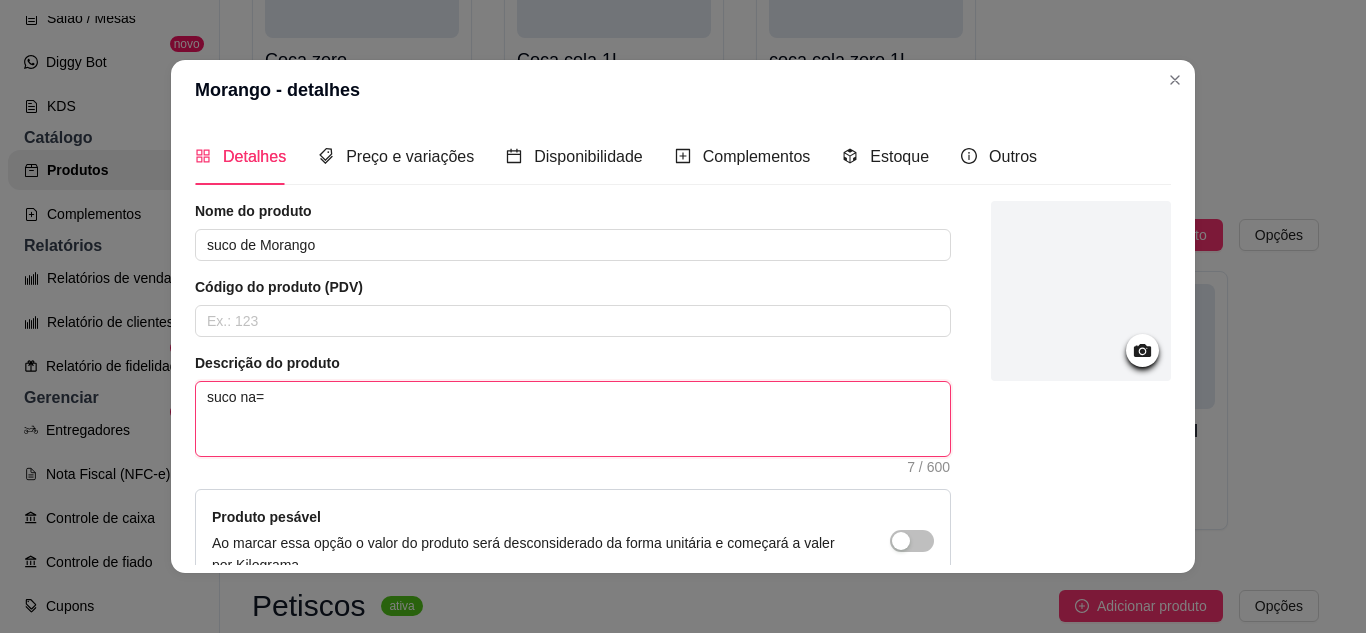 type 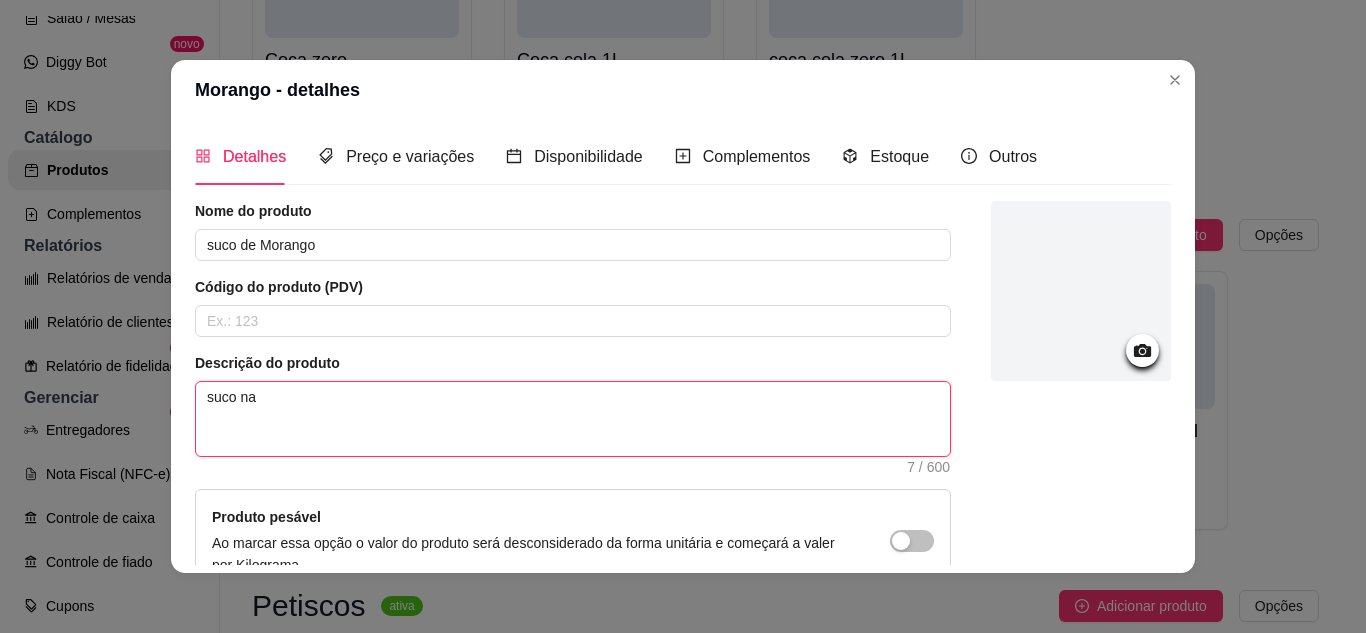 type 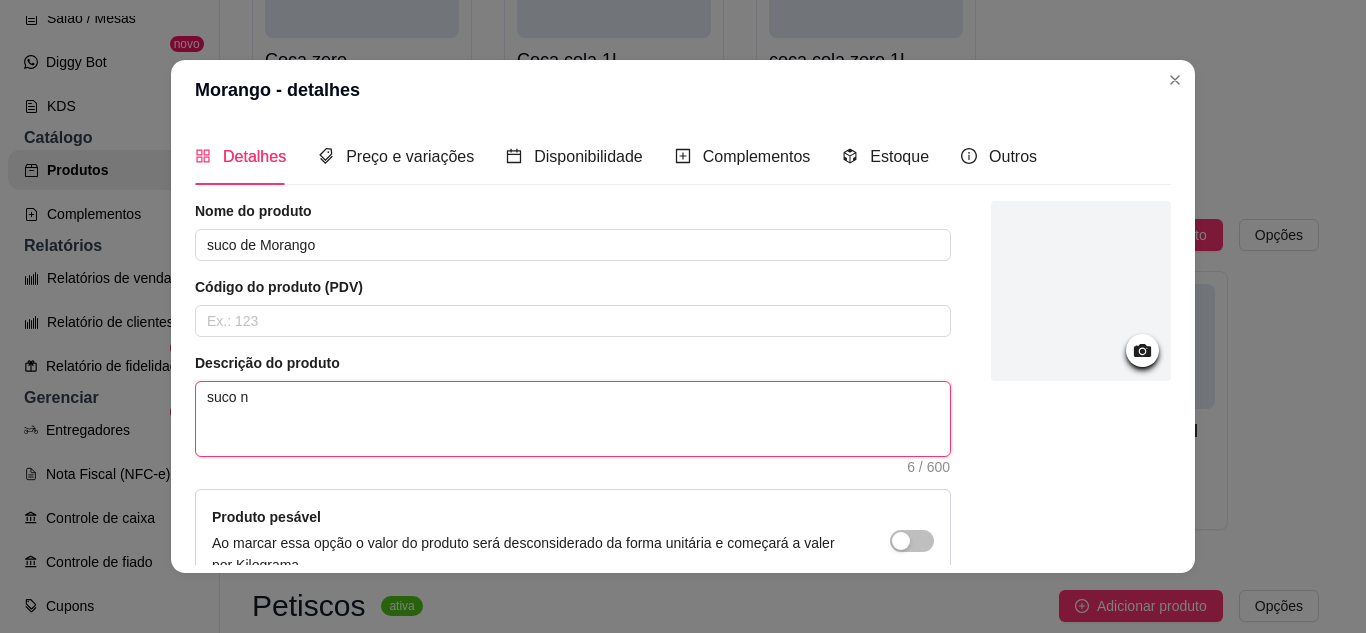 type 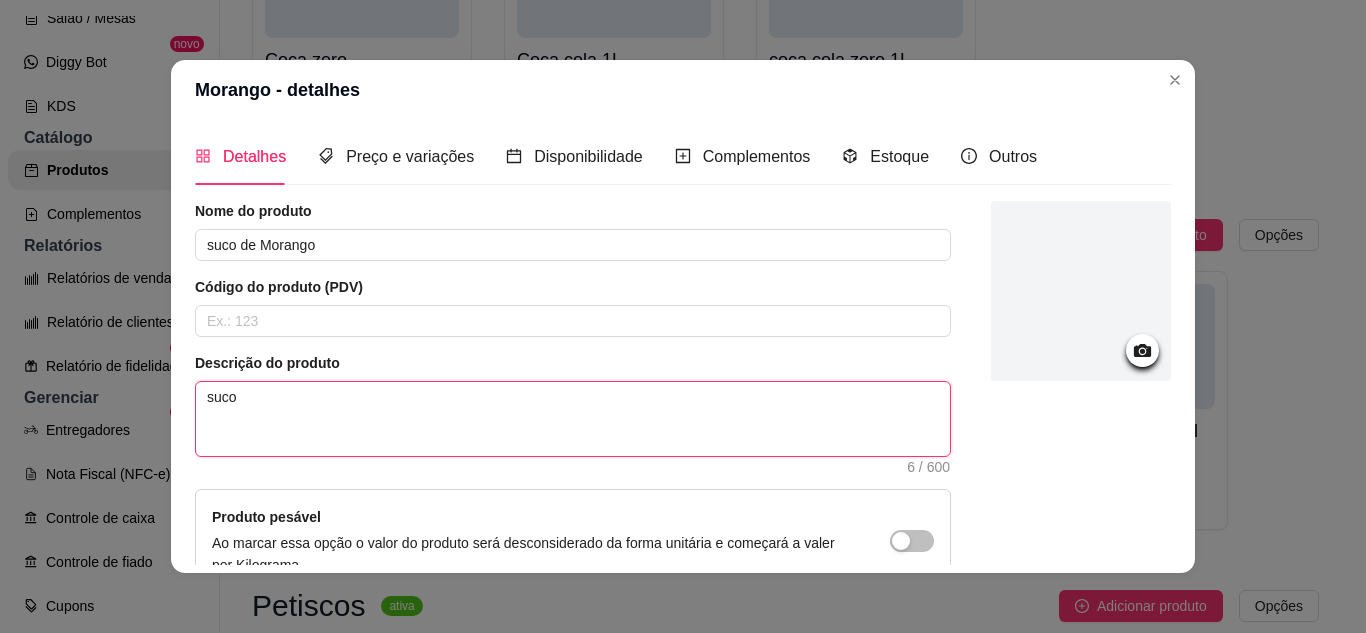 type 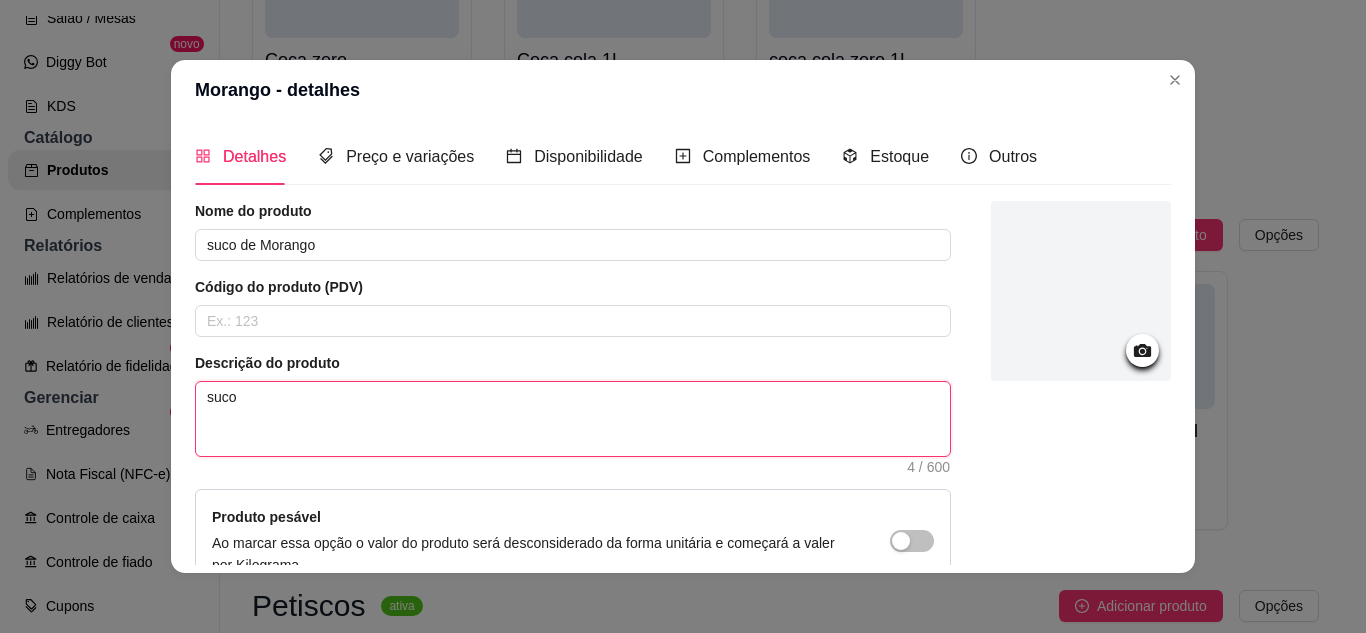 type 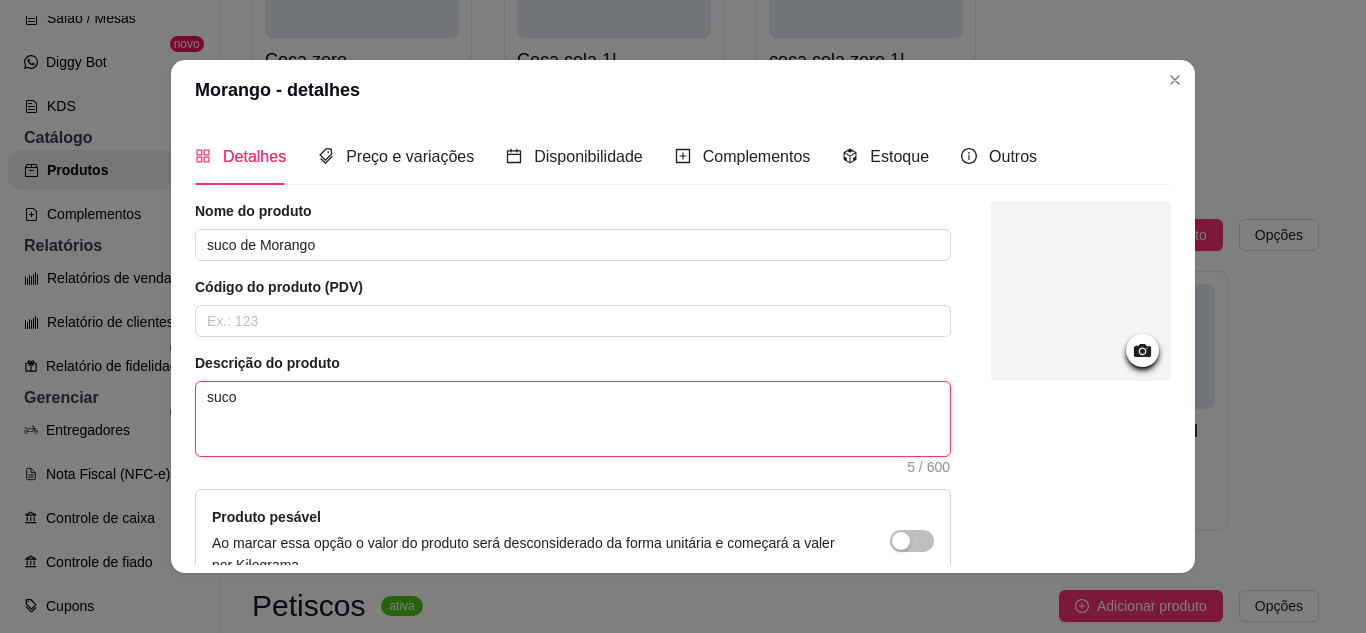 type 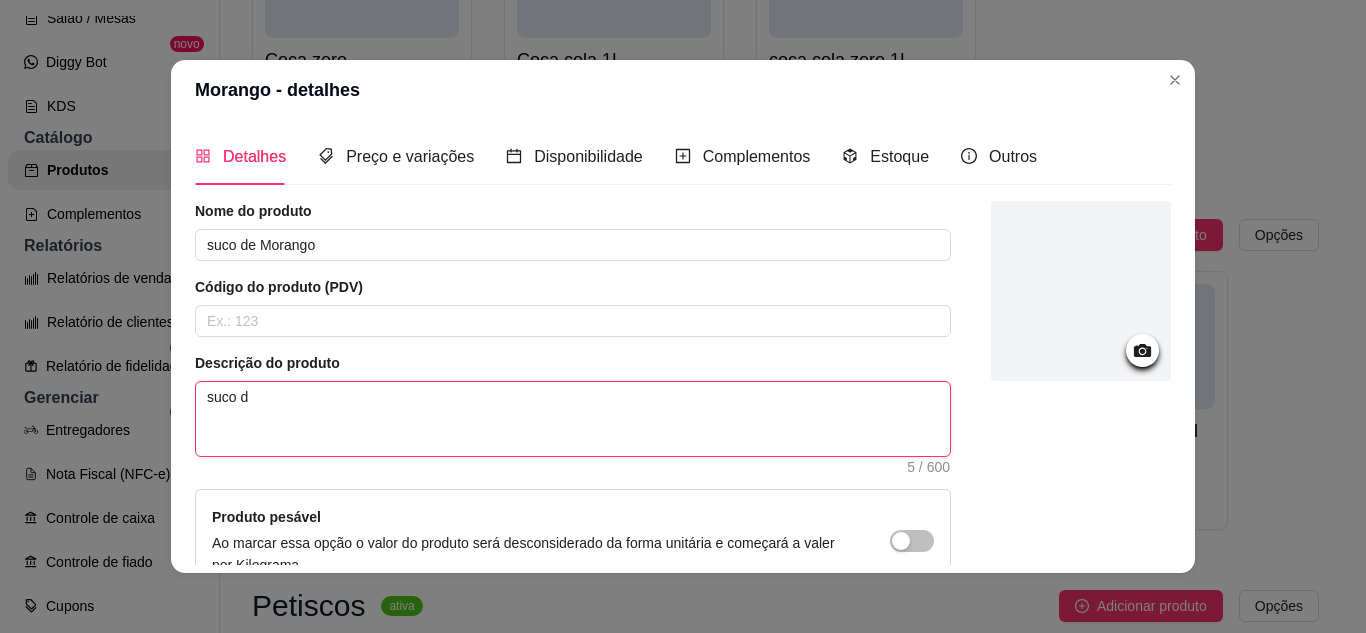 type 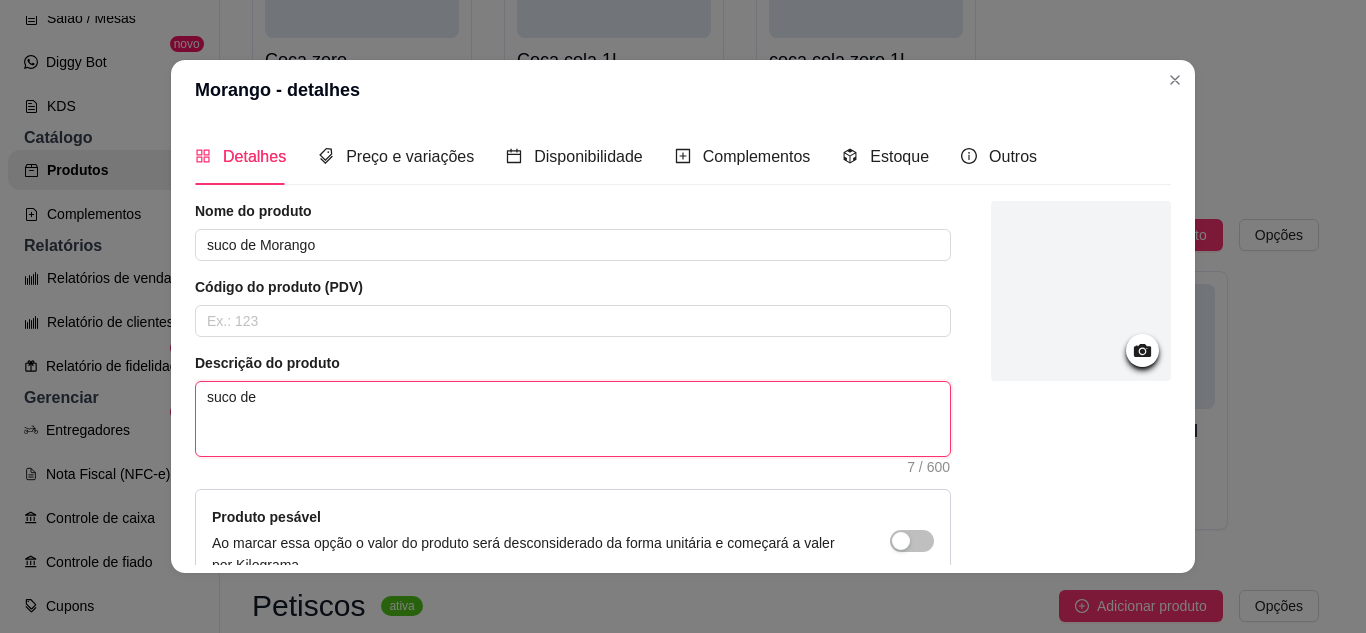 type on "suco de" 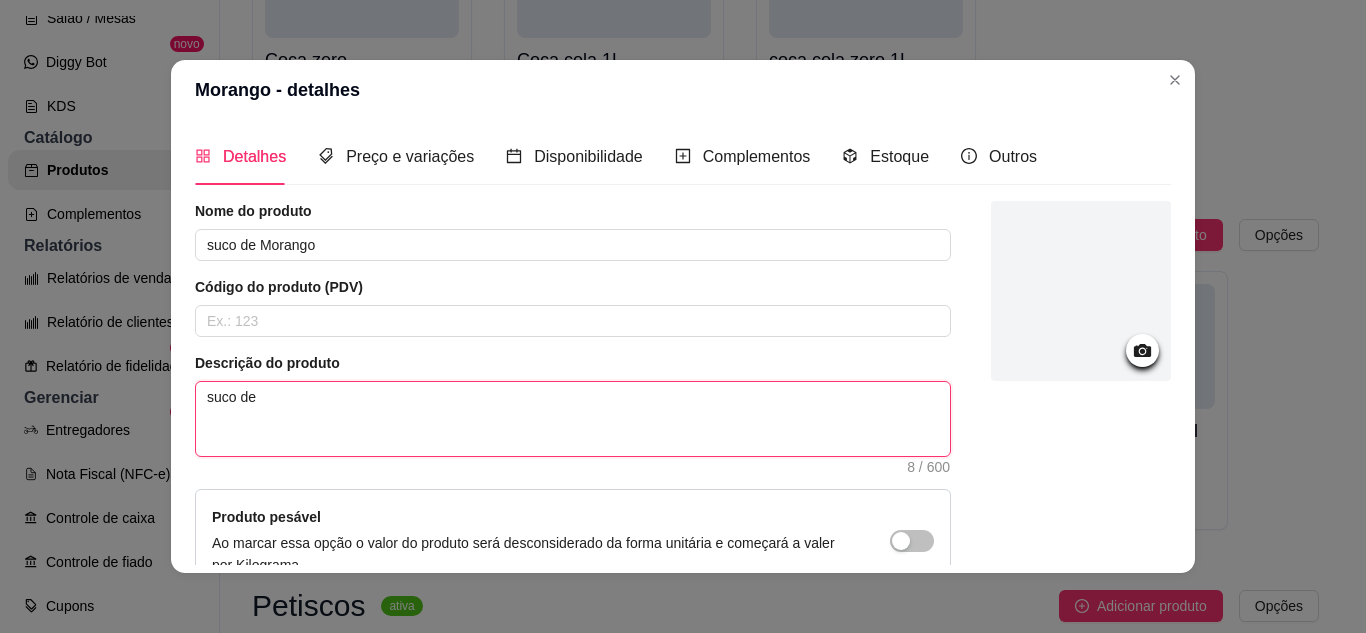 type 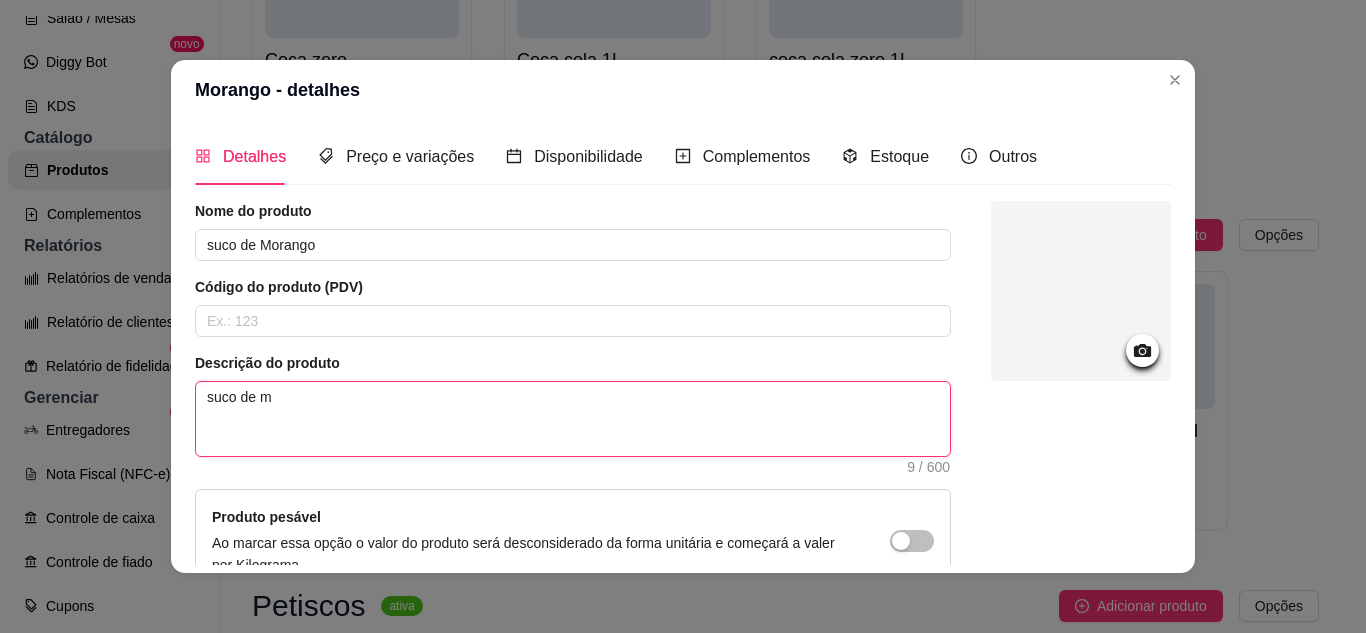 type 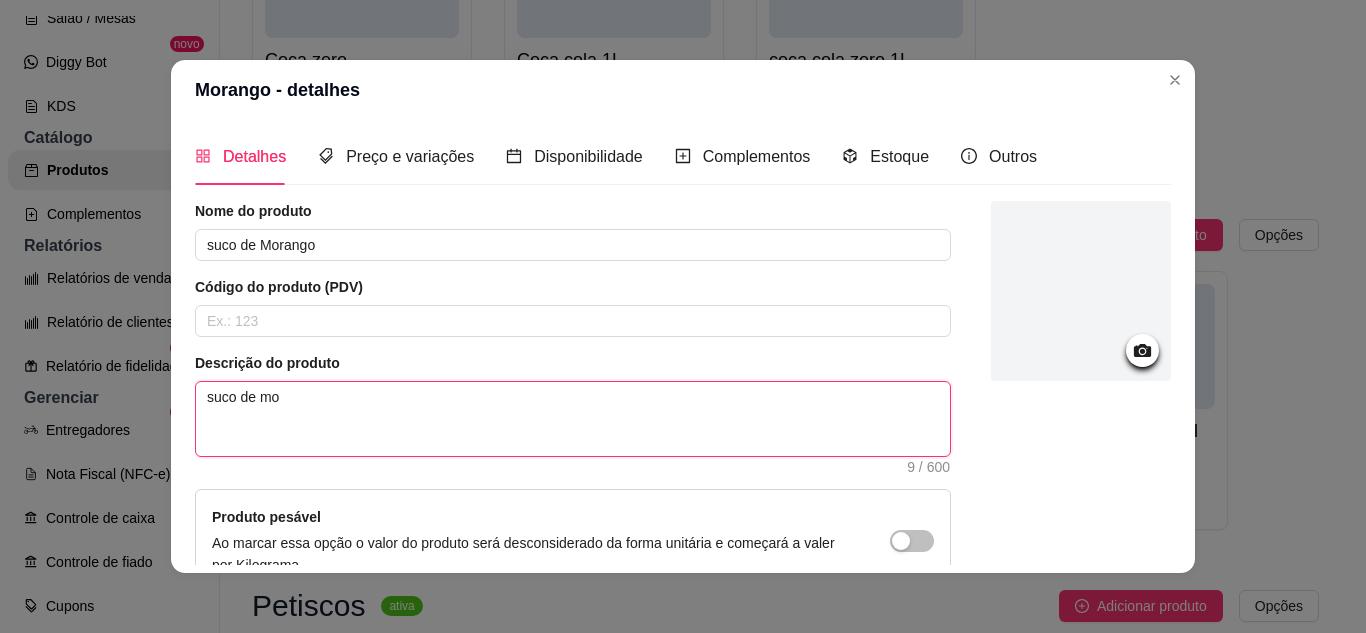 type on "suco de mor" 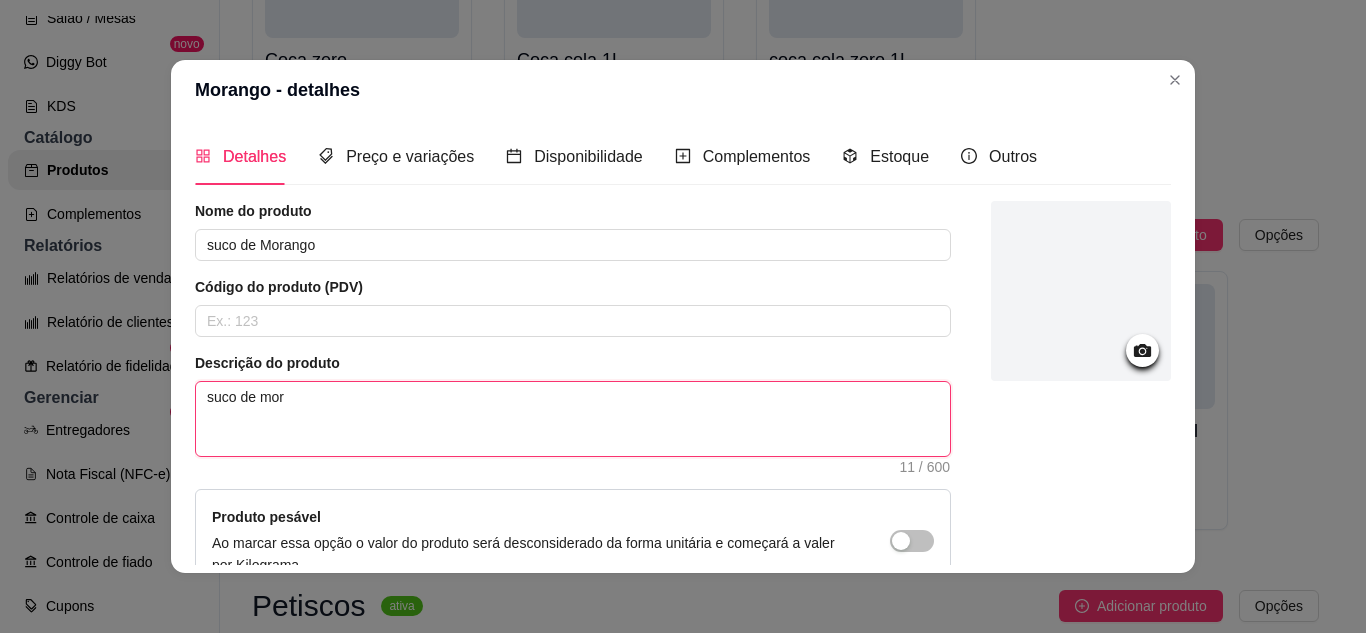type 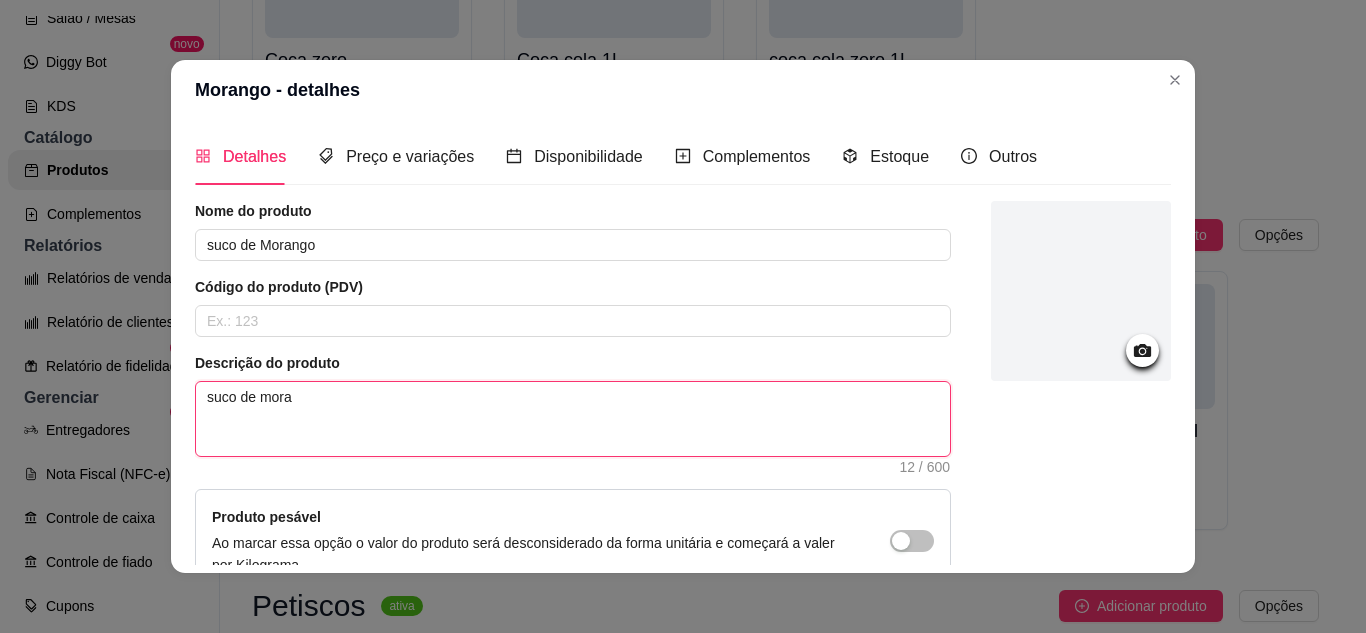 type 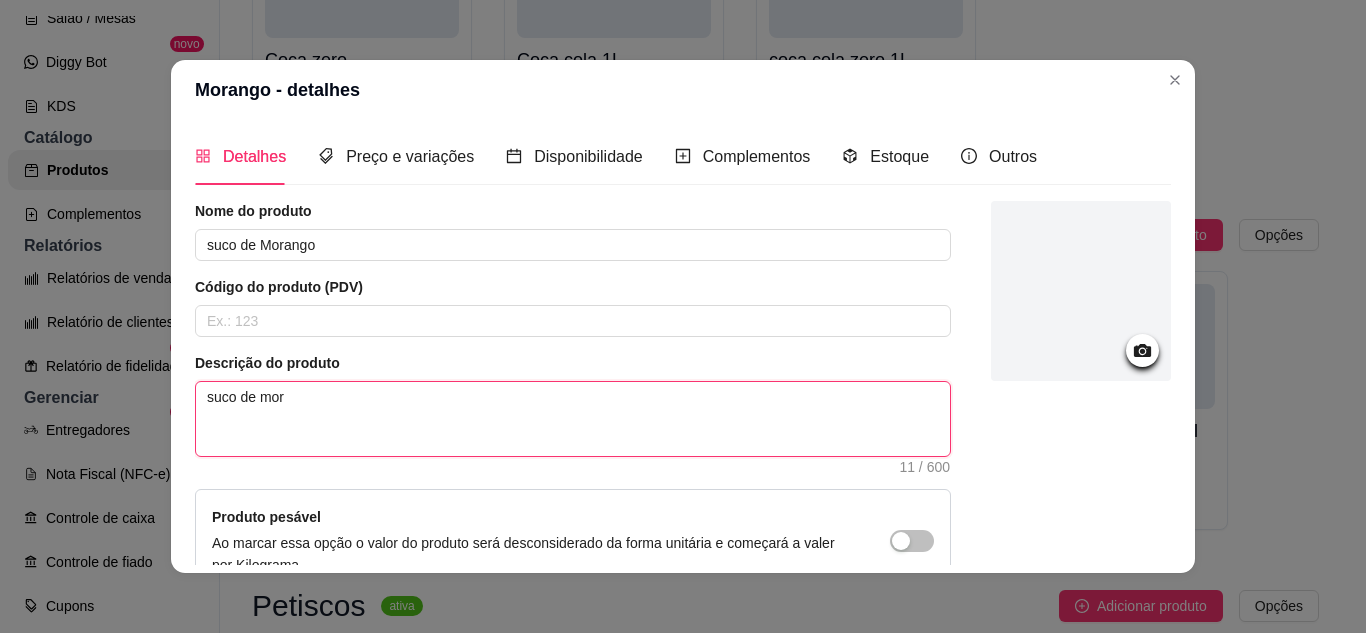 type 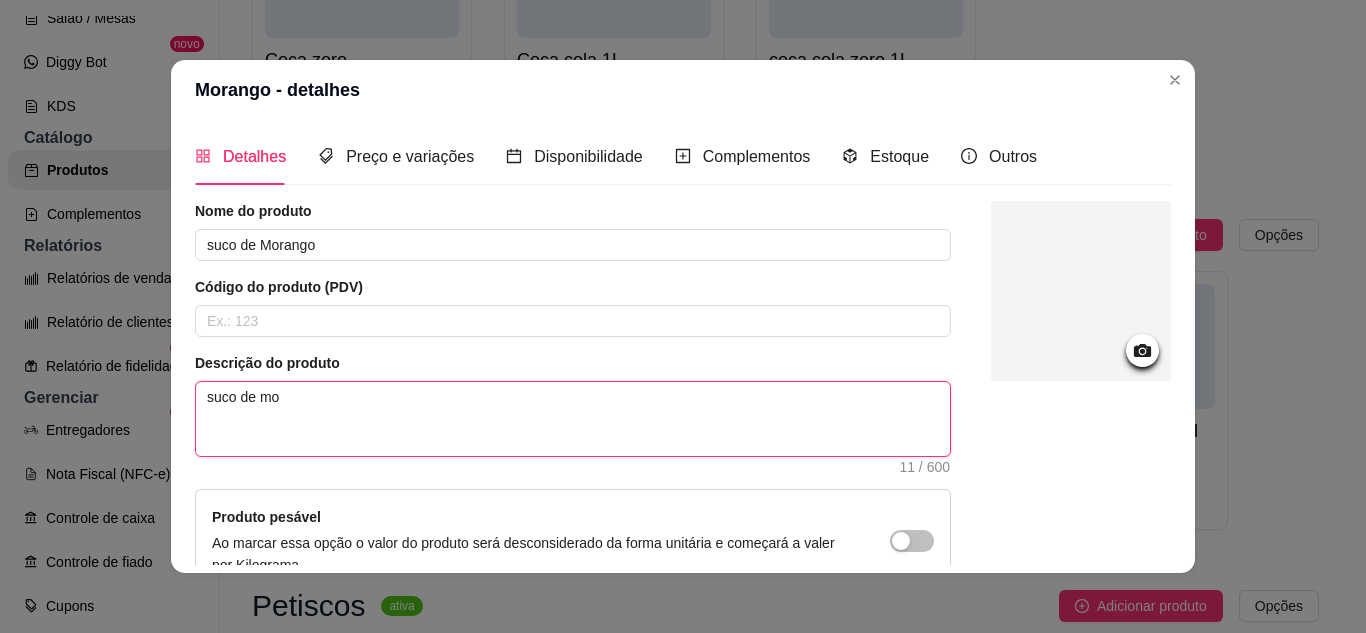 type 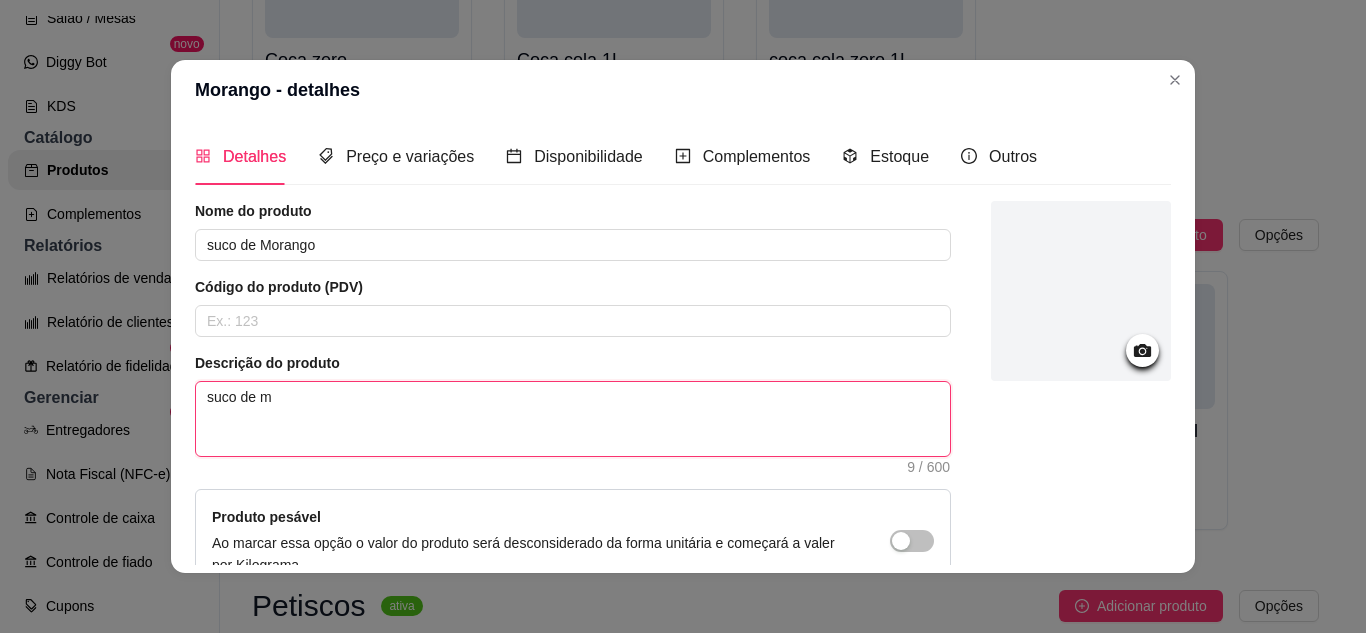 type 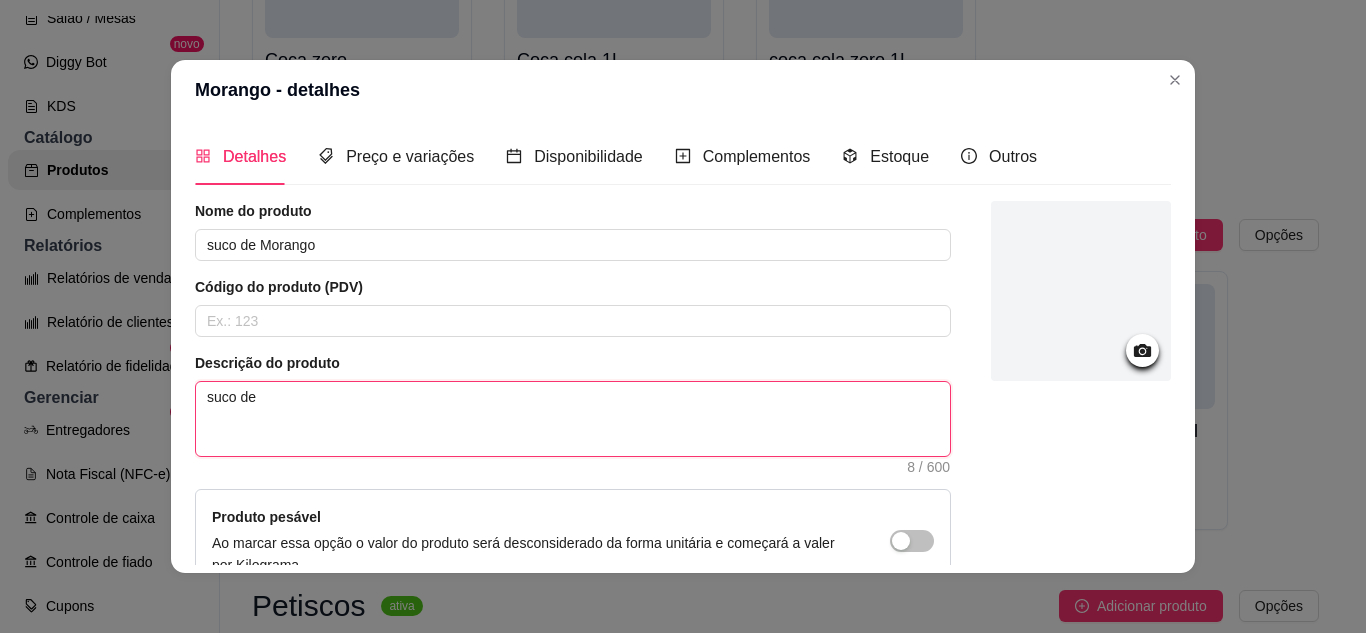 type 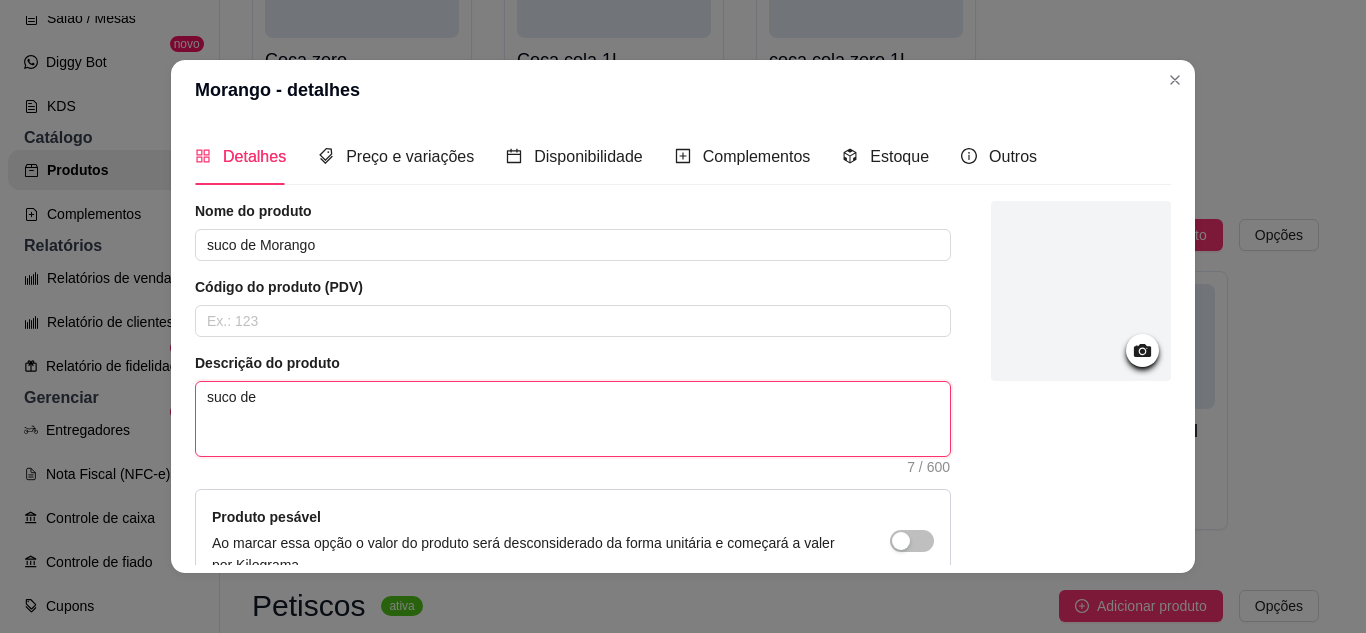 type 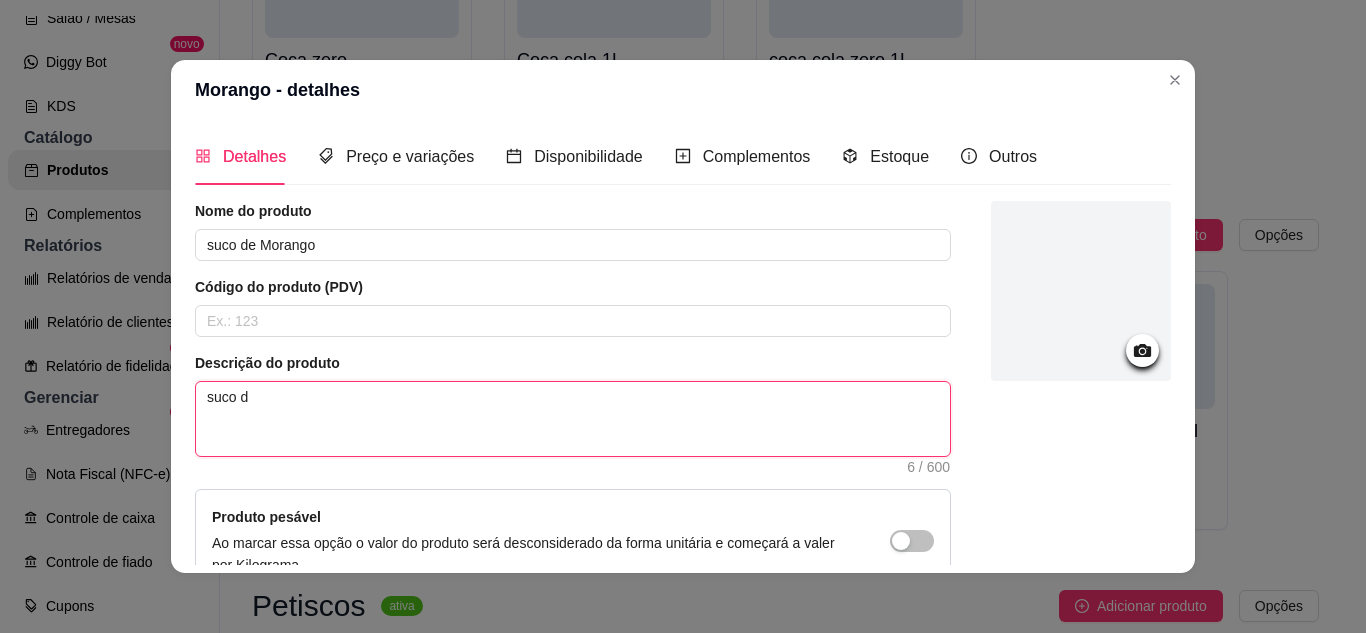 type 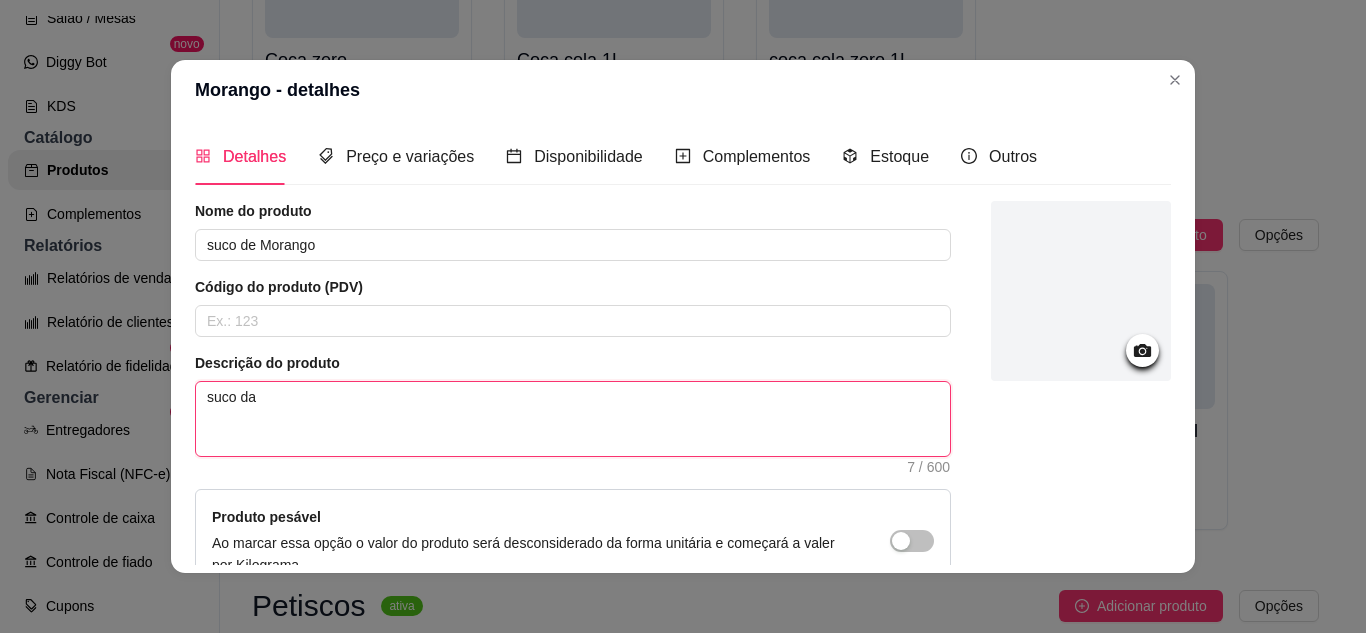 type 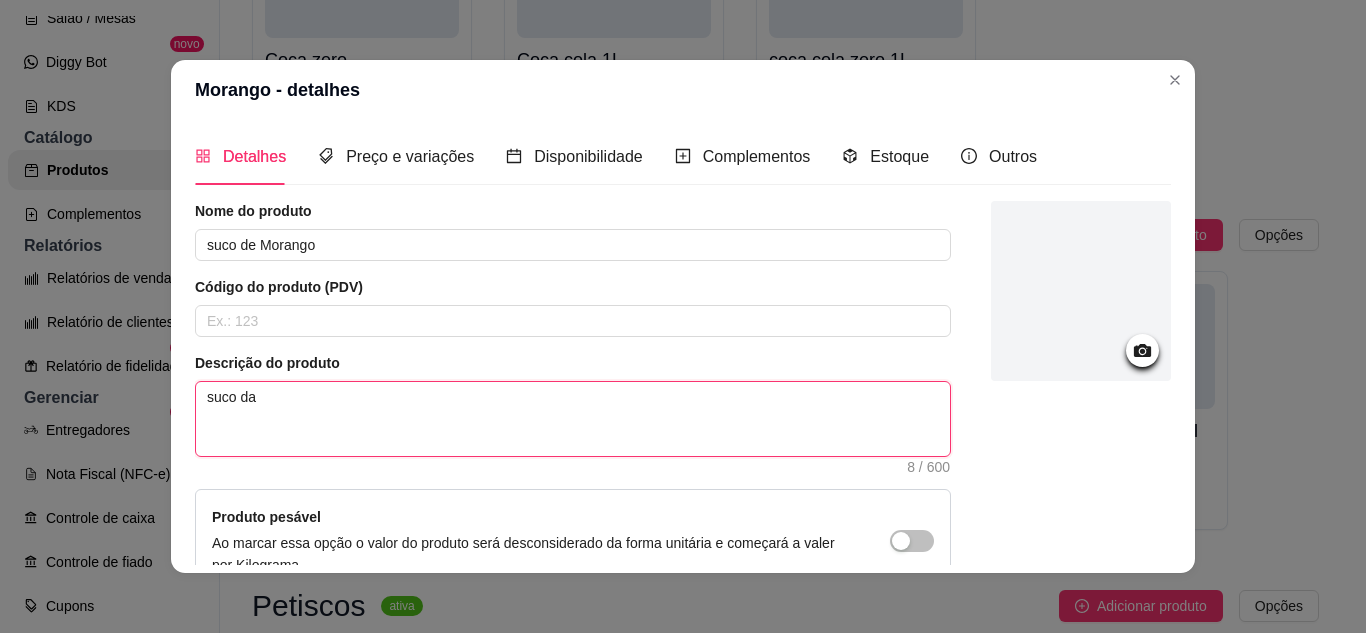 type 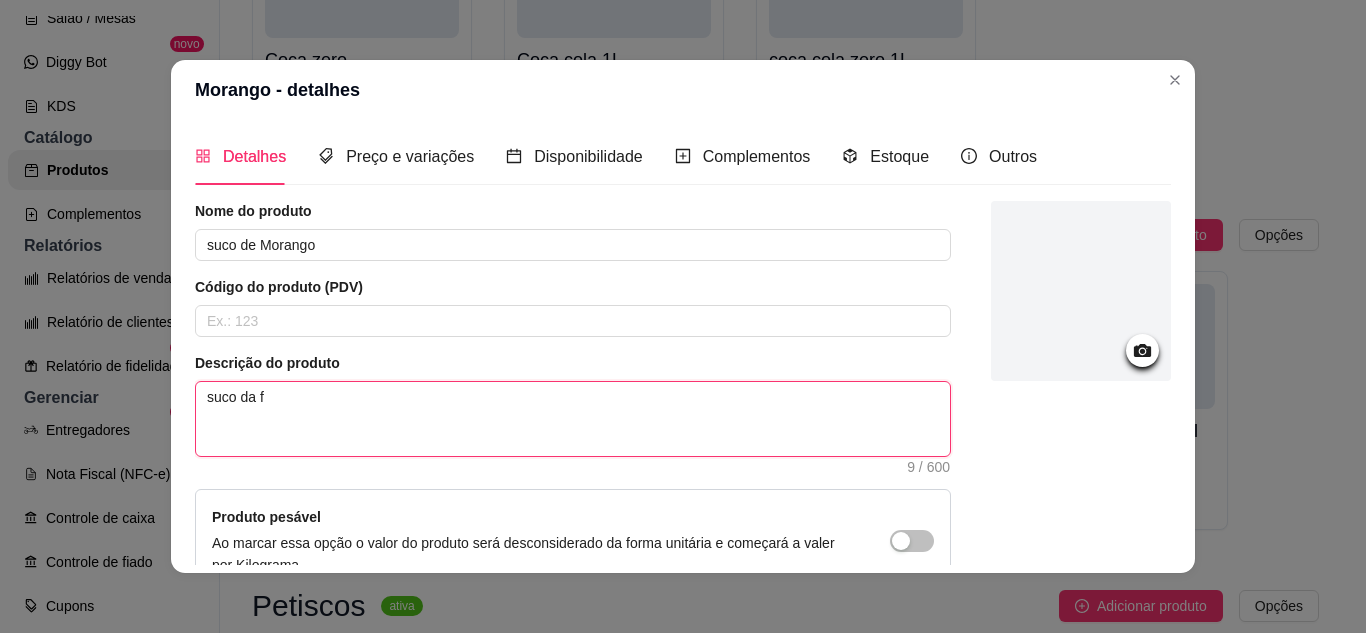type 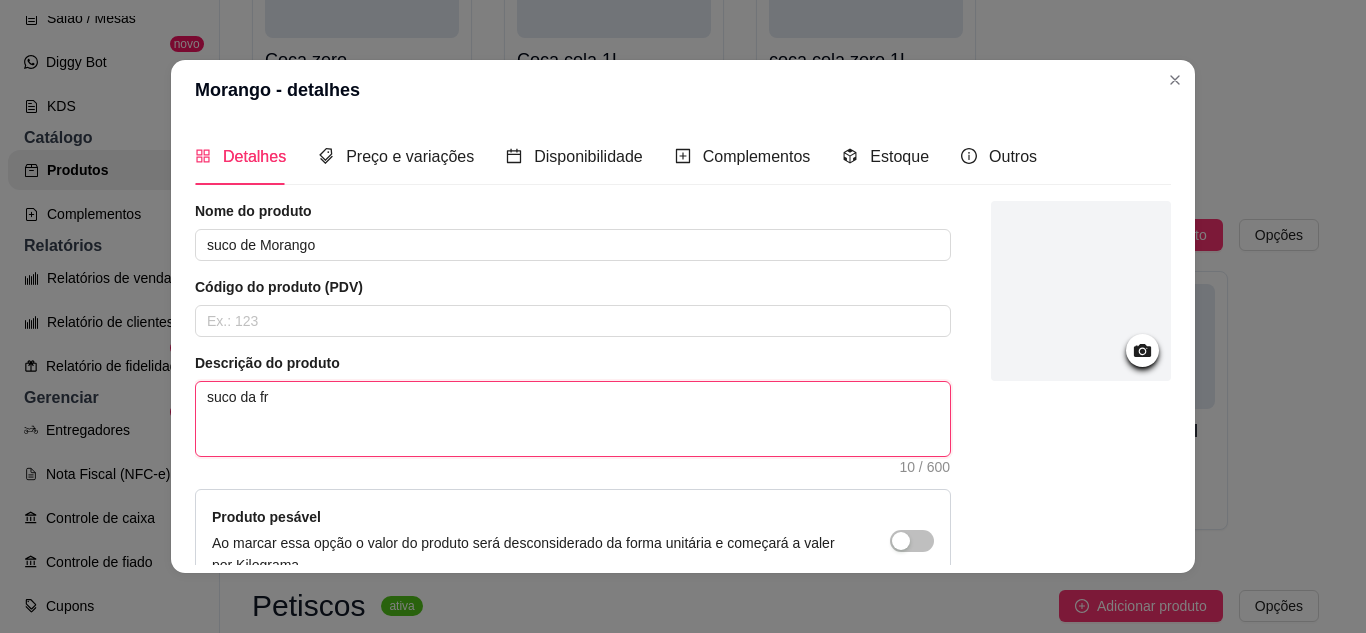 type 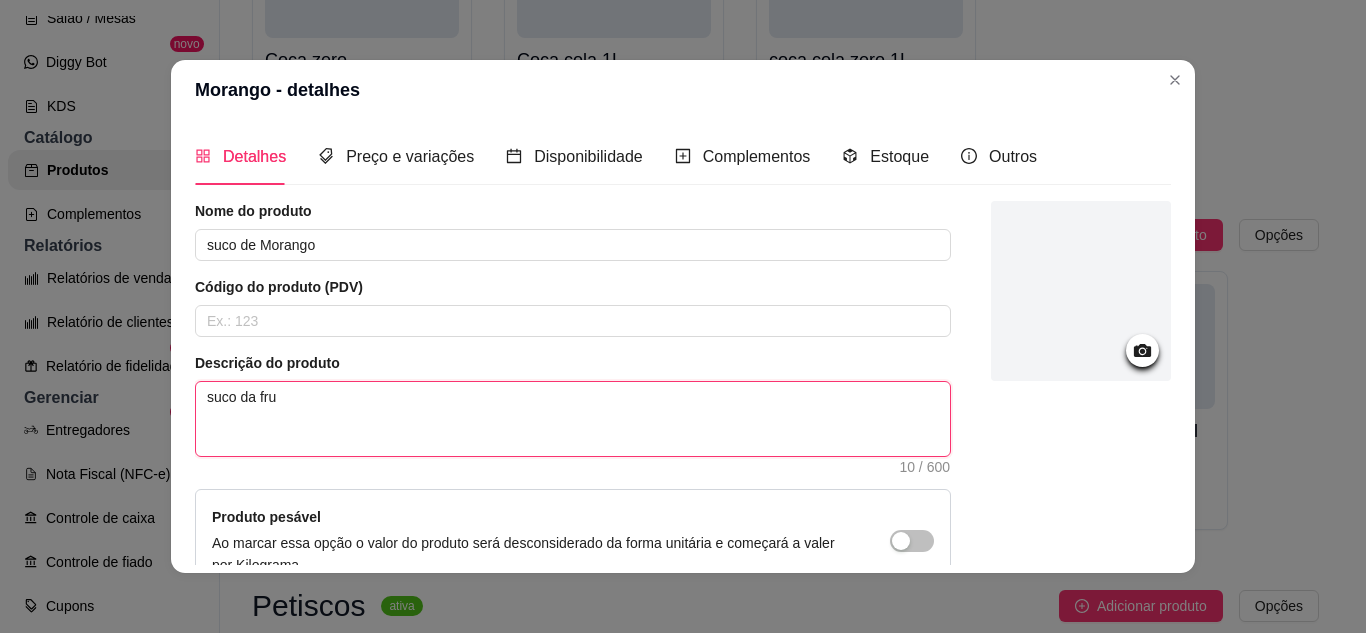type 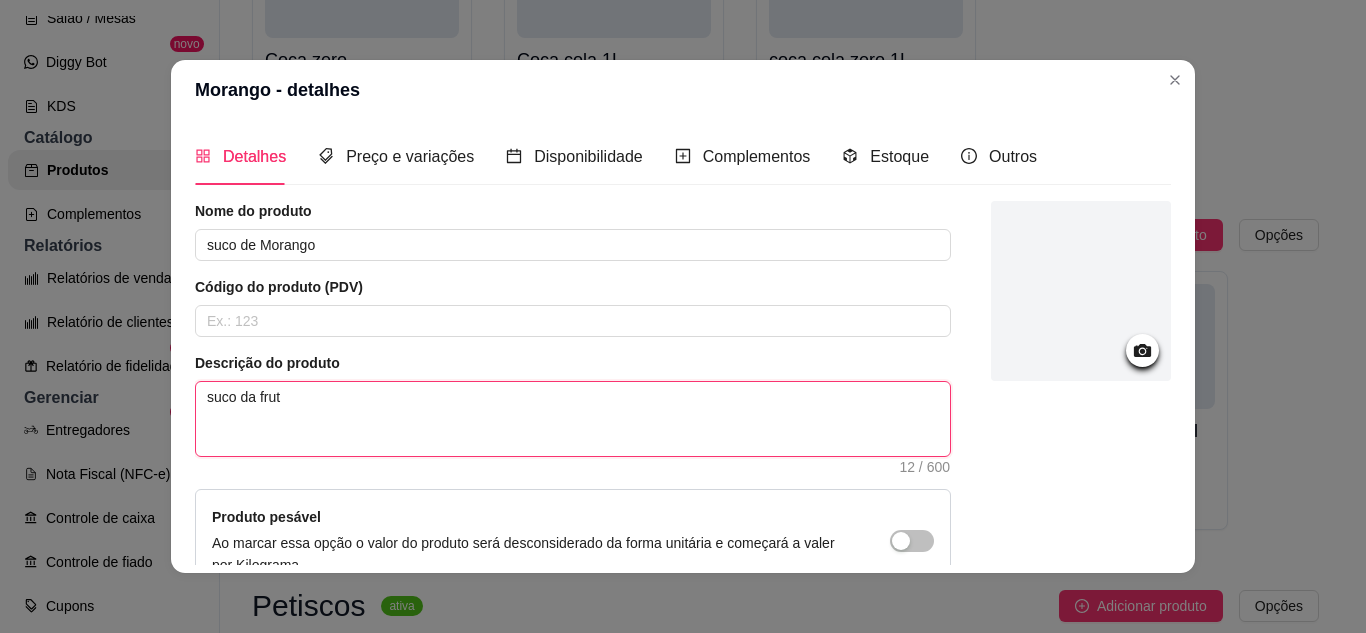 type 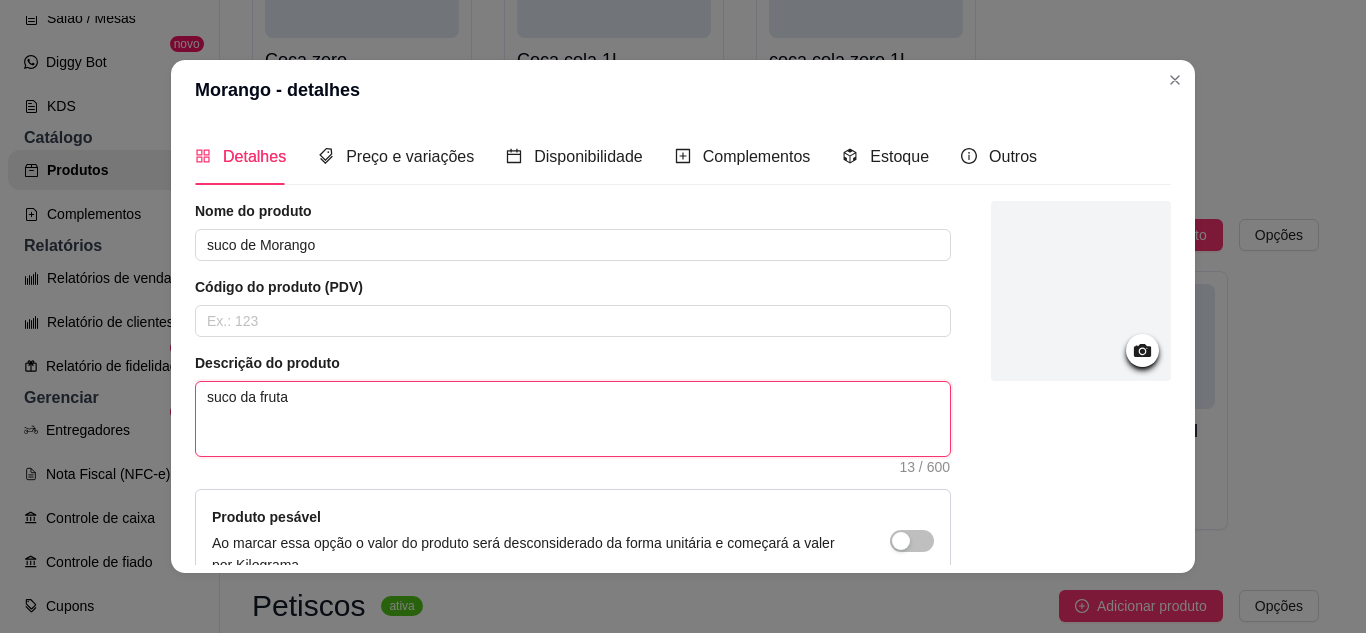 type on "suco da fruta" 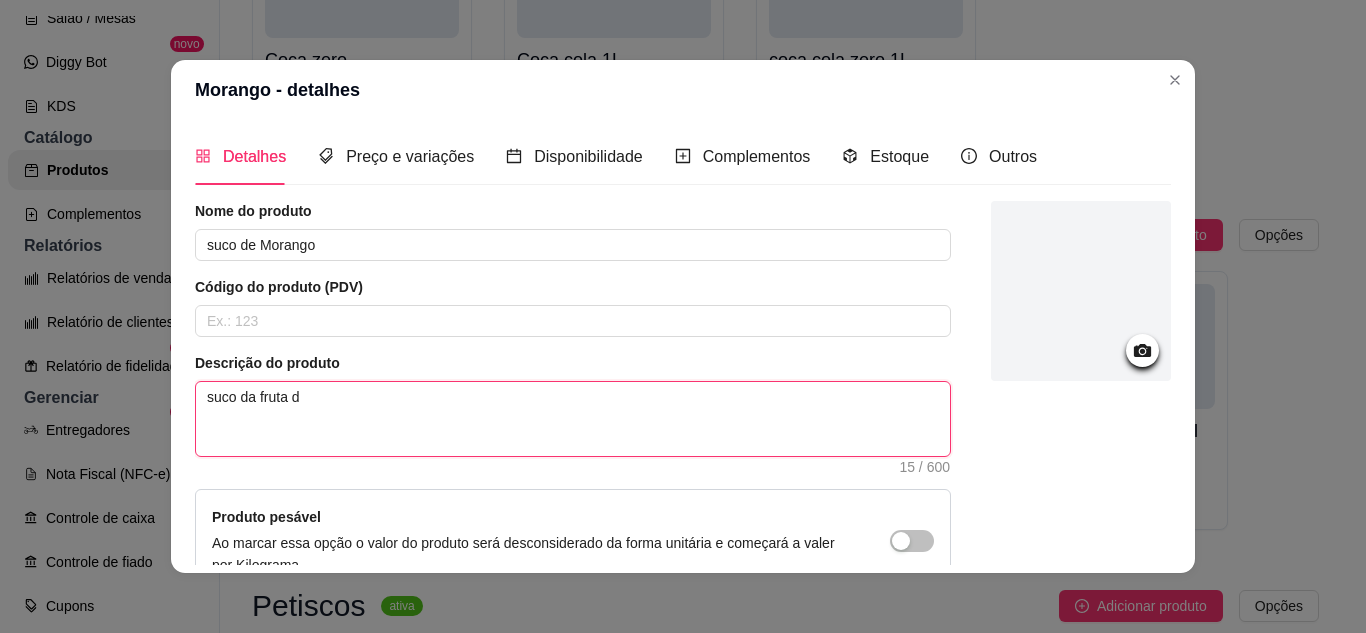 type 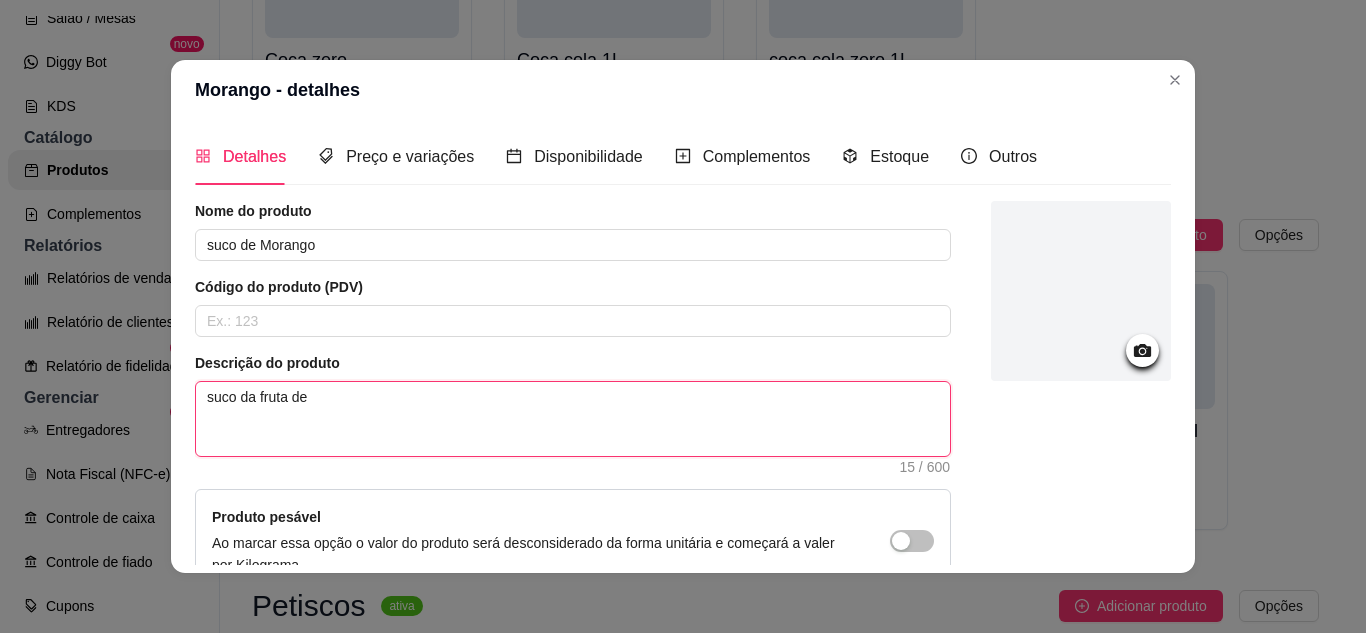 type on "suco da fruta de" 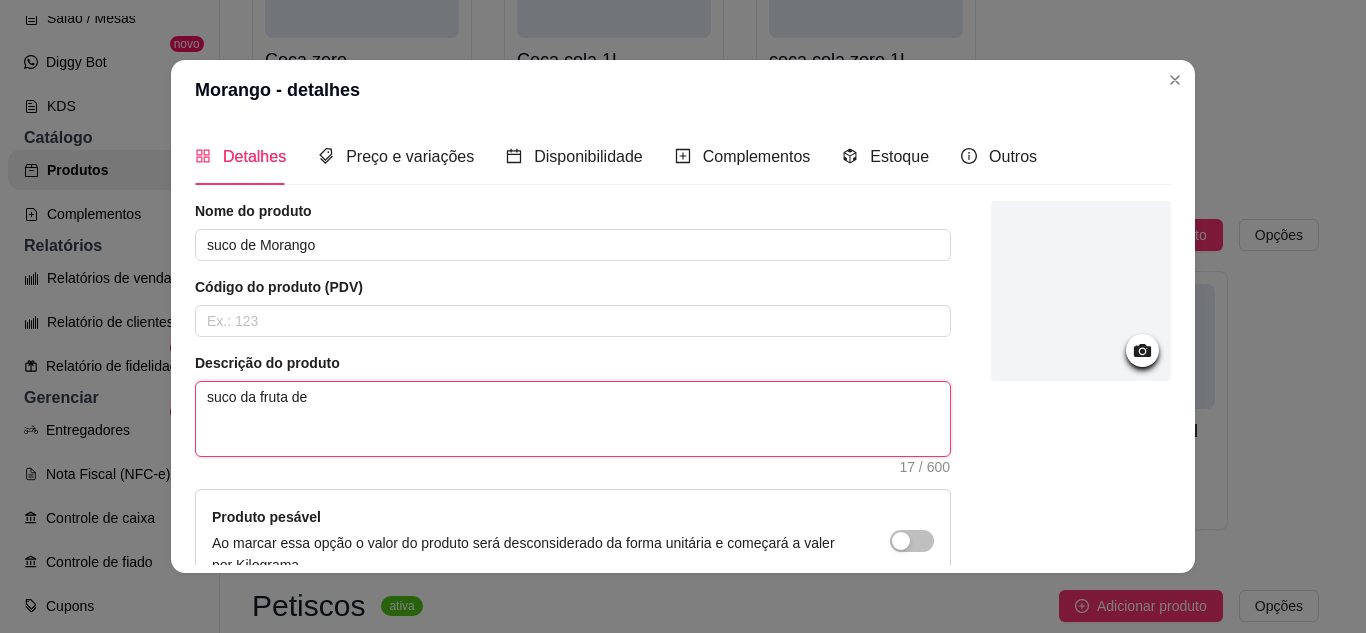 type 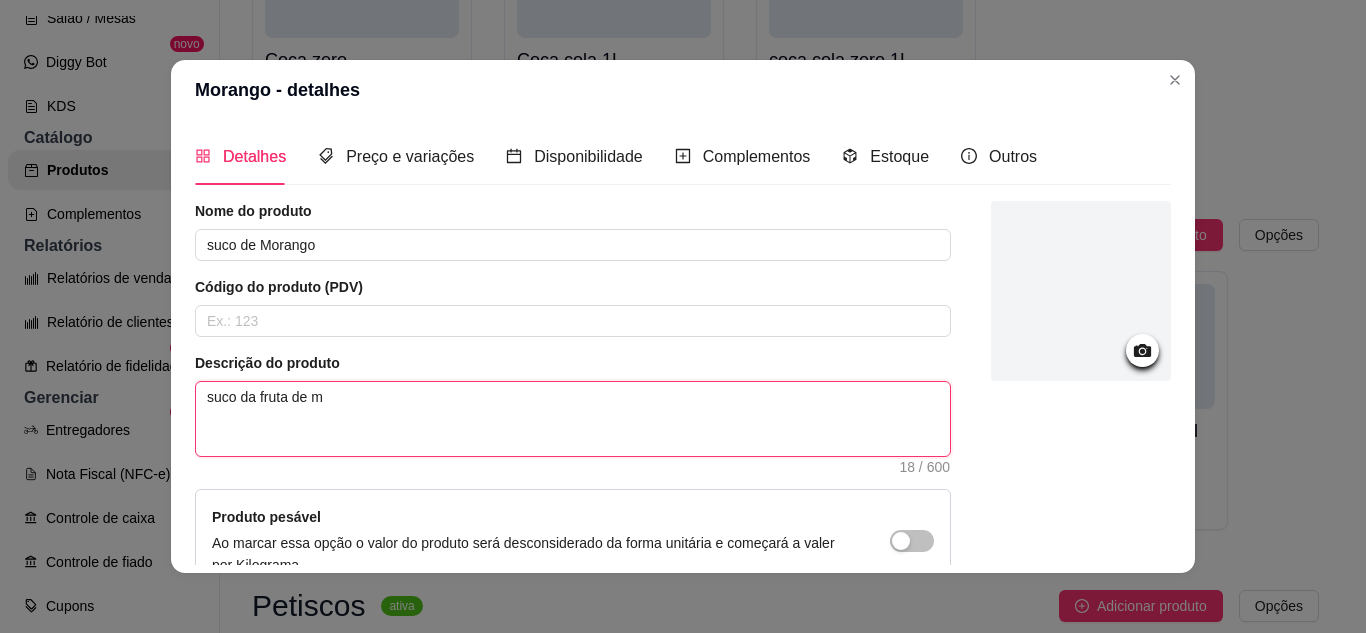 type 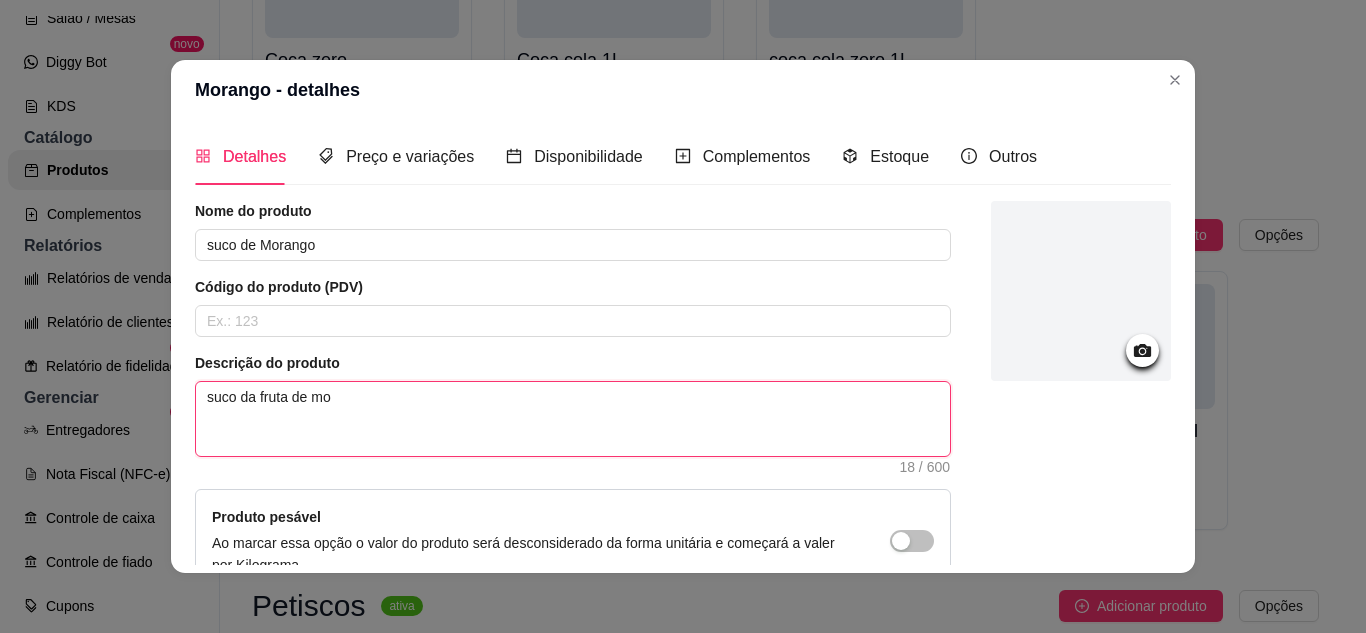 type on "suco da fruta de mor" 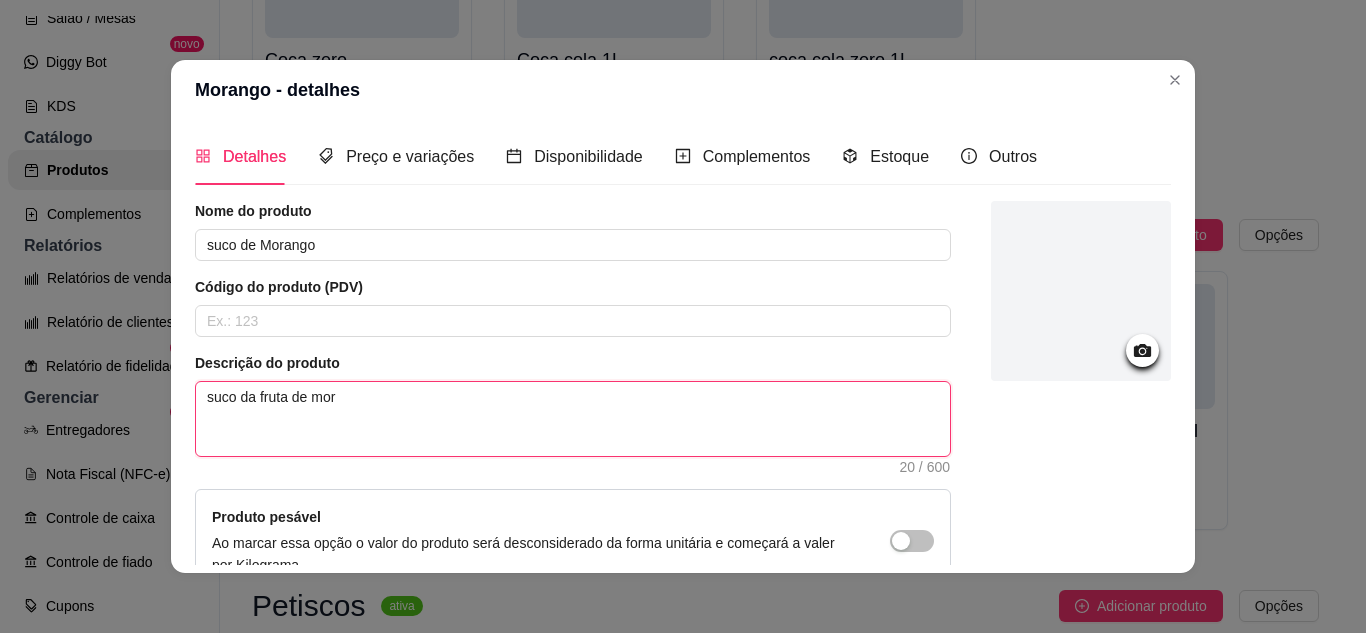type 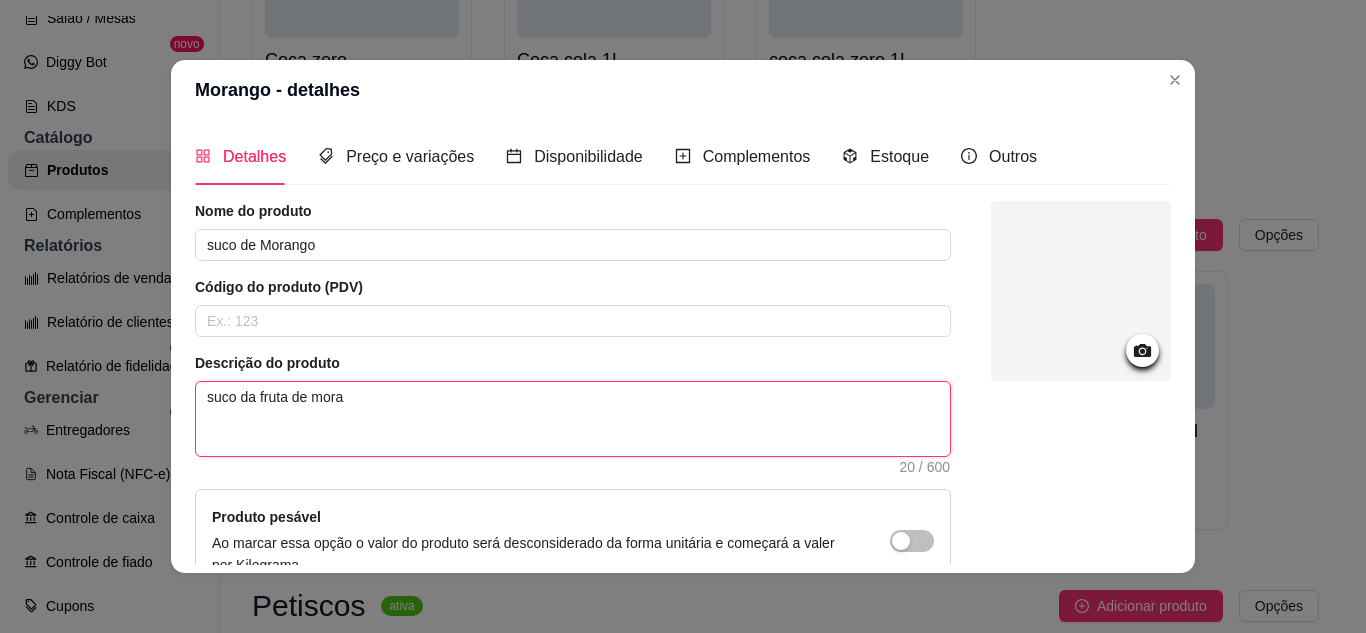 type on "suco da fruta de moran" 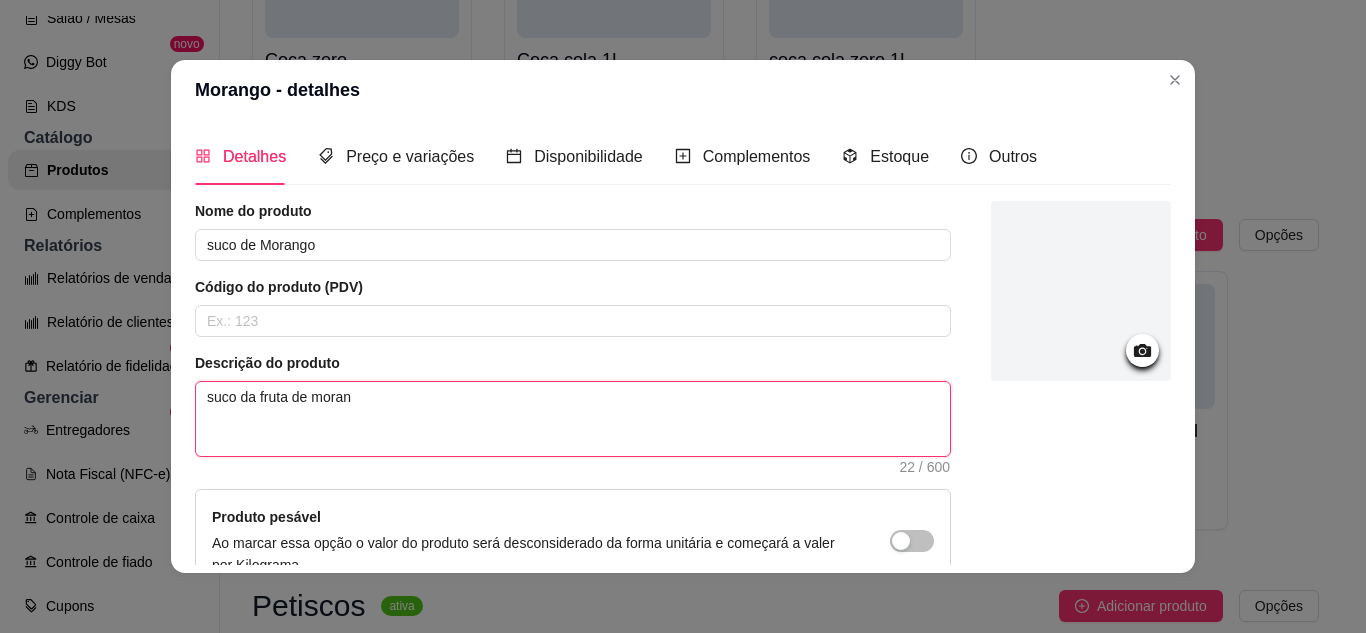 type 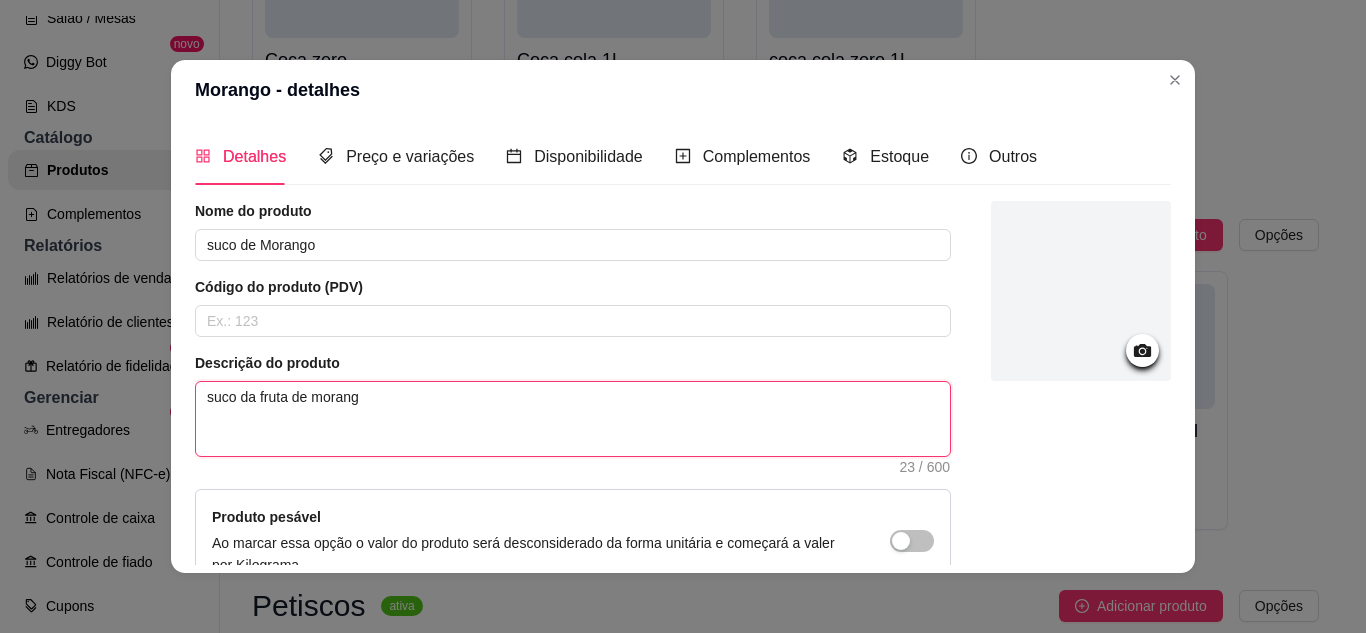 type 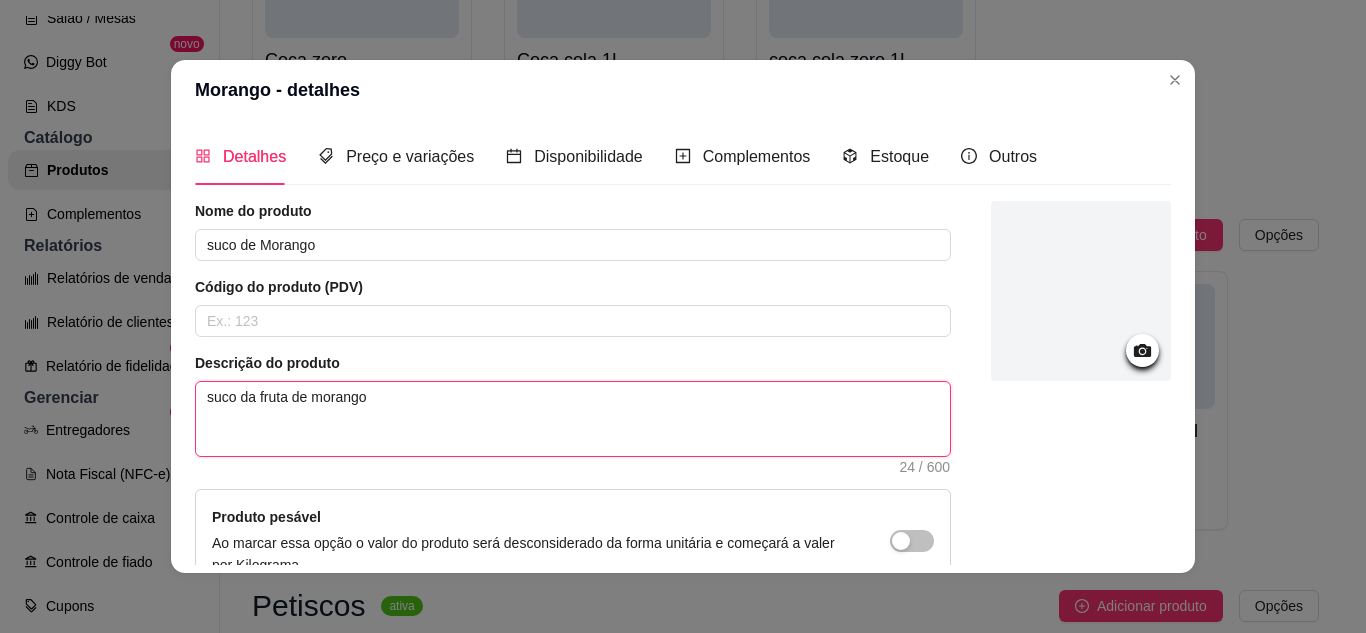 type 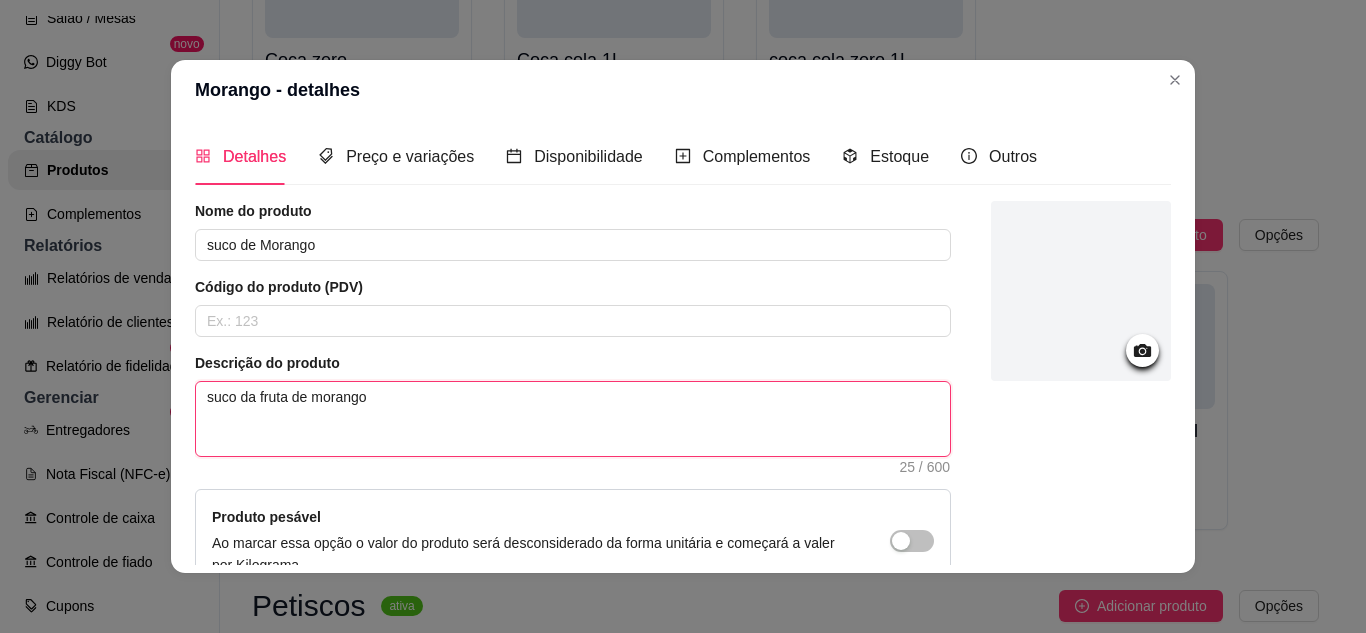 type 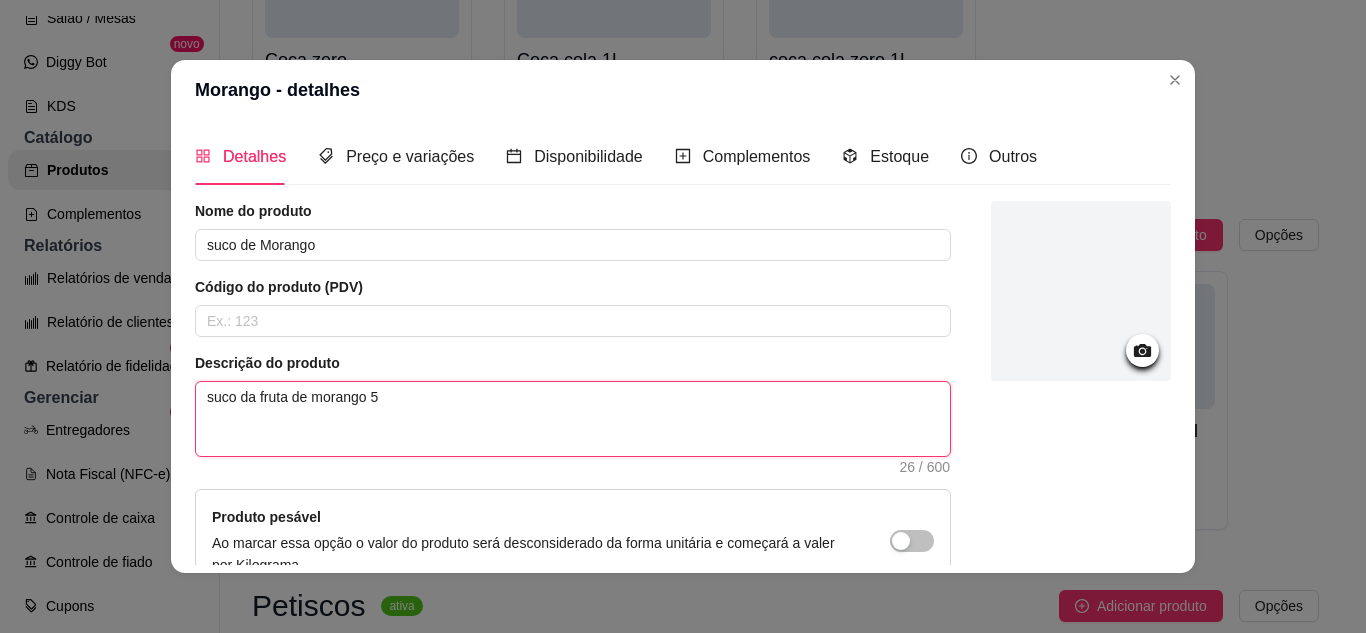type 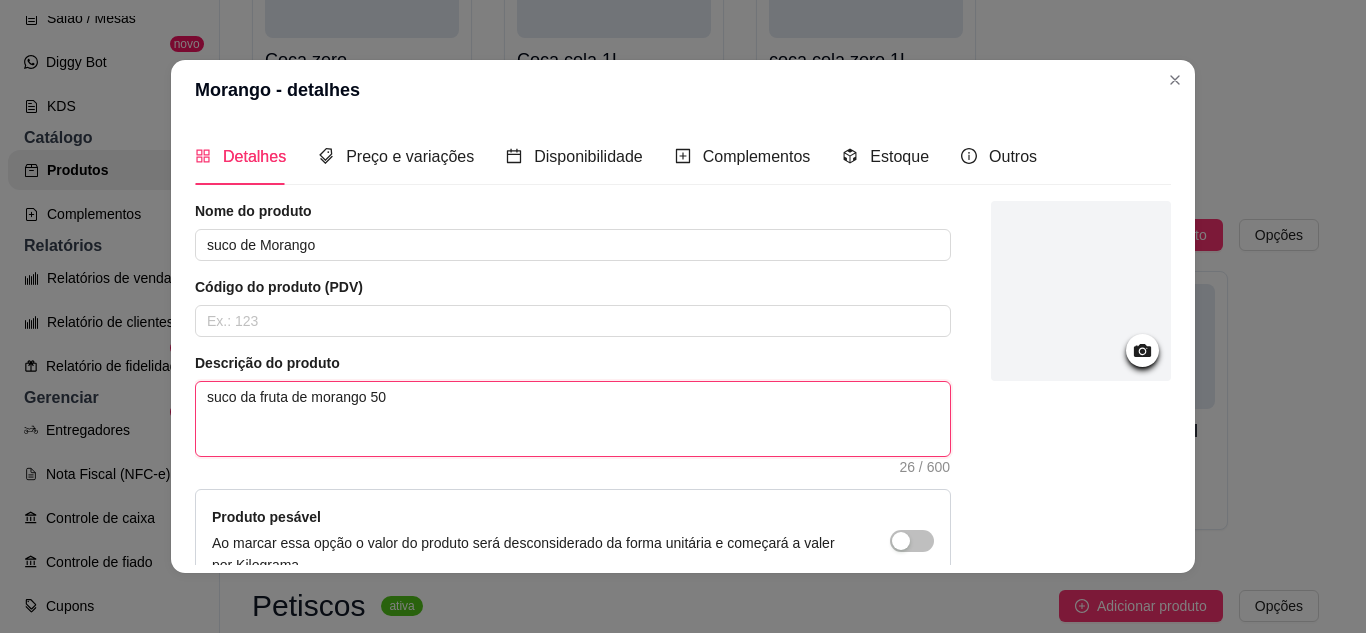 type 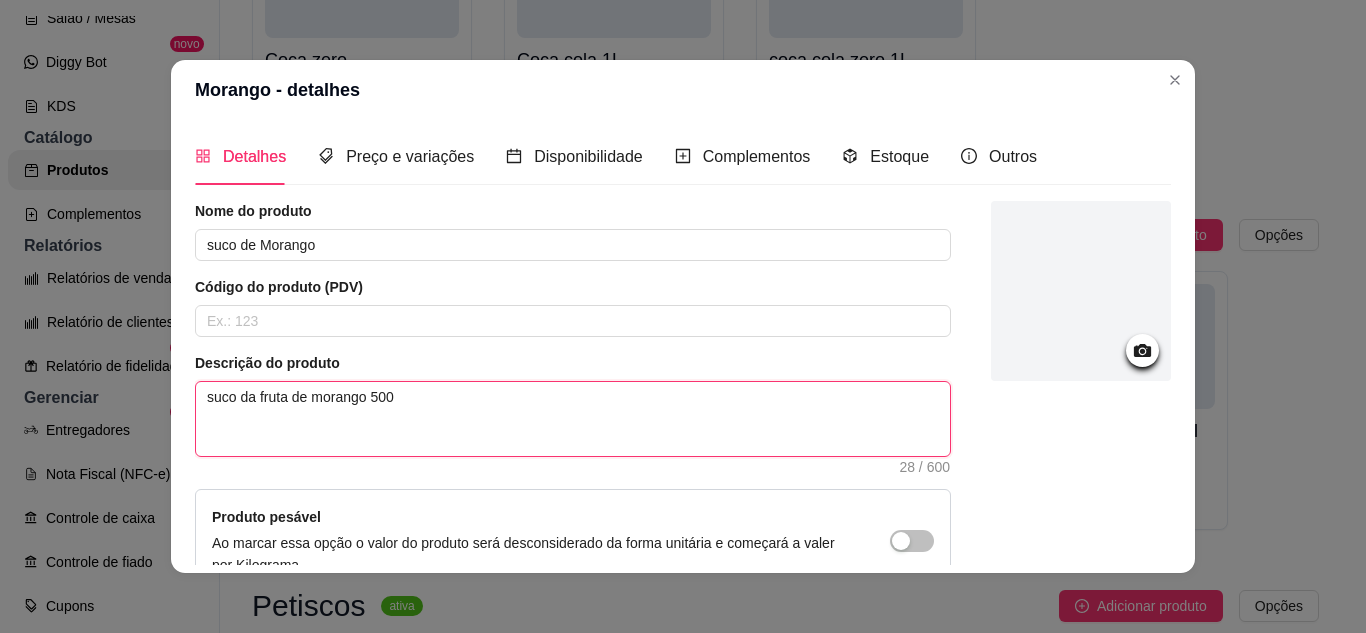 type 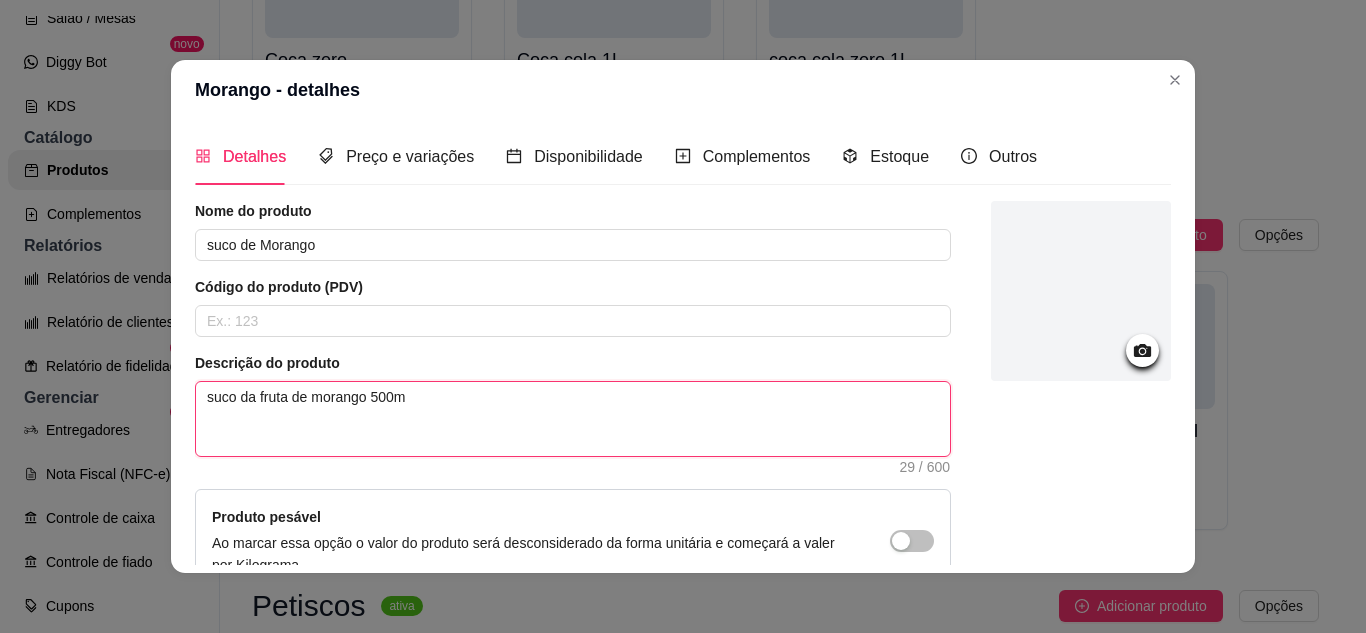 type on "suco da fruta de morango 500ml" 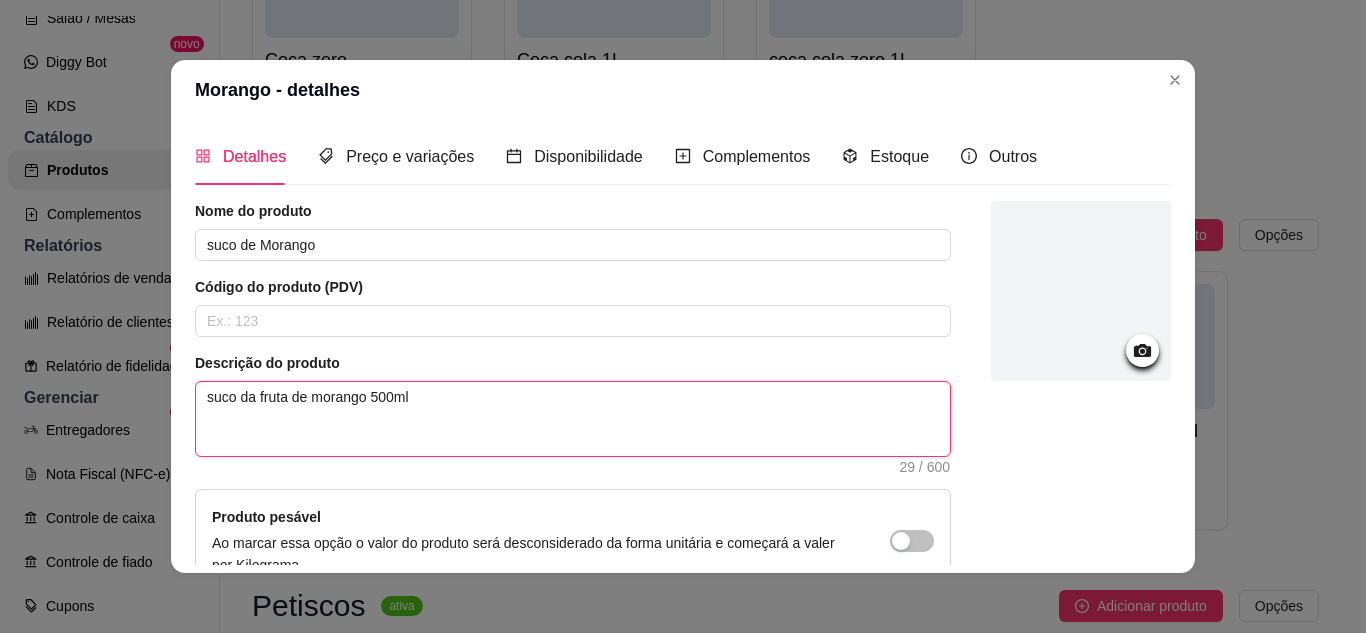 type 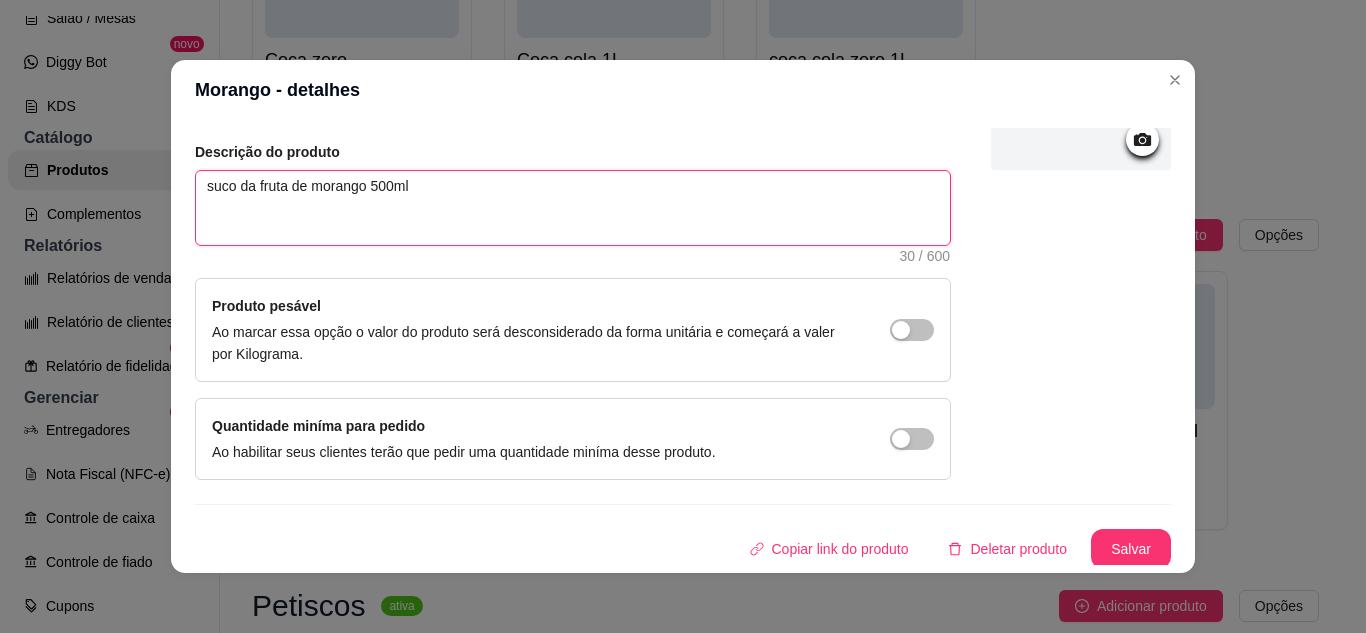 scroll, scrollTop: 215, scrollLeft: 0, axis: vertical 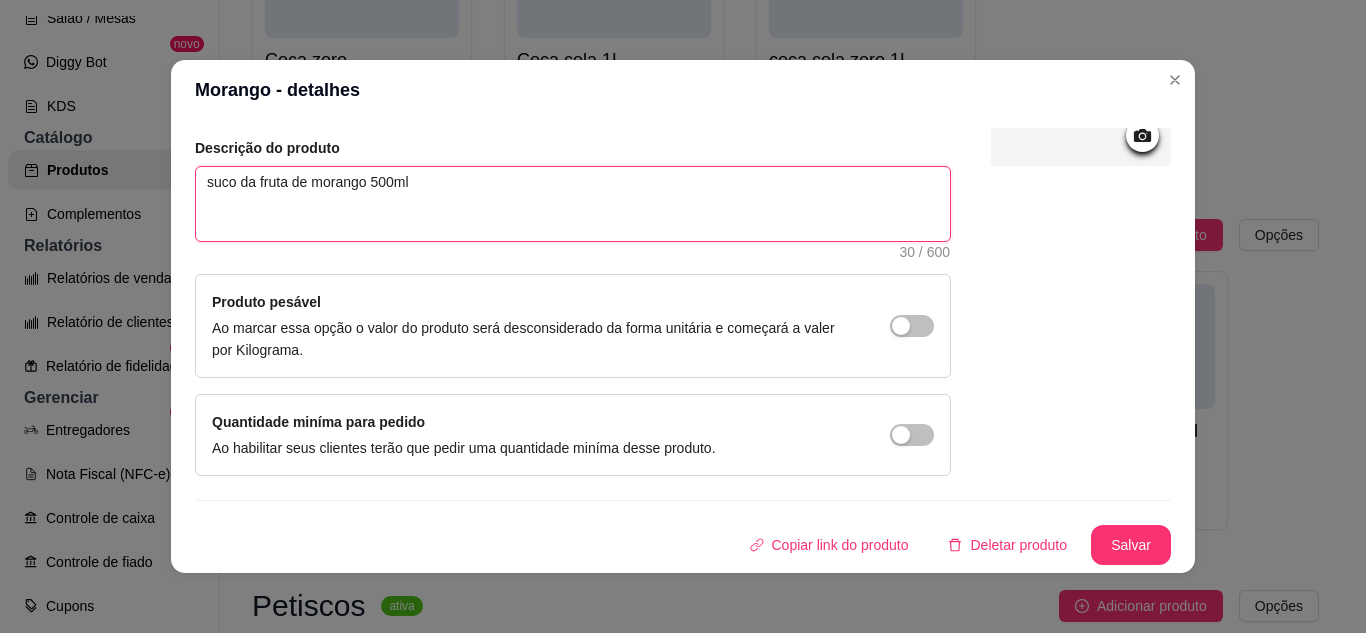 type on "suco da fruta de morango 500ml" 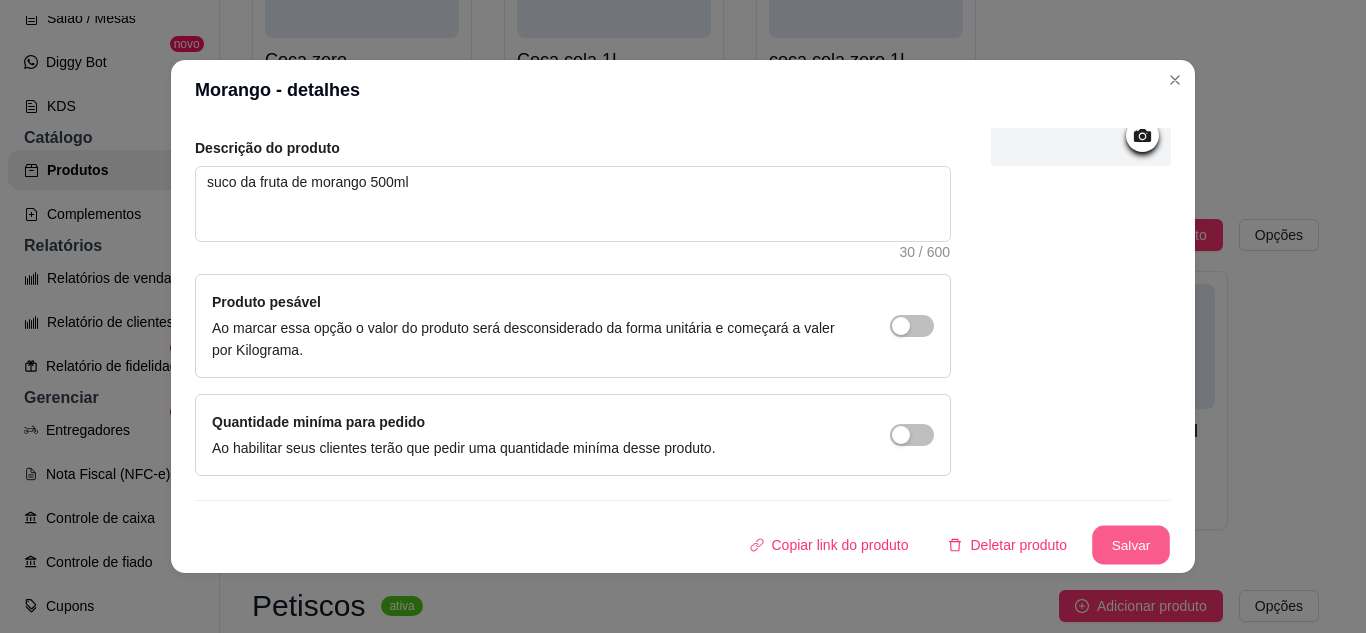 click on "Salvar" at bounding box center [1131, 545] 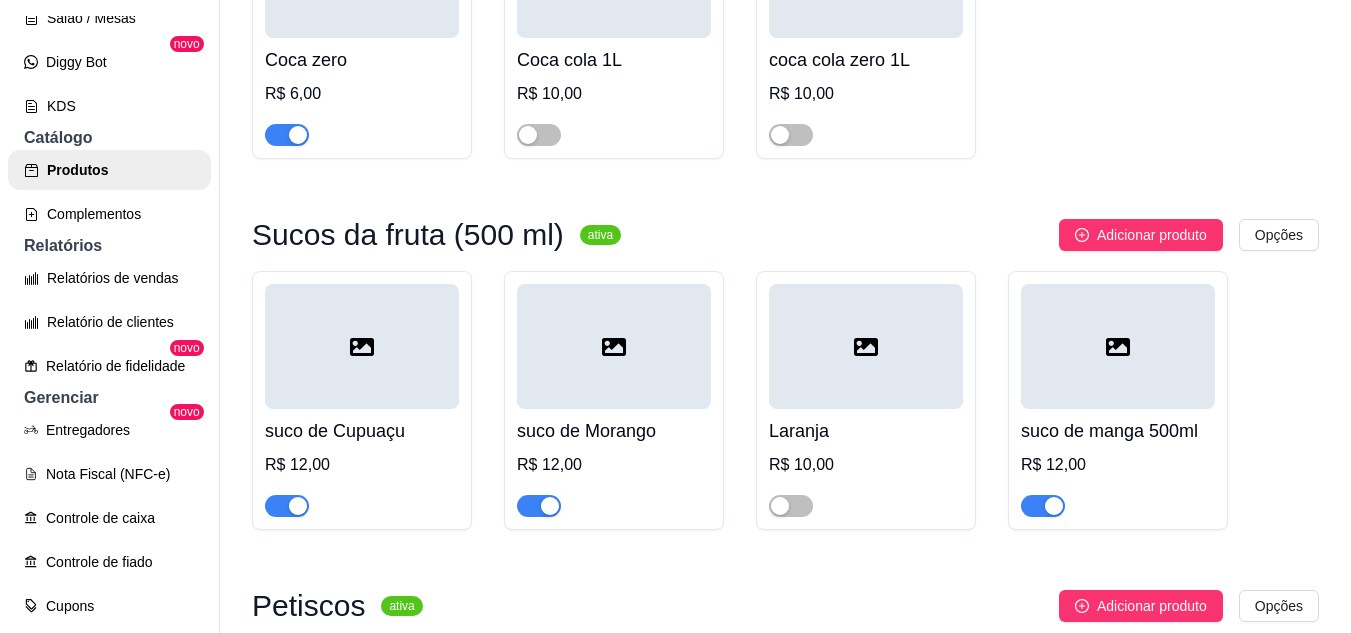 click at bounding box center (362, 346) 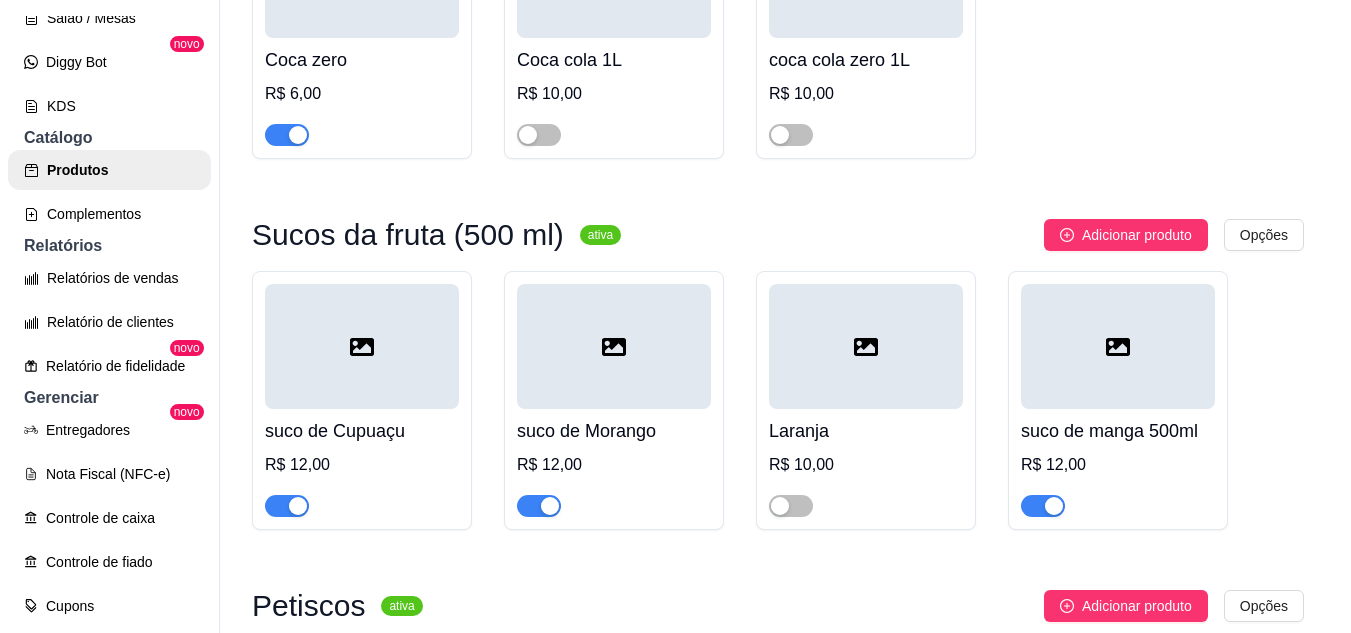 type 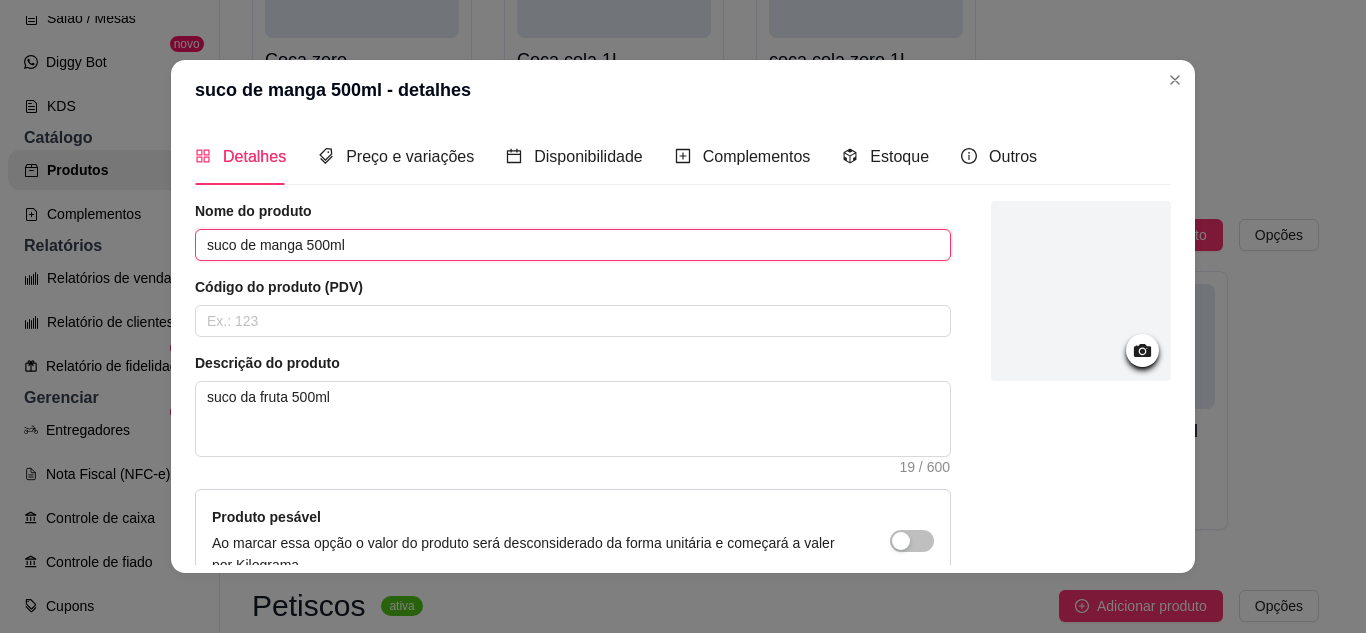 click on "suco de manga 500ml" at bounding box center [573, 245] 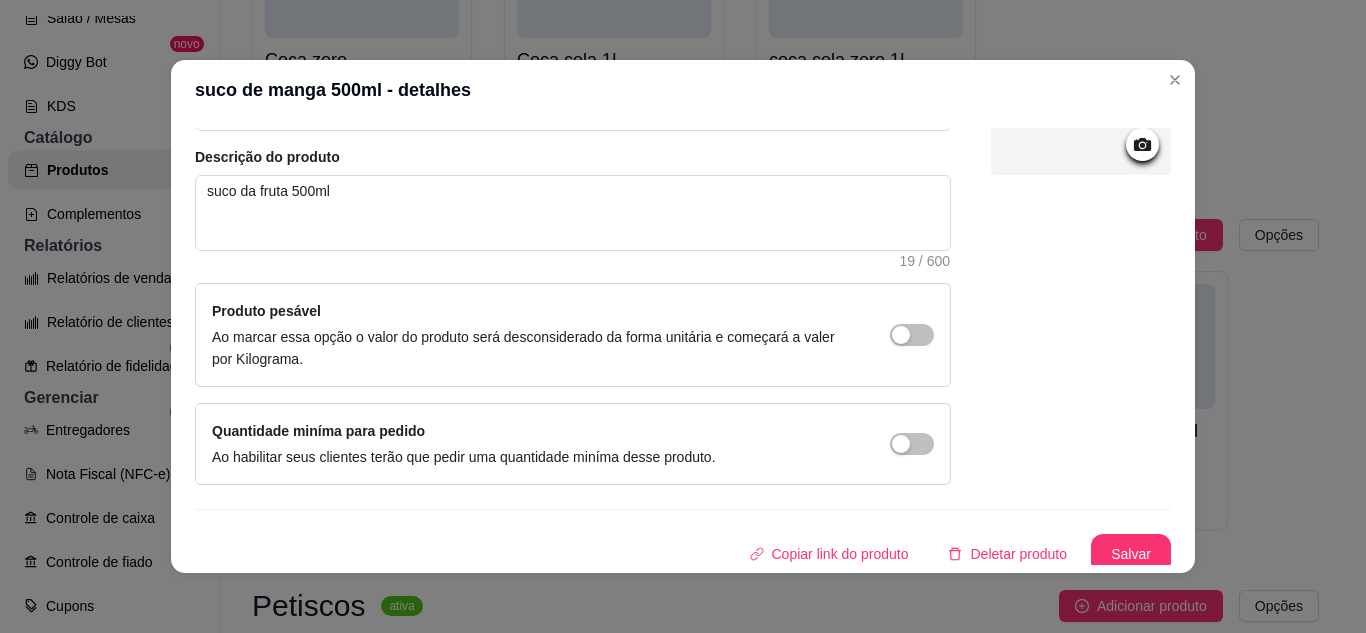 scroll, scrollTop: 215, scrollLeft: 0, axis: vertical 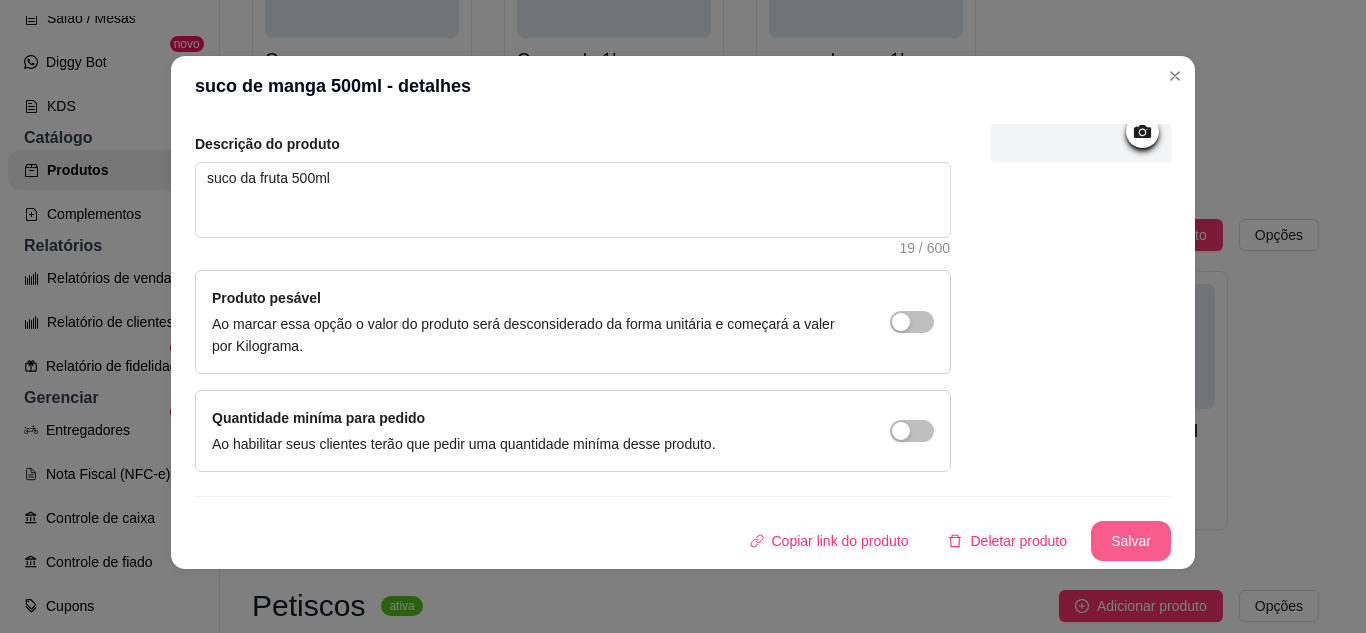 type on "suco de manga" 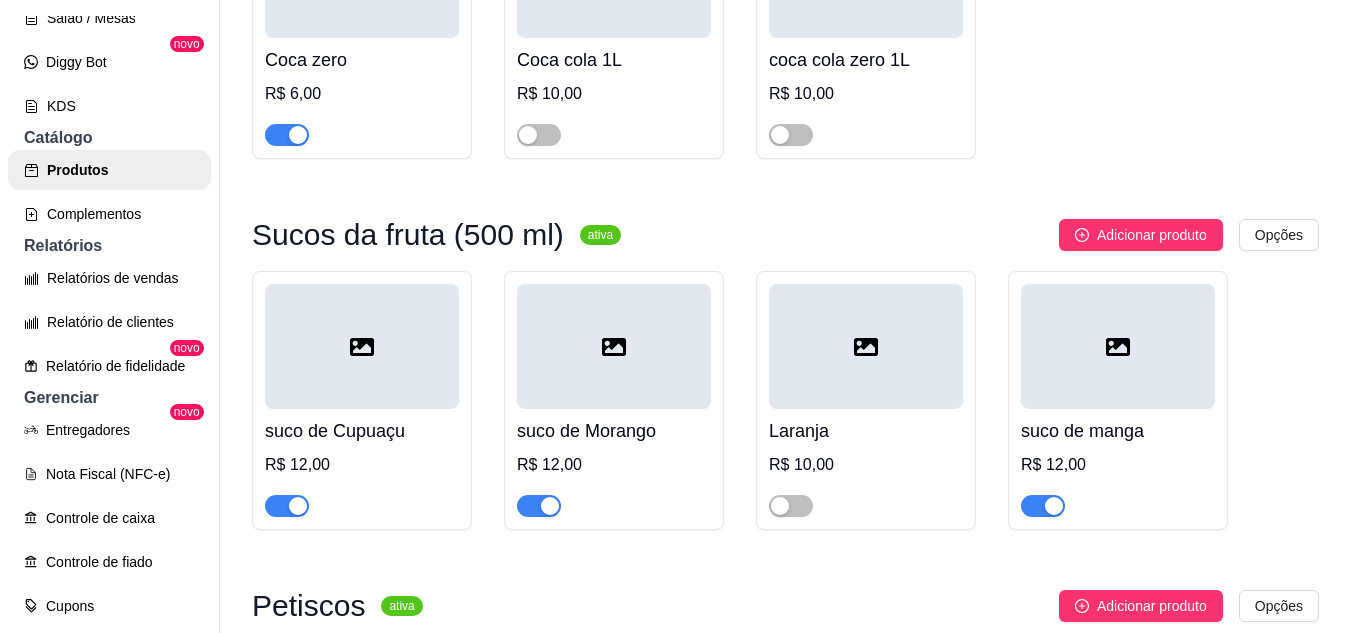 click at bounding box center (614, 346) 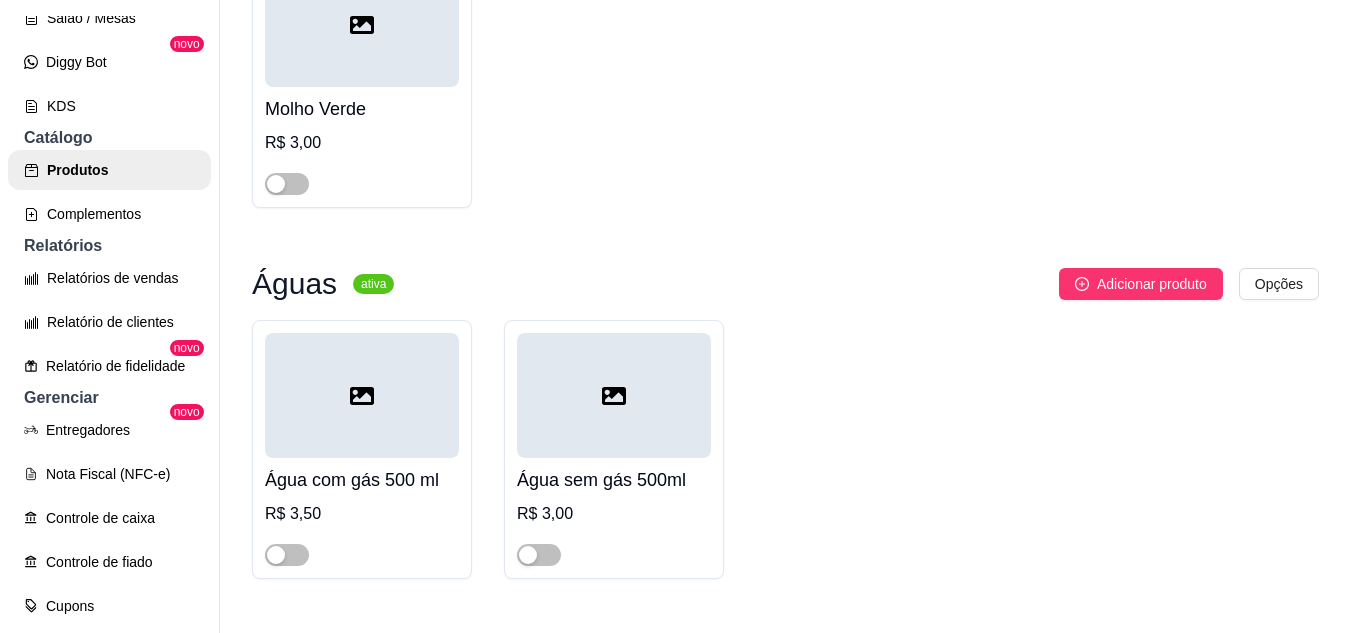 scroll, scrollTop: 8266, scrollLeft: 0, axis: vertical 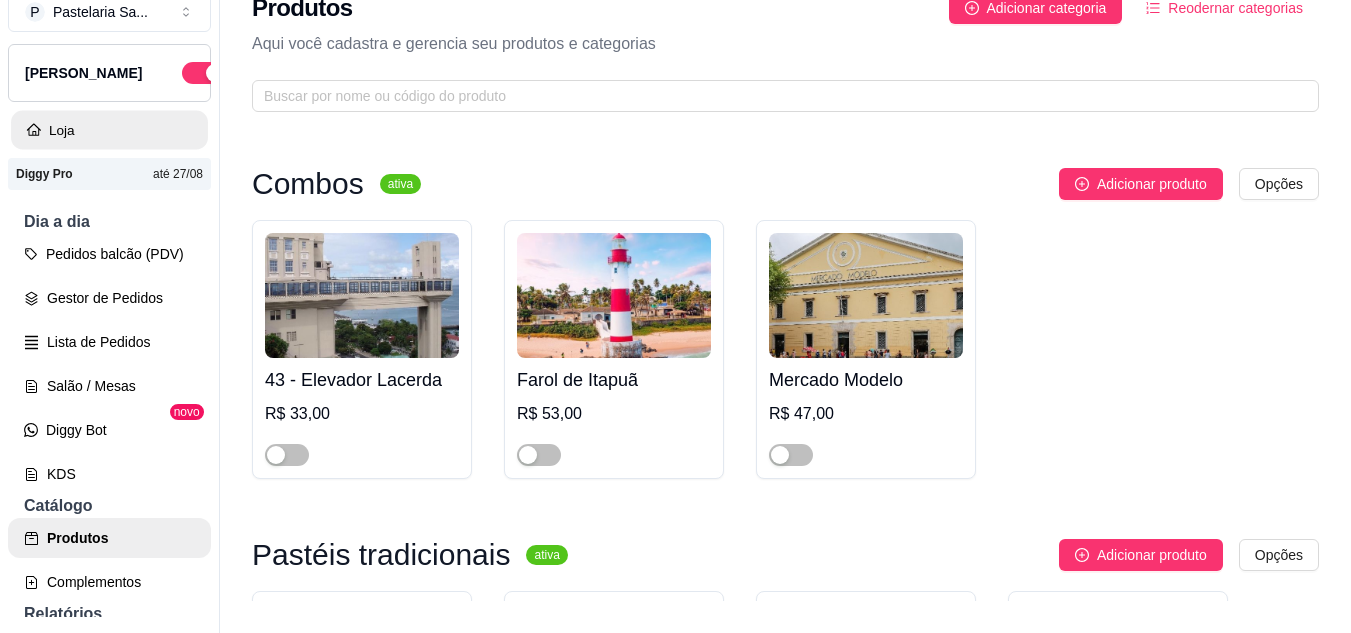 click on "Loja" at bounding box center (109, 130) 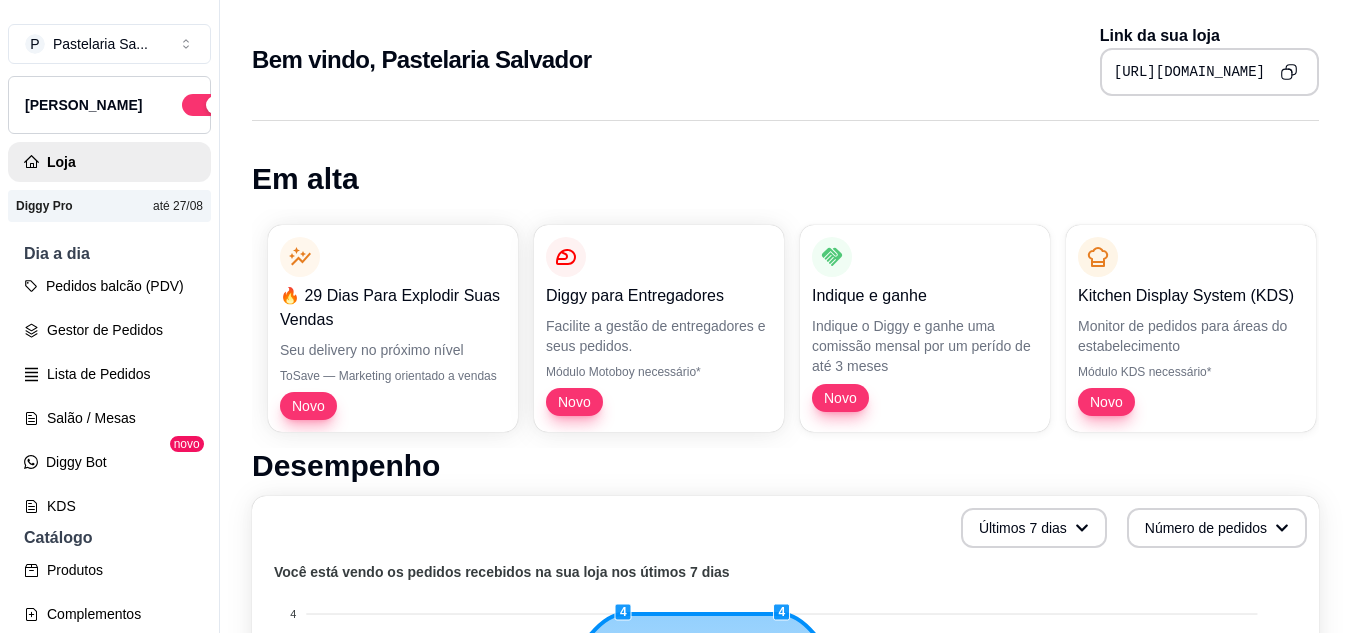 click 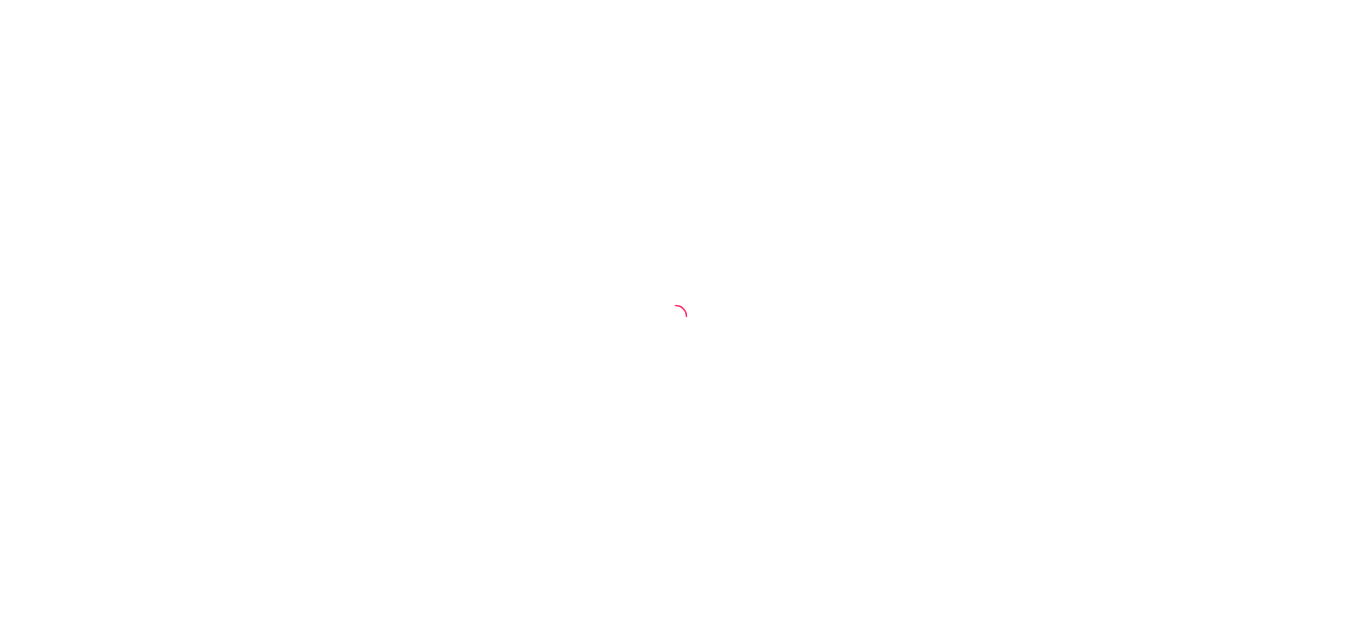 scroll, scrollTop: 0, scrollLeft: 0, axis: both 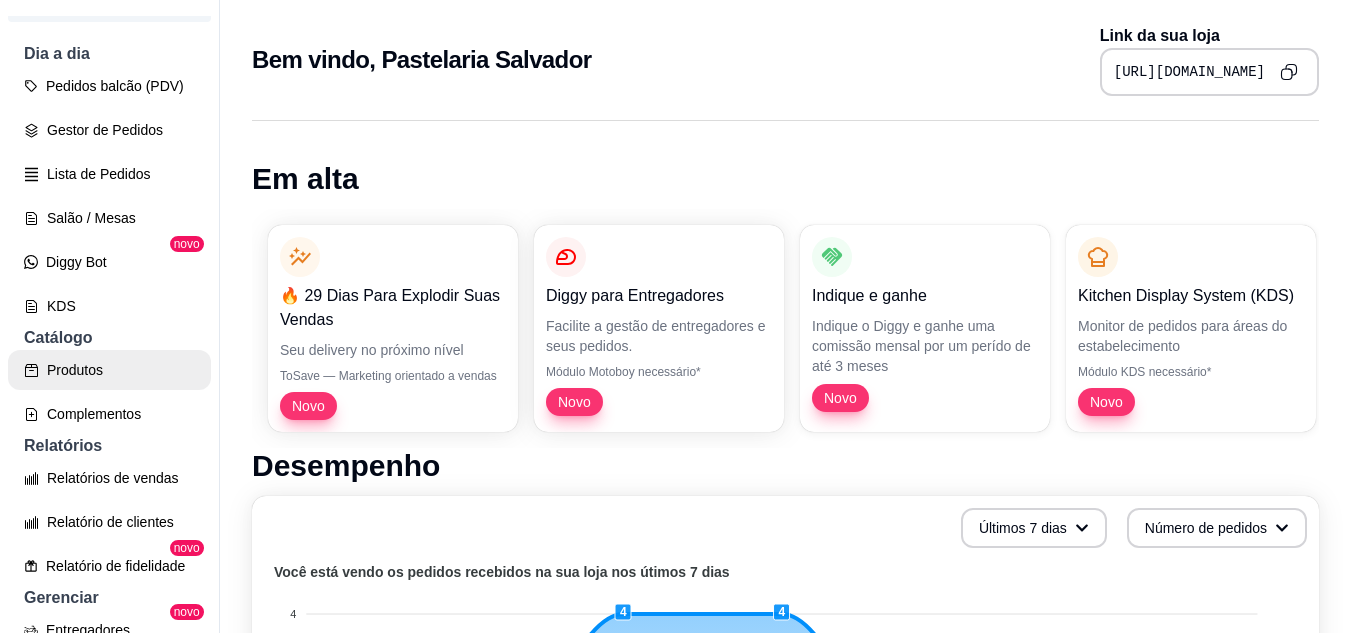 click on "Produtos" at bounding box center [109, 370] 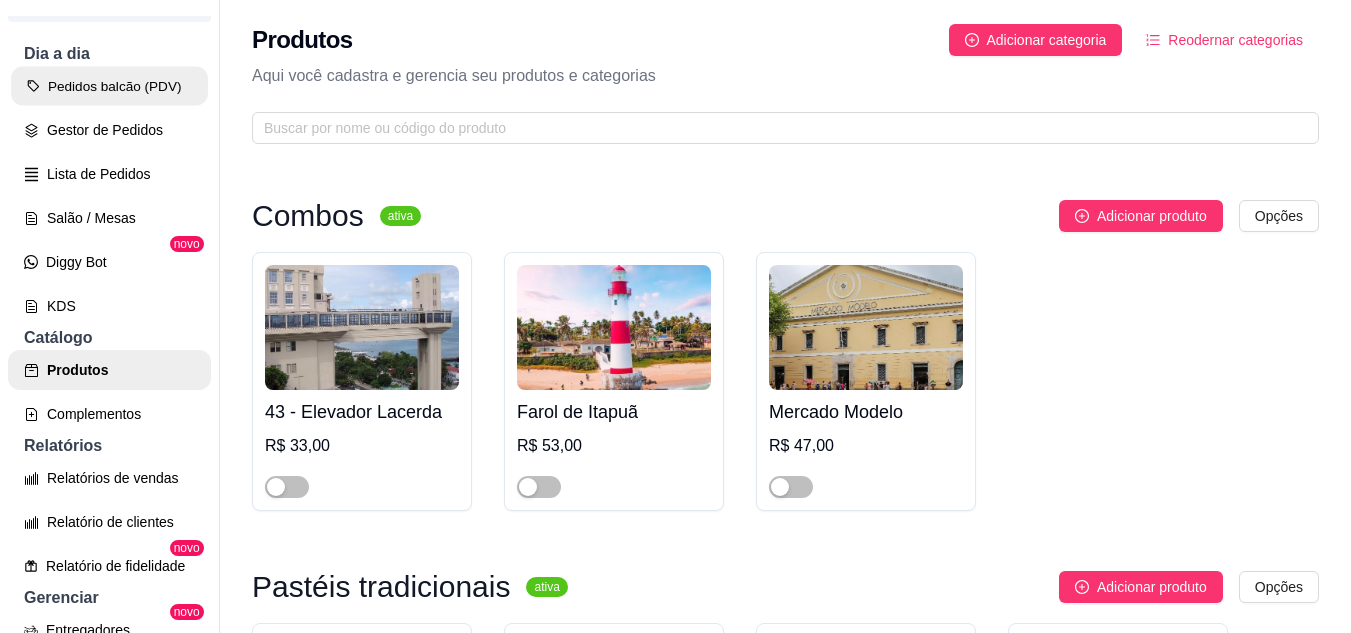 click on "Pedidos balcão (PDV)" at bounding box center (109, 86) 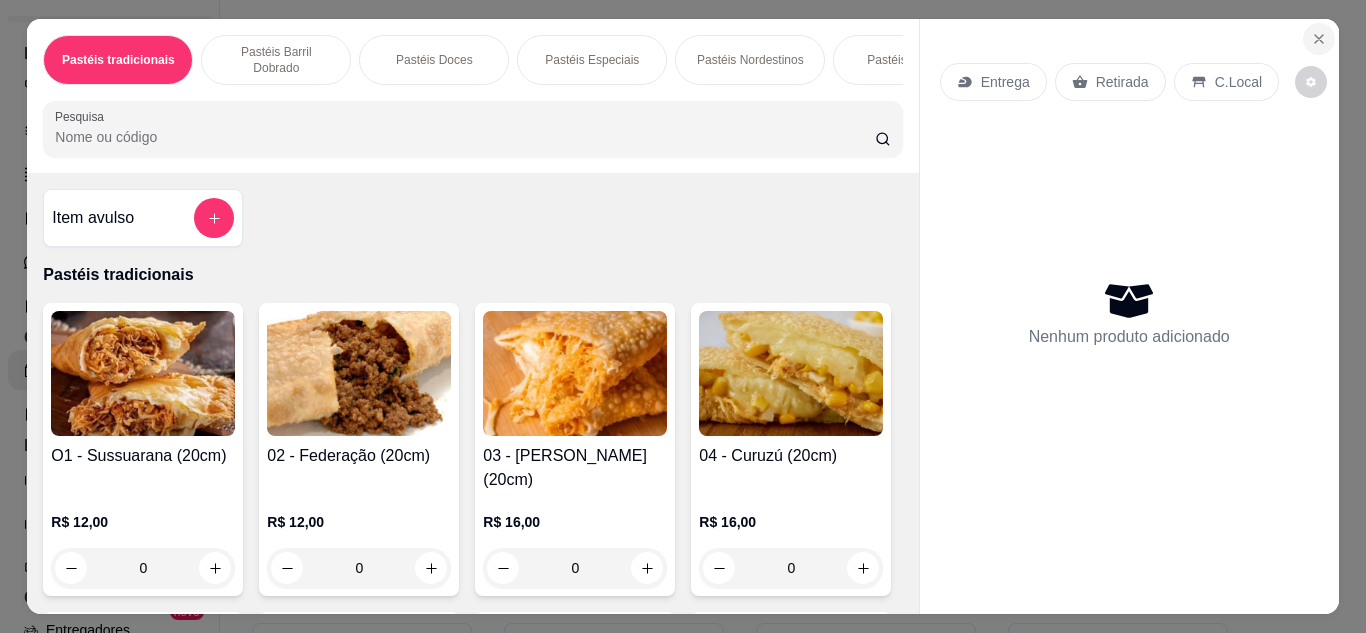 click 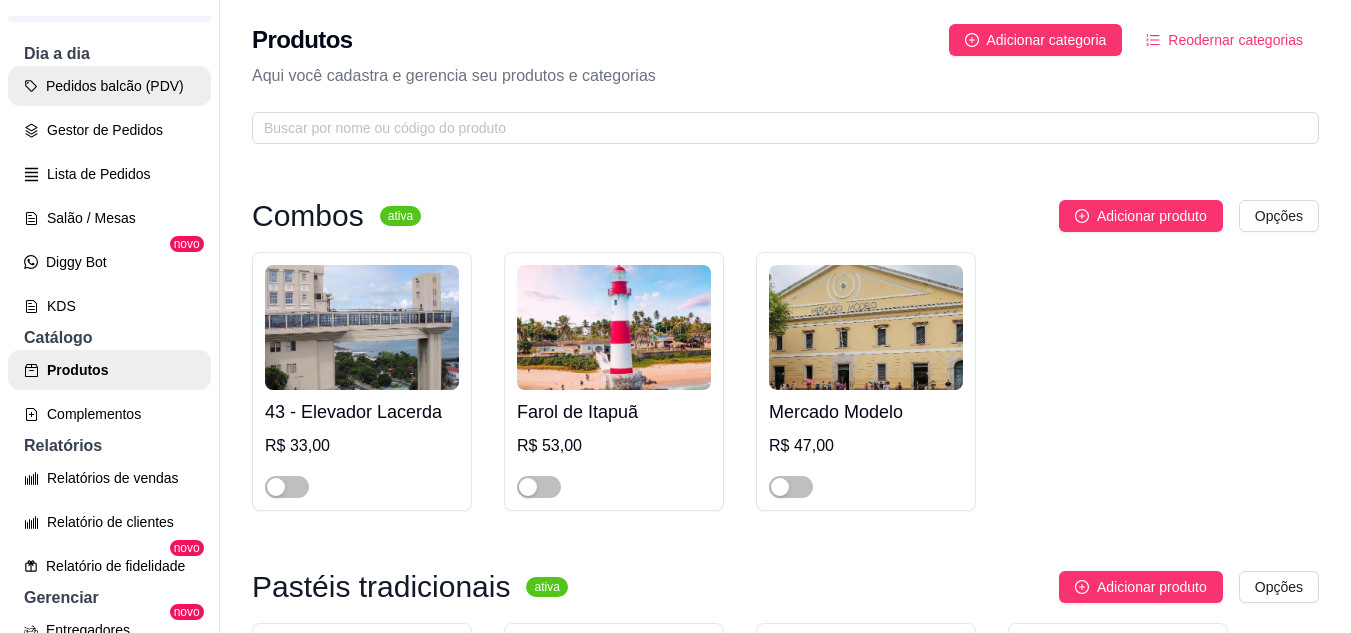 scroll, scrollTop: 0, scrollLeft: 0, axis: both 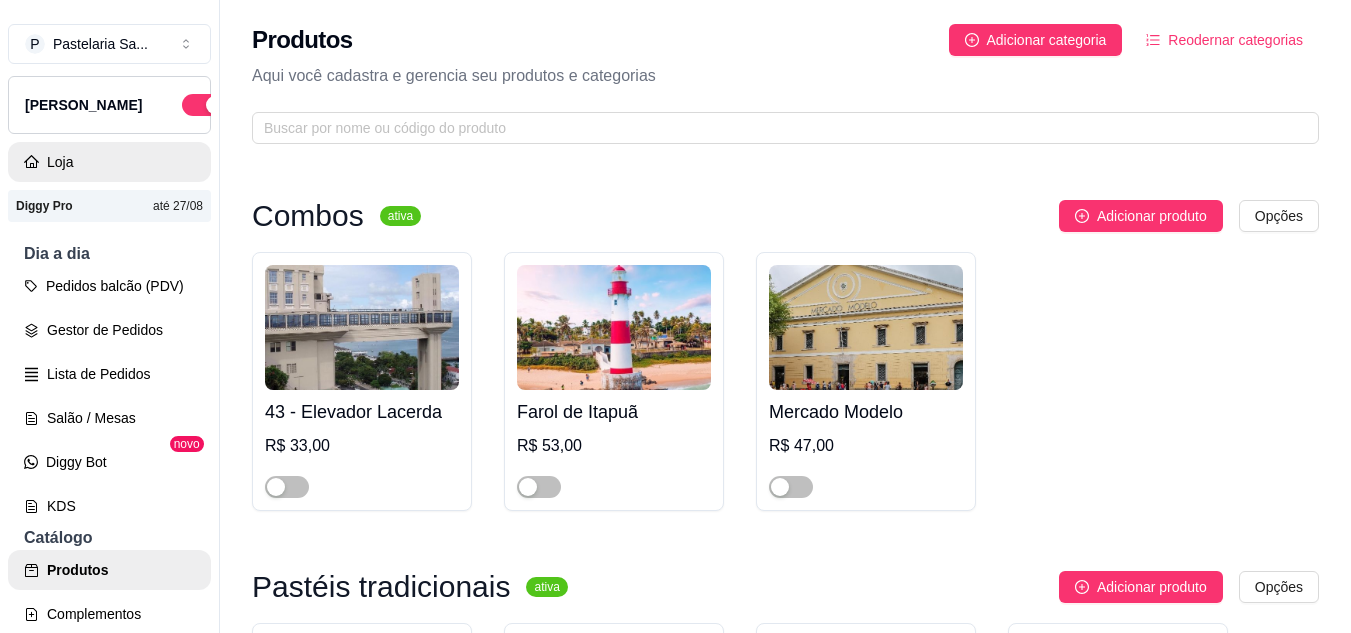 click on "Loja" at bounding box center [109, 162] 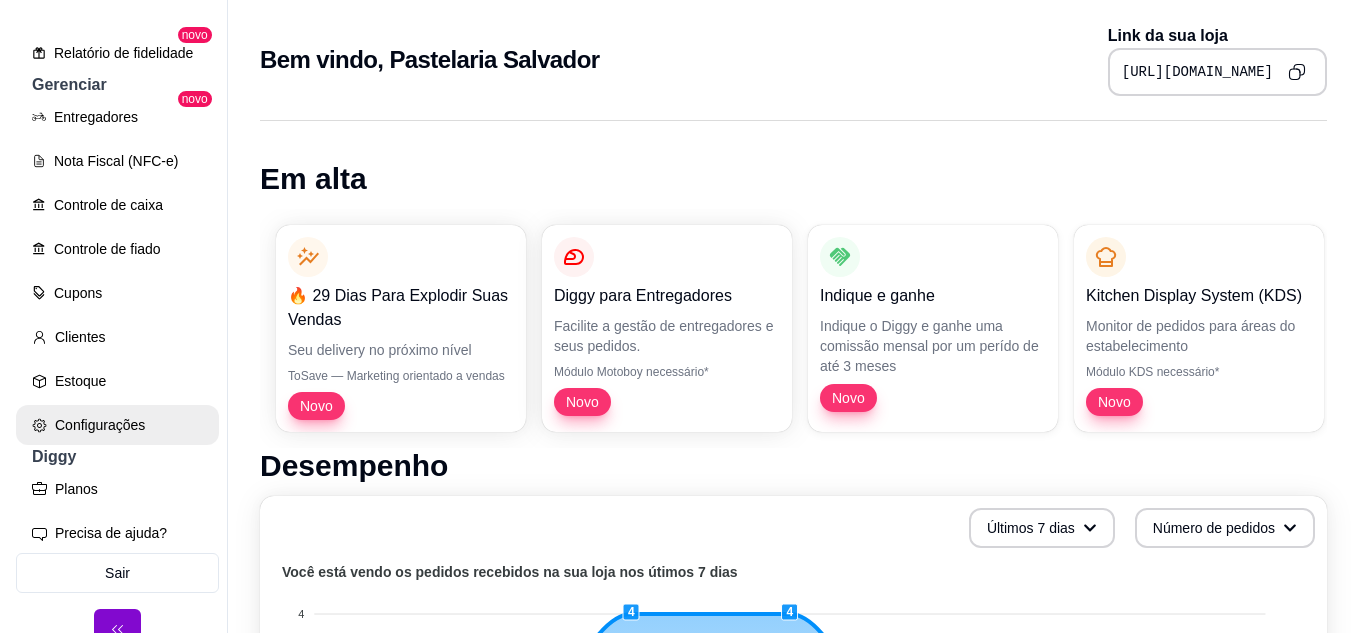 scroll, scrollTop: 737, scrollLeft: 0, axis: vertical 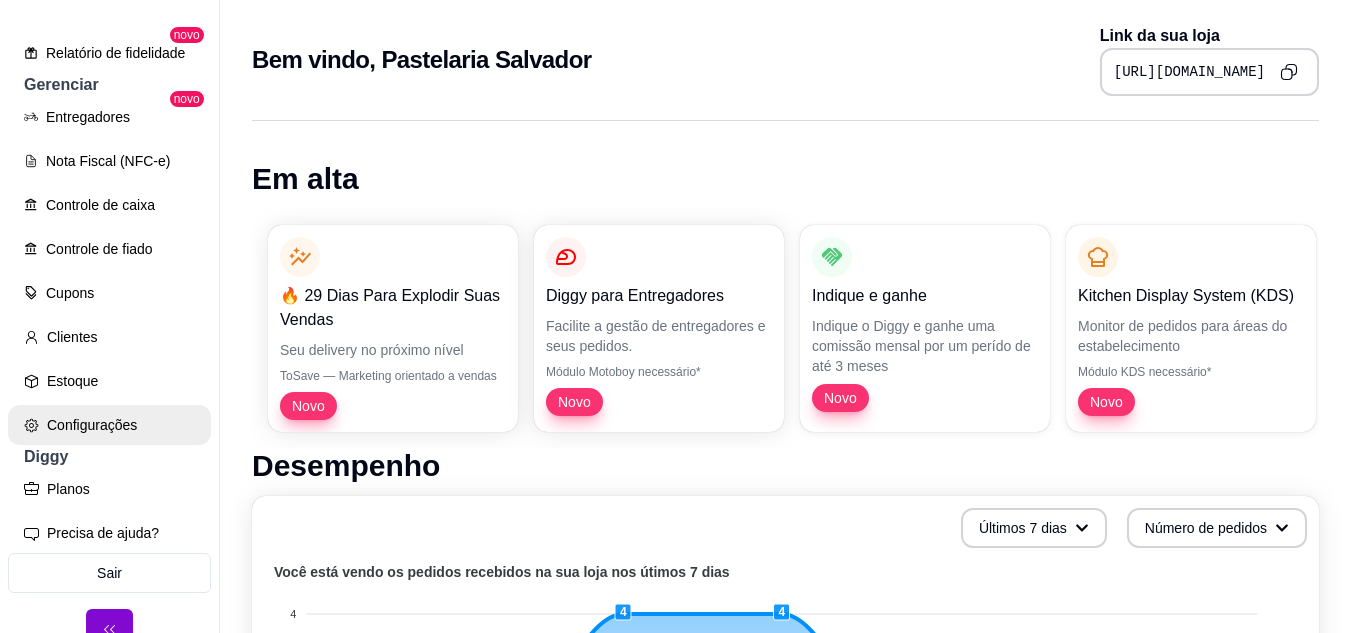 click on "Configurações" at bounding box center (109, 425) 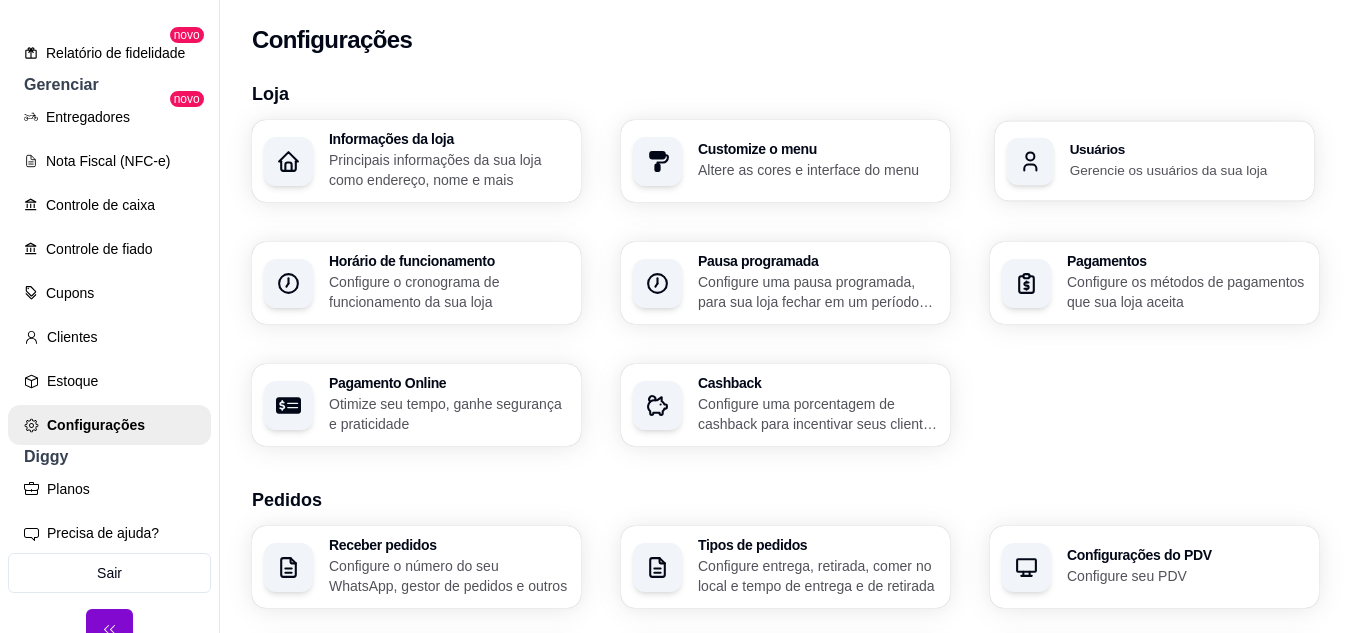 click on "Gerencie os usuários da sua loja" at bounding box center [1186, 169] 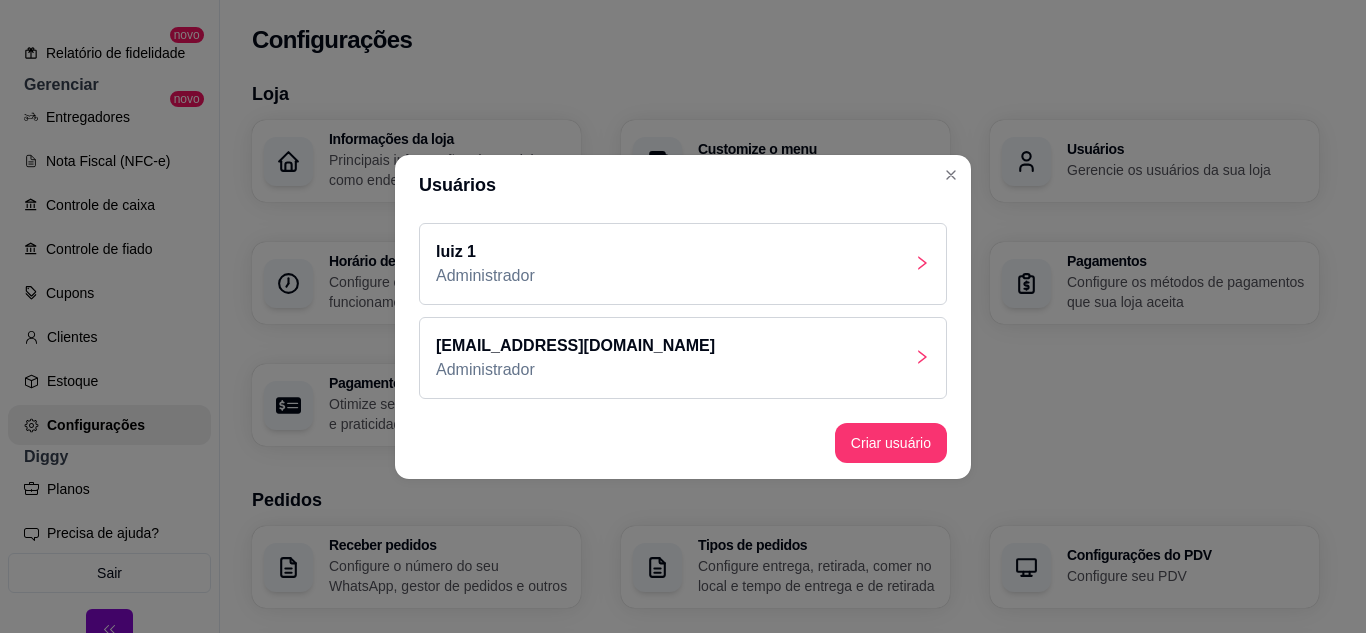 click on "[EMAIL_ADDRESS][DOMAIN_NAME] Administrador" at bounding box center (683, 358) 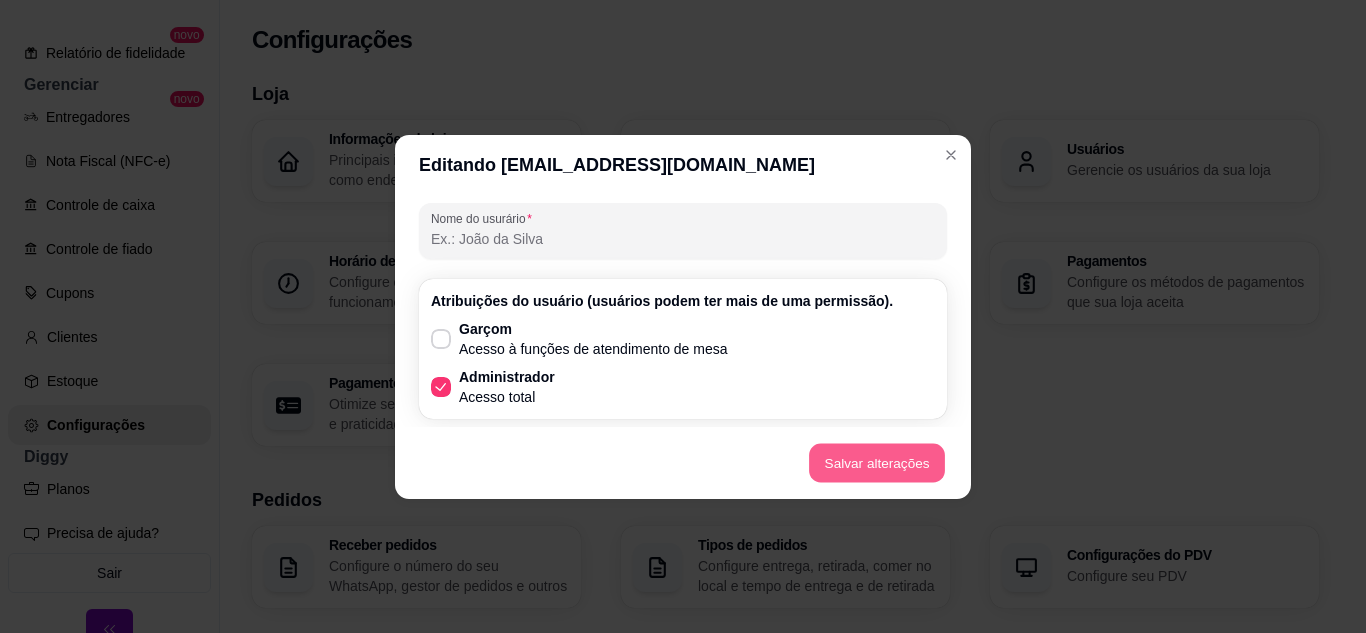 click on "Salvar alterações" at bounding box center [877, 462] 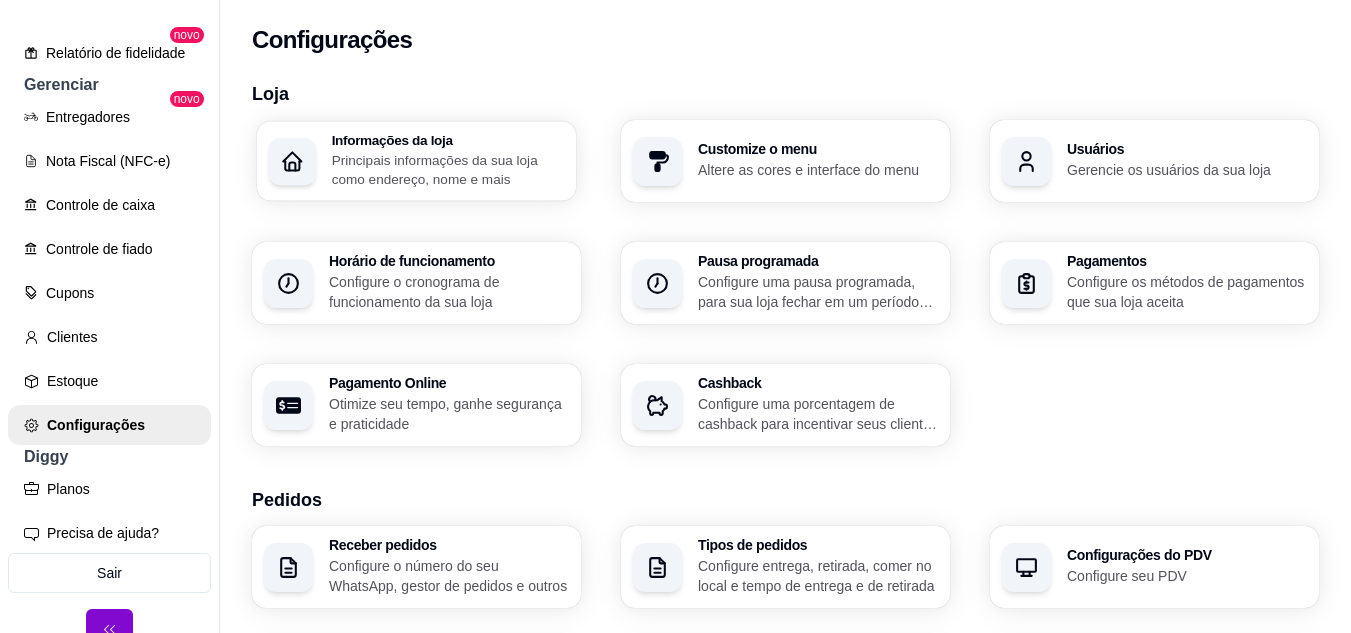 click on "Principais informações da sua loja como endereço, nome e mais" at bounding box center (448, 169) 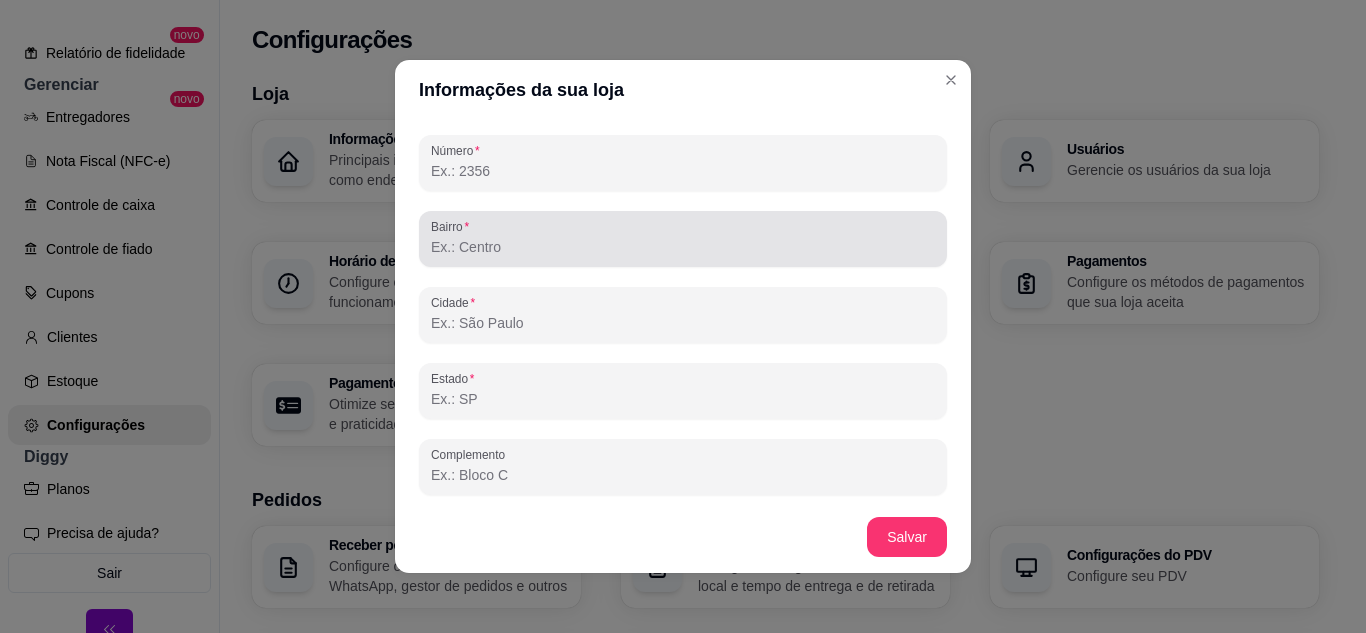 scroll, scrollTop: 1297, scrollLeft: 0, axis: vertical 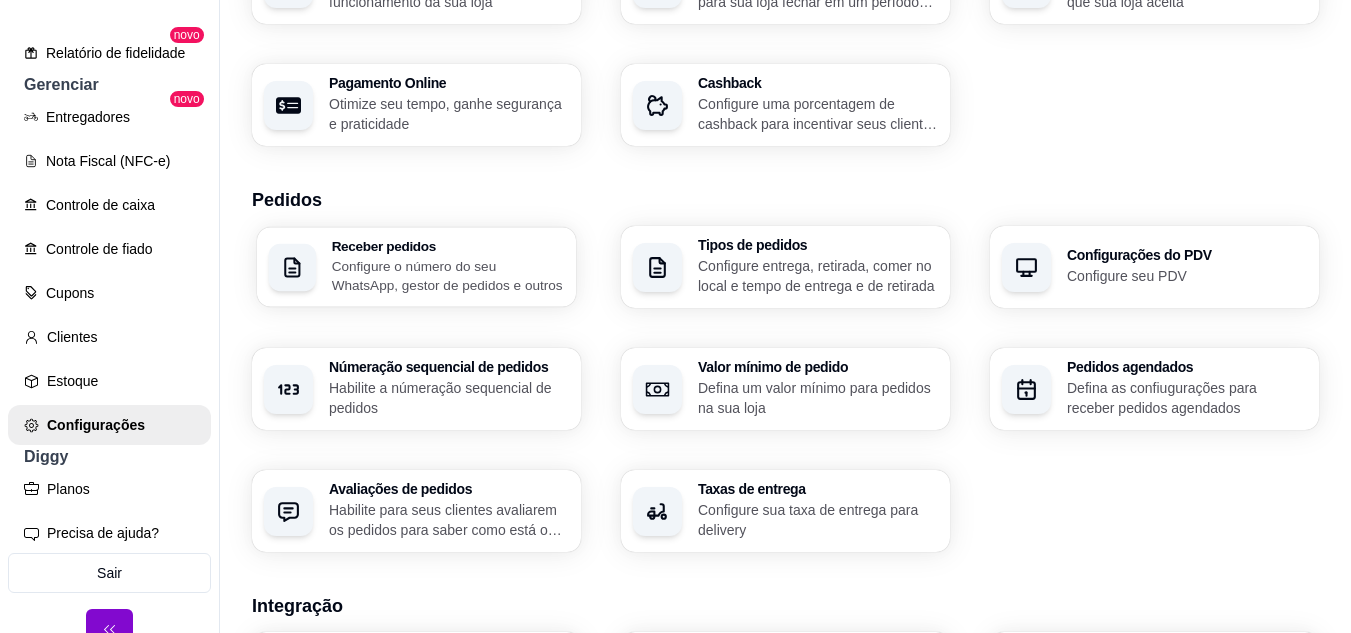 click on "Configure o número do seu WhatsApp, gestor de pedidos e outros" at bounding box center (448, 275) 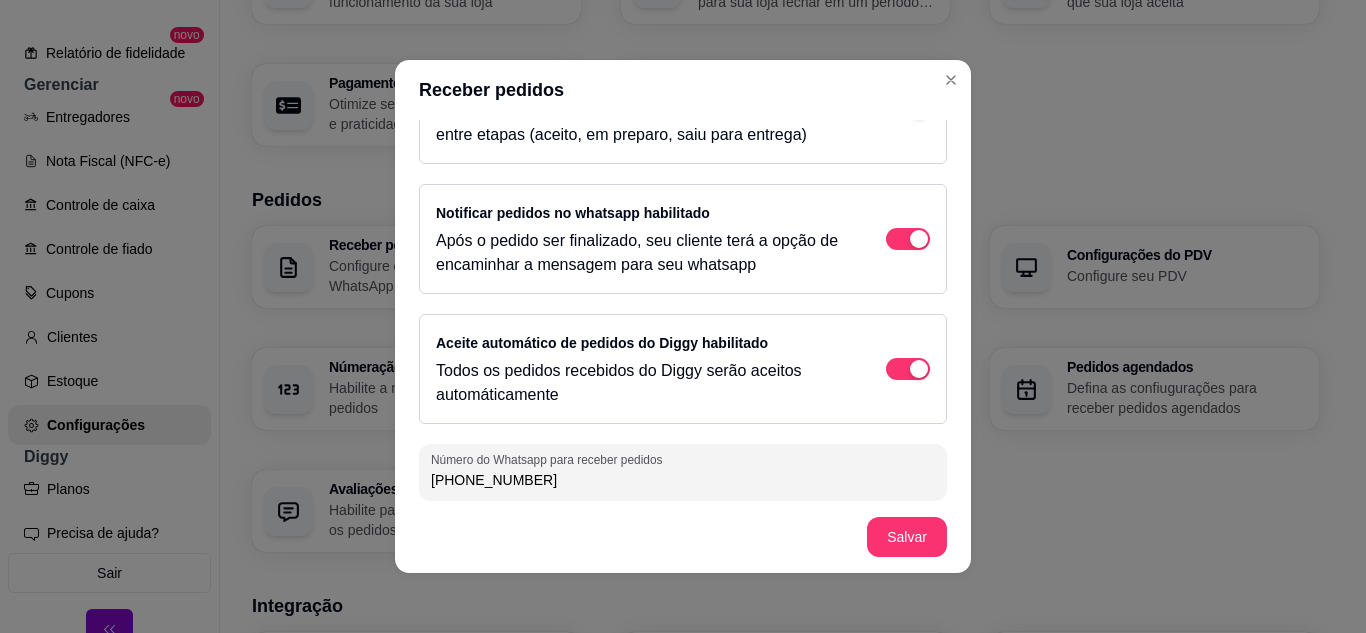 scroll, scrollTop: 211, scrollLeft: 0, axis: vertical 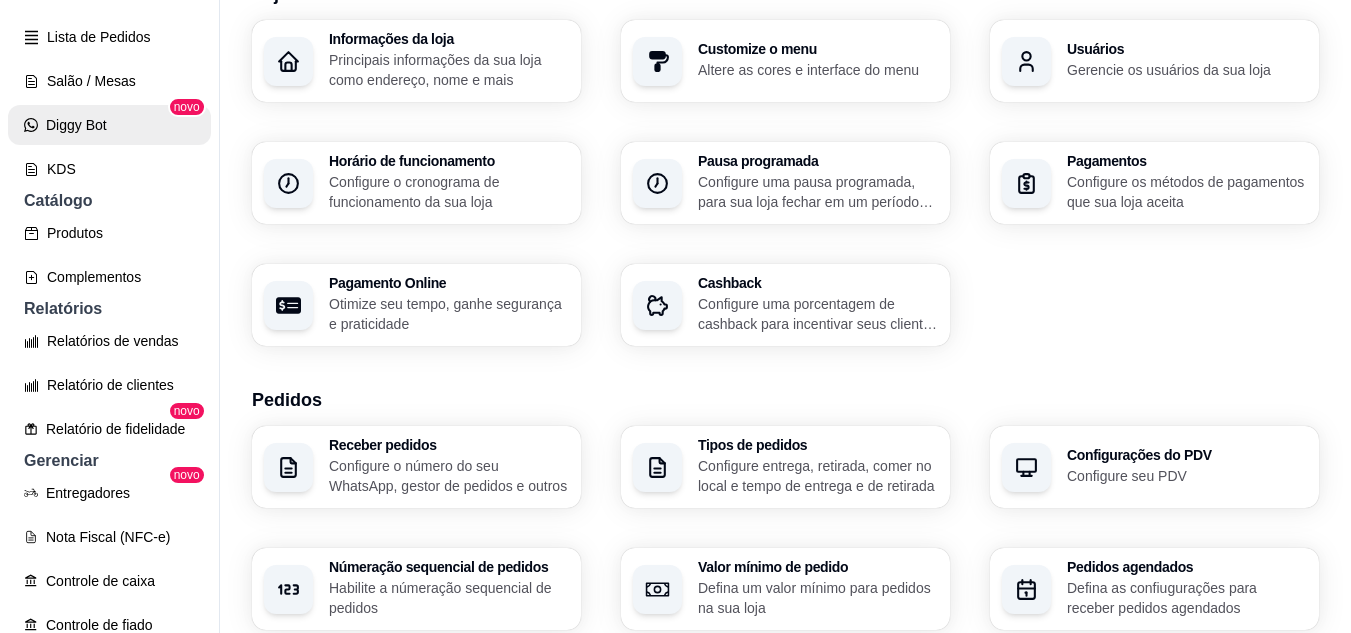 click on "Diggy Bot" at bounding box center (109, 125) 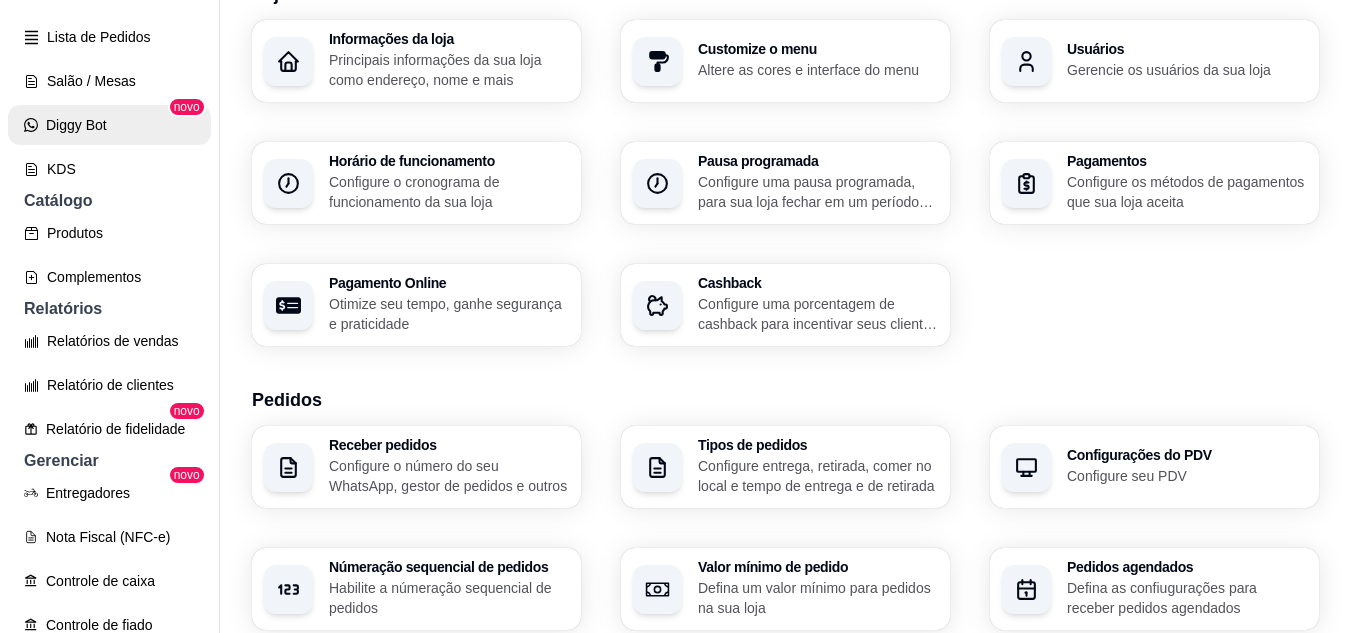 scroll, scrollTop: 0, scrollLeft: 0, axis: both 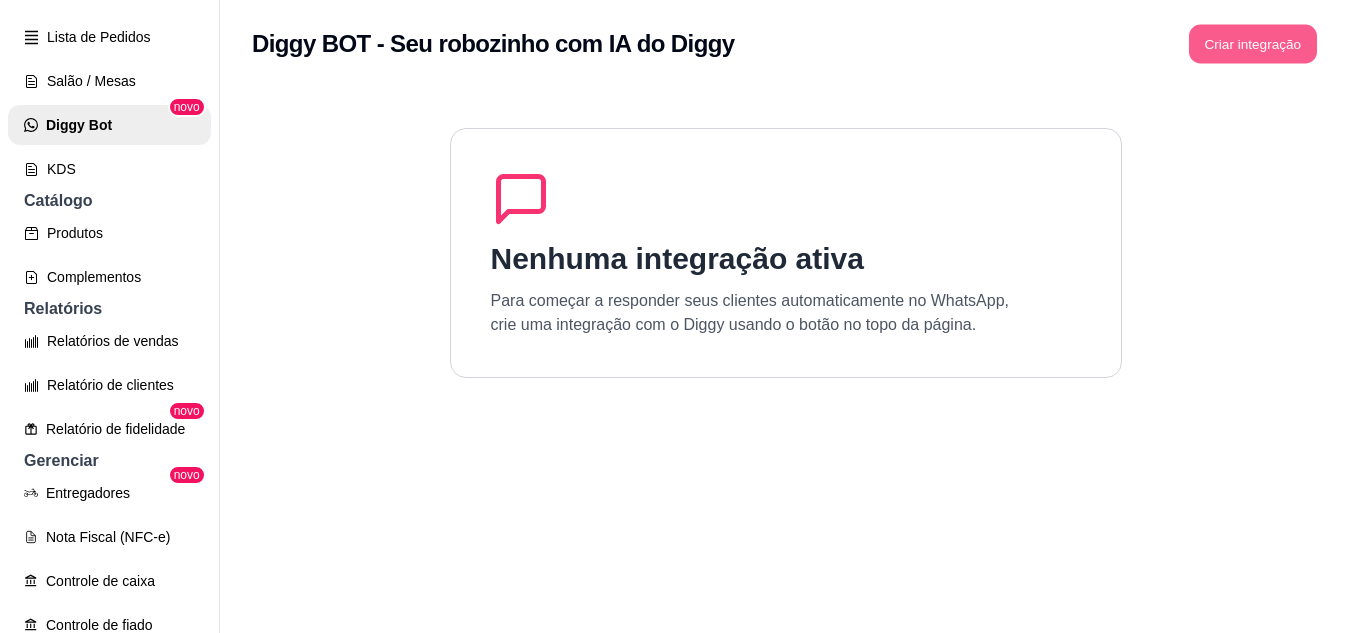 click on "Criar integração" at bounding box center [1253, 44] 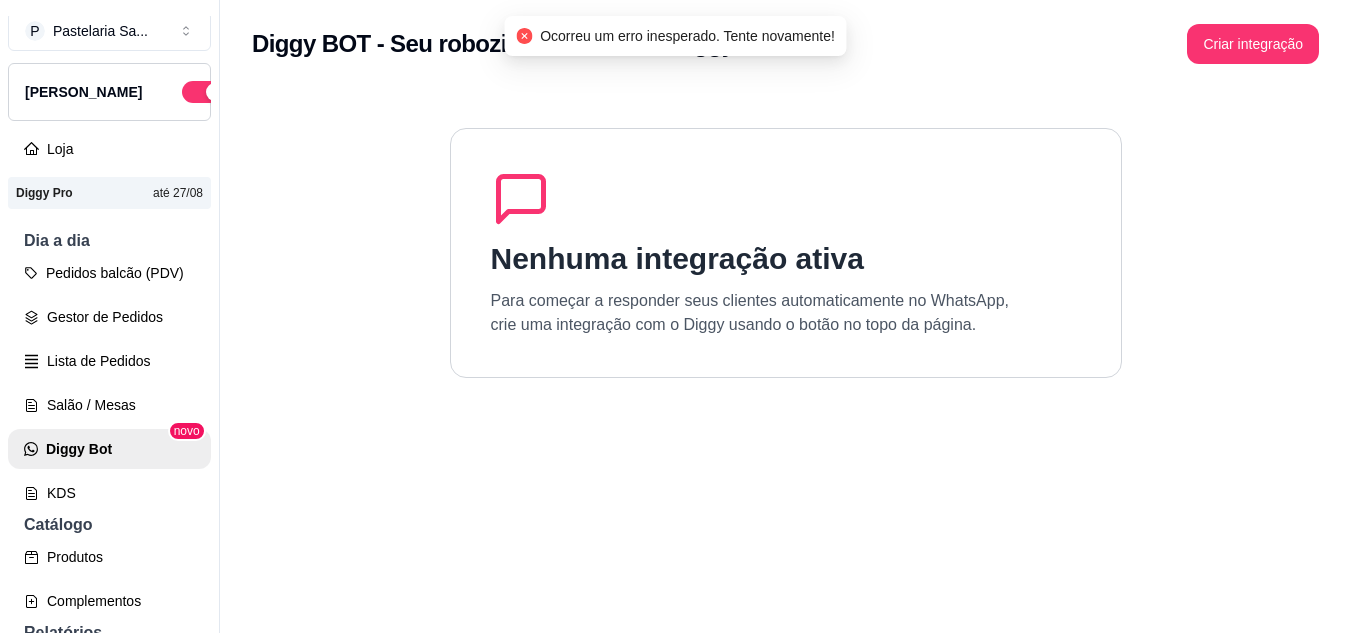 scroll, scrollTop: 0, scrollLeft: 0, axis: both 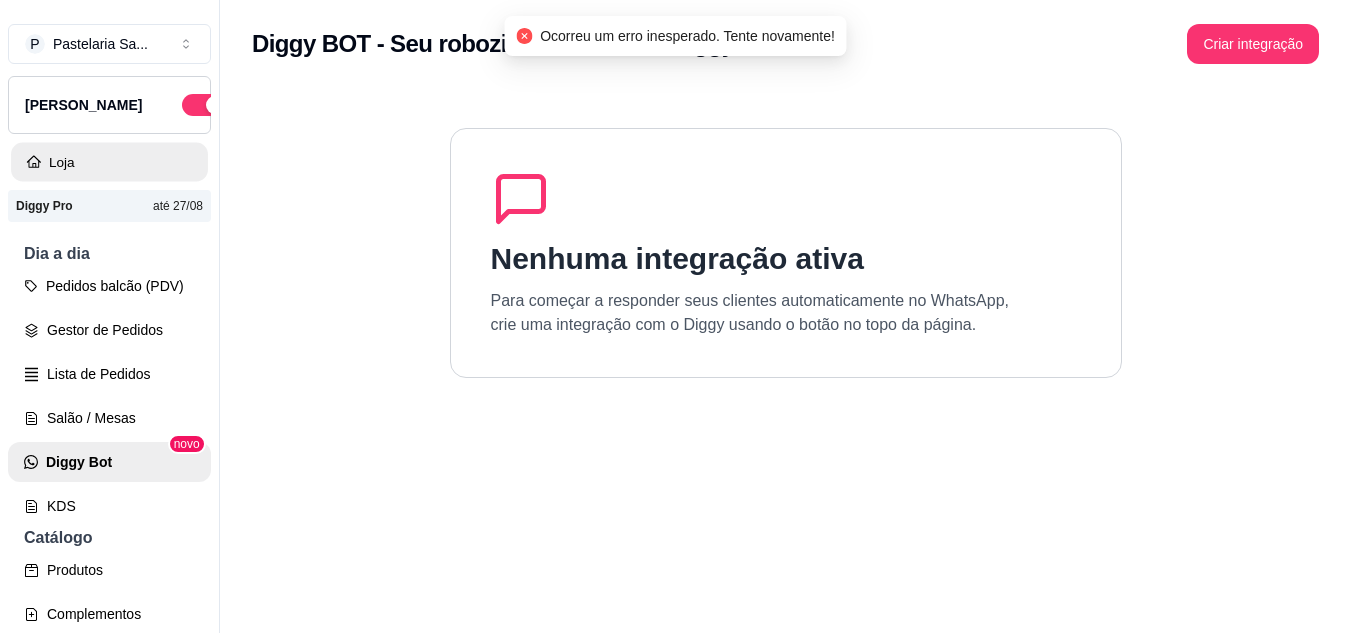 click on "Loja" at bounding box center (109, 162) 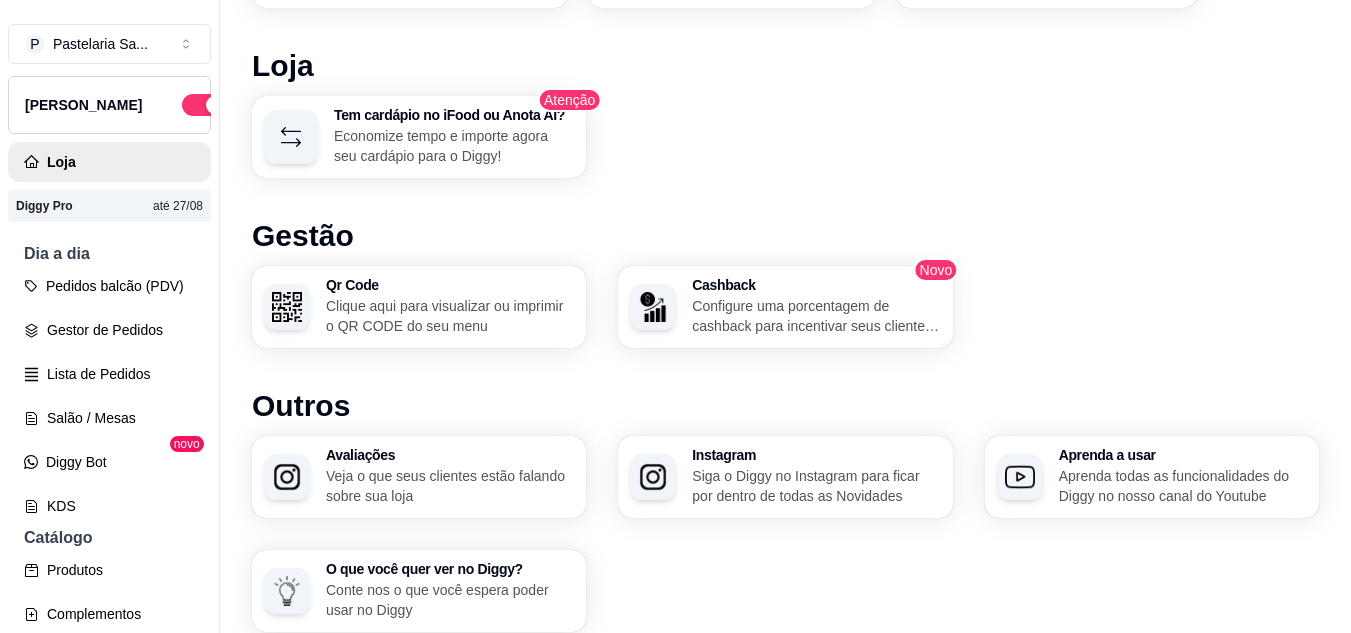 scroll, scrollTop: 1166, scrollLeft: 0, axis: vertical 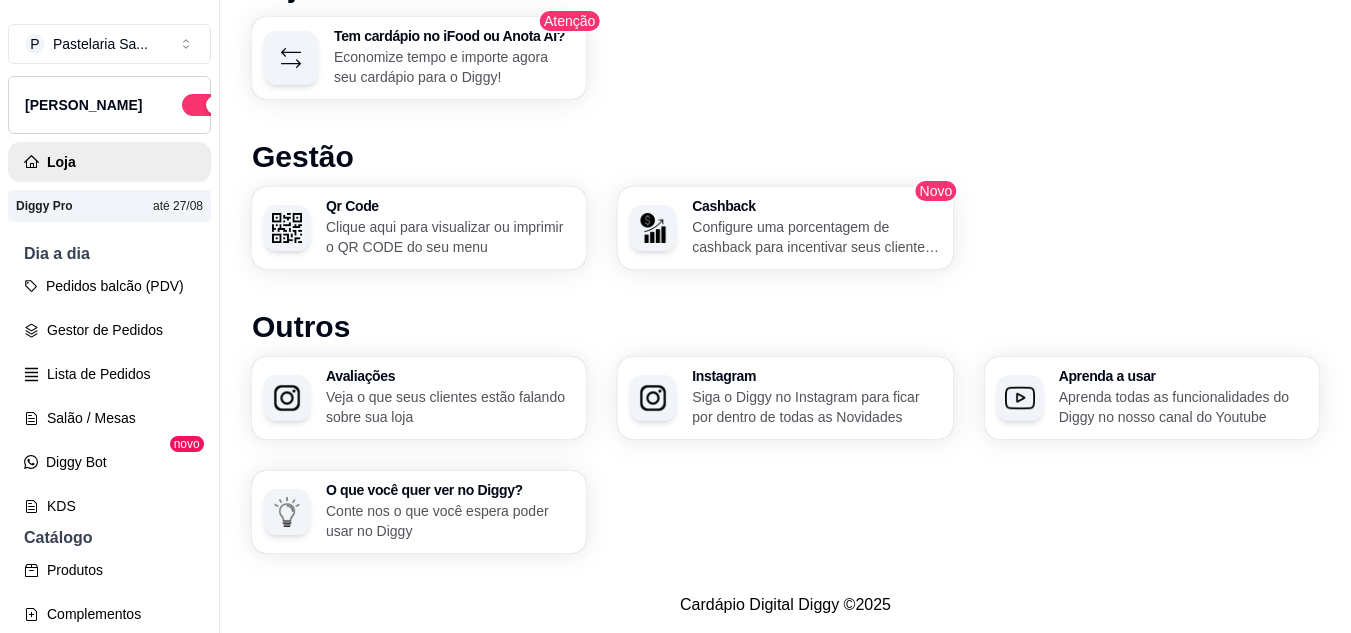 click on "Qr Code Clique aqui para visualizar ou imprimir o QR CODE do seu menu" at bounding box center [450, 228] 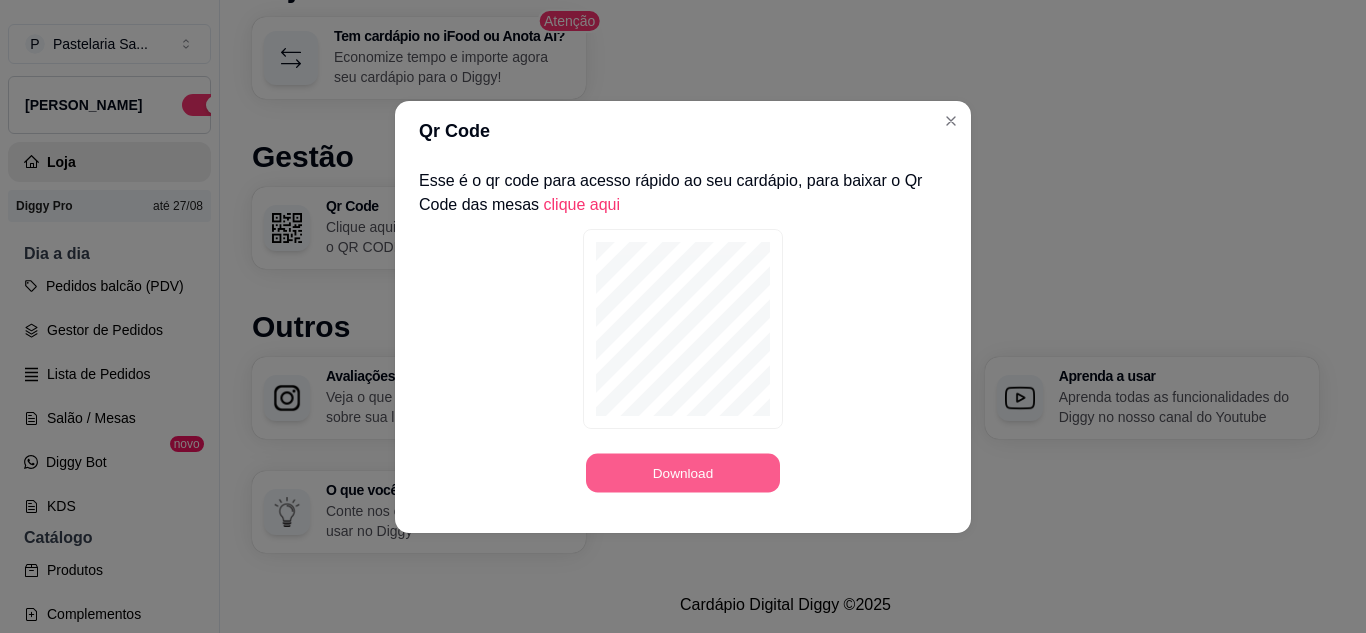 click on "Download" at bounding box center (683, 472) 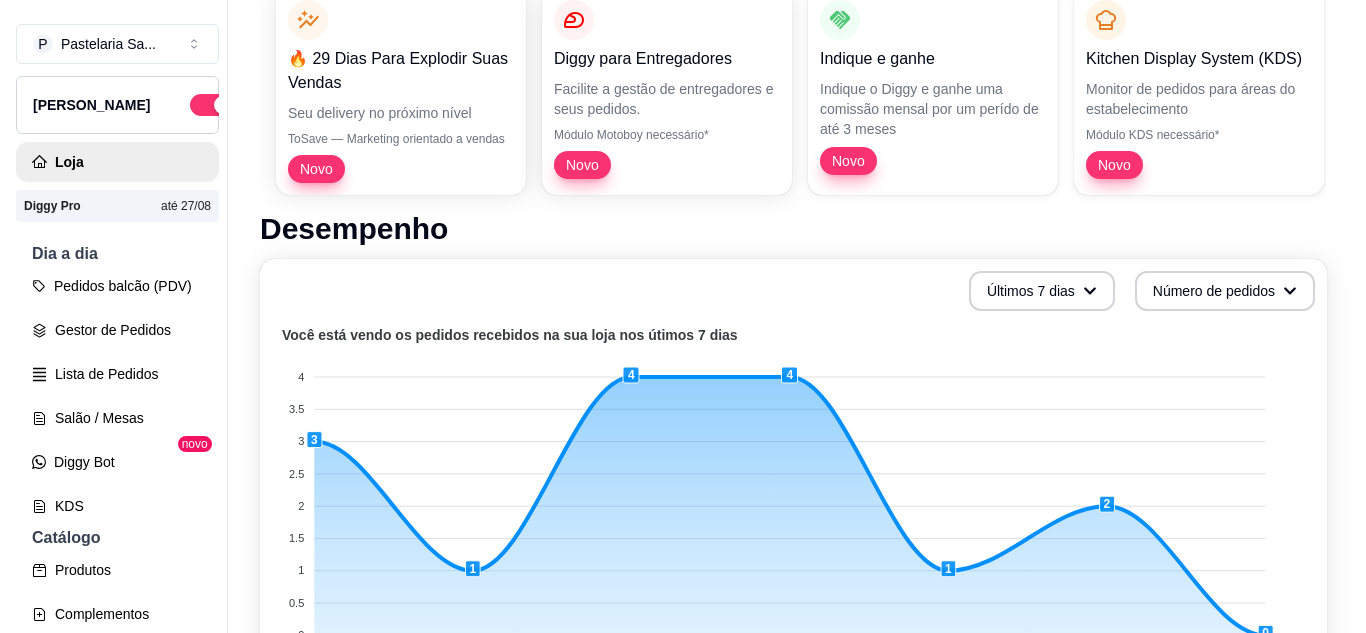 scroll, scrollTop: 0, scrollLeft: 0, axis: both 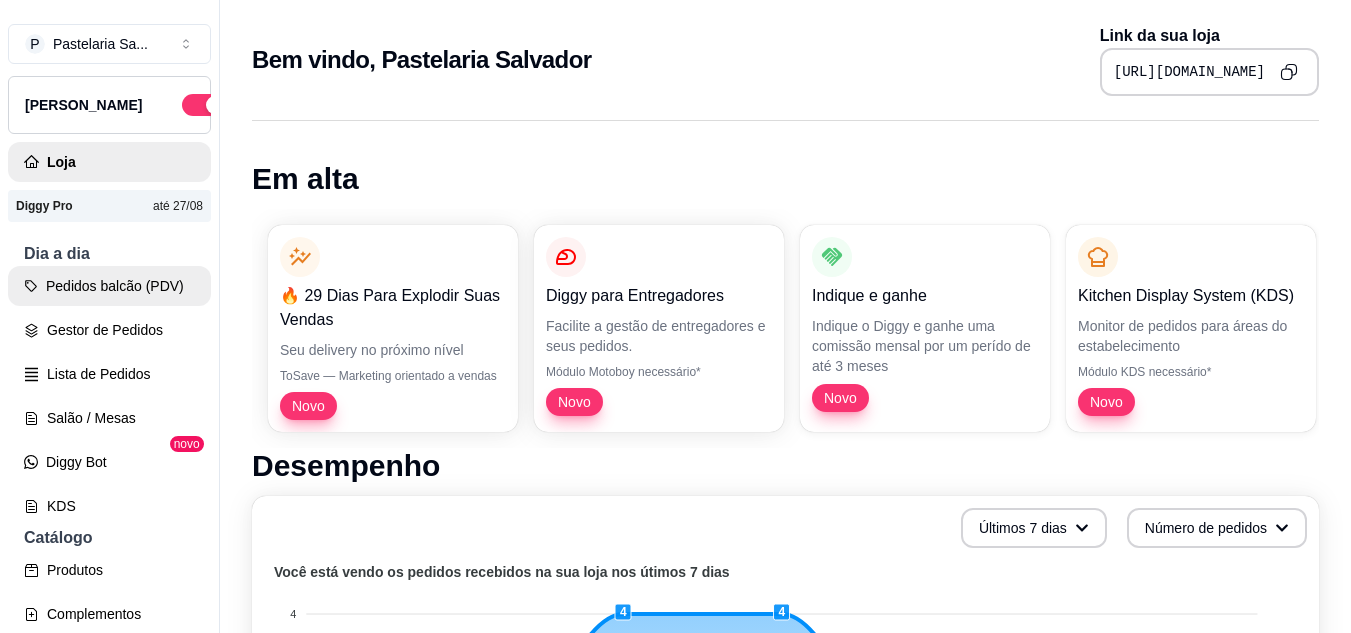 click on "Pedidos balcão (PDV)" at bounding box center (109, 286) 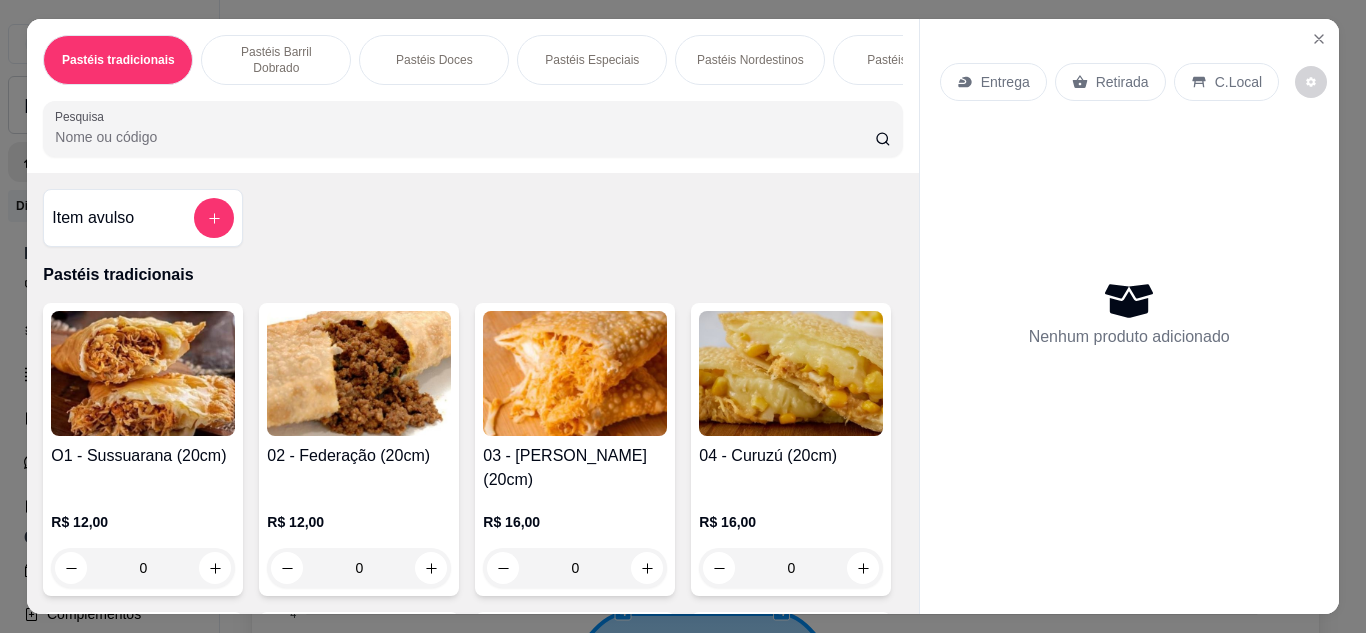click 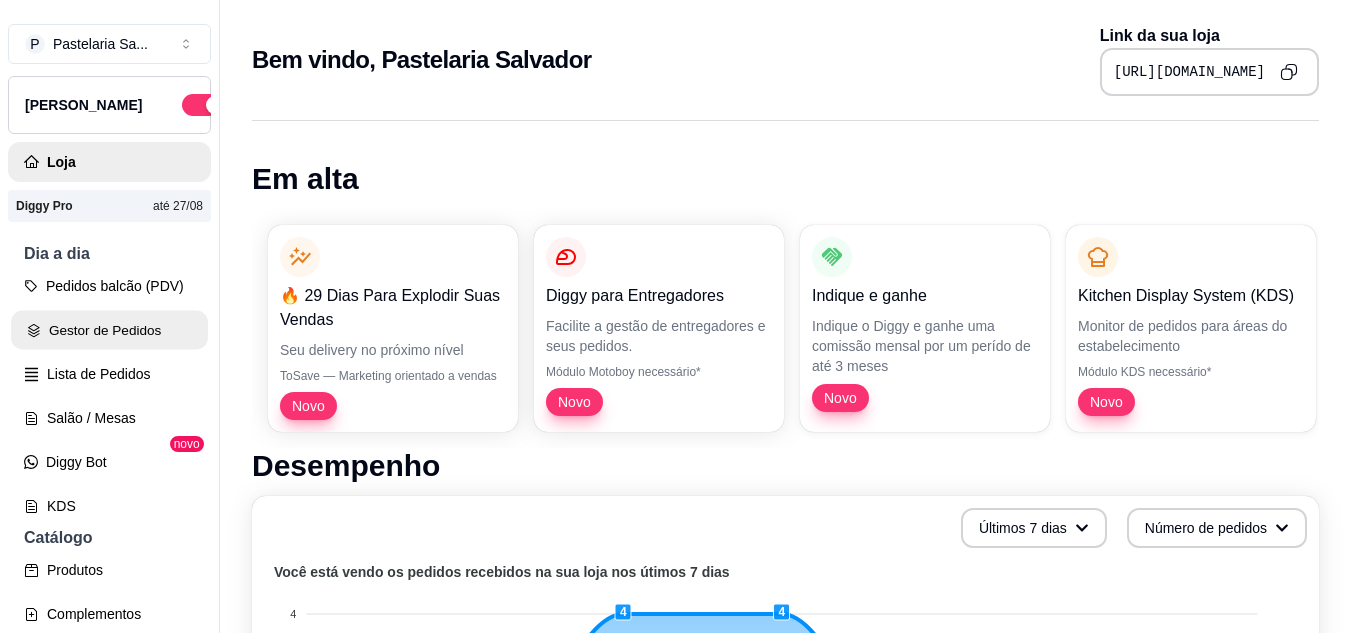 click on "Gestor de Pedidos" at bounding box center (109, 330) 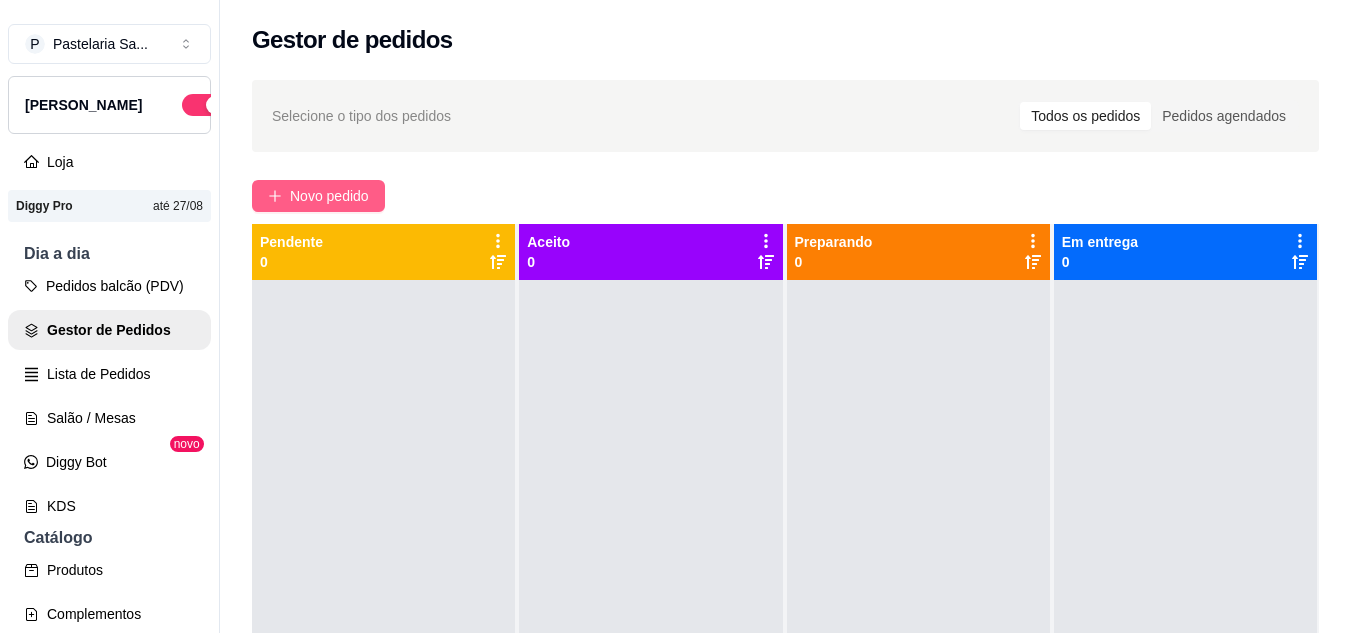 click on "Novo pedido" at bounding box center (329, 196) 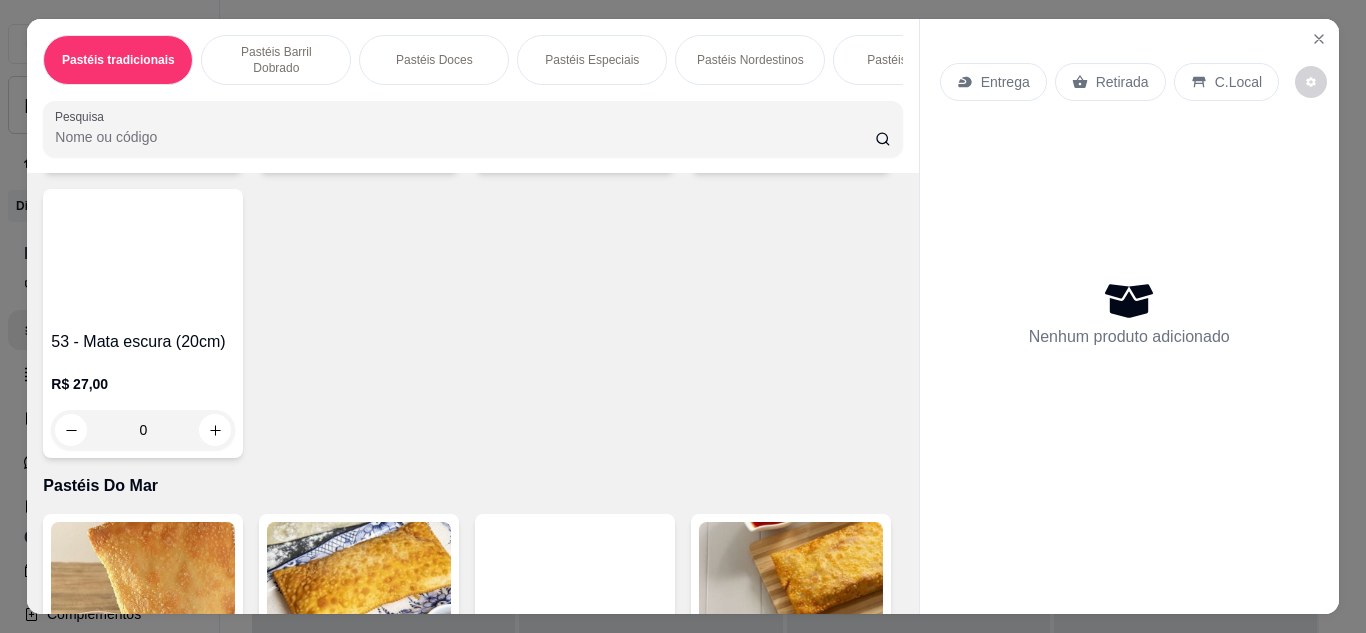 scroll, scrollTop: 3700, scrollLeft: 0, axis: vertical 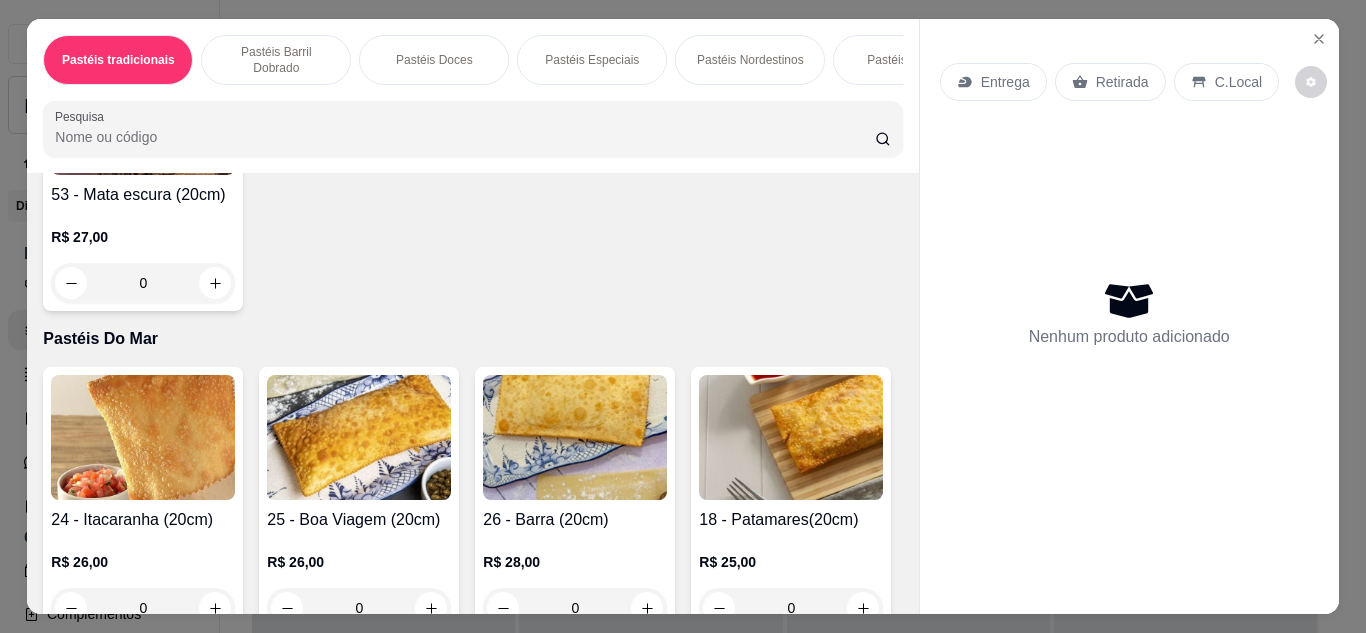 click at bounding box center [431, -3] 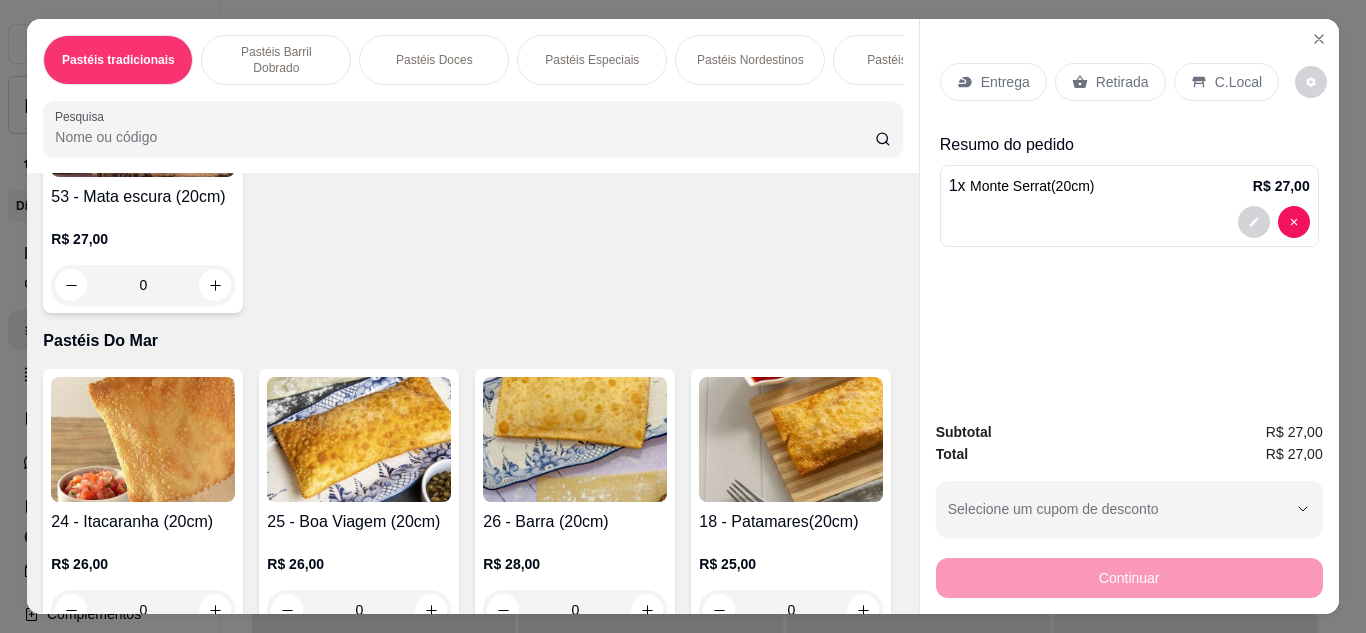 click 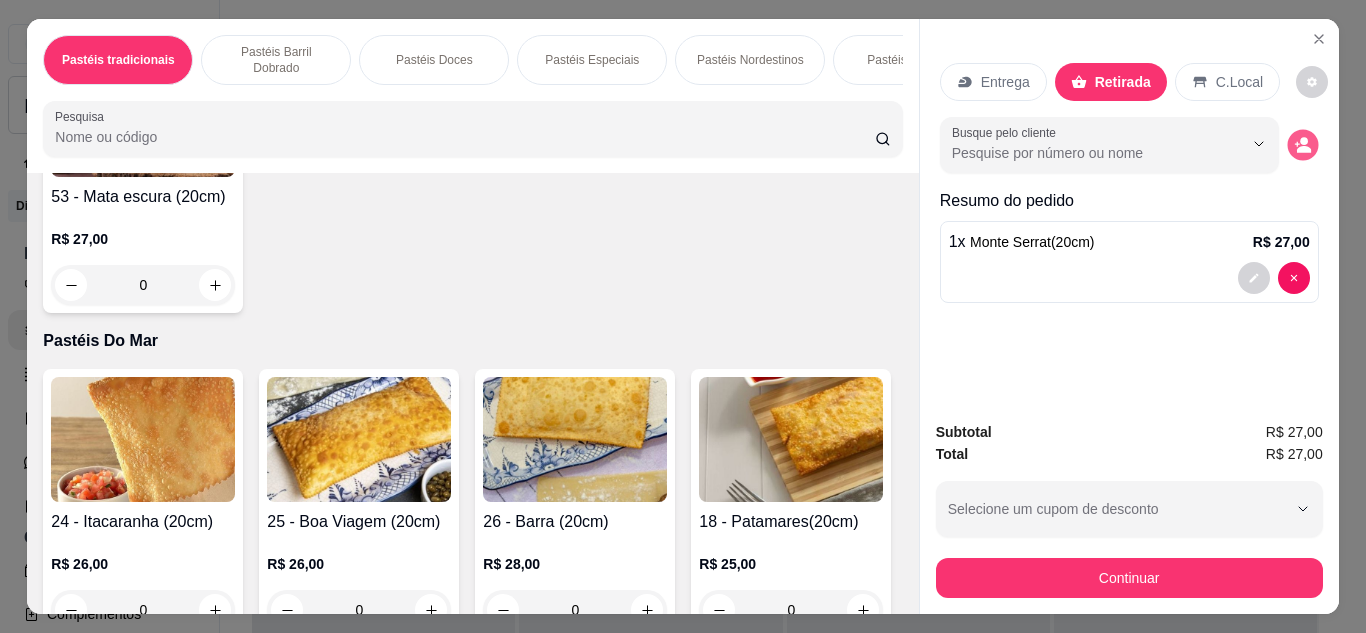 click at bounding box center (1302, 144) 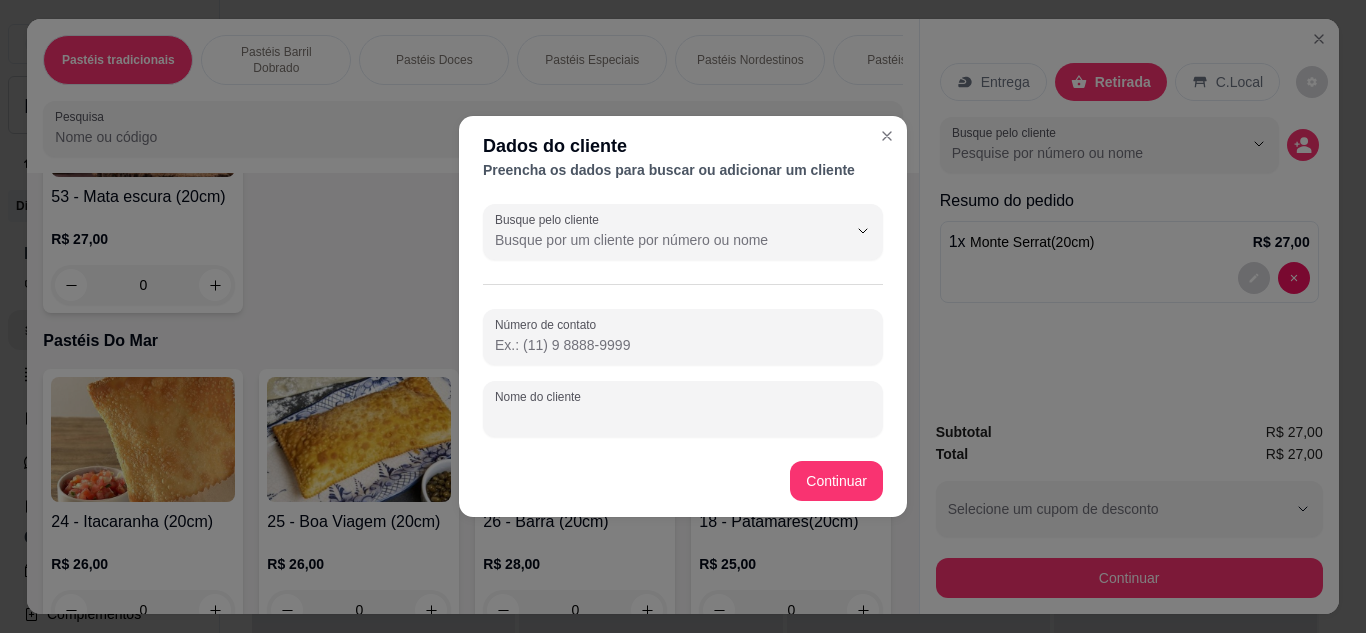 click on "Nome do cliente" at bounding box center [683, 417] 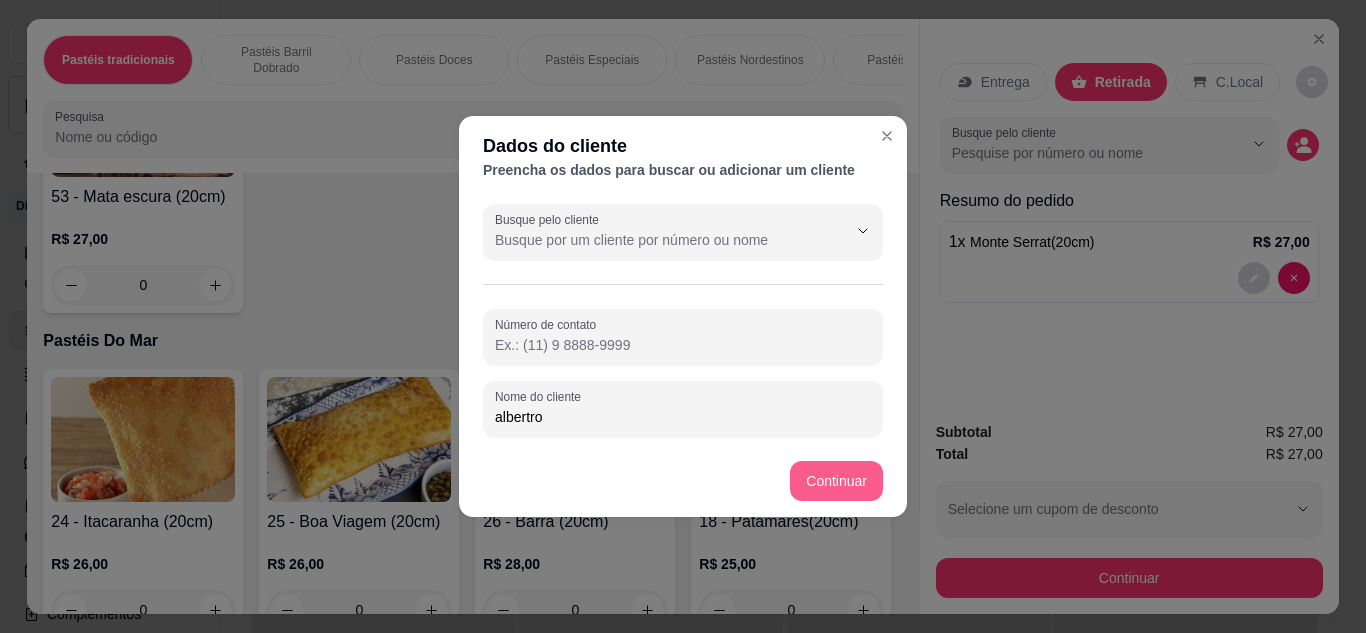 type on "albertro" 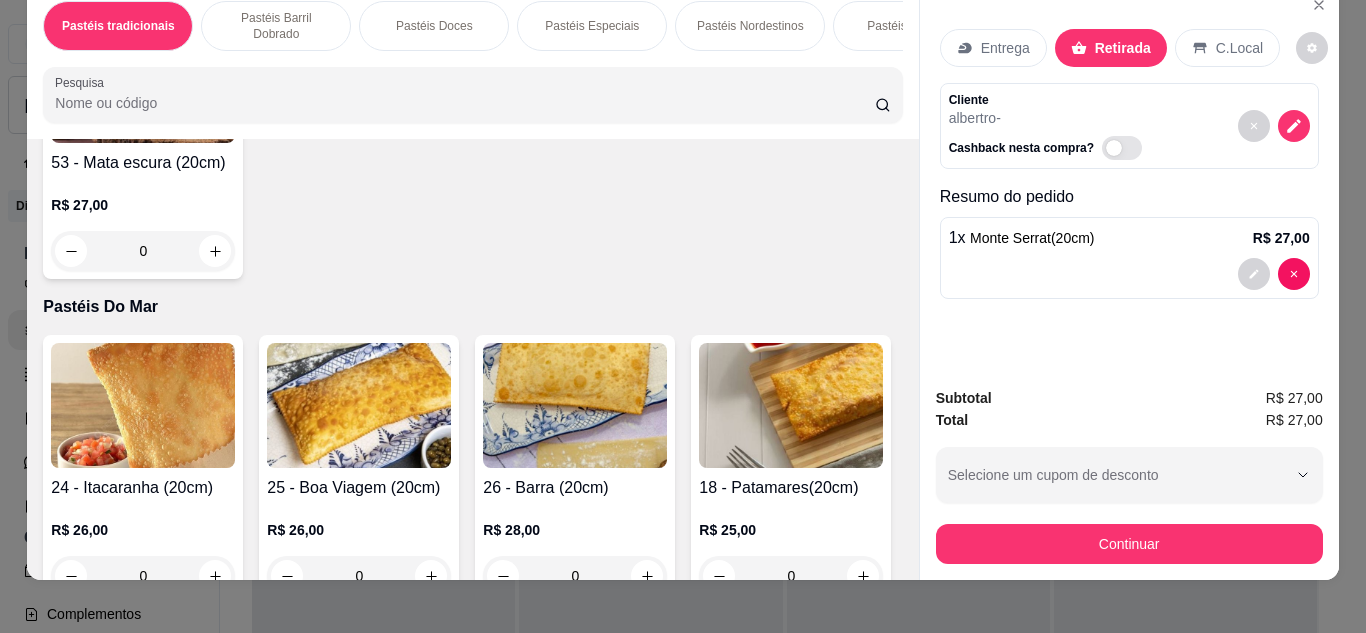scroll, scrollTop: 53, scrollLeft: 0, axis: vertical 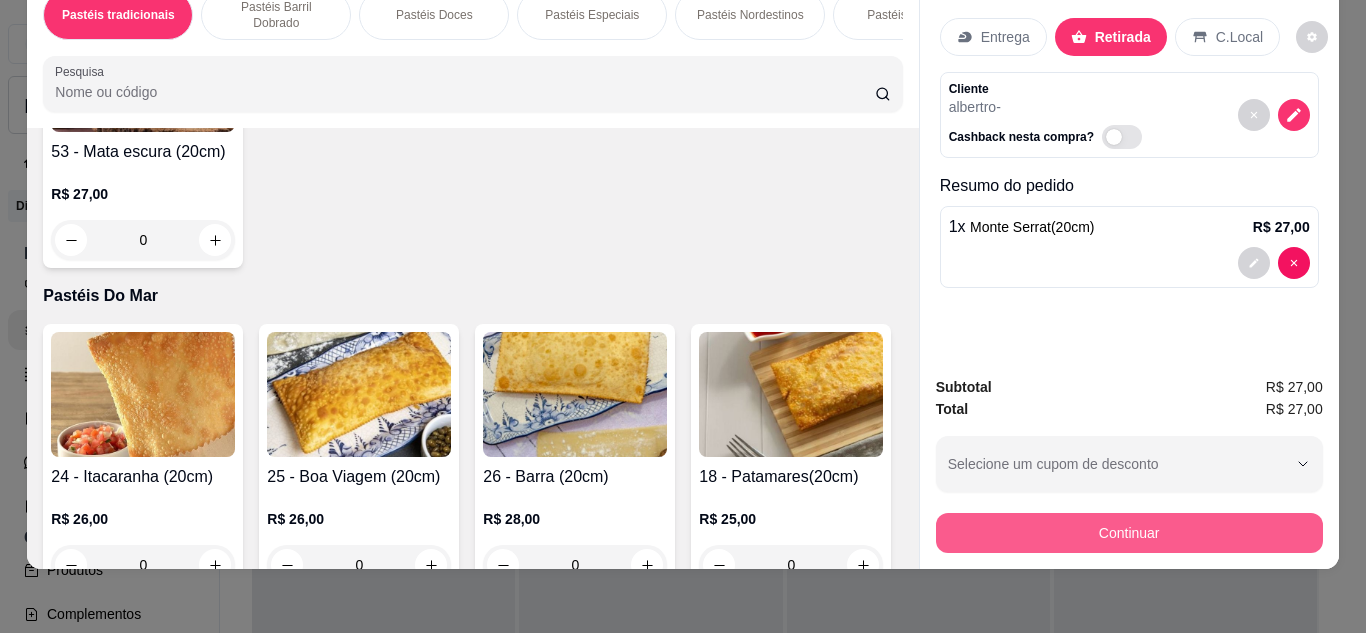click on "Continuar" at bounding box center (1129, 533) 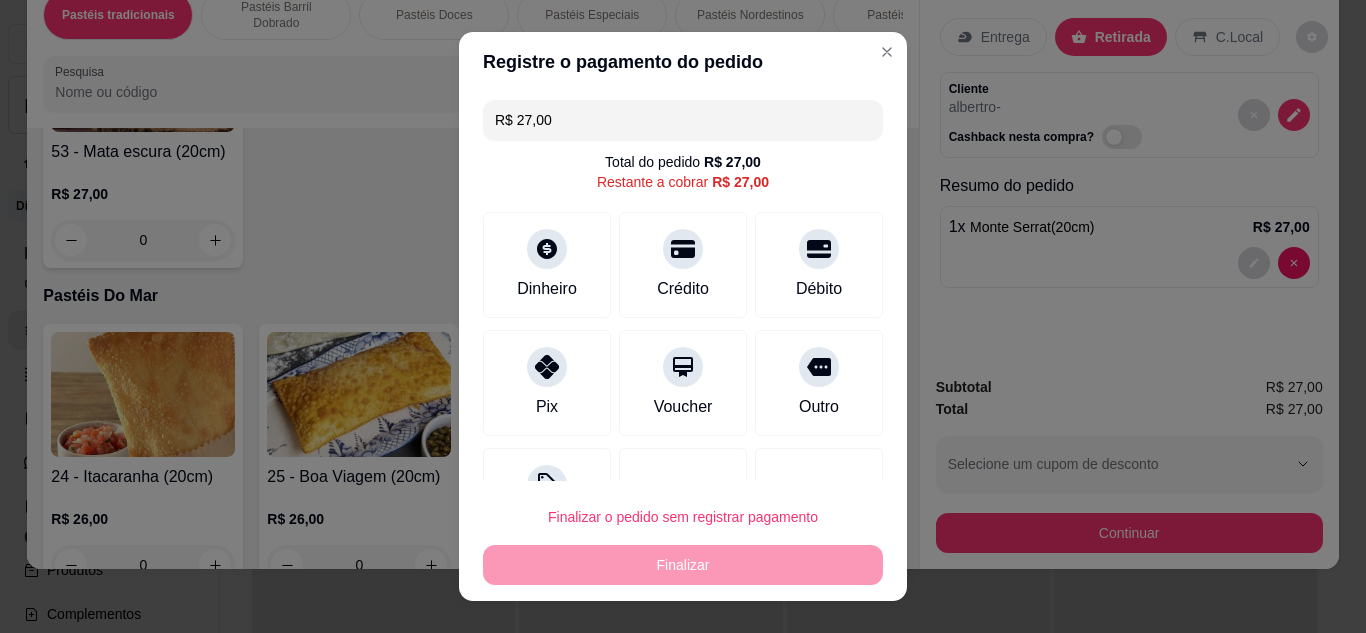 click on "R$ 27,00 Total do pedido   R$ 27,00 Restante a cobrar   R$ 27,00 Dinheiro Crédito Débito Pix Voucher Outro Desconto" at bounding box center (683, 287) 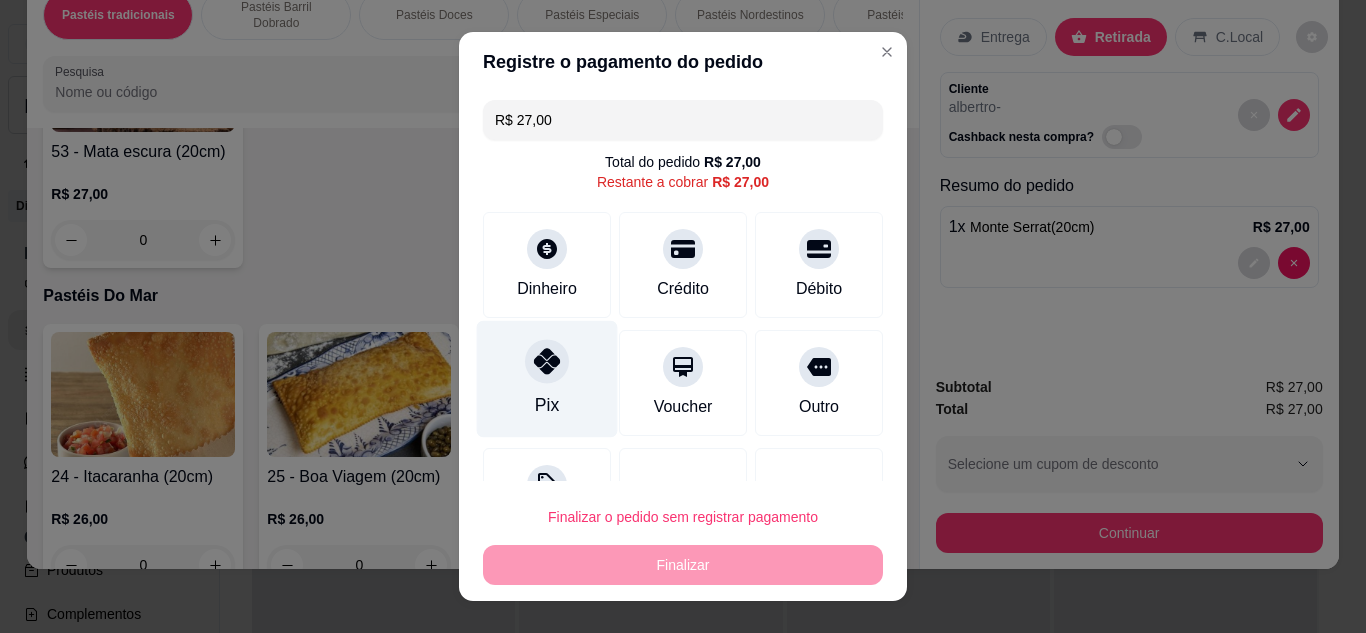 click on "Pix" at bounding box center [547, 405] 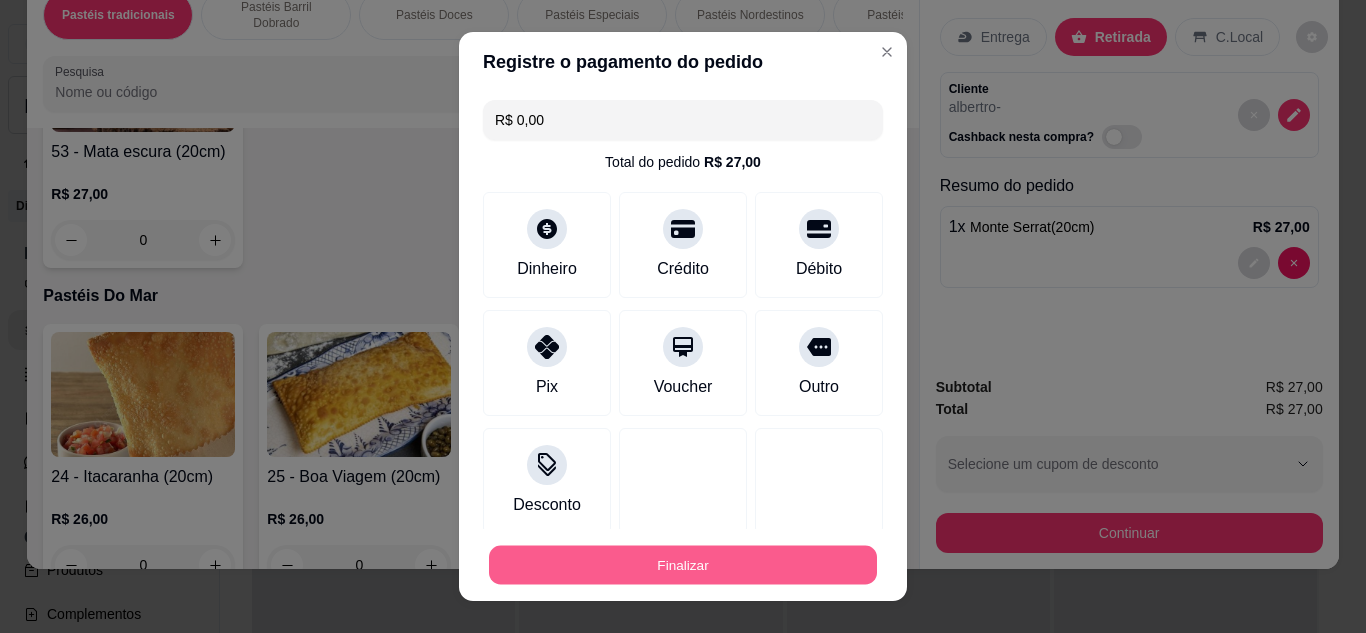 click on "Finalizar" at bounding box center (683, 565) 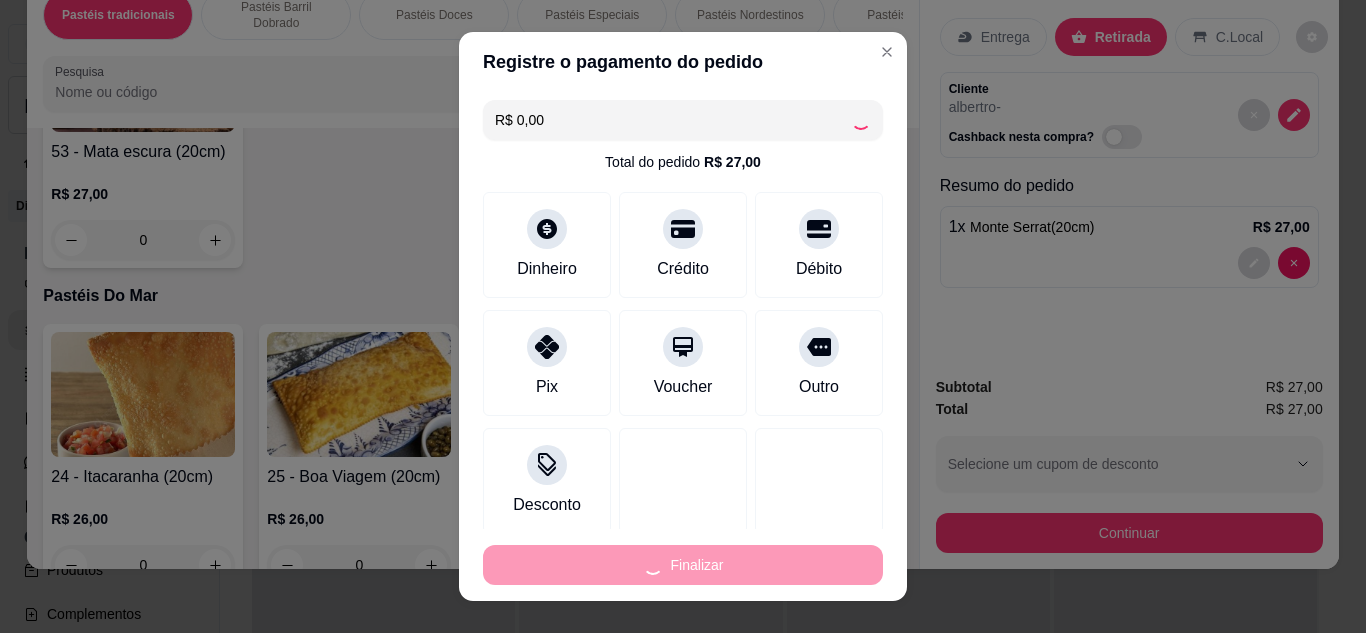 type on "0" 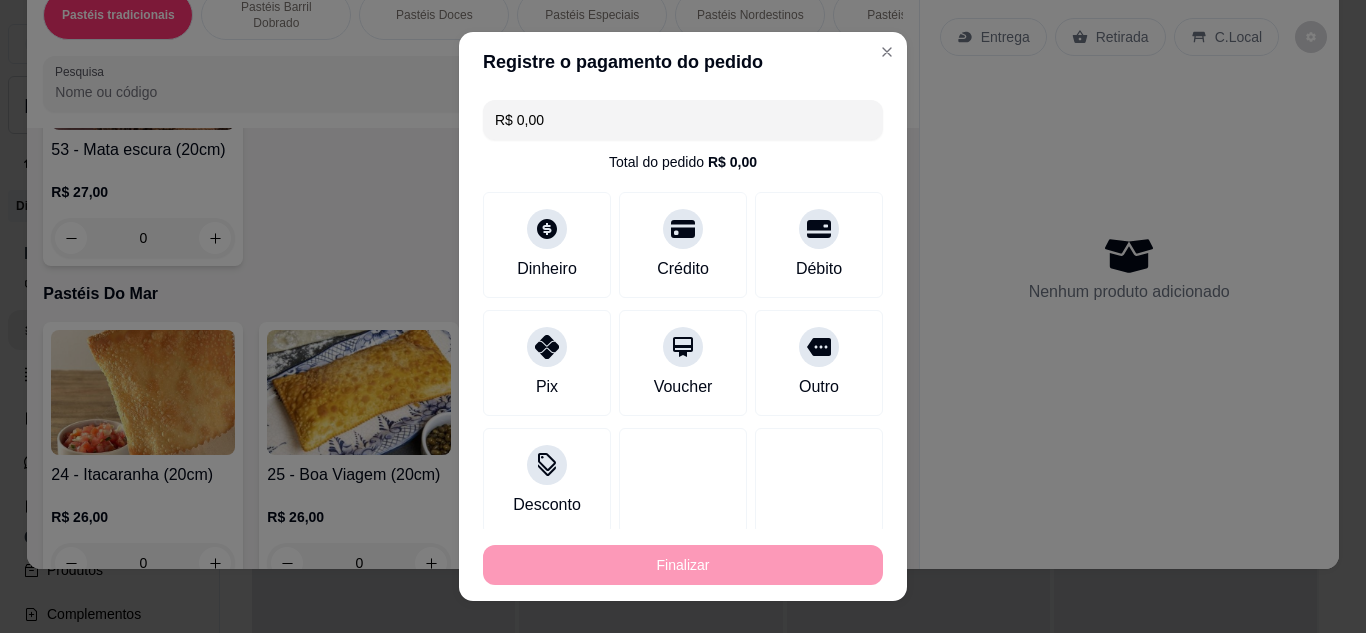 type on "-R$ 27,00" 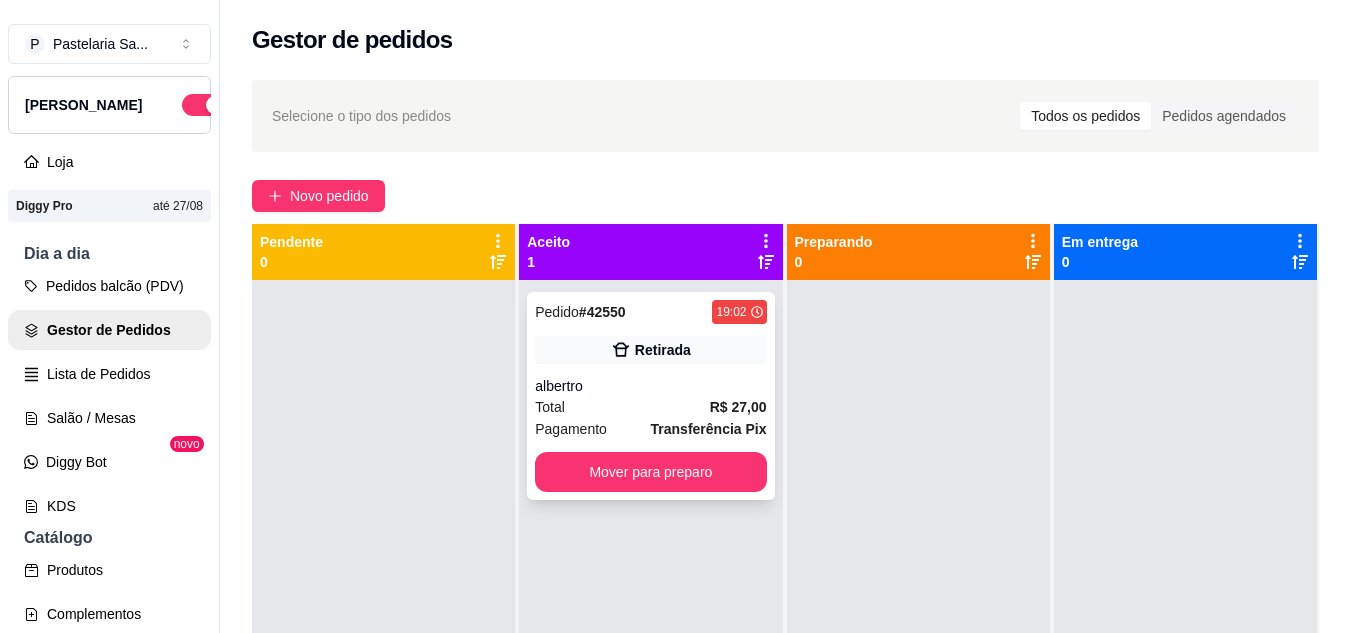 click on "Pedido  # 42550 19:02 Retirada albertro Total R$ 27,00 Pagamento Transferência Pix Mover para preparo" at bounding box center (650, 396) 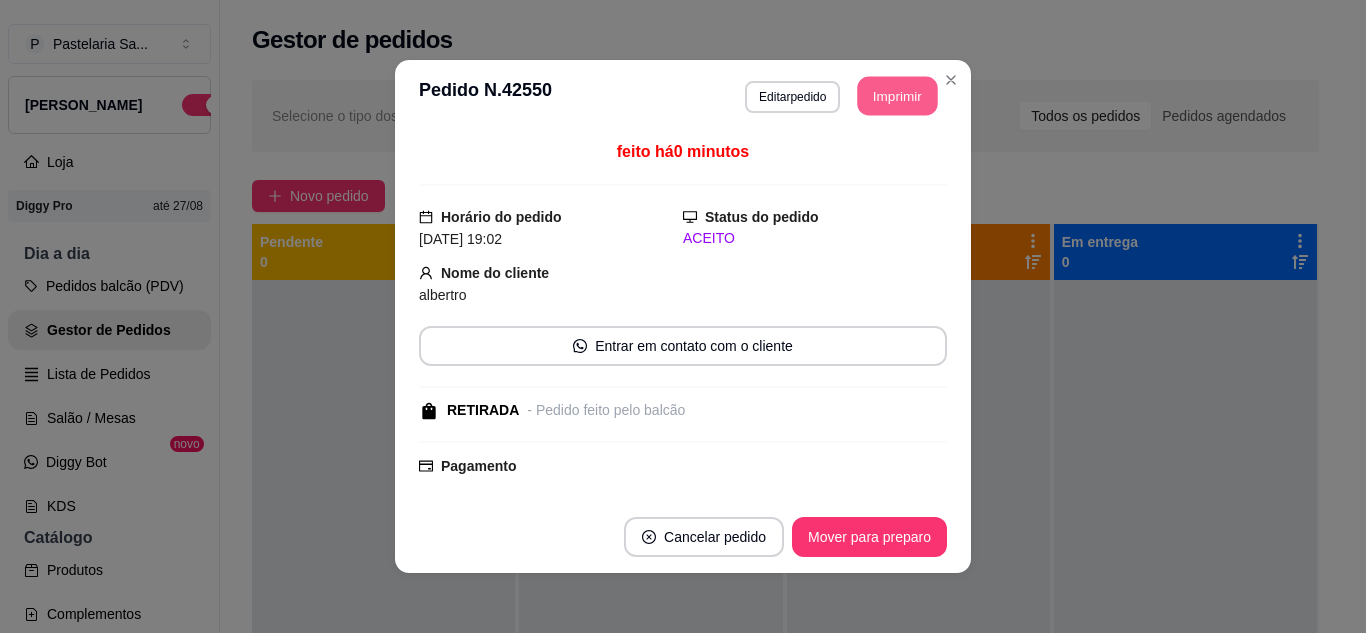 click on "Imprimir" at bounding box center (898, 96) 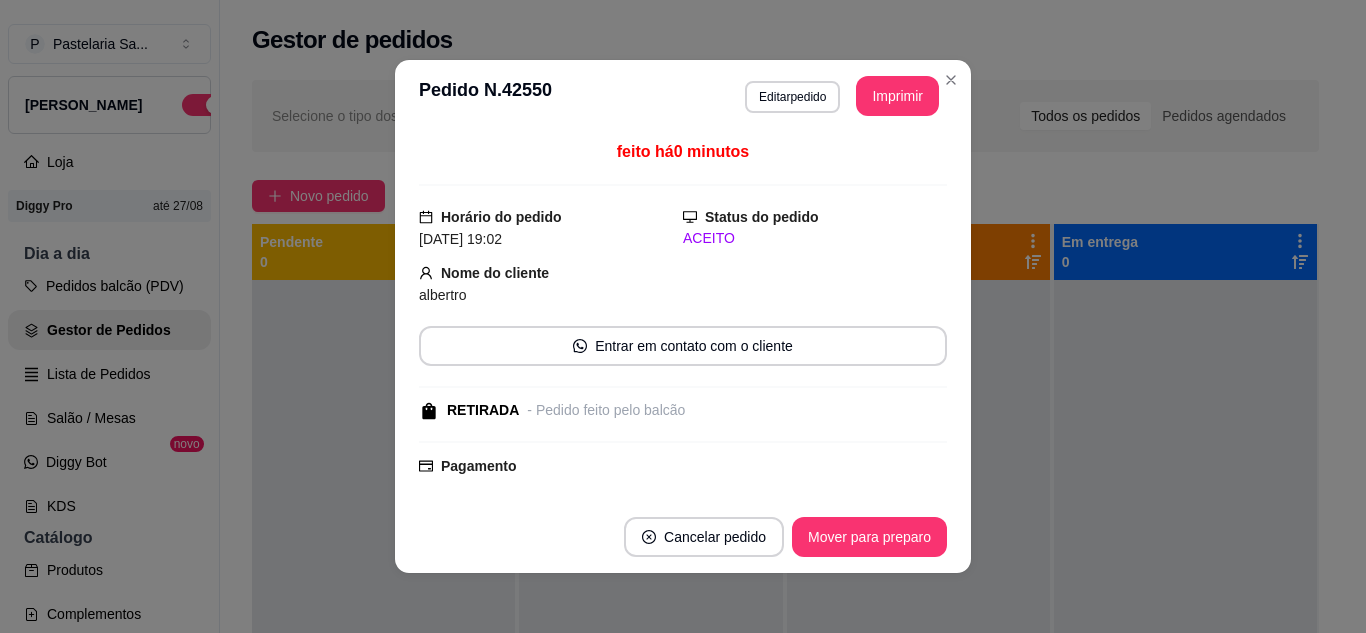 scroll, scrollTop: 0, scrollLeft: 0, axis: both 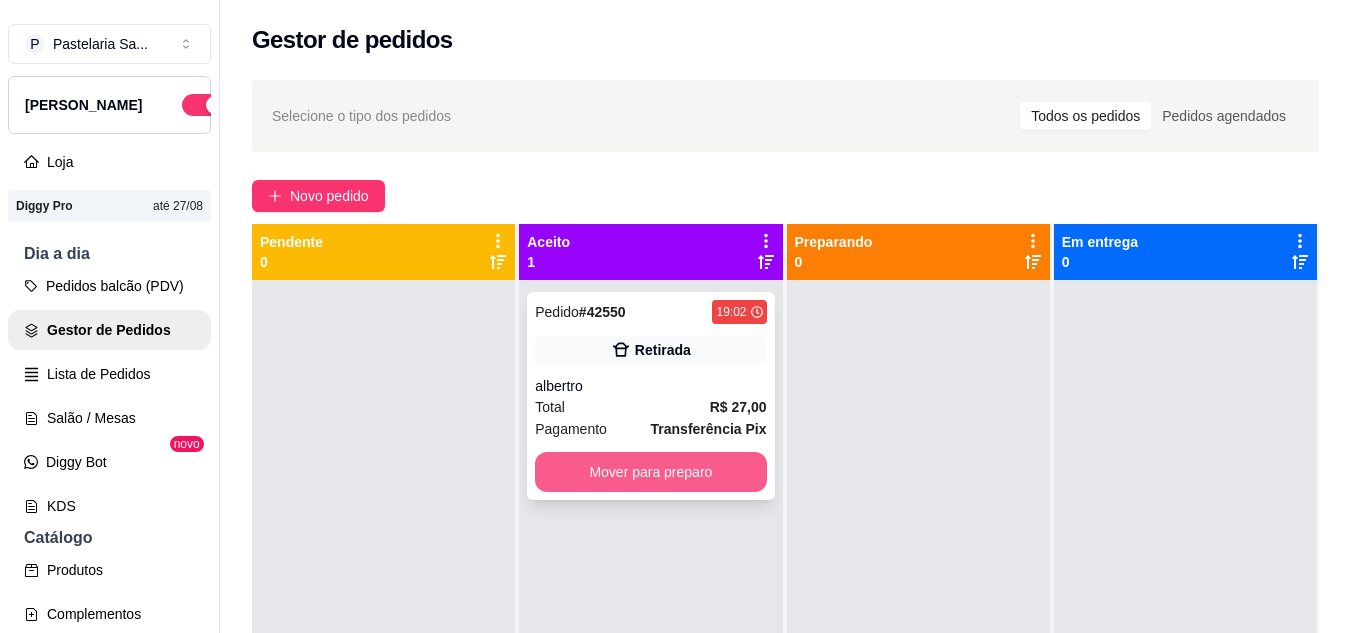 click on "Mover para preparo" at bounding box center [650, 472] 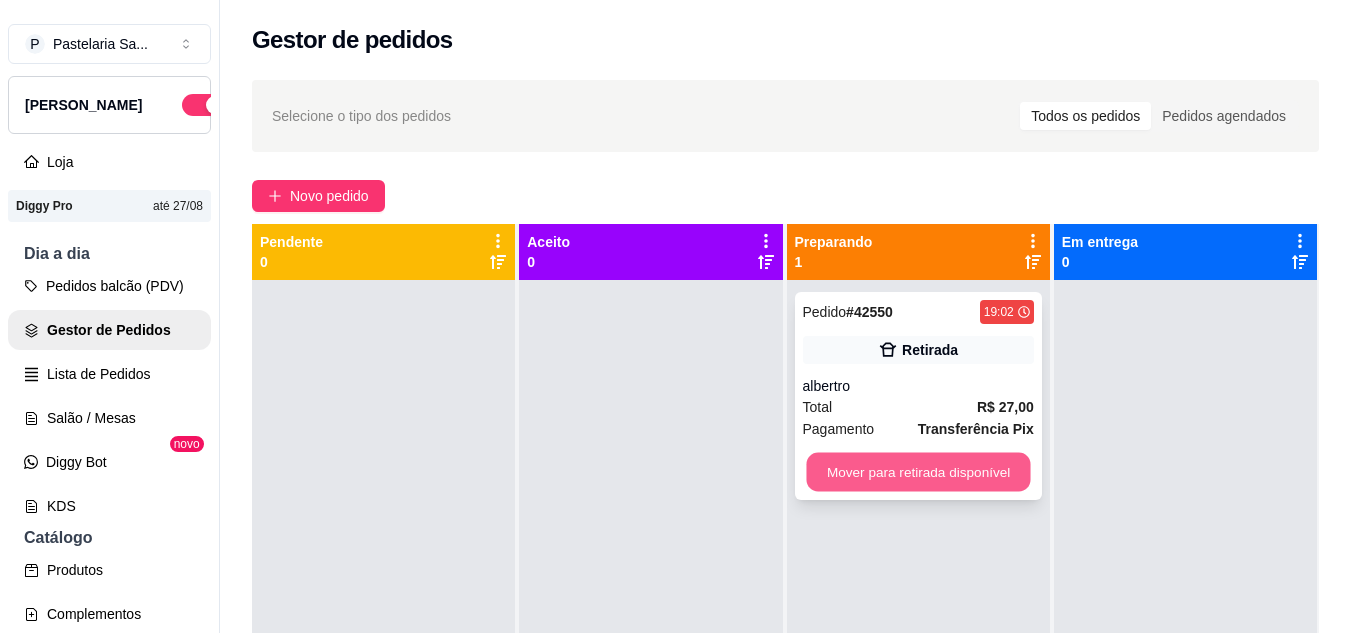click on "Mover para retirada disponível" at bounding box center (918, 472) 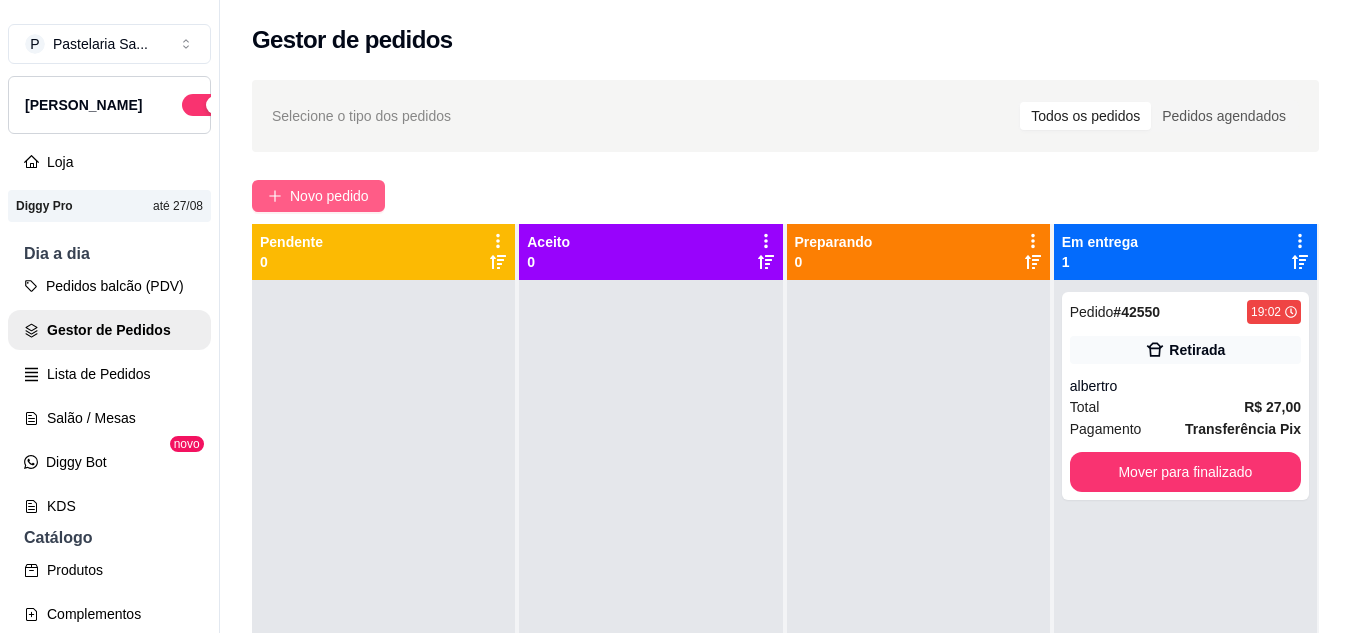 click on "Novo pedido" at bounding box center [329, 196] 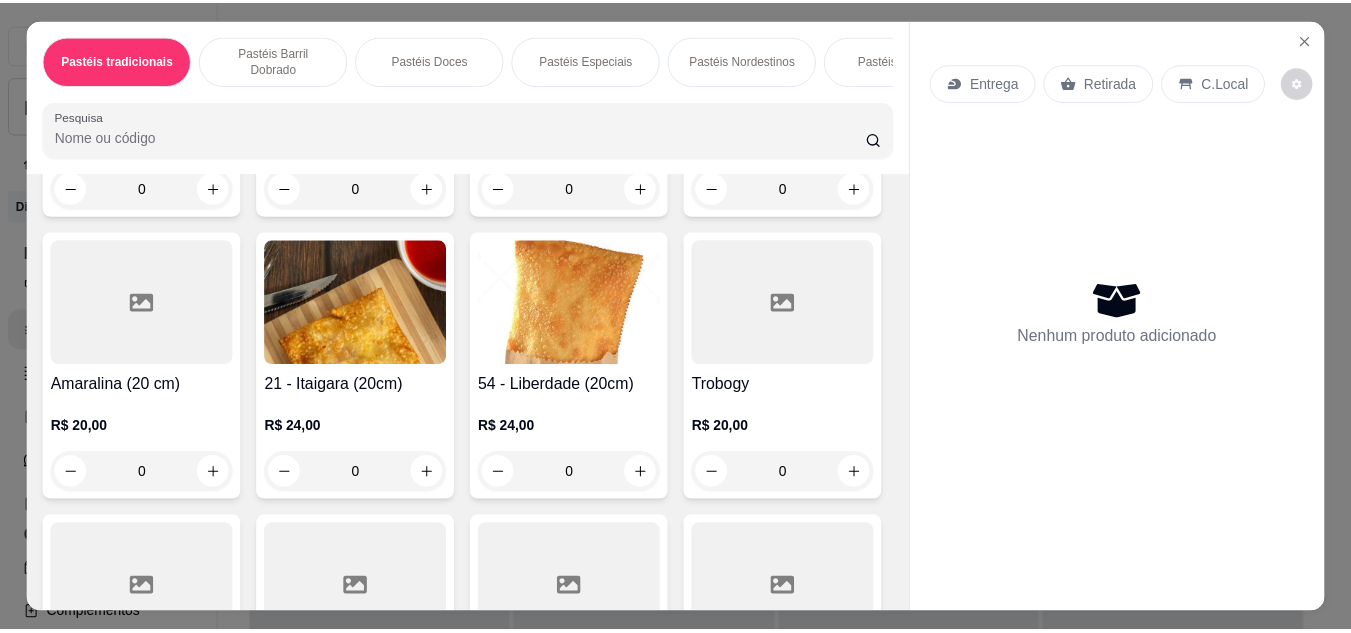 scroll, scrollTop: 2600, scrollLeft: 0, axis: vertical 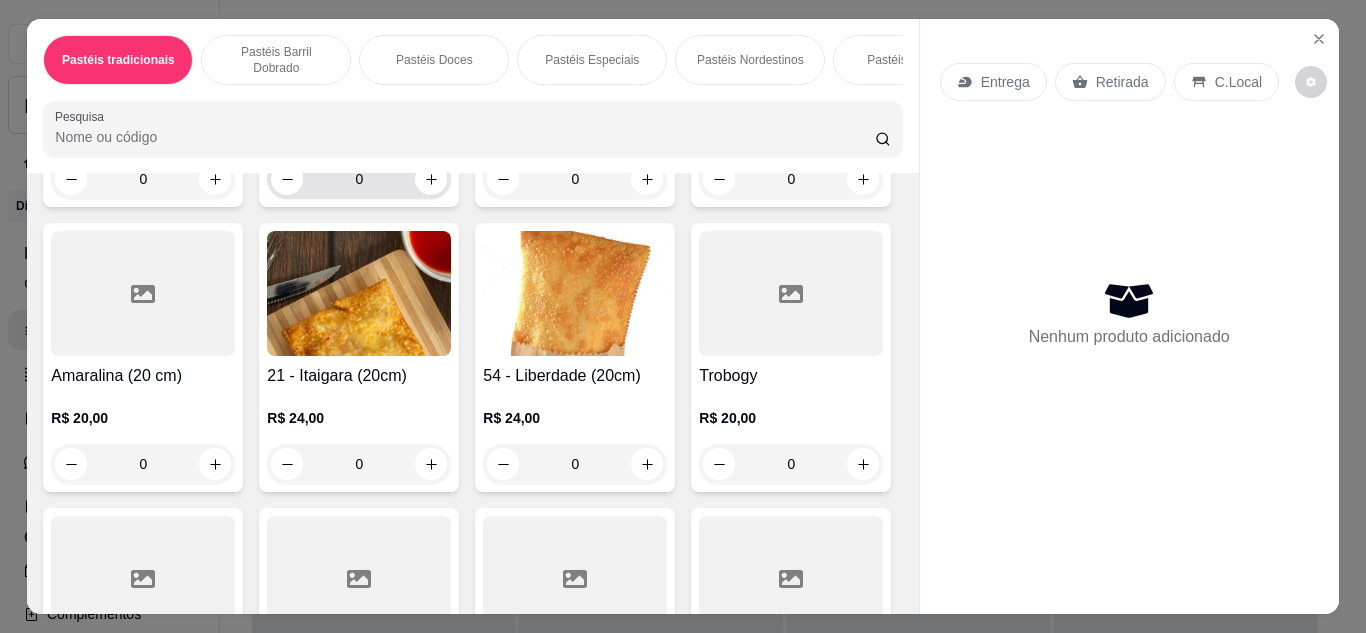 drag, startPoint x: 306, startPoint y: 410, endPoint x: 738, endPoint y: 339, distance: 437.79562 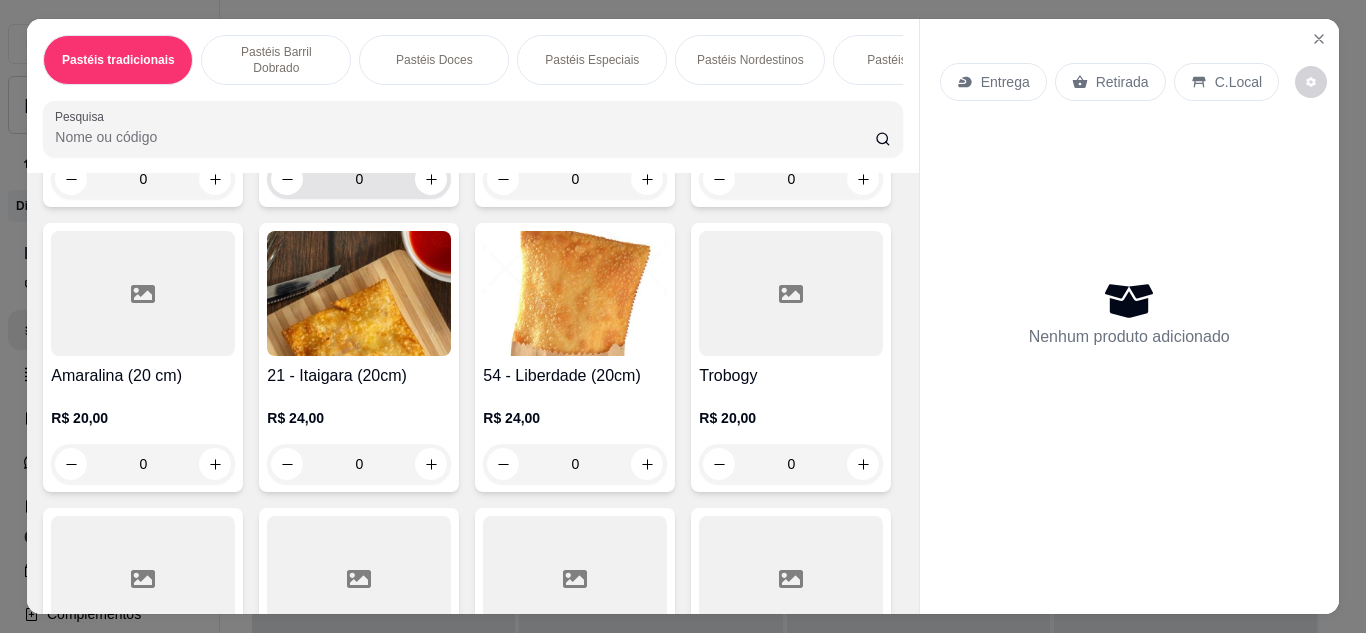 click on "13 - [GEOGRAPHIC_DATA] (20cm)   R$ 22,00 0 15 - São Caetano (20cm)   R$ 20,00 0 16 - Brotas(20cm)   R$ 22,00 0 17 - Cajazeiras (20cm)   R$ 22,00 0 Amaralina (20 cm)   R$ 20,00 0 21 - Itaigara (20cm)   R$ 24,00 0 54 - Liberdade (20cm)   R$ 24,00 0 Trobogy   R$ 20,00 0 Paripe   R$ 20,00 0 São Cristóvão   R$ 22,00 0 Itaigara (20cm)   R$ 24,00 0 Boa vista    R$ 22,00 0" at bounding box center (472, 345) 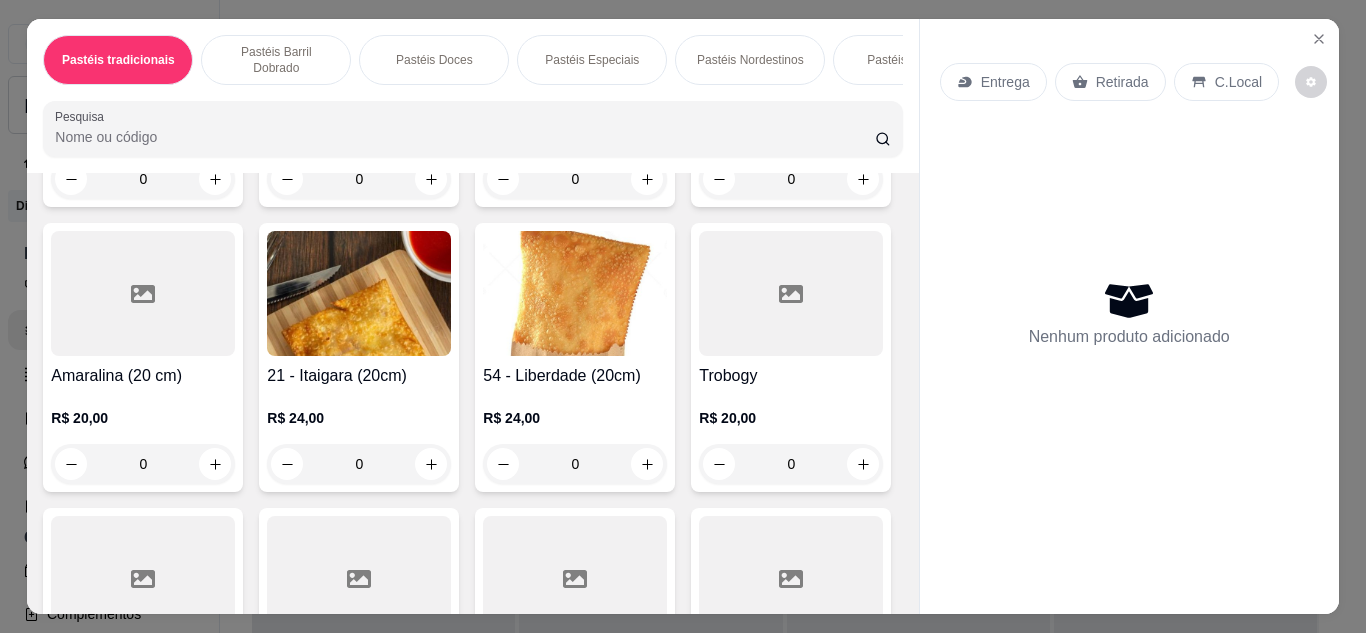 click on "13 - [GEOGRAPHIC_DATA] (20cm)   R$ 22,00 0 15 - São Caetano (20cm)   R$ 20,00 0 16 - Brotas(20cm)   R$ 22,00 0 17 - Cajazeiras (20cm)   R$ 22,00 0 Amaralina (20 cm)   R$ 20,00 0 21 - Itaigara (20cm)   R$ 24,00 0 54 - Liberdade (20cm)   R$ 24,00 0 Trobogy   R$ 20,00 0 Paripe   R$ 20,00 0 São Cristóvão   R$ 22,00 0 Itaigara (20cm)   R$ 24,00 0 Boa vista    R$ 22,00 0" at bounding box center [472, 345] 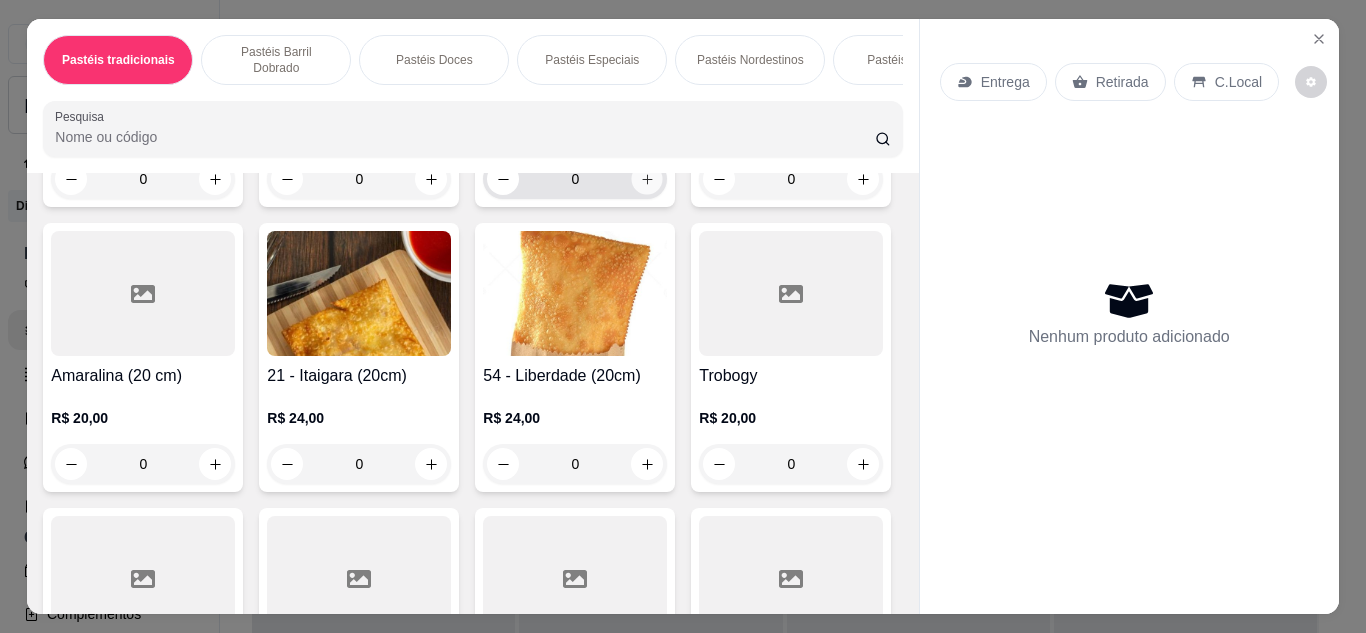 click 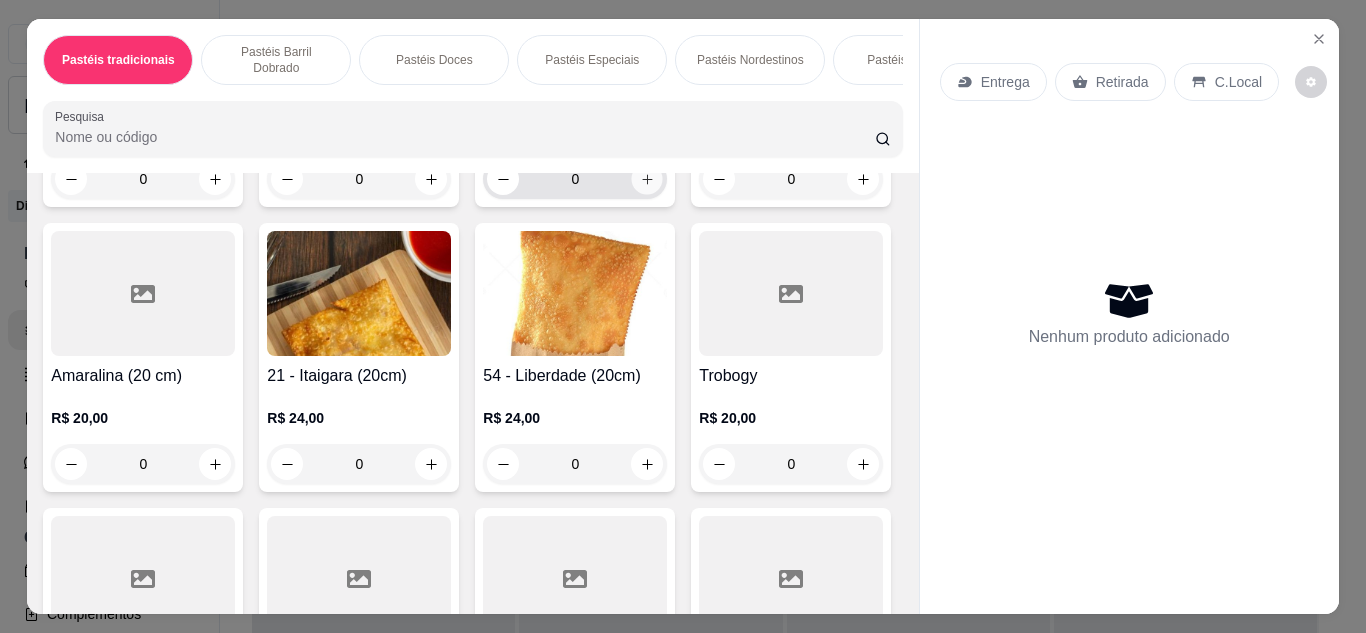 type on "1" 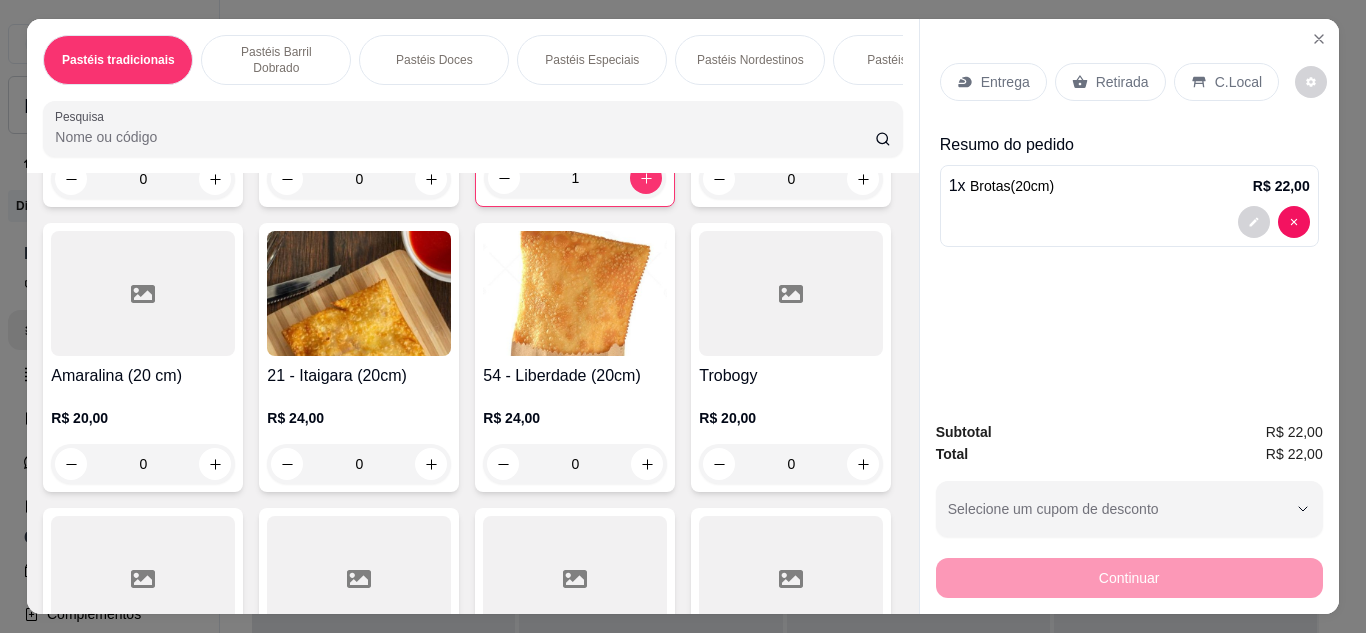 click 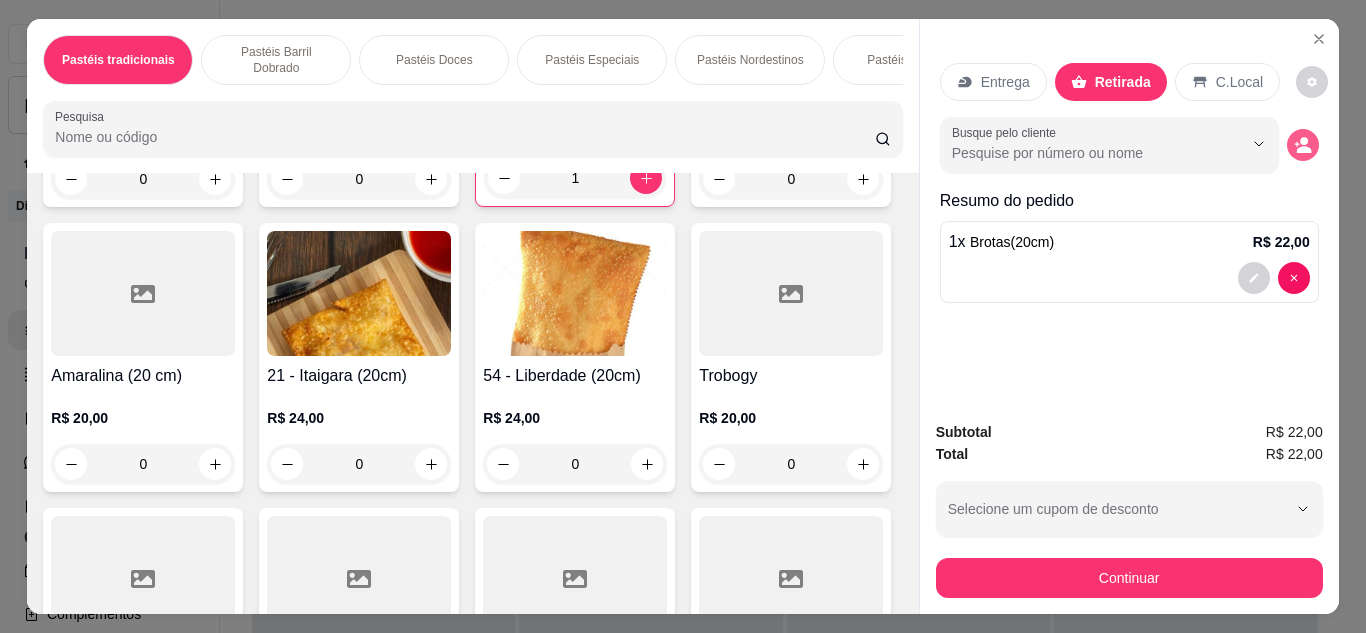click 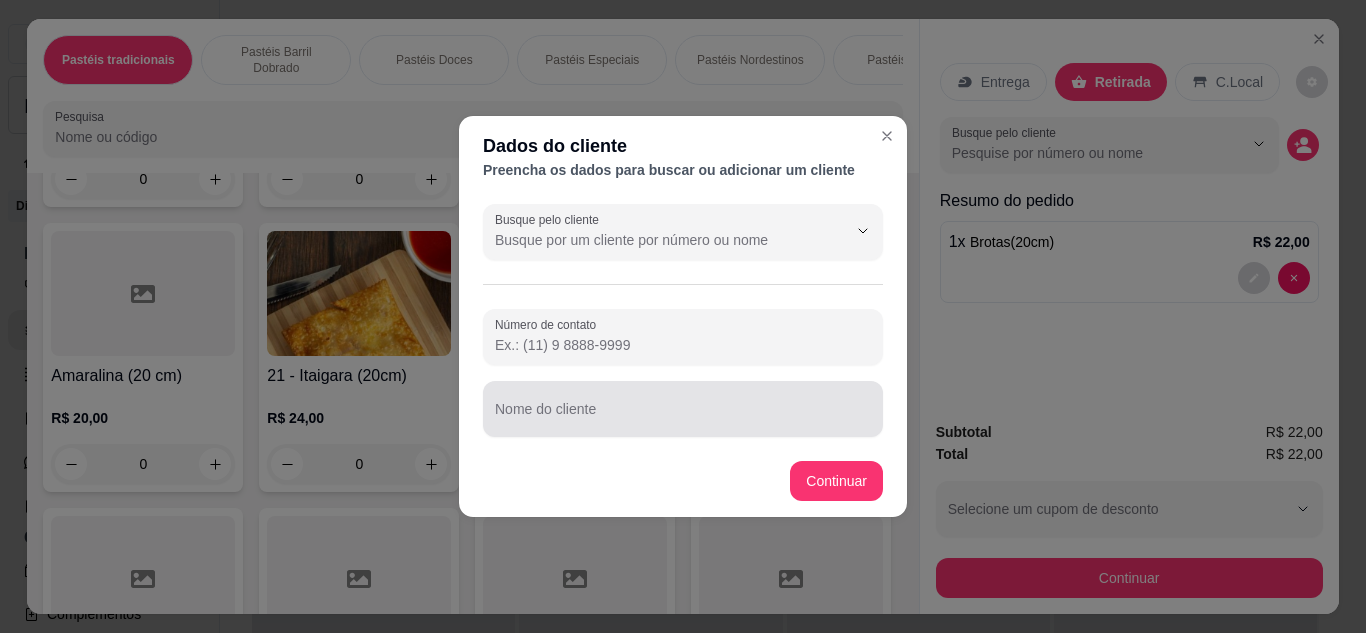 click at bounding box center (683, 409) 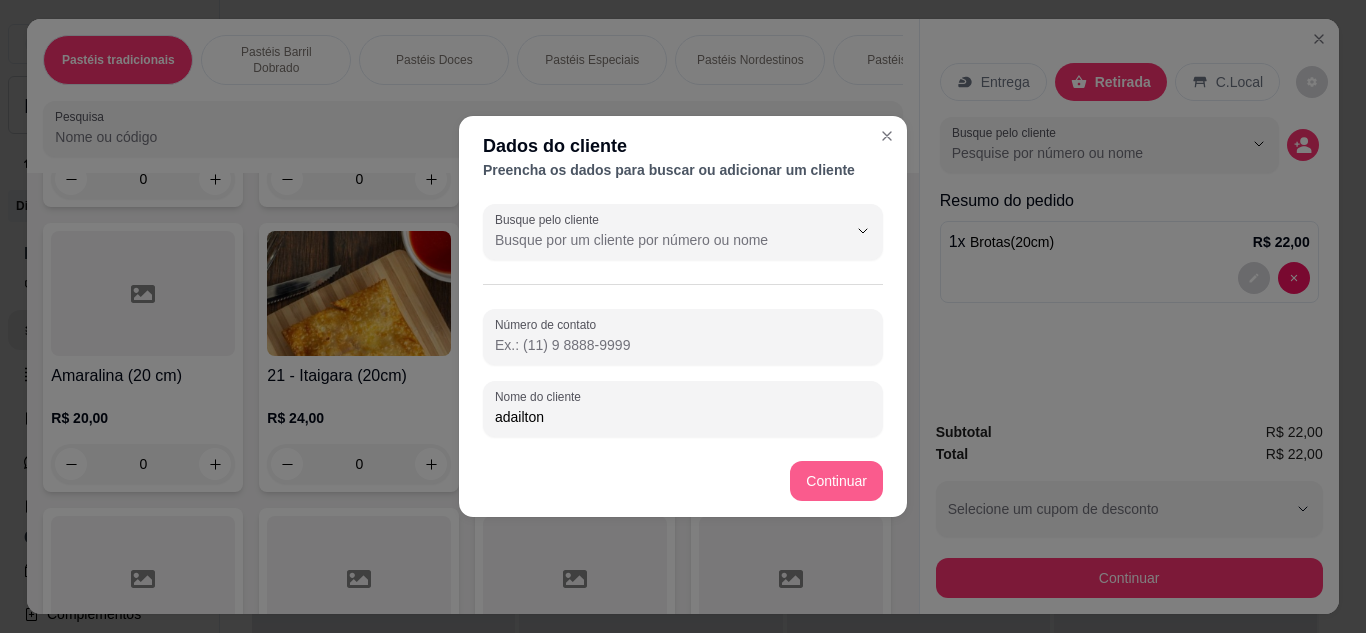 type on "adailton" 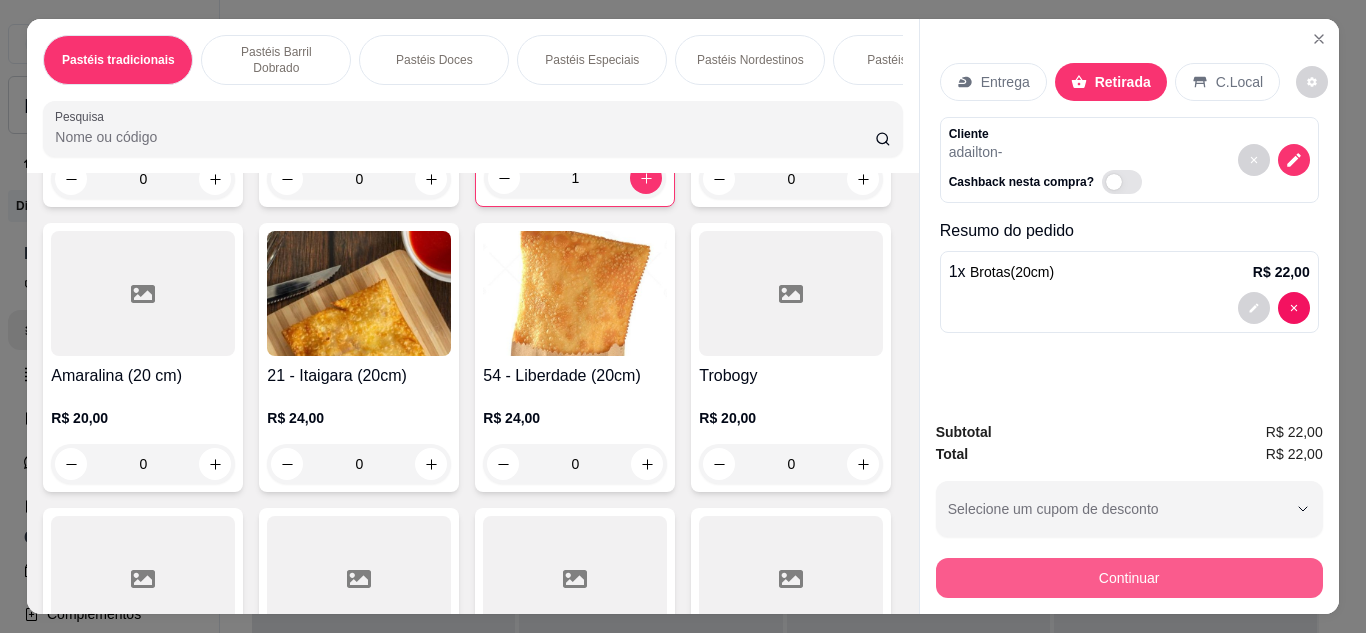 click on "Continuar" at bounding box center [1129, 578] 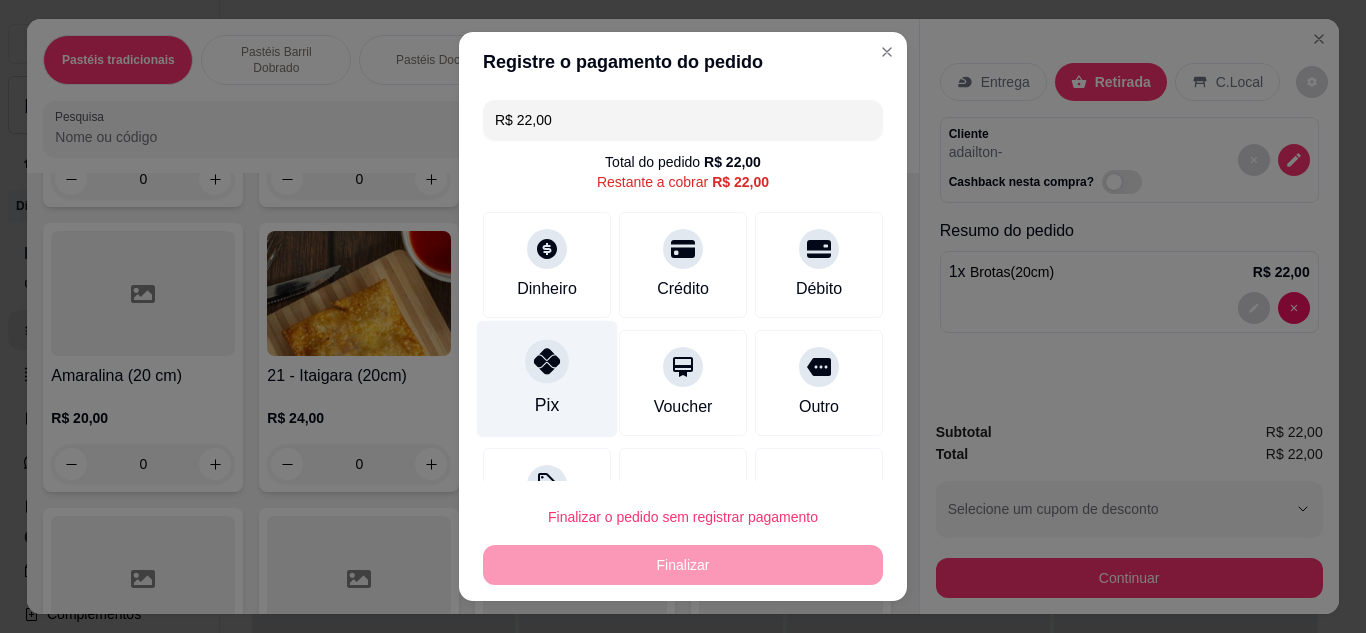 click on "Pix" at bounding box center (547, 378) 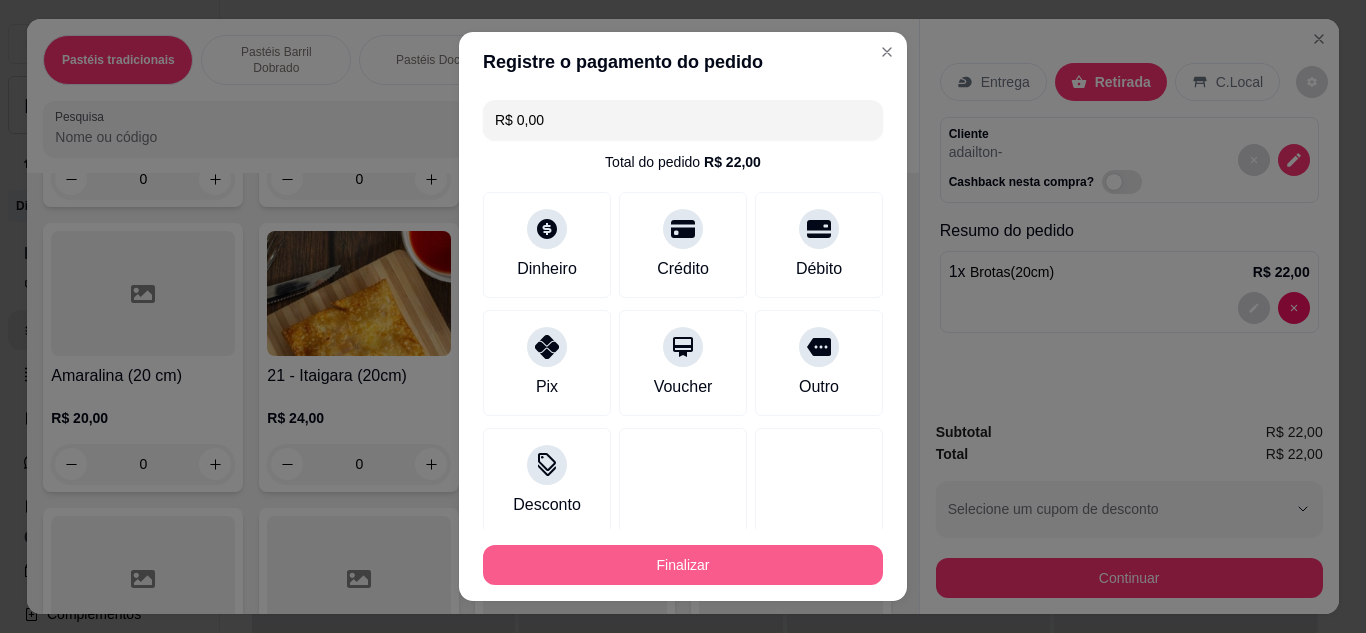 click on "Finalizar" at bounding box center (683, 565) 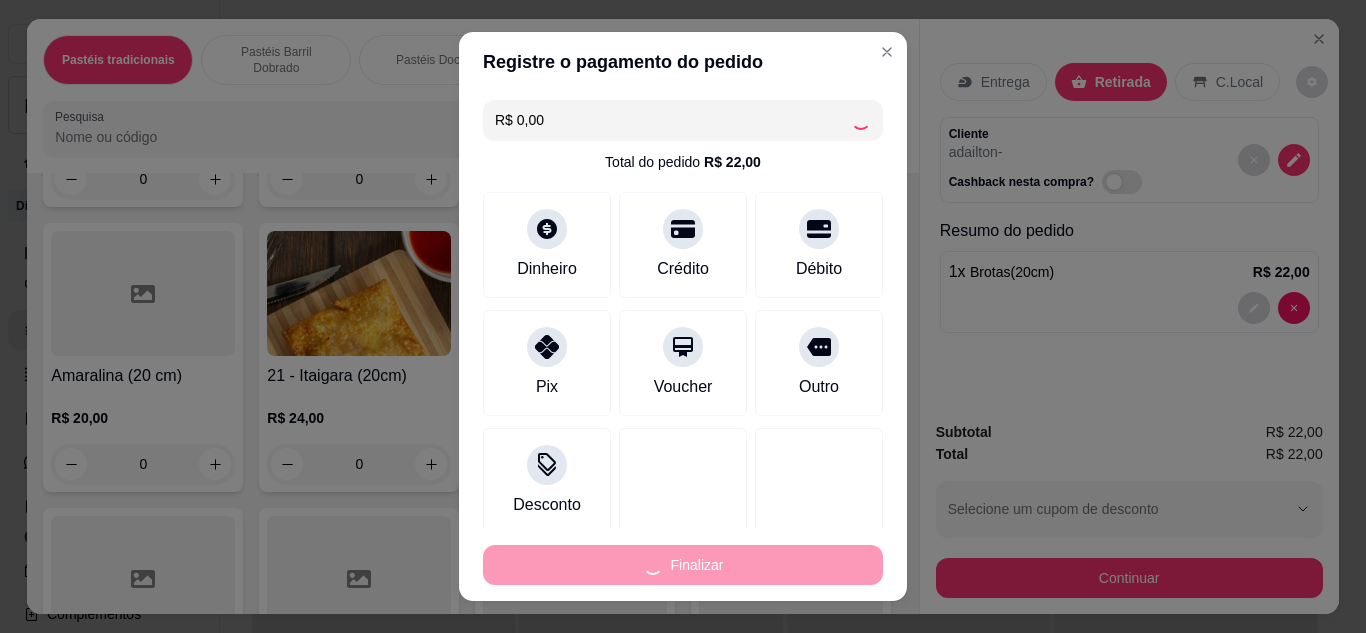 type on "0" 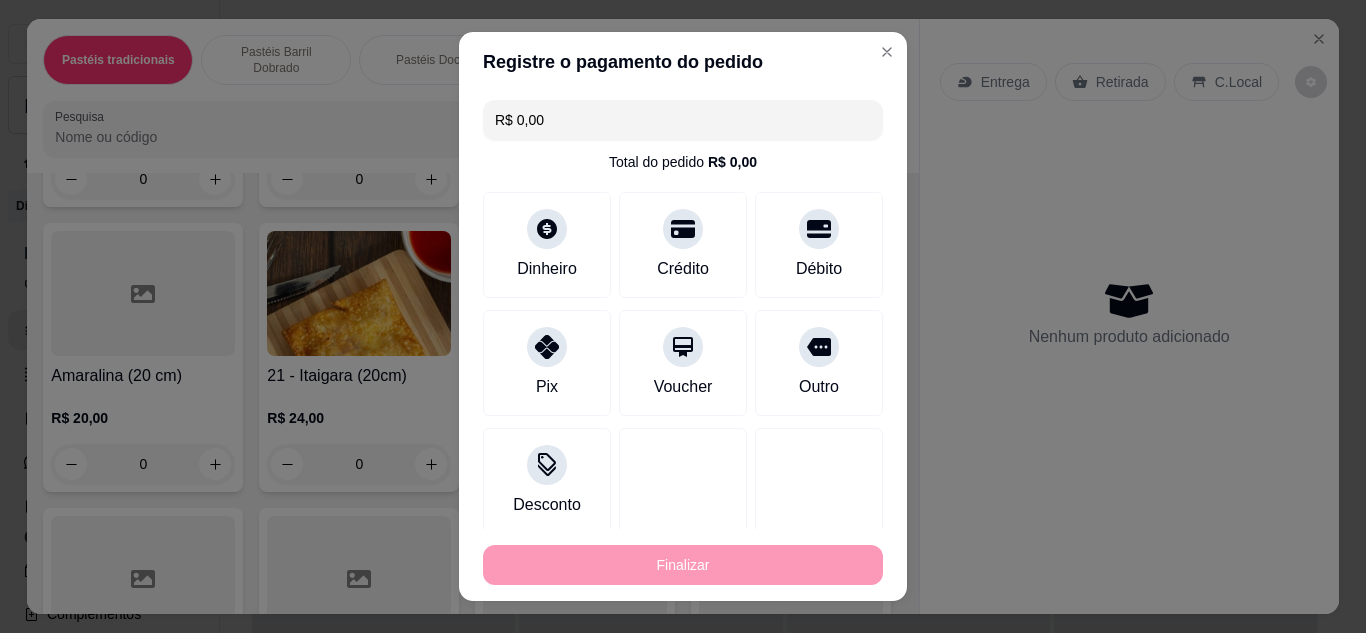 type on "-R$ 22,00" 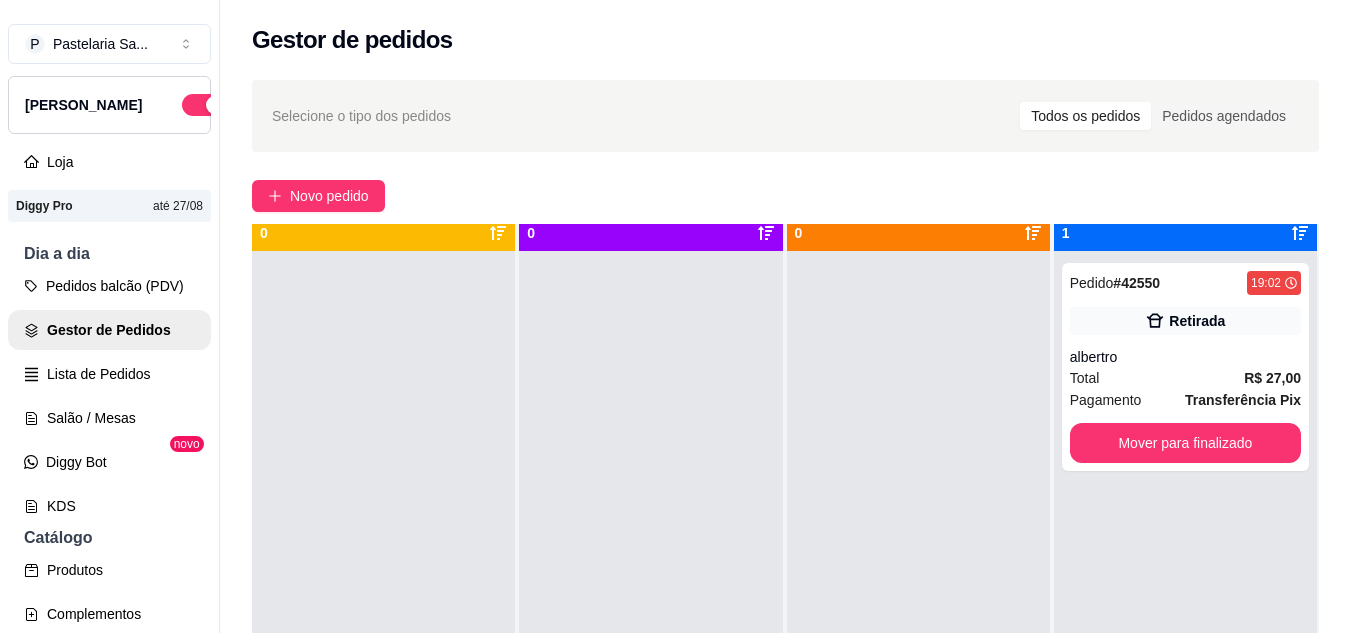 scroll, scrollTop: 56, scrollLeft: 0, axis: vertical 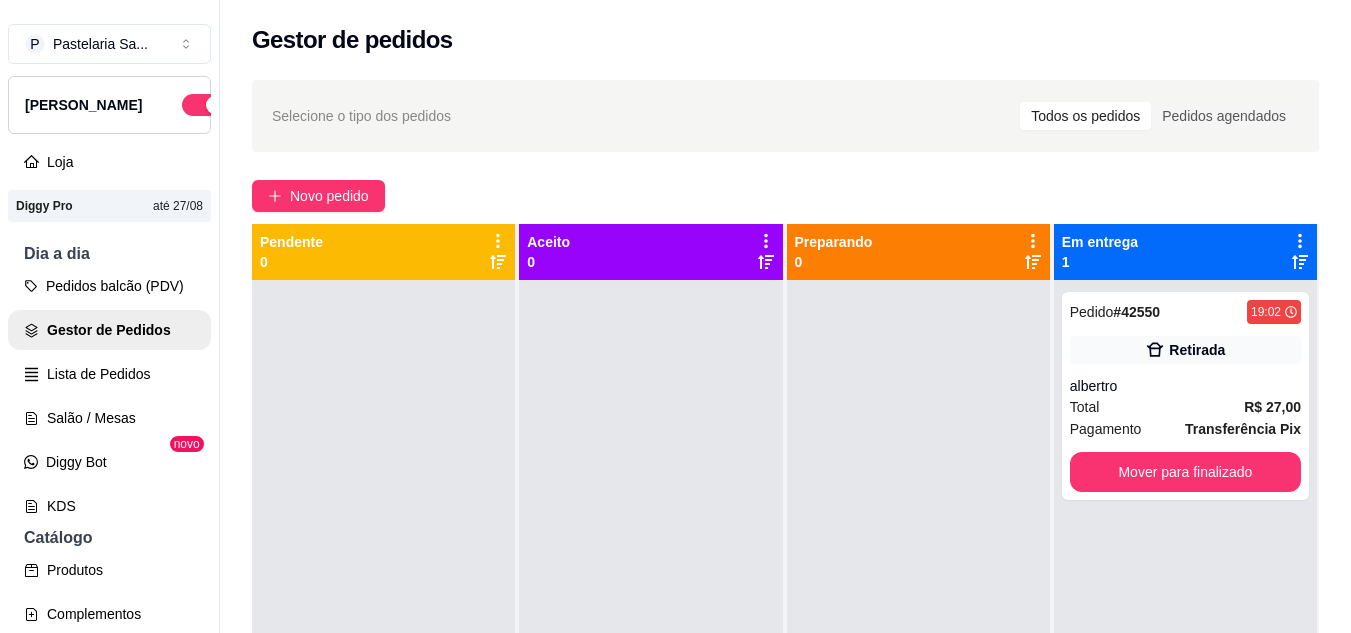 click on "Aceito 0" at bounding box center (650, 252) 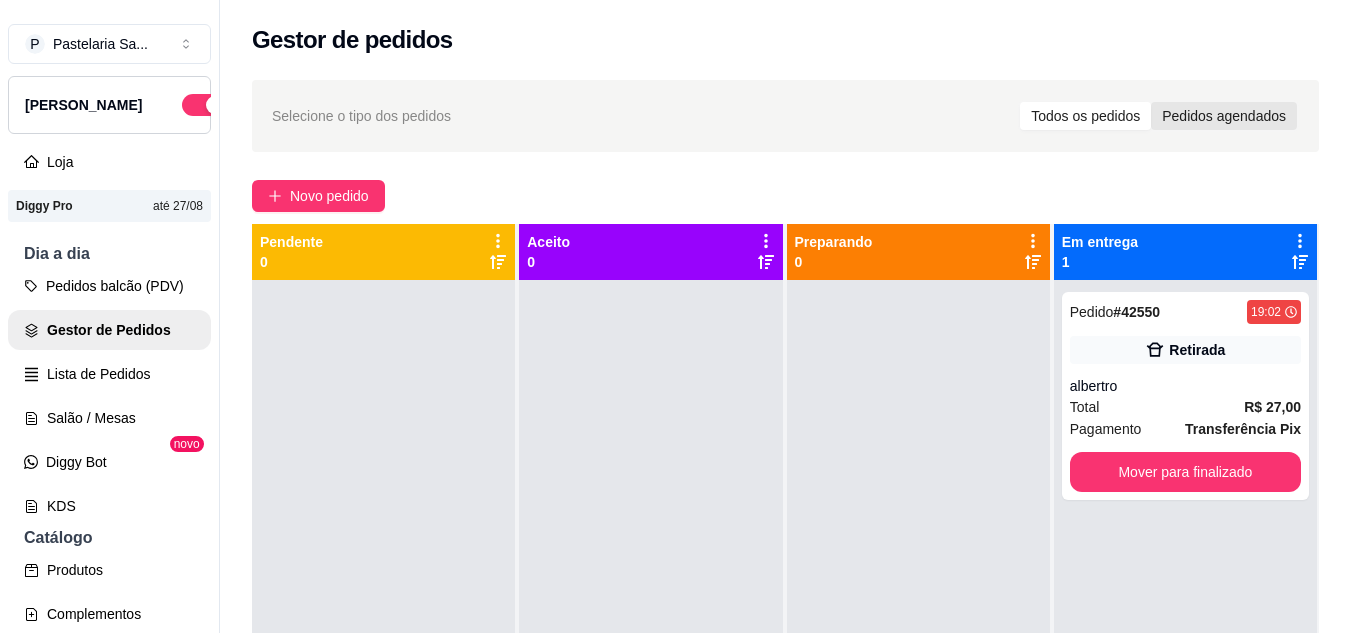 click on "Pedidos agendados" at bounding box center [1224, 116] 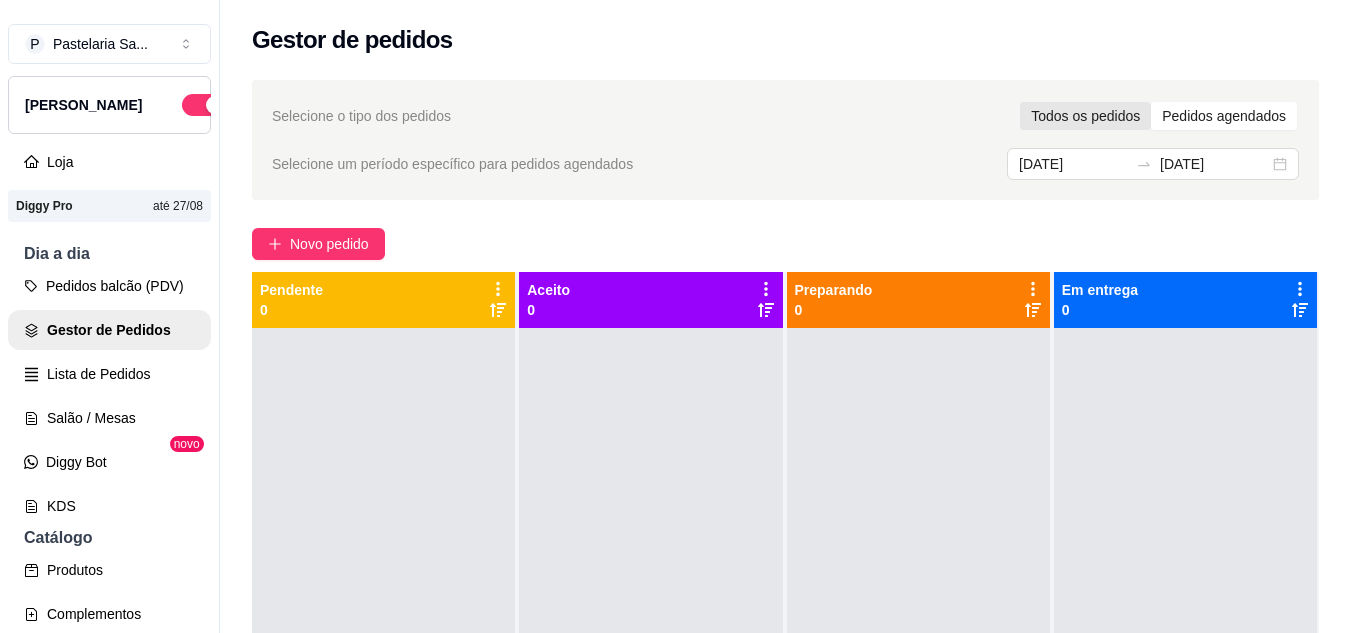 click on "Todos os pedidos" at bounding box center (1085, 116) 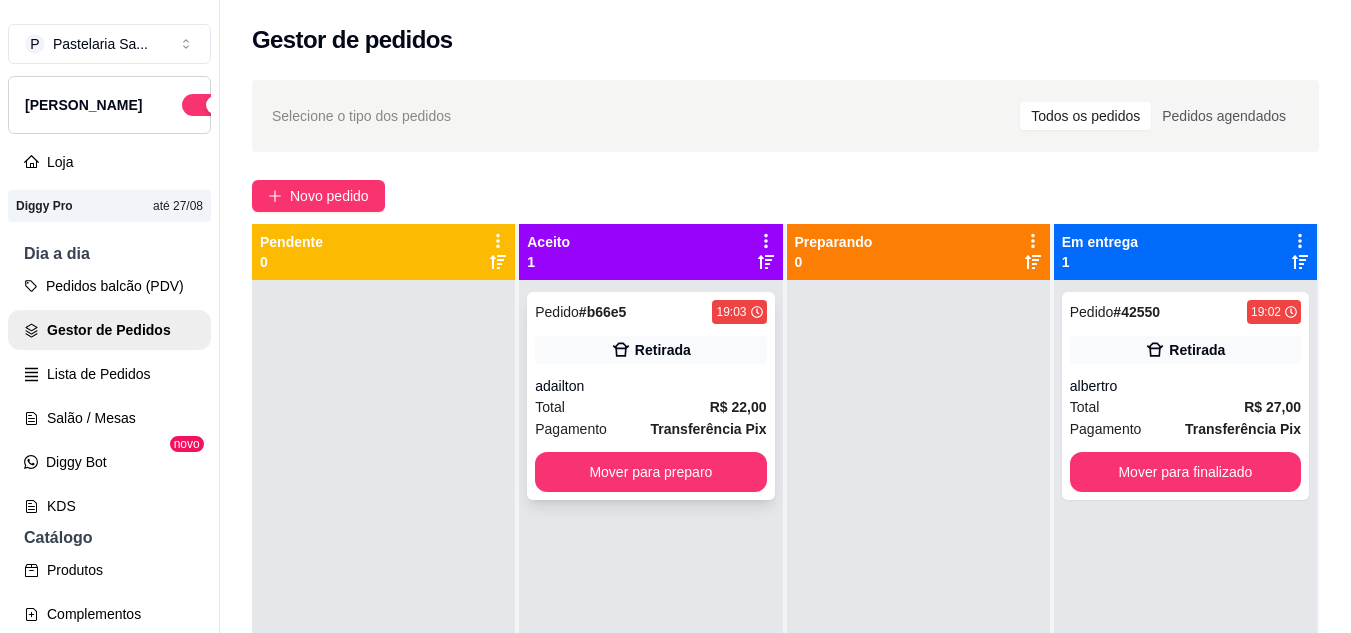 click on "Pedido  # b66e5 19:03 Retirada adailton Total R$ 22,00 Pagamento Transferência Pix Mover para preparo" at bounding box center (650, 396) 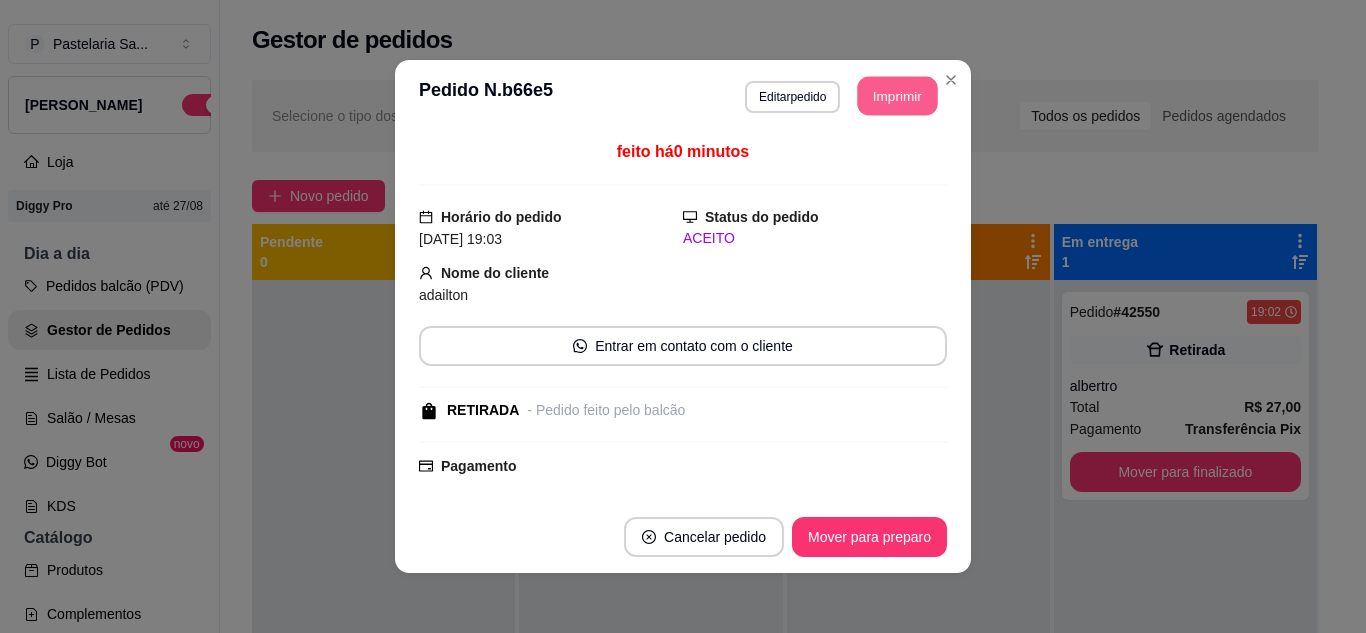 click on "Imprimir" at bounding box center (898, 96) 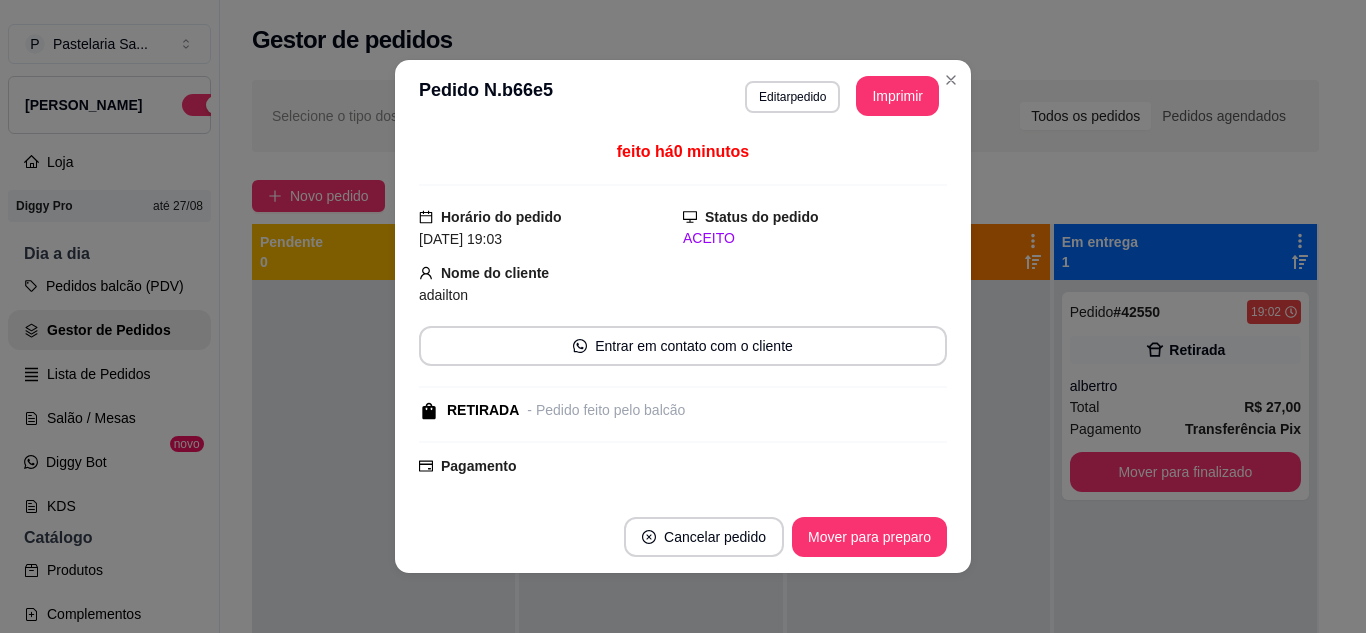 scroll, scrollTop: 0, scrollLeft: 0, axis: both 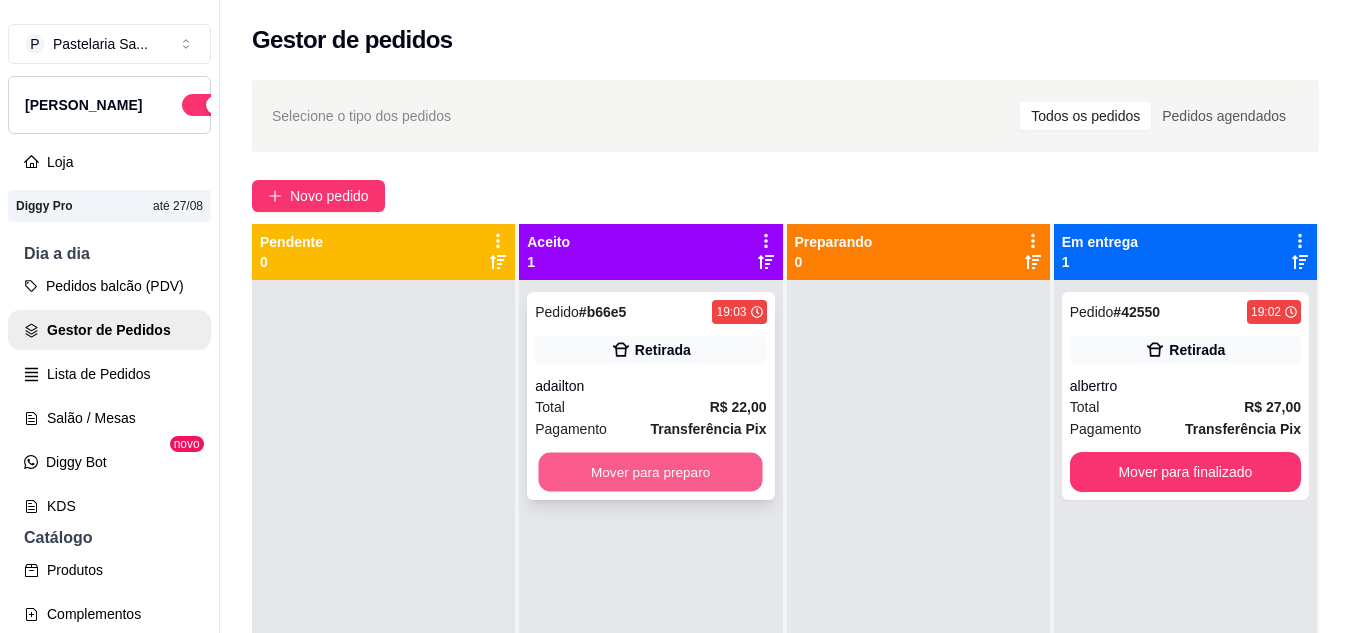 click on "Mover para preparo" at bounding box center (651, 472) 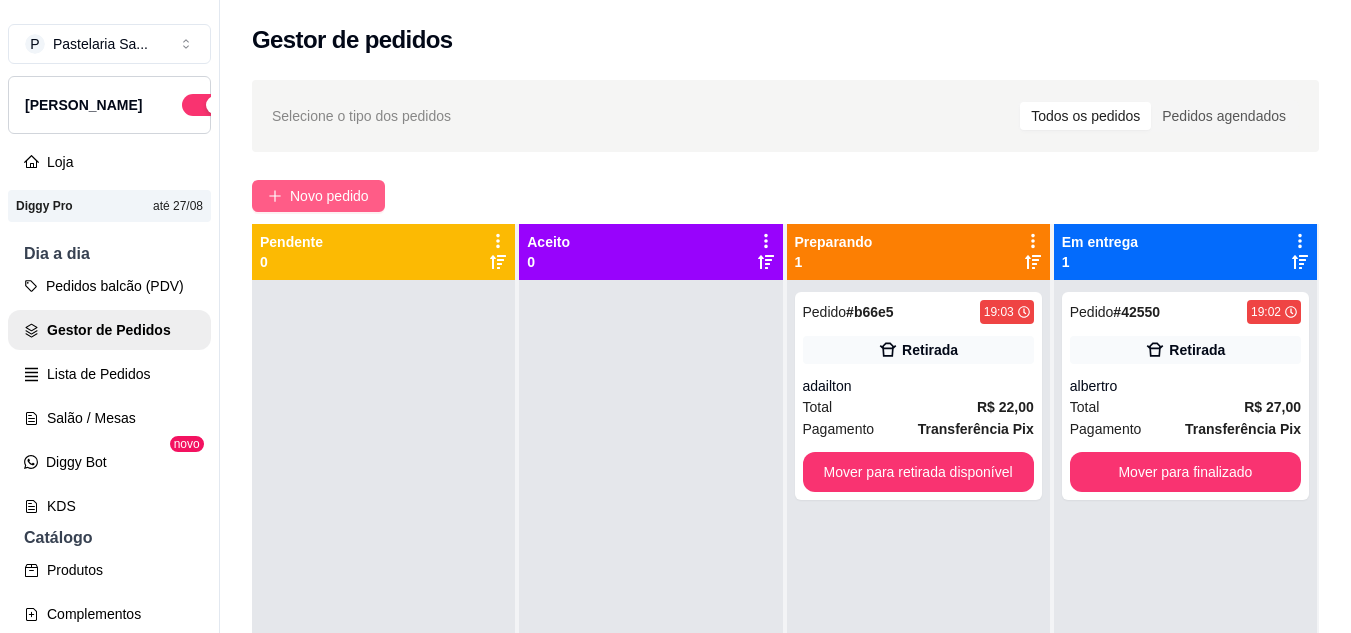 click on "Novo pedido" at bounding box center [318, 196] 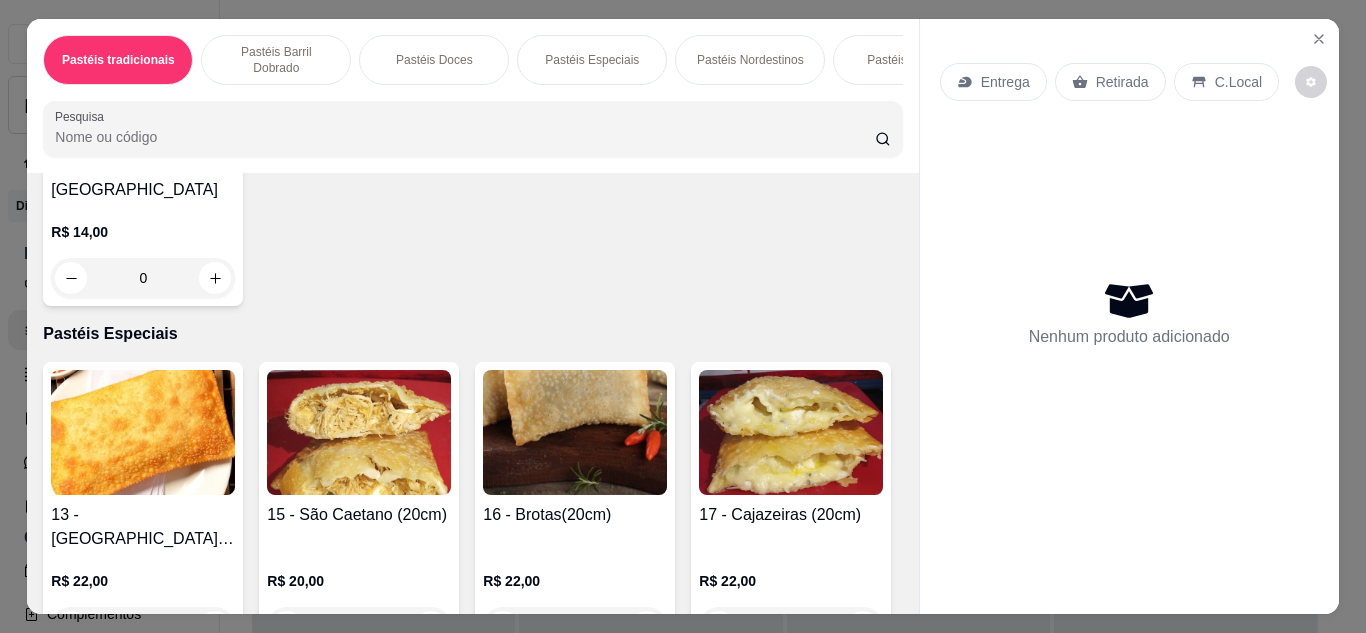 scroll, scrollTop: 2200, scrollLeft: 0, axis: vertical 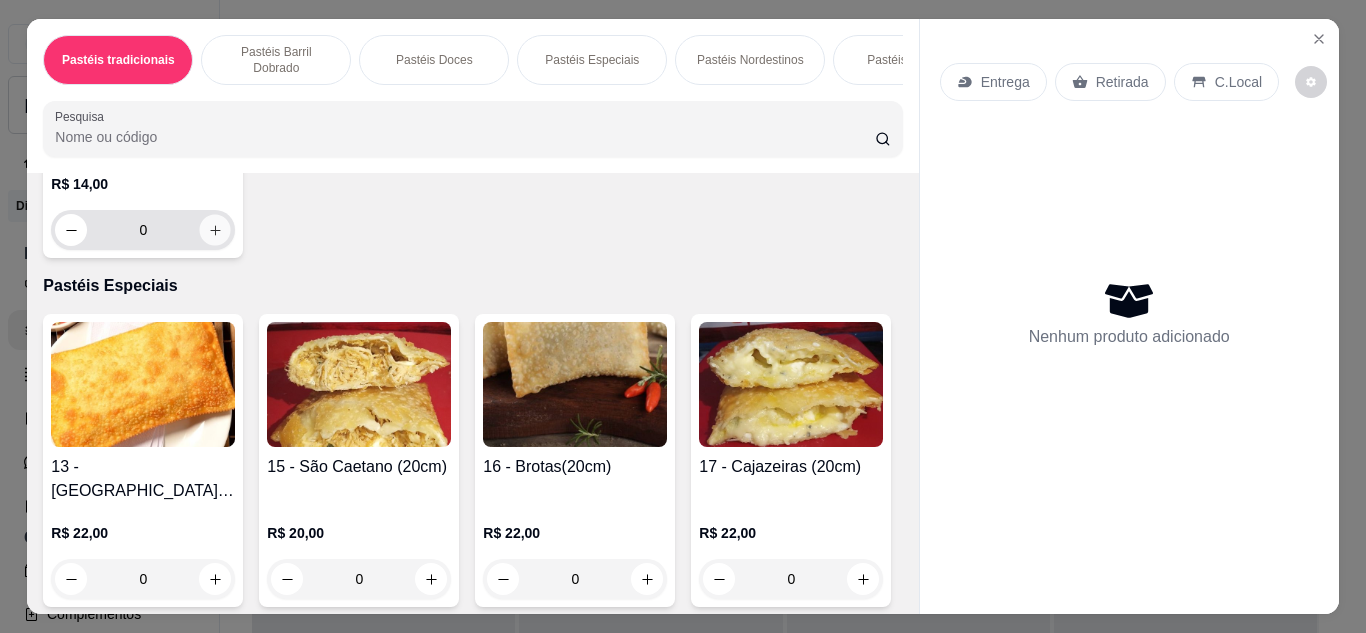 click 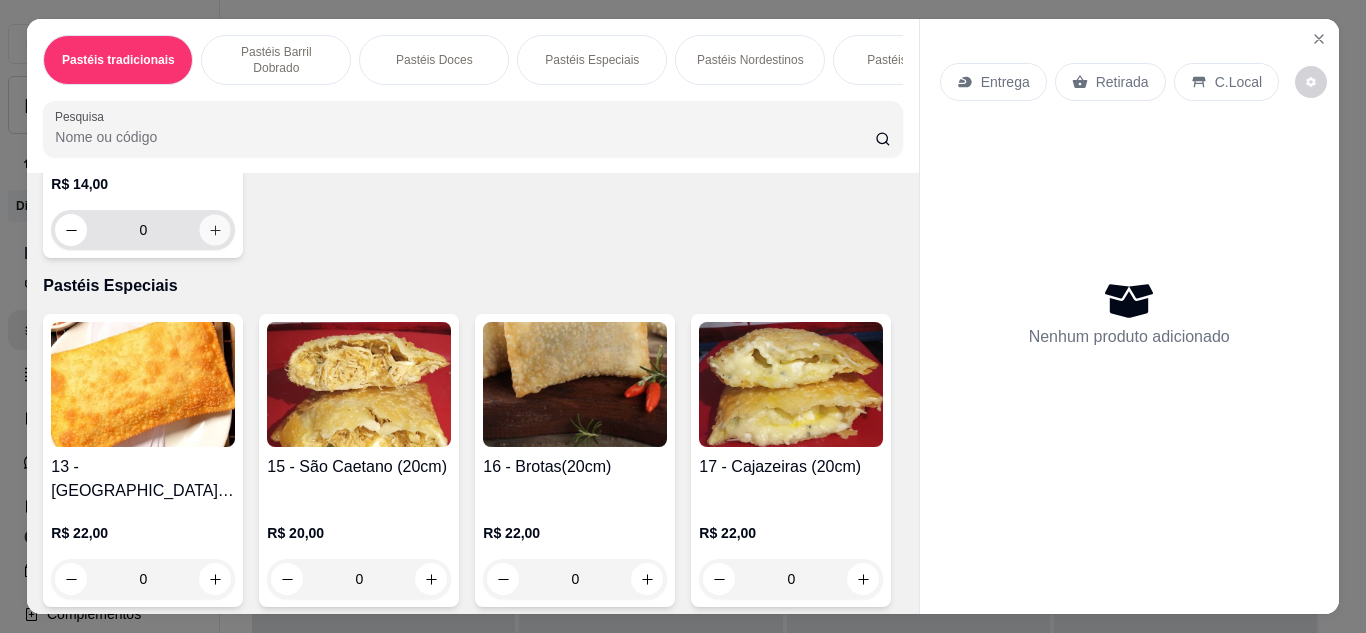 type on "1" 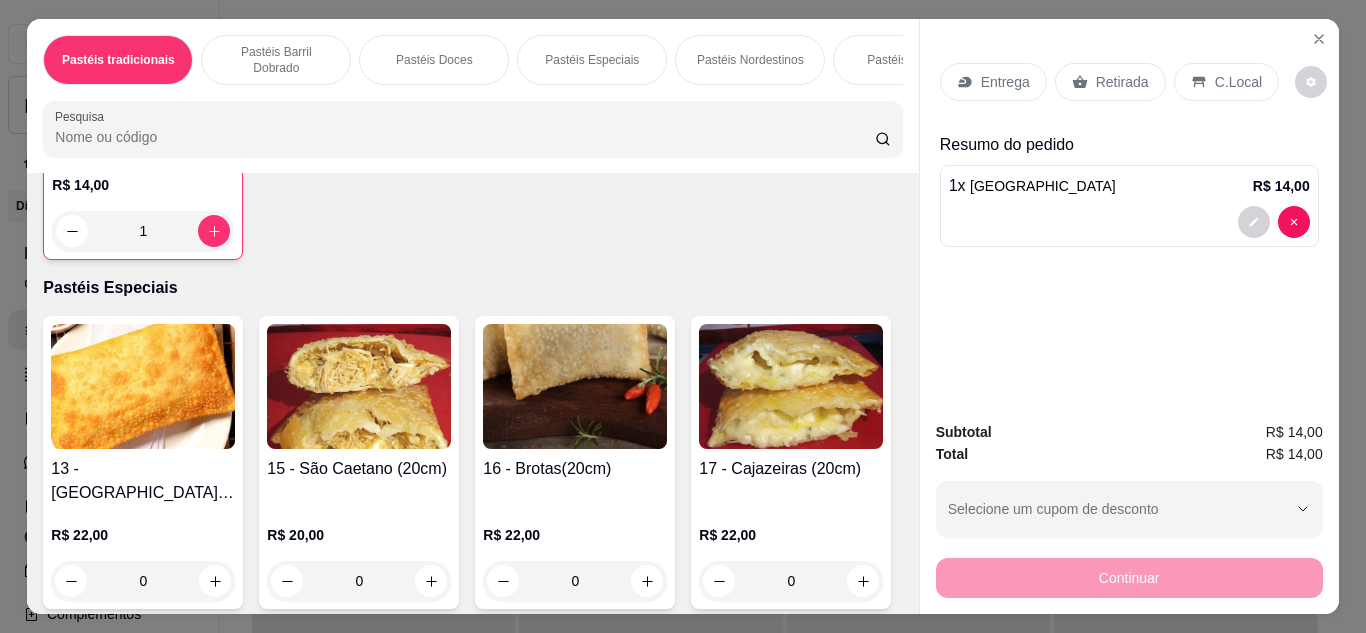 click on "Retirada" at bounding box center (1122, 82) 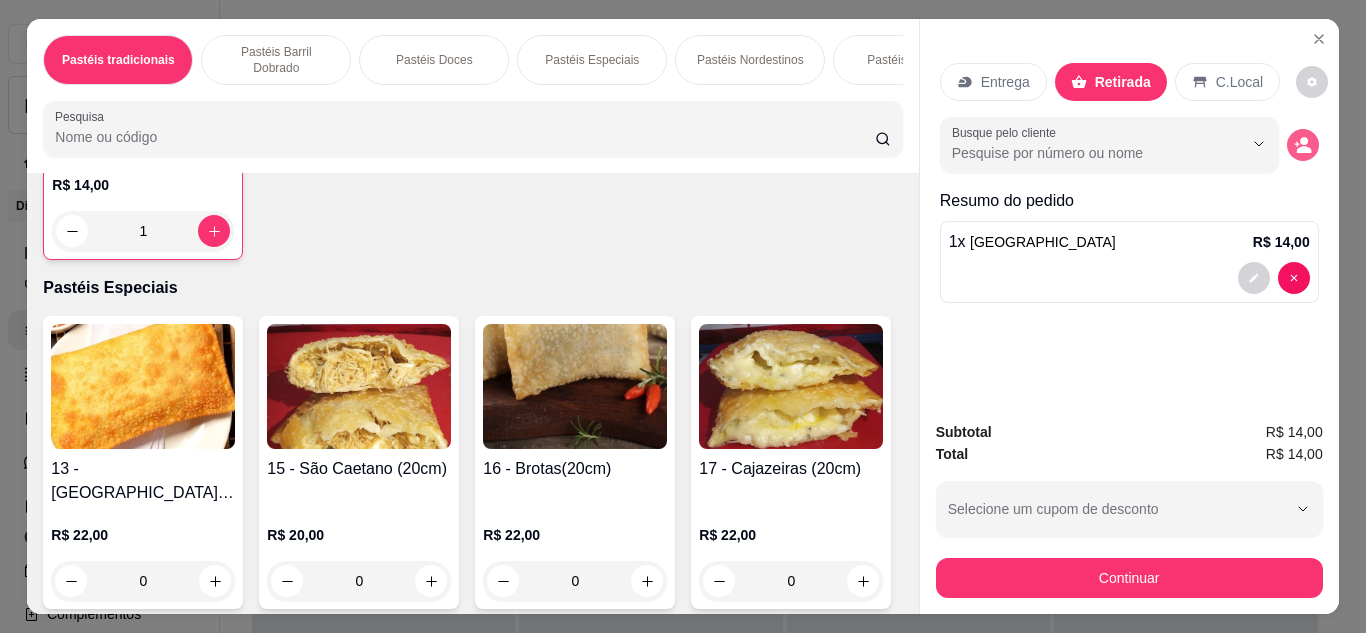 click 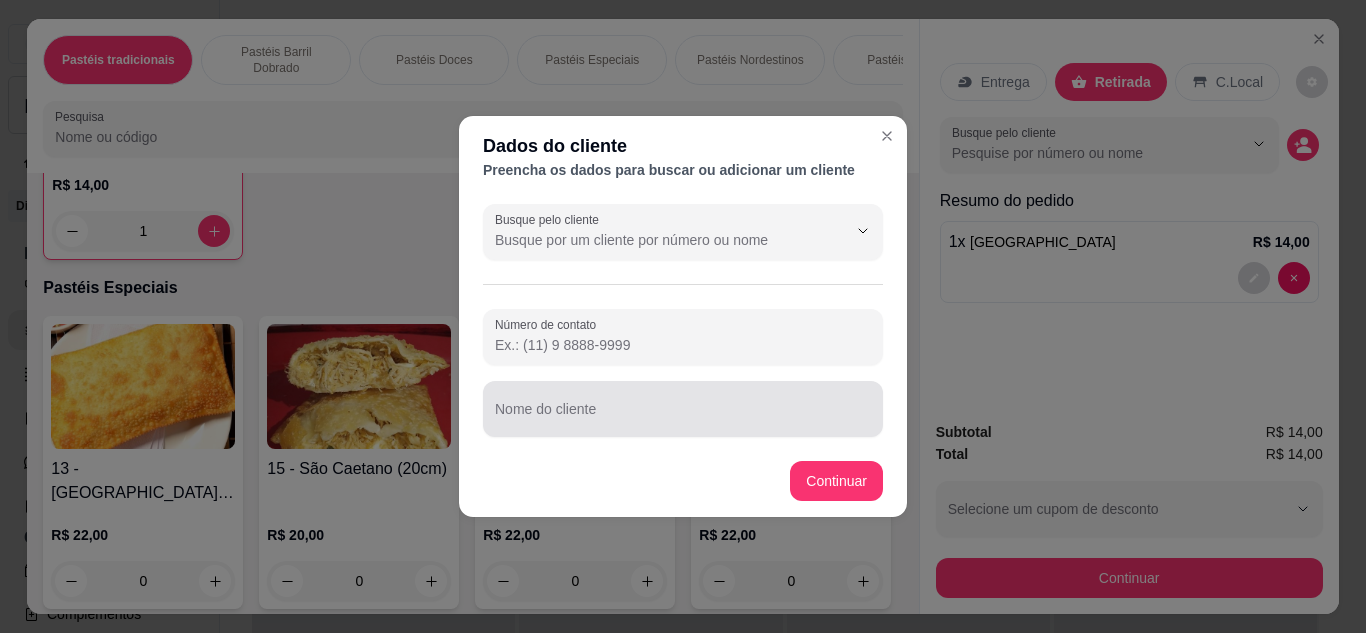click at bounding box center (683, 409) 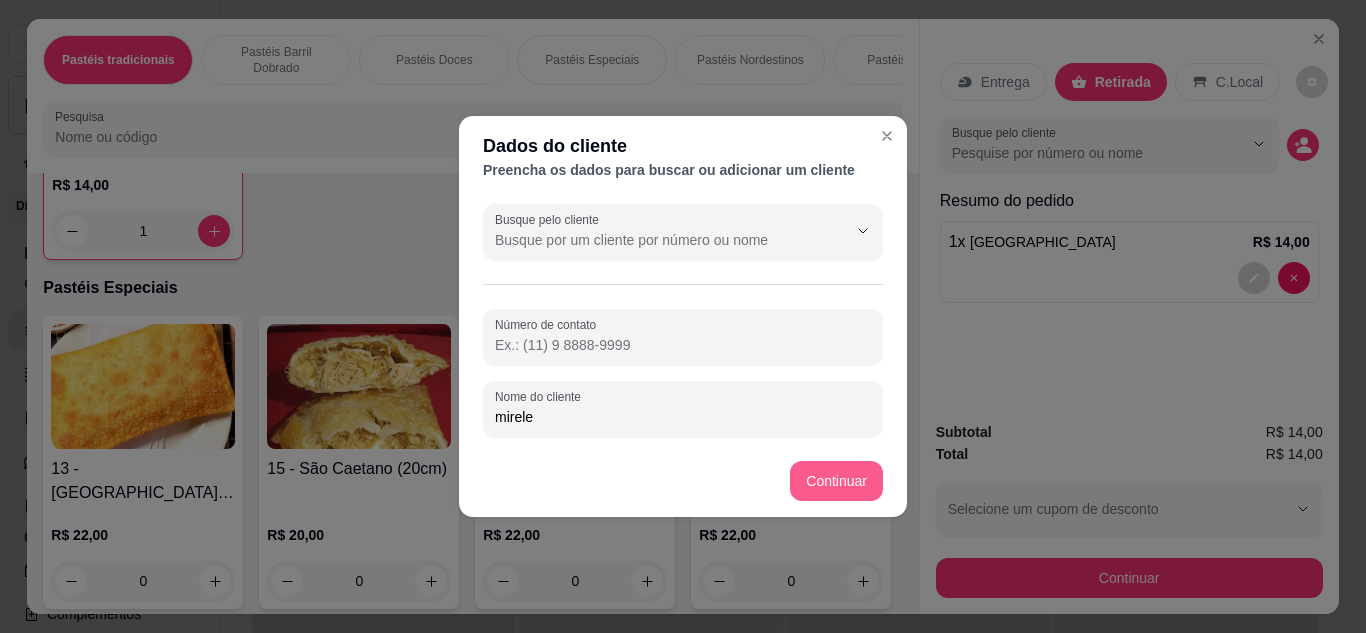 type on "mirele" 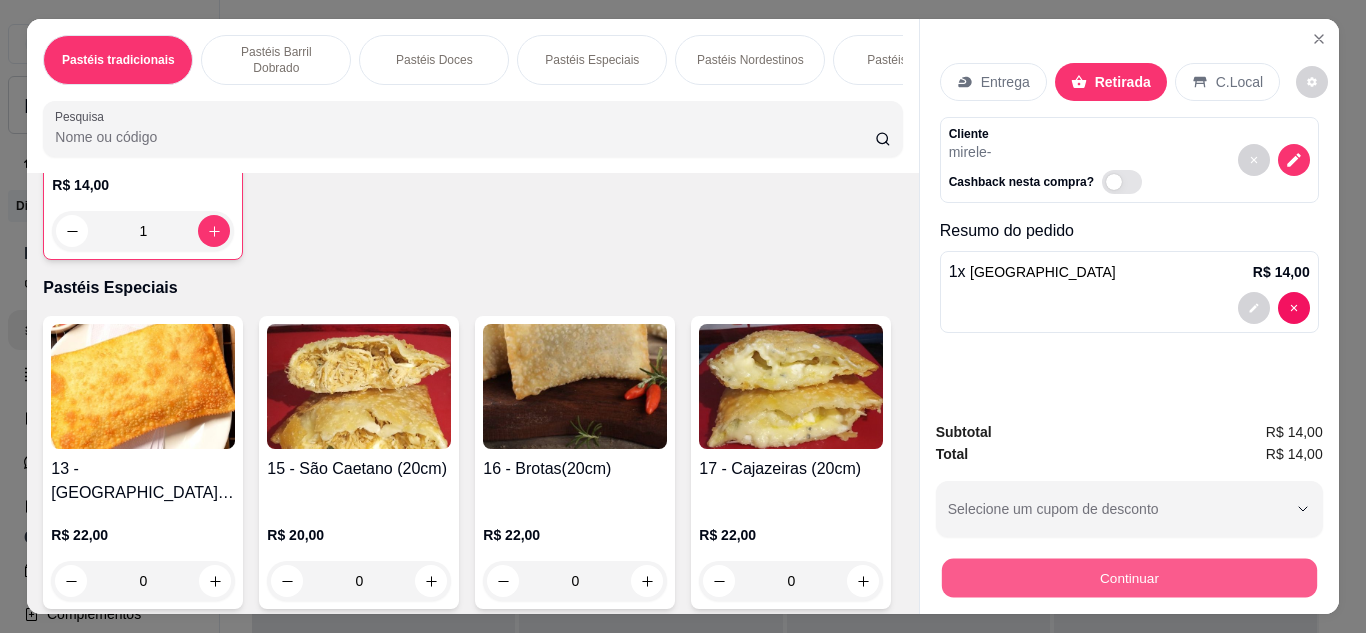 click on "Continuar" at bounding box center [1128, 578] 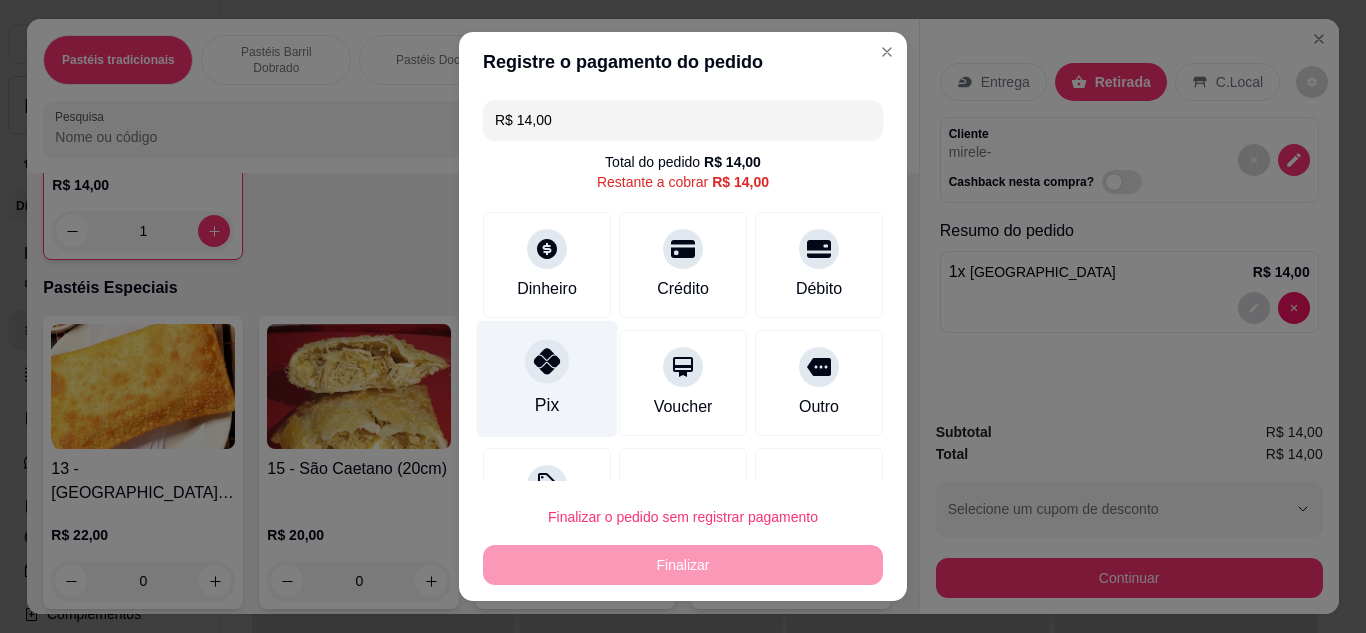 click 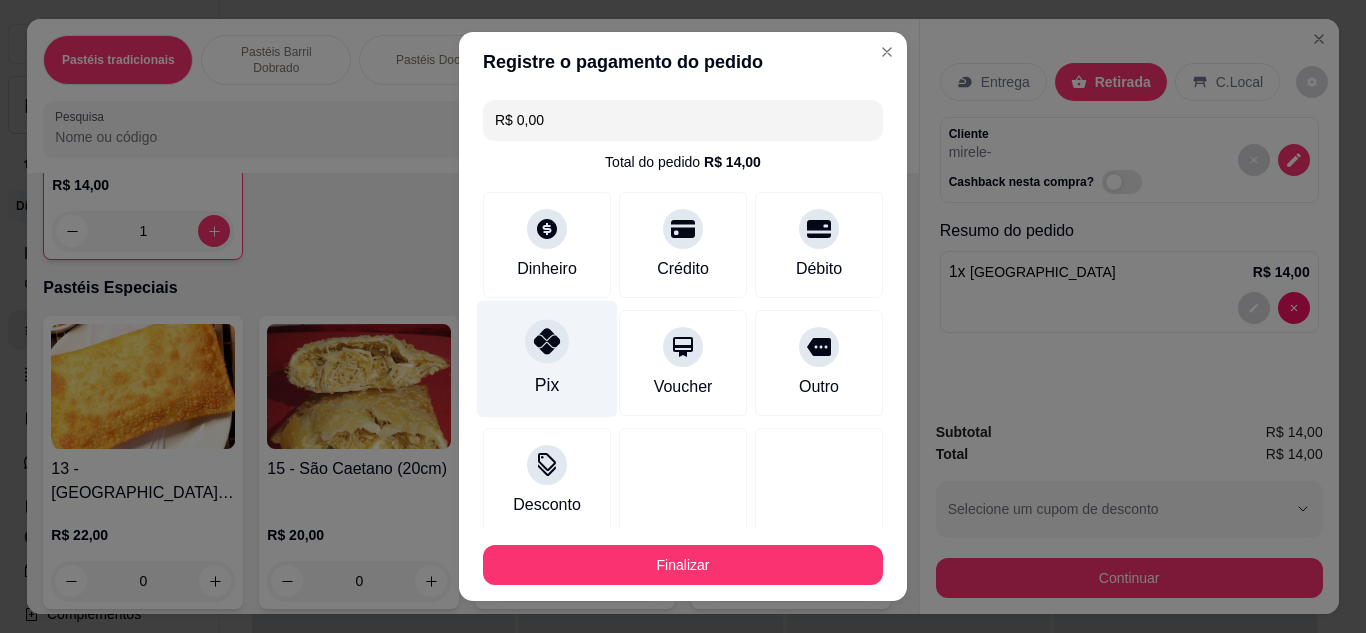 type on "R$ 0,00" 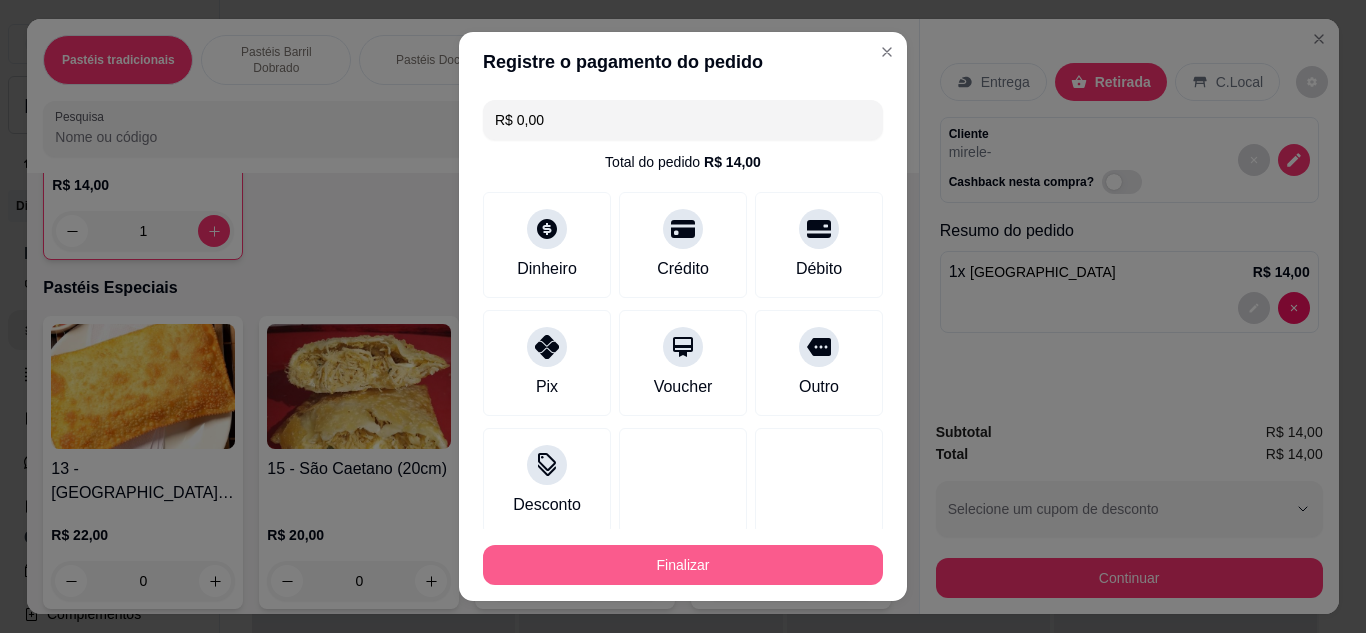 click on "Finalizar" at bounding box center (683, 565) 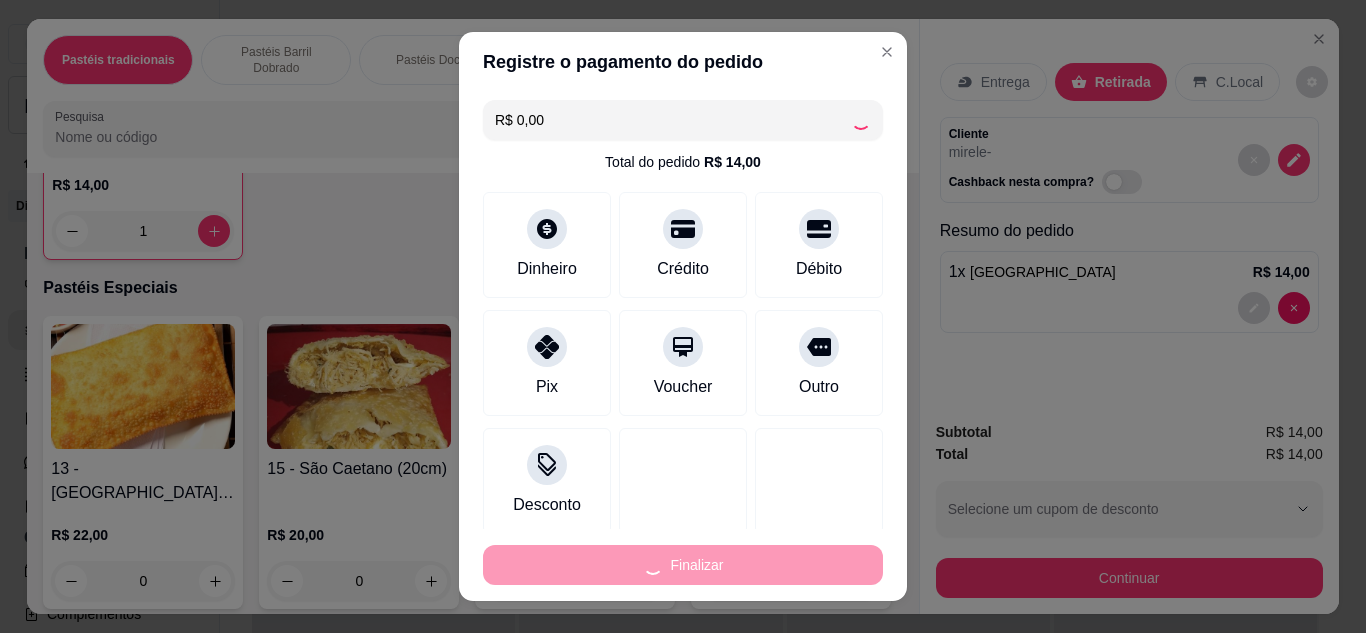 type on "0" 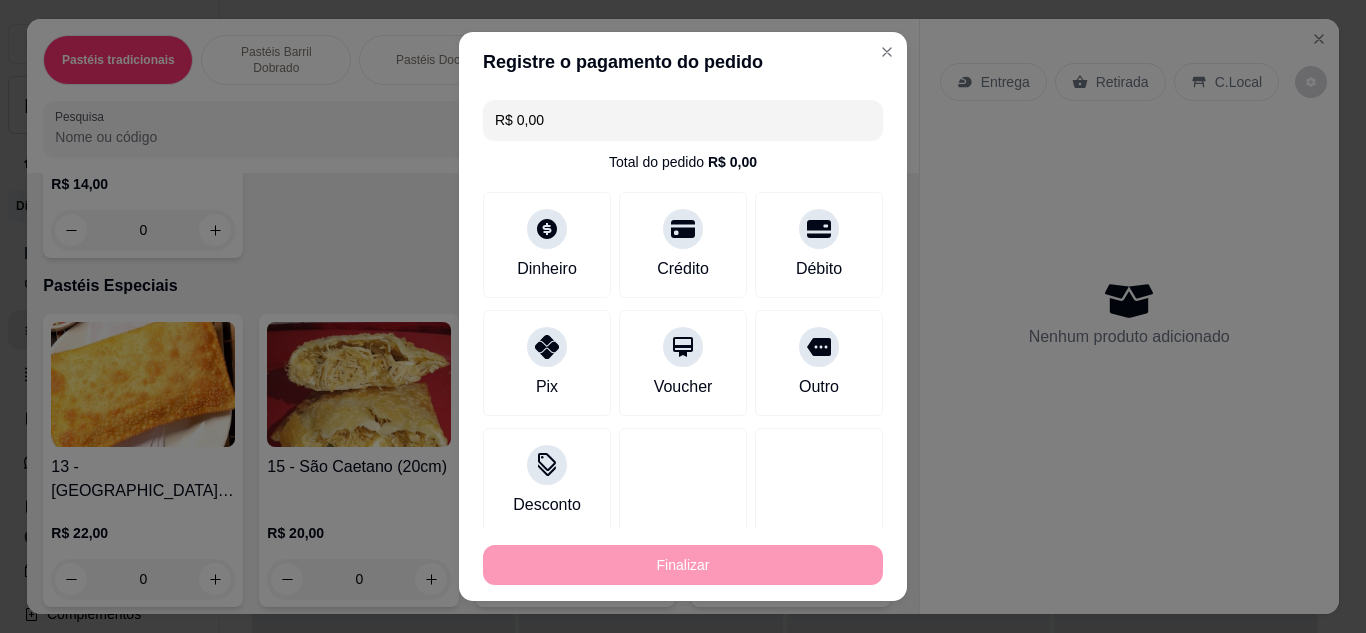 type on "-R$ 14,00" 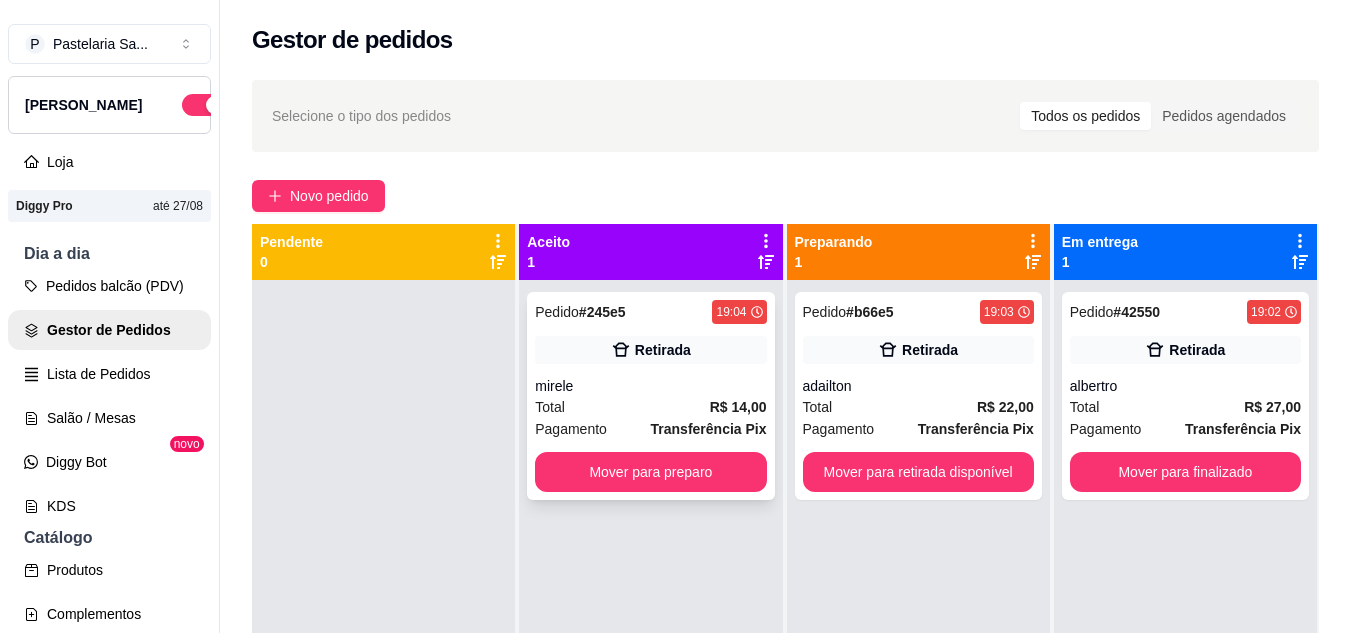 click on "Pedido  # 245e5 19:04 Retirada mirele Total R$ 14,00 Pagamento Transferência Pix Mover para preparo" at bounding box center [650, 396] 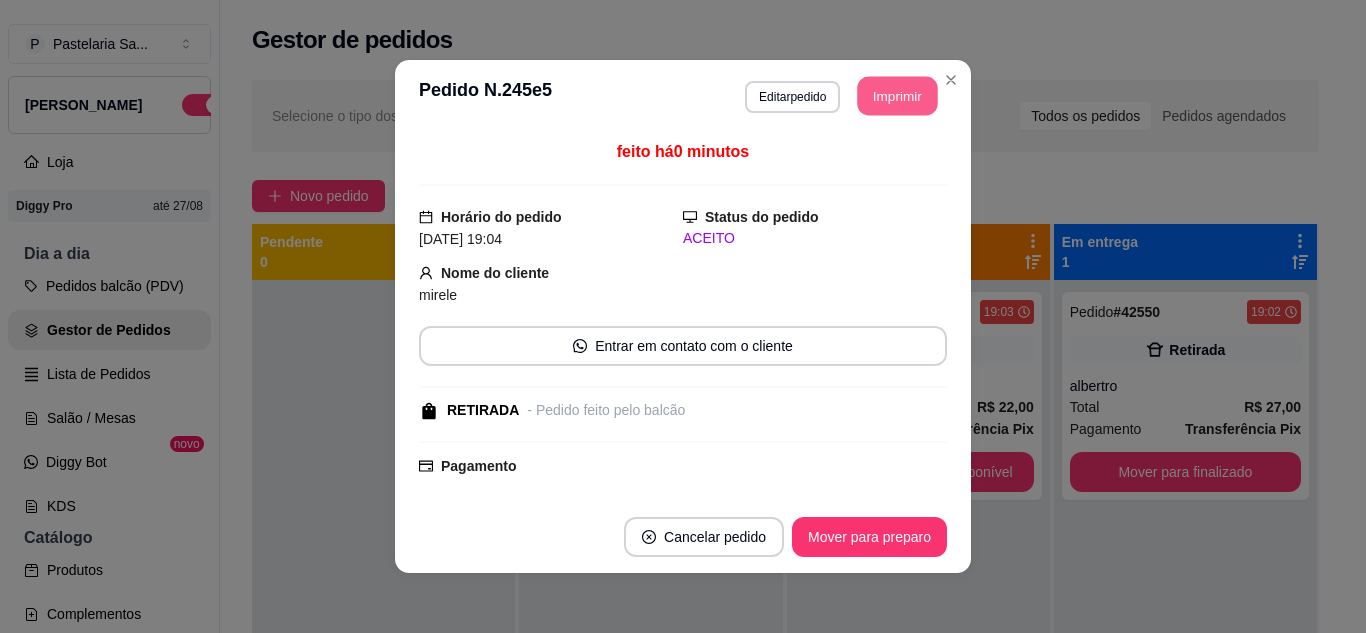 click on "Imprimir" at bounding box center (898, 96) 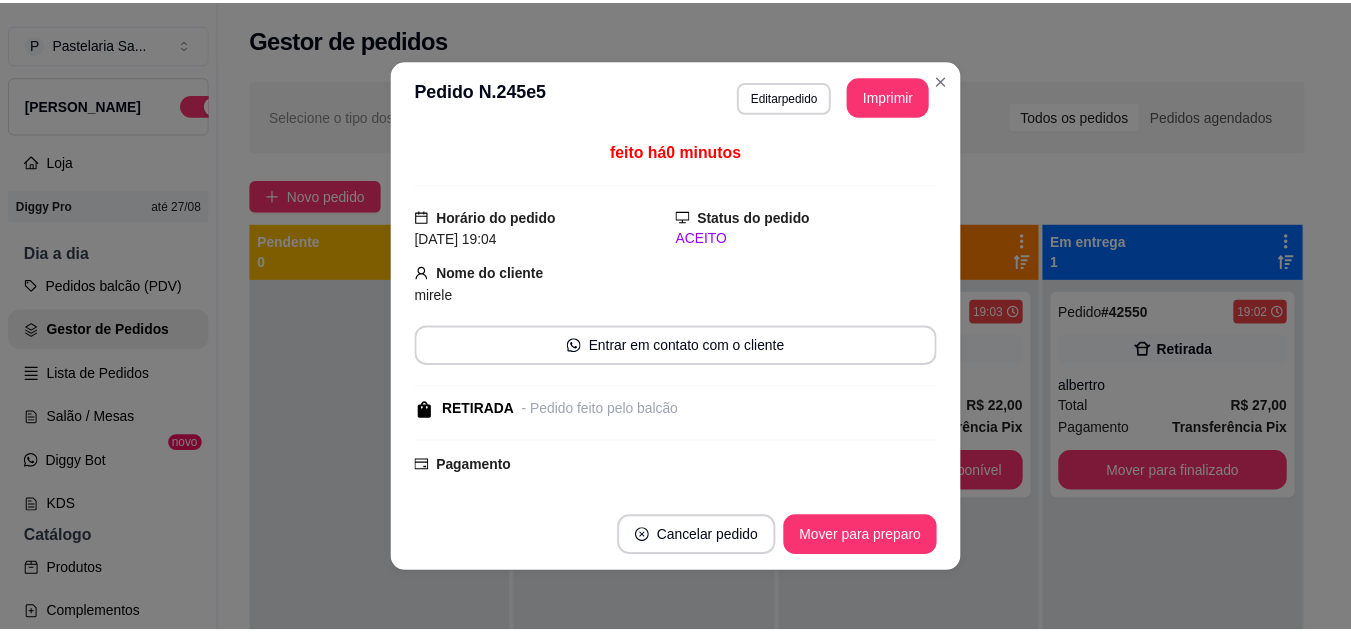 scroll, scrollTop: 0, scrollLeft: 0, axis: both 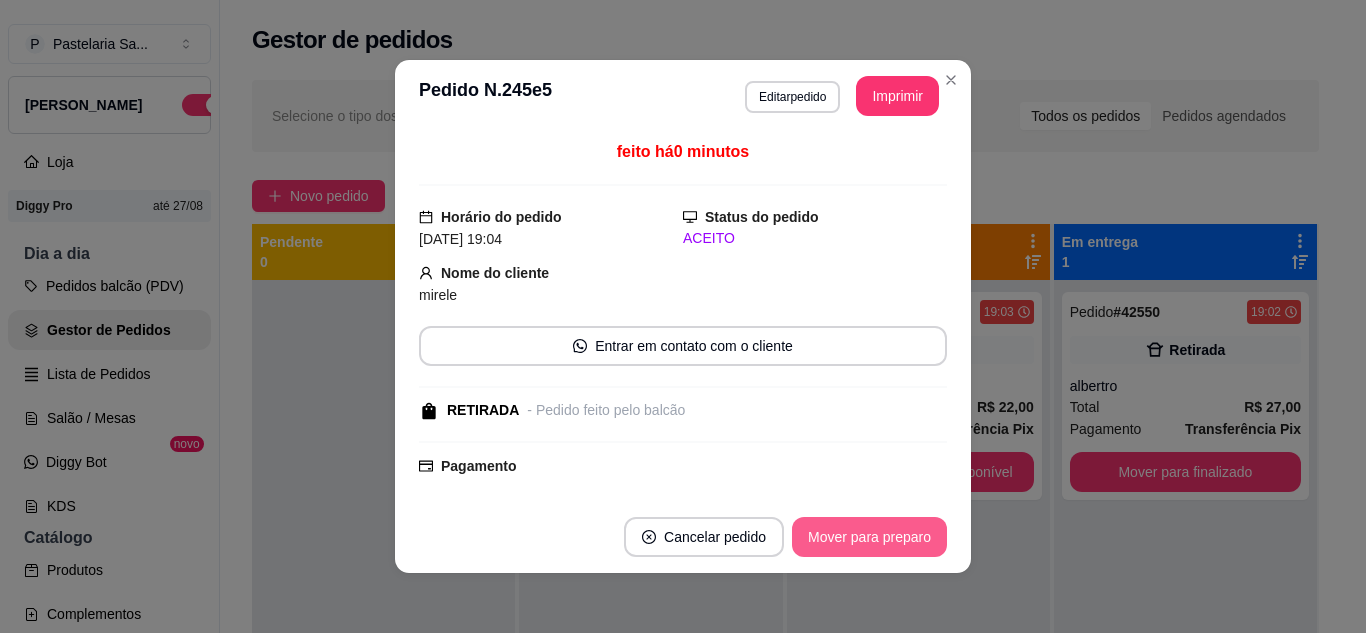 click on "Mover para preparo" at bounding box center (869, 537) 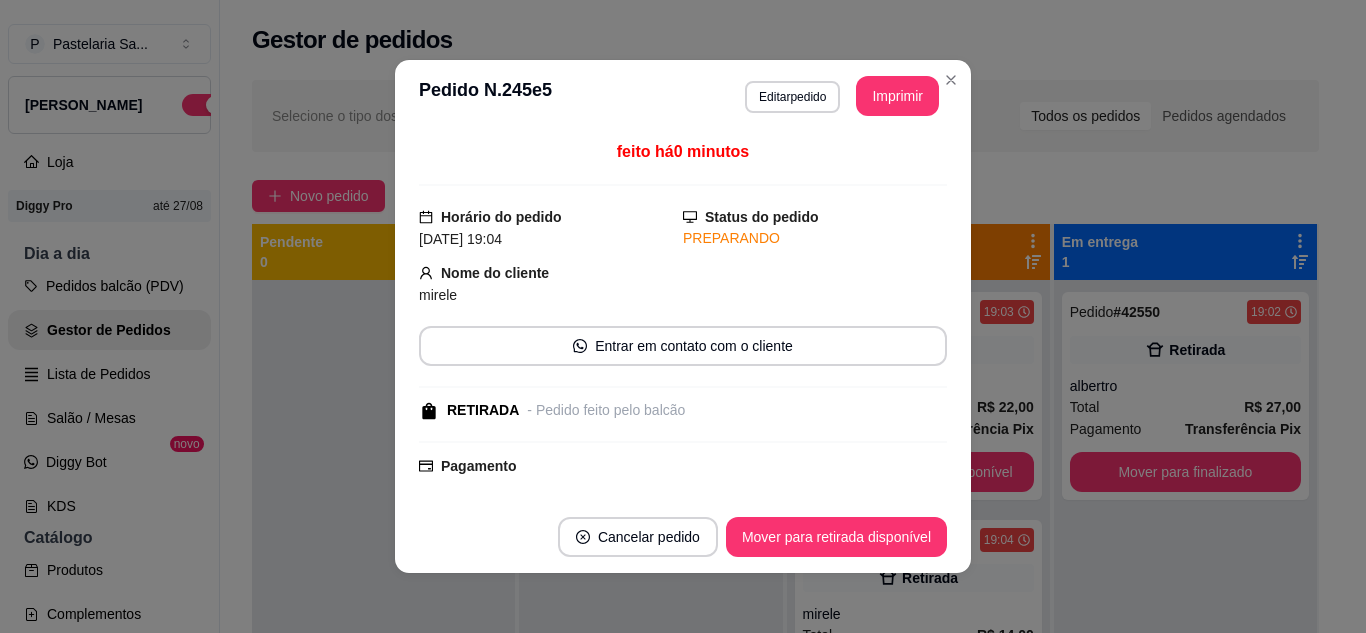 click on "**********" at bounding box center (683, 96) 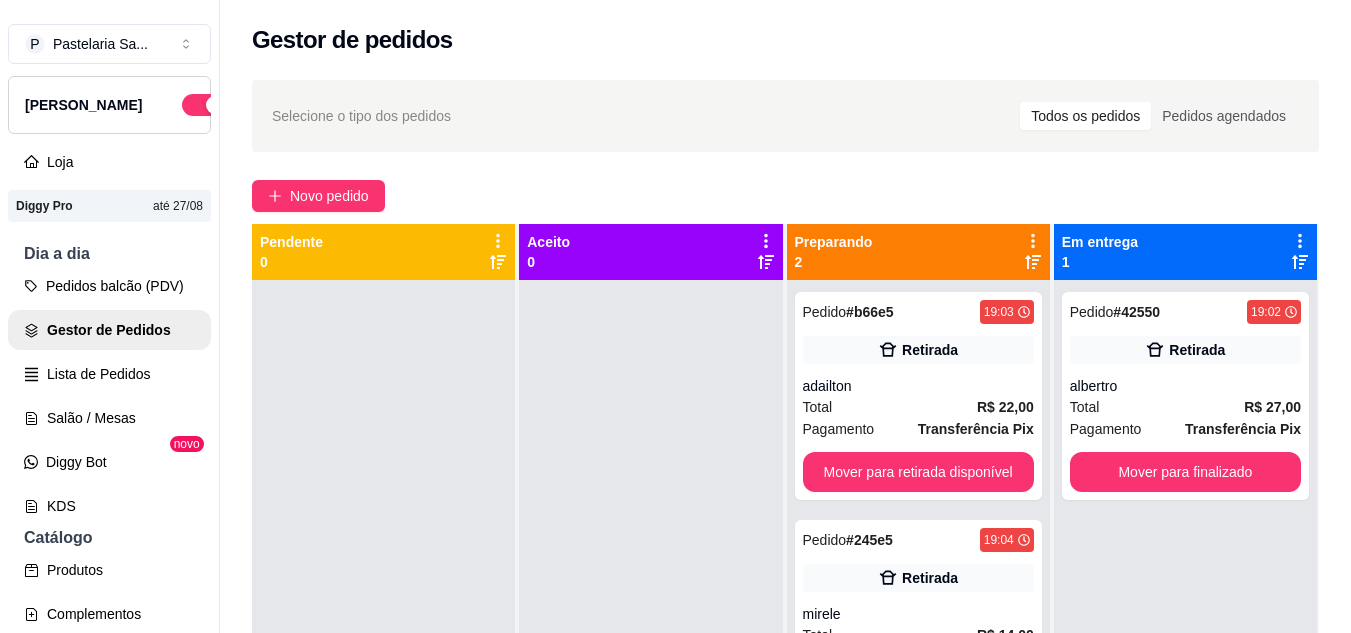 click on "Gestor de pedidos" at bounding box center [785, 34] 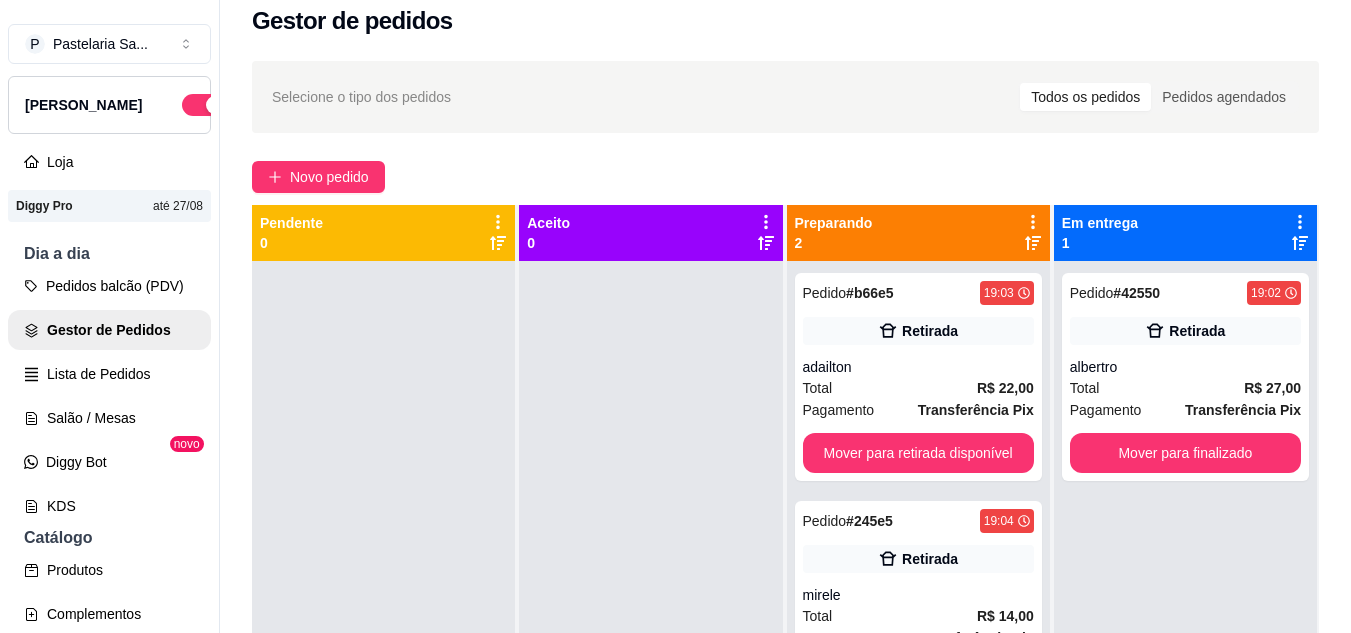 scroll, scrollTop: 0, scrollLeft: 0, axis: both 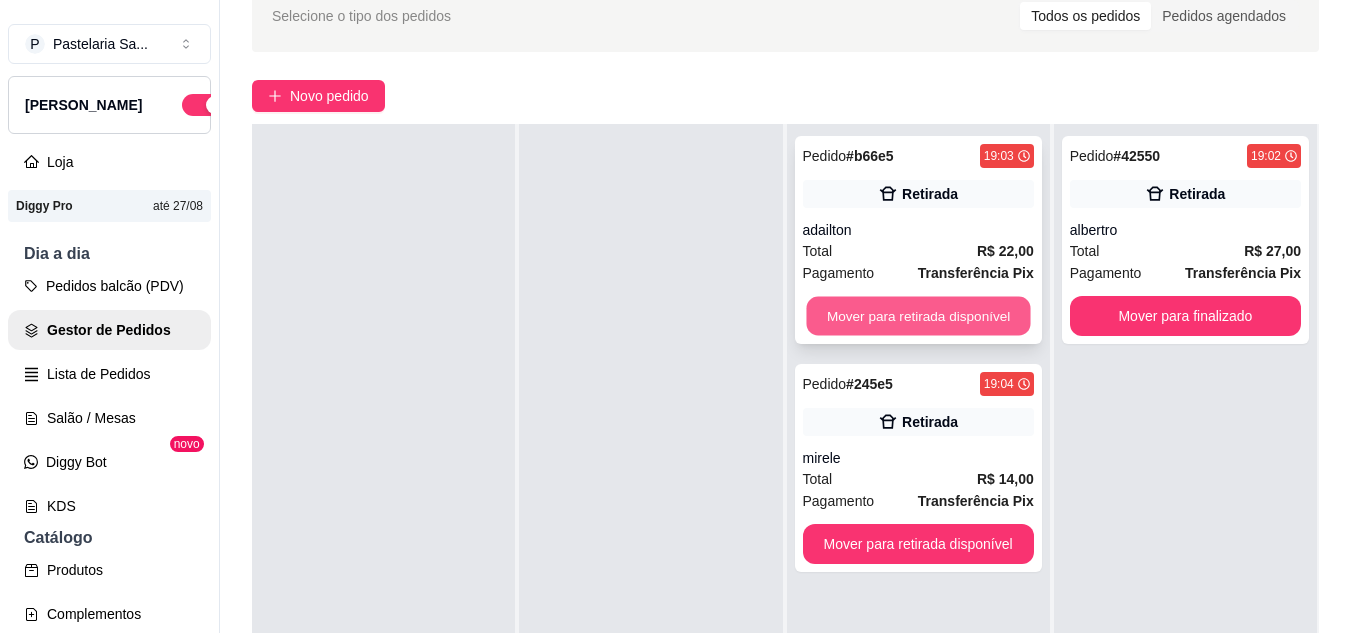 click on "Mover para retirada disponível" at bounding box center [918, 316] 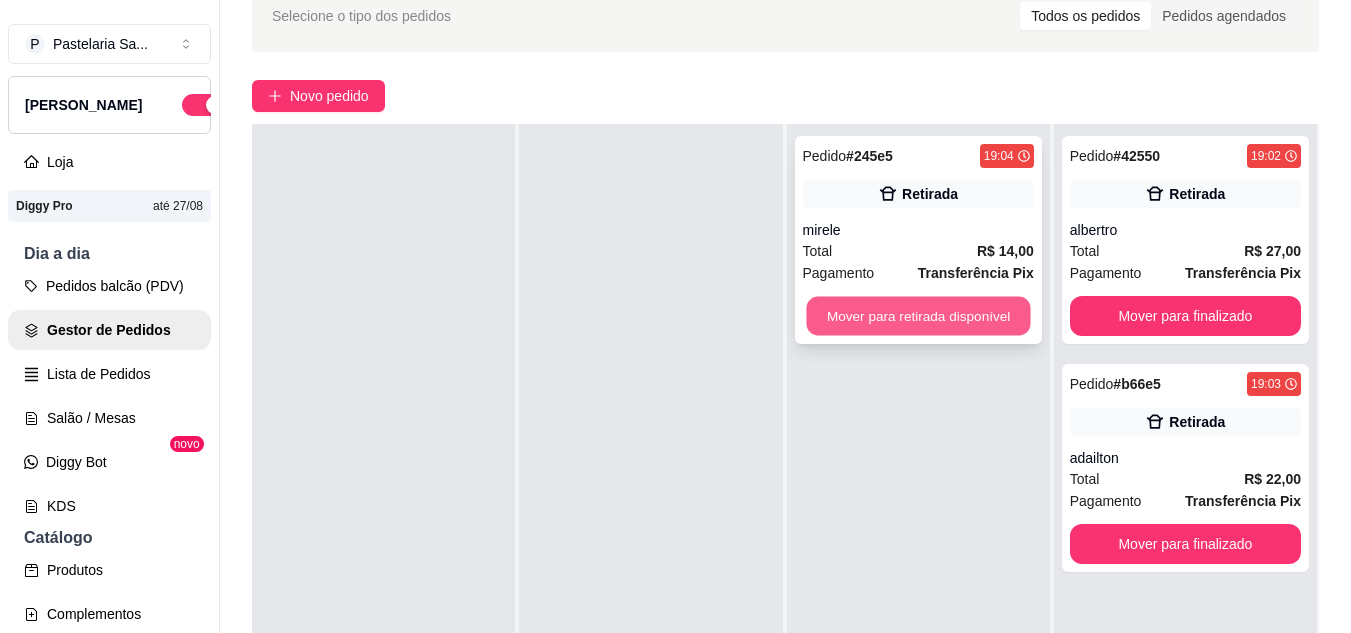 click on "Mover para retirada disponível" at bounding box center (918, 316) 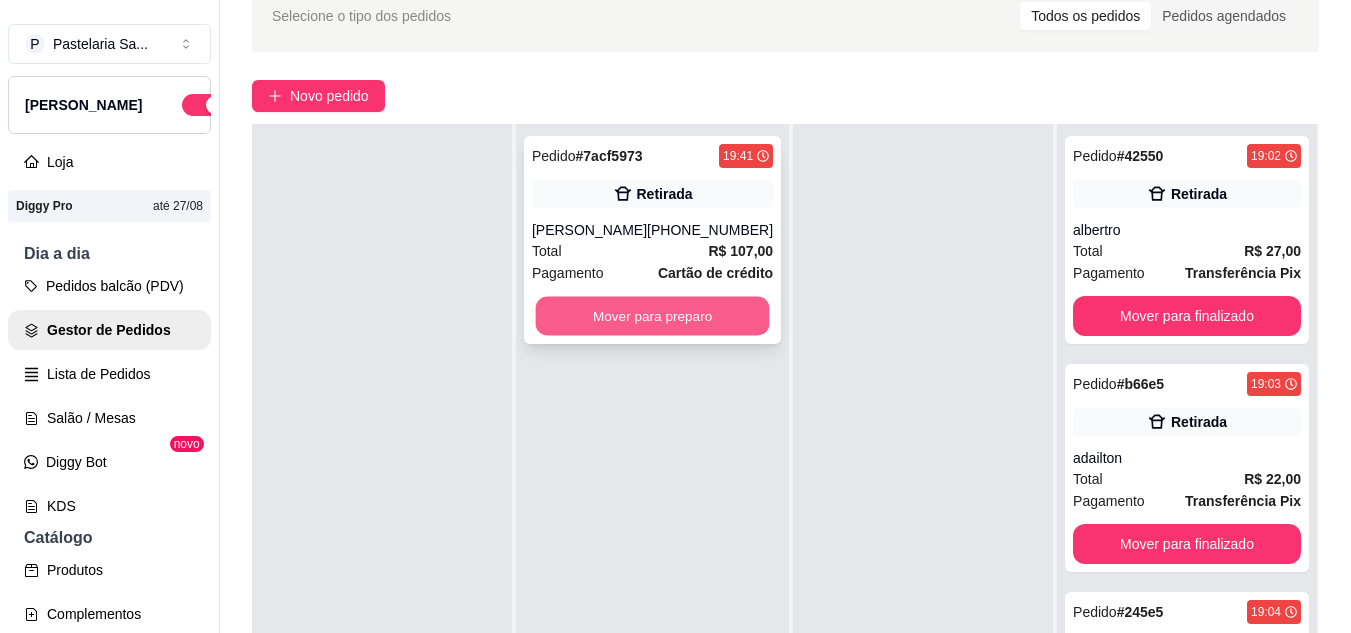click on "Mover para preparo" at bounding box center (653, 316) 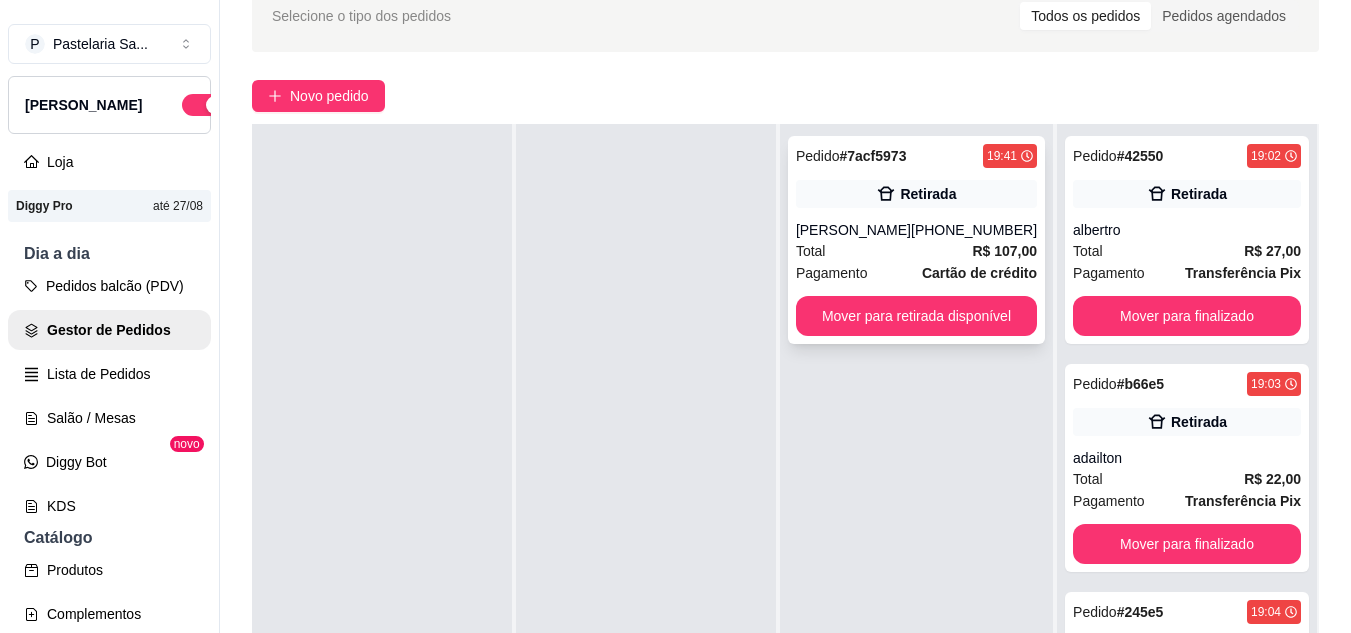 click on "Retirada" at bounding box center [916, 194] 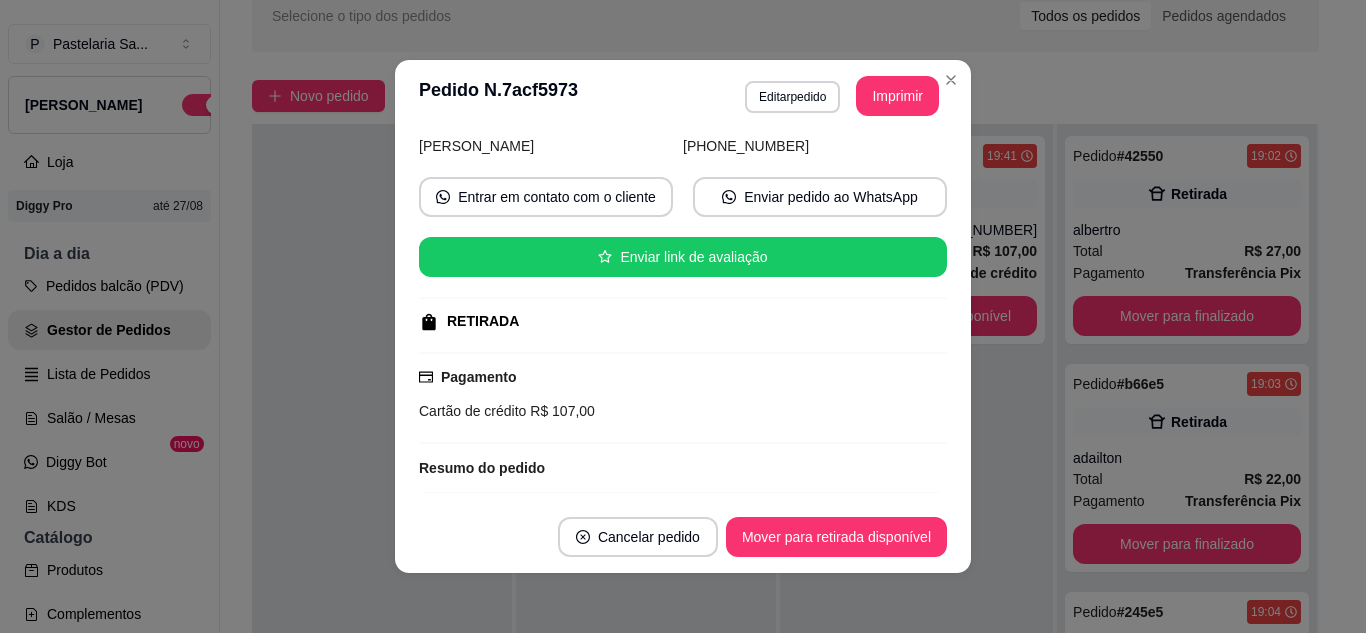 scroll, scrollTop: 400, scrollLeft: 0, axis: vertical 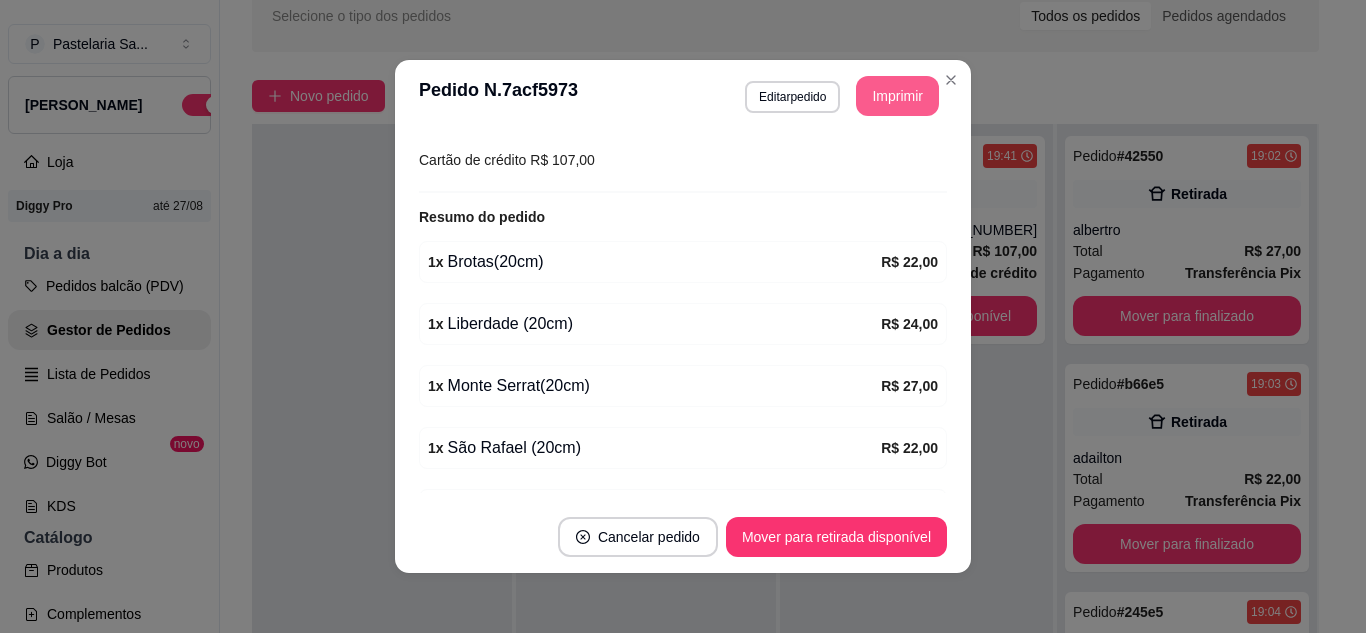 click on "Imprimir" at bounding box center [897, 96] 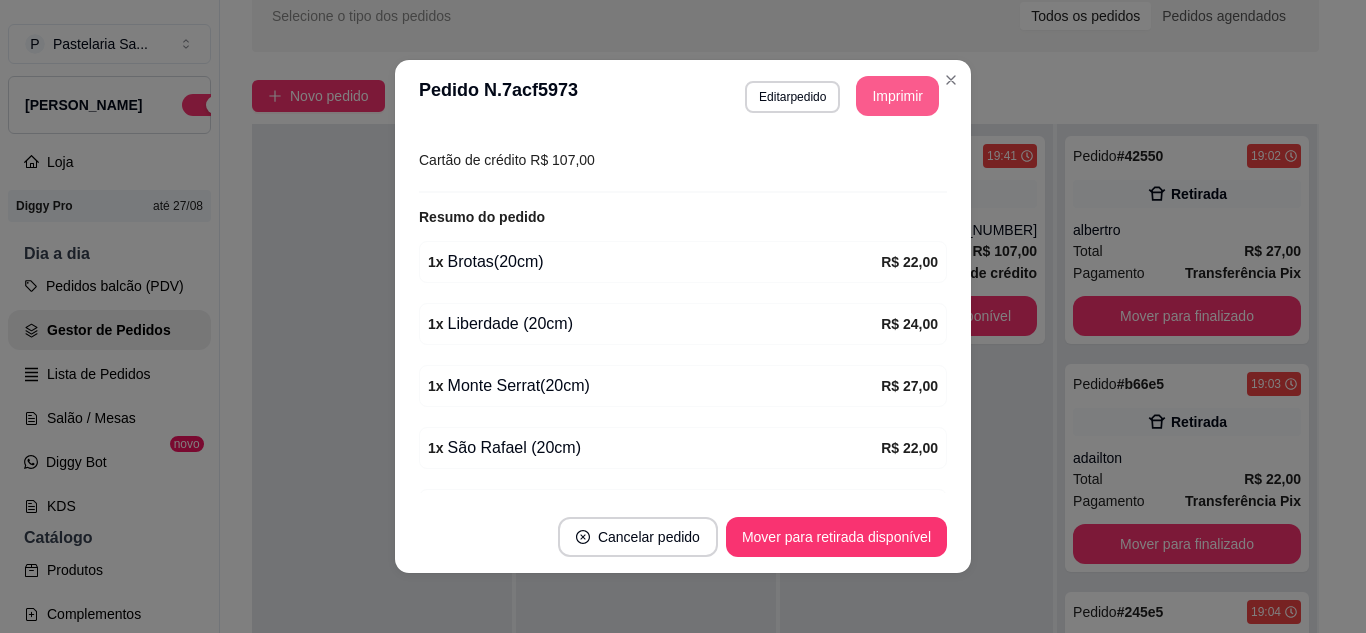 scroll, scrollTop: 0, scrollLeft: 0, axis: both 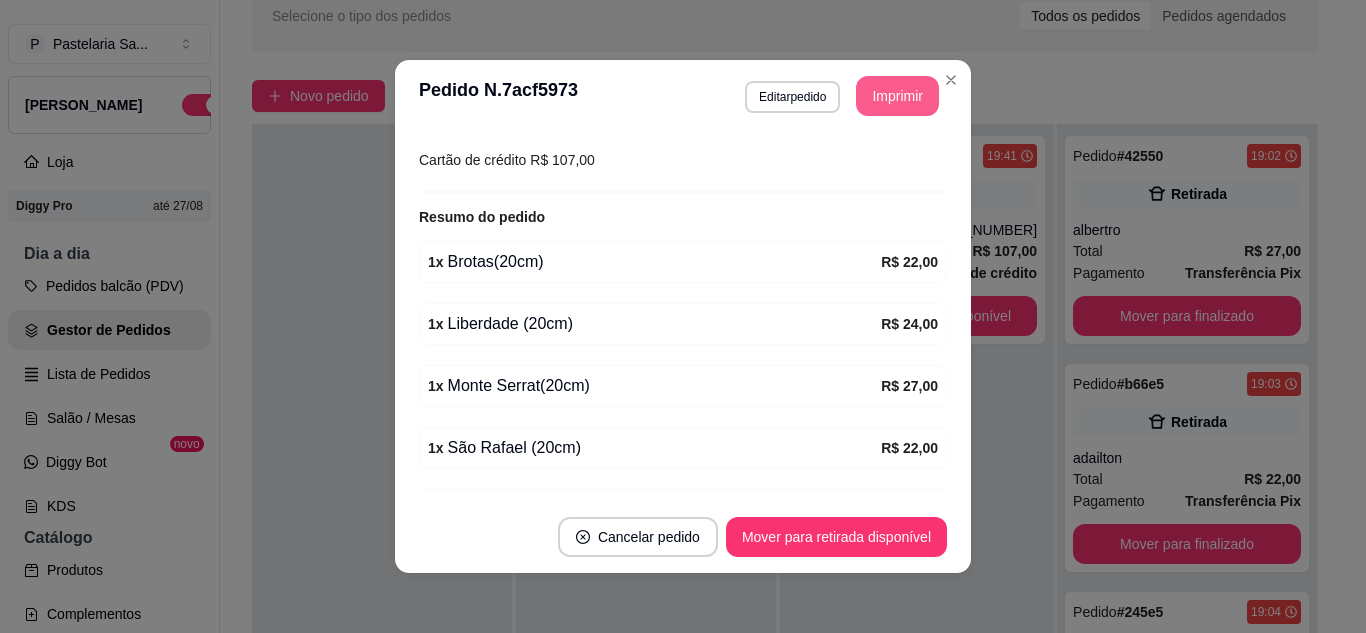 click on "Imprimir" at bounding box center [897, 96] 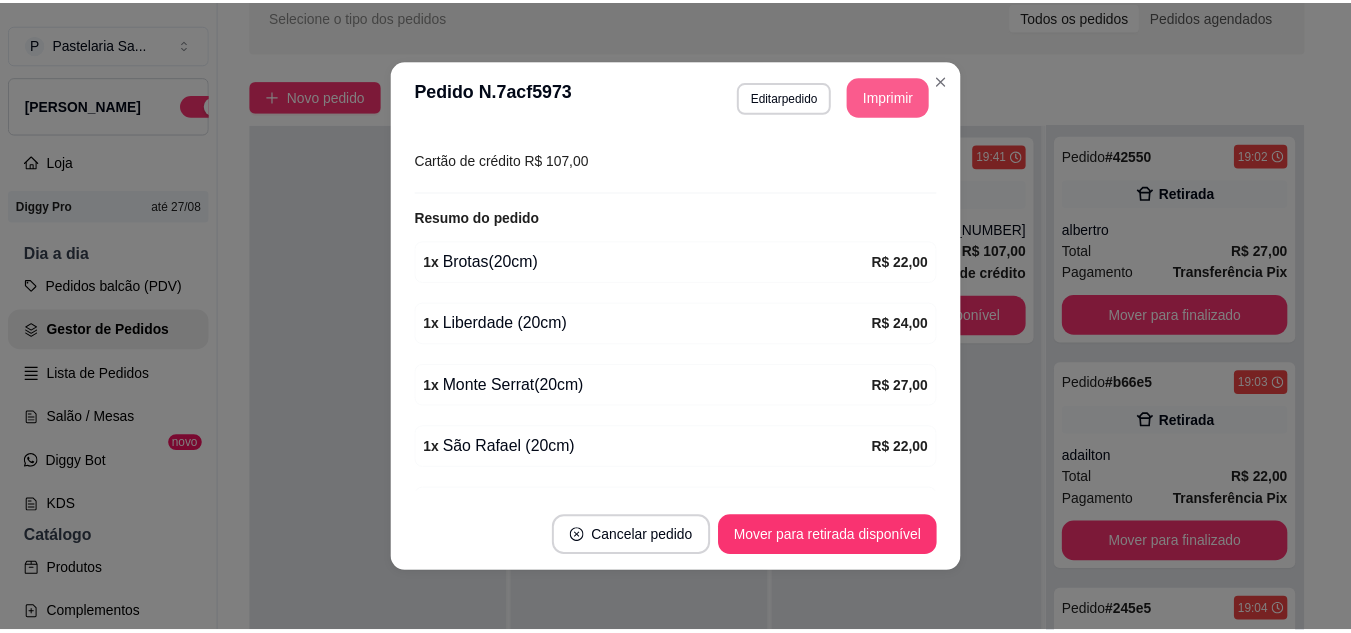 scroll, scrollTop: 0, scrollLeft: 0, axis: both 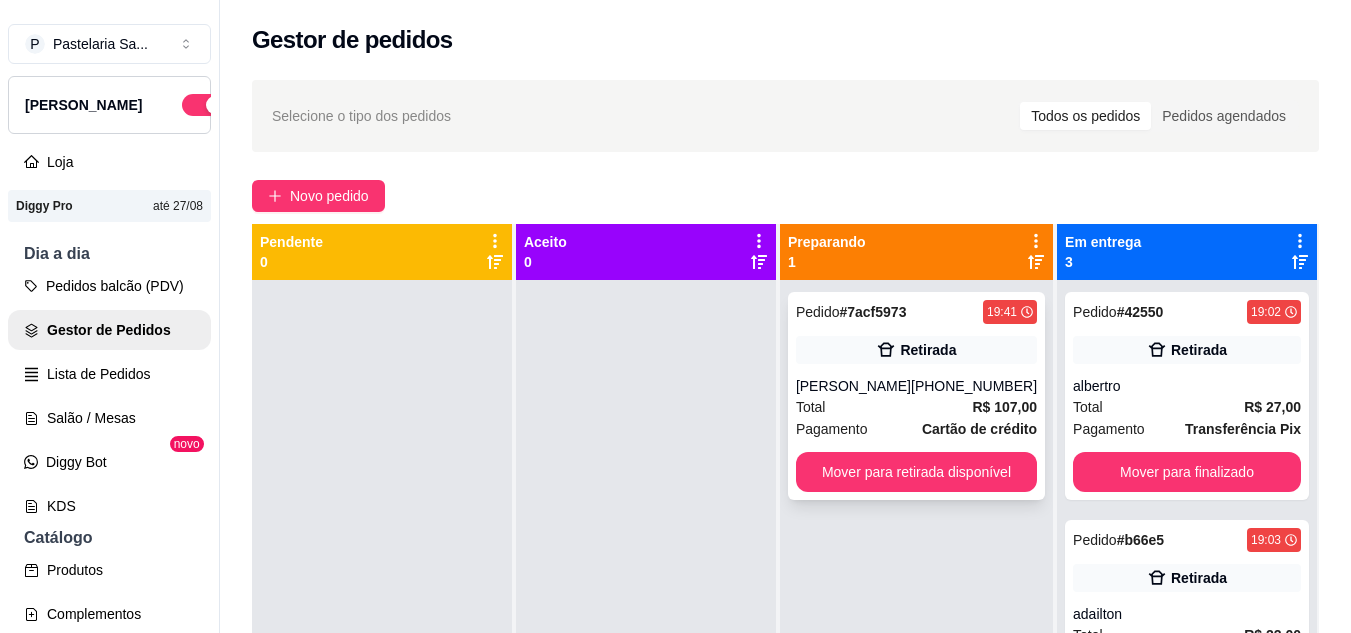 click on "Pedido  # 7acf5973" at bounding box center (851, 312) 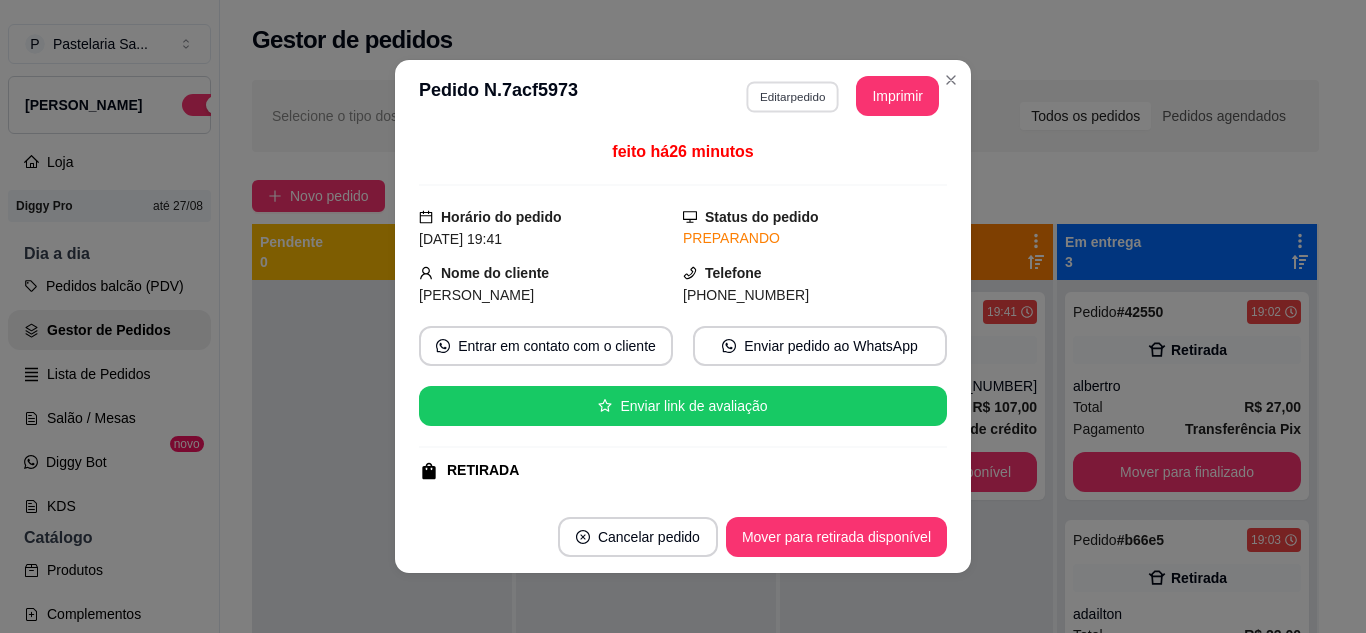 click on "Editar  pedido" at bounding box center (792, 96) 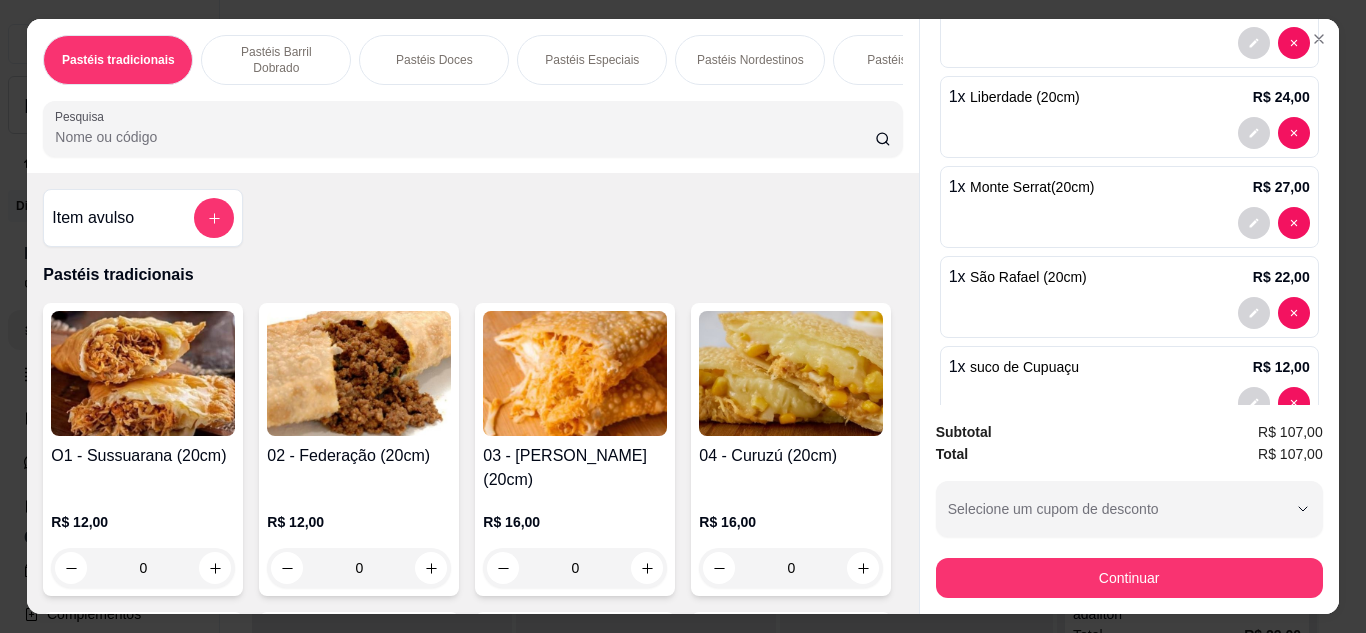 scroll, scrollTop: 316, scrollLeft: 0, axis: vertical 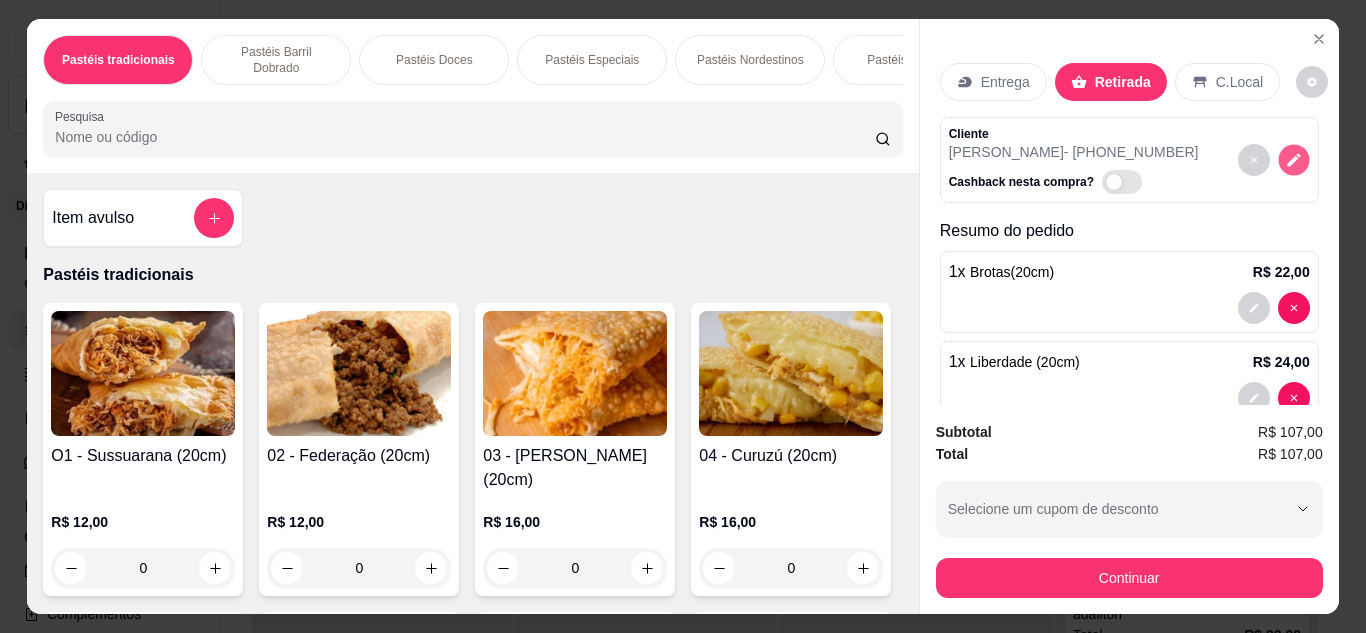 click at bounding box center (1293, 159) 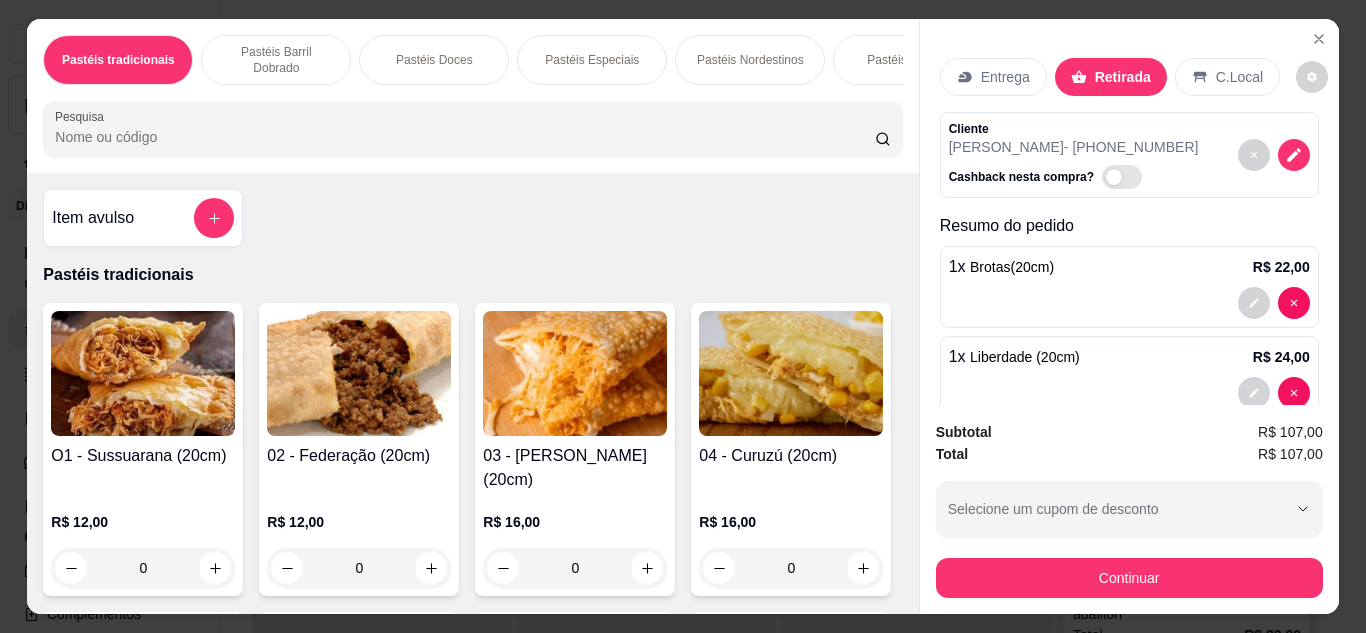 scroll, scrollTop: 0, scrollLeft: 0, axis: both 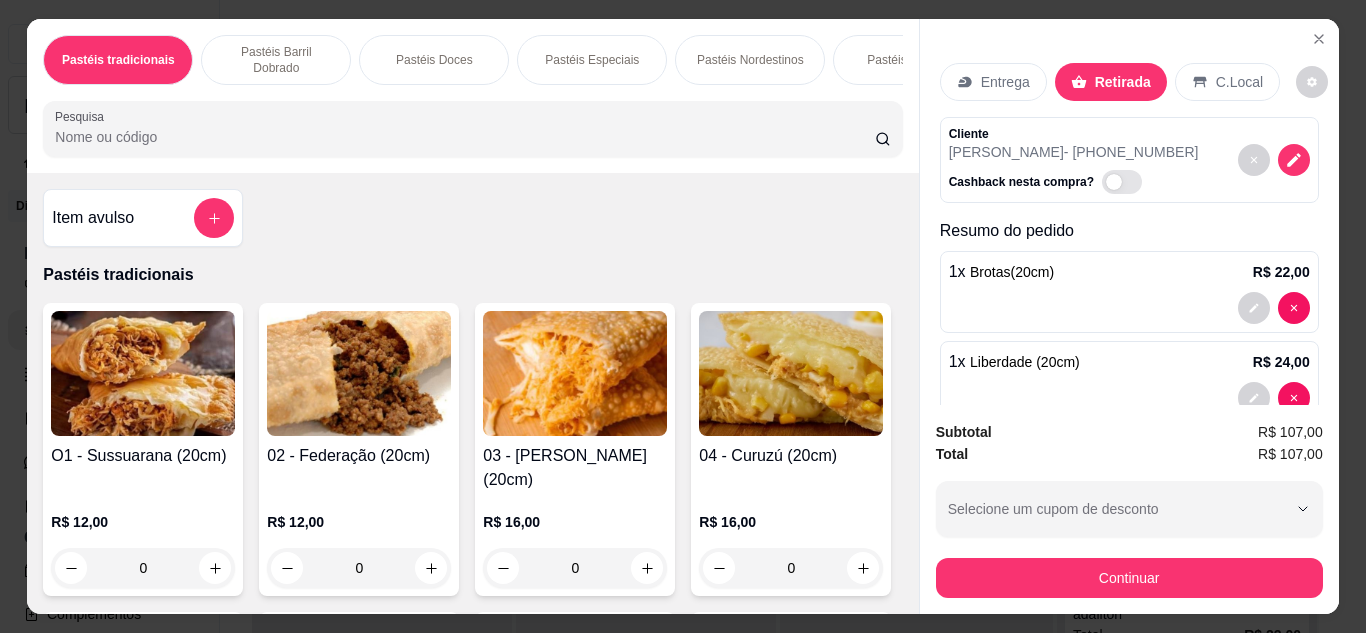 click on "Entrega" at bounding box center [1005, 82] 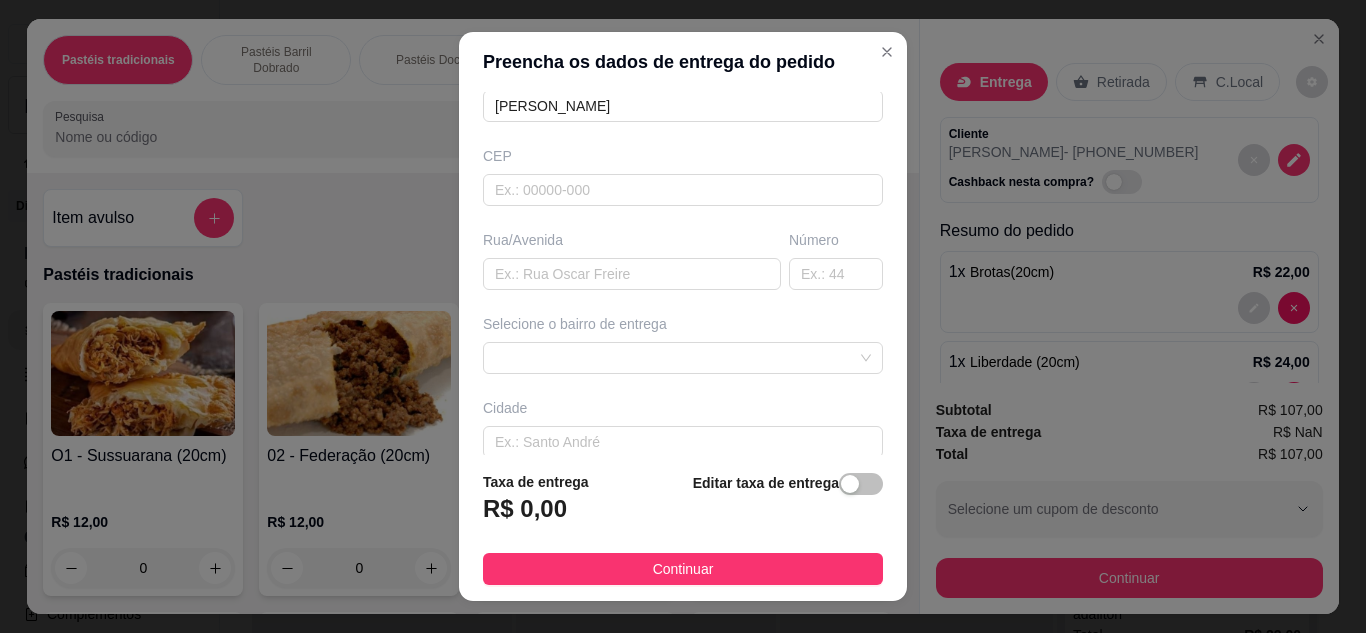 scroll, scrollTop: 100, scrollLeft: 0, axis: vertical 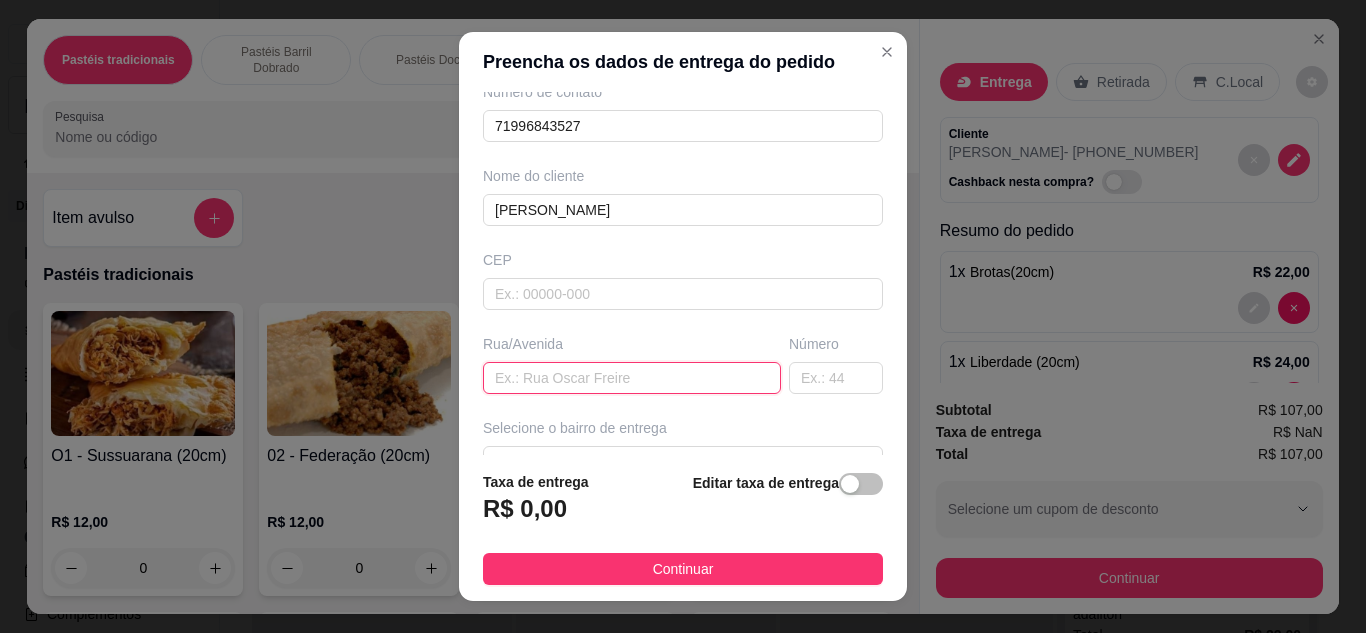 click at bounding box center [632, 378] 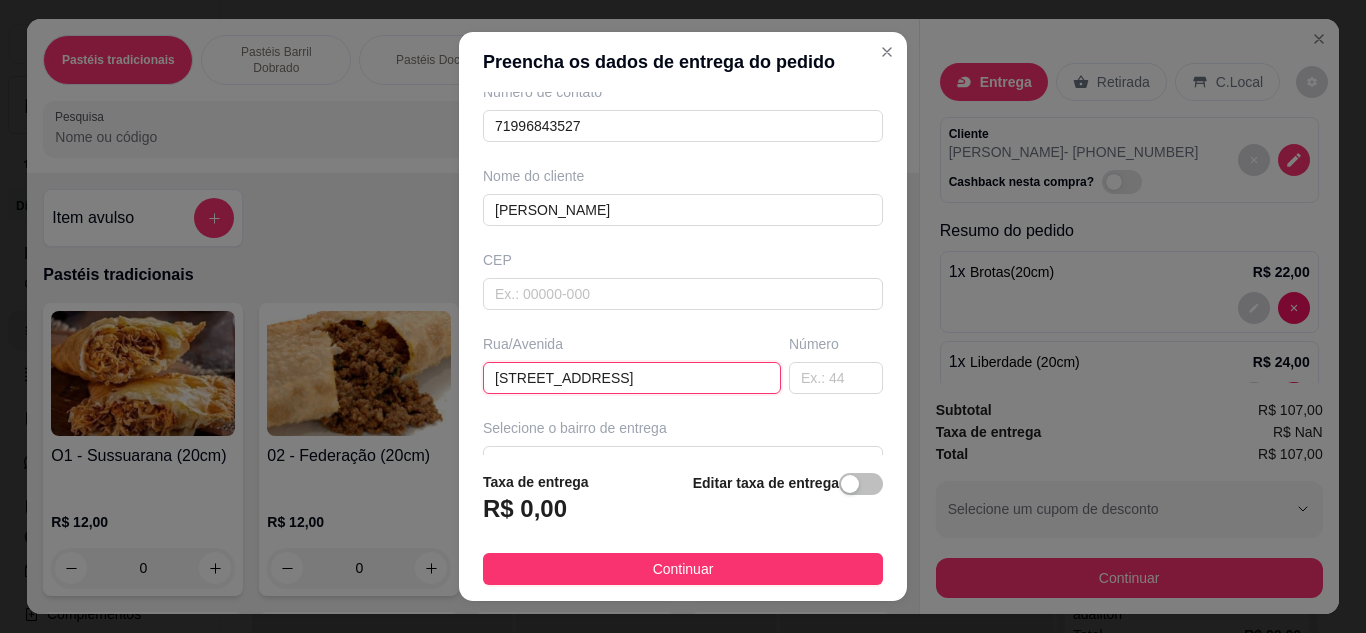 scroll, scrollTop: 0, scrollLeft: 159, axis: horizontal 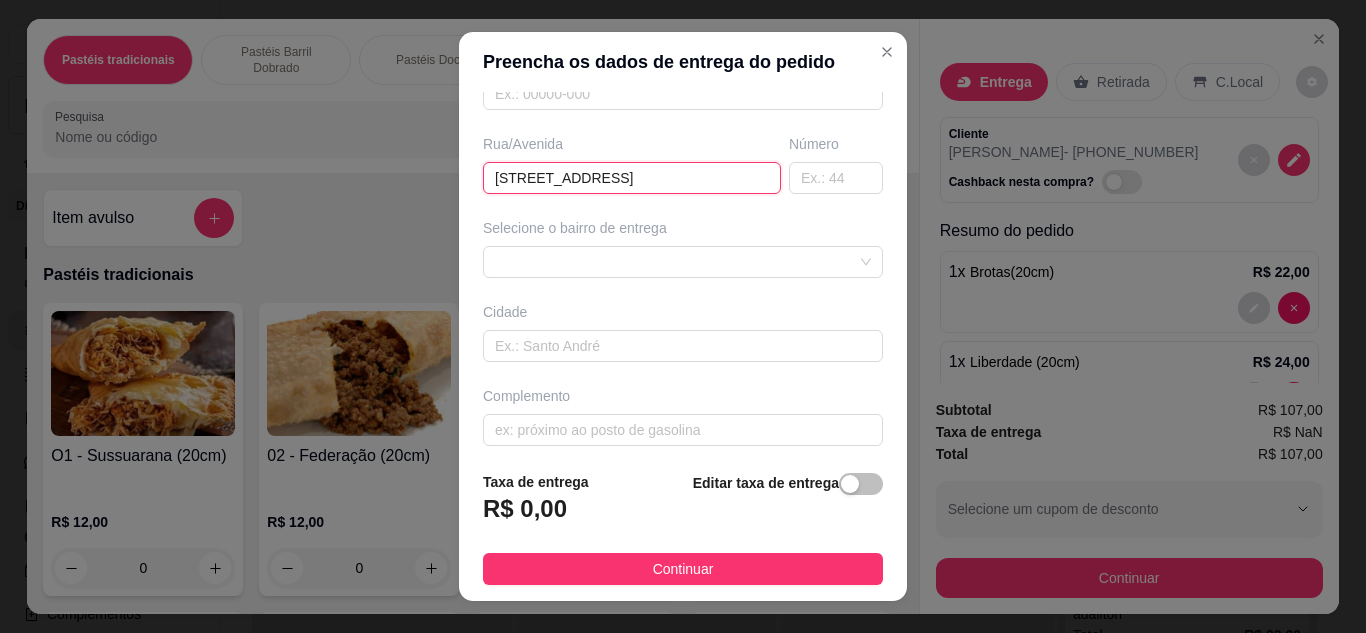 type on "[STREET_ADDRESS]" 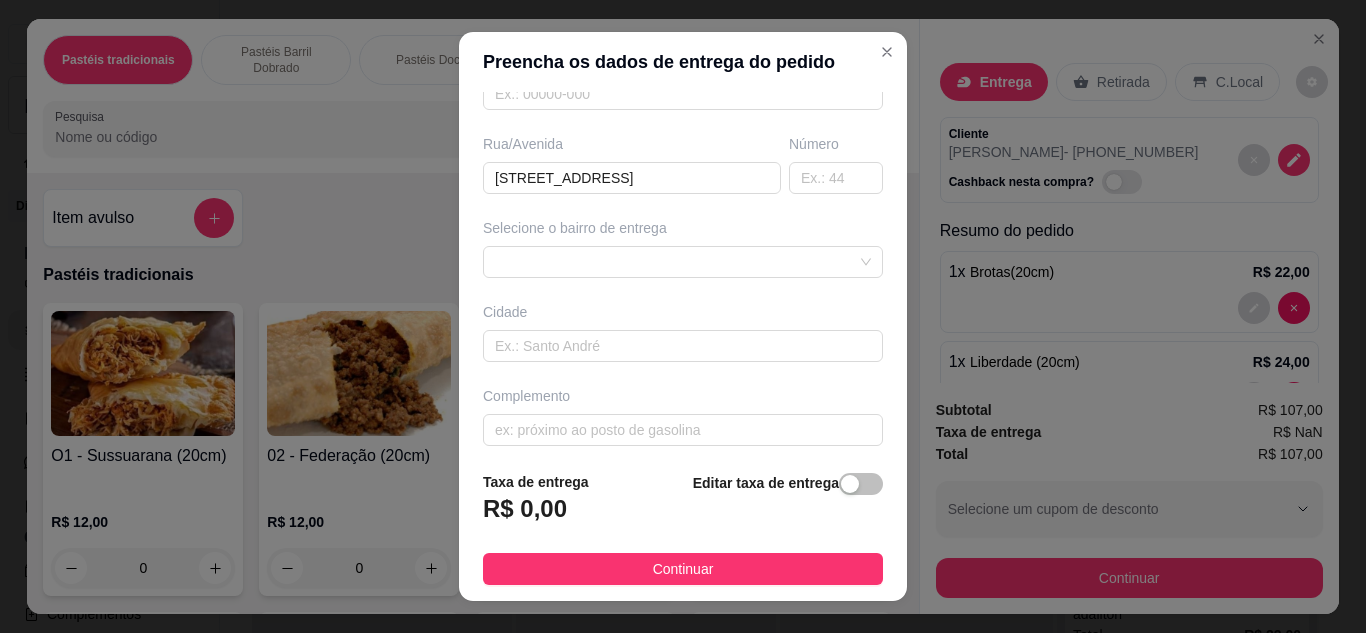 scroll, scrollTop: 0, scrollLeft: 0, axis: both 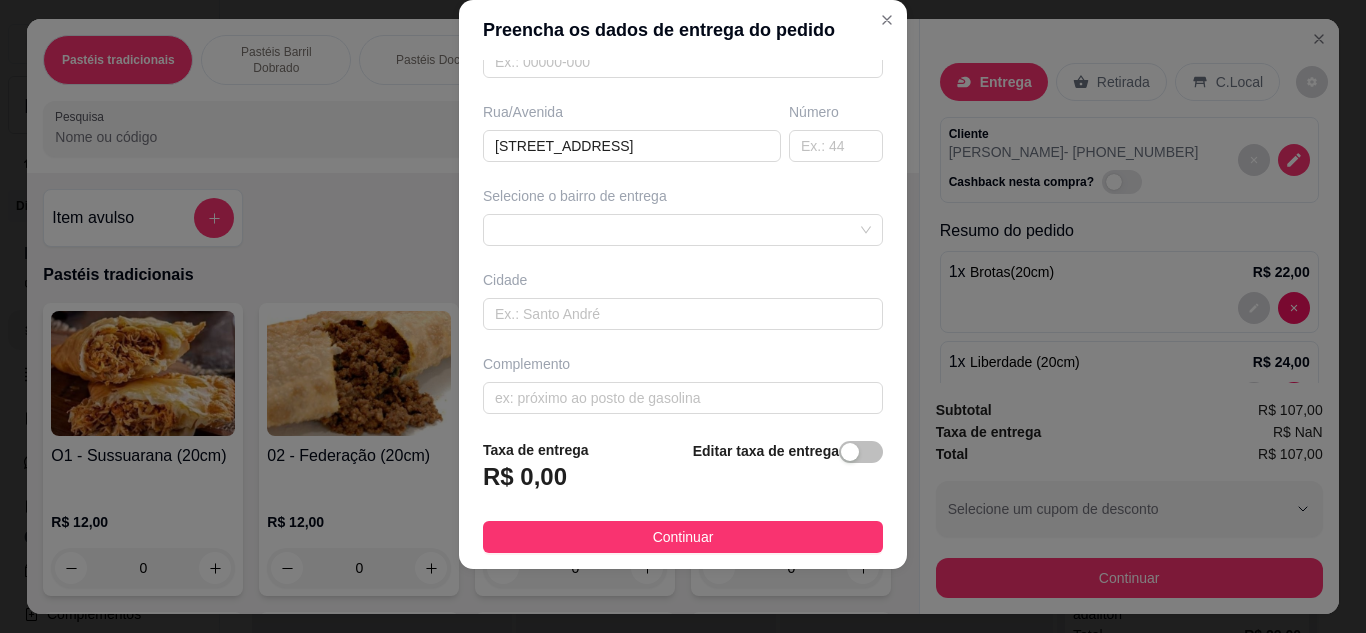 click on "R$ 0,00" at bounding box center [525, 477] 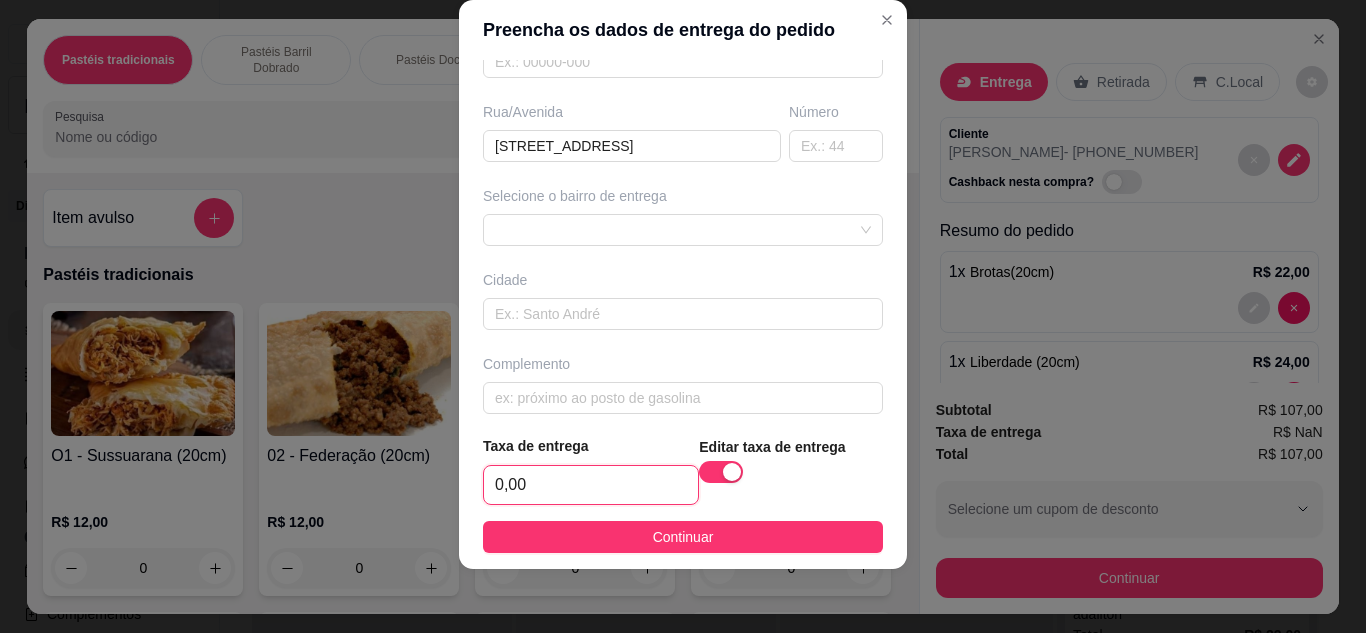 click on "0,00" at bounding box center [591, 485] 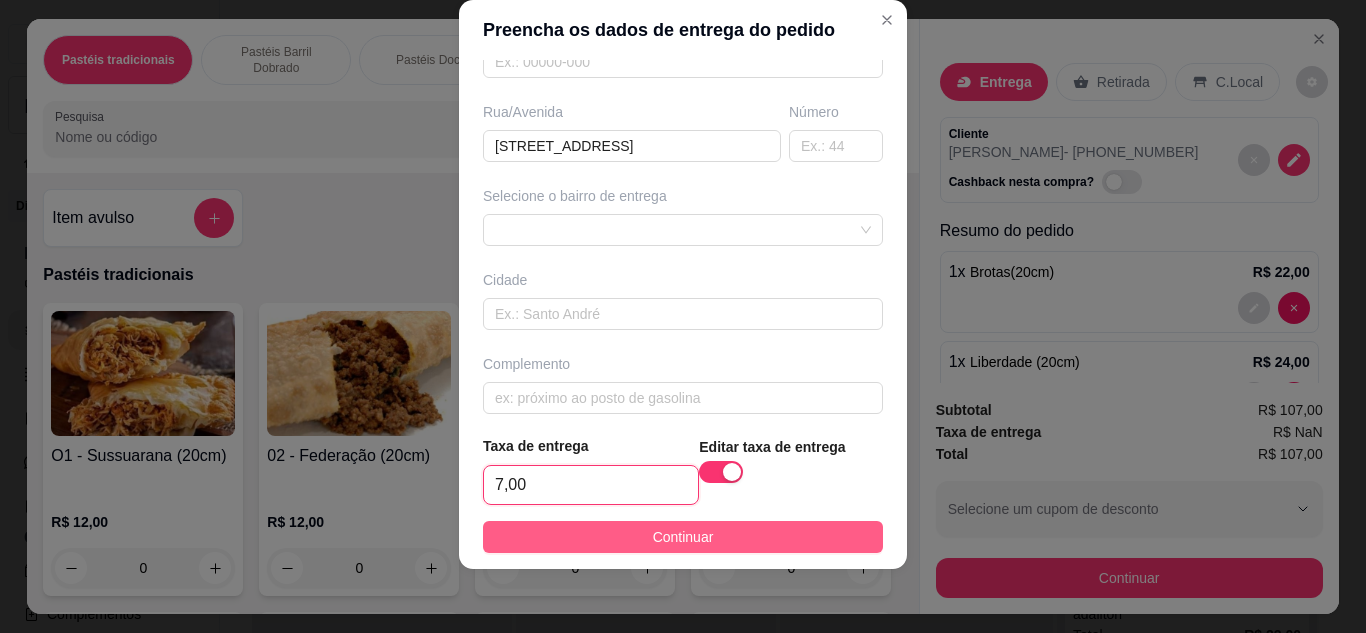 type on "7,00" 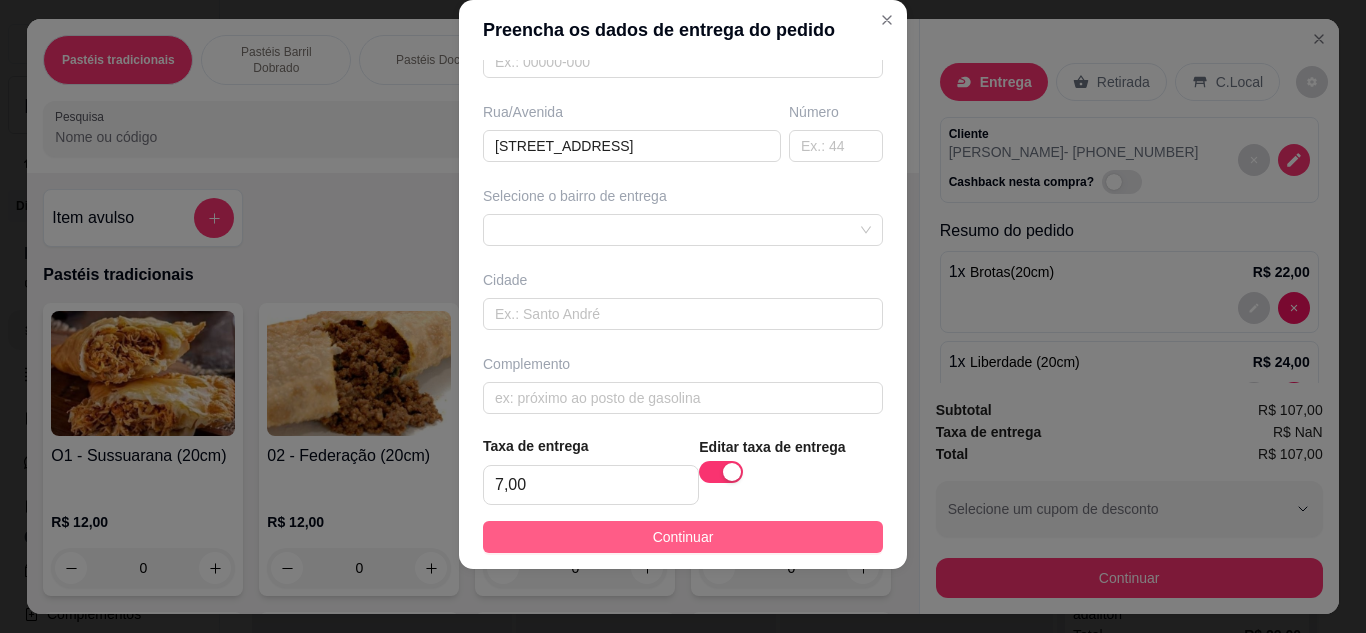 click on "Continuar" at bounding box center [683, 537] 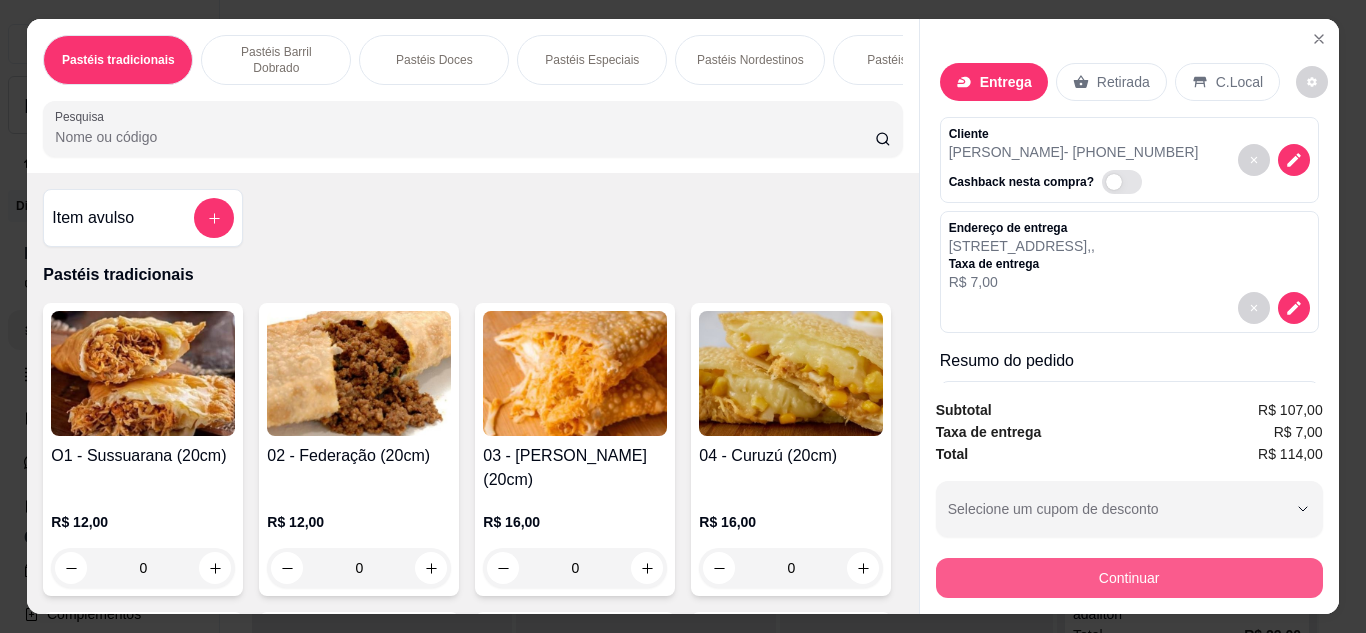 click on "Continuar" at bounding box center (1129, 578) 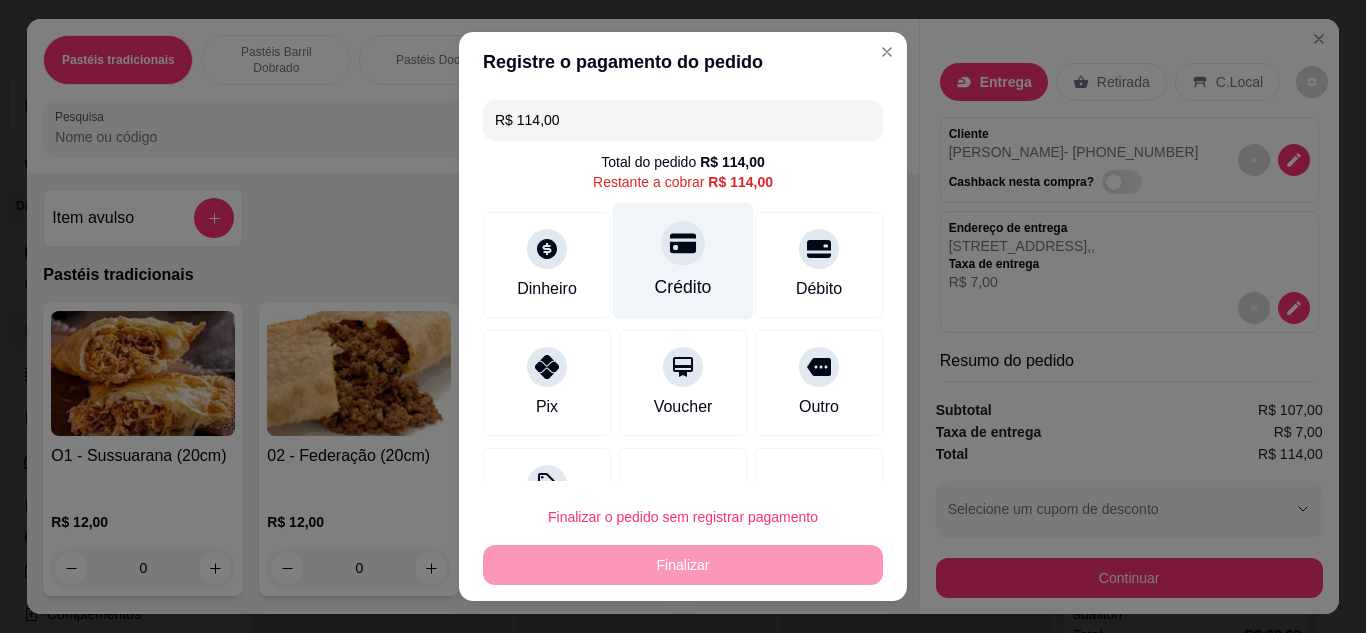 click on "Crédito" at bounding box center (683, 260) 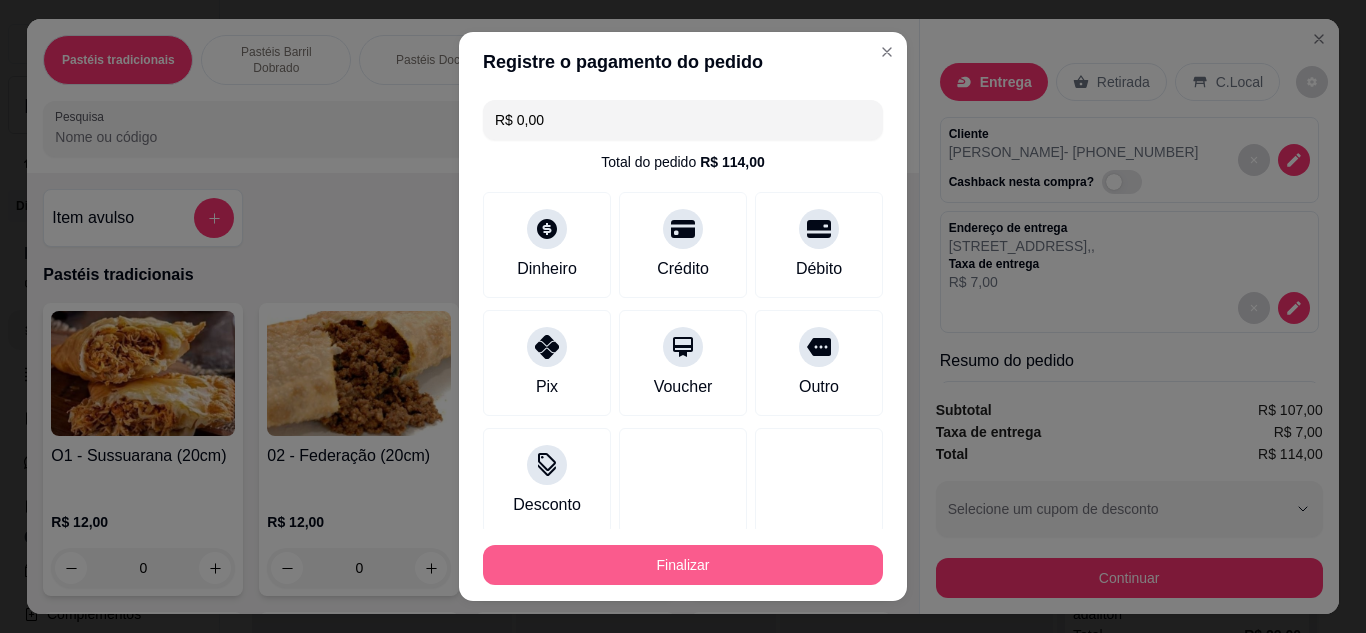 click on "Finalizar" at bounding box center (683, 565) 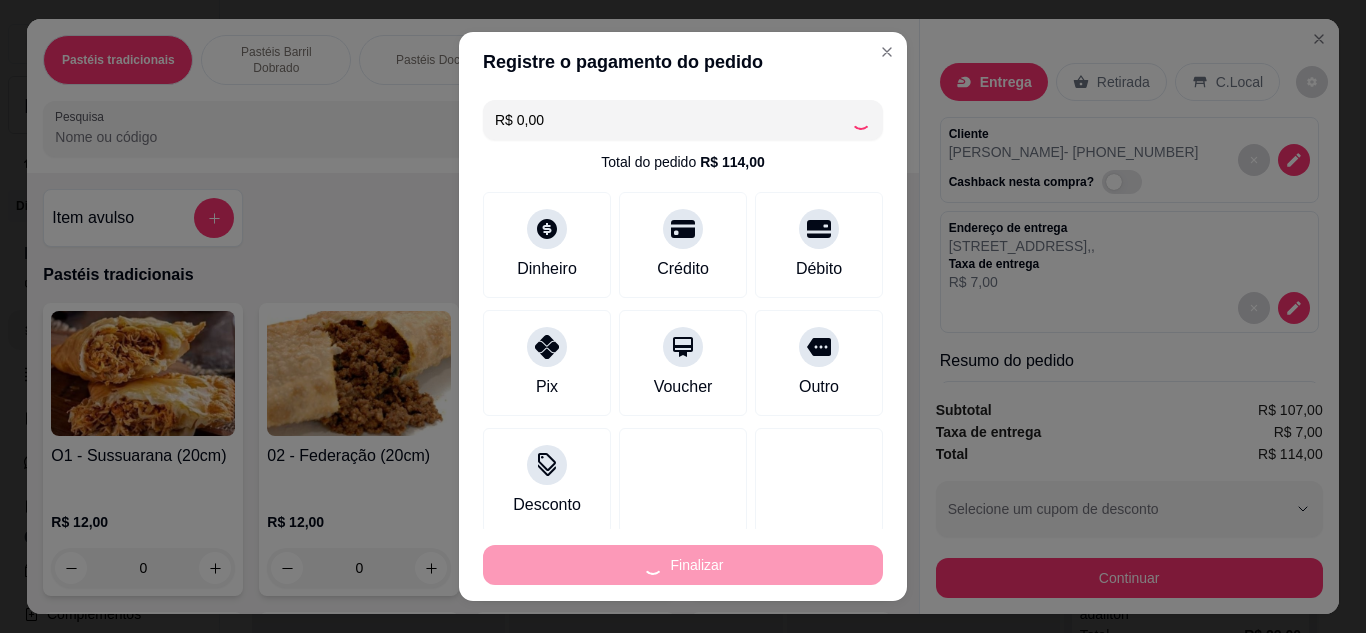 type on "0" 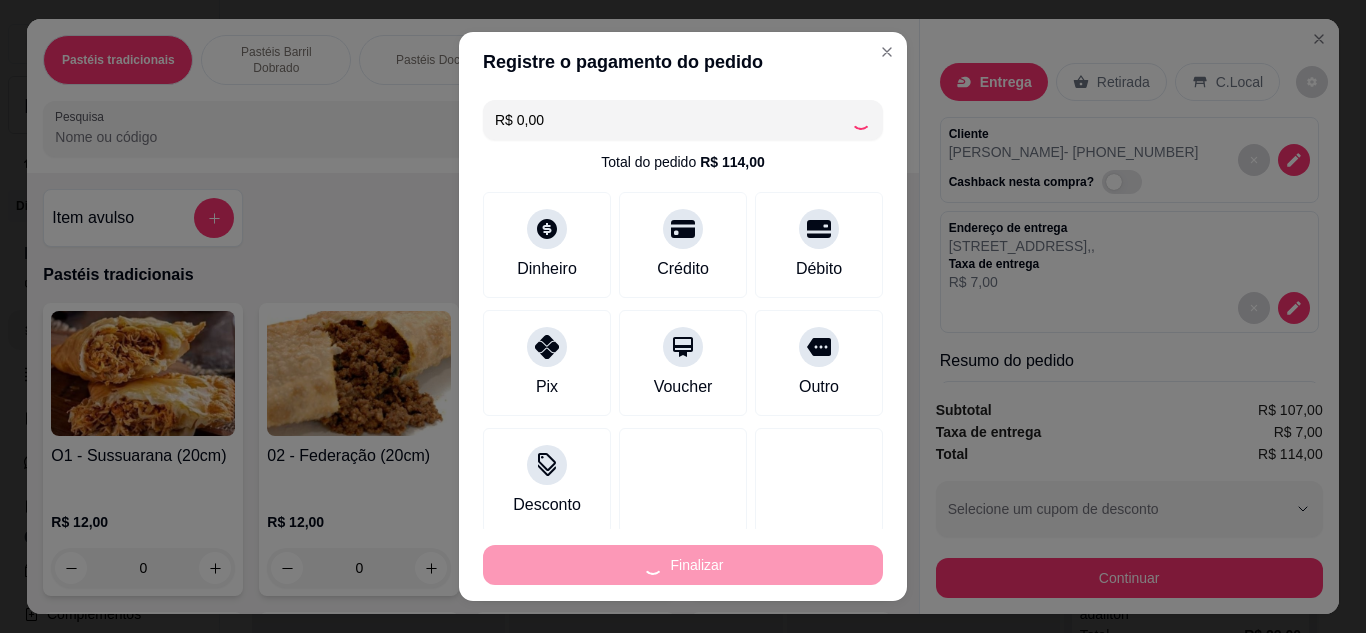 type on "-R$ 114,00" 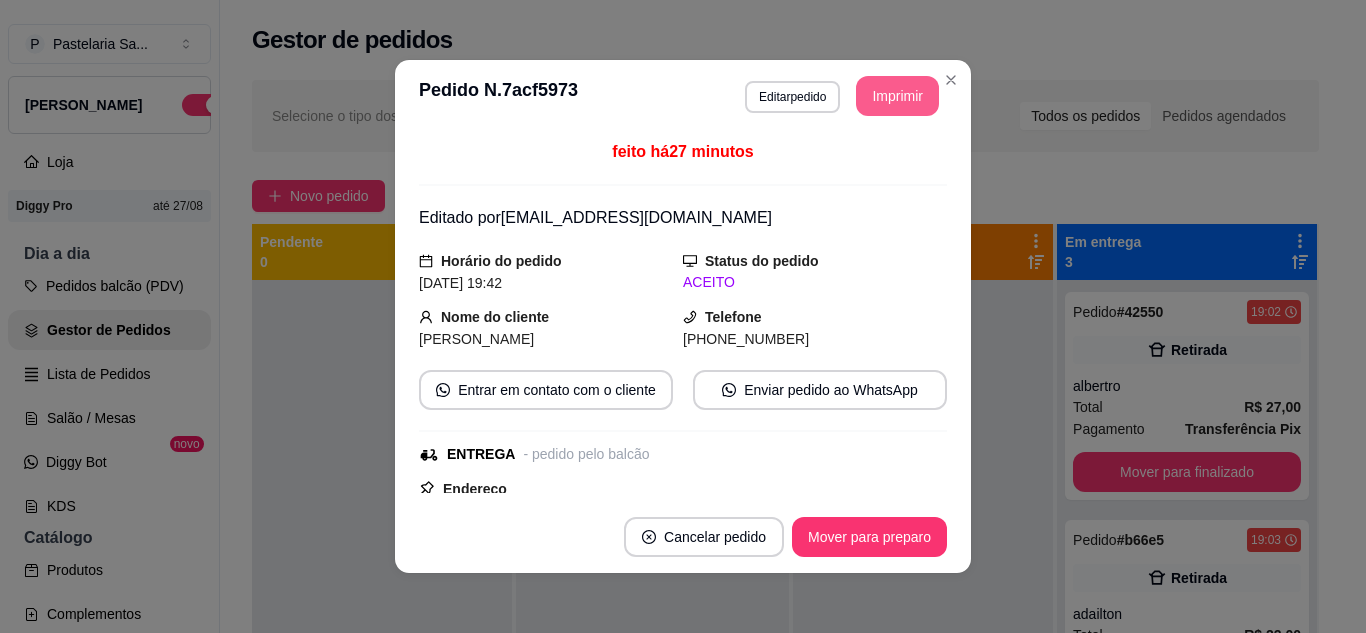 click on "Imprimir" at bounding box center [897, 96] 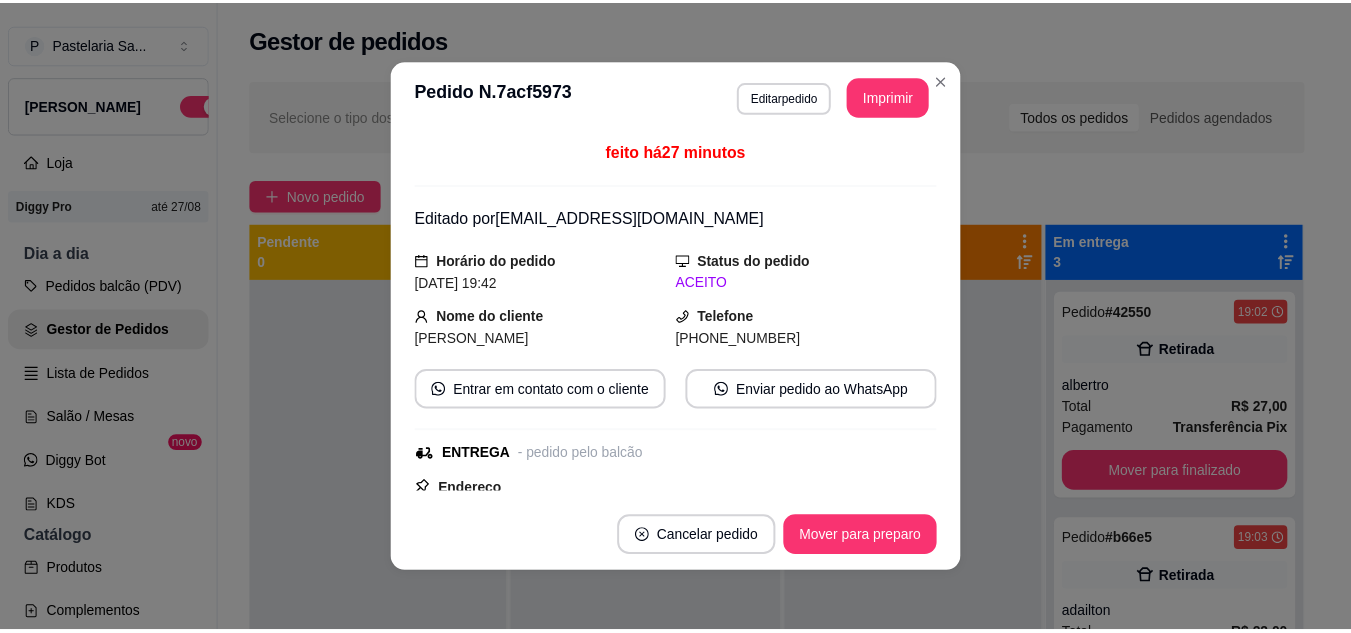 scroll, scrollTop: 0, scrollLeft: 0, axis: both 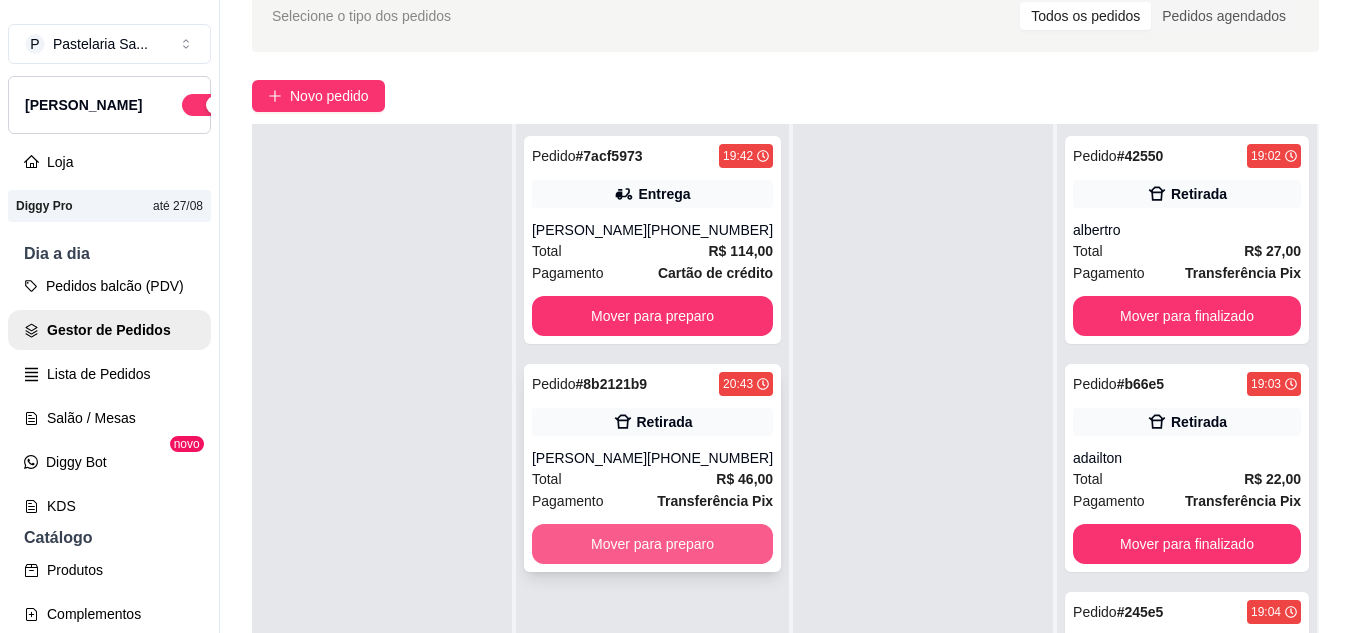 click on "Mover para preparo" at bounding box center [652, 544] 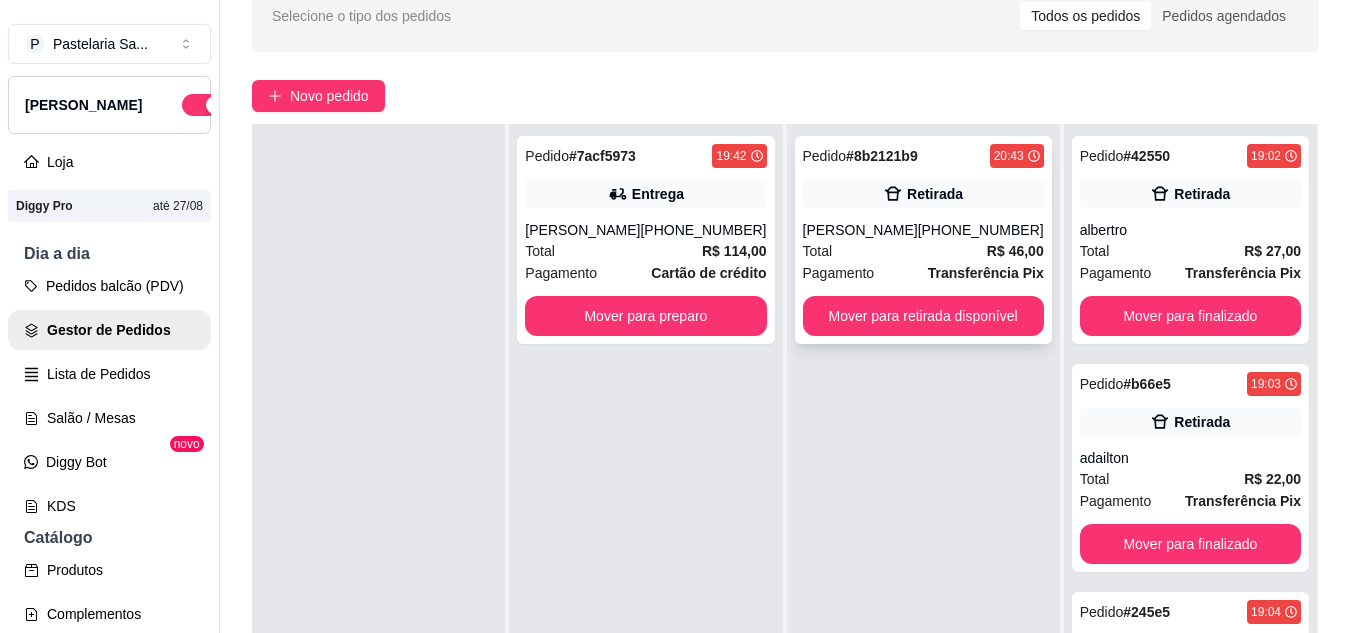 click on "[PERSON_NAME]" at bounding box center (860, 230) 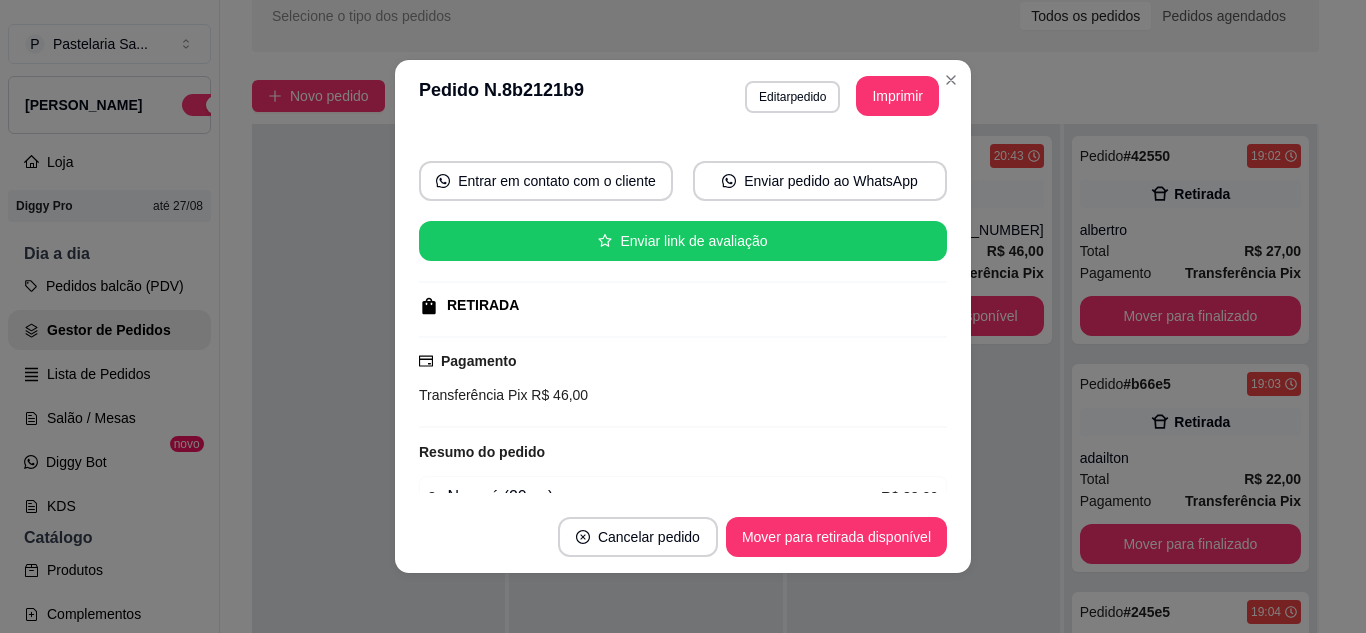 scroll, scrollTop: 200, scrollLeft: 0, axis: vertical 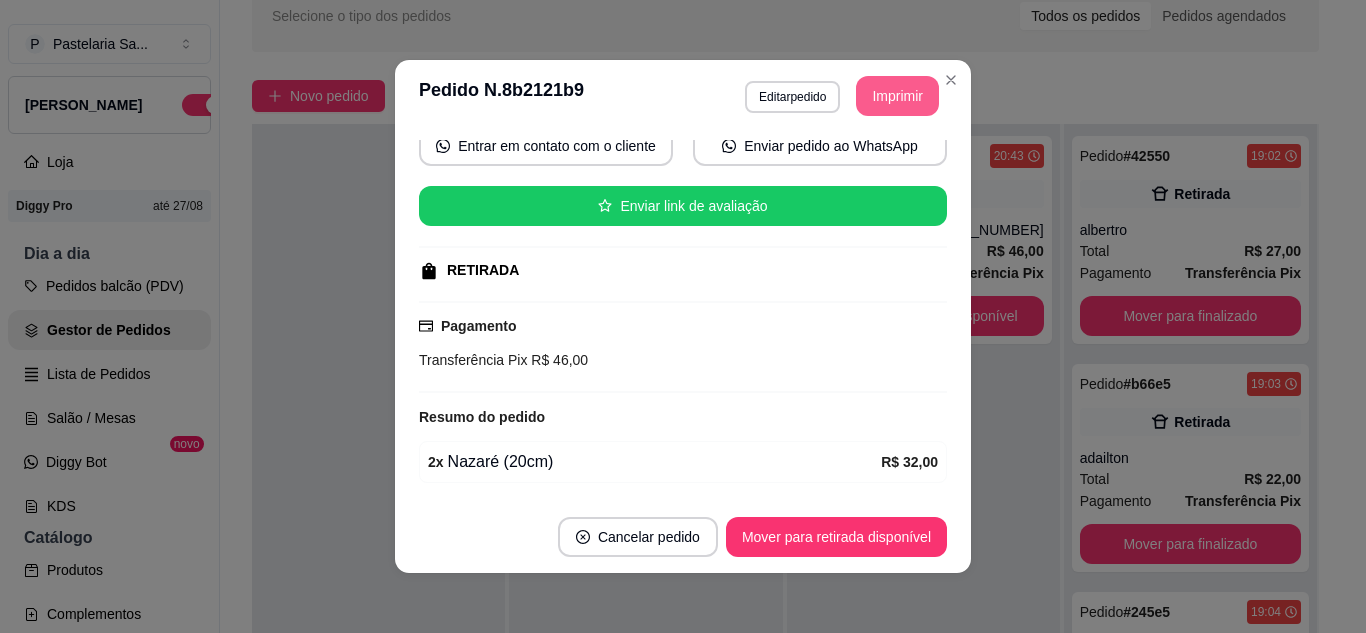 click on "Imprimir" at bounding box center (897, 96) 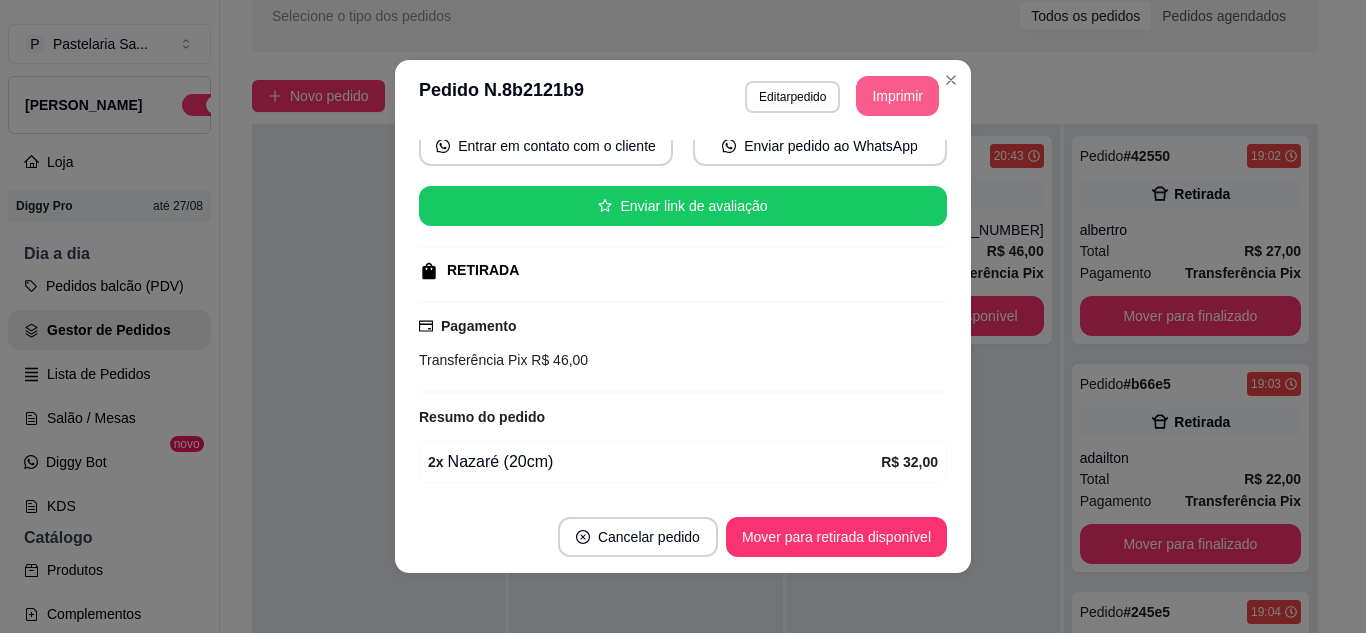 scroll, scrollTop: 0, scrollLeft: 0, axis: both 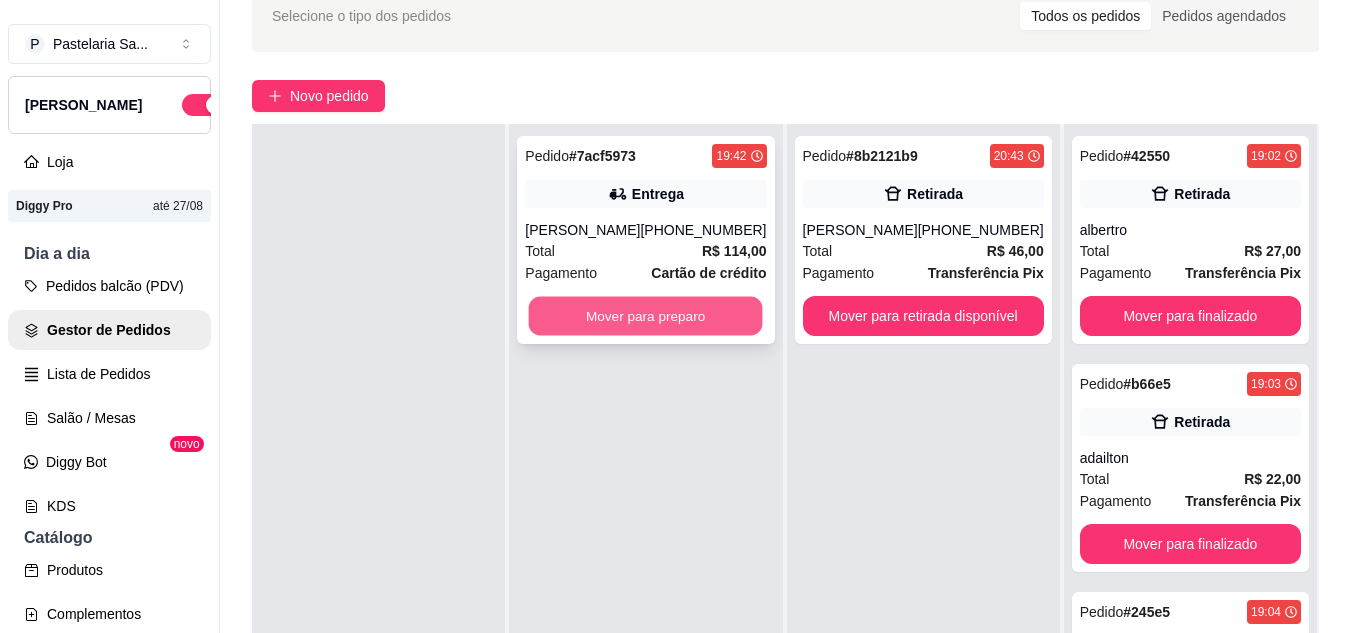 click on "Mover para preparo" at bounding box center [646, 316] 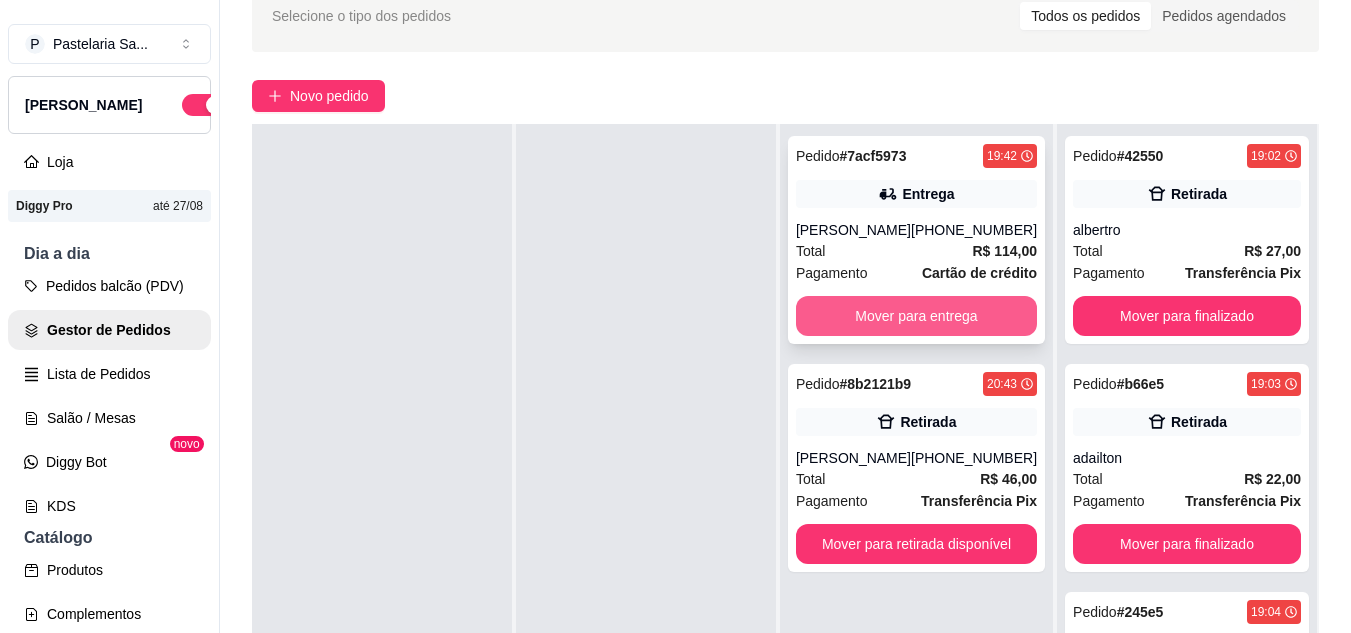 click on "Mover para entrega" at bounding box center [916, 316] 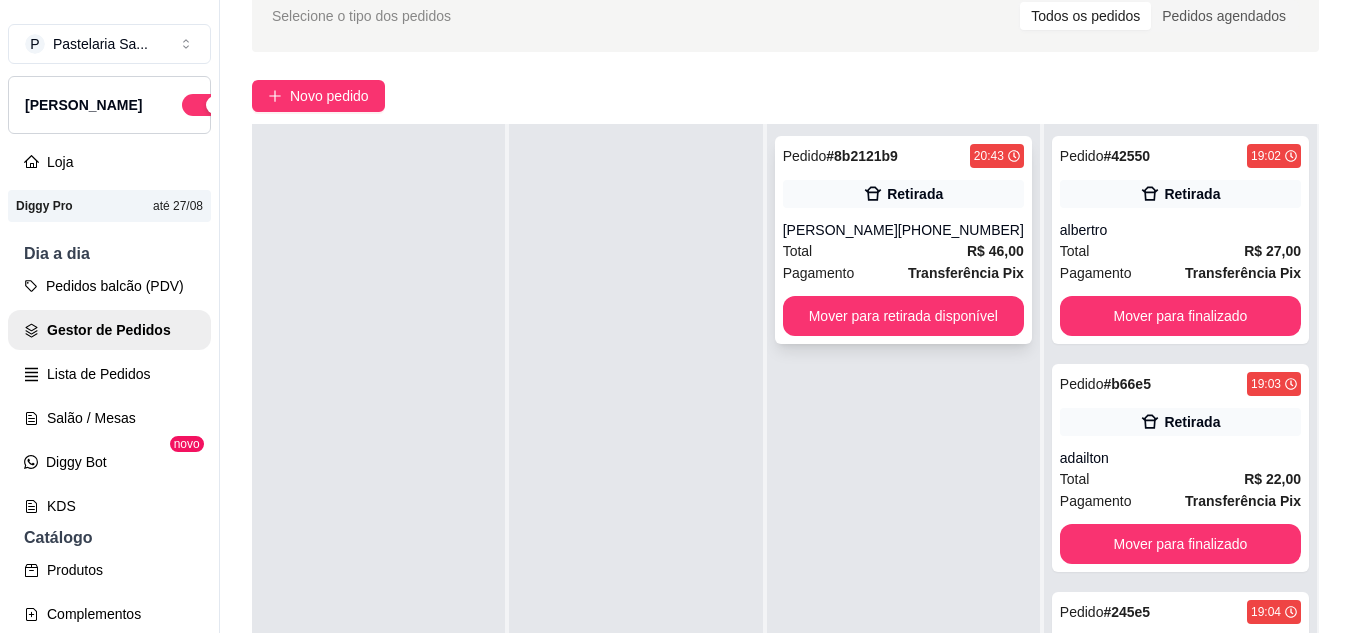 click on "Total R$ 46,00" at bounding box center [903, 251] 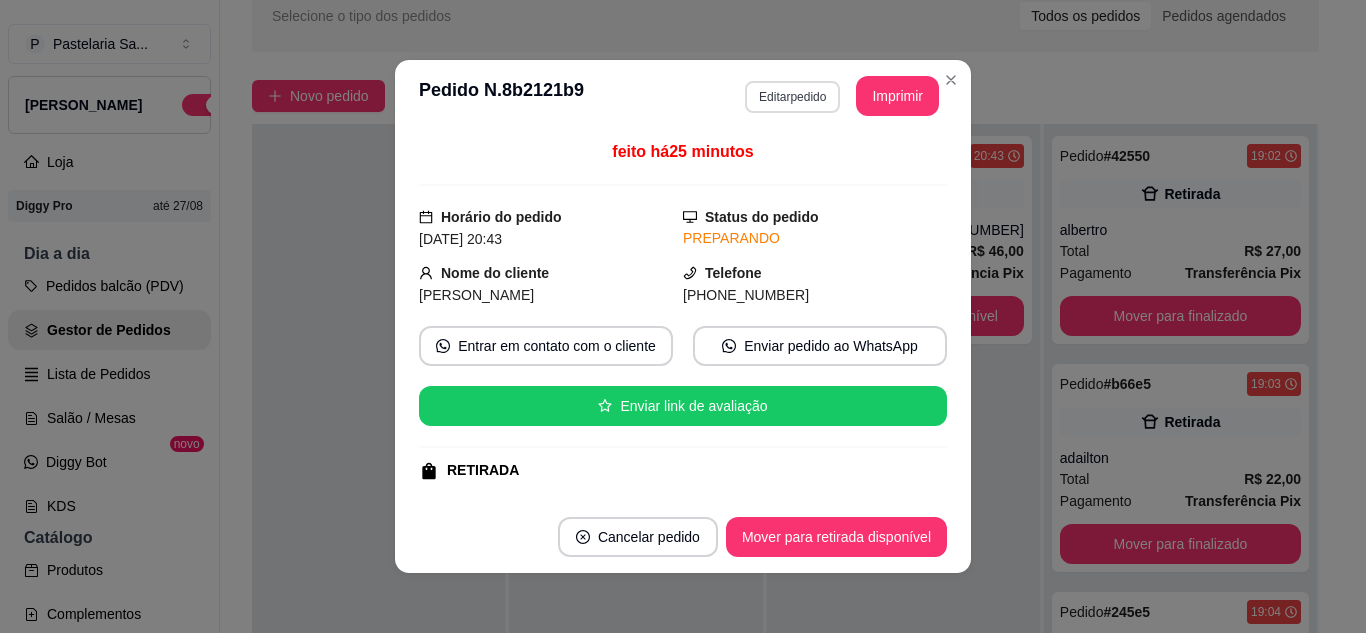 click on "Editar  pedido" at bounding box center (792, 97) 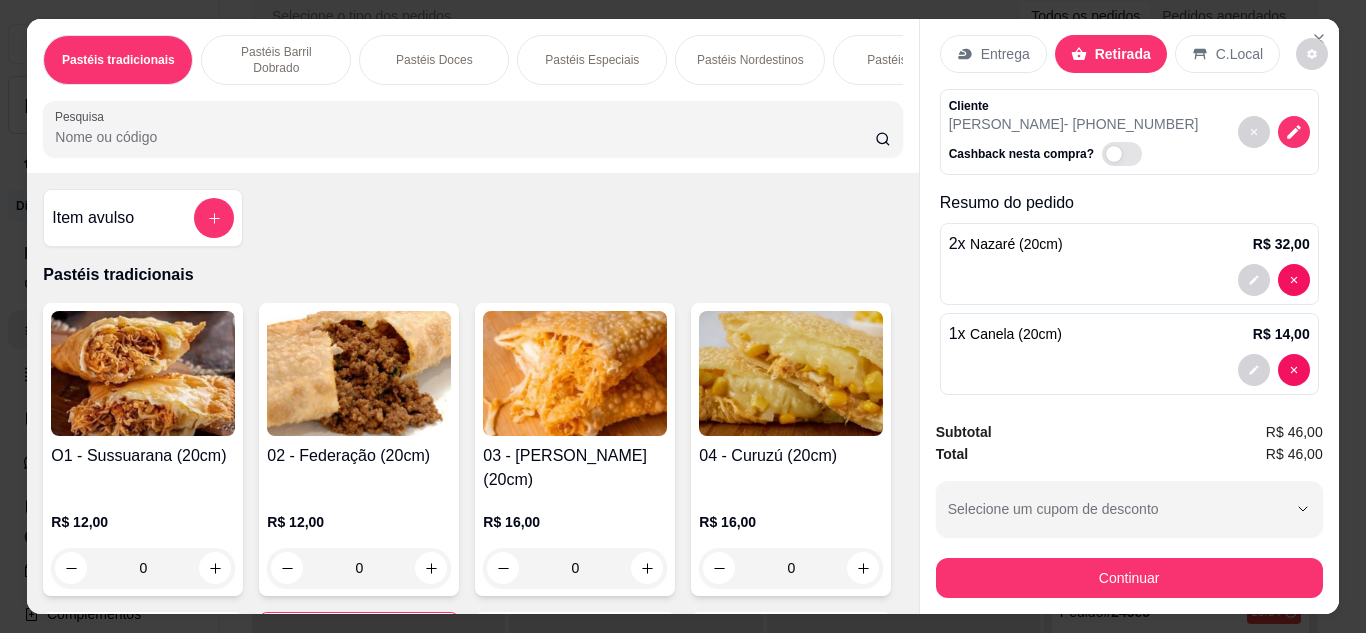 scroll, scrollTop: 0, scrollLeft: 0, axis: both 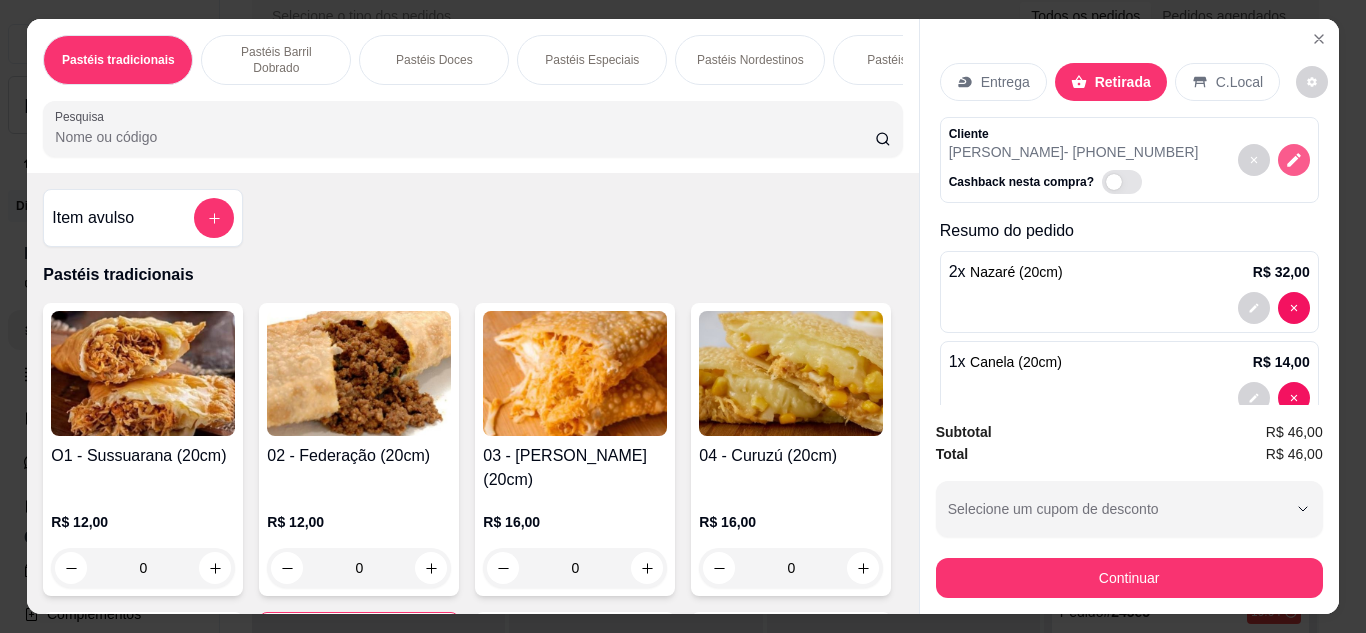 click 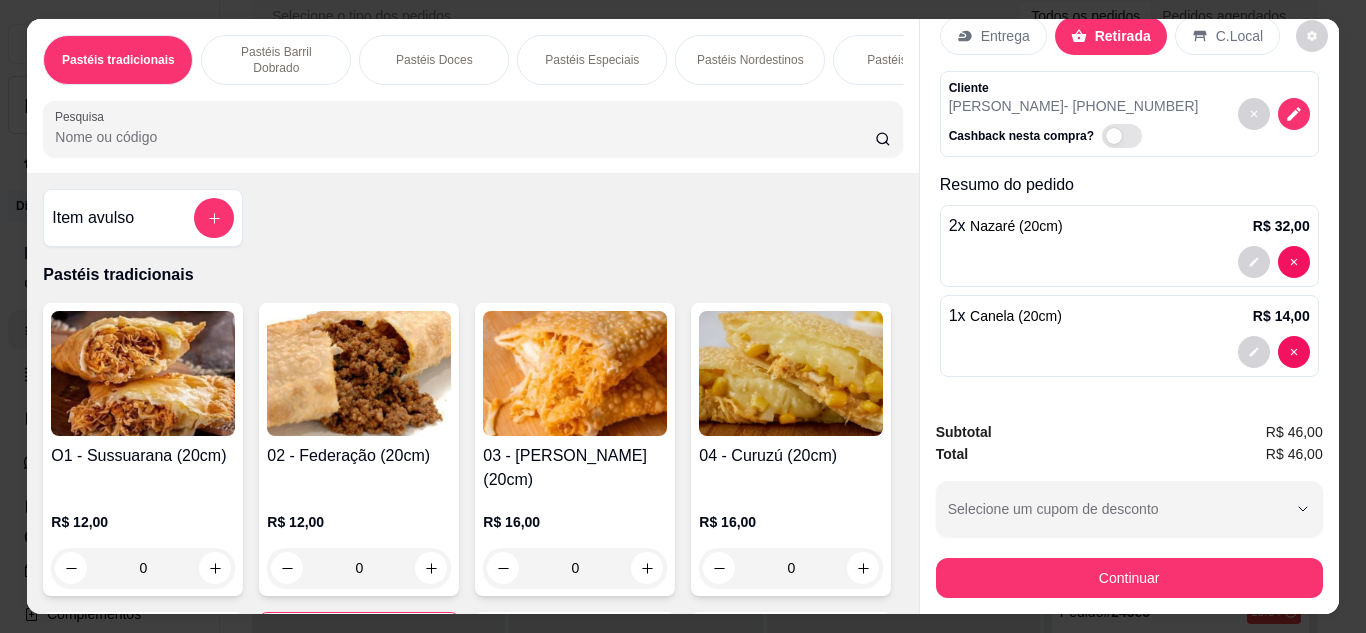 scroll, scrollTop: 0, scrollLeft: 0, axis: both 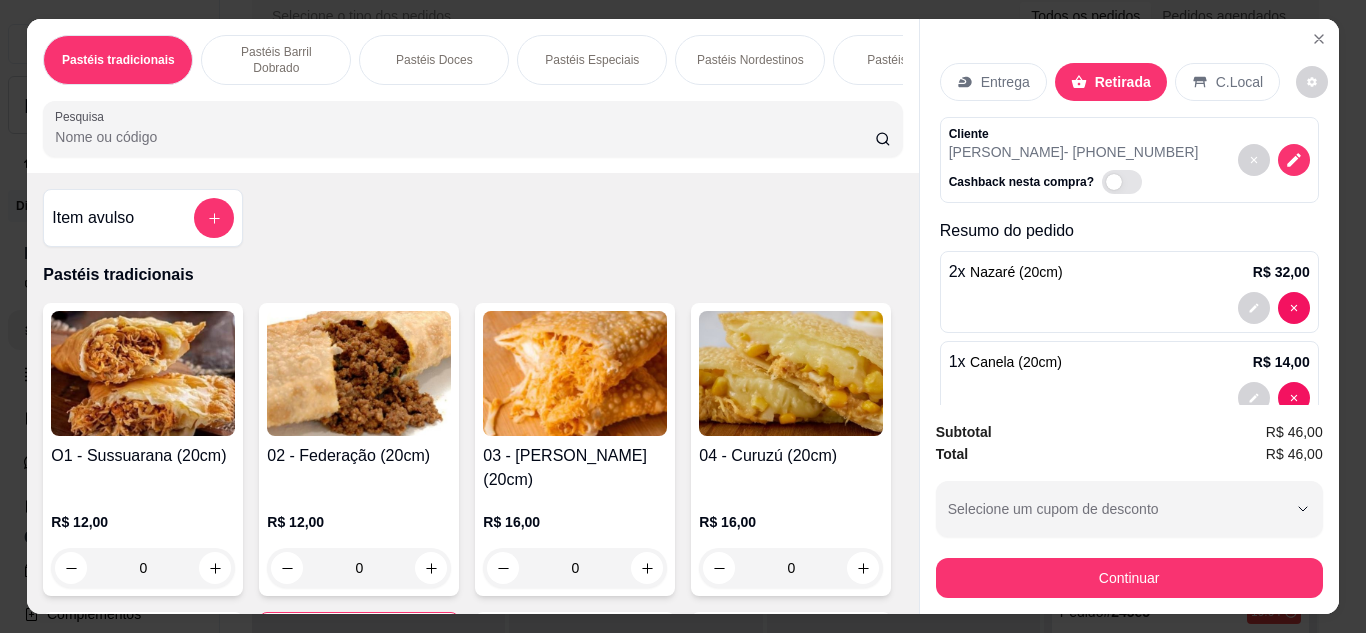 click 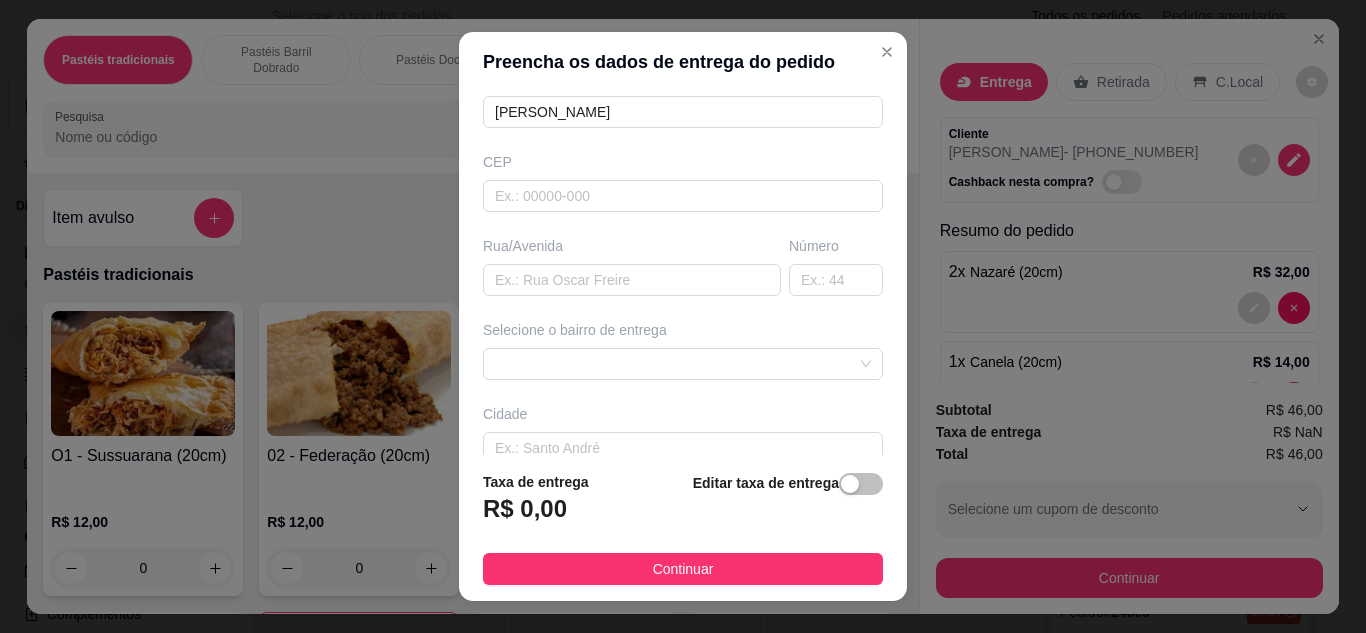 scroll, scrollTop: 200, scrollLeft: 0, axis: vertical 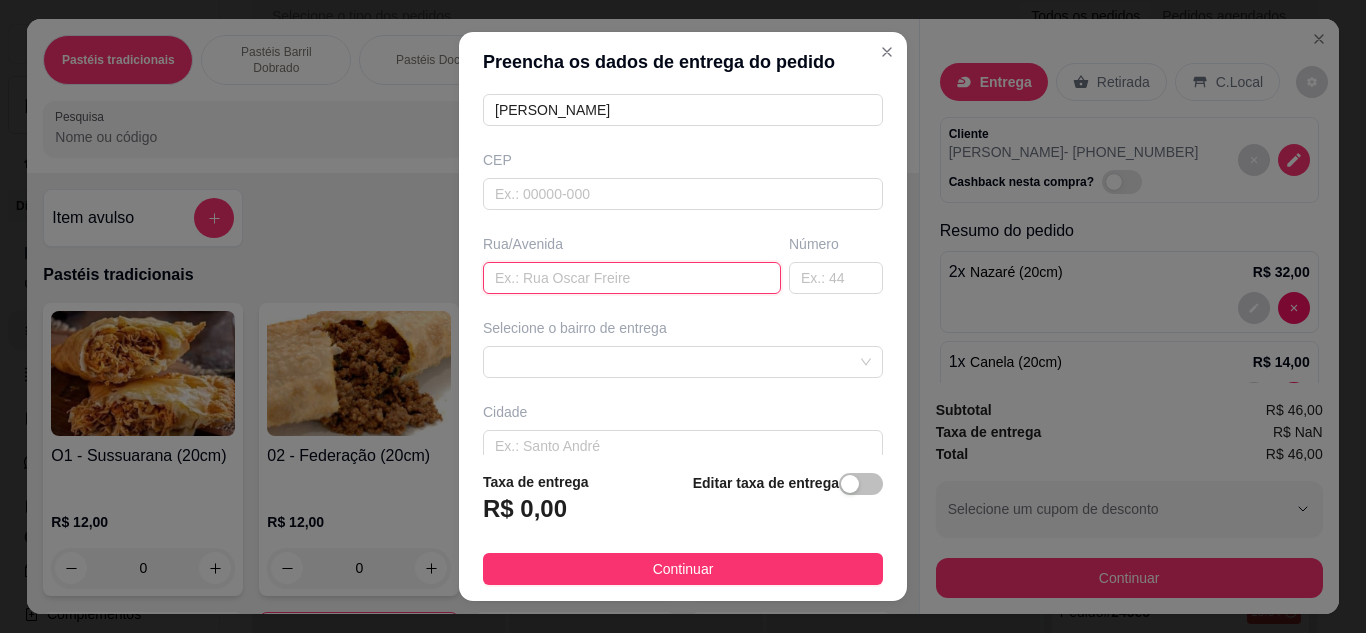 click at bounding box center [632, 278] 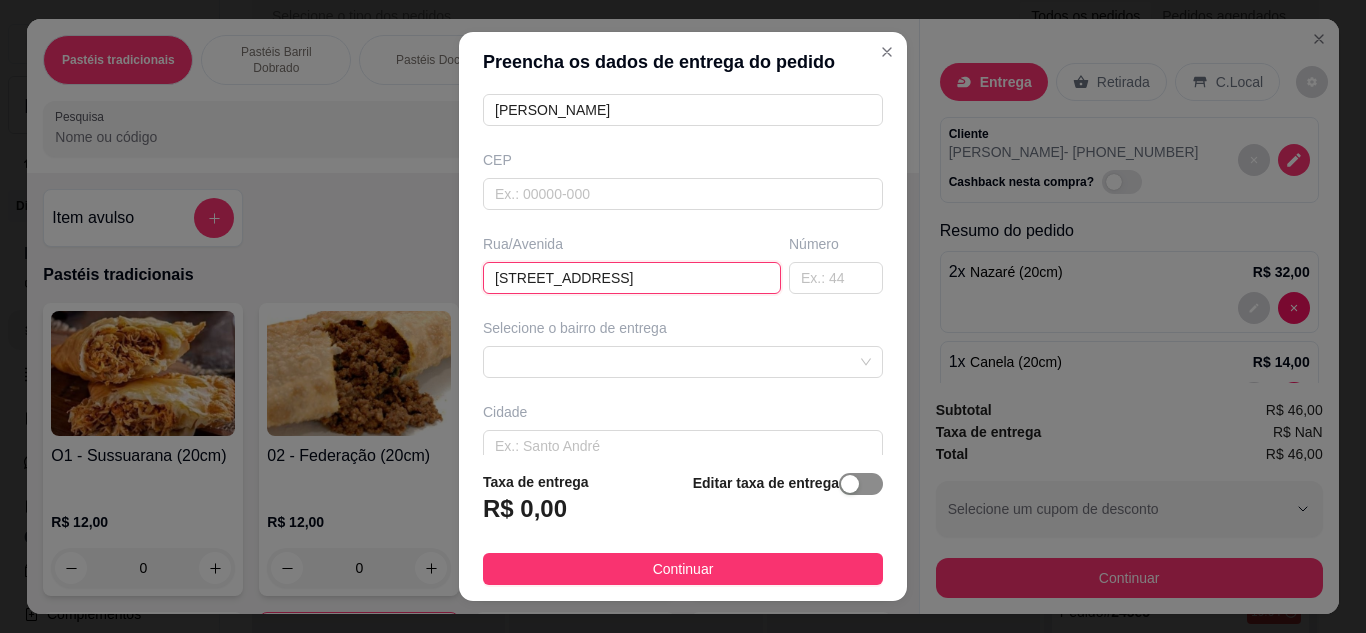 type on "[STREET_ADDRESS]" 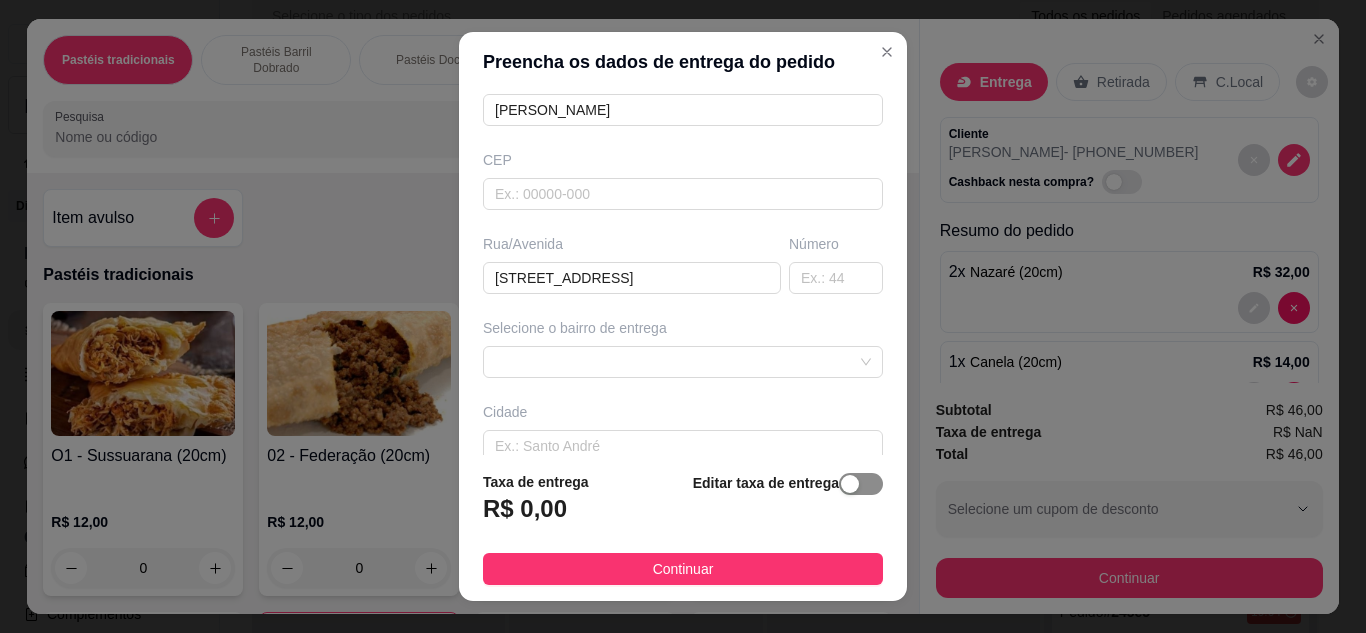 click at bounding box center [861, 484] 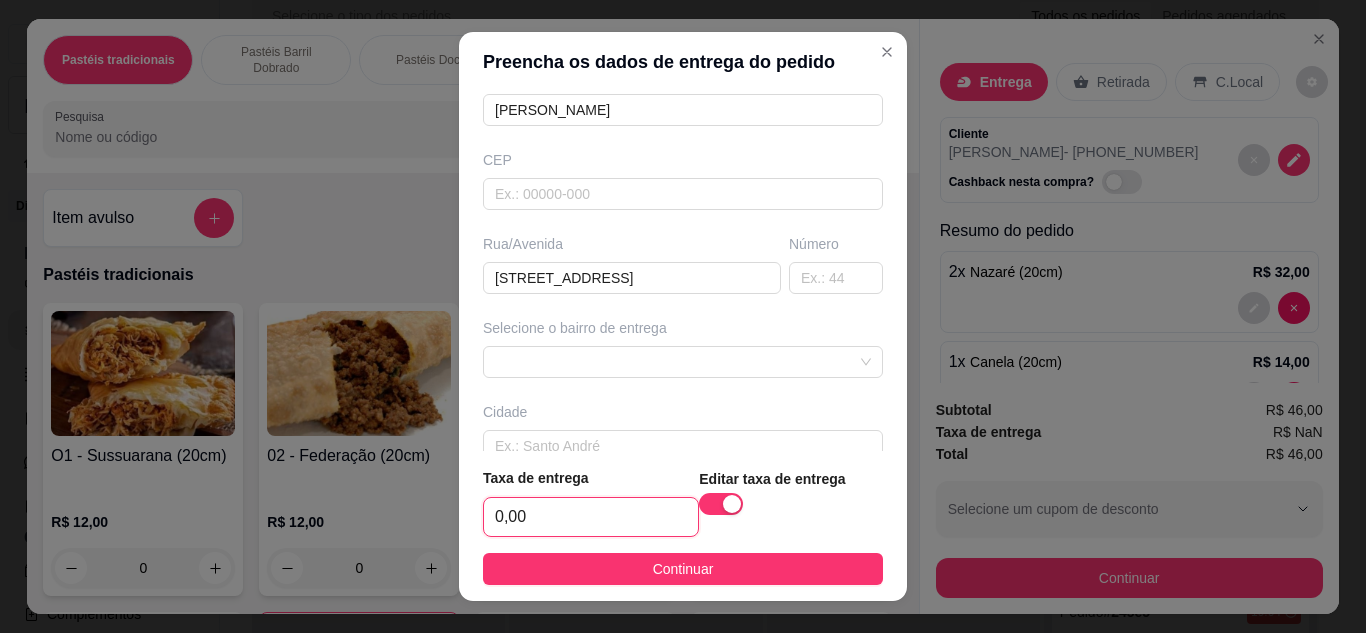 click on "0,00" at bounding box center [591, 517] 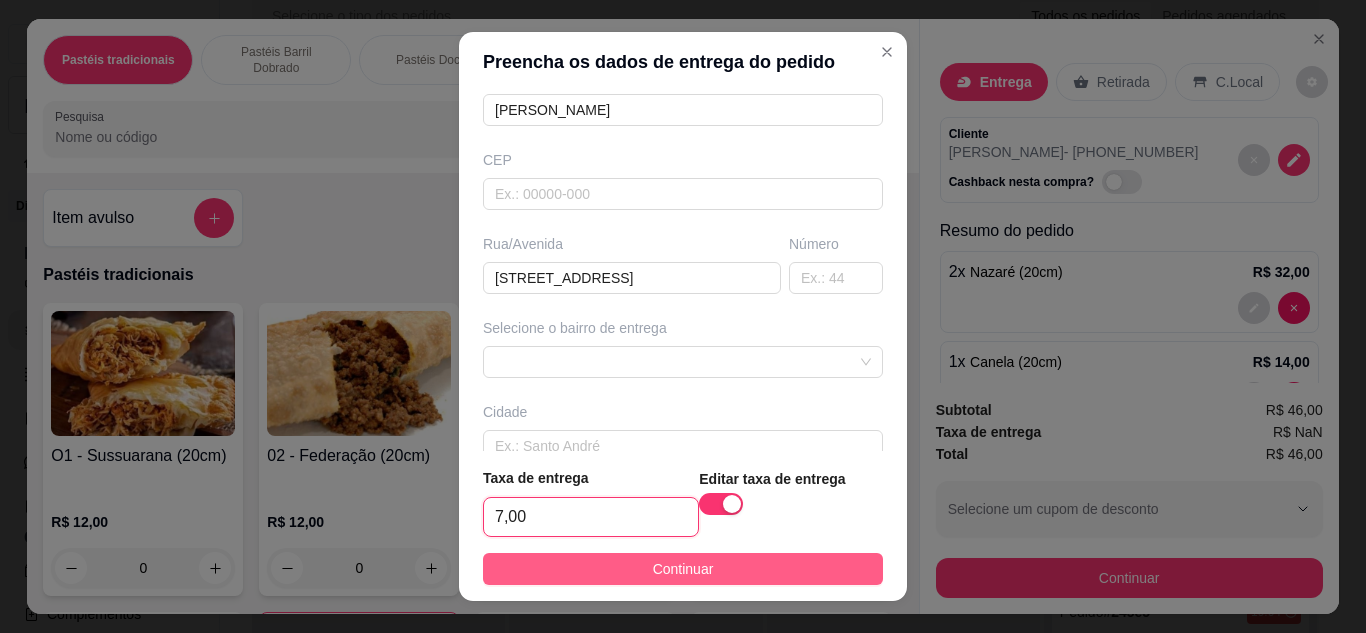 type on "7,00" 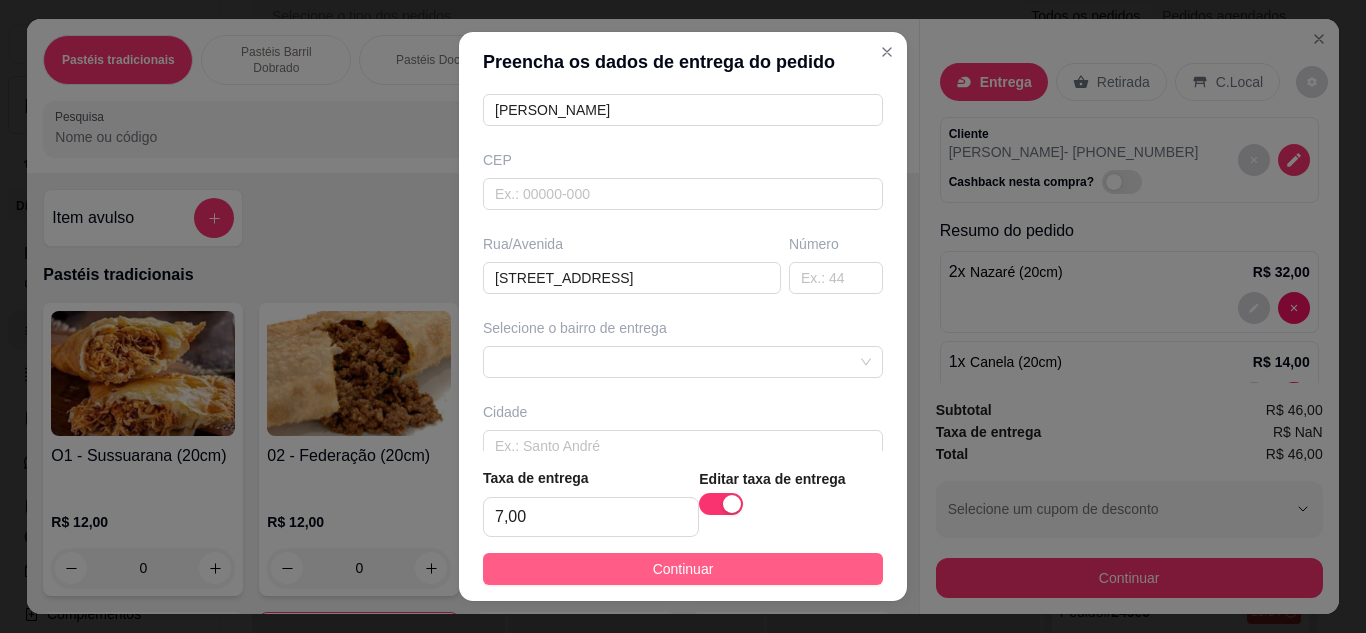 click on "Continuar" at bounding box center (683, 569) 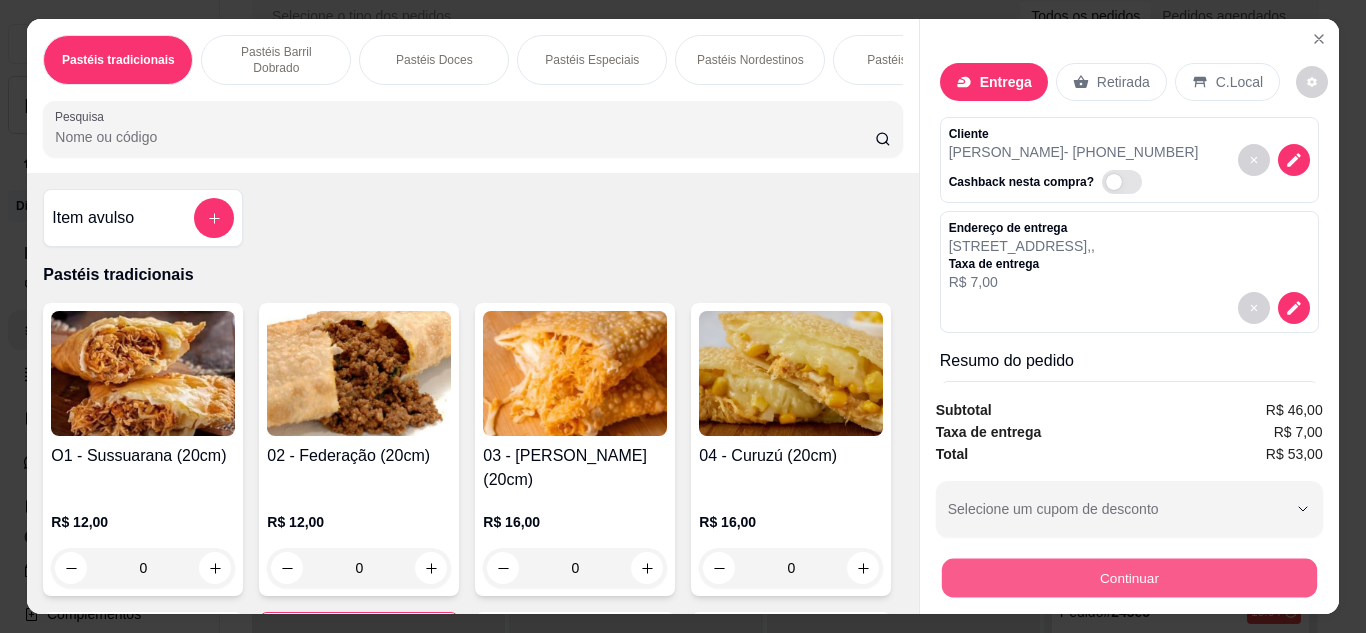 click on "Continuar" at bounding box center (1128, 578) 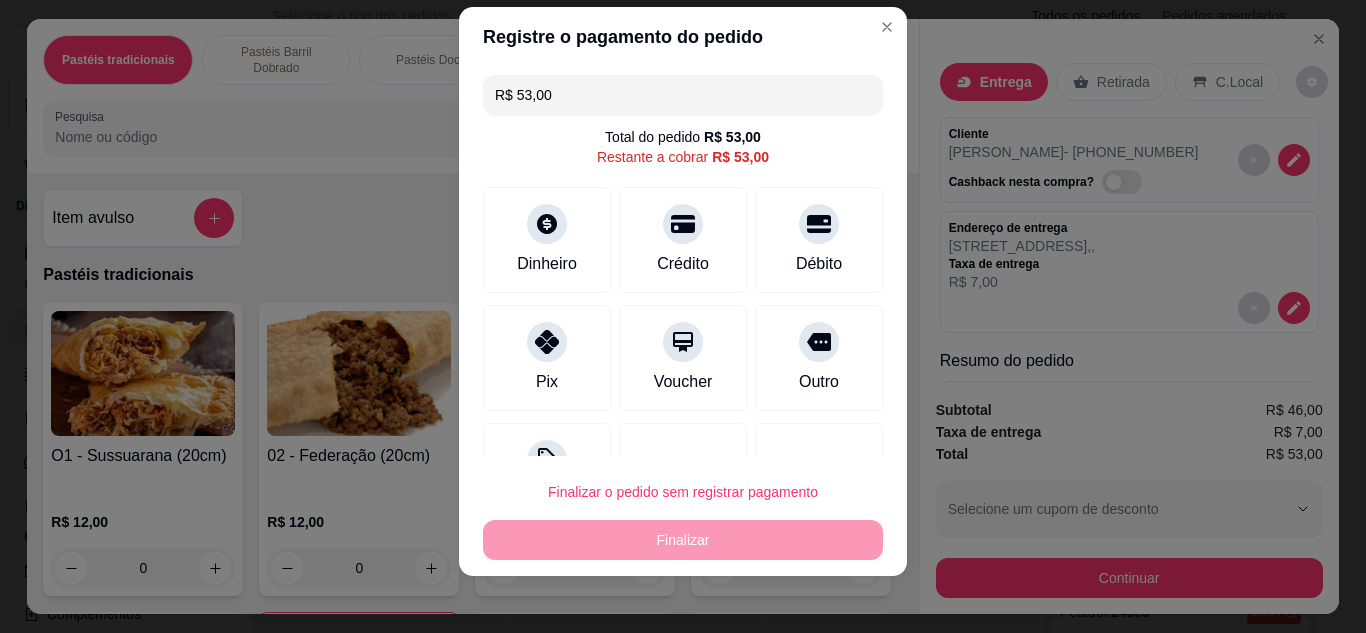 scroll, scrollTop: 32, scrollLeft: 0, axis: vertical 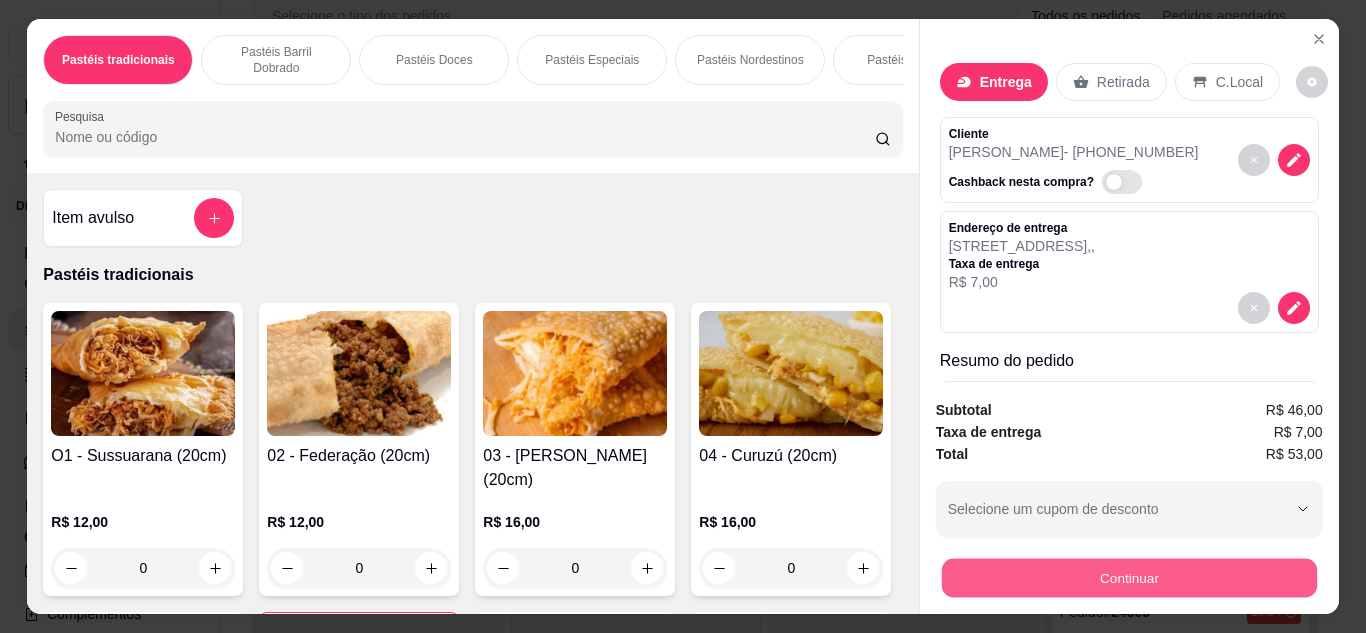 click on "Continuar" at bounding box center [1128, 578] 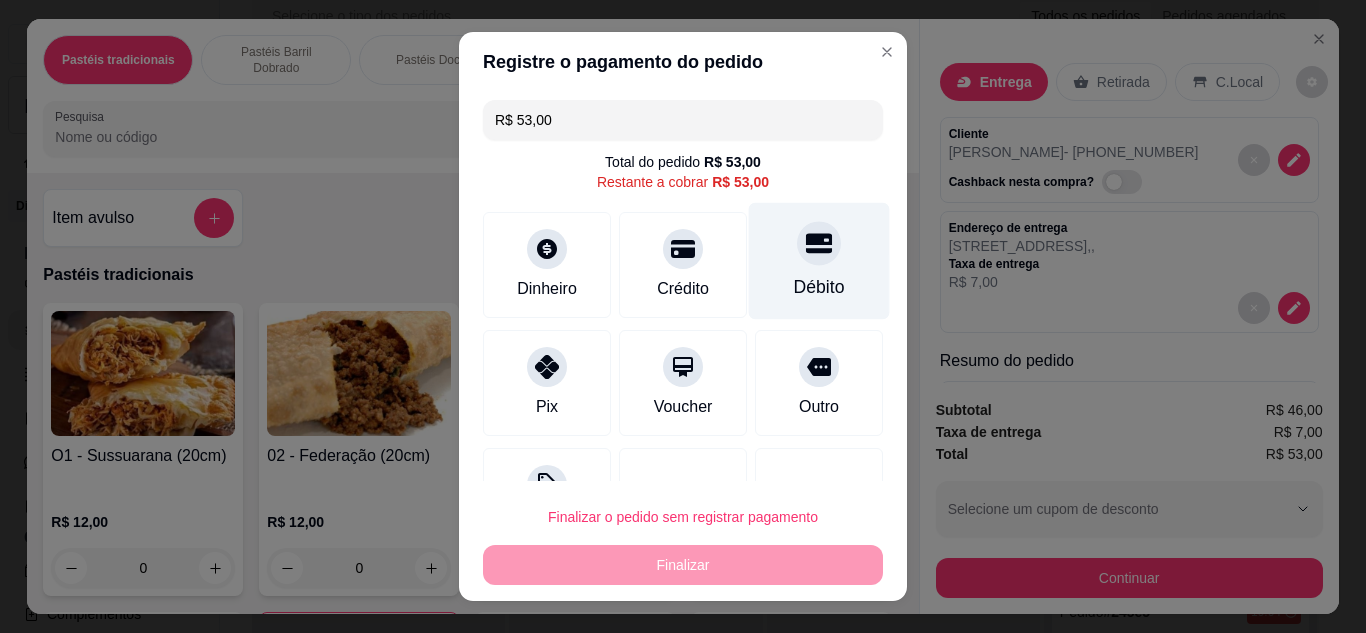 click on "Débito" at bounding box center (819, 260) 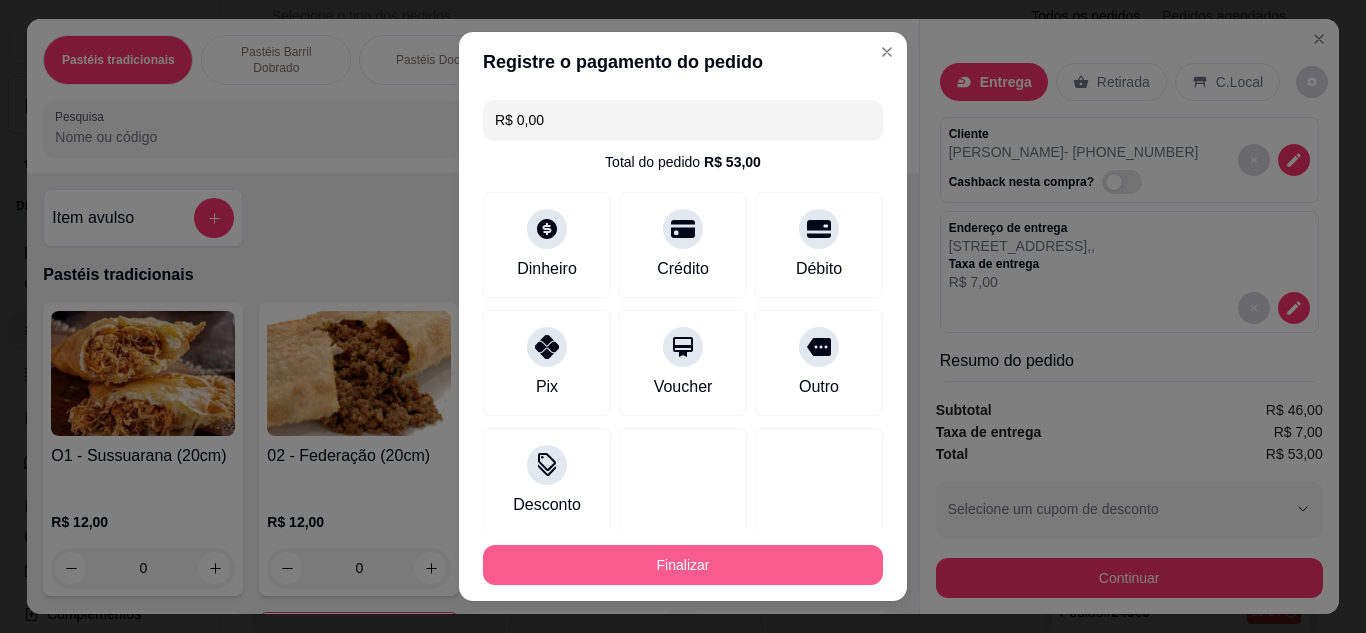 click on "Finalizar" at bounding box center [683, 565] 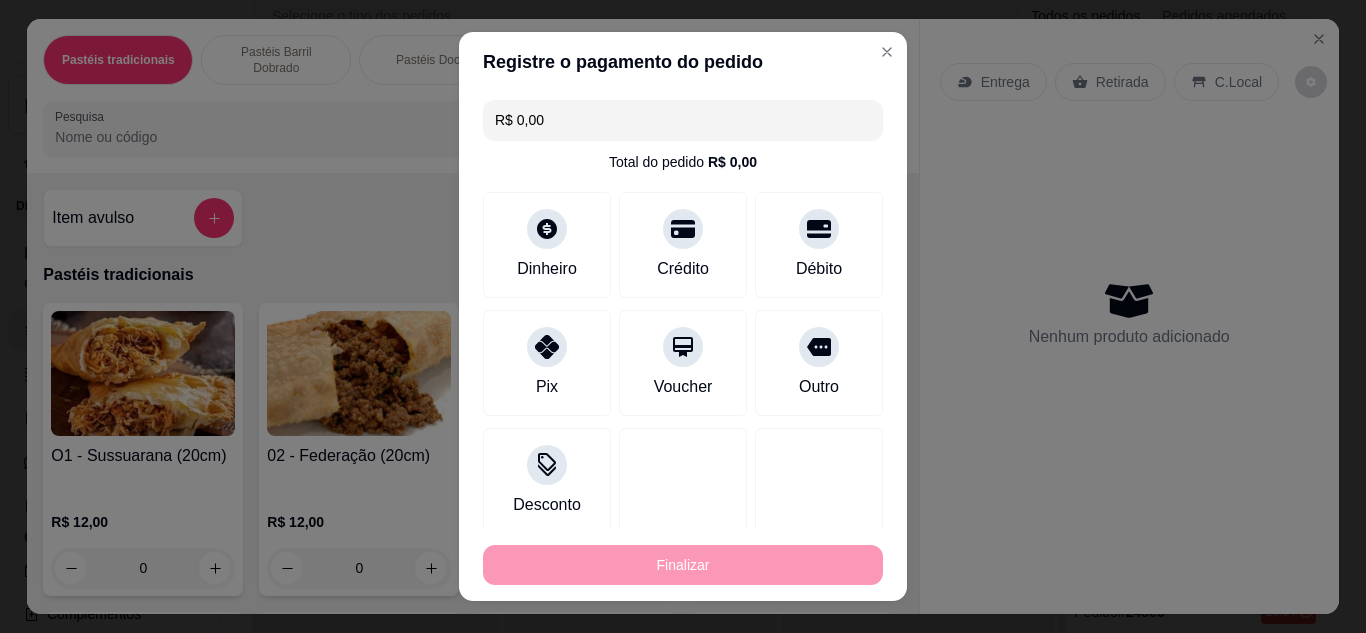 type on "0" 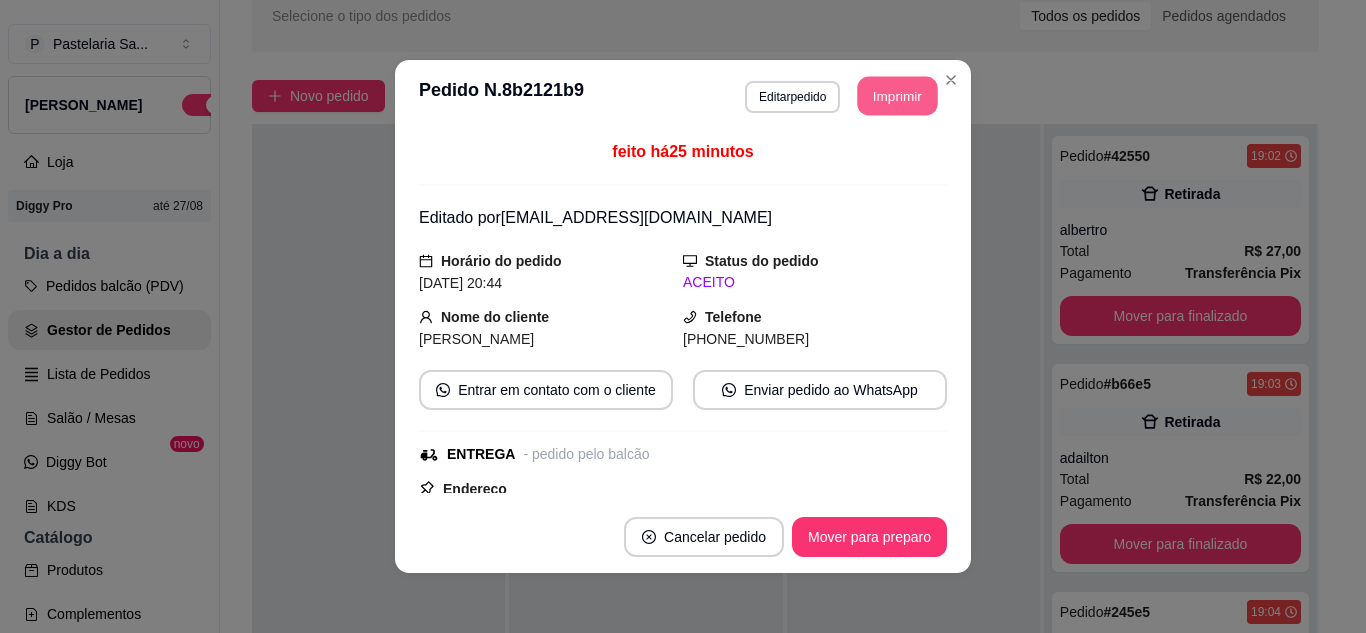 click on "Imprimir" at bounding box center (898, 96) 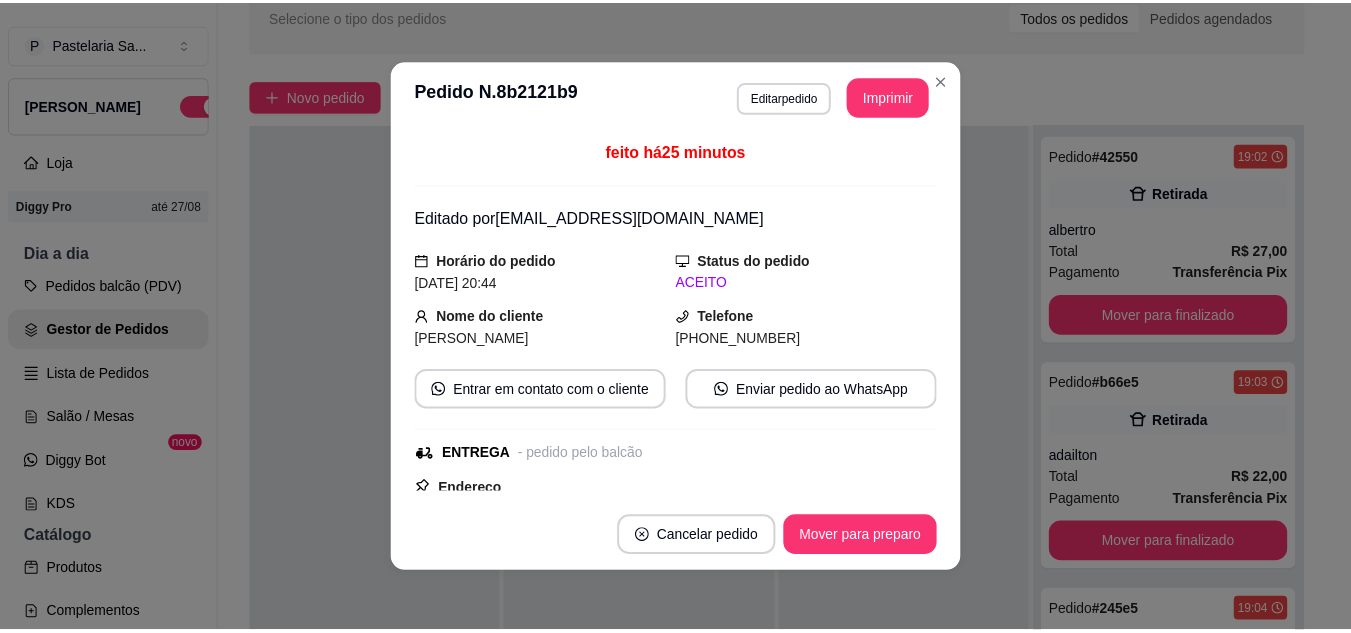 scroll, scrollTop: 0, scrollLeft: 0, axis: both 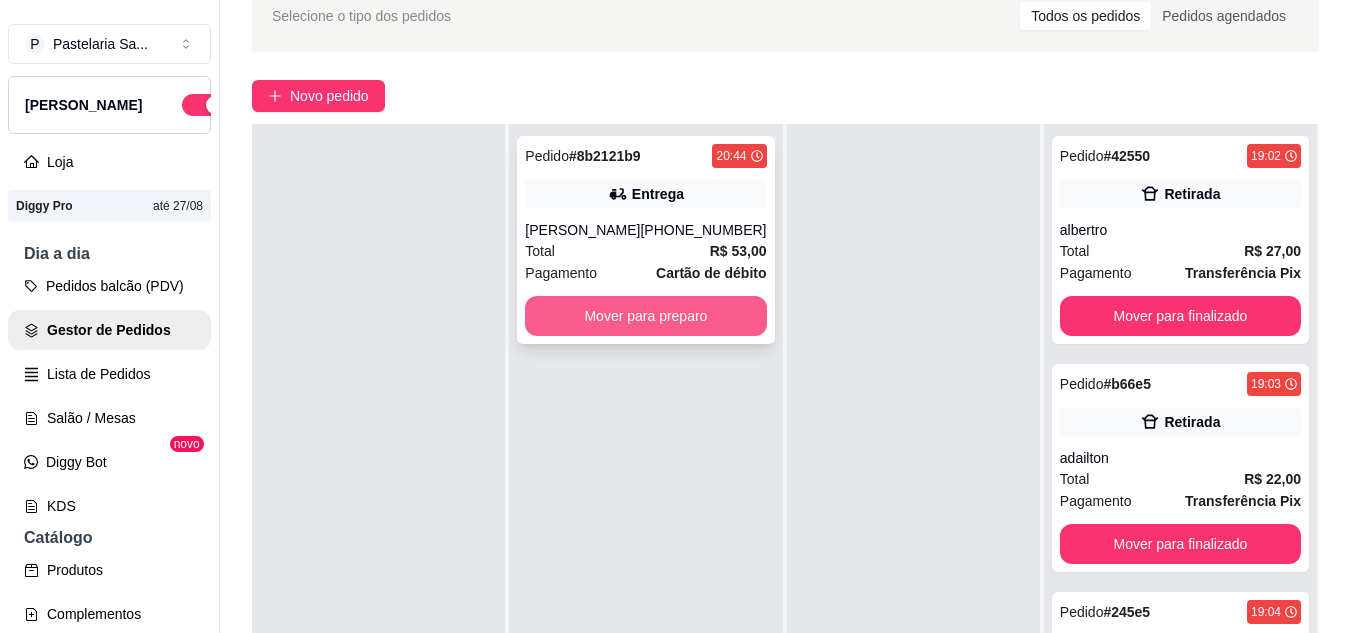 click on "Mover para preparo" at bounding box center [645, 316] 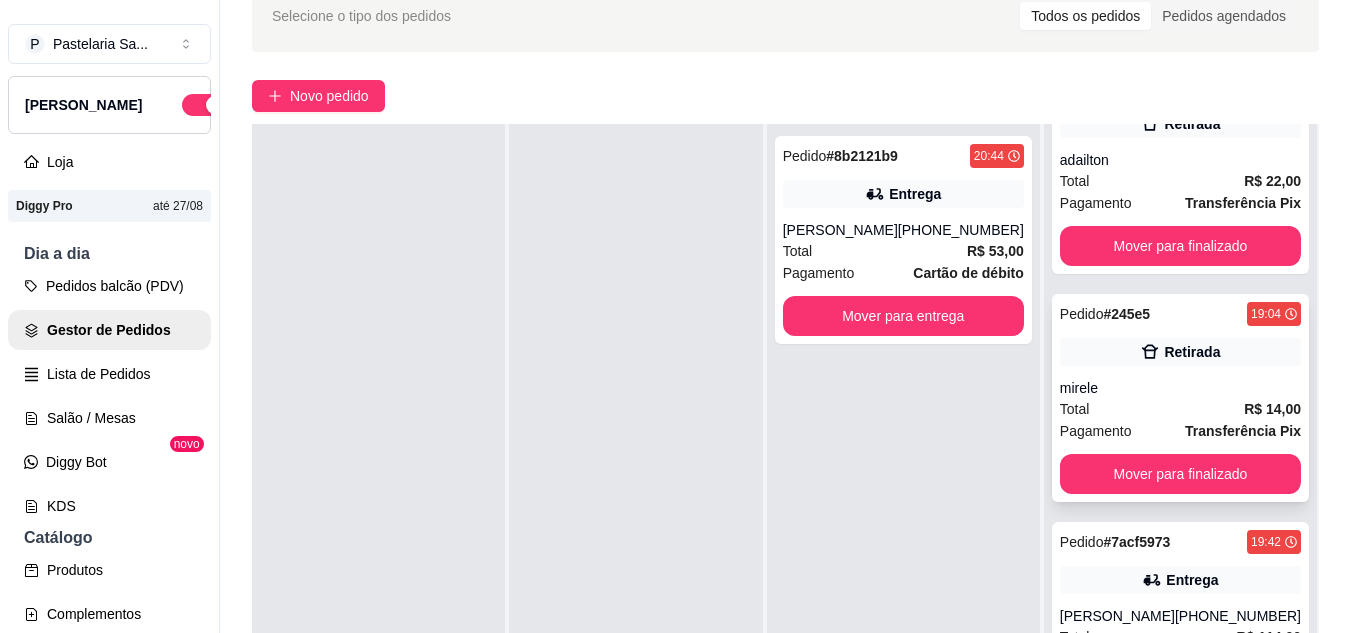 scroll, scrollTop: 299, scrollLeft: 0, axis: vertical 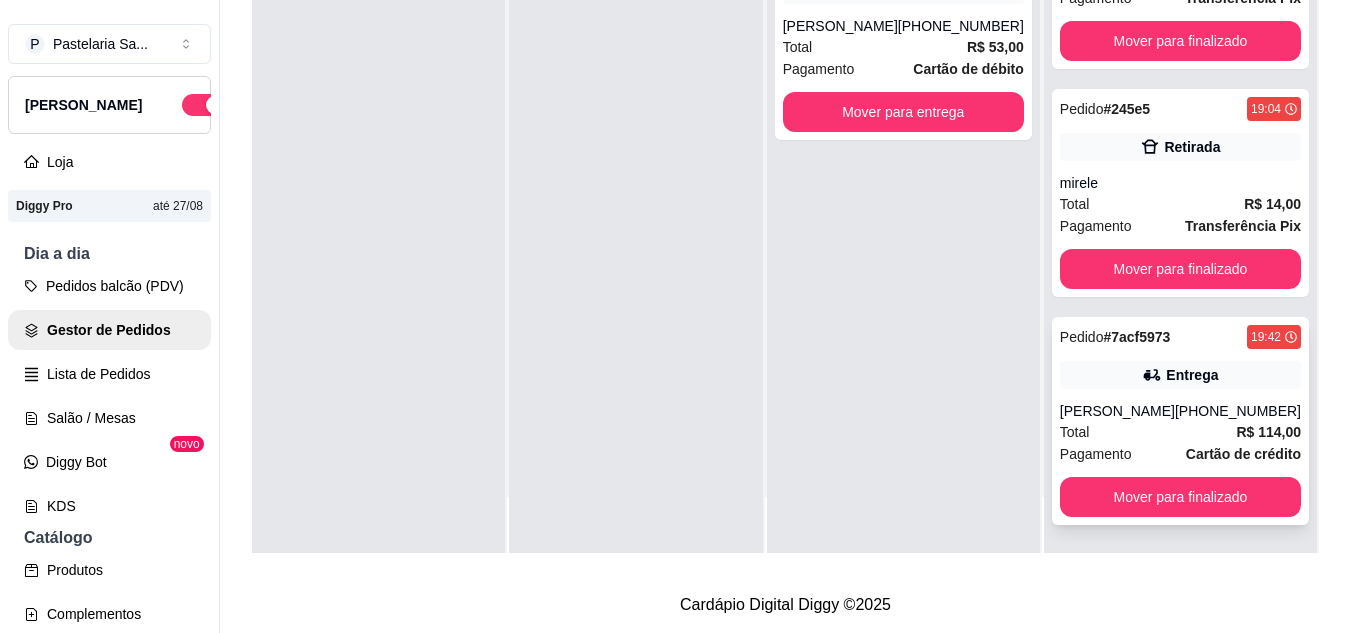 click on "[PHONE_NUMBER]" at bounding box center [1238, 411] 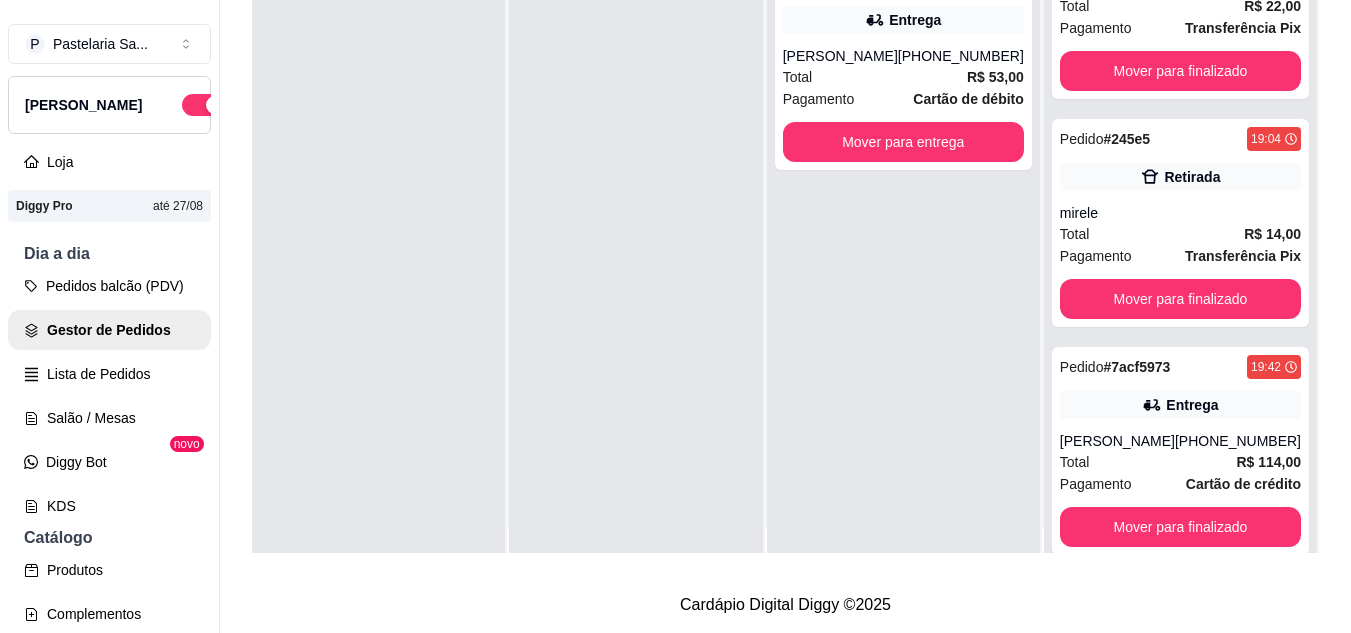 scroll, scrollTop: 0, scrollLeft: 0, axis: both 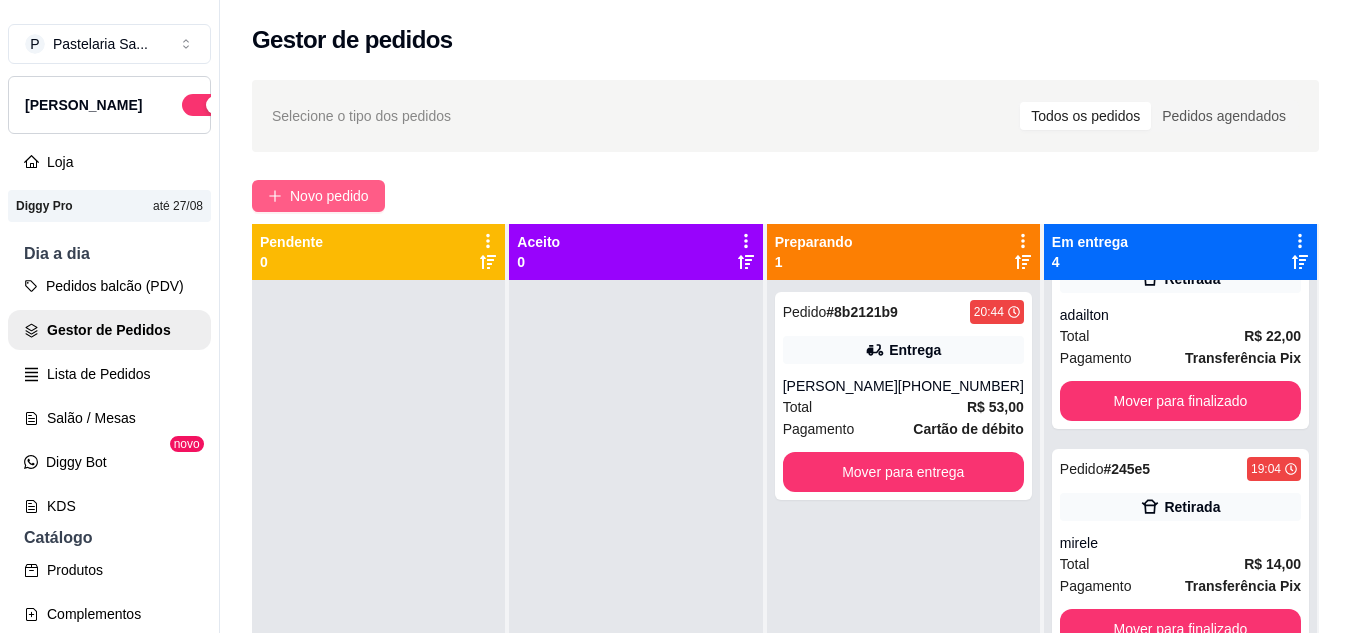 click on "Novo pedido" at bounding box center [329, 196] 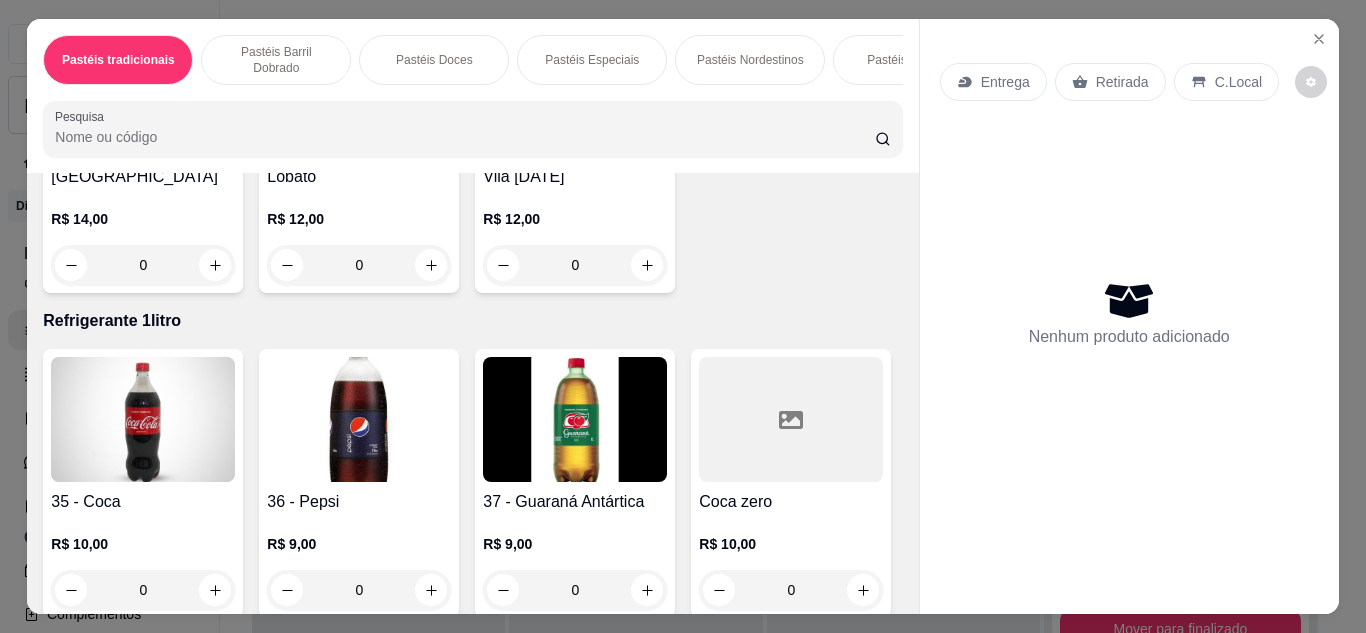 scroll, scrollTop: 5100, scrollLeft: 0, axis: vertical 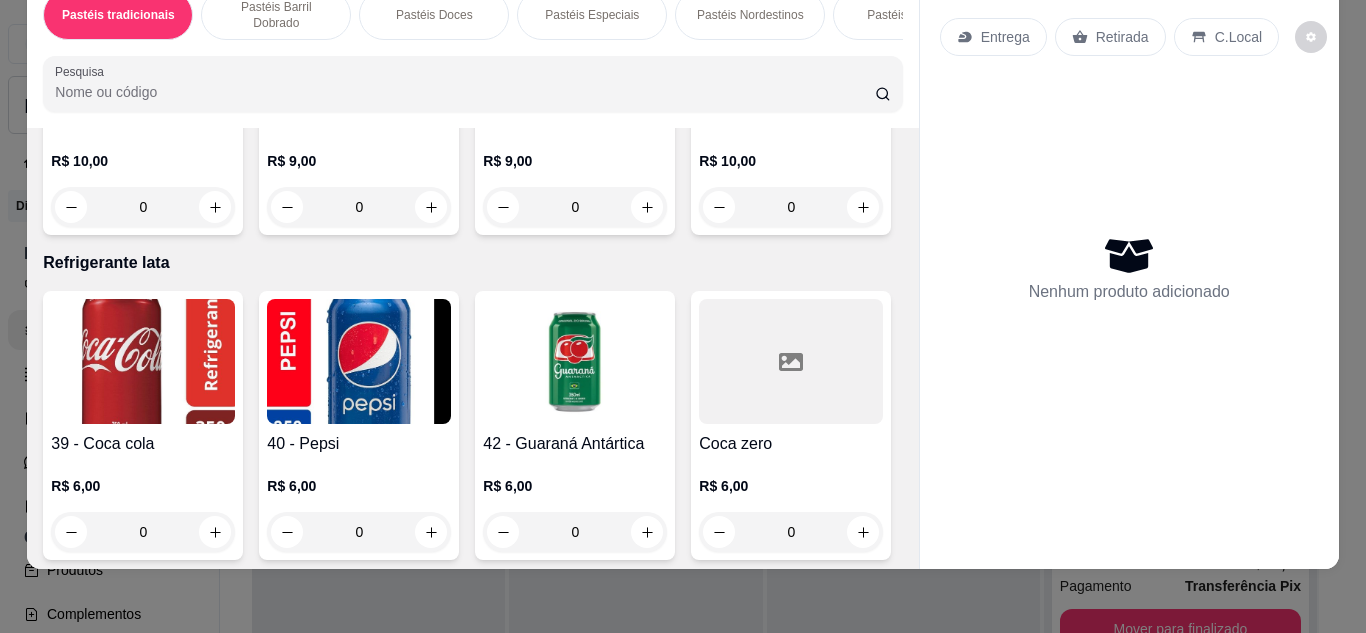 click at bounding box center [863, -403] 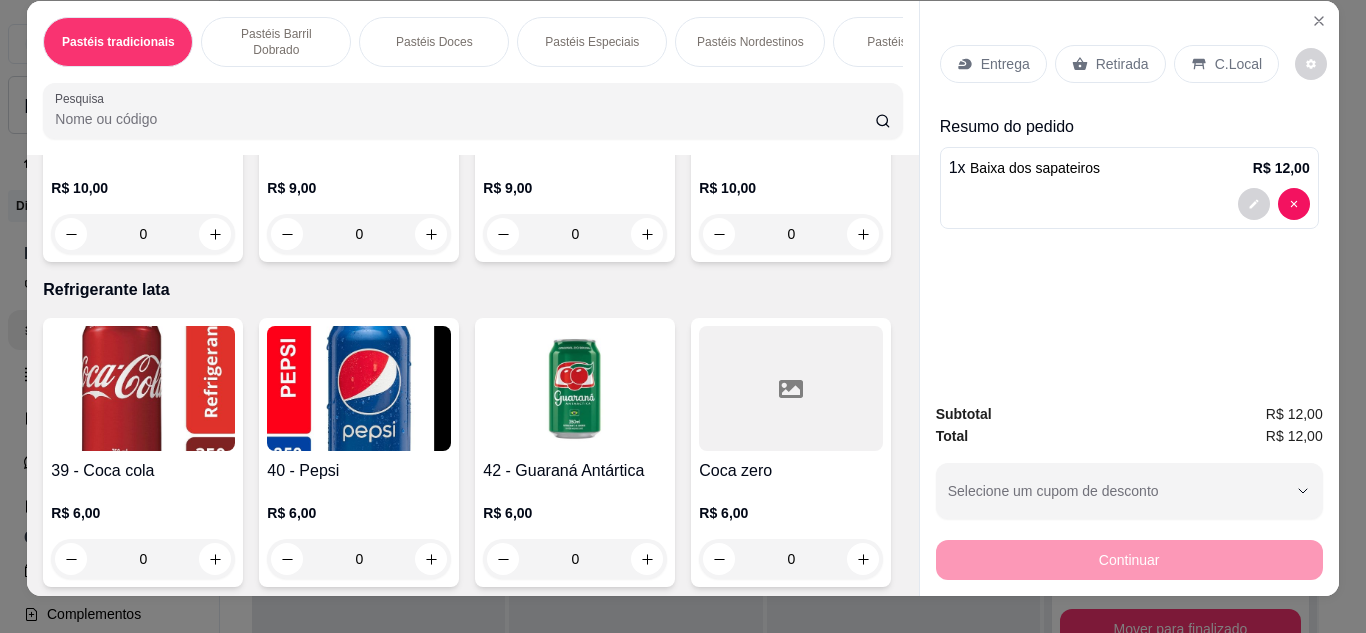 scroll, scrollTop: 0, scrollLeft: 0, axis: both 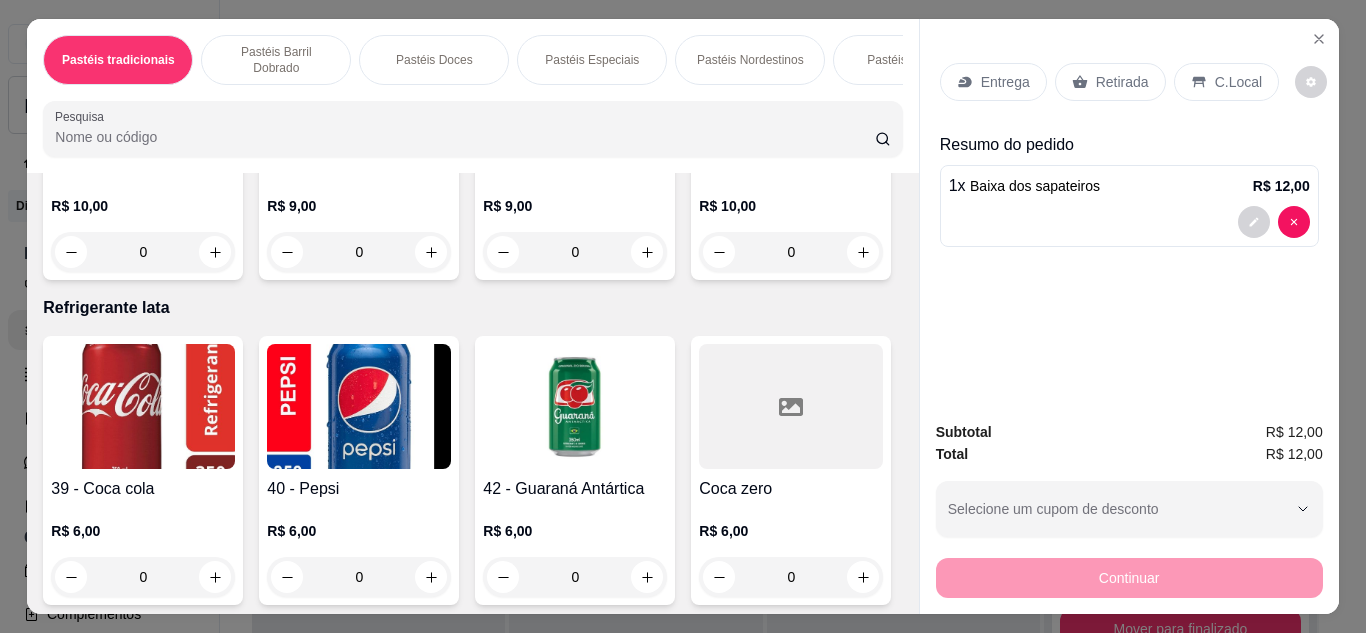 click on "Retirada" at bounding box center [1122, 82] 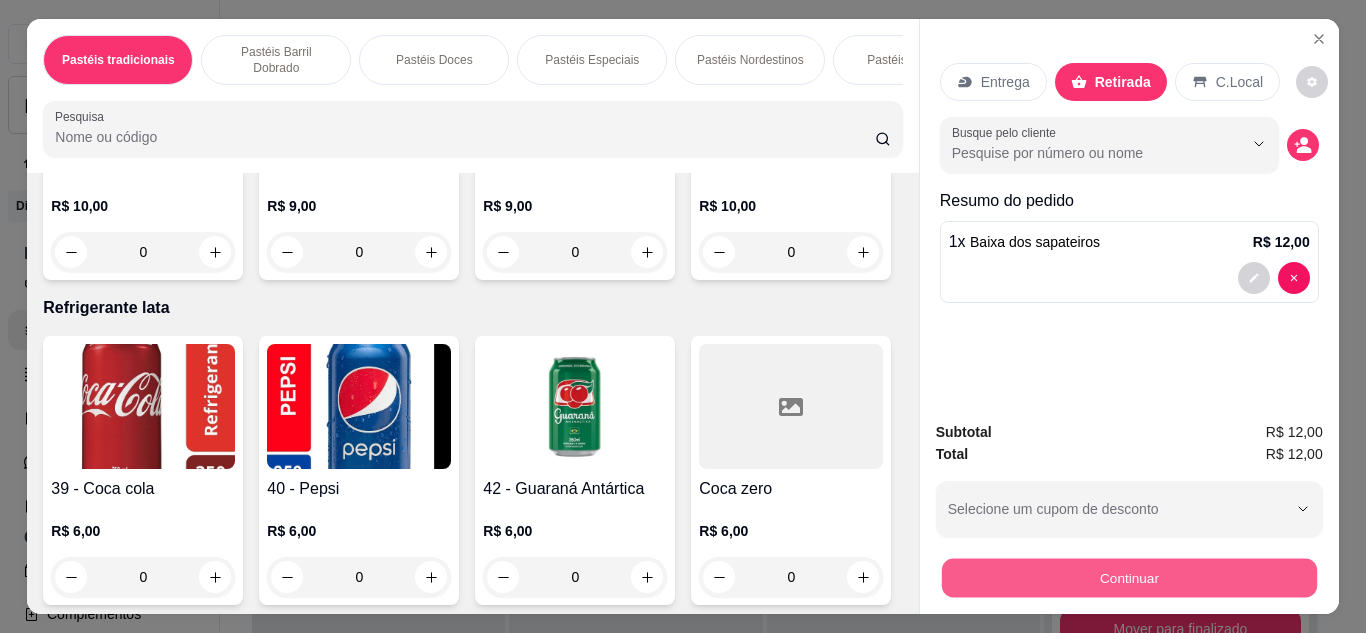 click on "Continuar" at bounding box center [1128, 578] 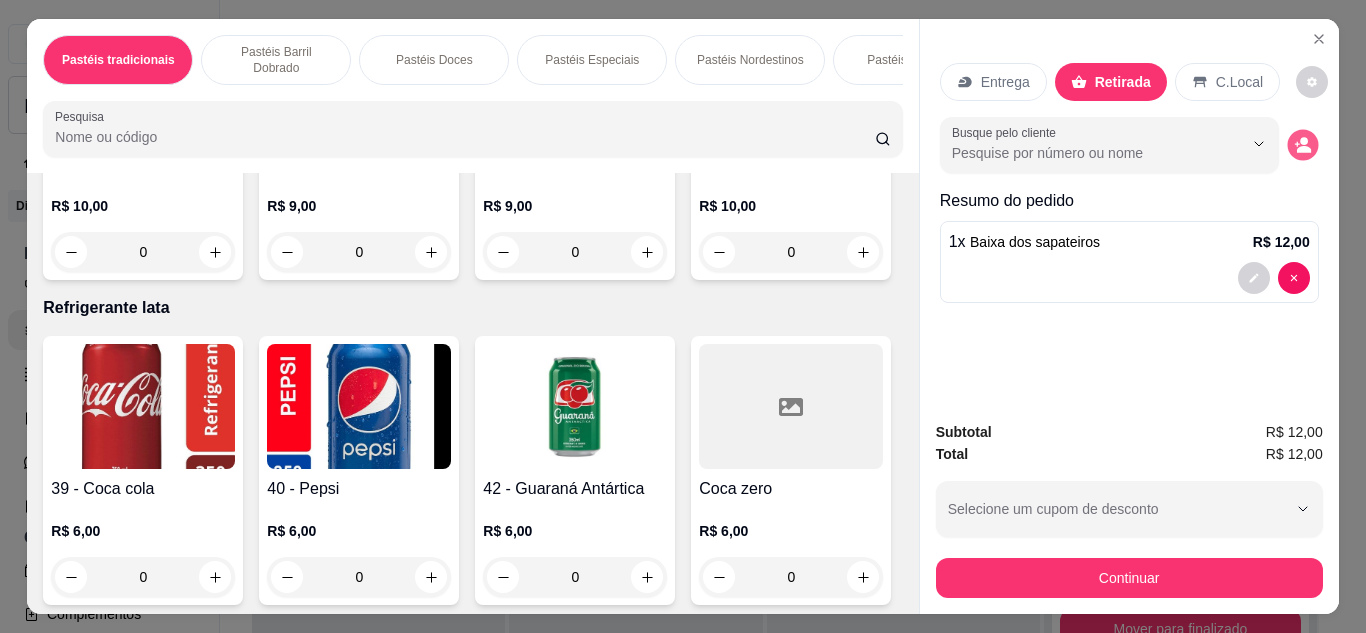 click at bounding box center (1302, 144) 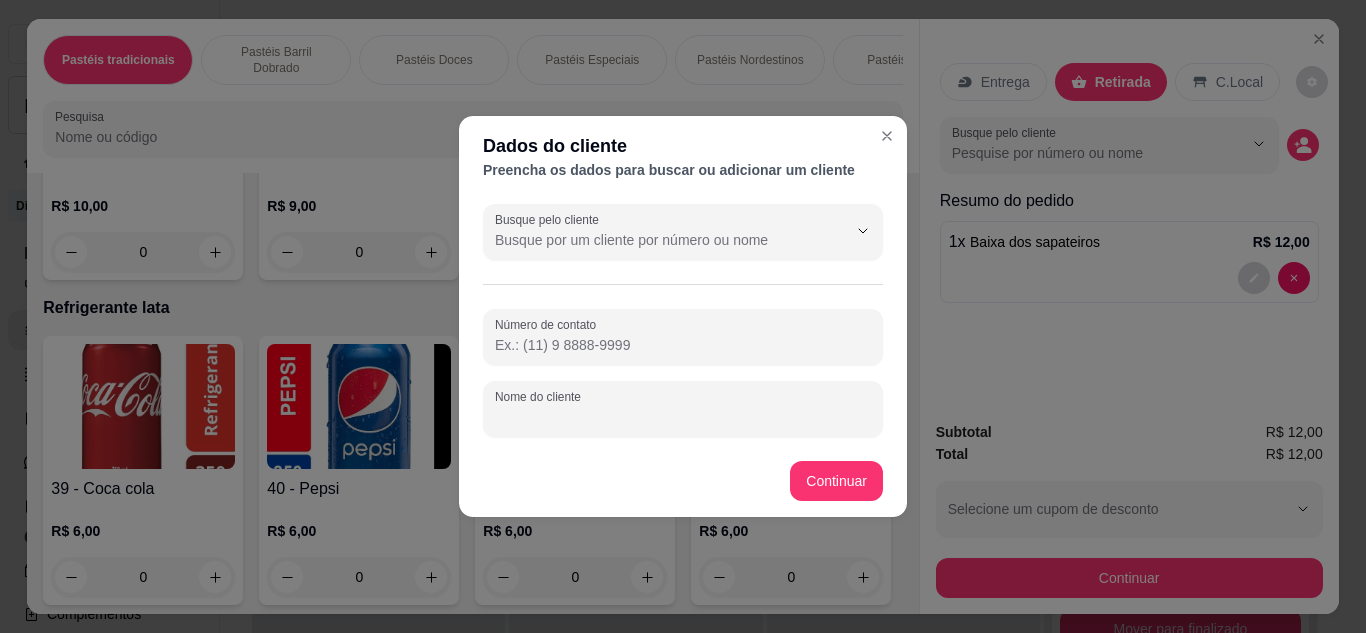 drag, startPoint x: 624, startPoint y: 408, endPoint x: 695, endPoint y: 439, distance: 77.47257 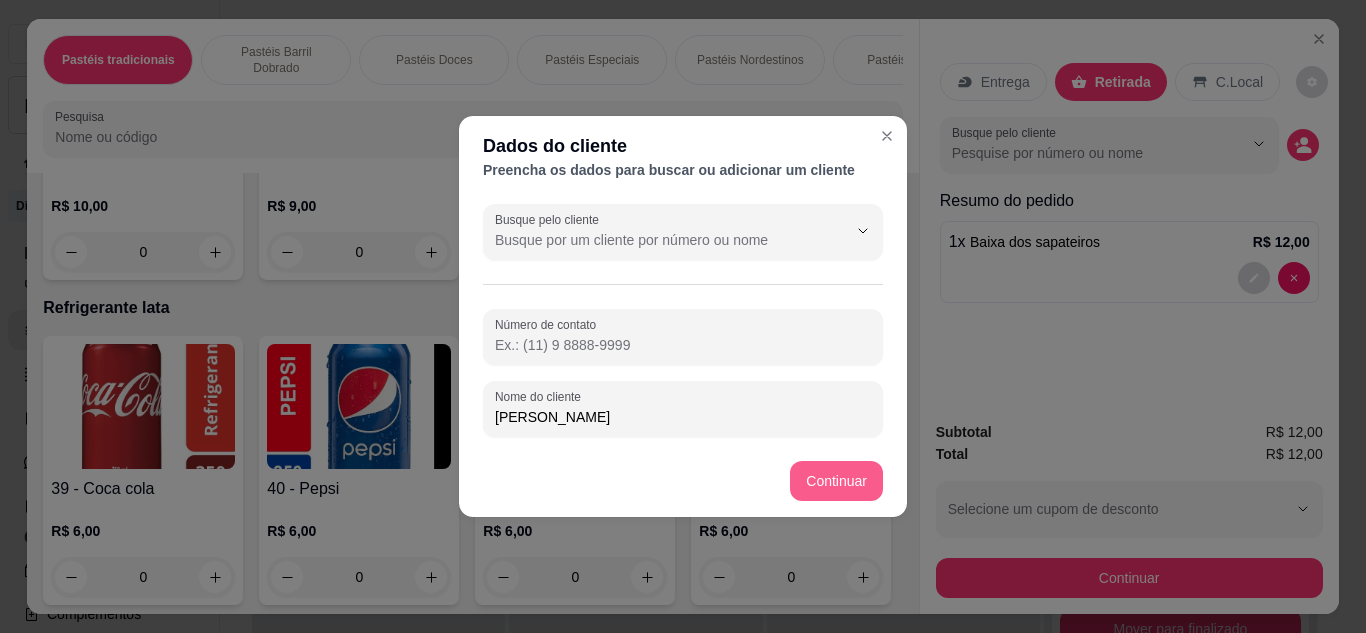 type on "[PERSON_NAME]" 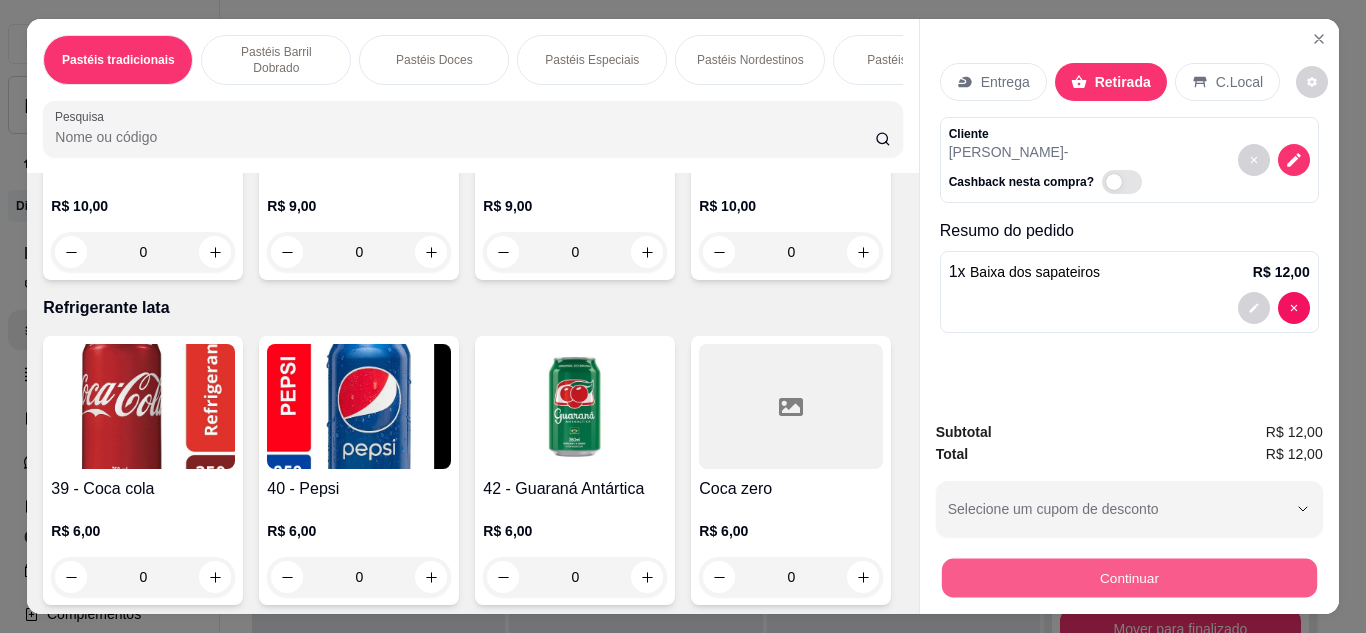 click on "Continuar" at bounding box center (1128, 578) 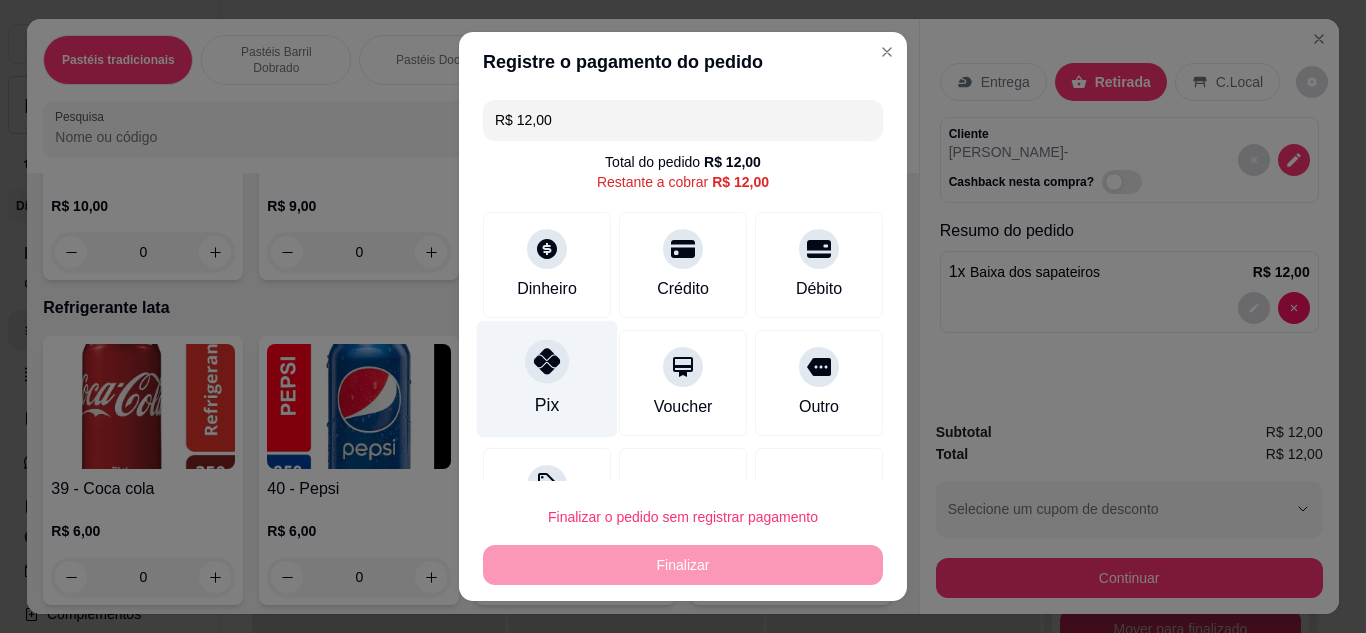 drag, startPoint x: 536, startPoint y: 372, endPoint x: 588, endPoint y: 405, distance: 61.587337 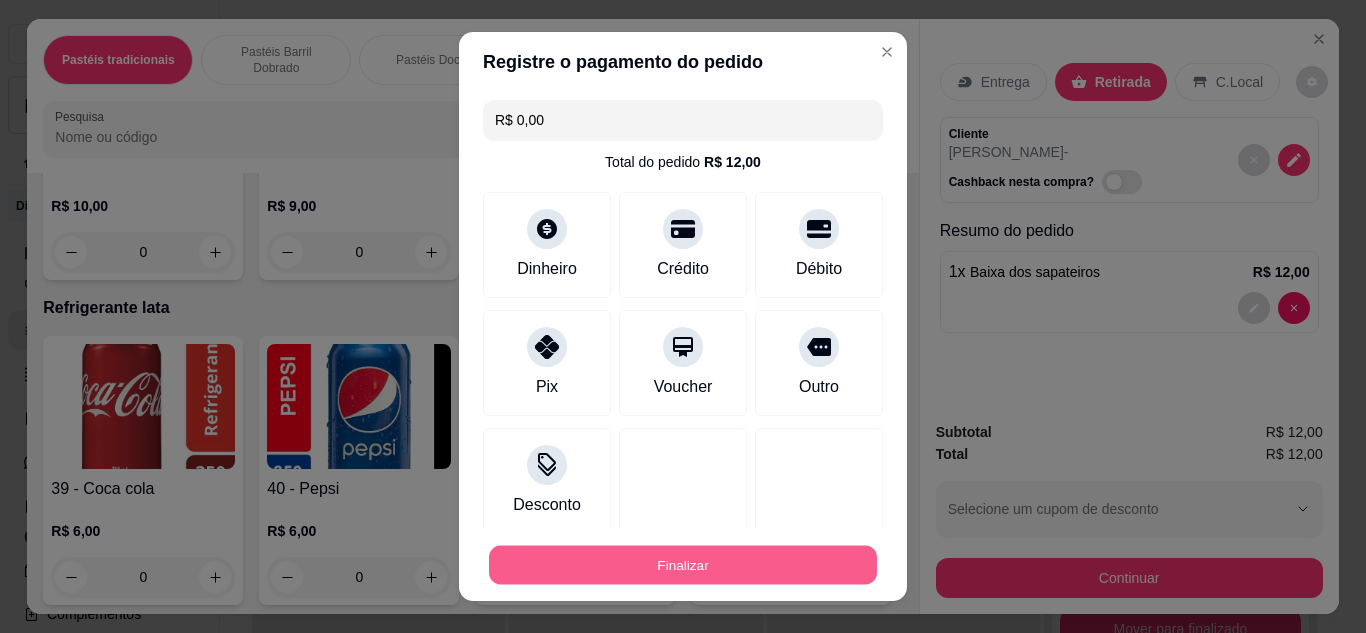 click on "Finalizar" at bounding box center [683, 565] 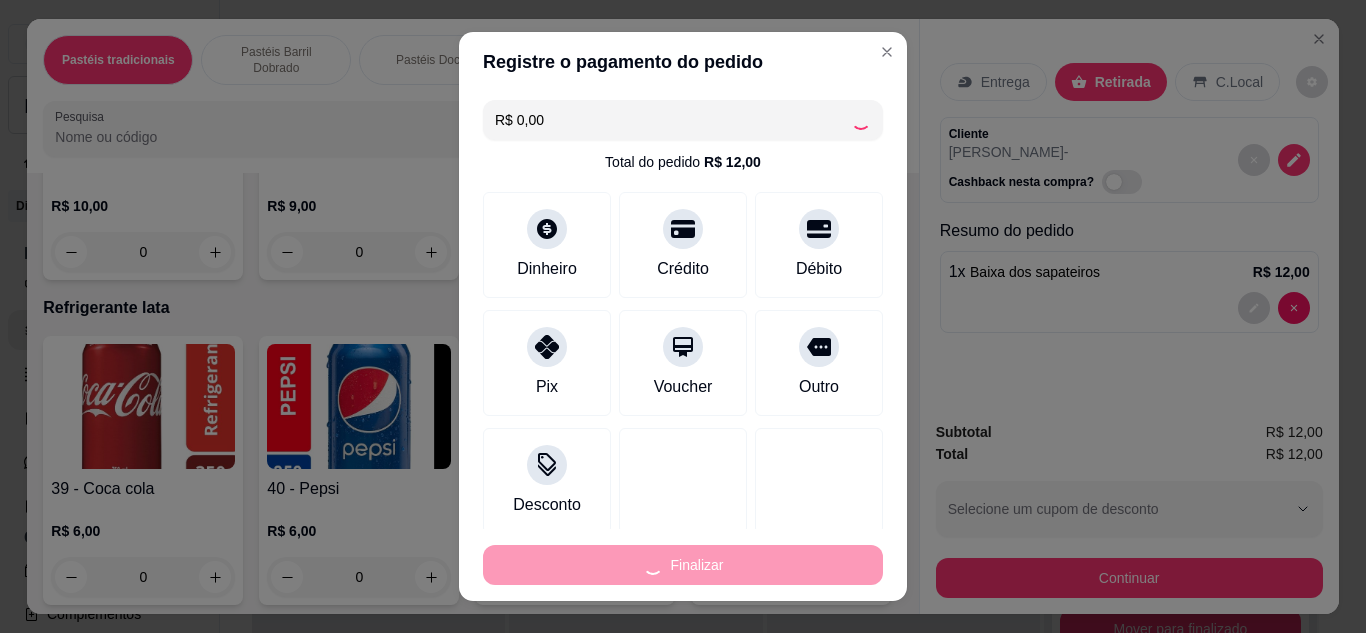 type on "0" 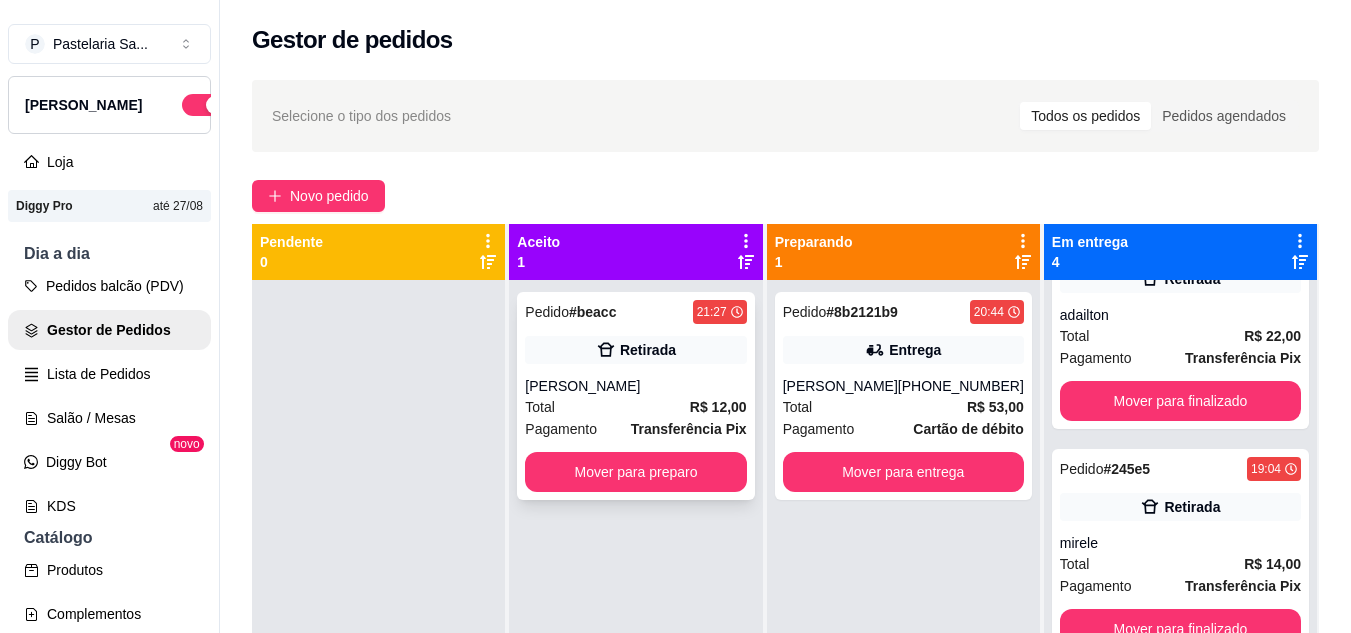click on "[PERSON_NAME]" at bounding box center (635, 386) 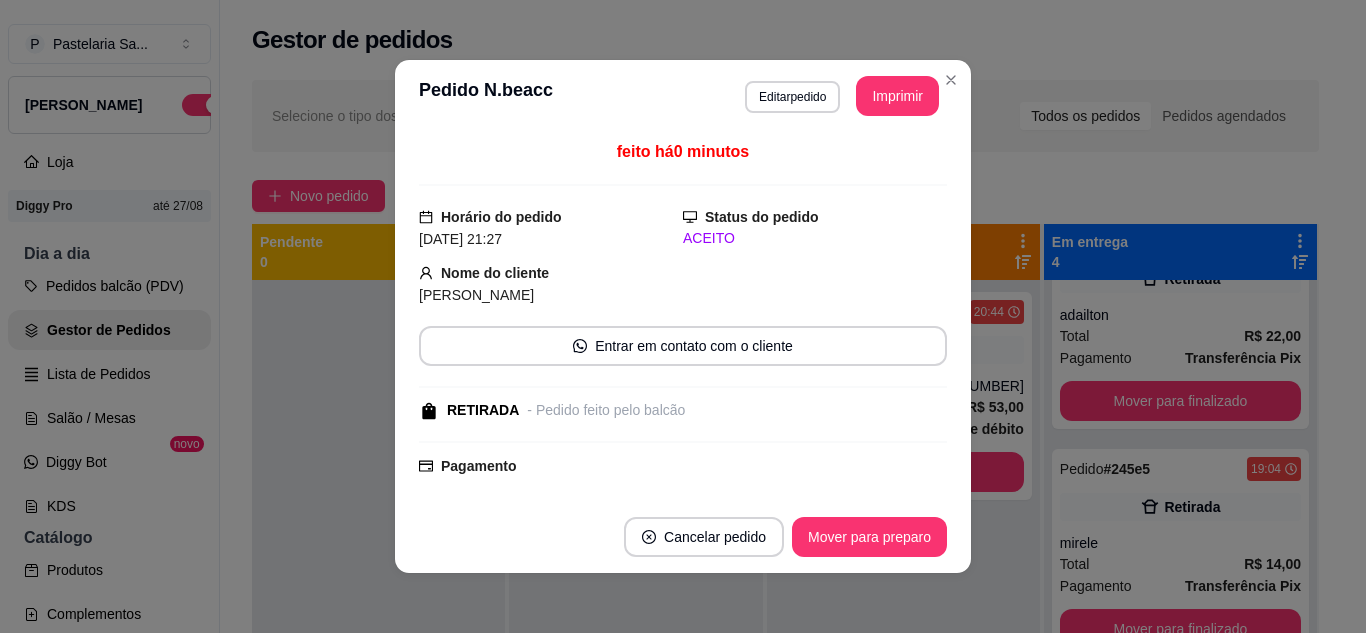 click on "**********" at bounding box center [683, 96] 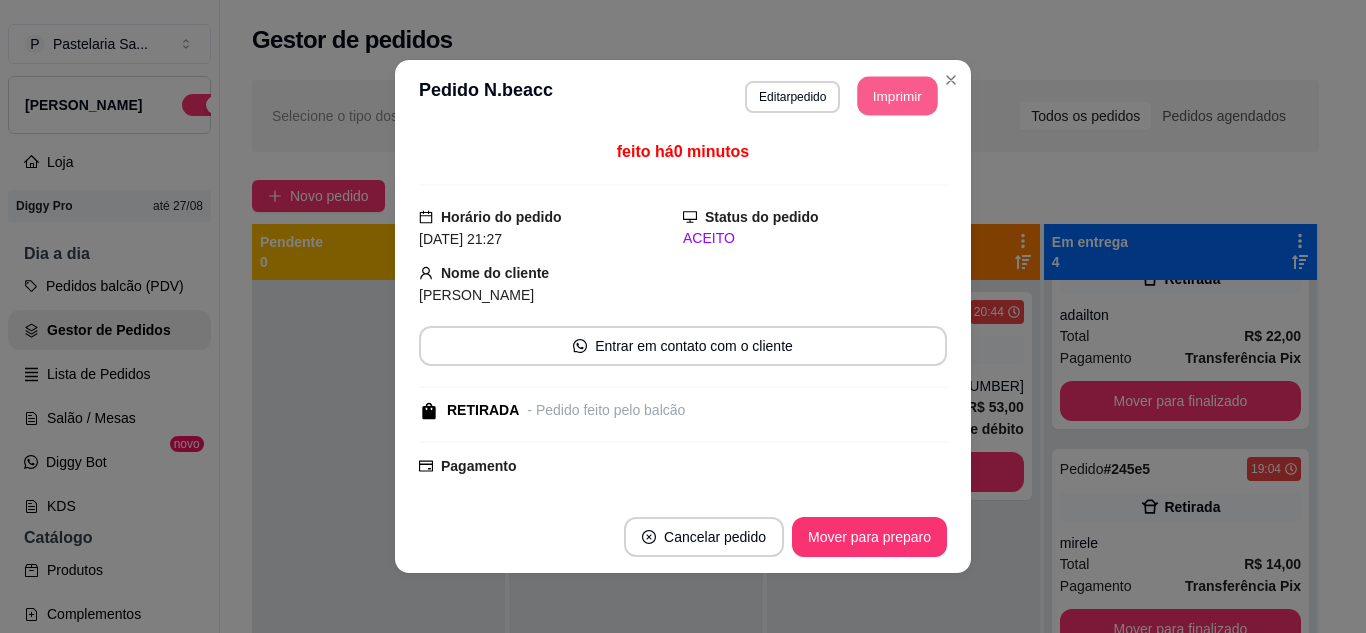 click on "Imprimir" at bounding box center (898, 96) 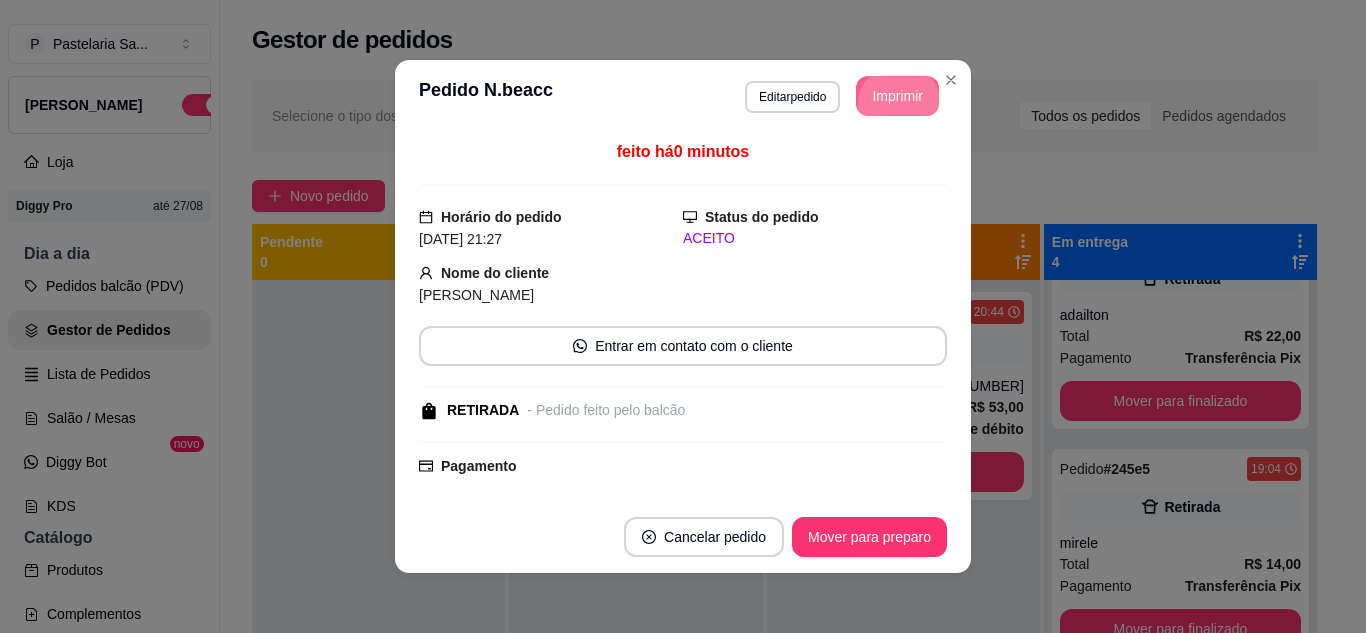 scroll, scrollTop: 0, scrollLeft: 0, axis: both 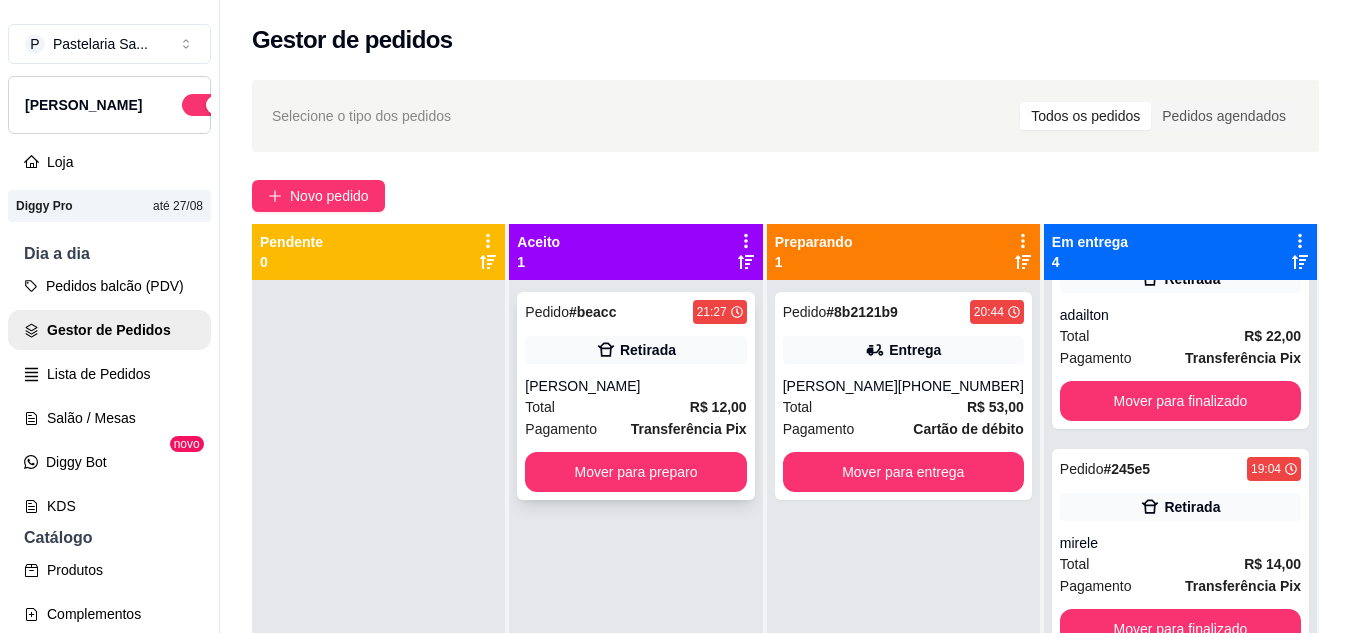 click on "Retirada" at bounding box center (648, 350) 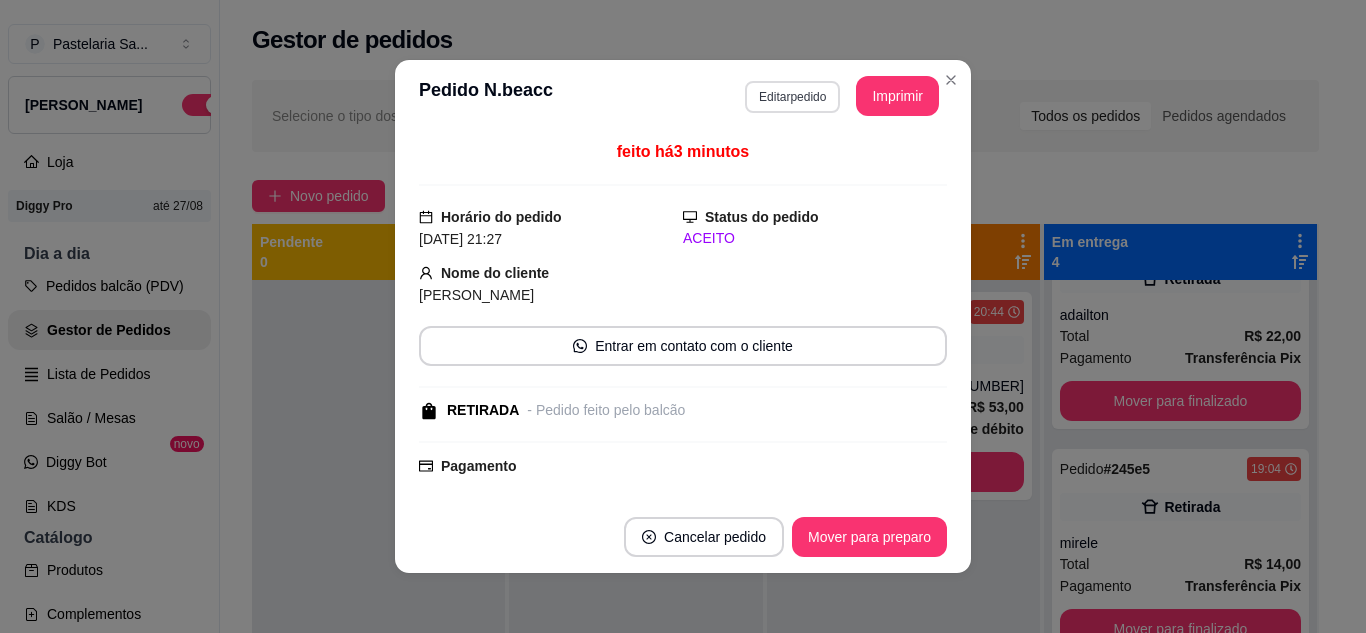 click on "Editar  pedido" at bounding box center (792, 97) 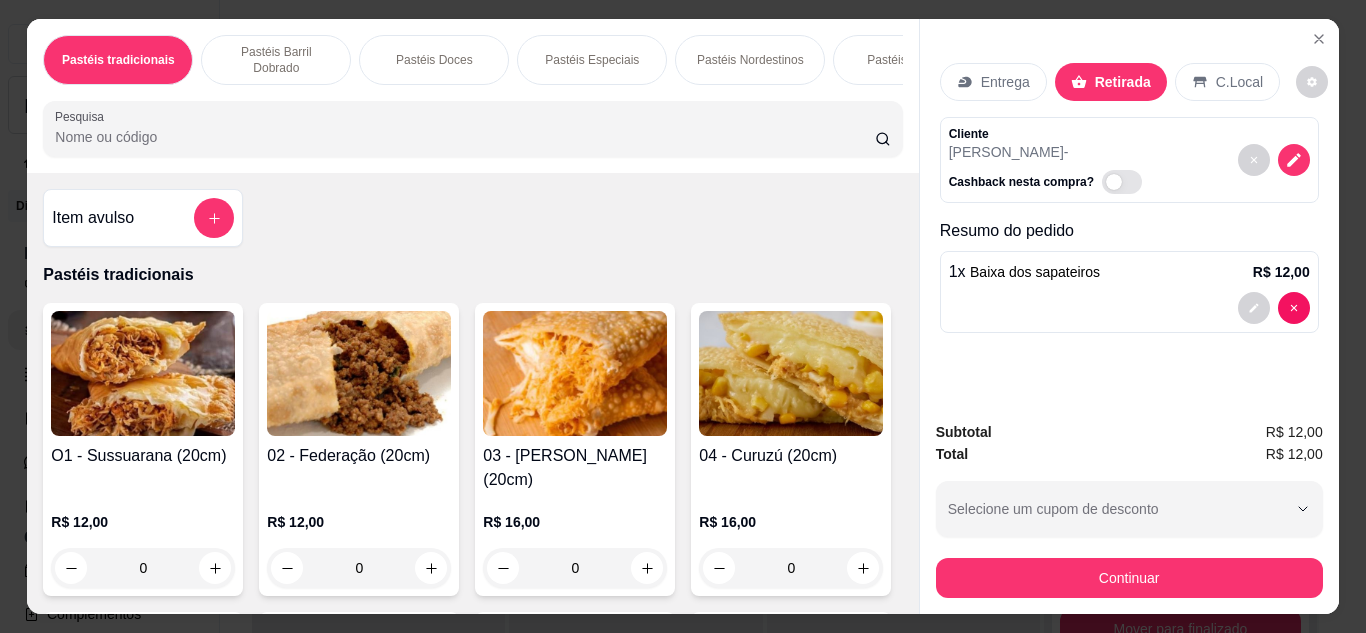 click 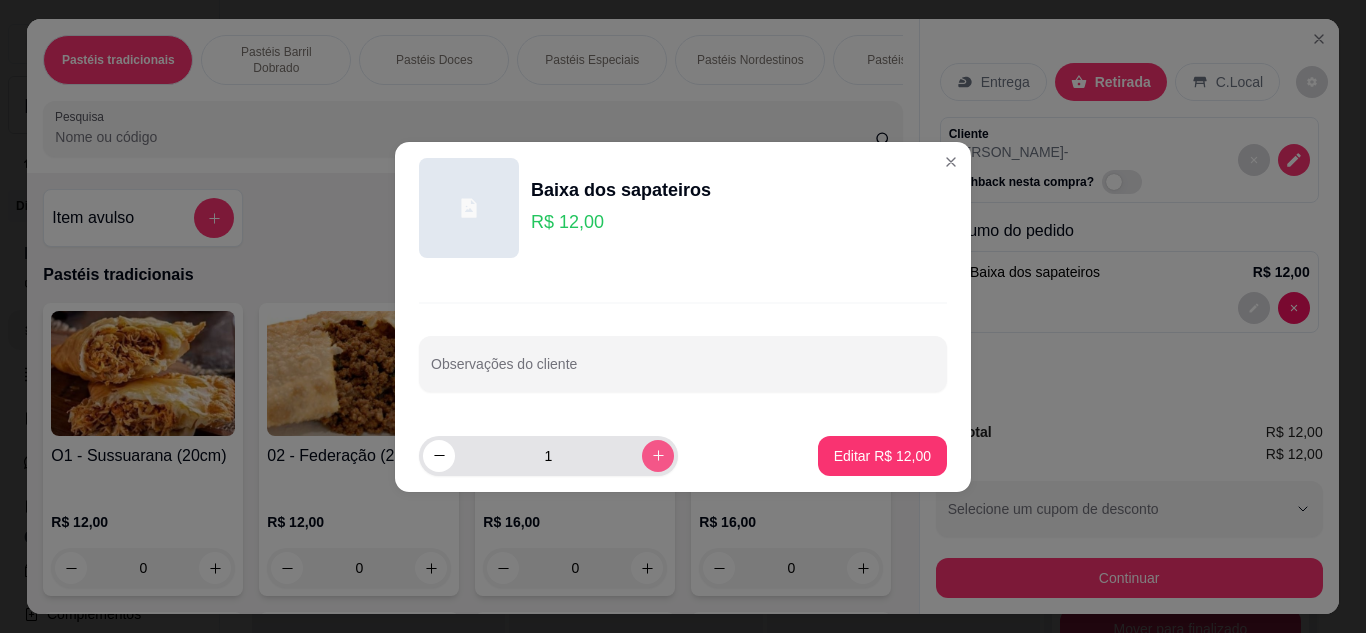 click at bounding box center [658, 456] 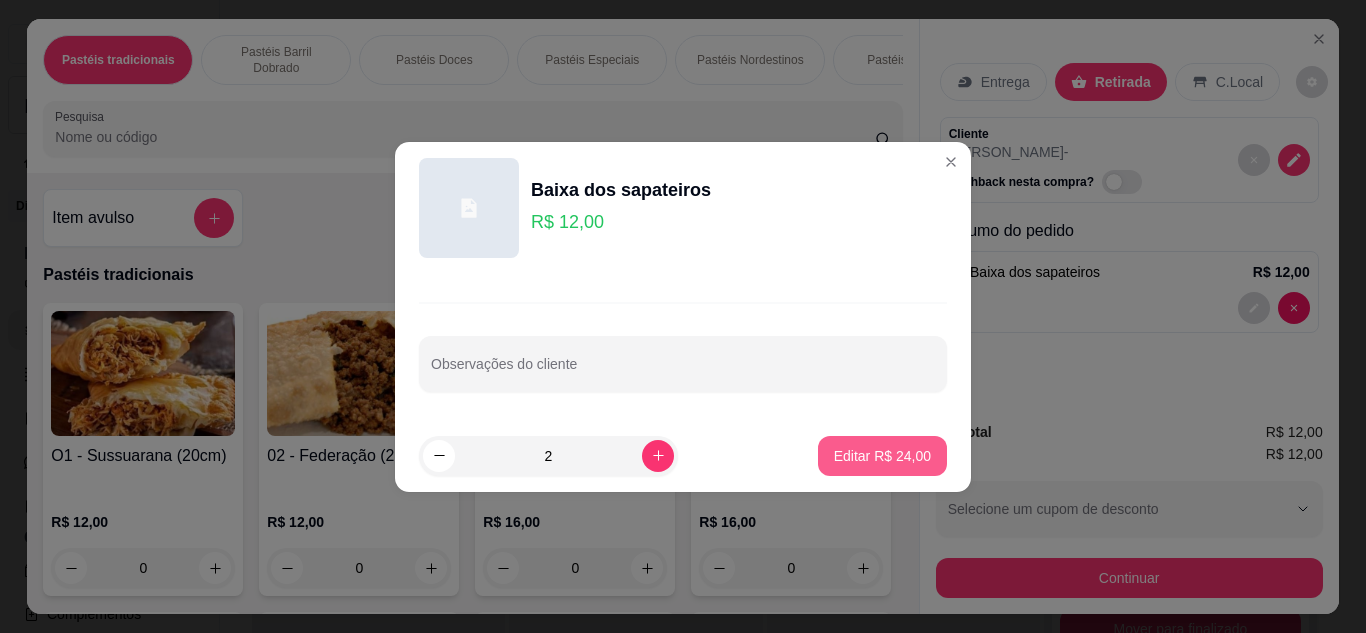 click on "Editar   R$ 24,00" at bounding box center (882, 456) 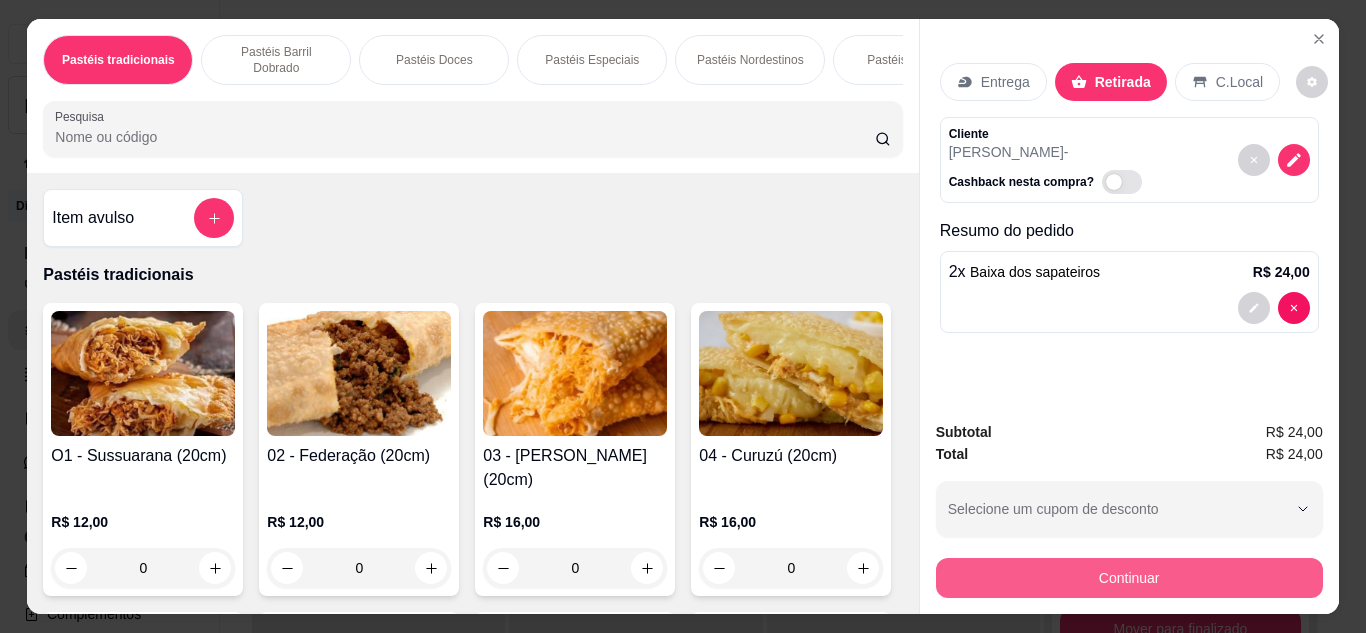 click on "Continuar" at bounding box center [1129, 578] 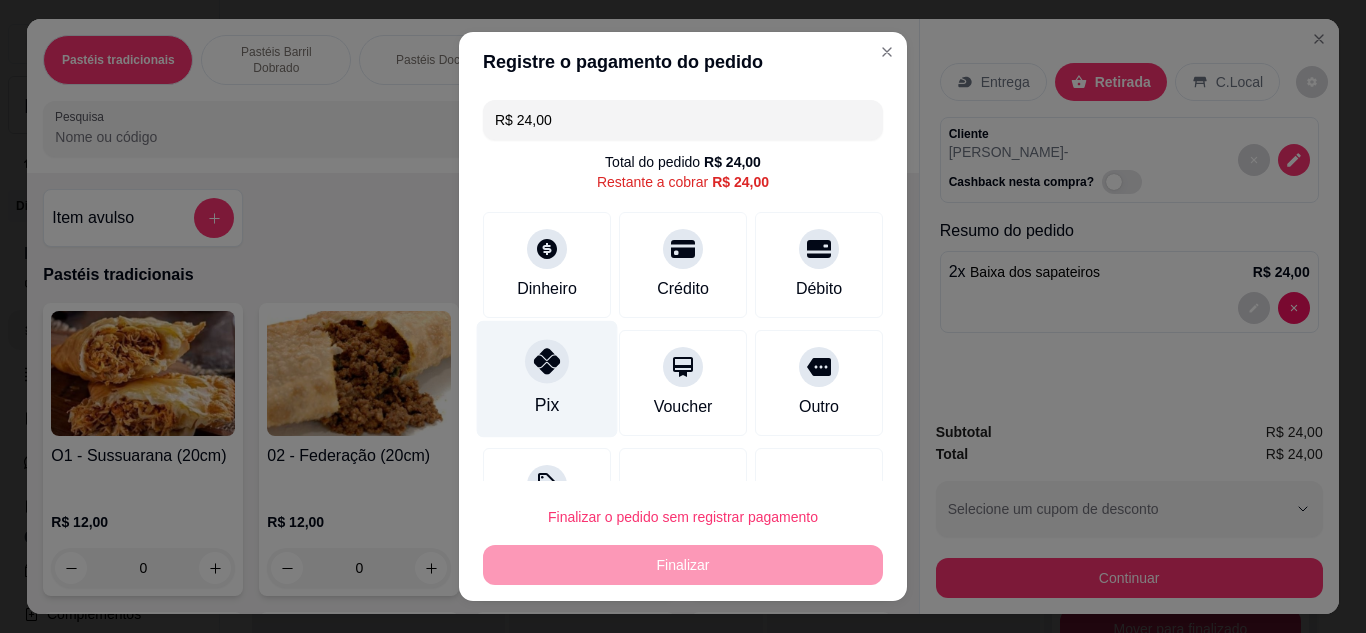 click on "Pix" at bounding box center (547, 378) 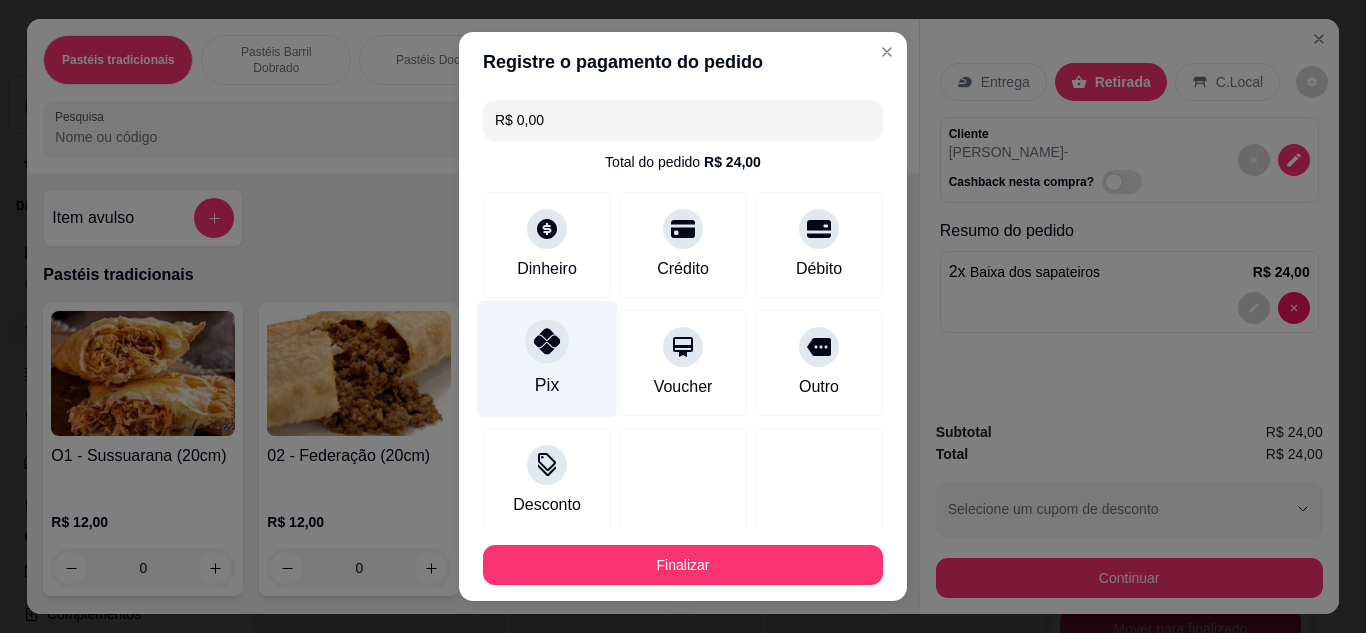 type on "R$ 0,00" 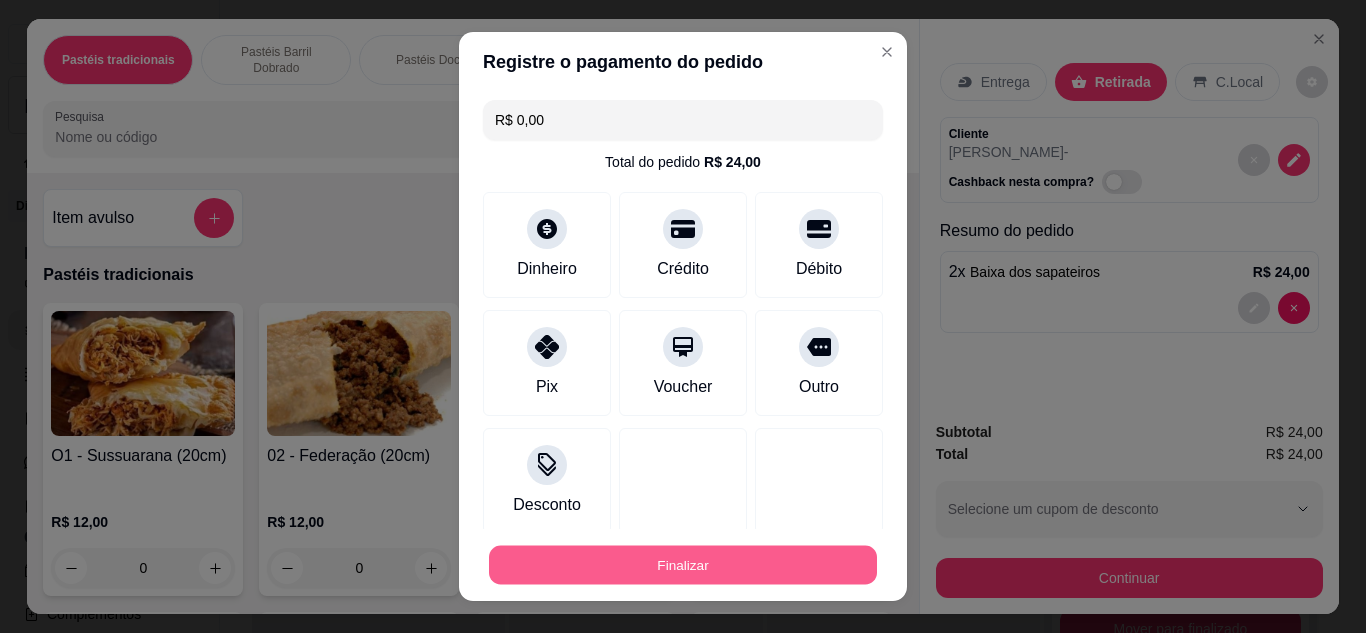 click on "Finalizar" at bounding box center [683, 565] 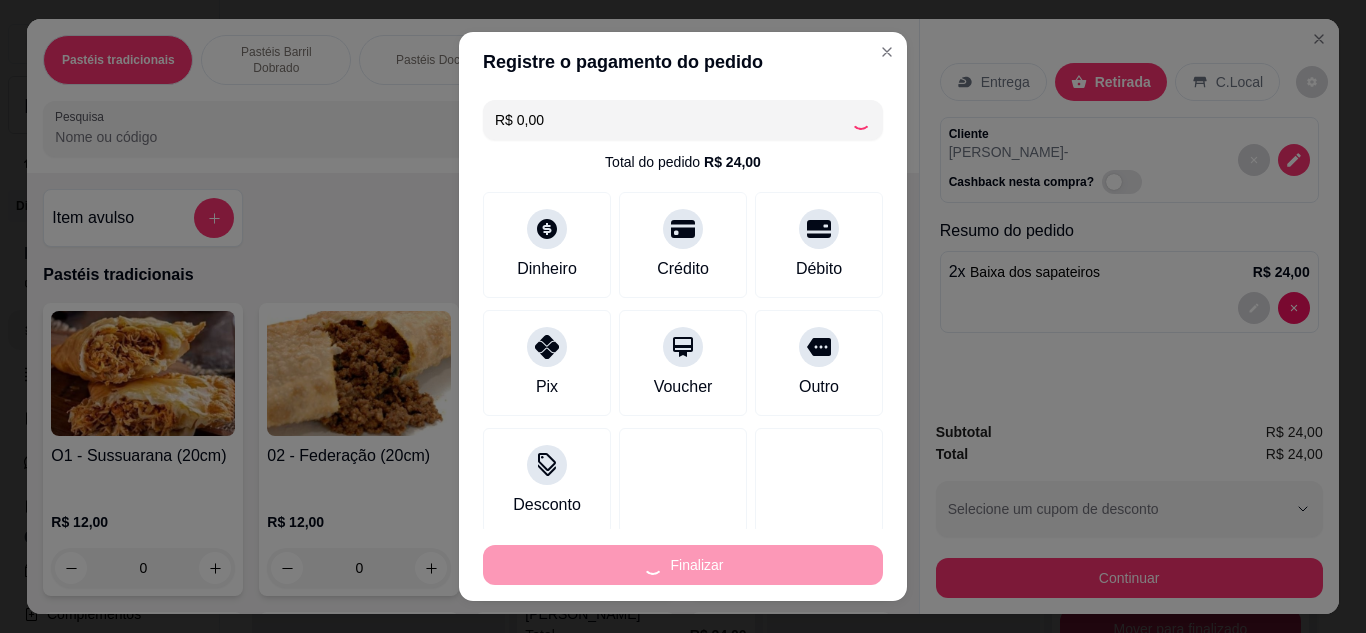 type on "0" 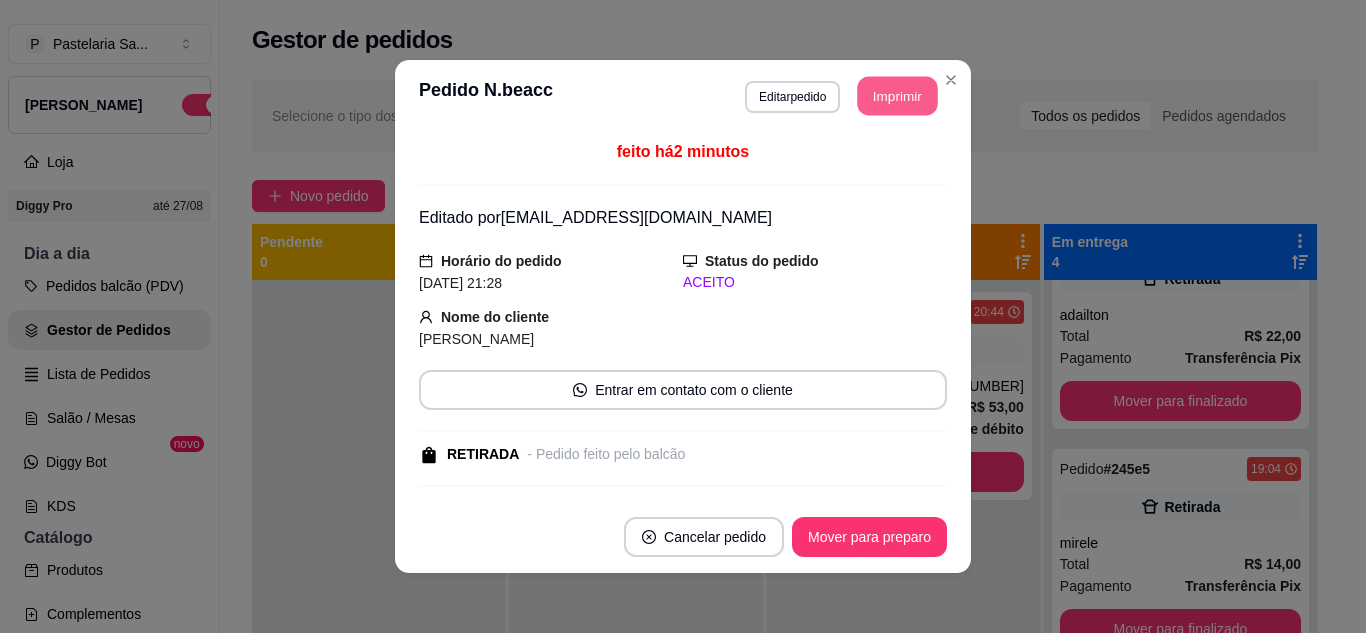click on "Imprimir" at bounding box center [898, 96] 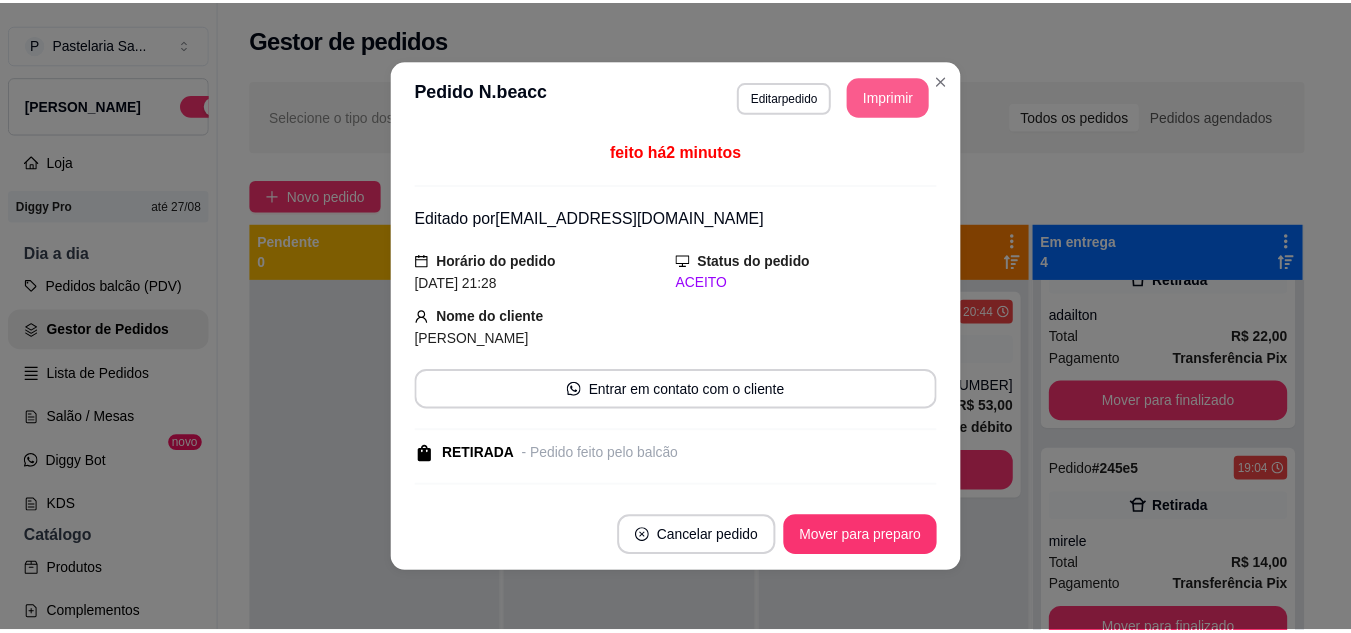 scroll, scrollTop: 0, scrollLeft: 0, axis: both 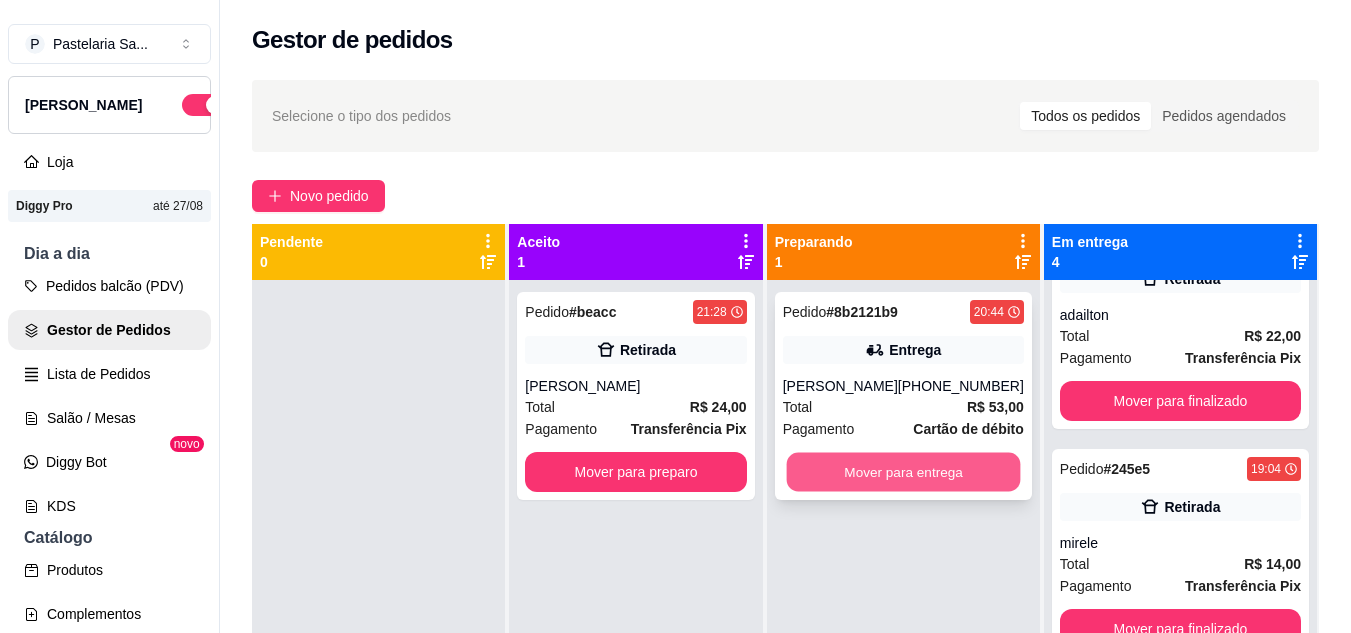 click on "Mover para entrega" at bounding box center (903, 472) 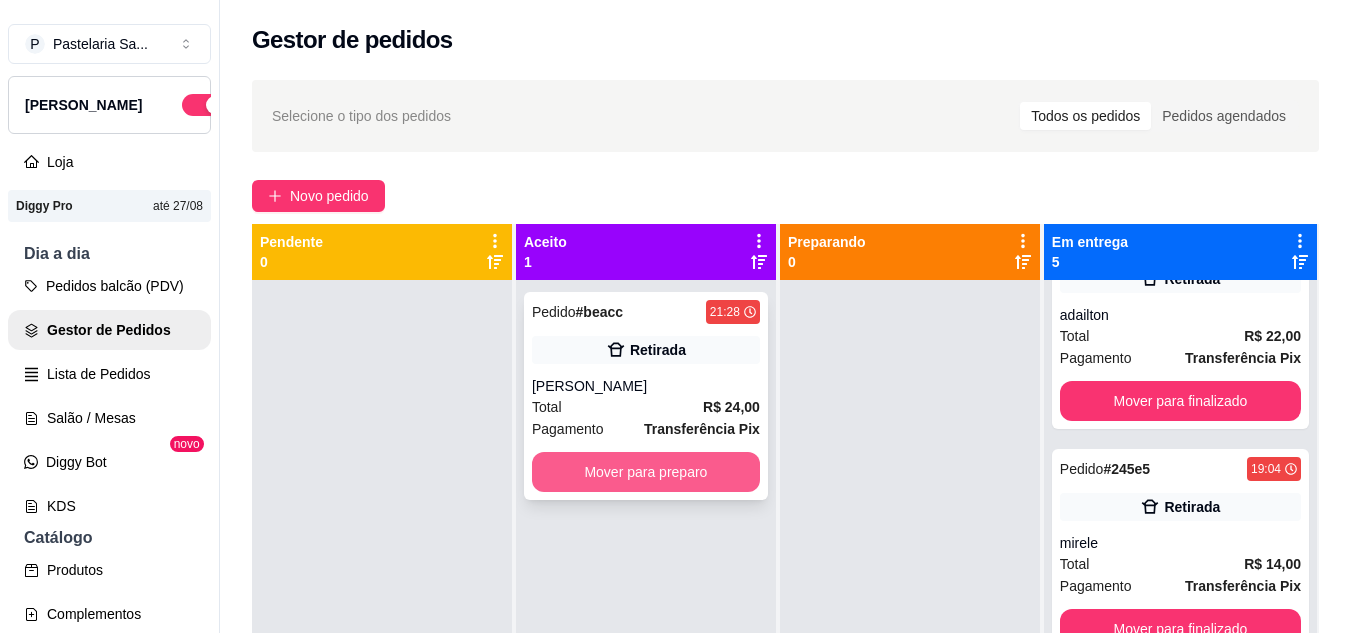 click on "Mover para preparo" at bounding box center [646, 472] 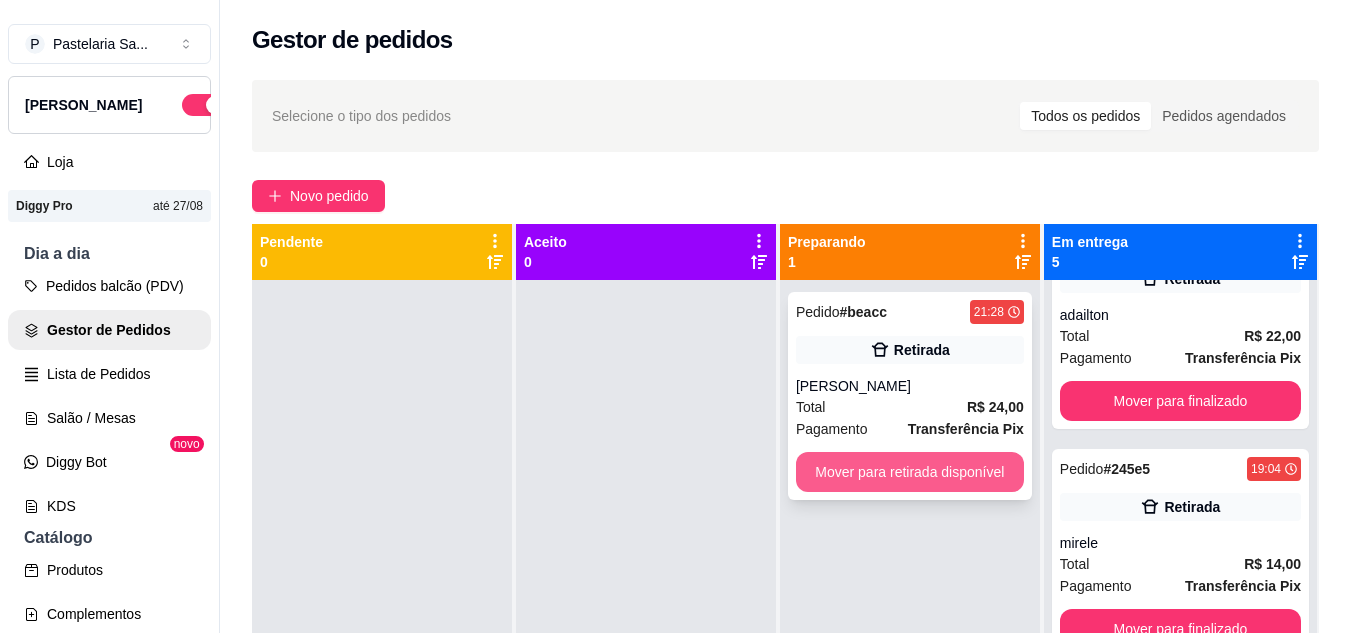 click on "Mover para retirada disponível" at bounding box center [910, 472] 